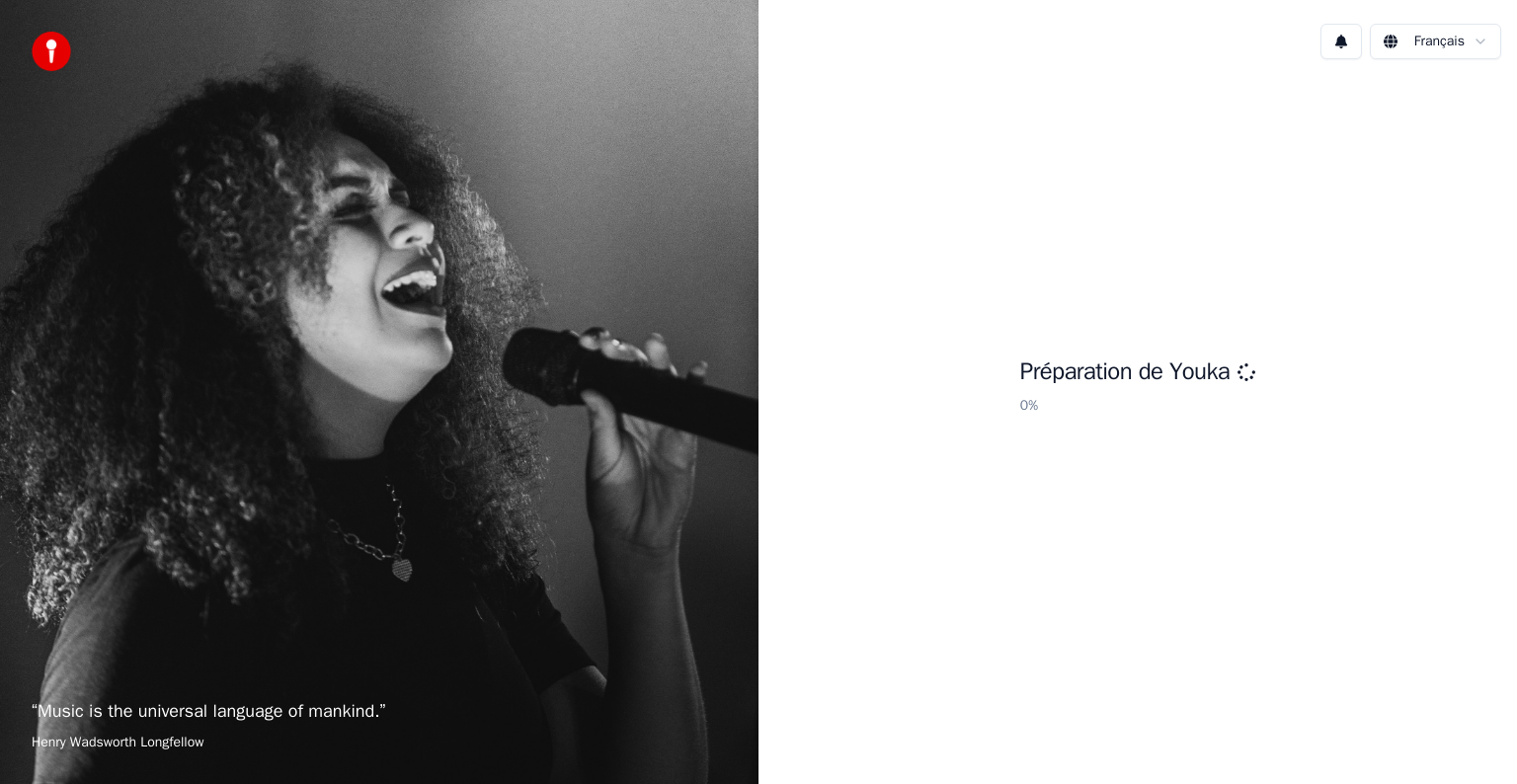 scroll, scrollTop: 0, scrollLeft: 0, axis: both 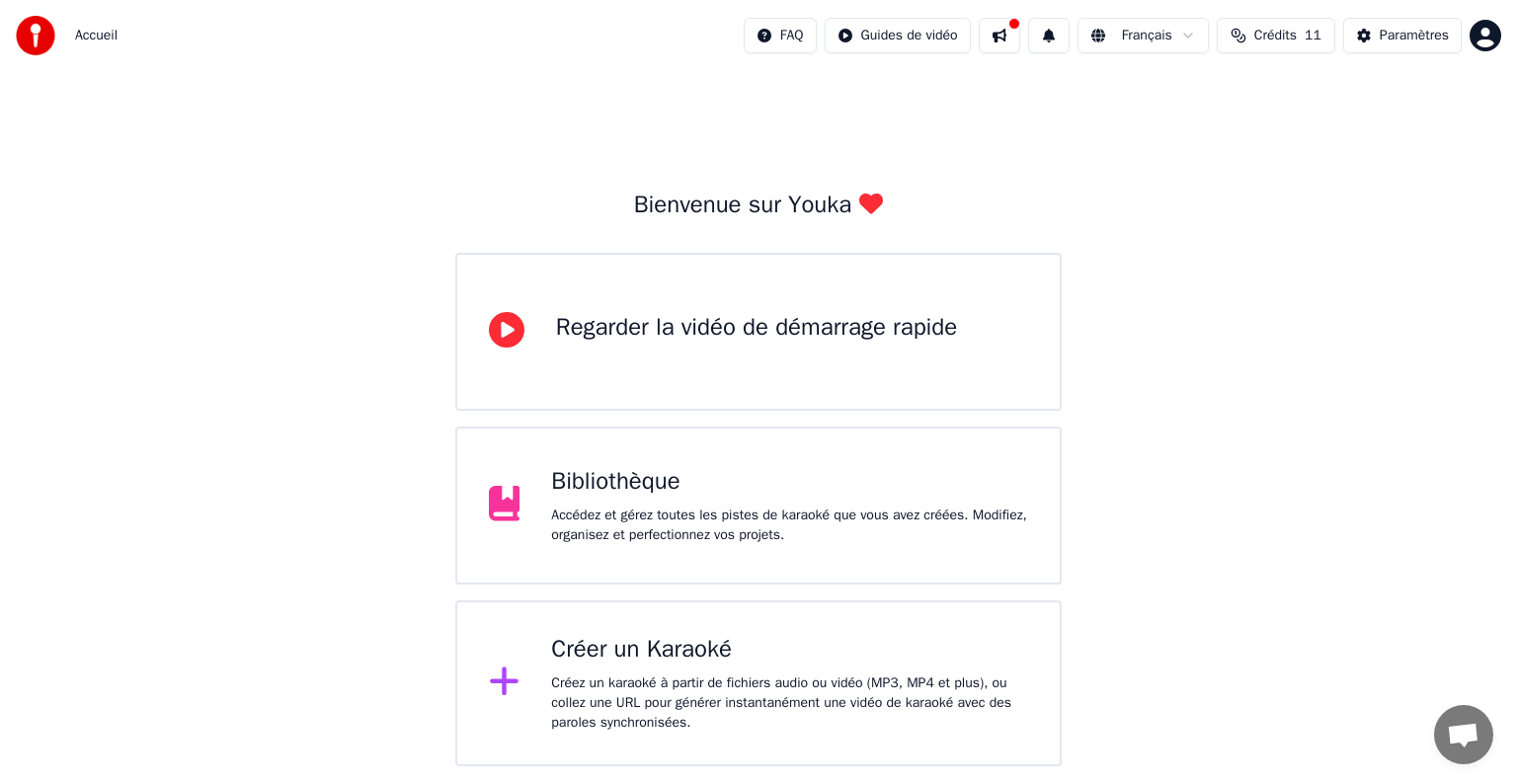 click on "Créer un Karaoké Créez un karaoké à partir de fichiers audio ou vidéo (MP3, MP4 et plus), ou collez une URL pour générer instantanément une vidéo de karaoké avec des paroles synchronisées." at bounding box center (758, 683) 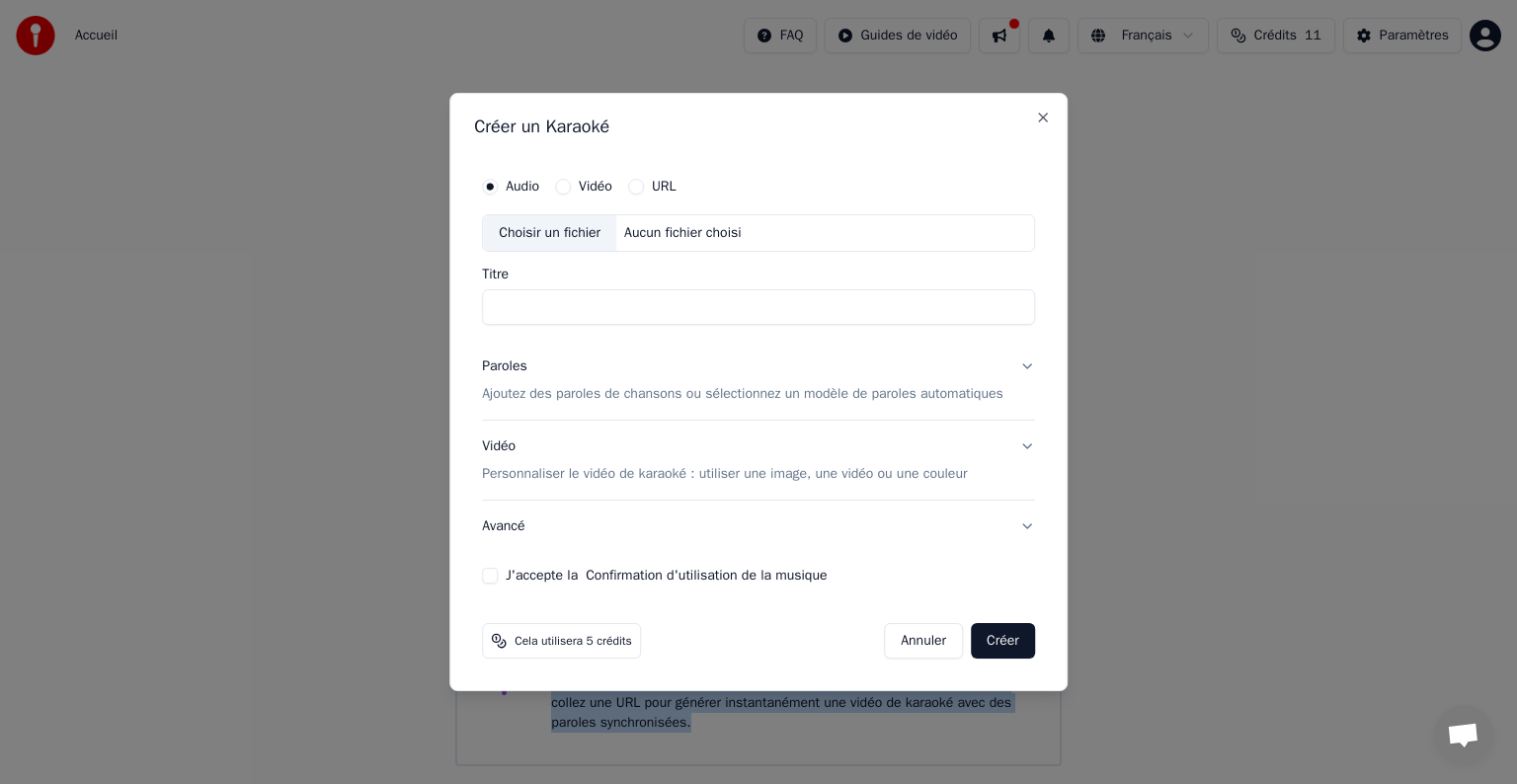 click on "Accueil FAQ Guides de vidéo Français Crédits 11 Paramètres Bienvenue sur Youka Regarder la vidéo de démarrage rapide Bibliothèque Accédez et gérez toutes les pistes de karaoké que vous avez créées. Modifiez, organisez et perfectionnez vos projets. Créer un Karaoké Créez un karaoké à partir de fichiers audio ou vidéo (MP3, MP4 et plus), ou collez une URL pour générer instantanément une vidéo de karaoké avec des paroles synchronisées. Créer un Karaoké Audio Vidéo URL Choisir un fichier Aucun fichier choisi Titre Paroles Ajoutez des paroles de chansons ou sélectionnez un modèle de paroles automatiques Vidéo Personnaliser le vidéo de karaoké : utiliser une image, une vidéo ou une couleur Avancé J'accepte la Confirmation d'utilisation de la musique Cela utilisera 5 crédits Annuler Créer Close" at bounding box center [758, 383] 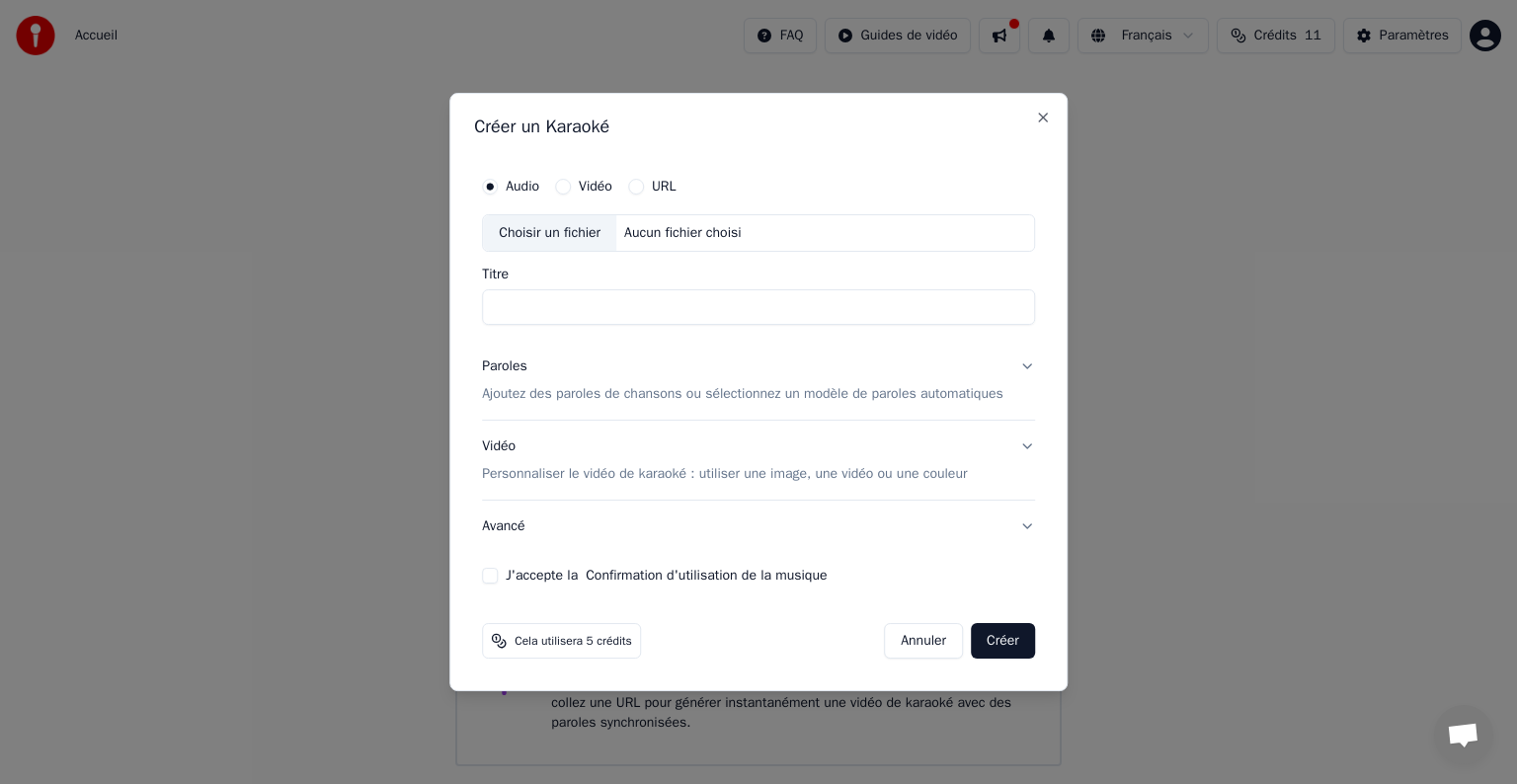 click on "Aucun fichier choisi" at bounding box center [682, 233] 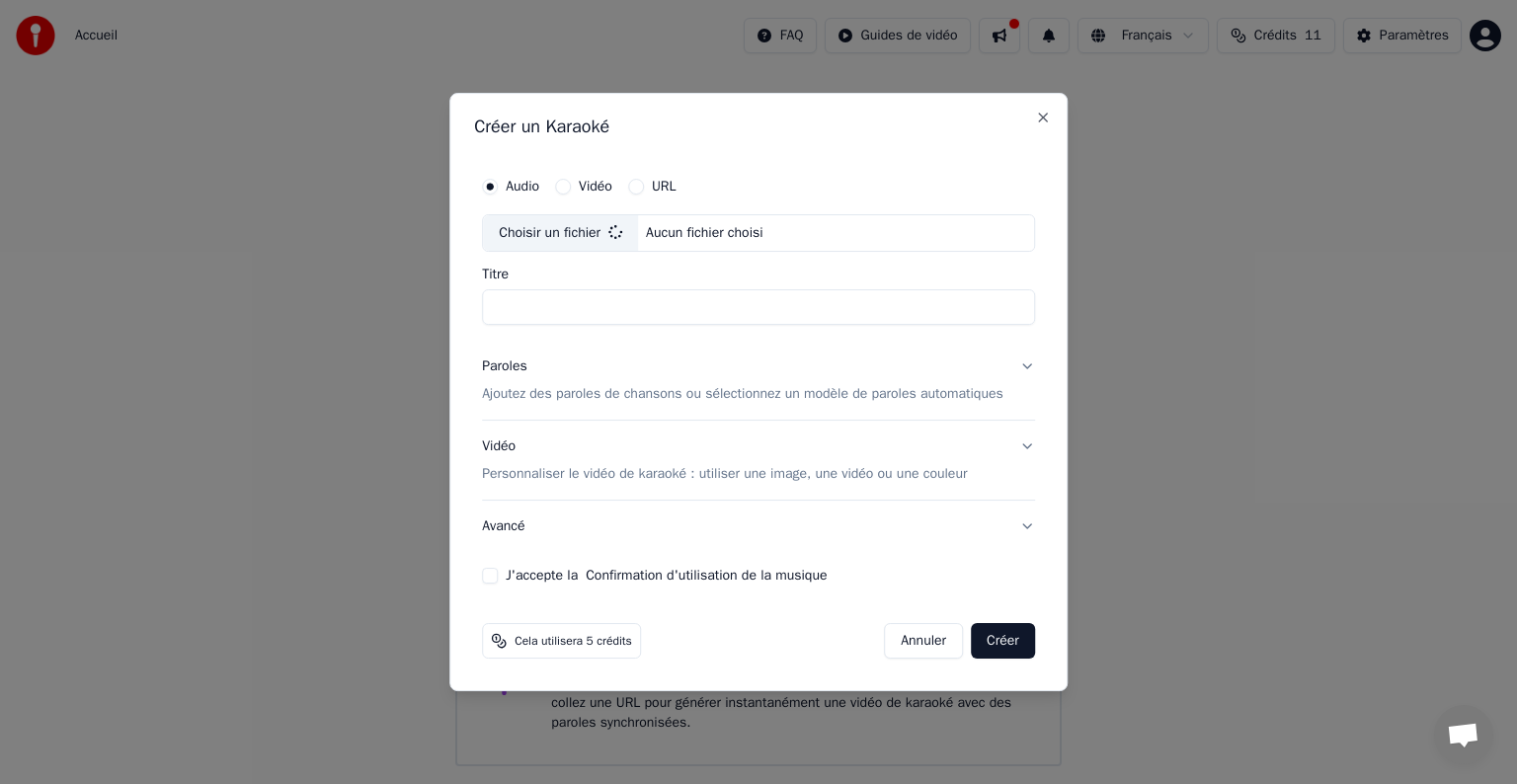 type on "**********" 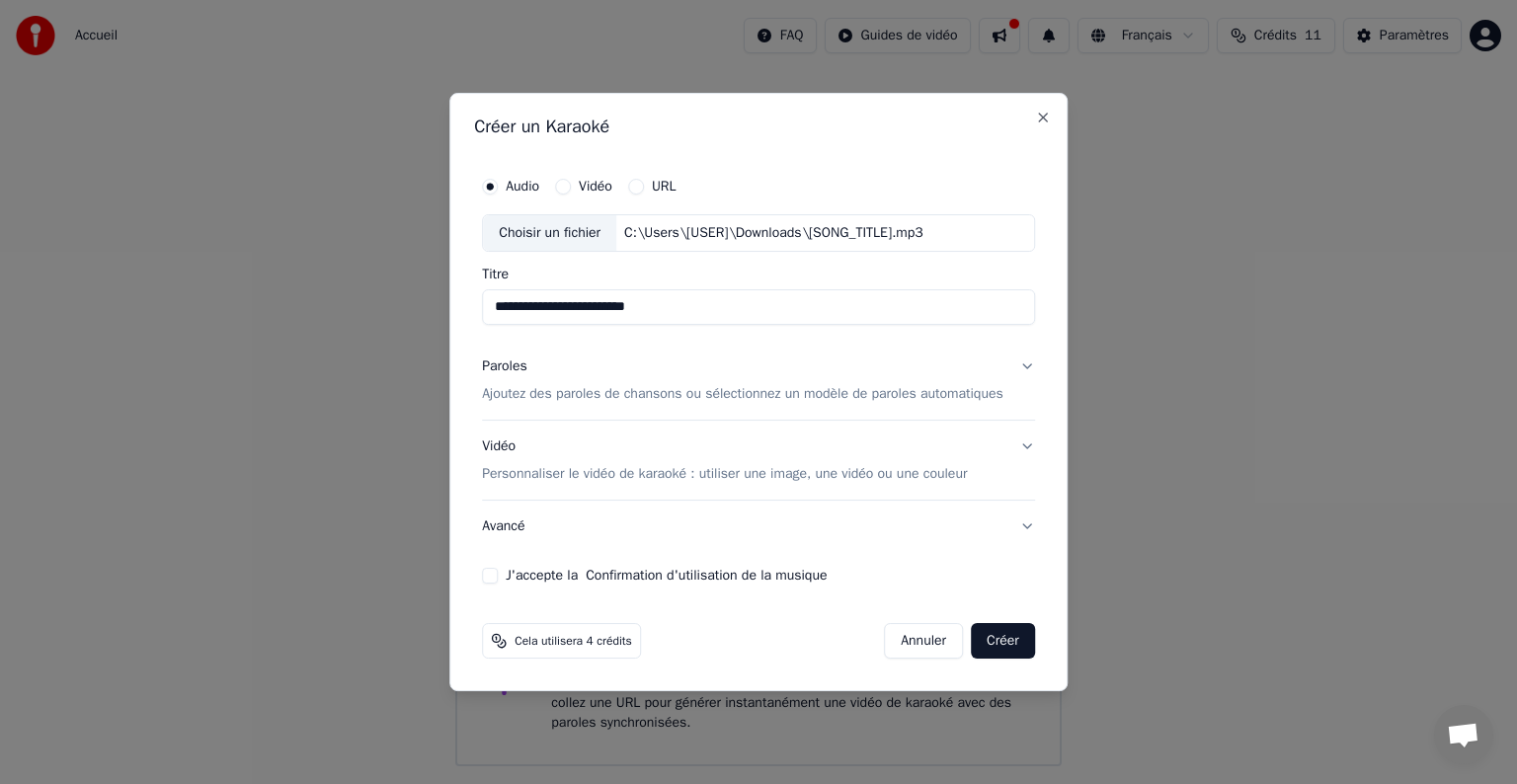 click on "Paroles Ajoutez des paroles de chansons ou sélectionnez un modèle de paroles automatiques" at bounding box center (758, 380) 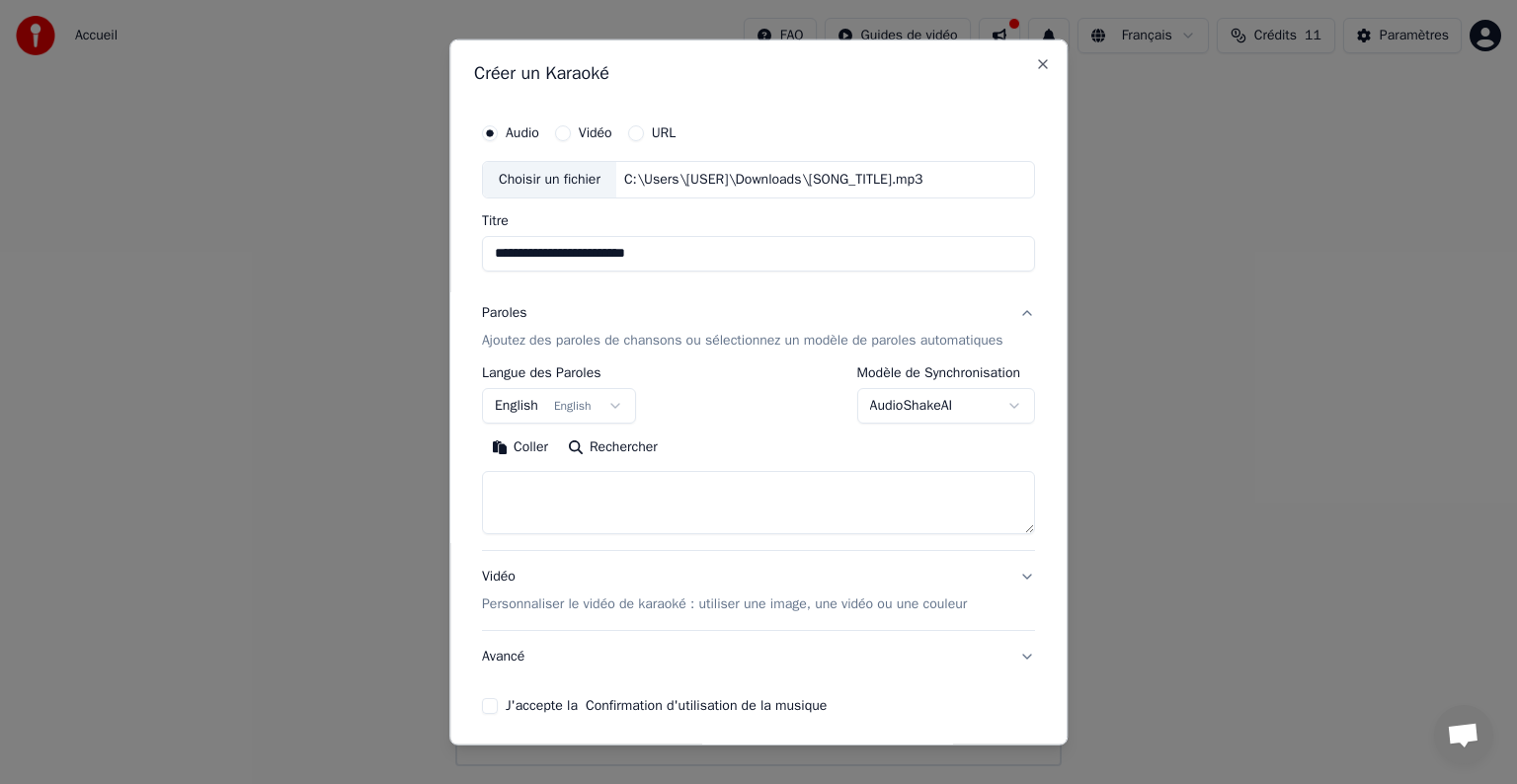 click on "English English" at bounding box center (559, 406) 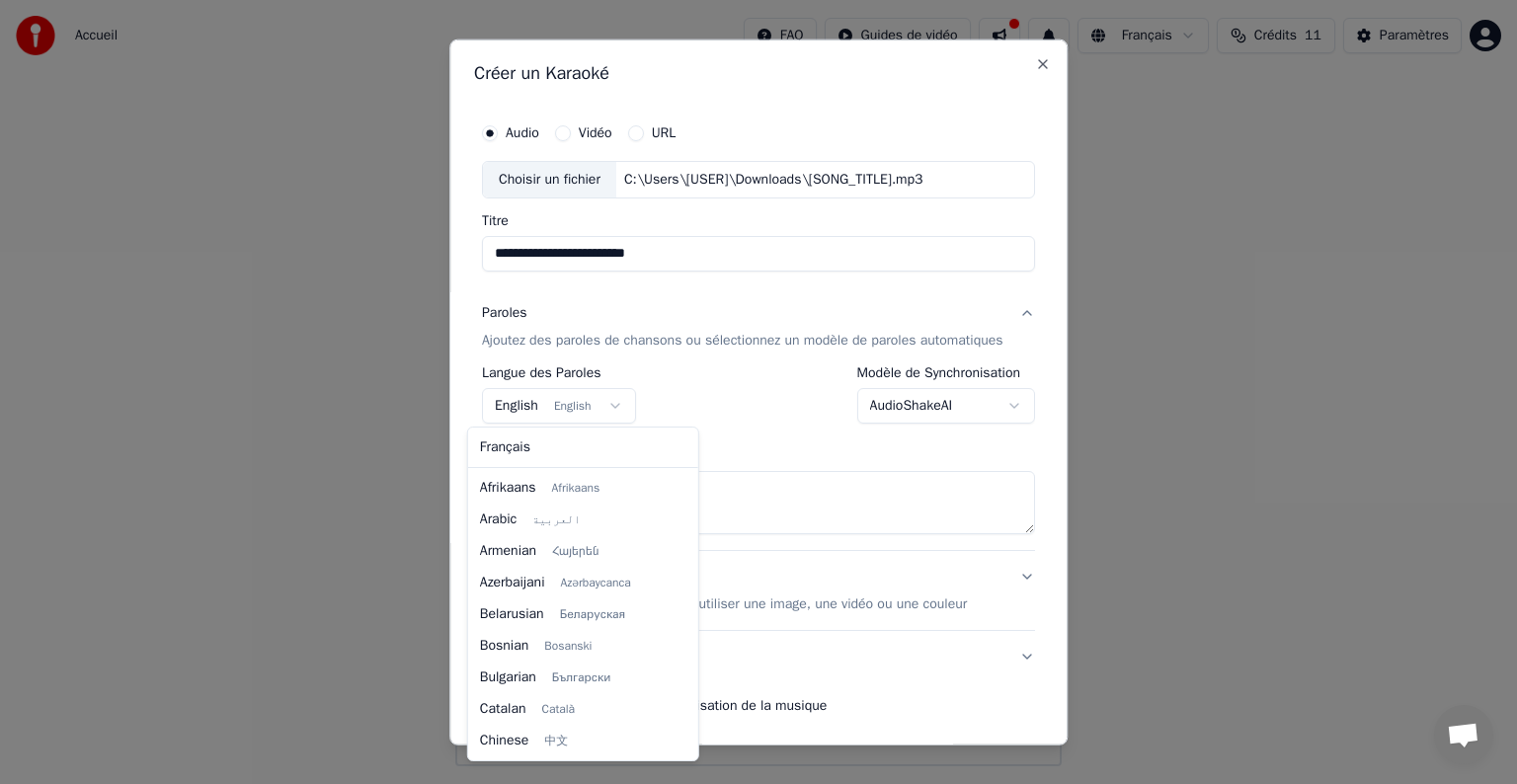 scroll, scrollTop: 158, scrollLeft: 0, axis: vertical 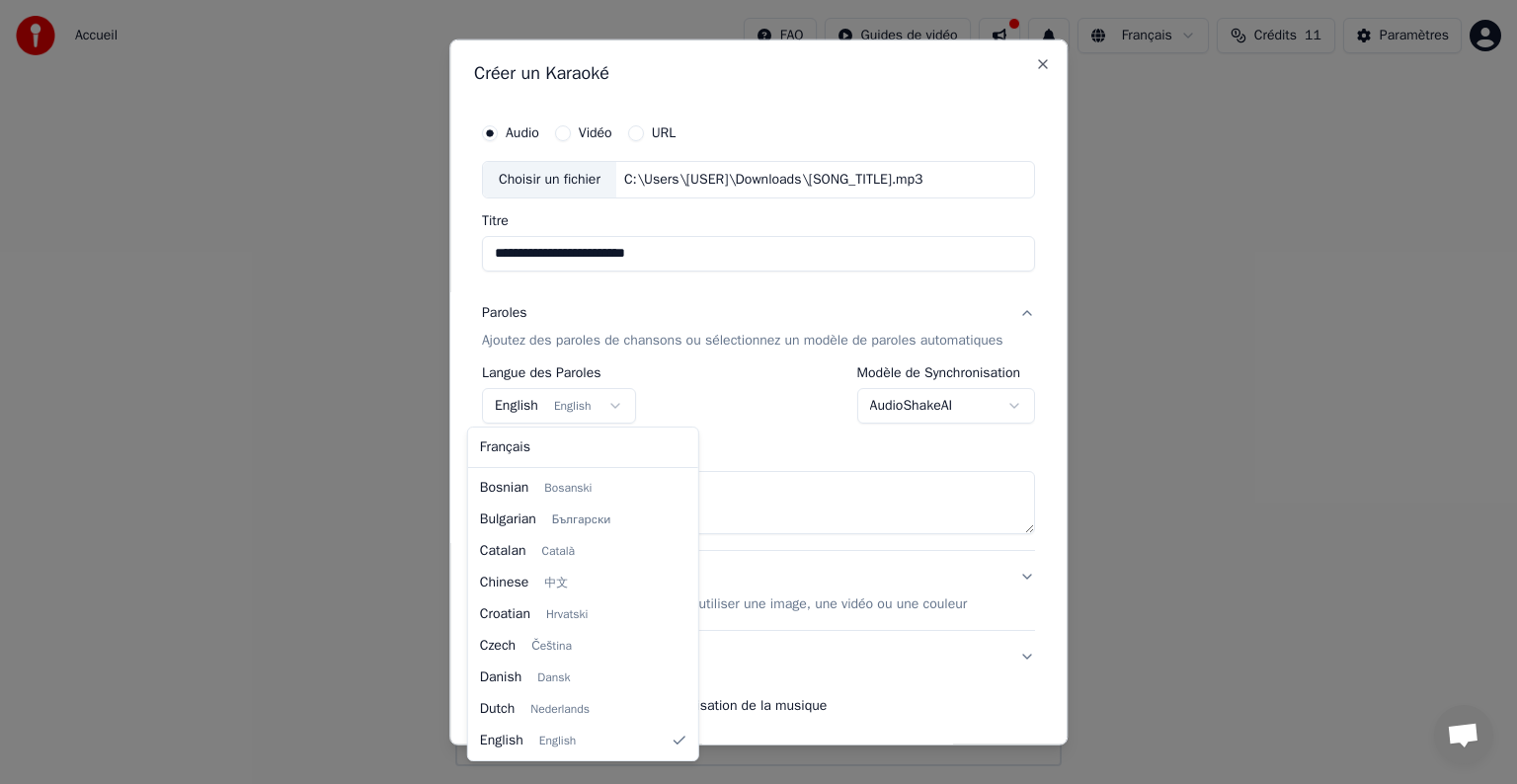 select on "**" 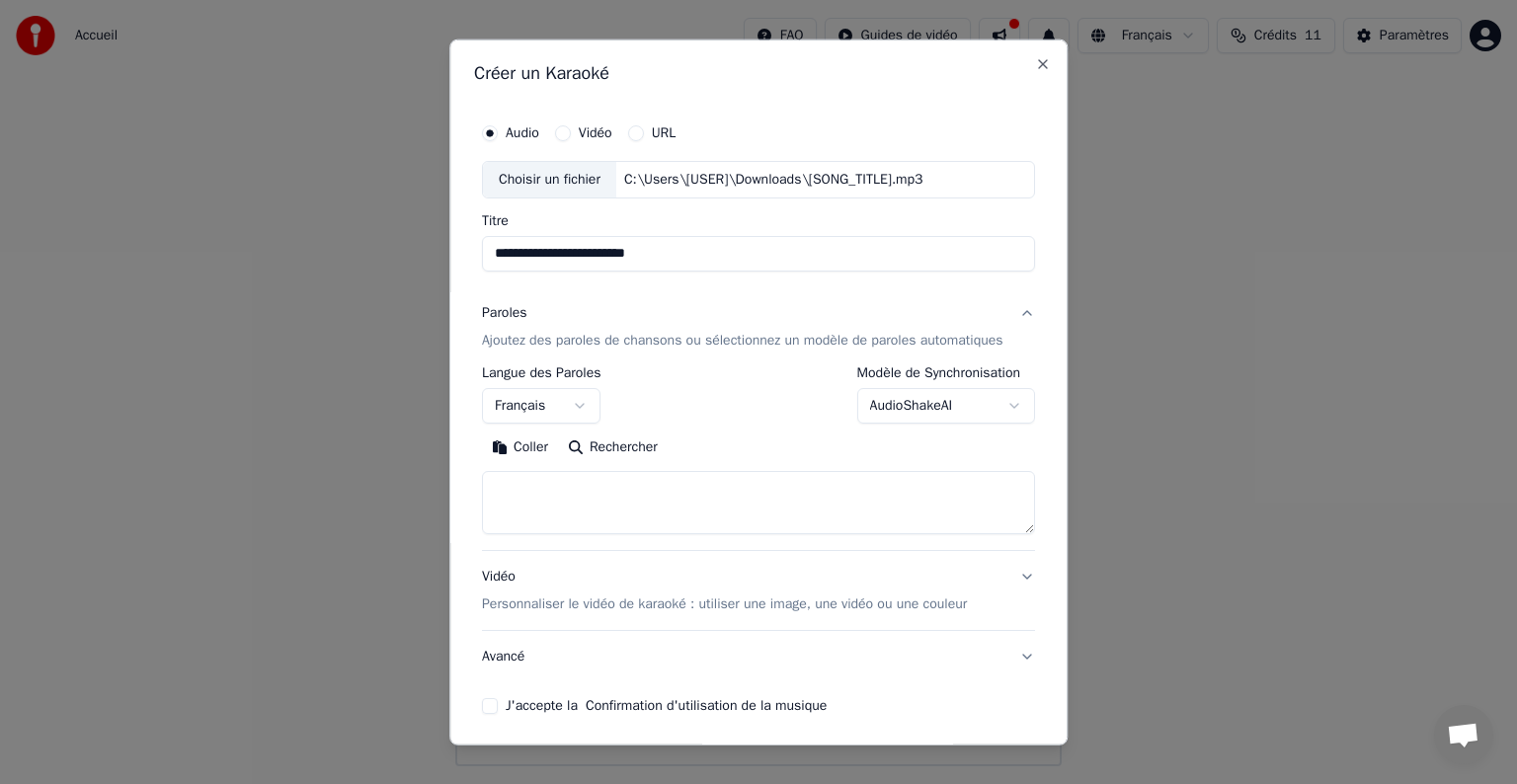 click at bounding box center [758, 503] 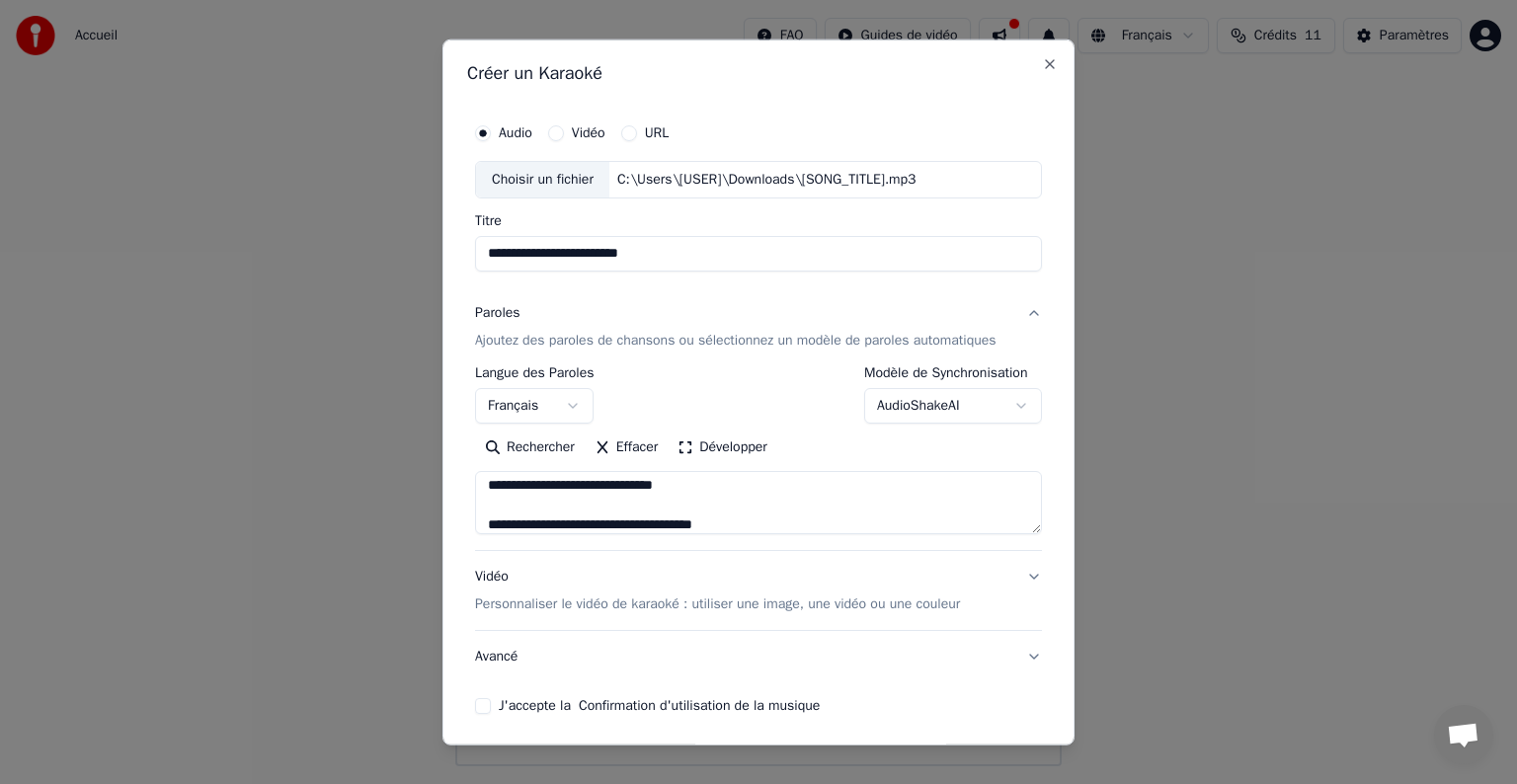 scroll, scrollTop: 1305, scrollLeft: 0, axis: vertical 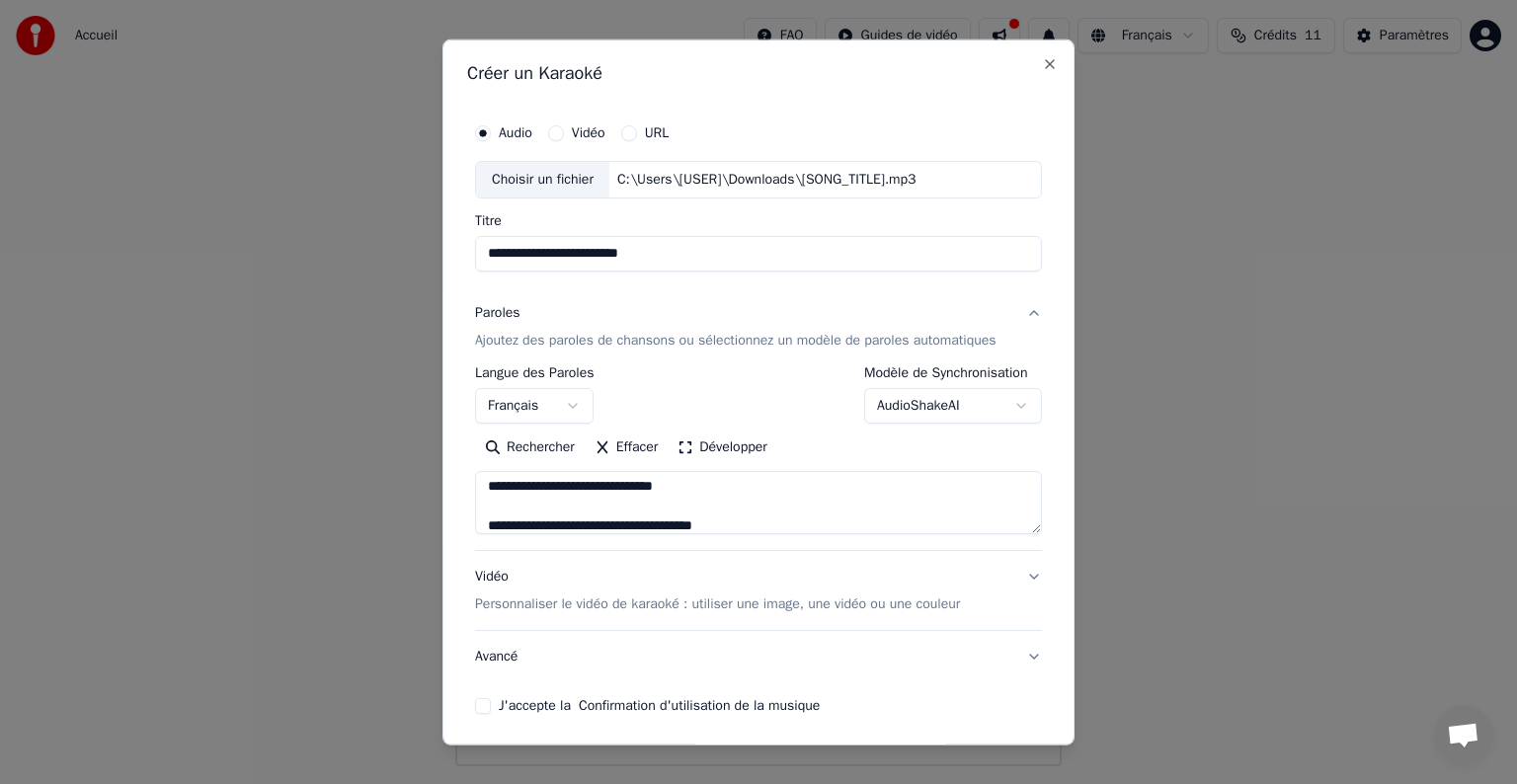 type on "**********" 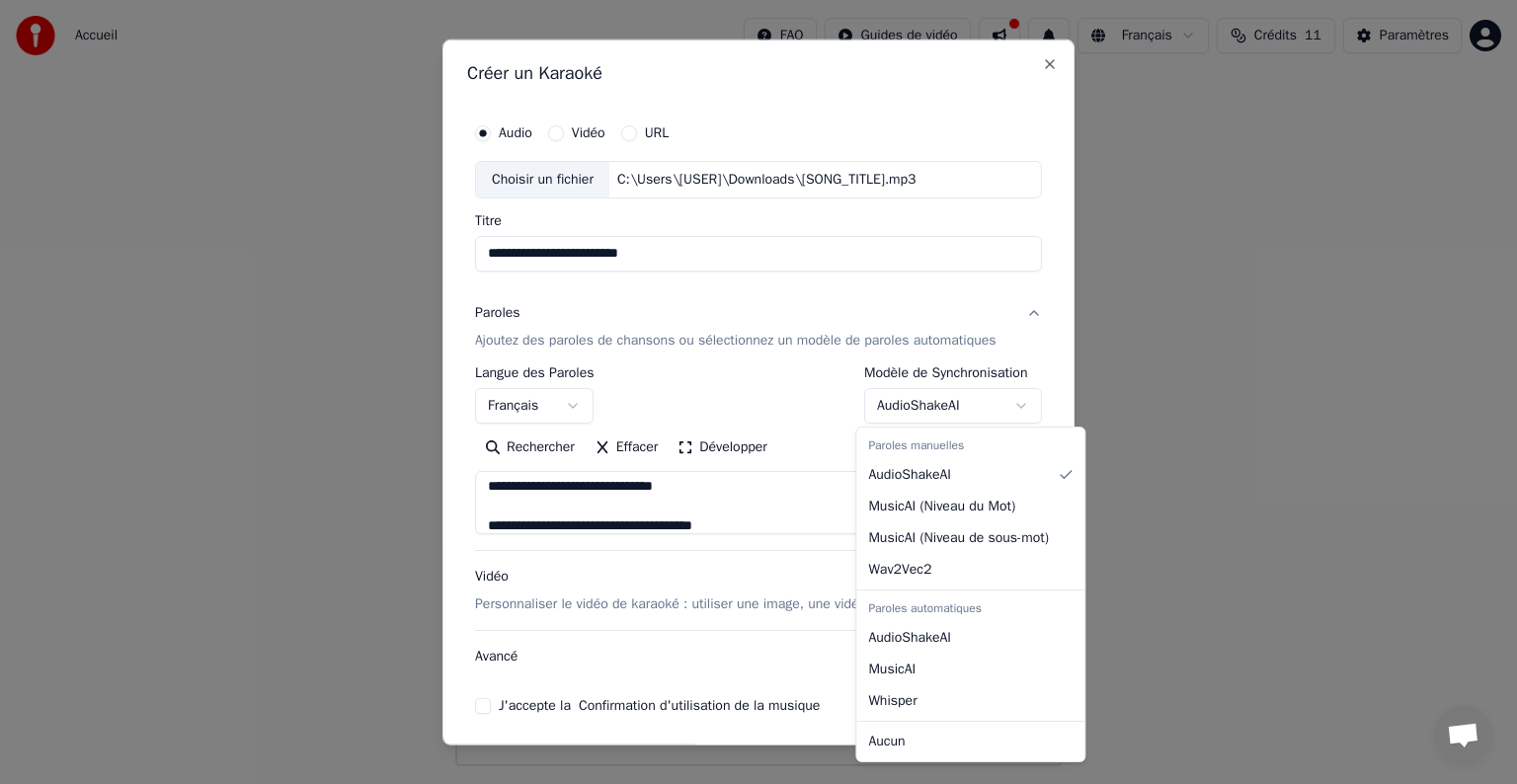 click on "**********" at bounding box center [758, 383] 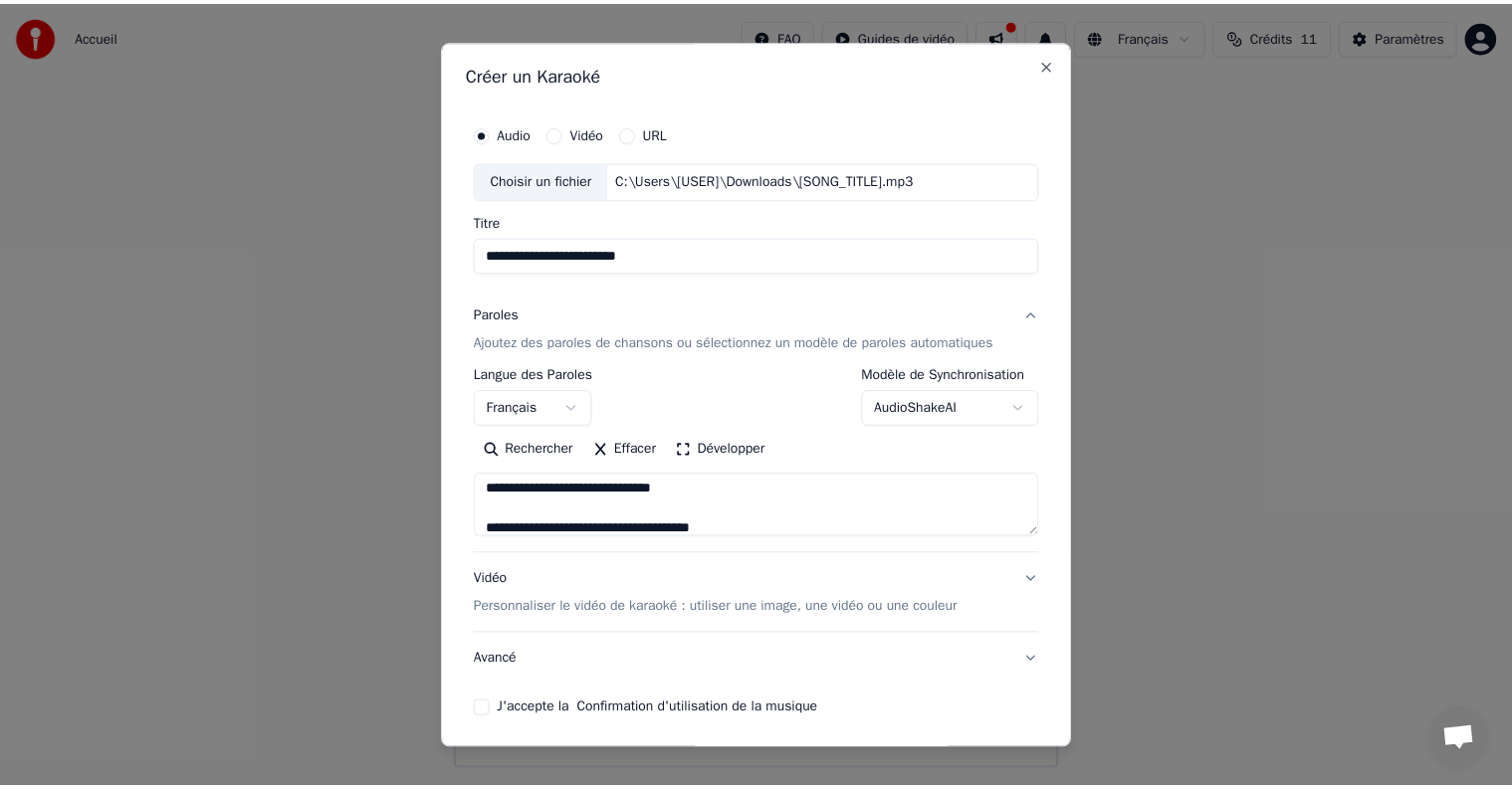 scroll, scrollTop: 76, scrollLeft: 0, axis: vertical 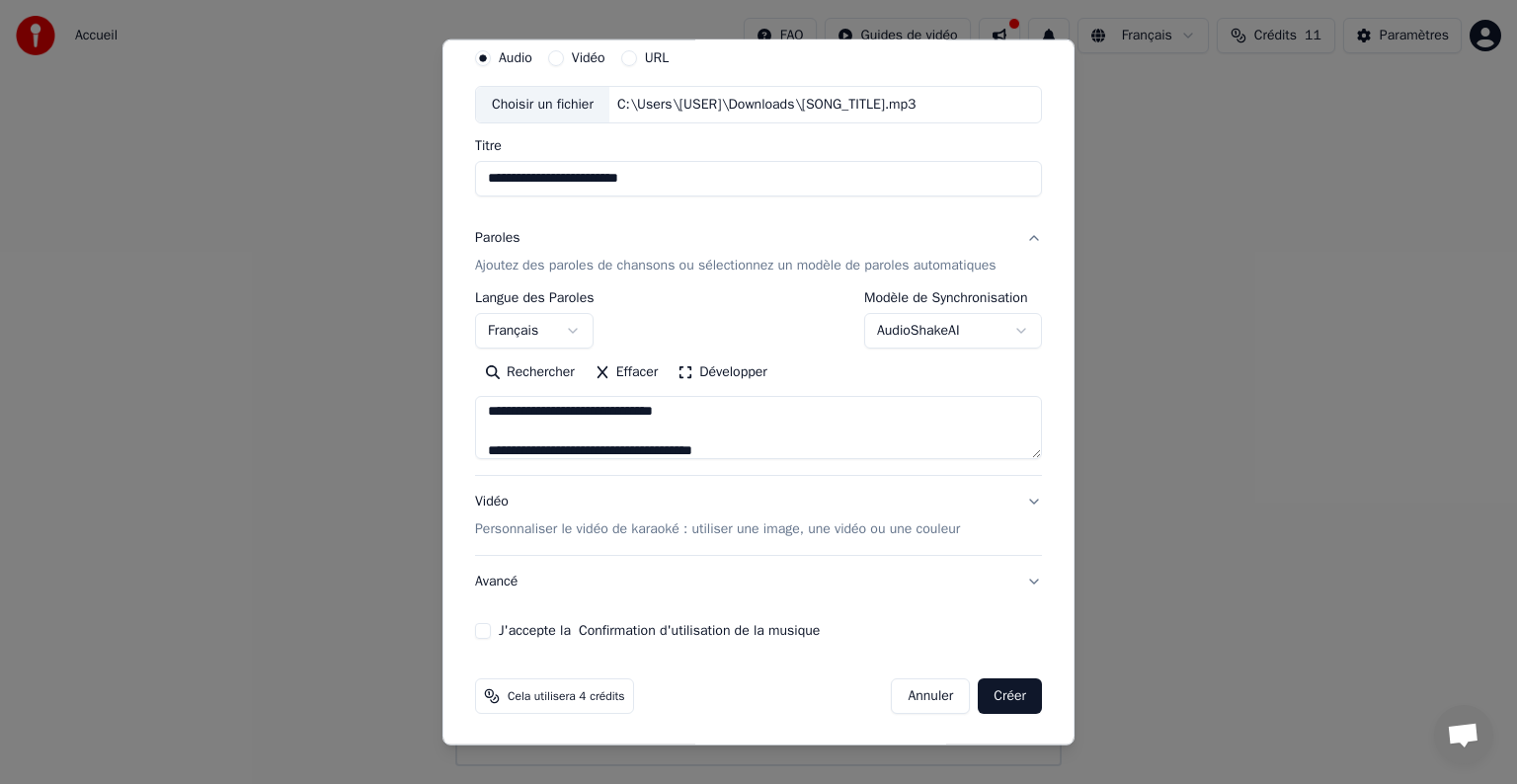 click on "J'accepte la   Confirmation d'utilisation de la musique" at bounding box center [483, 631] 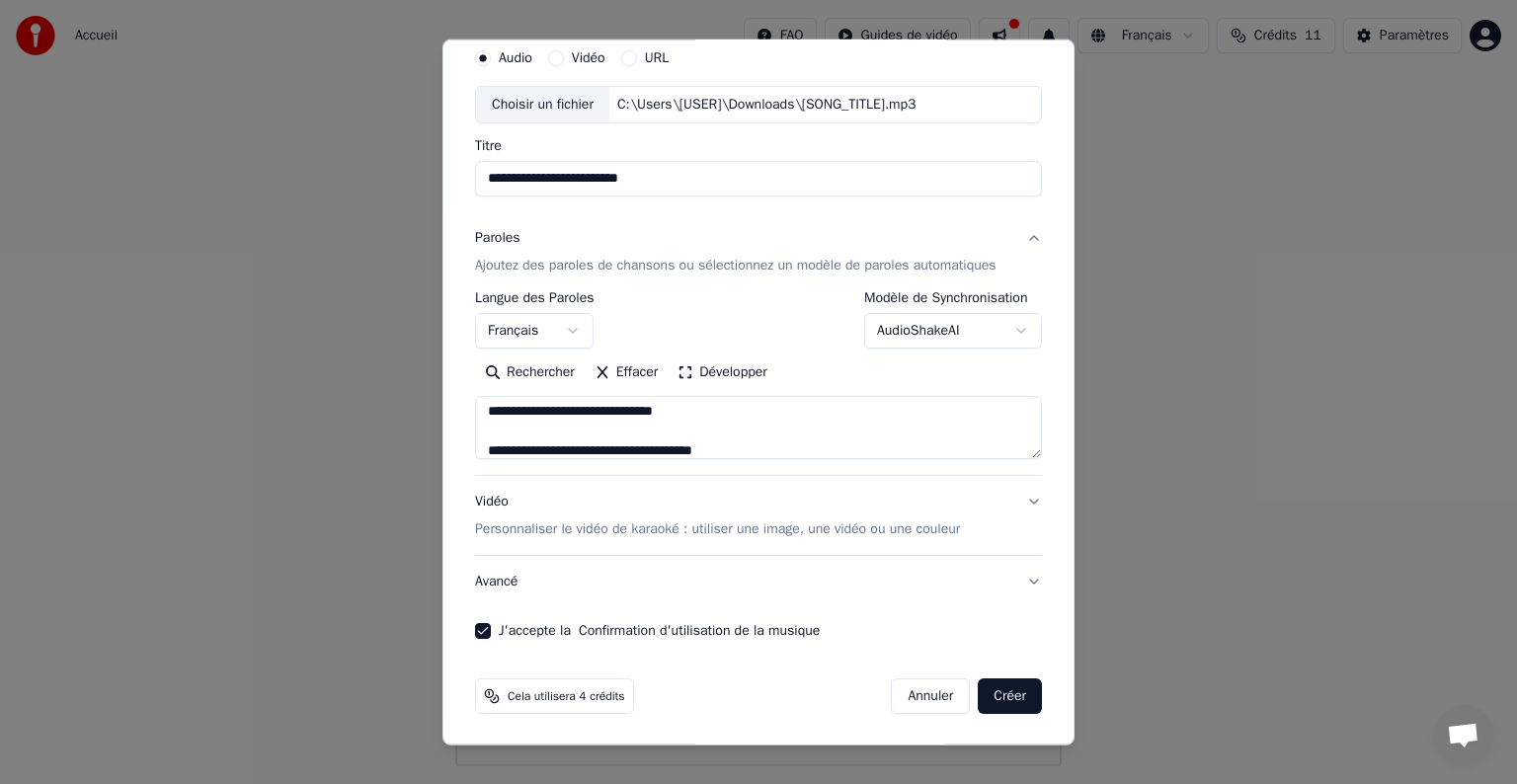 click on "Créer" at bounding box center [1009, 696] 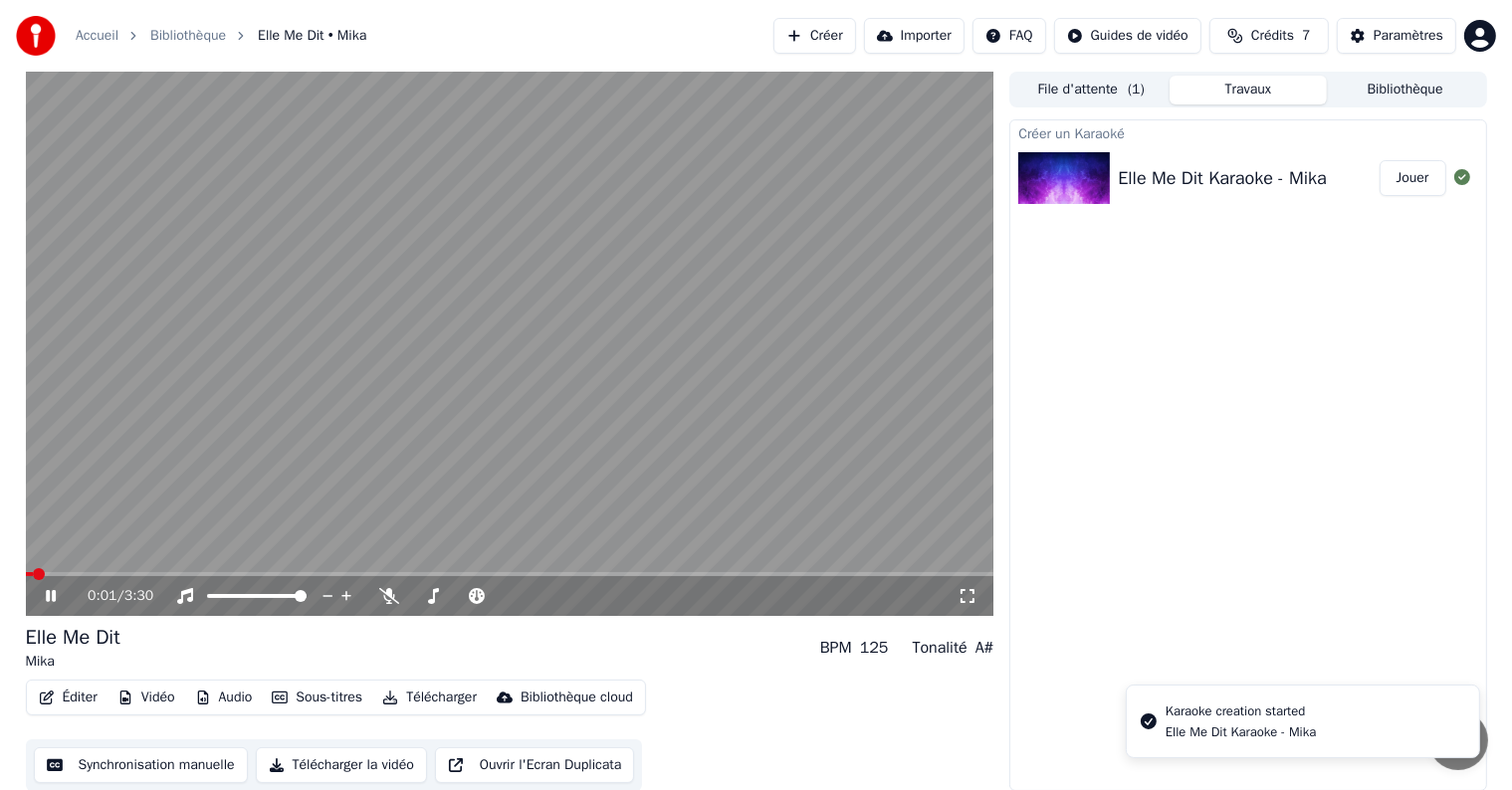 click 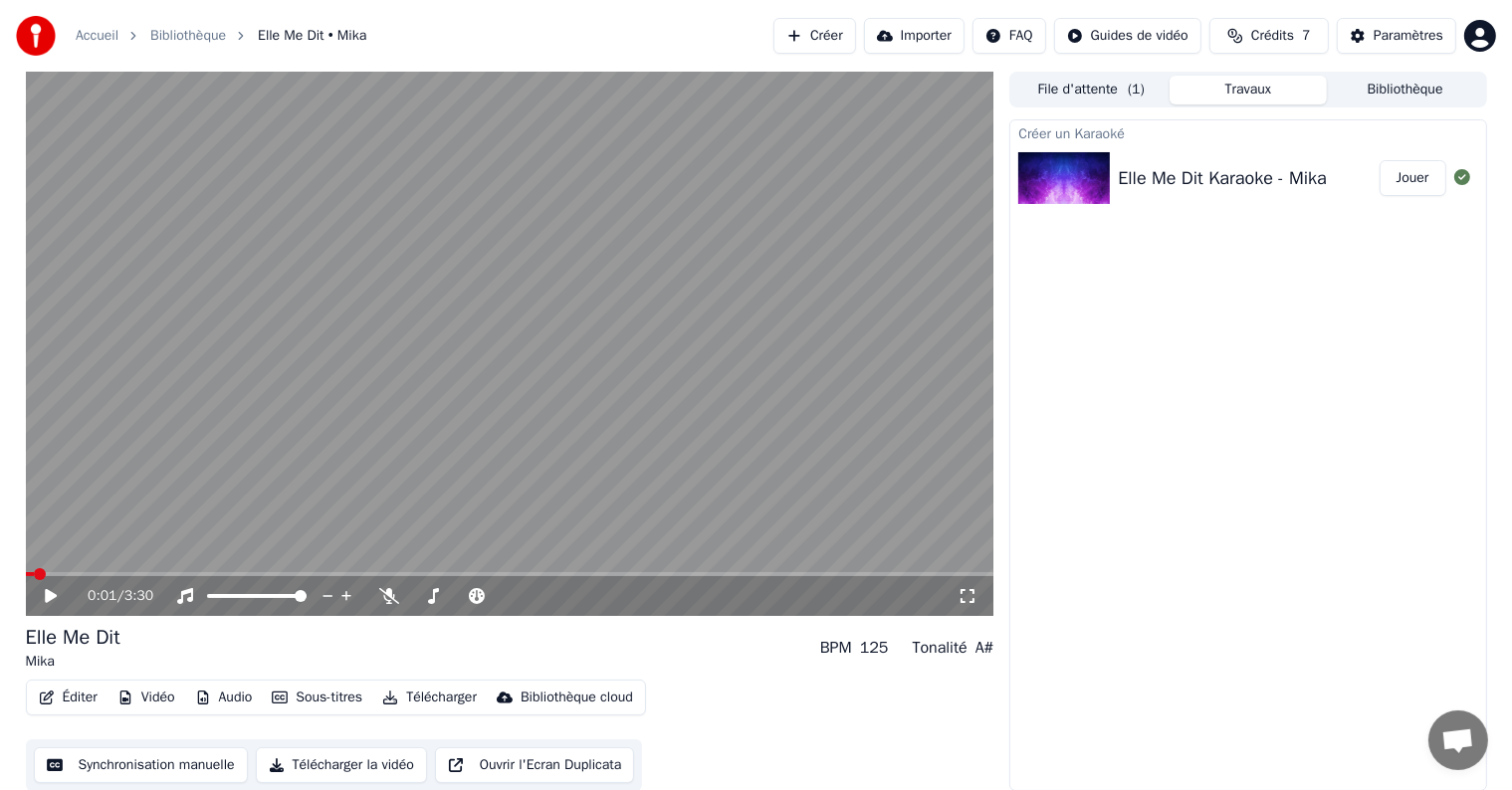 click 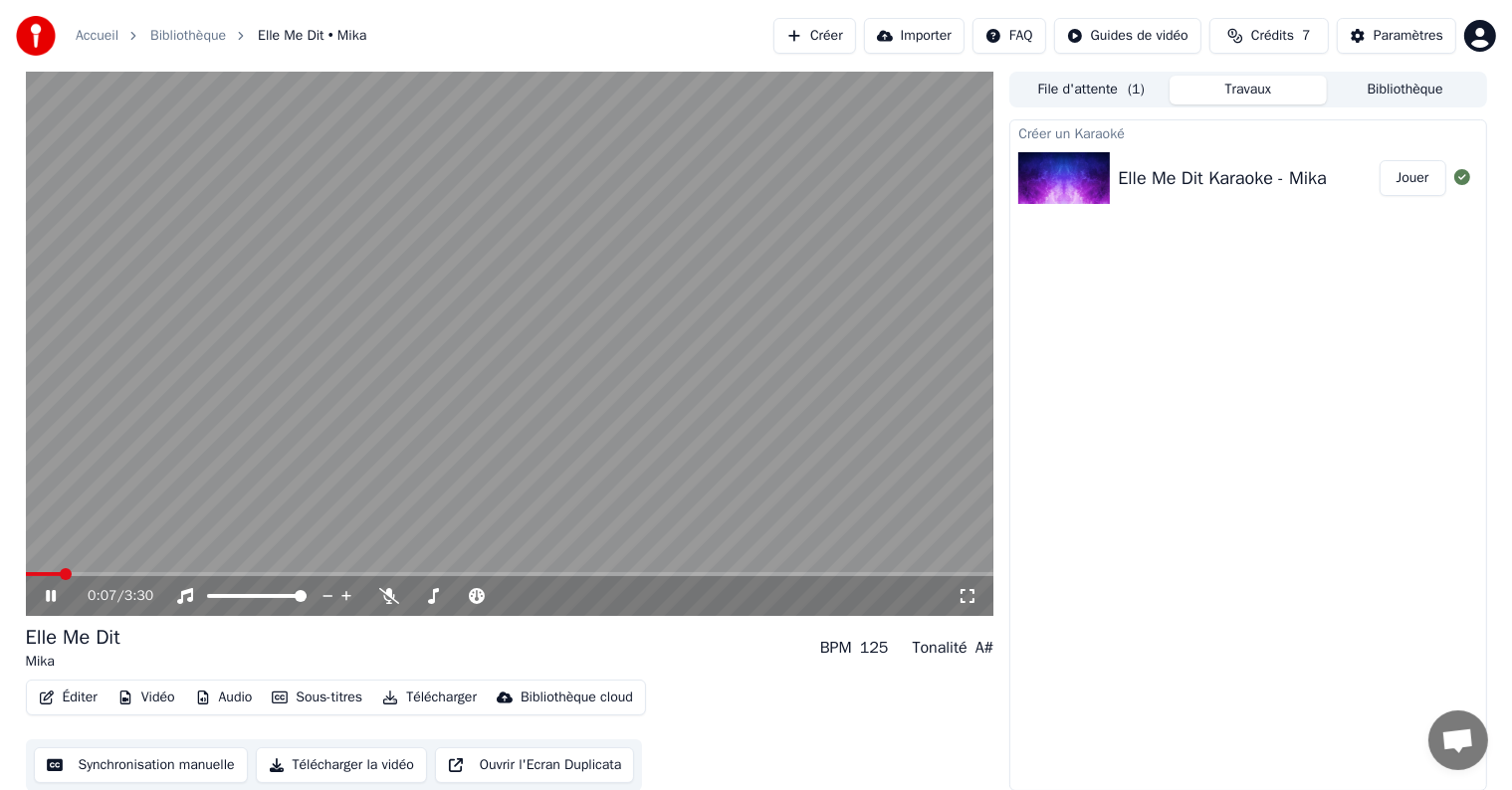 click at bounding box center [510, 343] 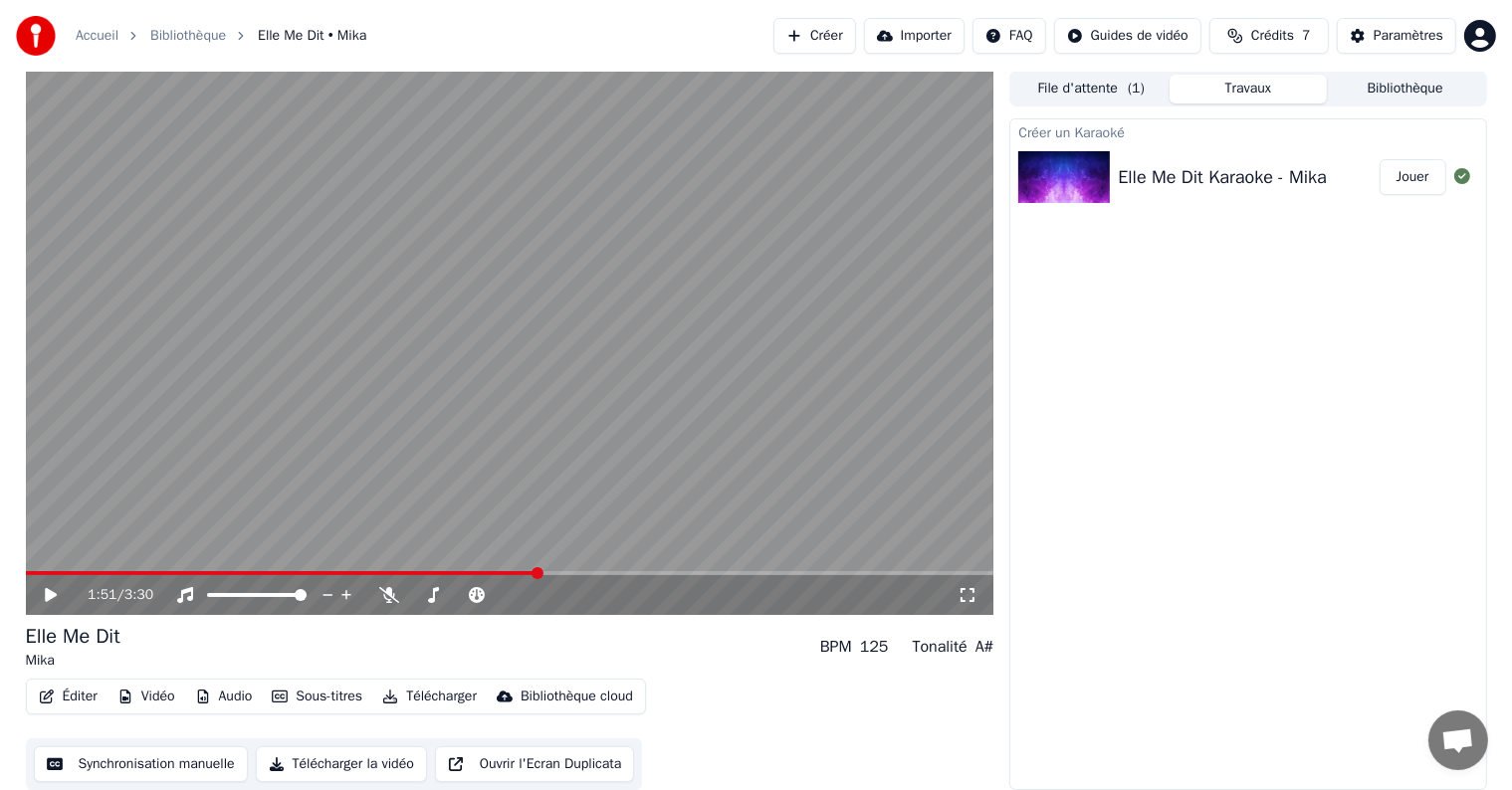 scroll, scrollTop: 0, scrollLeft: 0, axis: both 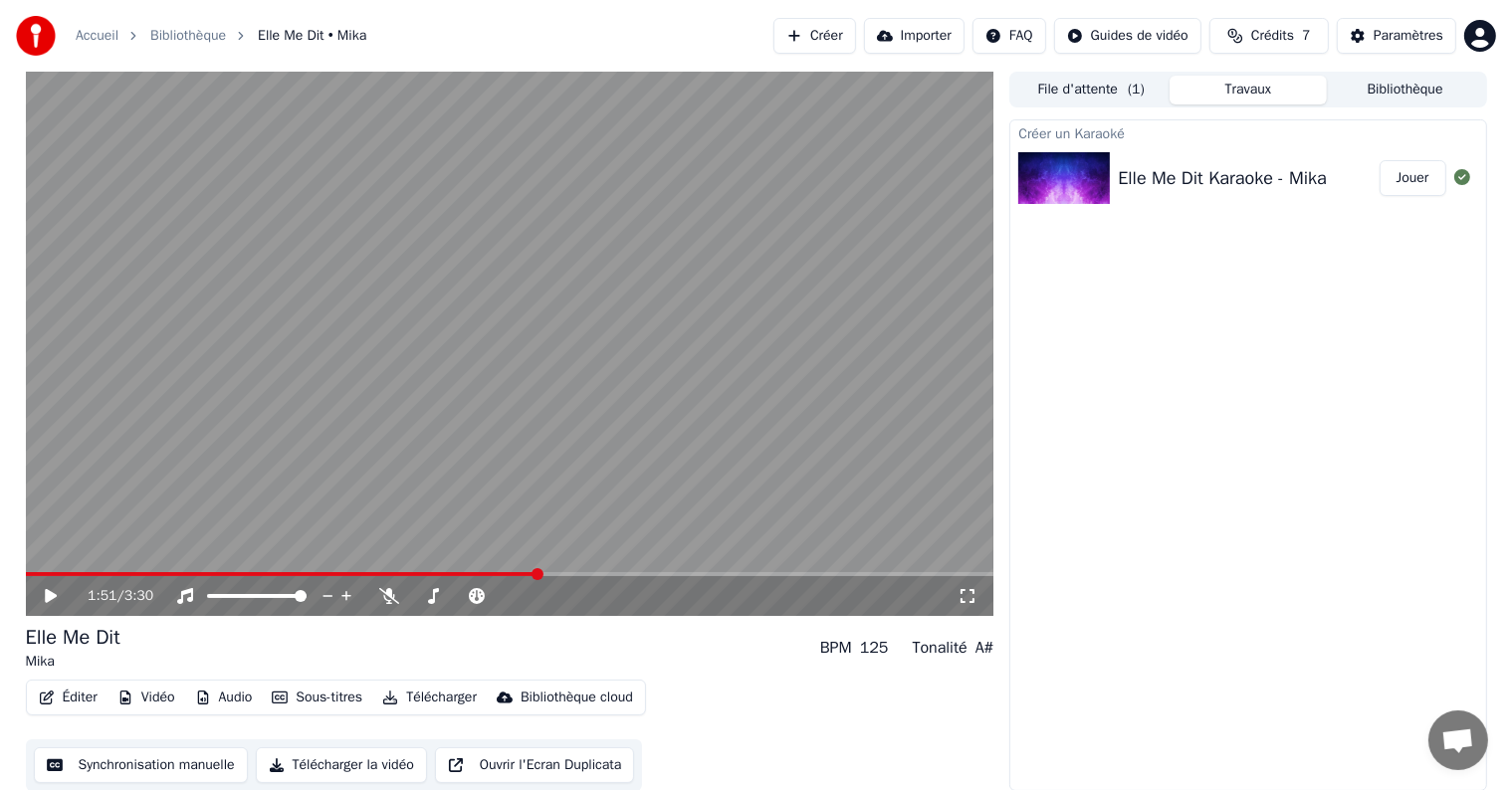 click on "Créer un Karaoké Elle Me Dit Karaoke - Mika Jouer" at bounding box center (1247, 455) 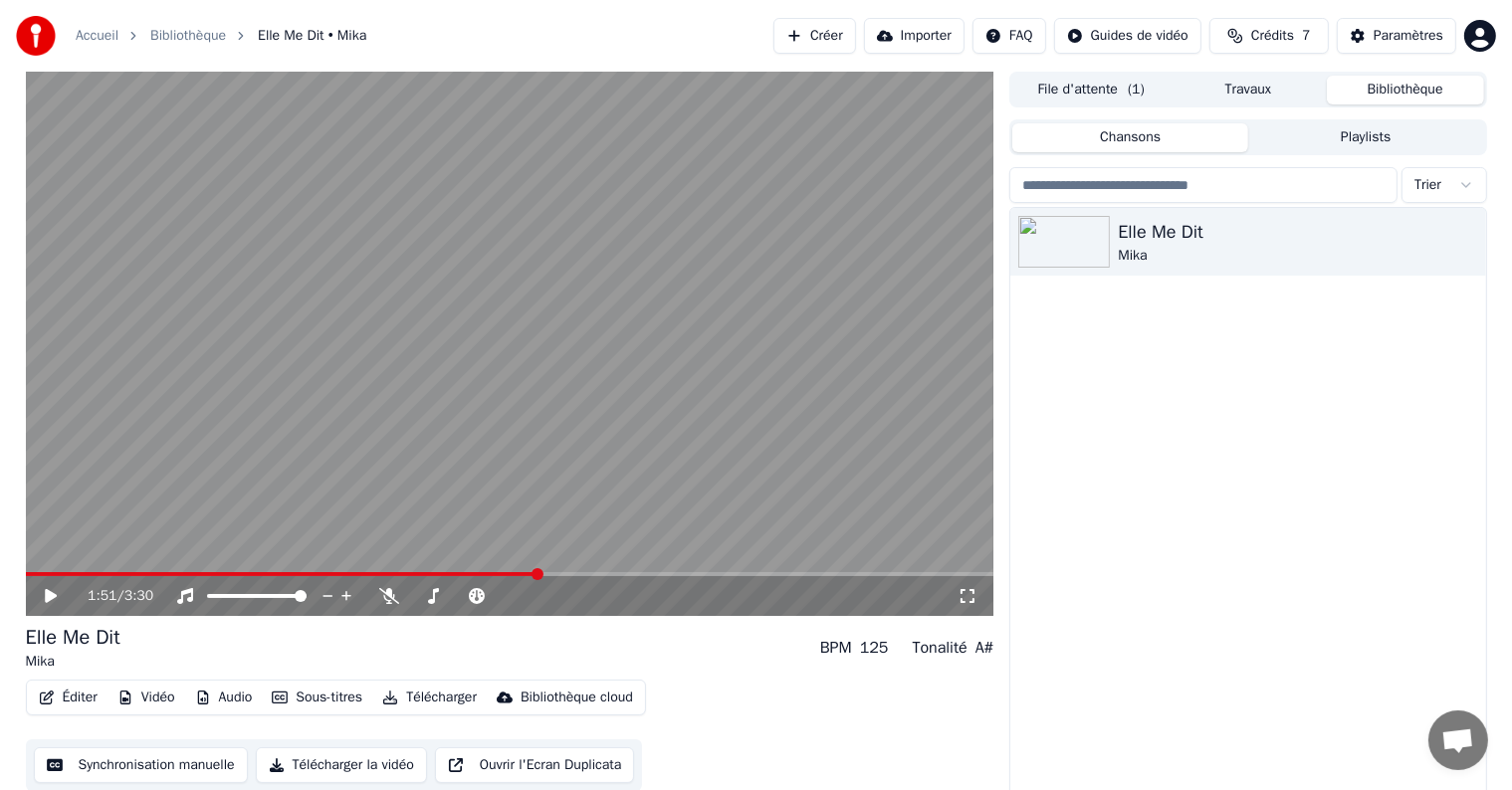 click on "File d'attente ( 1 )" at bounding box center [1091, 90] 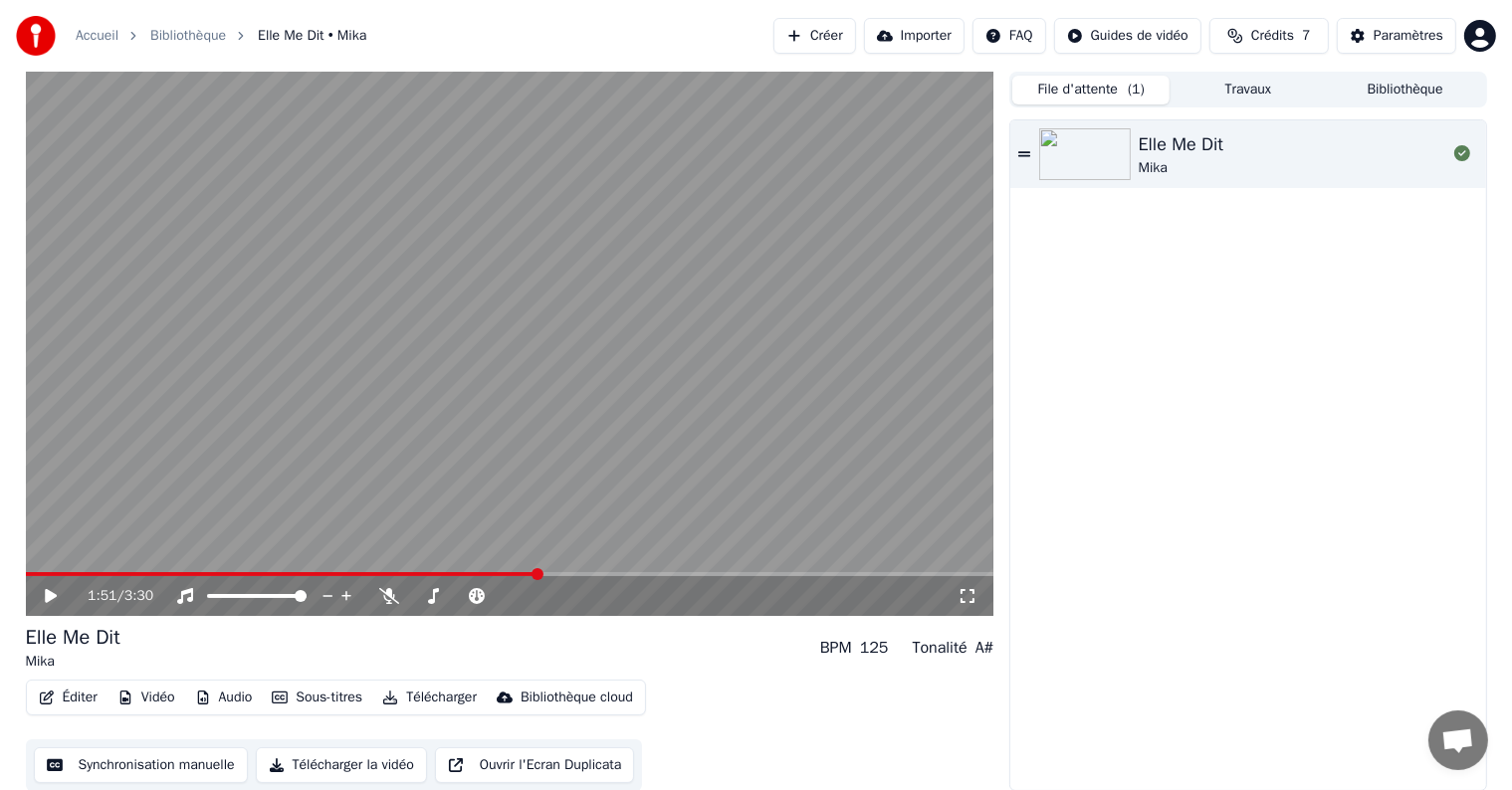 click on "Elle Me Dit Mika" at bounding box center [1292, 154] 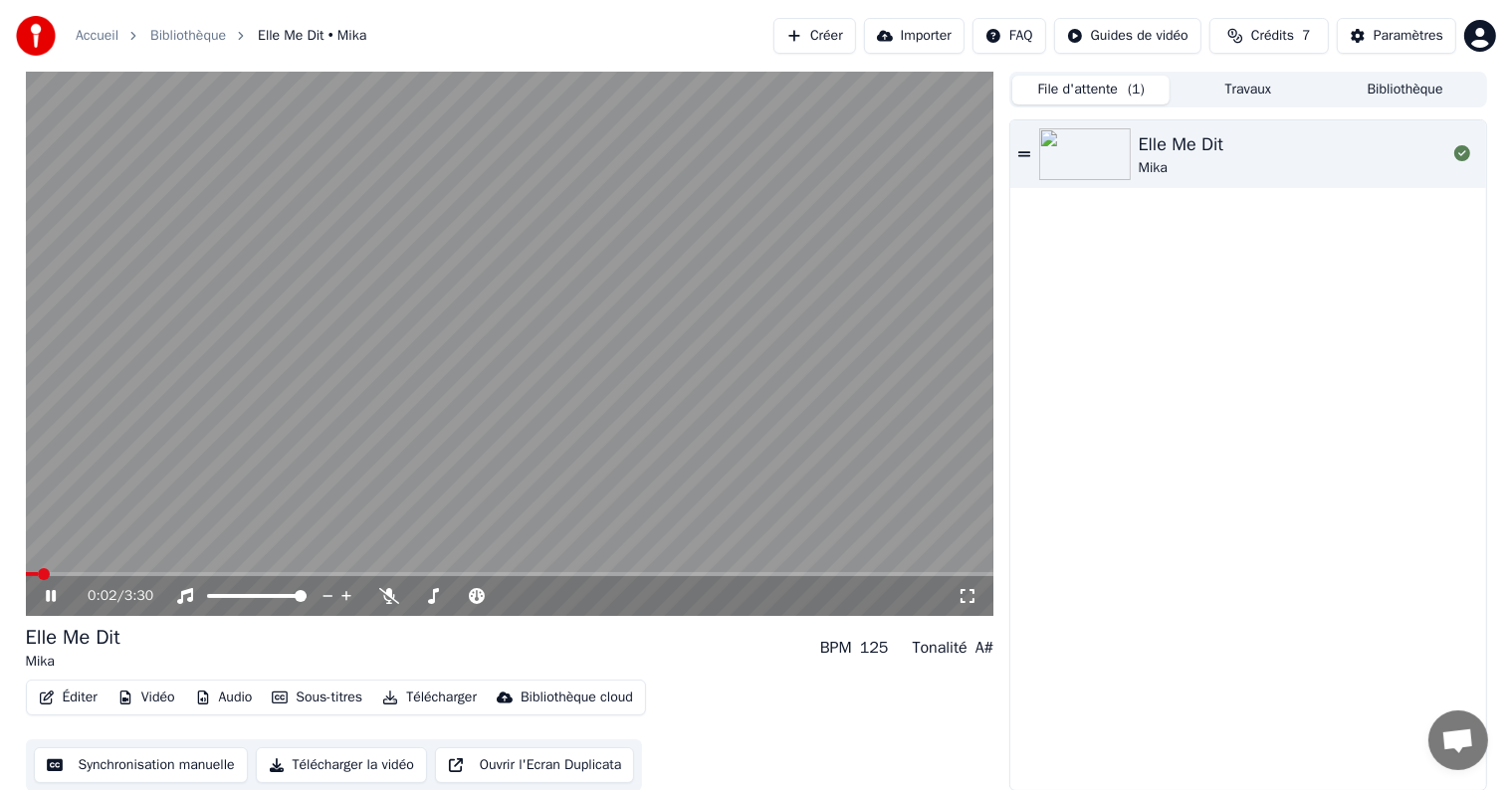 click at bounding box center (510, 343) 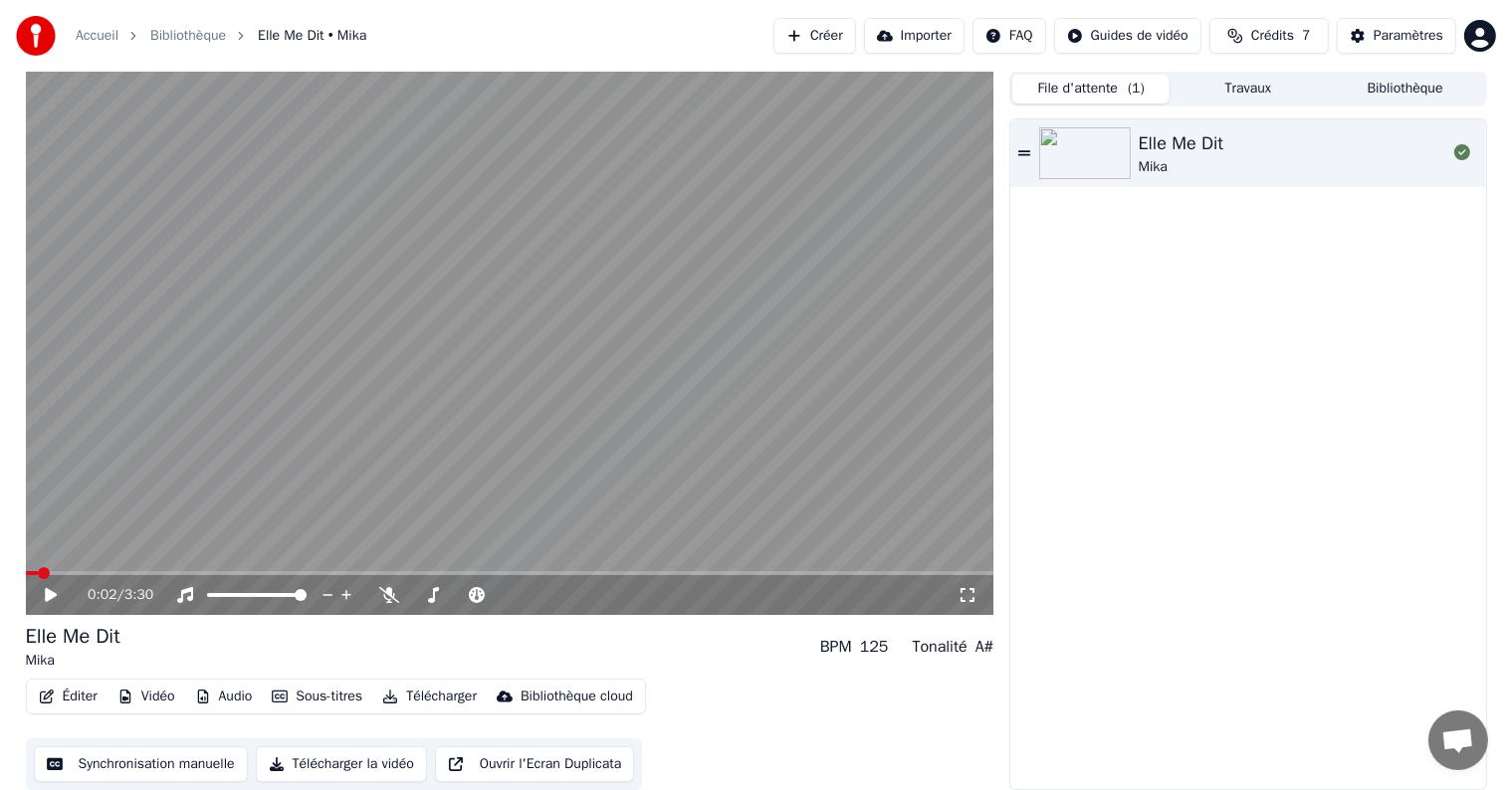 scroll, scrollTop: 0, scrollLeft: 0, axis: both 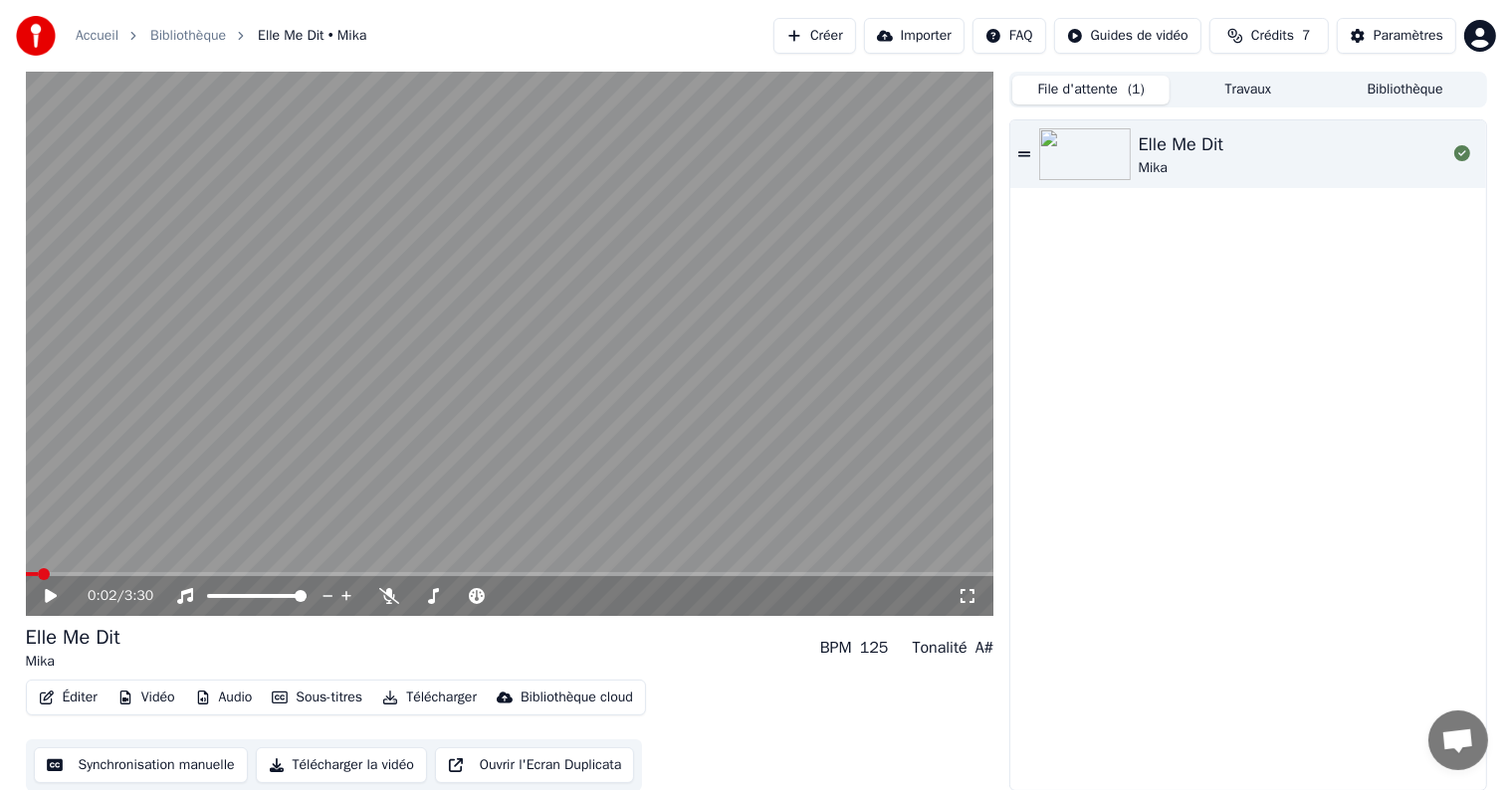 click on "Bibliothèque" at bounding box center (1405, 90) 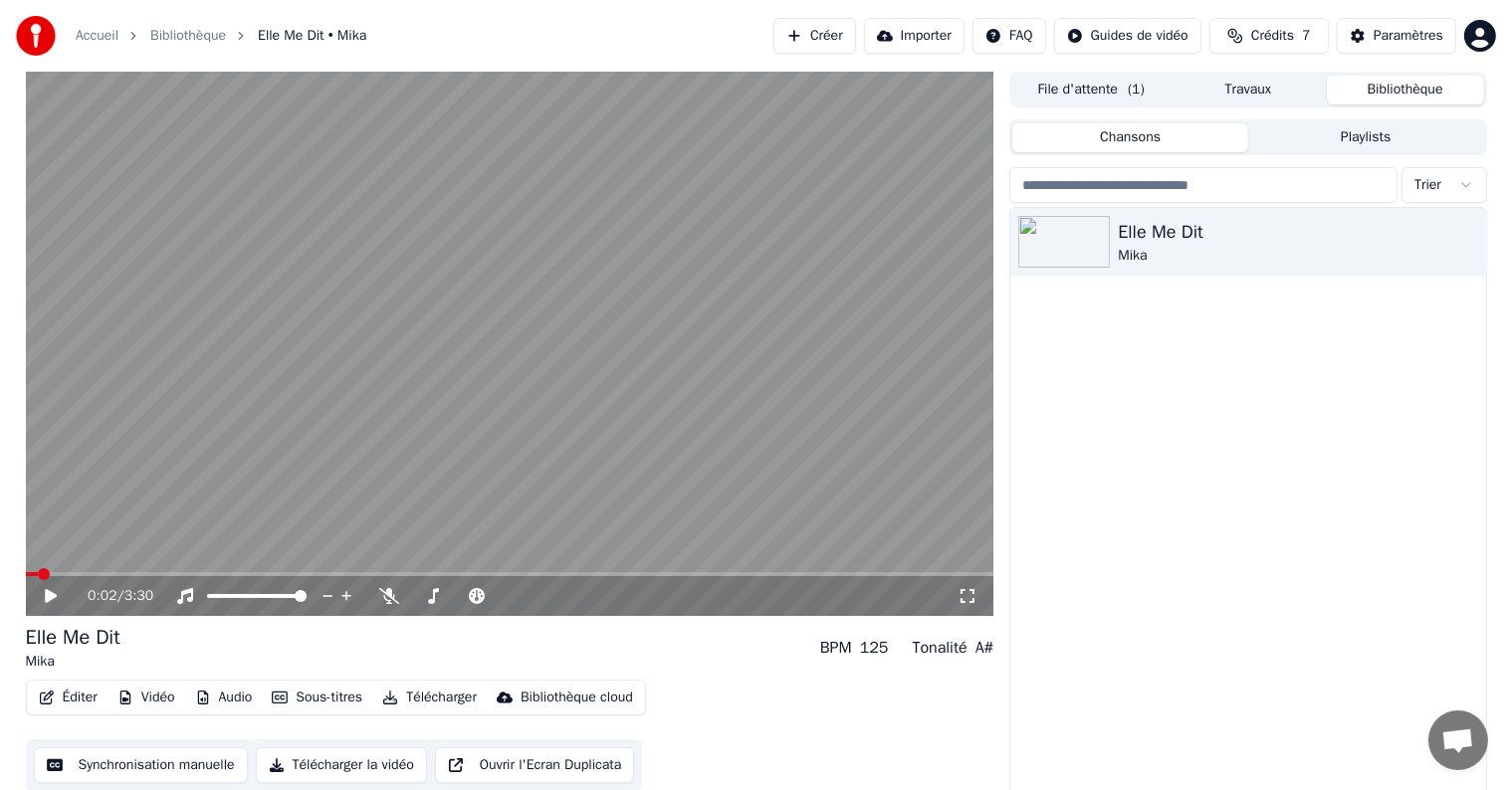 click on "File d'attente ( 1 )" at bounding box center (1091, 90) 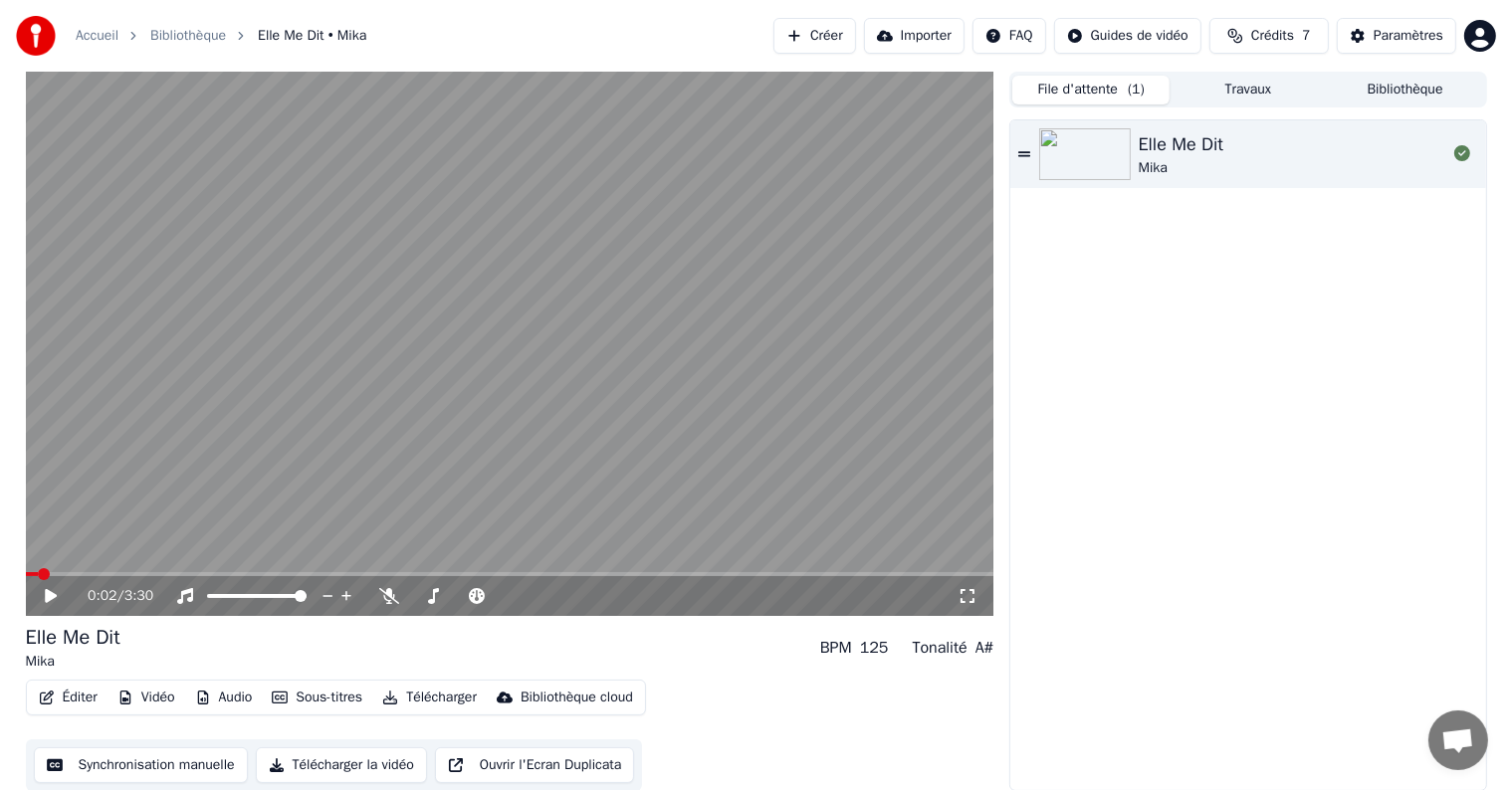 click at bounding box center (510, 343) 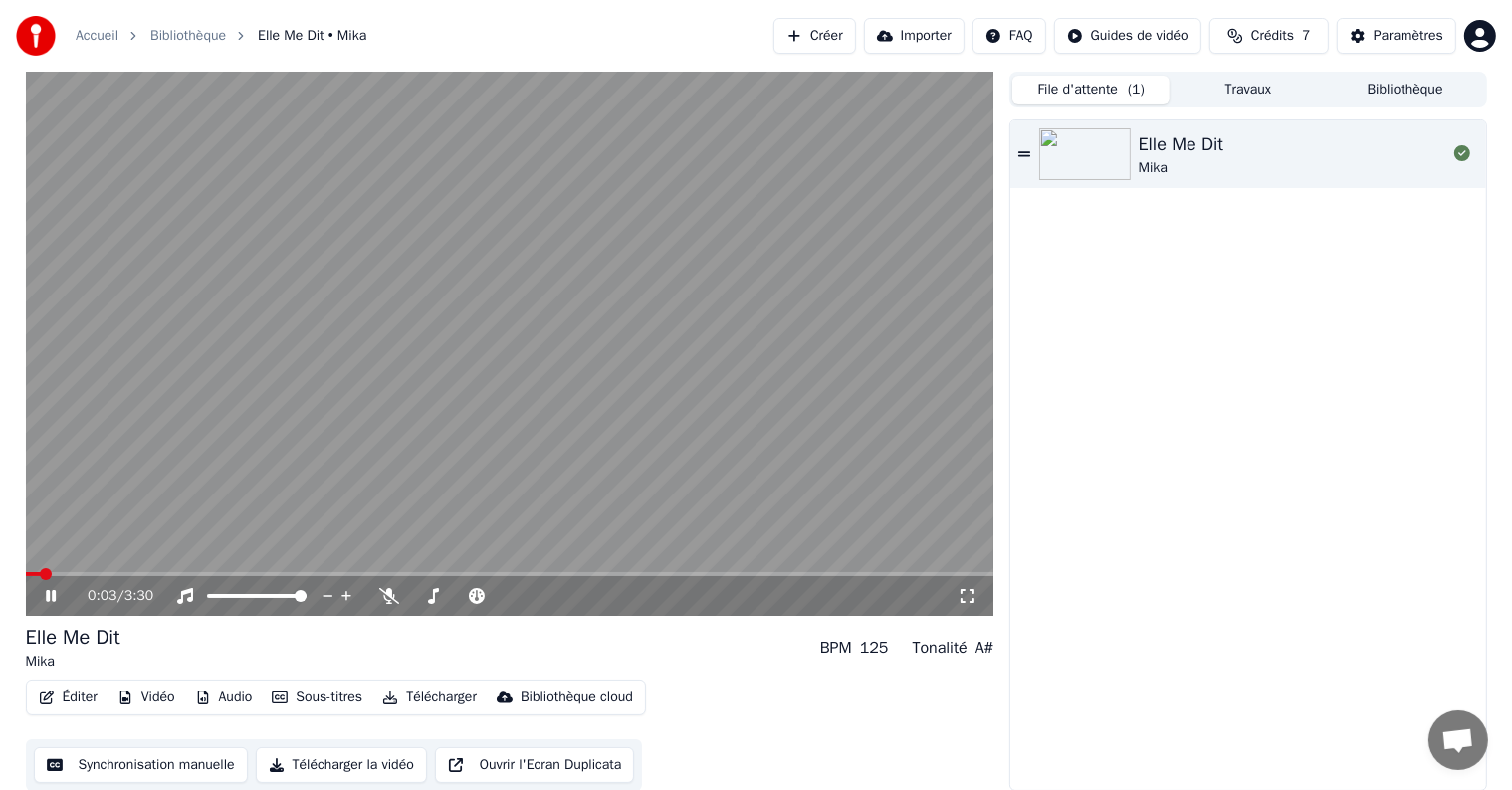 click at bounding box center (510, 574) 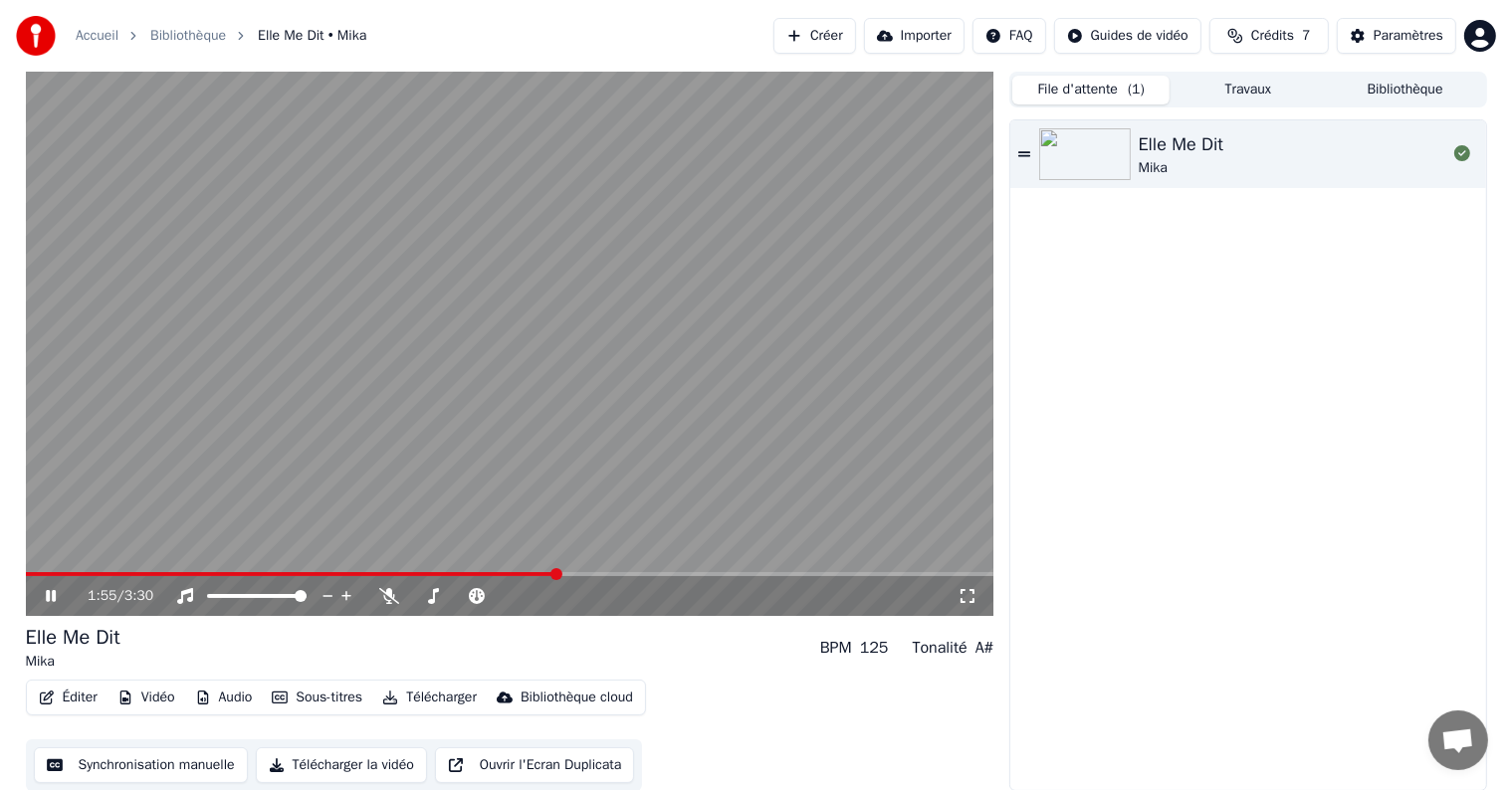click at bounding box center (510, 343) 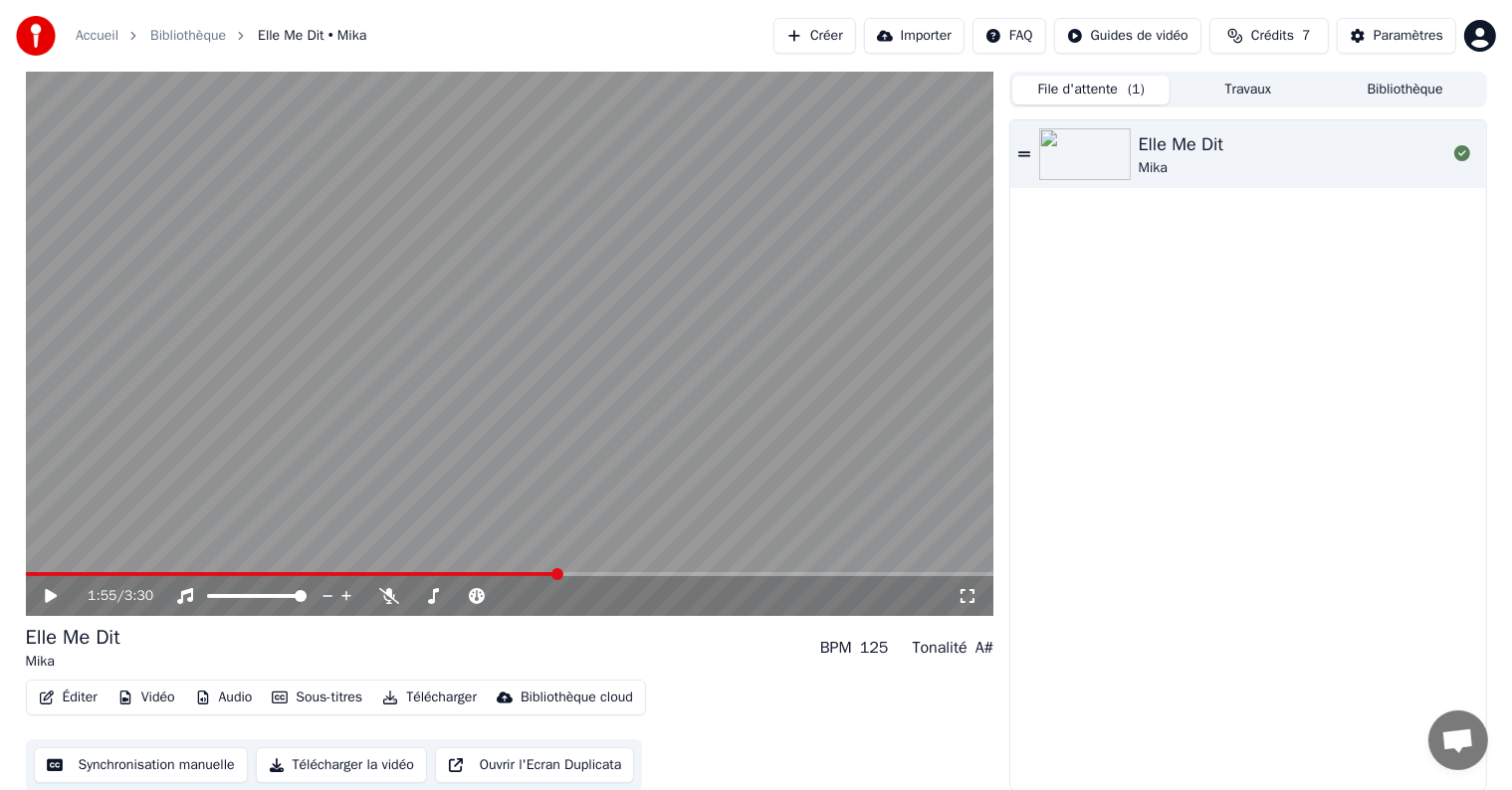 click at bounding box center [510, 343] 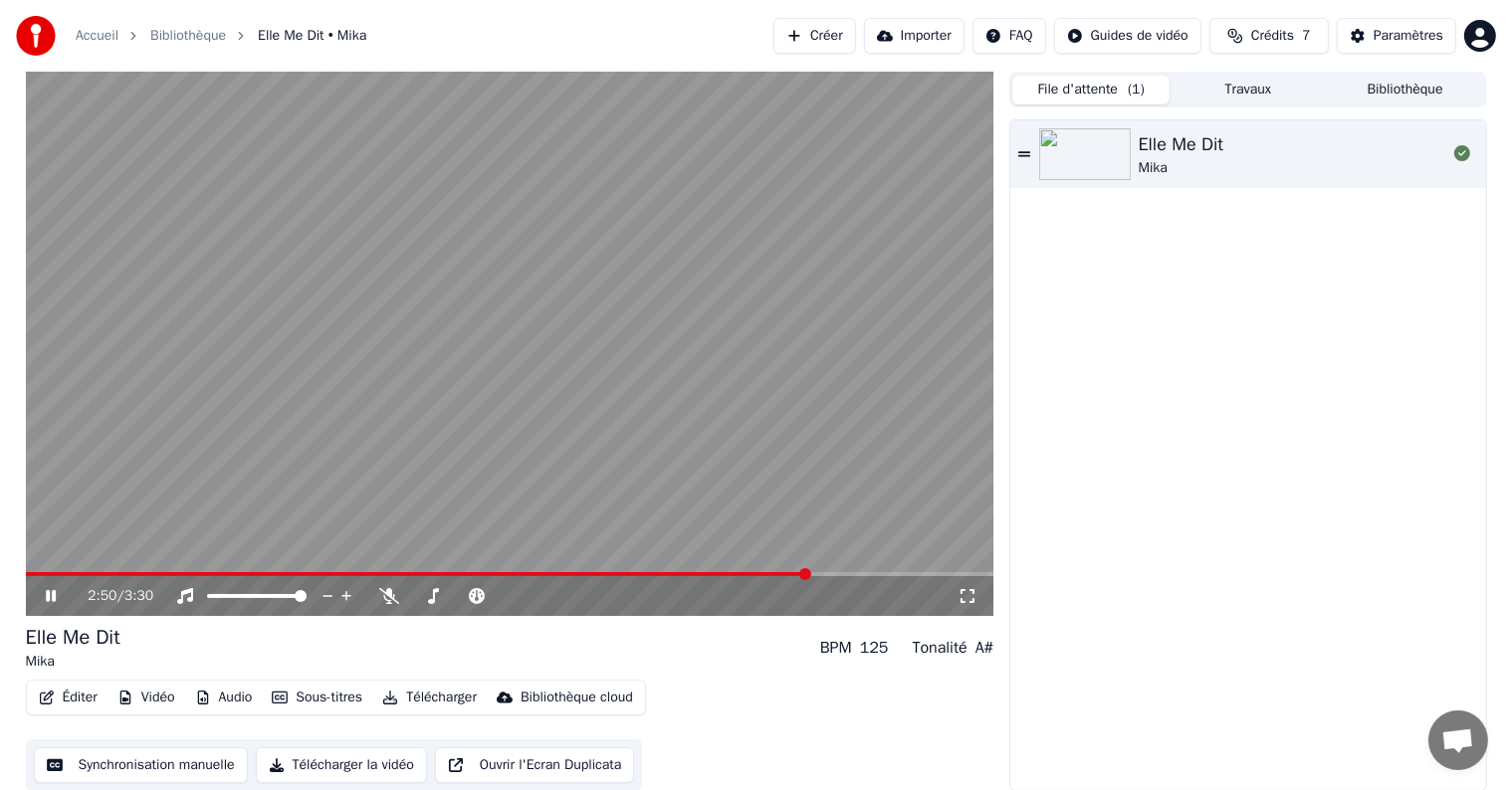 click at bounding box center [510, 574] 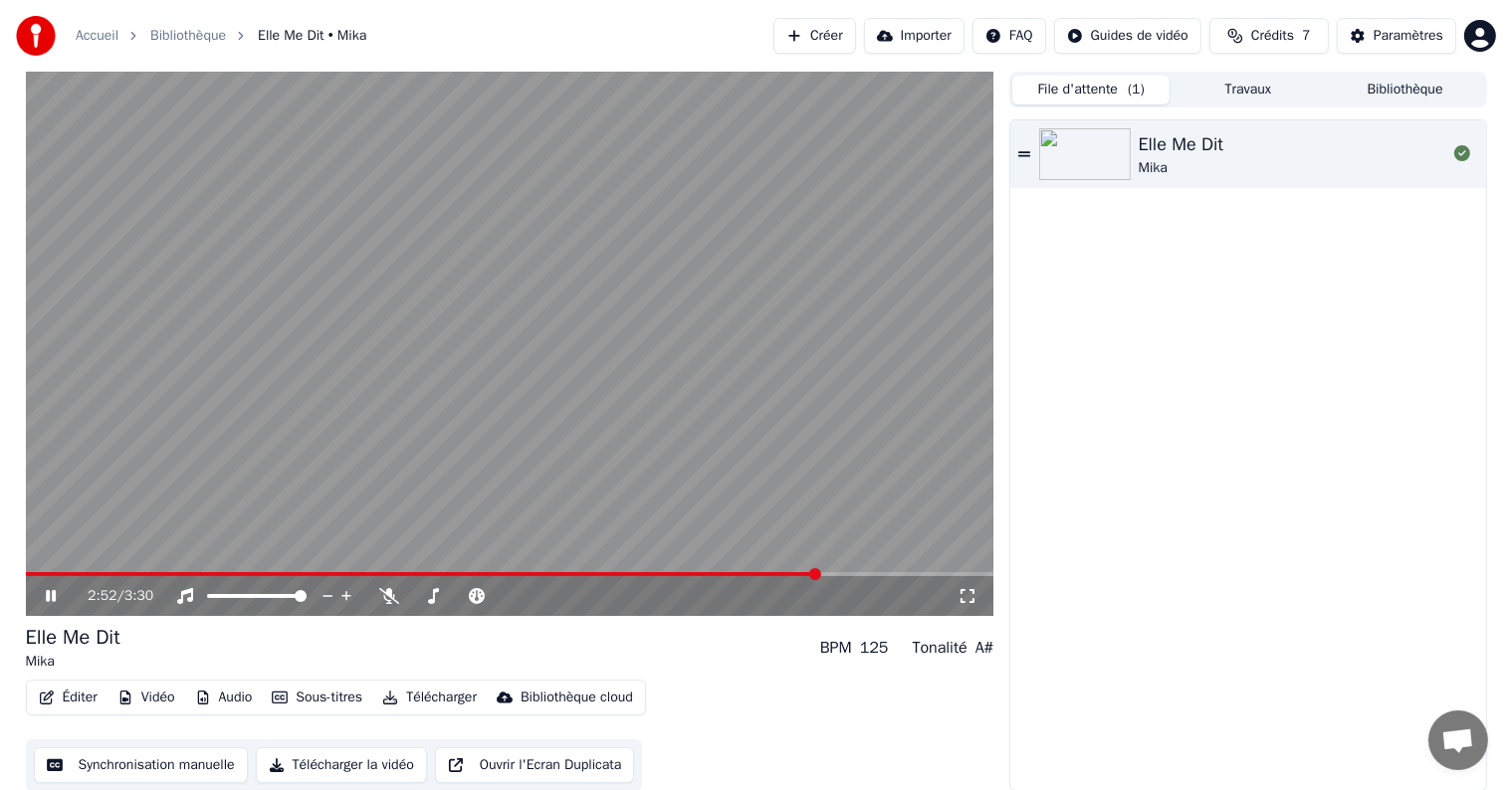 click at bounding box center (422, 574) 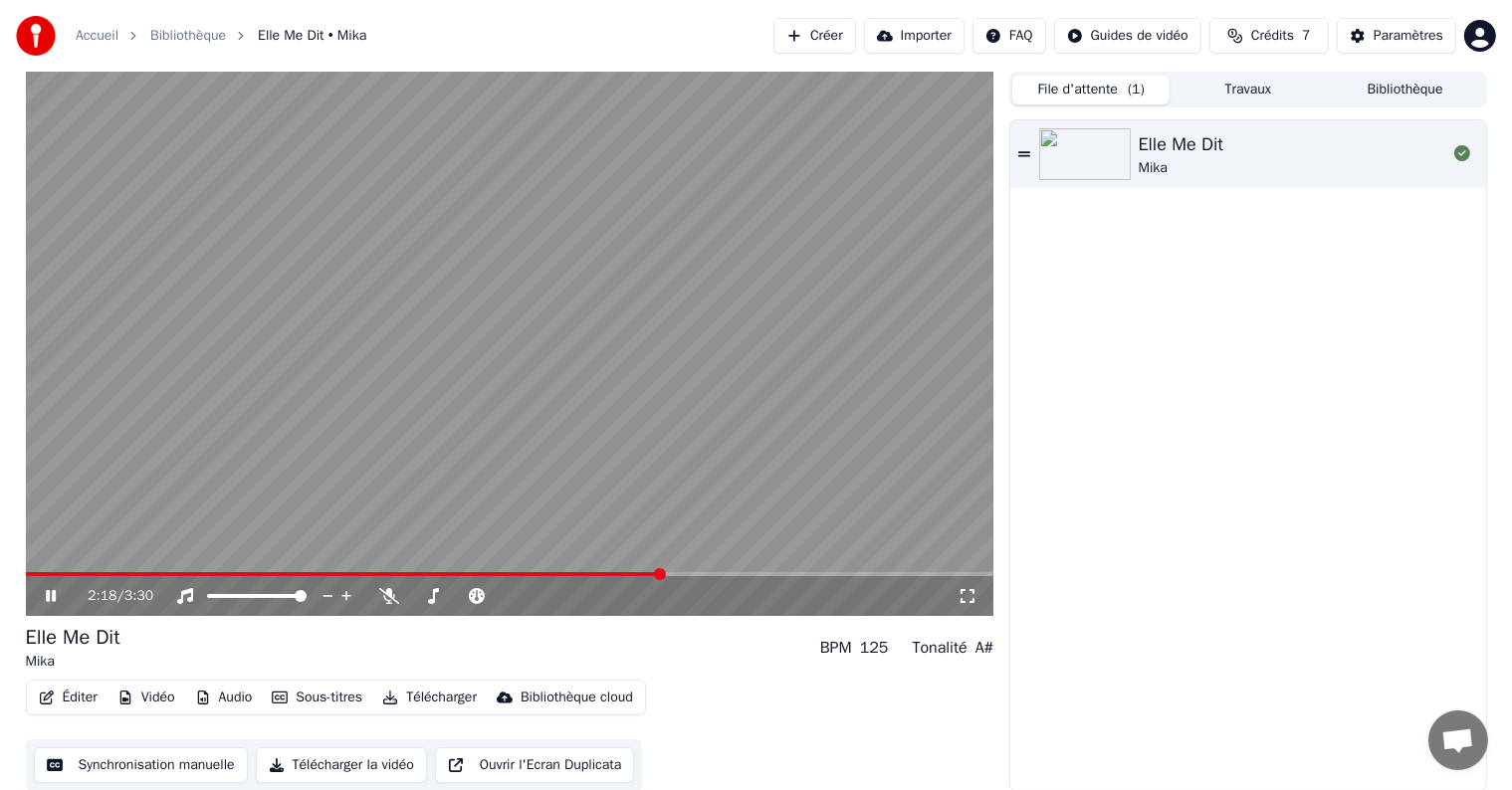 click at bounding box center (343, 574) 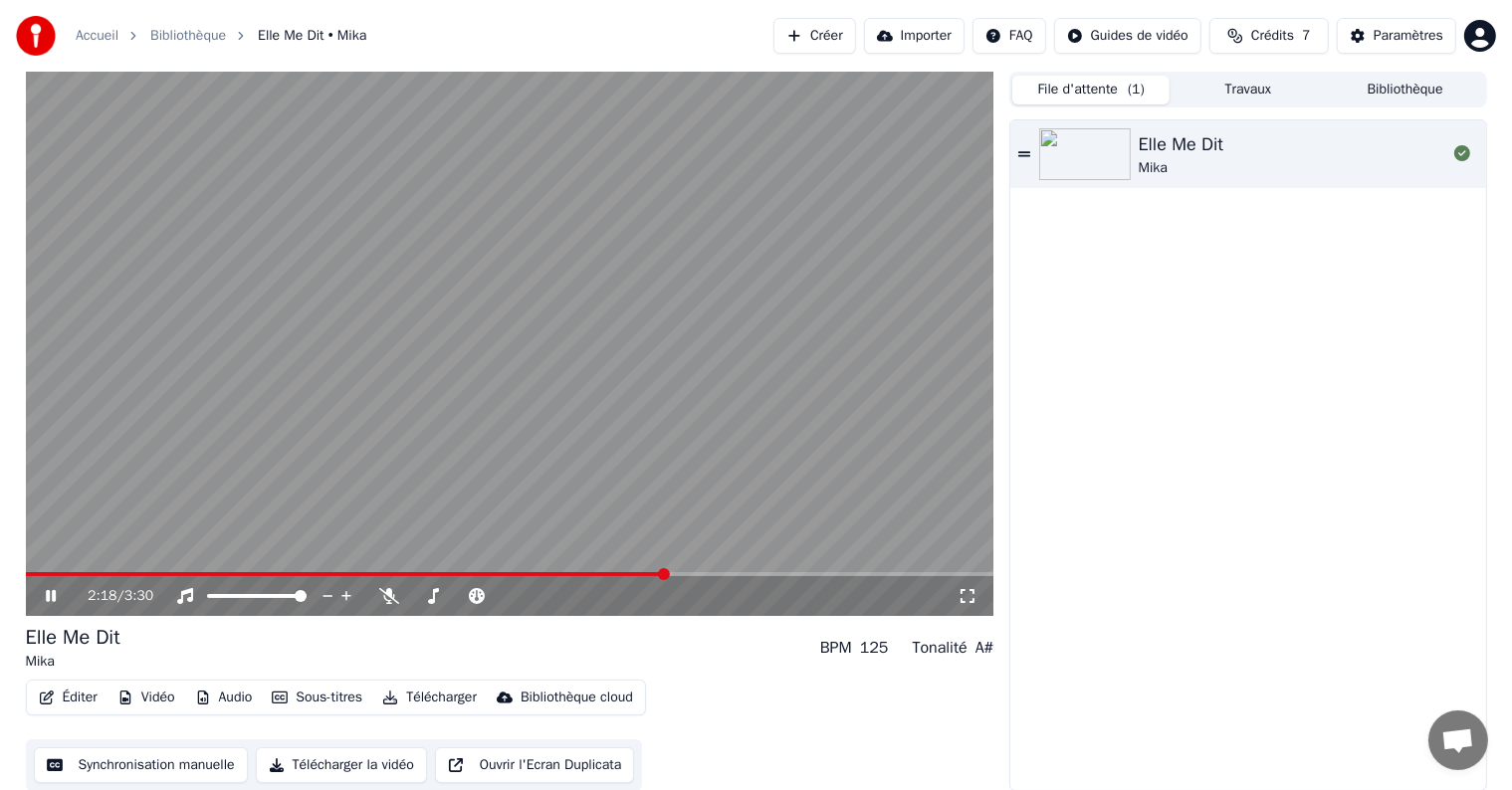 click at bounding box center [510, 343] 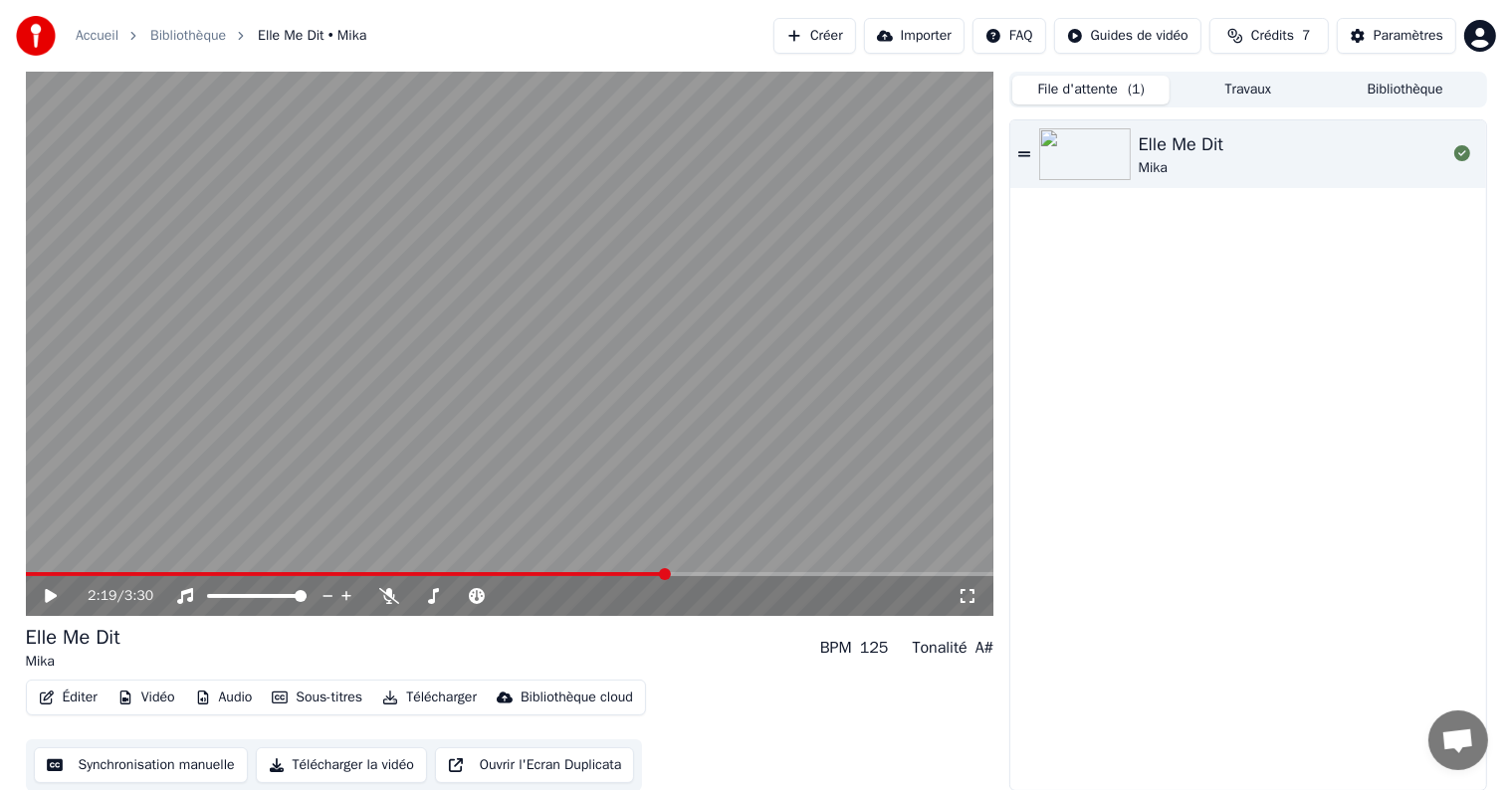 scroll, scrollTop: 0, scrollLeft: 0, axis: both 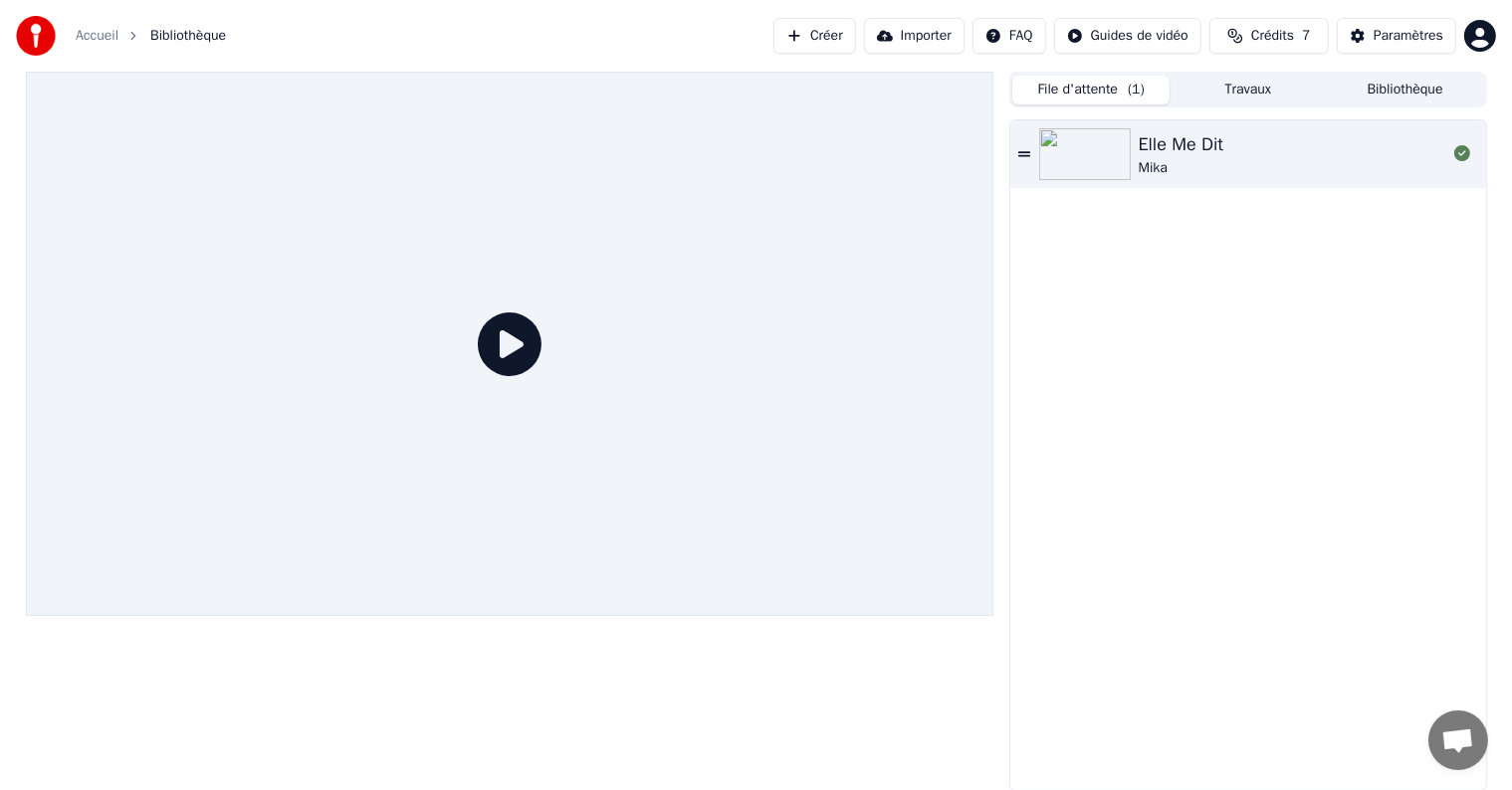 click on "Accueil" at bounding box center [97, 36] 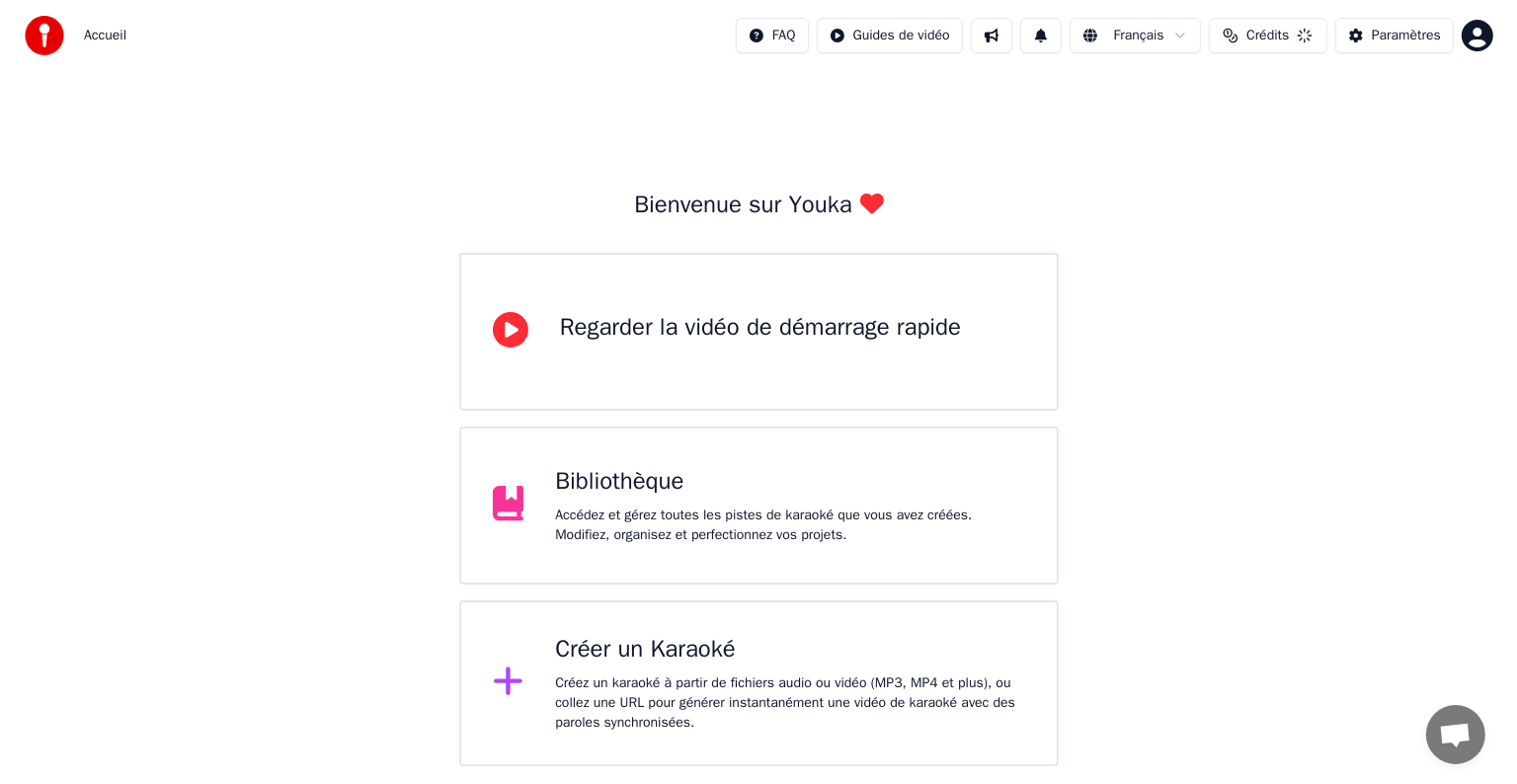 scroll, scrollTop: 0, scrollLeft: 0, axis: both 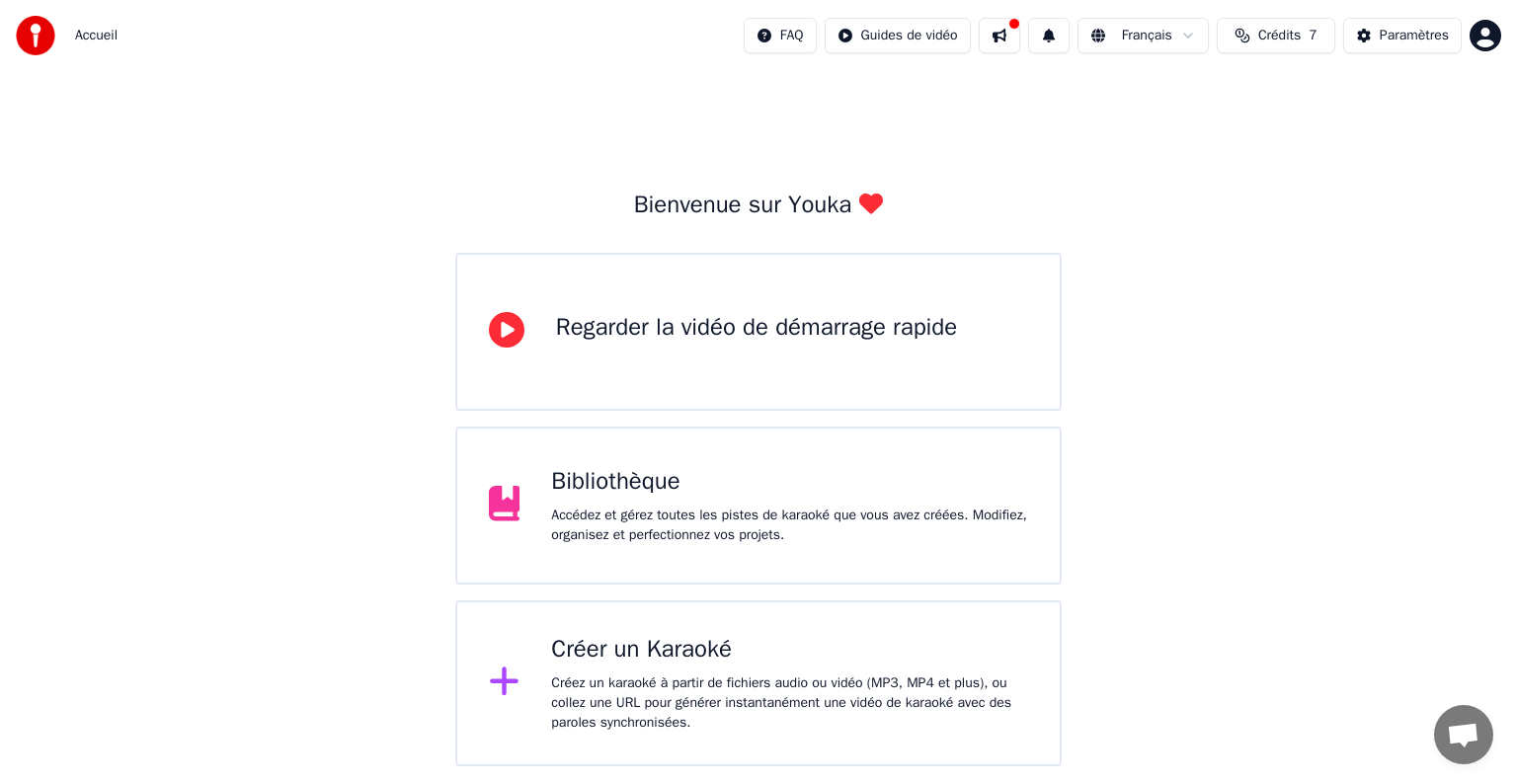 click on "Créer un Karaoké Créez un karaoké à partir de fichiers audio ou vidéo (MP3, MP4 et plus), ou collez une URL pour générer instantanément une vidéo de karaoké avec des paroles synchronisées." at bounding box center [758, 683] 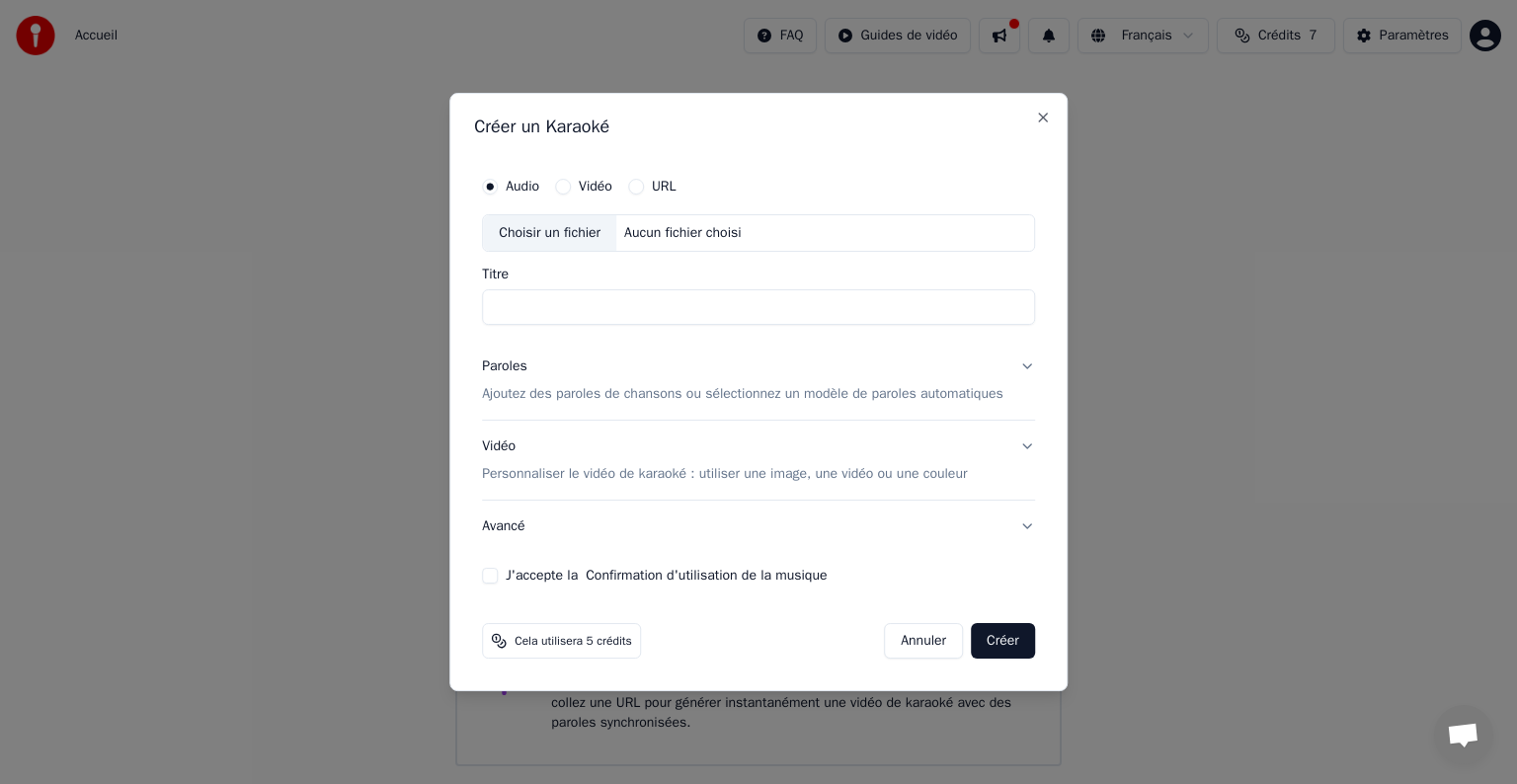 click on "Choisir un fichier" at bounding box center [549, 233] 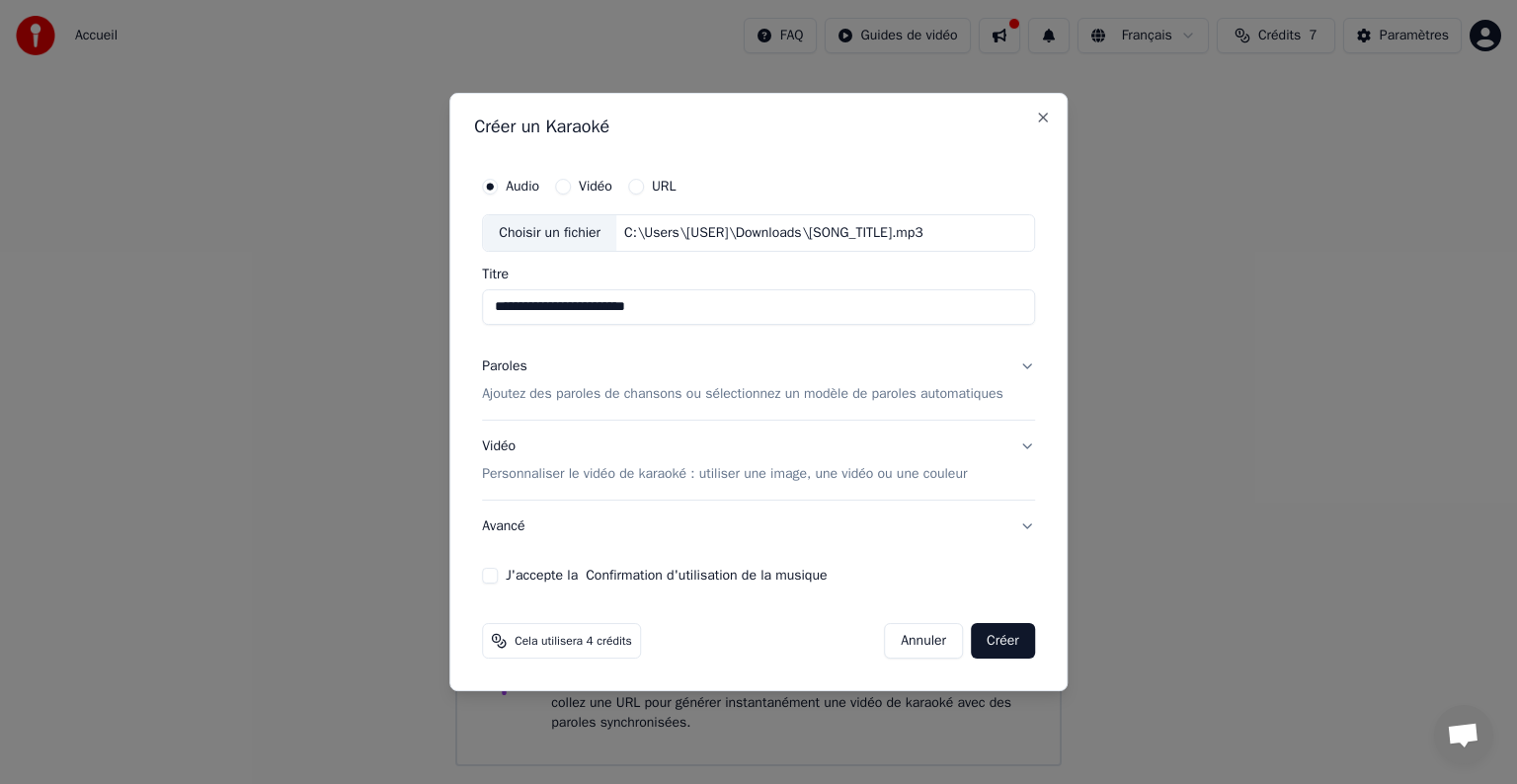 click on "Ajoutez des paroles de chansons ou sélectionnez un modèle de paroles automatiques" at bounding box center (743, 394) 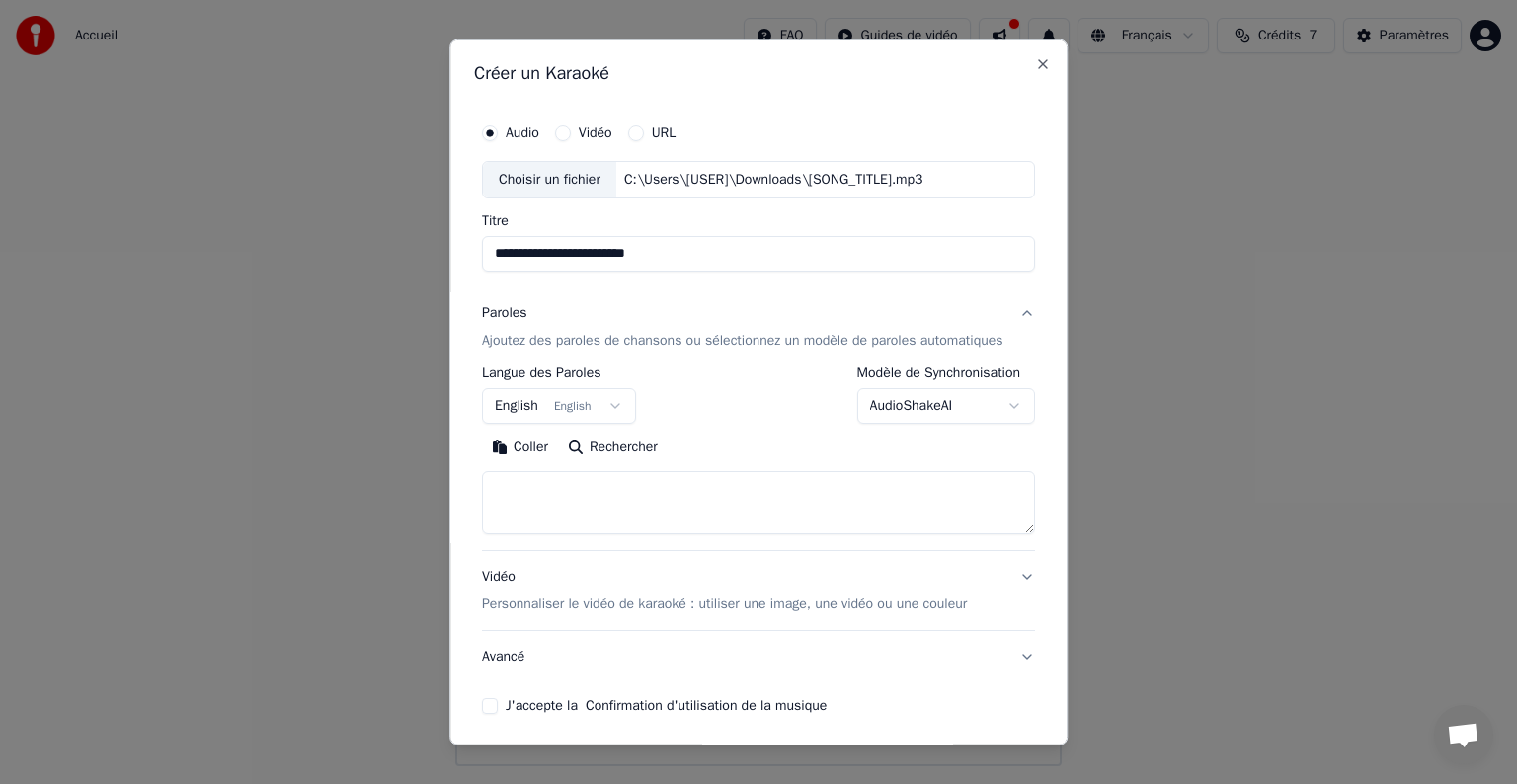 click on "**********" at bounding box center [758, 383] 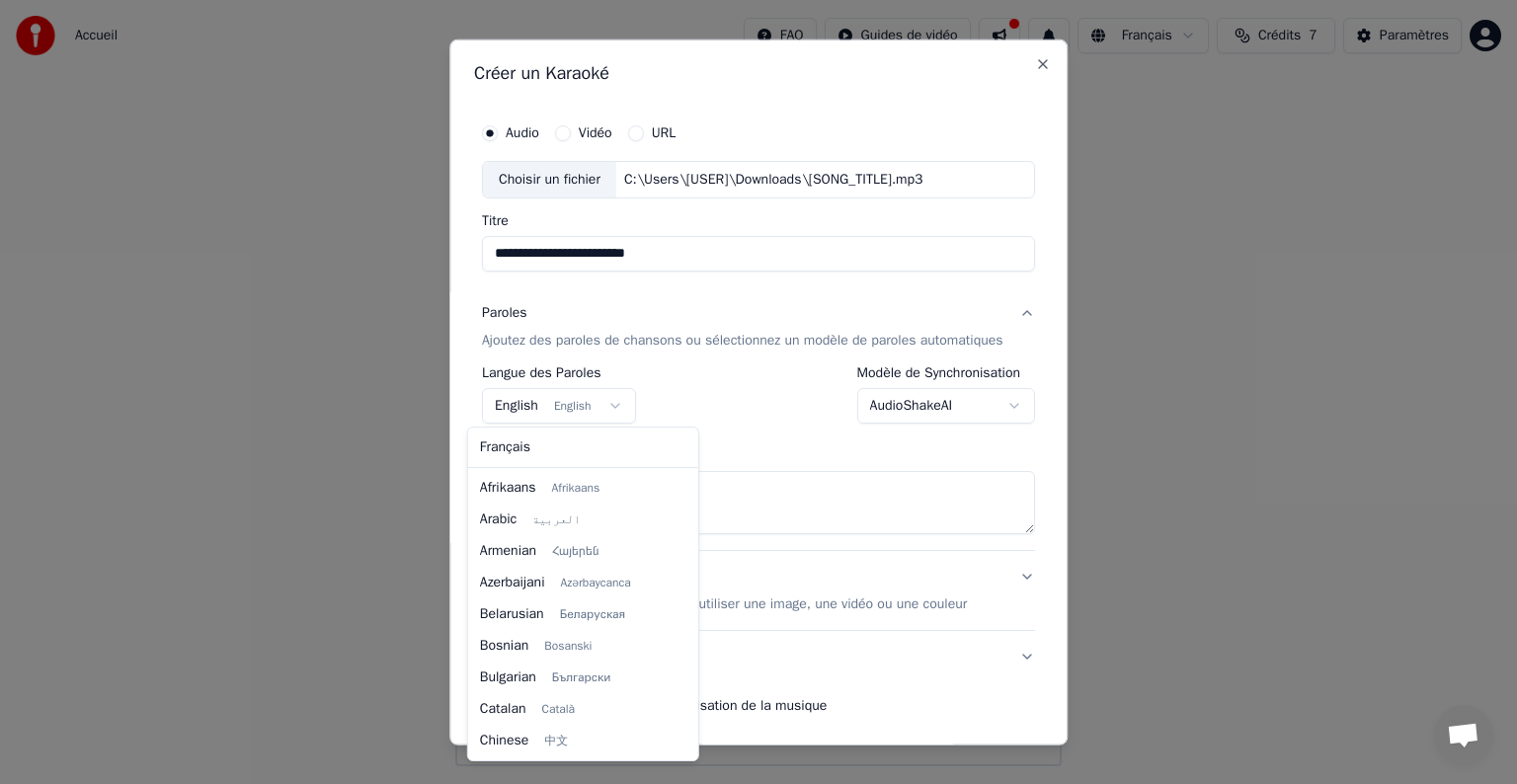 scroll, scrollTop: 158, scrollLeft: 0, axis: vertical 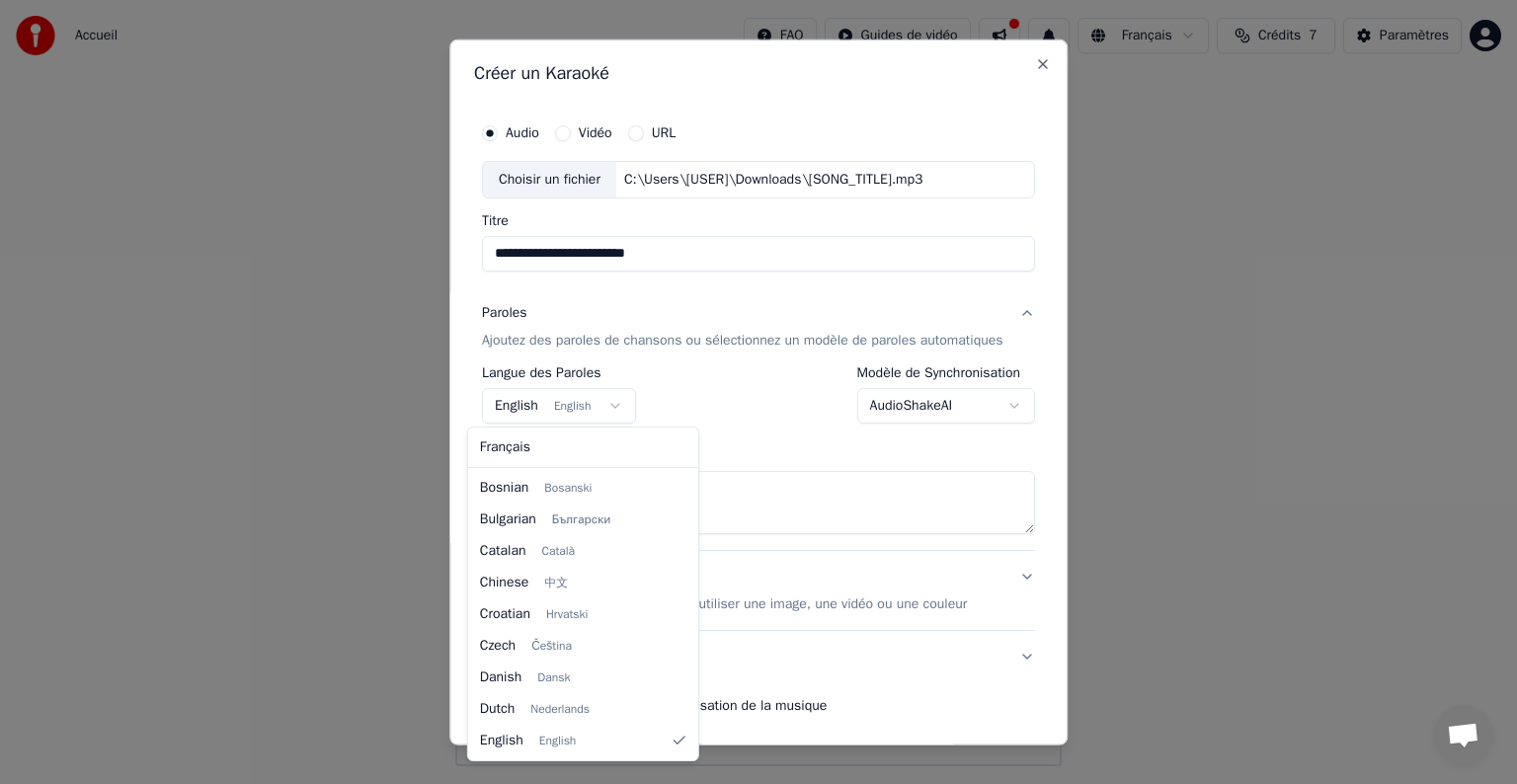 select on "**" 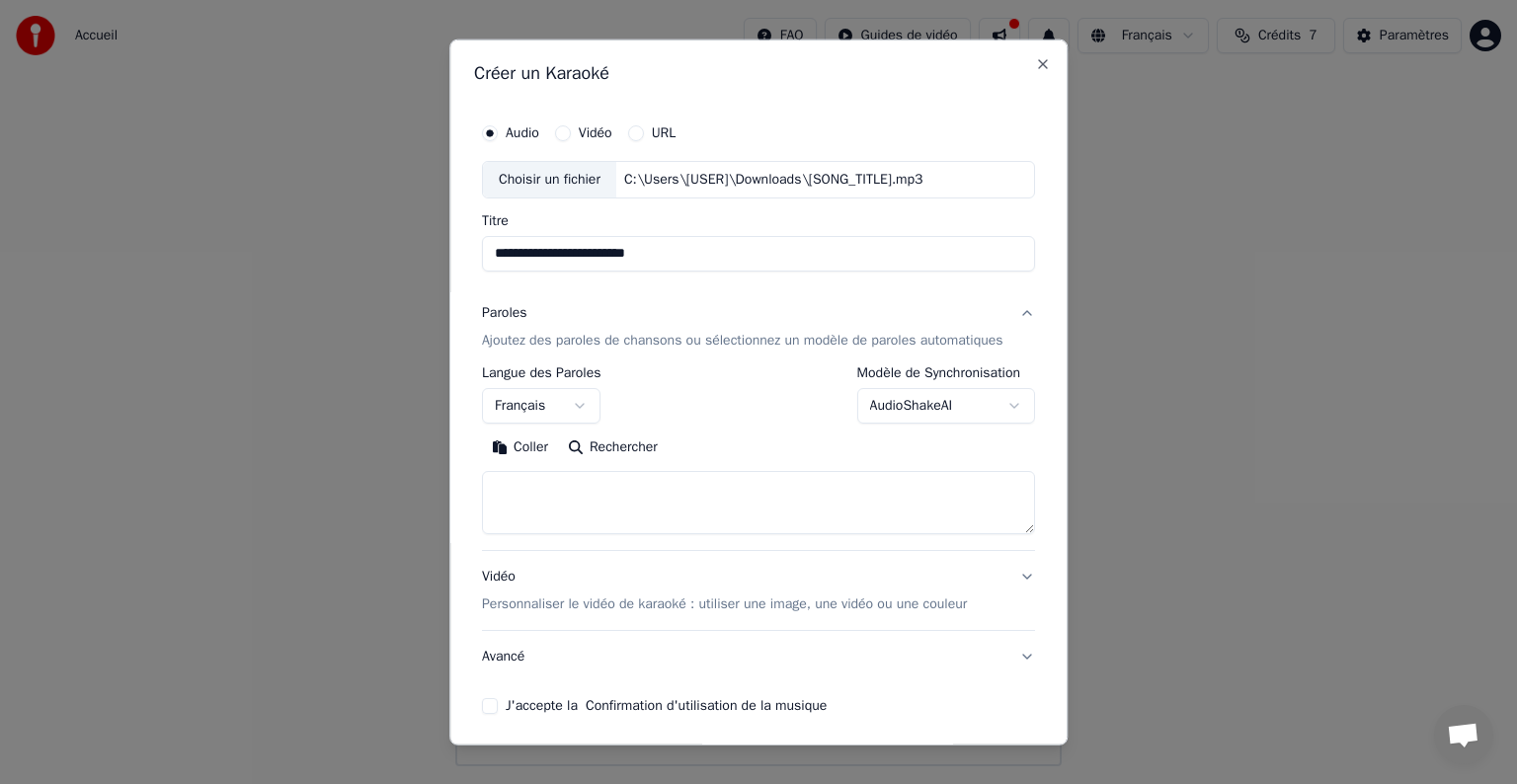 click at bounding box center (758, 503) 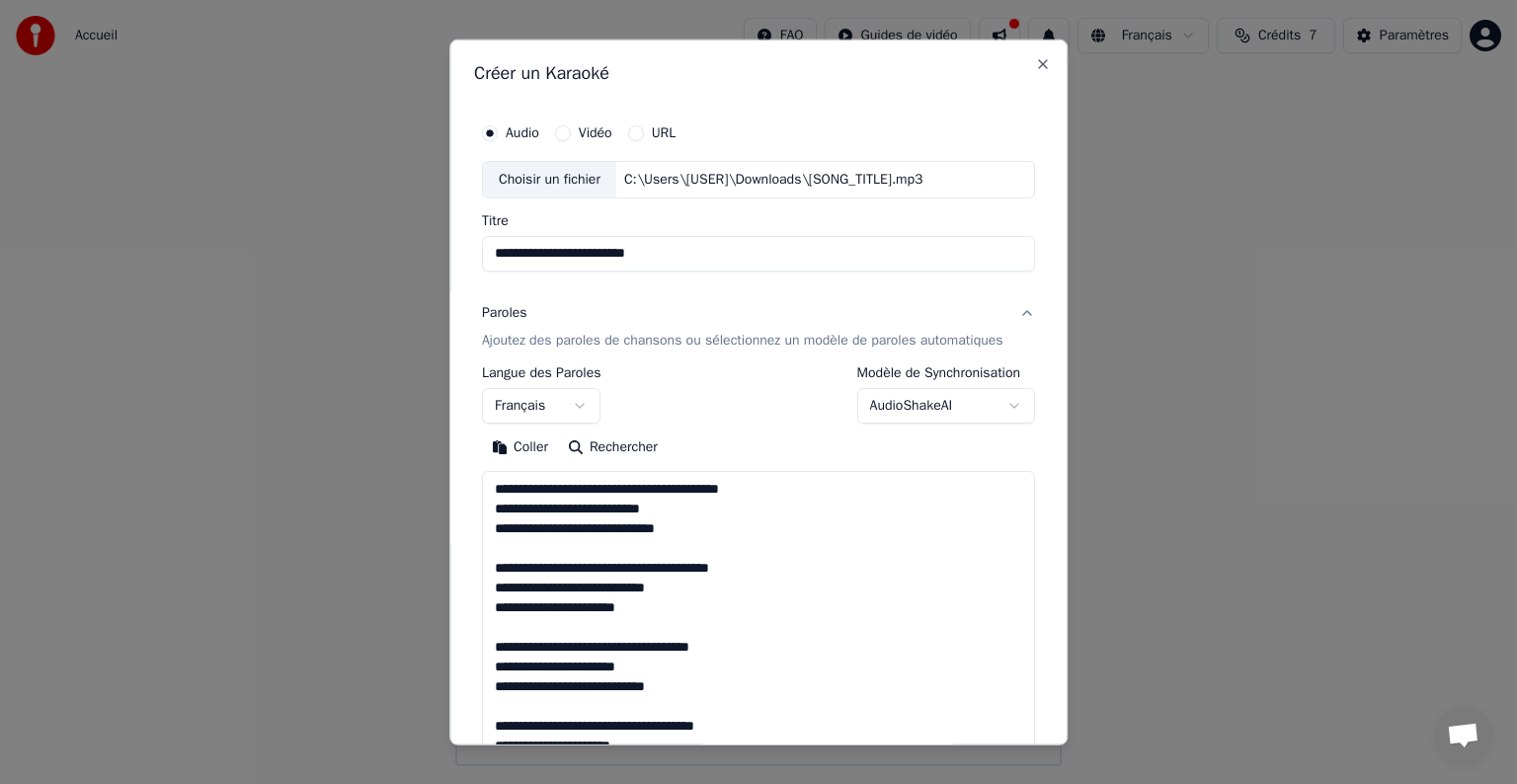scroll, scrollTop: 1563, scrollLeft: 0, axis: vertical 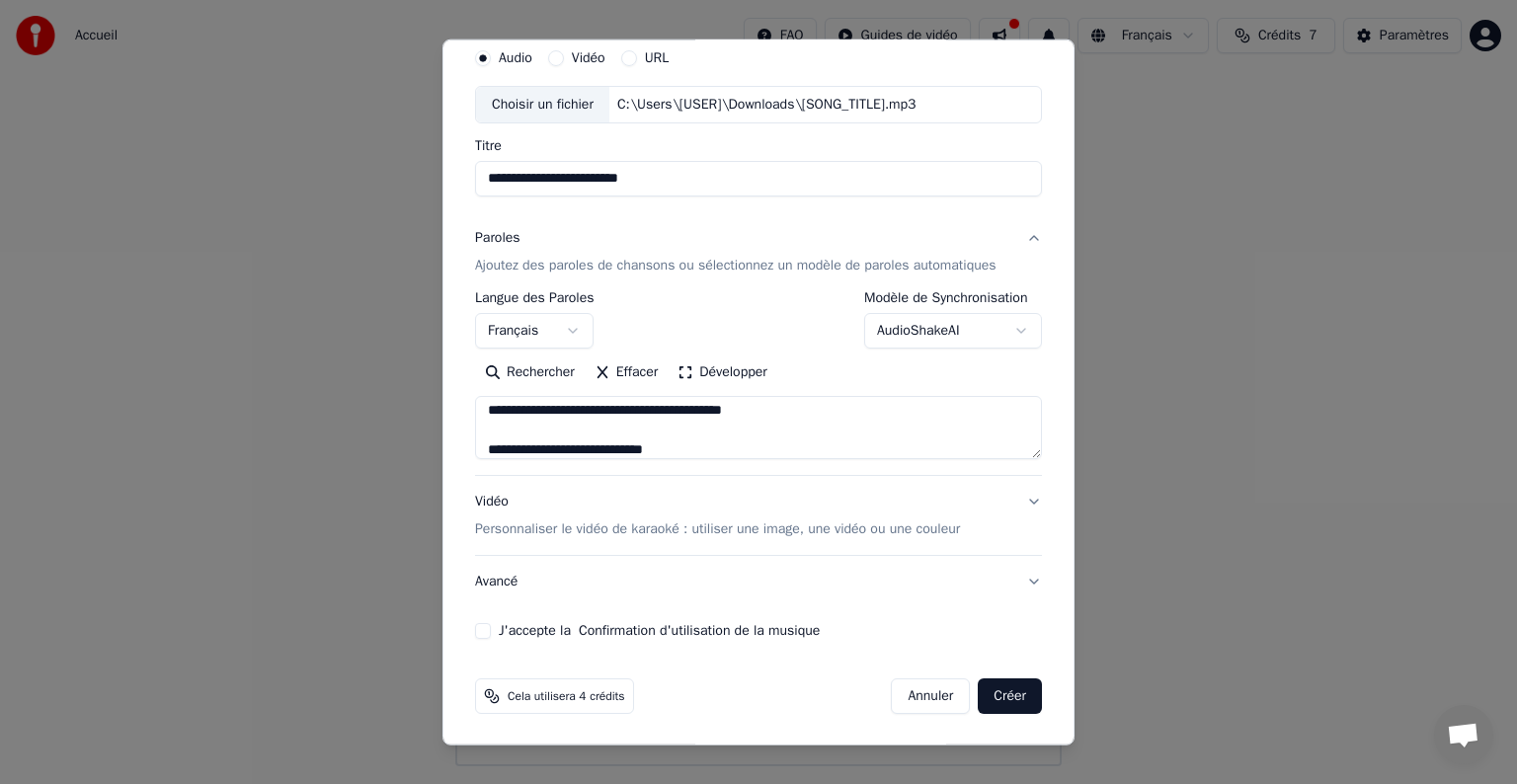 type on "**********" 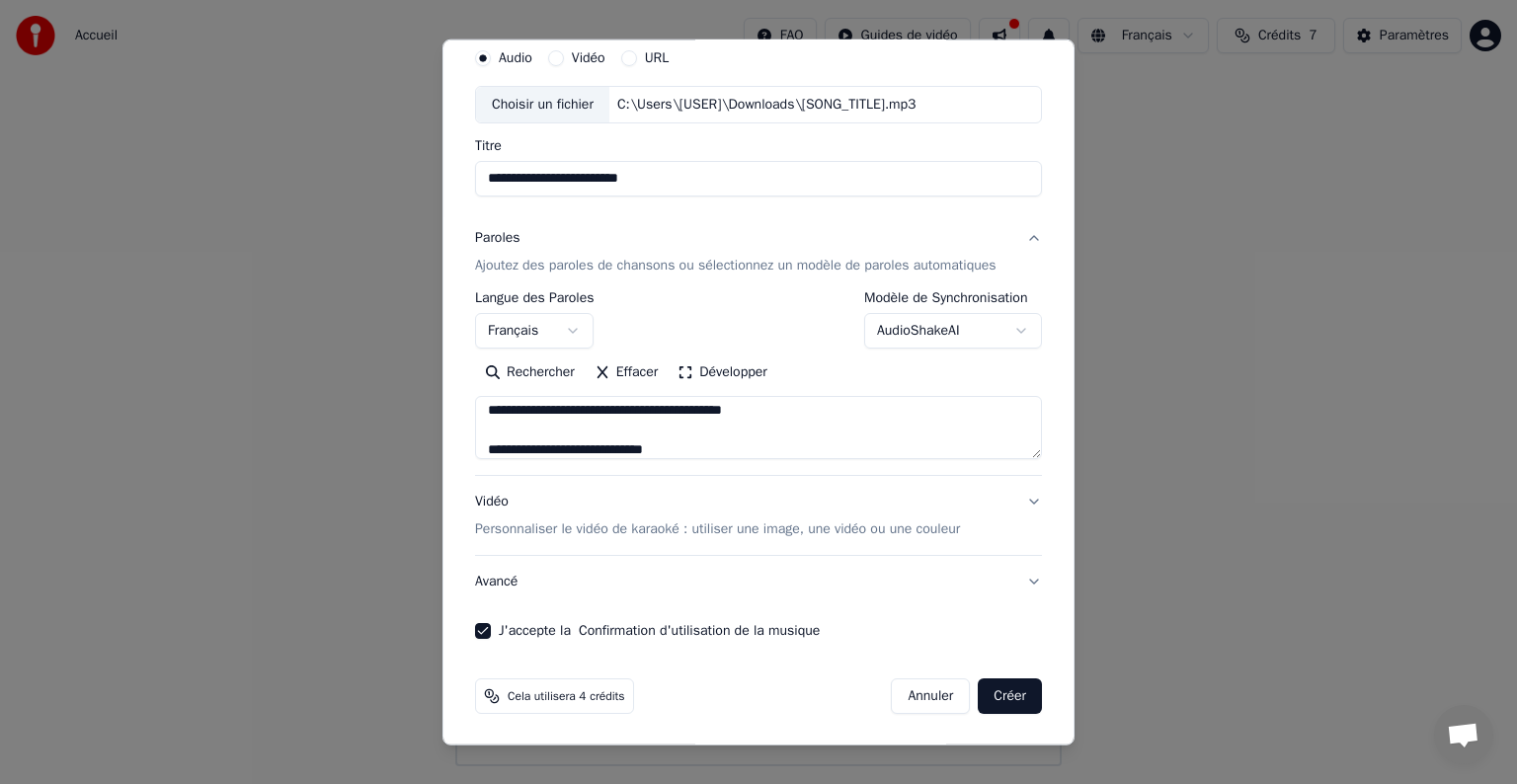 type 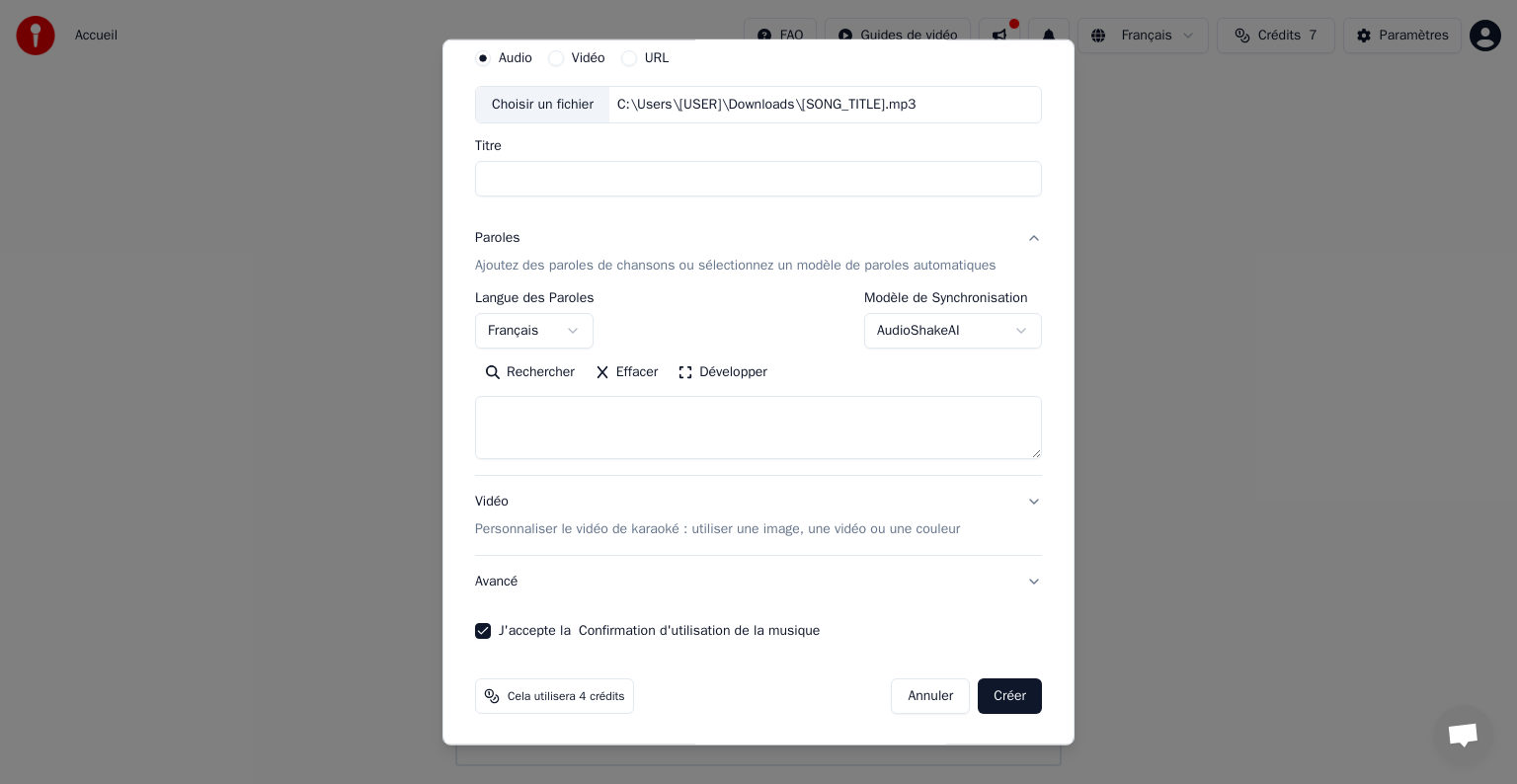 select 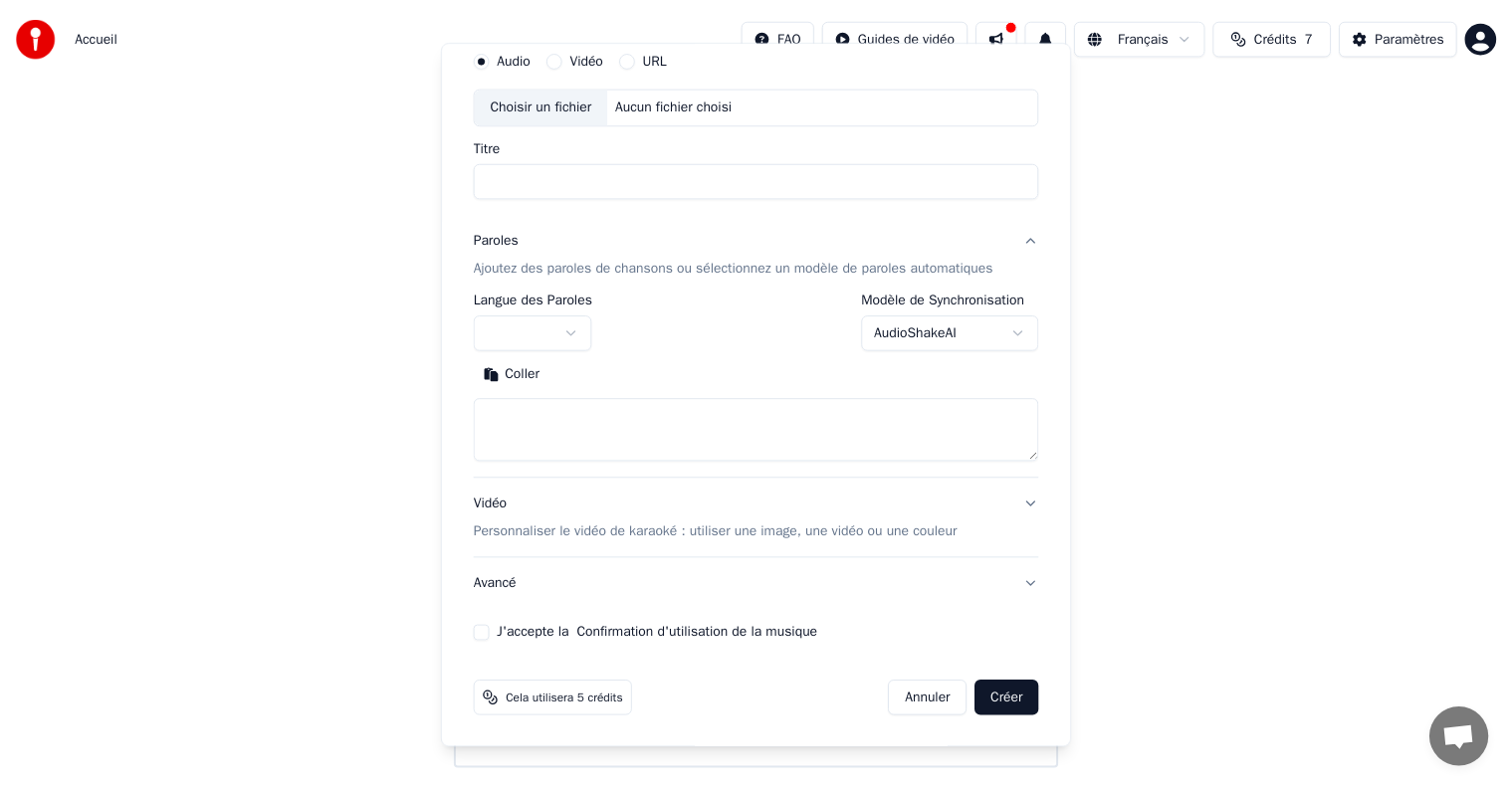 scroll, scrollTop: 0, scrollLeft: 0, axis: both 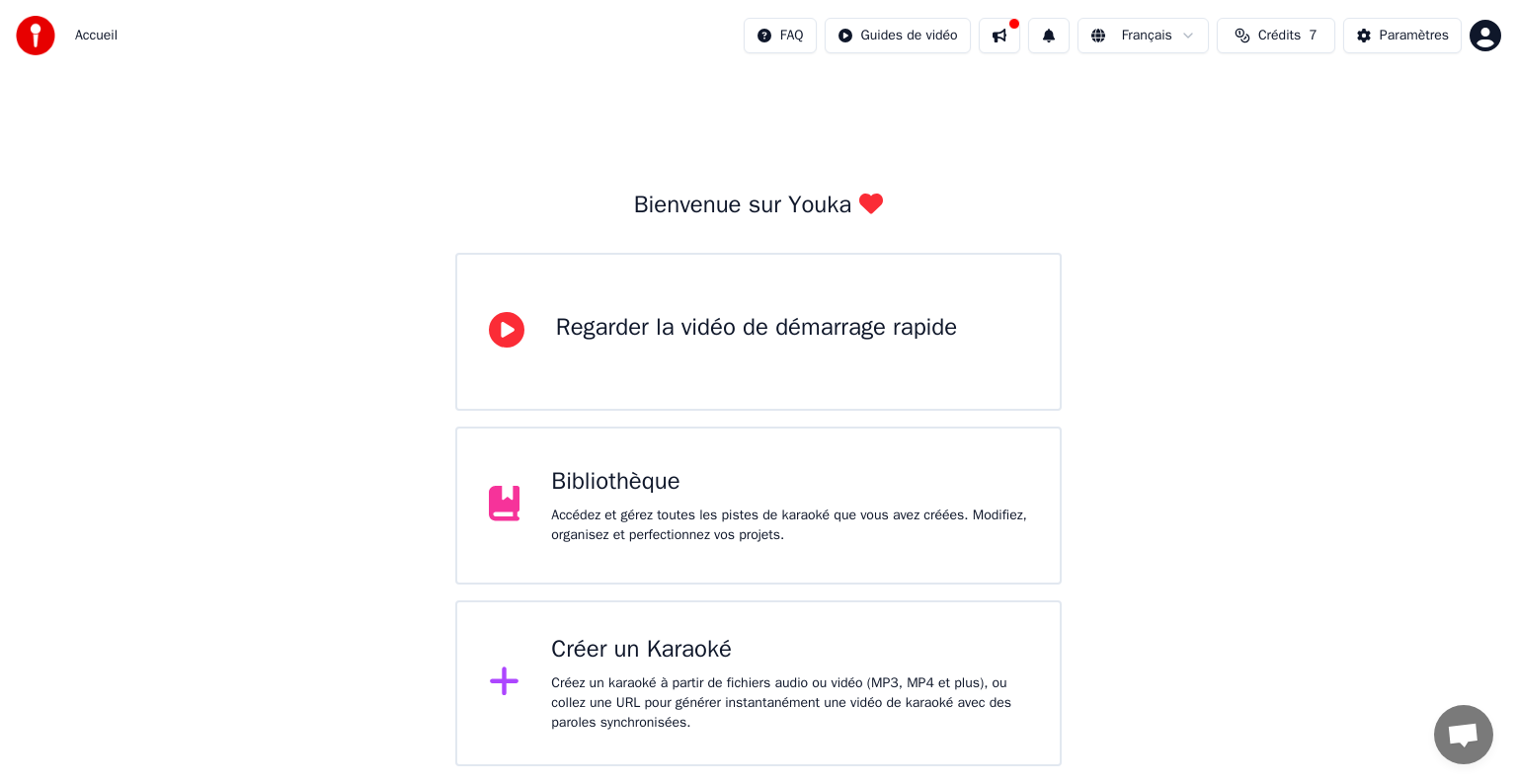 click on "Accédez et gérez toutes les pistes de karaoké que vous avez créées. Modifiez, organisez et perfectionnez vos projets." at bounding box center (789, 525) 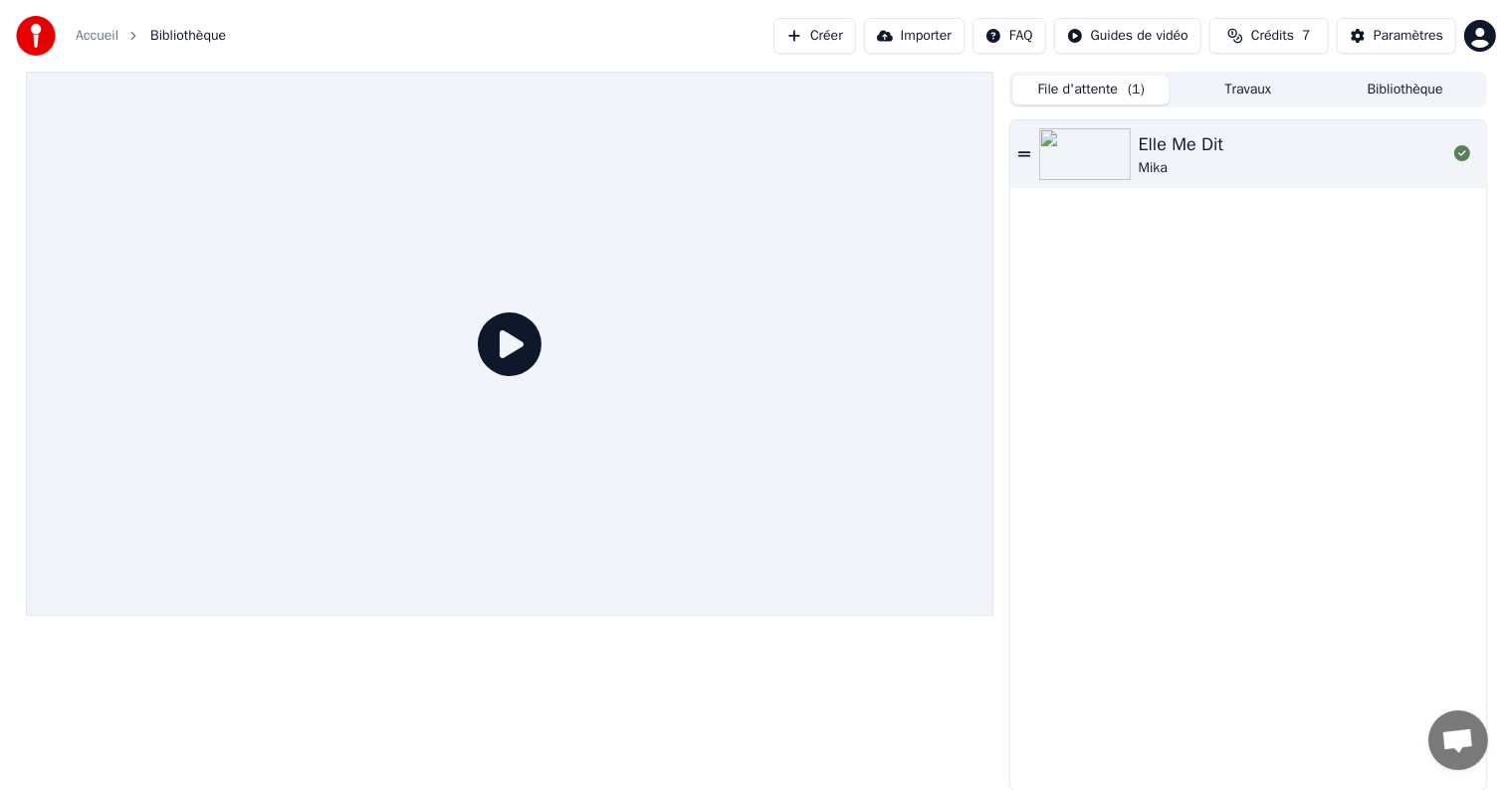 click on "File d'attente ( 1 ) Travaux Bibliothèque" at bounding box center [1247, 90] 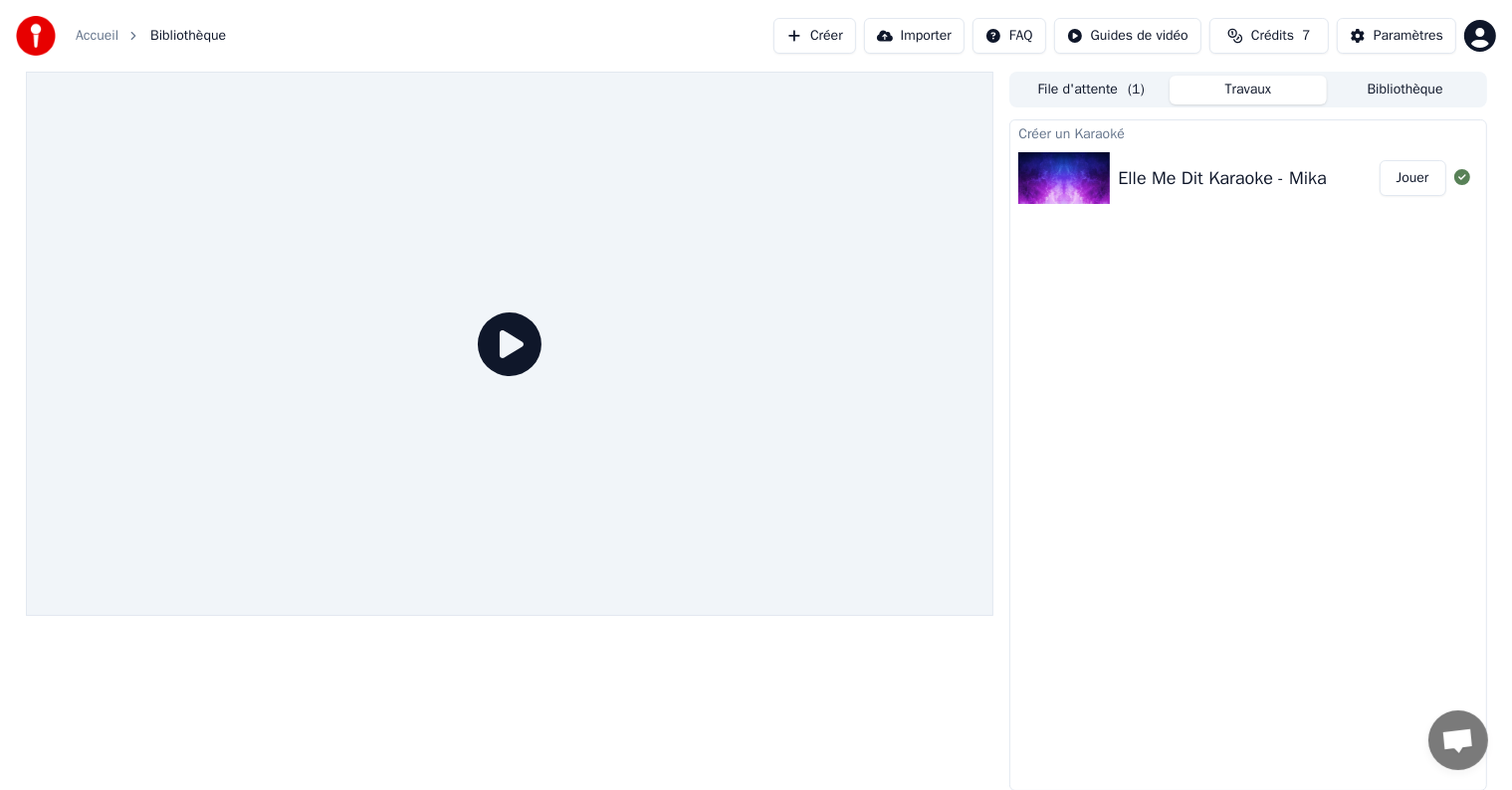 click on "Jouer" at bounding box center (1412, 178) 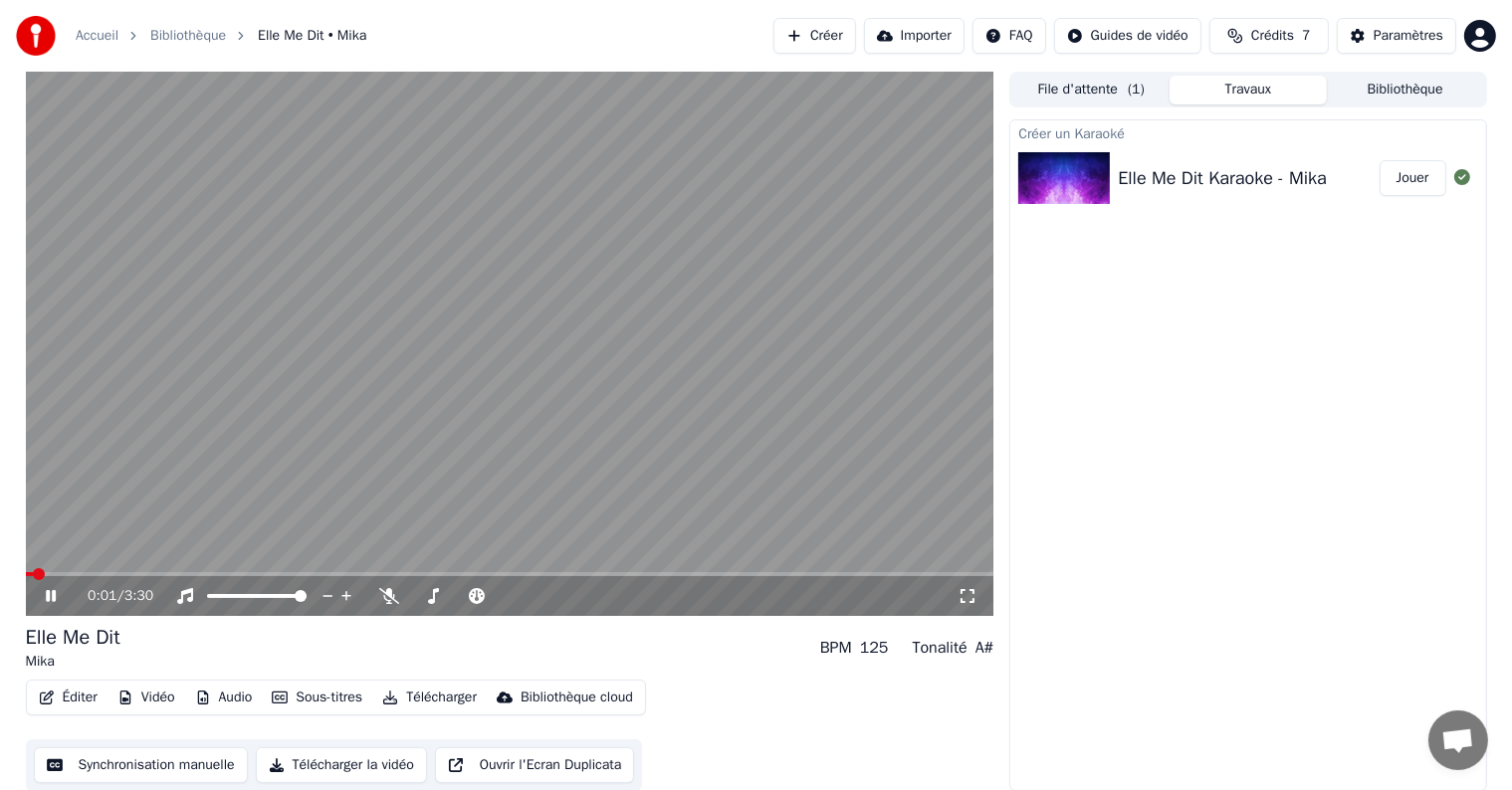 click 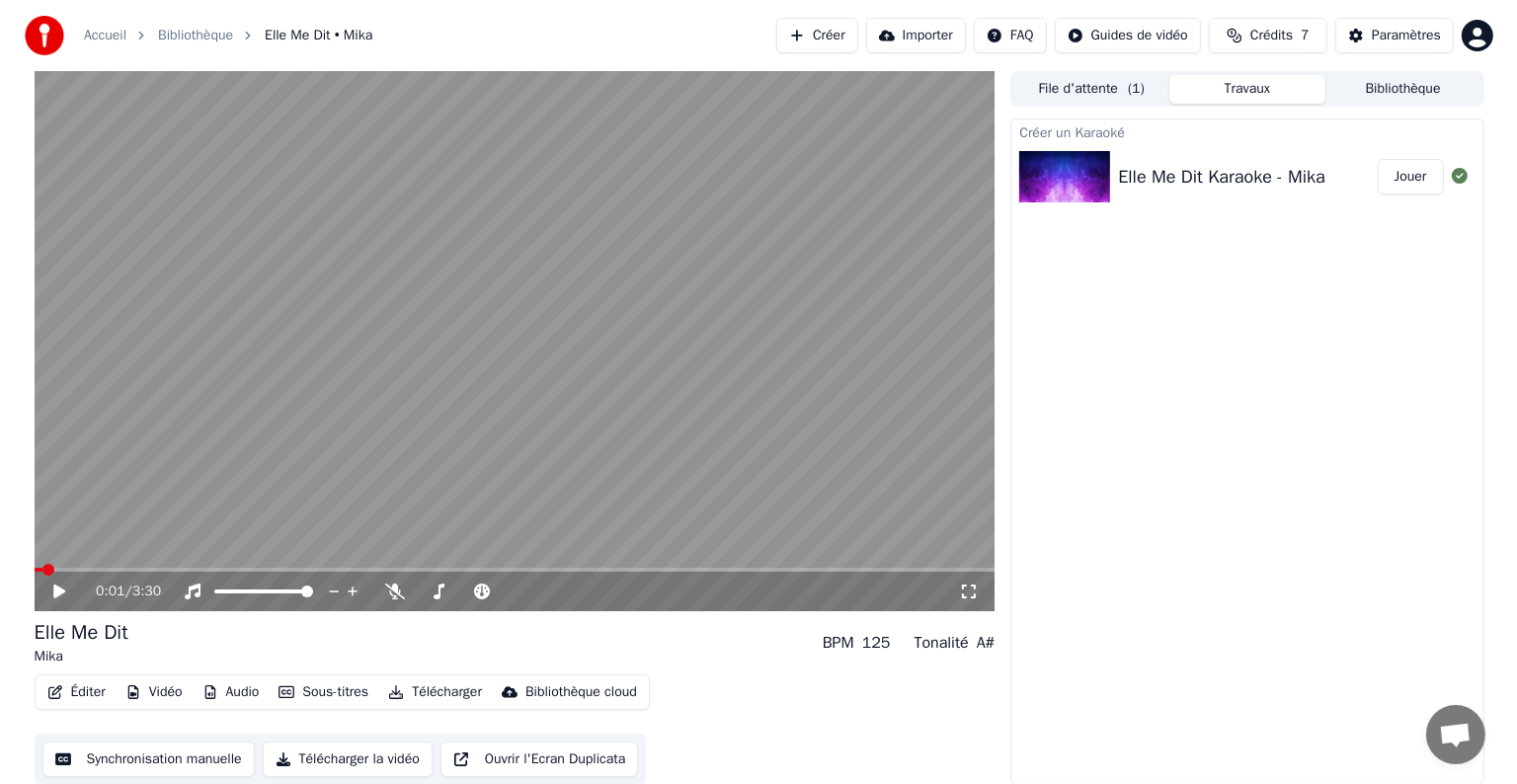 scroll, scrollTop: 1, scrollLeft: 0, axis: vertical 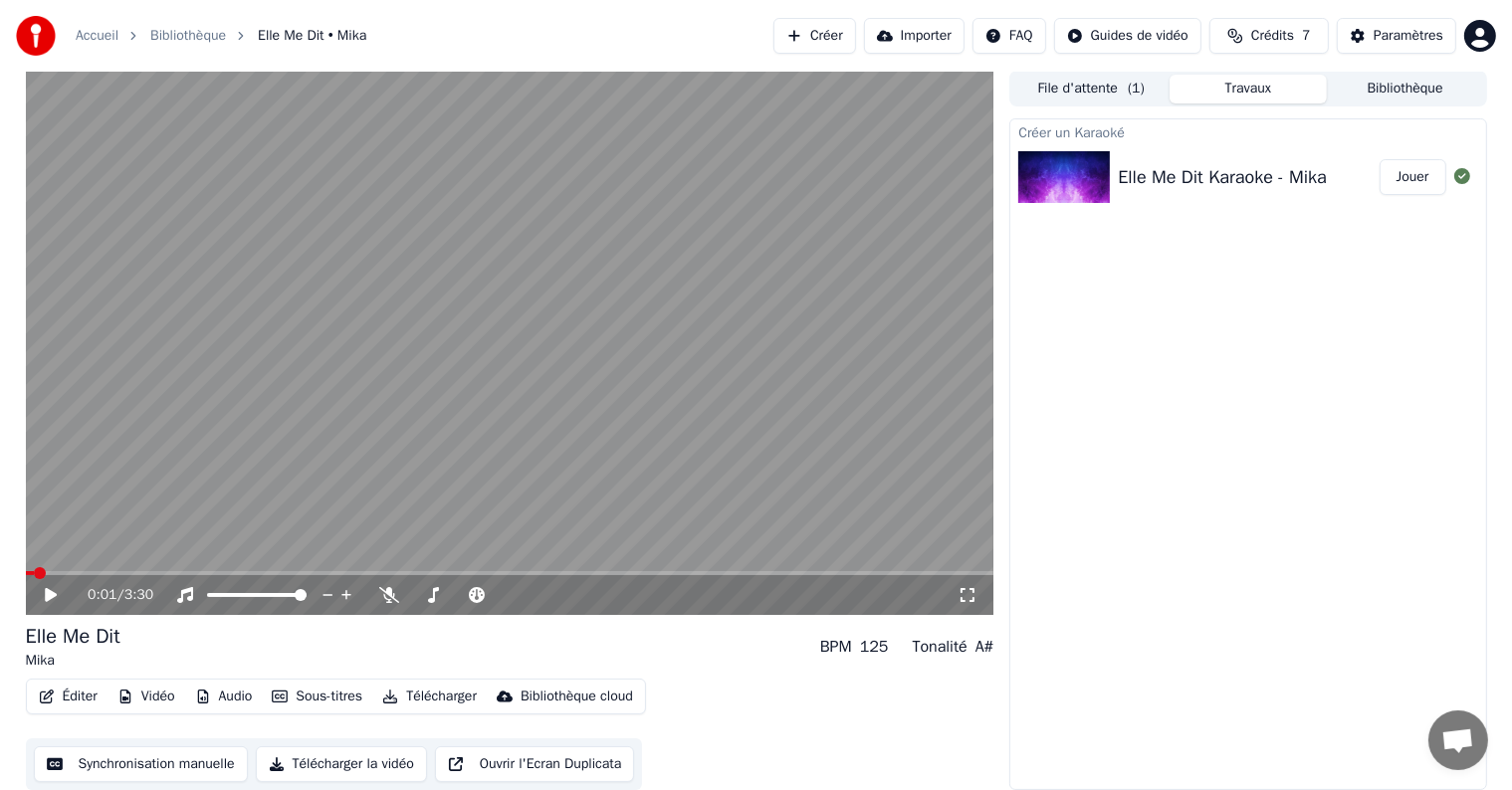 click on "Éditer" at bounding box center (68, 696) 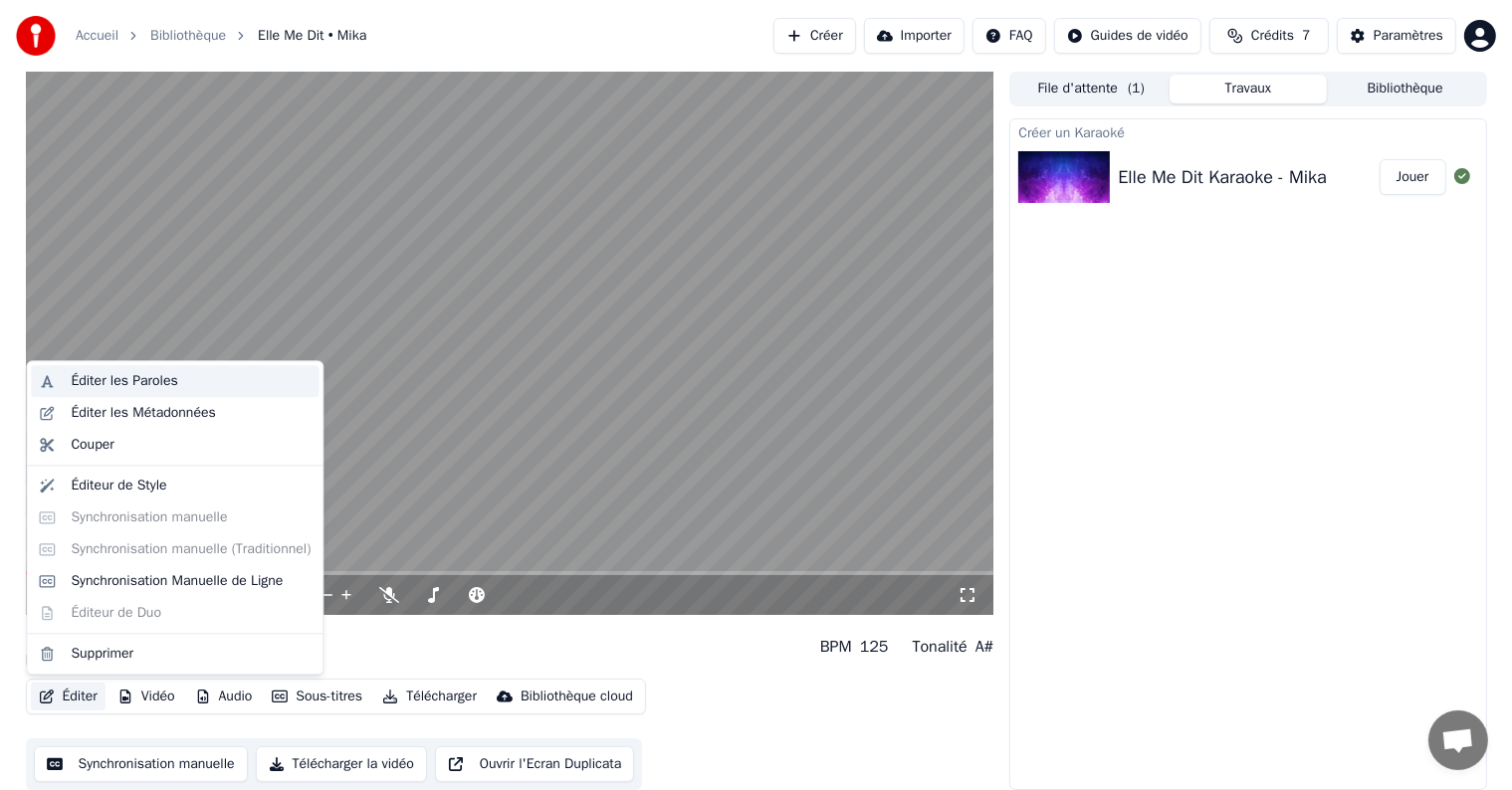 click on "Éditer les Paroles" at bounding box center [123, 381] 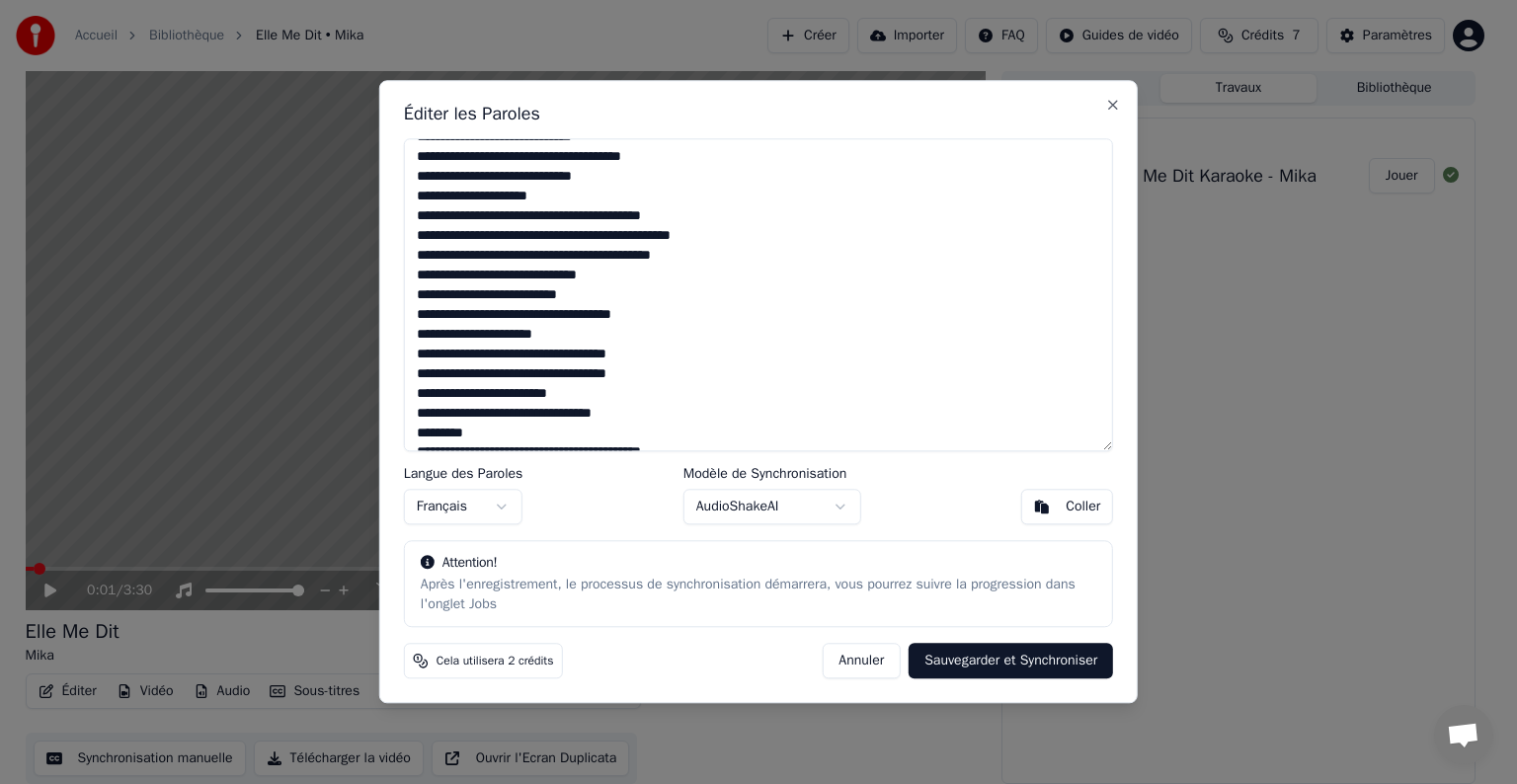 scroll, scrollTop: 651, scrollLeft: 0, axis: vertical 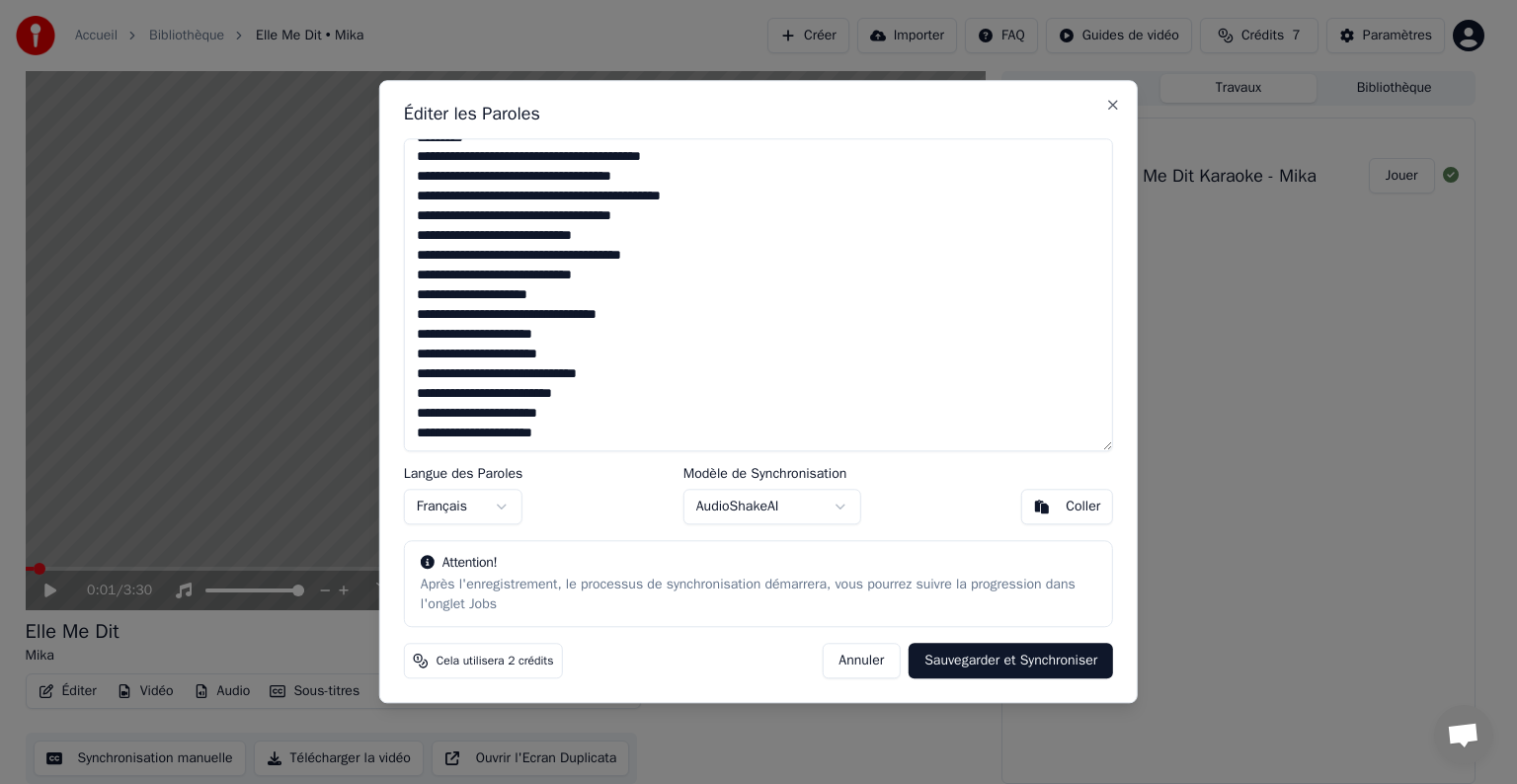 drag, startPoint x: 411, startPoint y: 156, endPoint x: 580, endPoint y: 548, distance: 426.8782 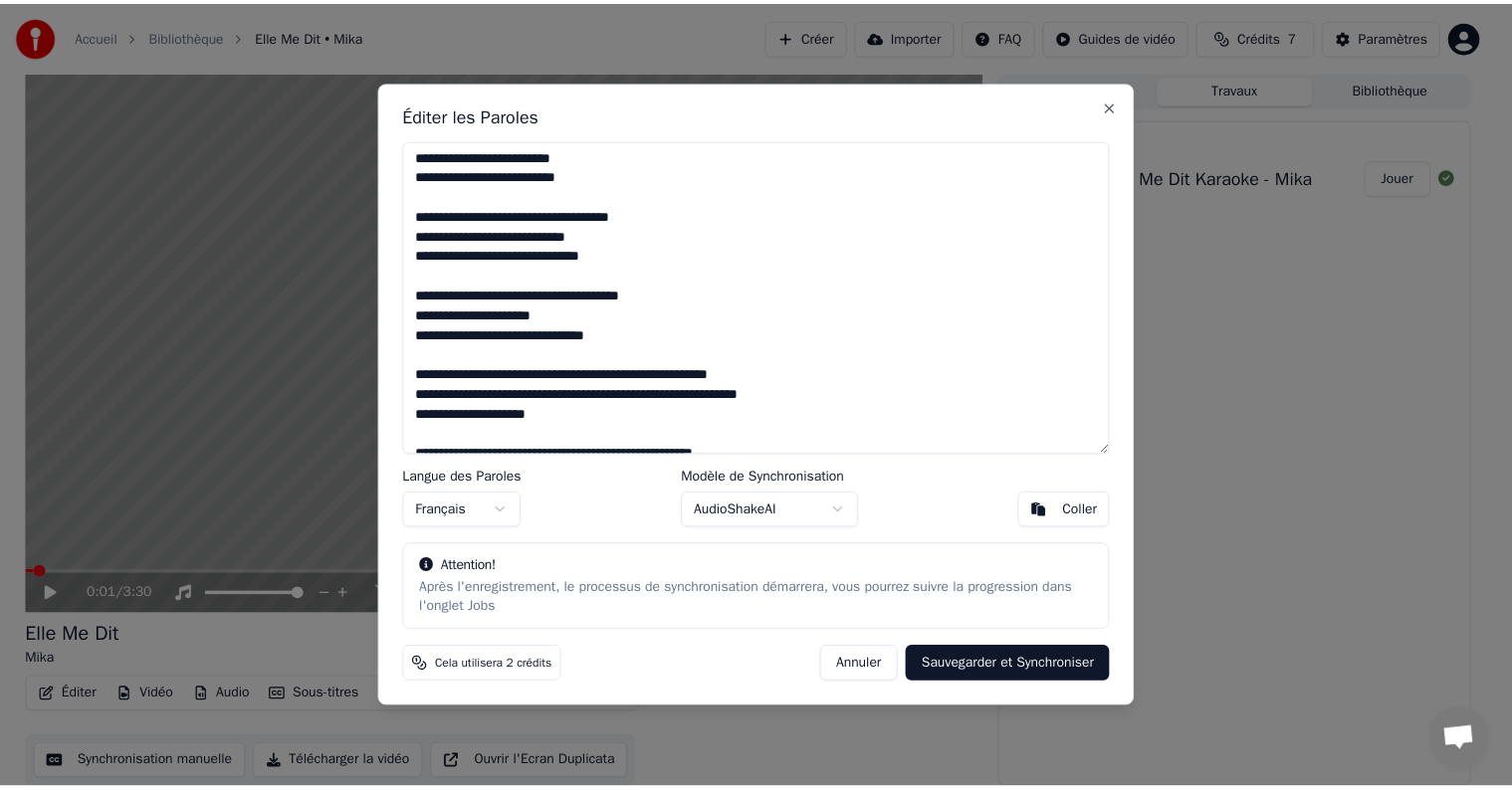 scroll, scrollTop: 1208, scrollLeft: 0, axis: vertical 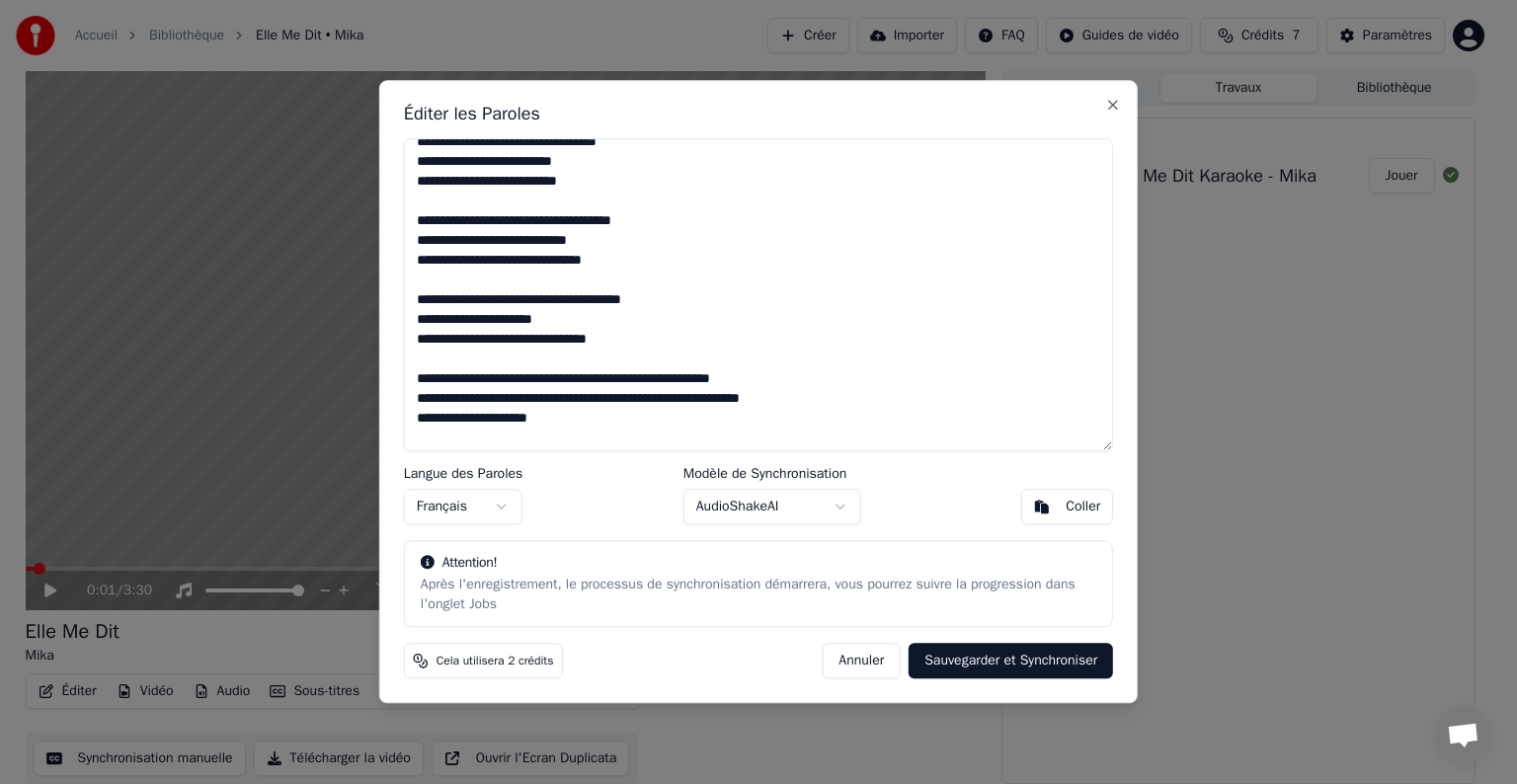 type on "**********" 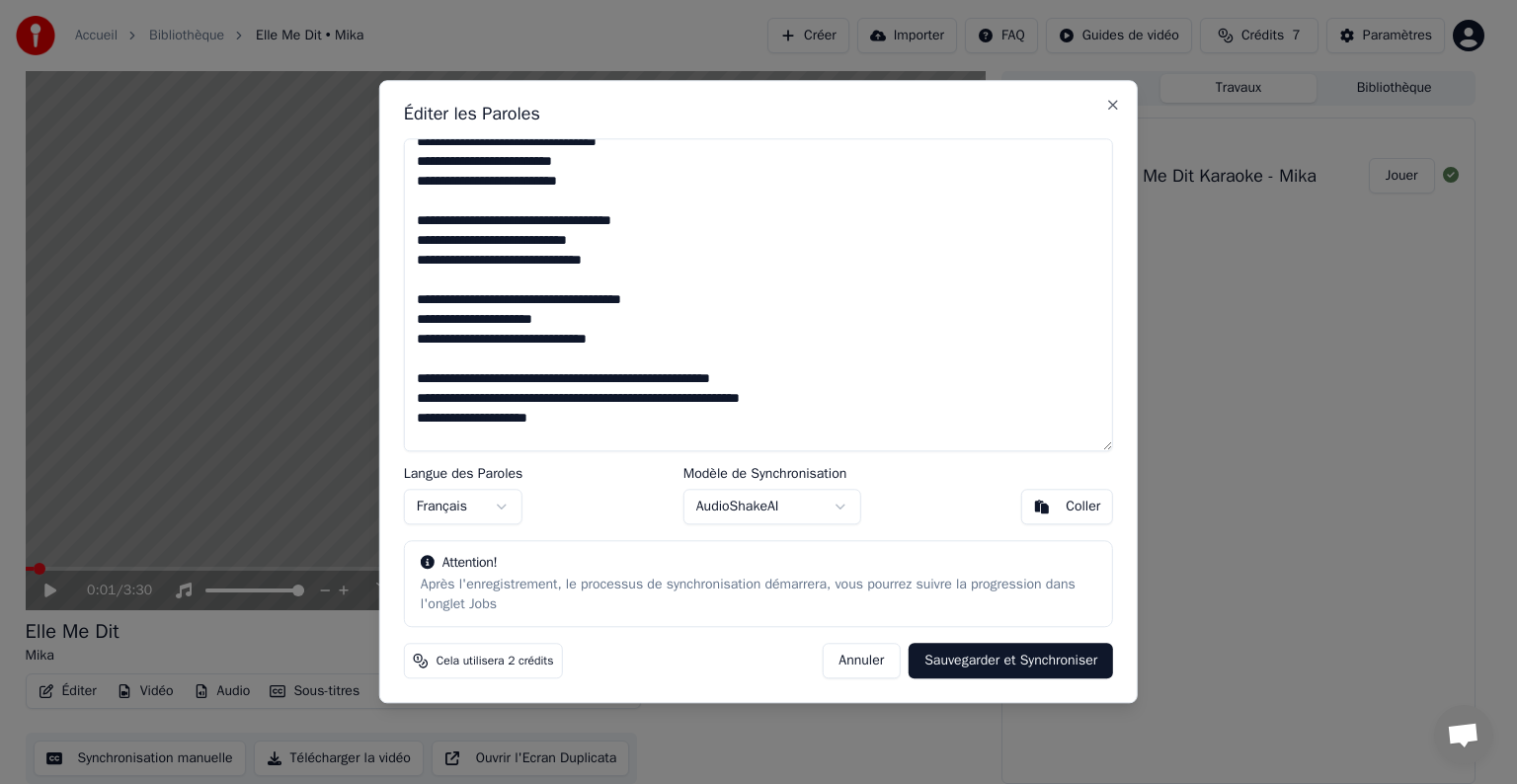 click on "Sauvegarder et Synchroniser" at bounding box center [1010, 662] 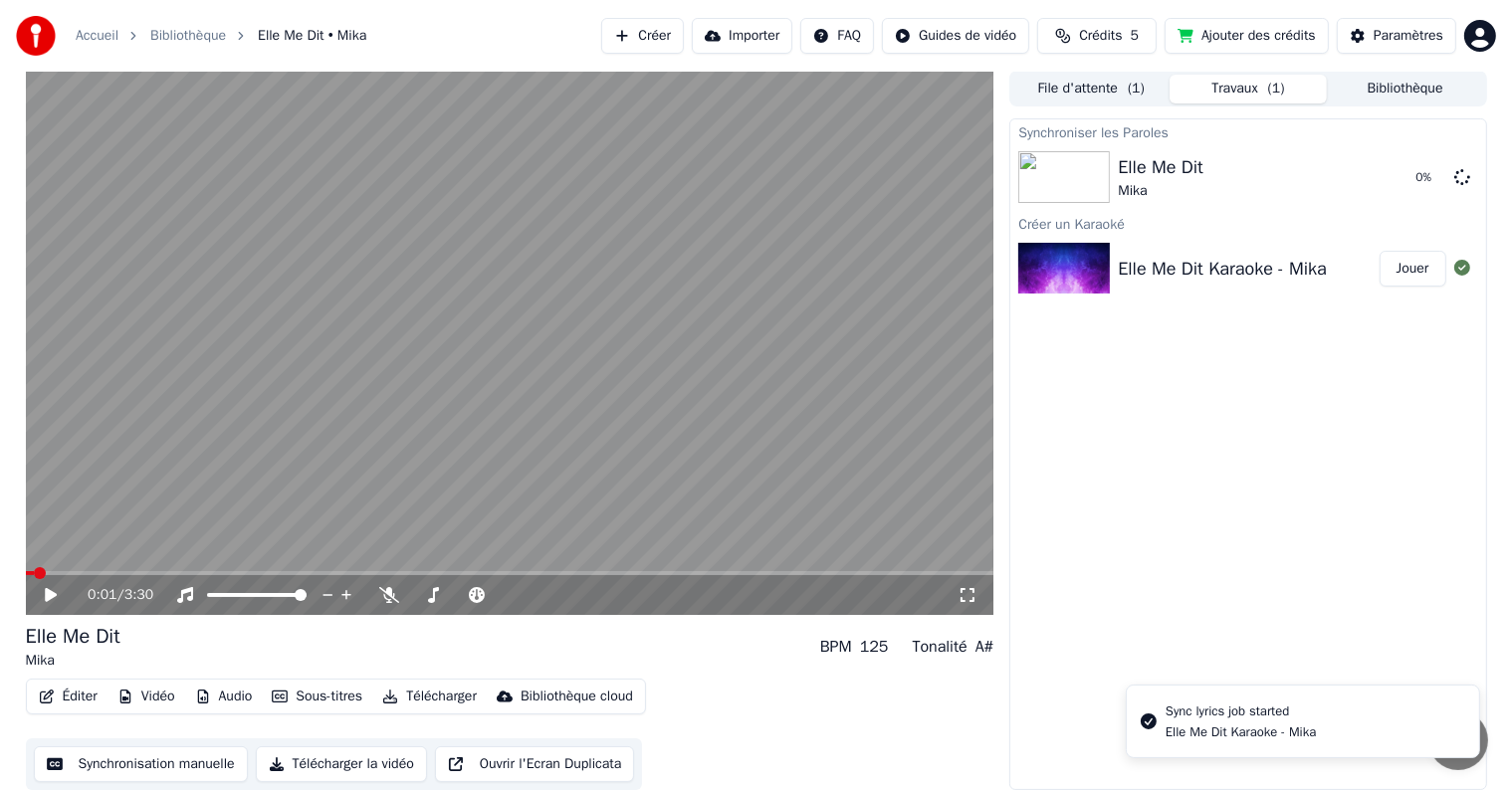 click at bounding box center [510, 342] 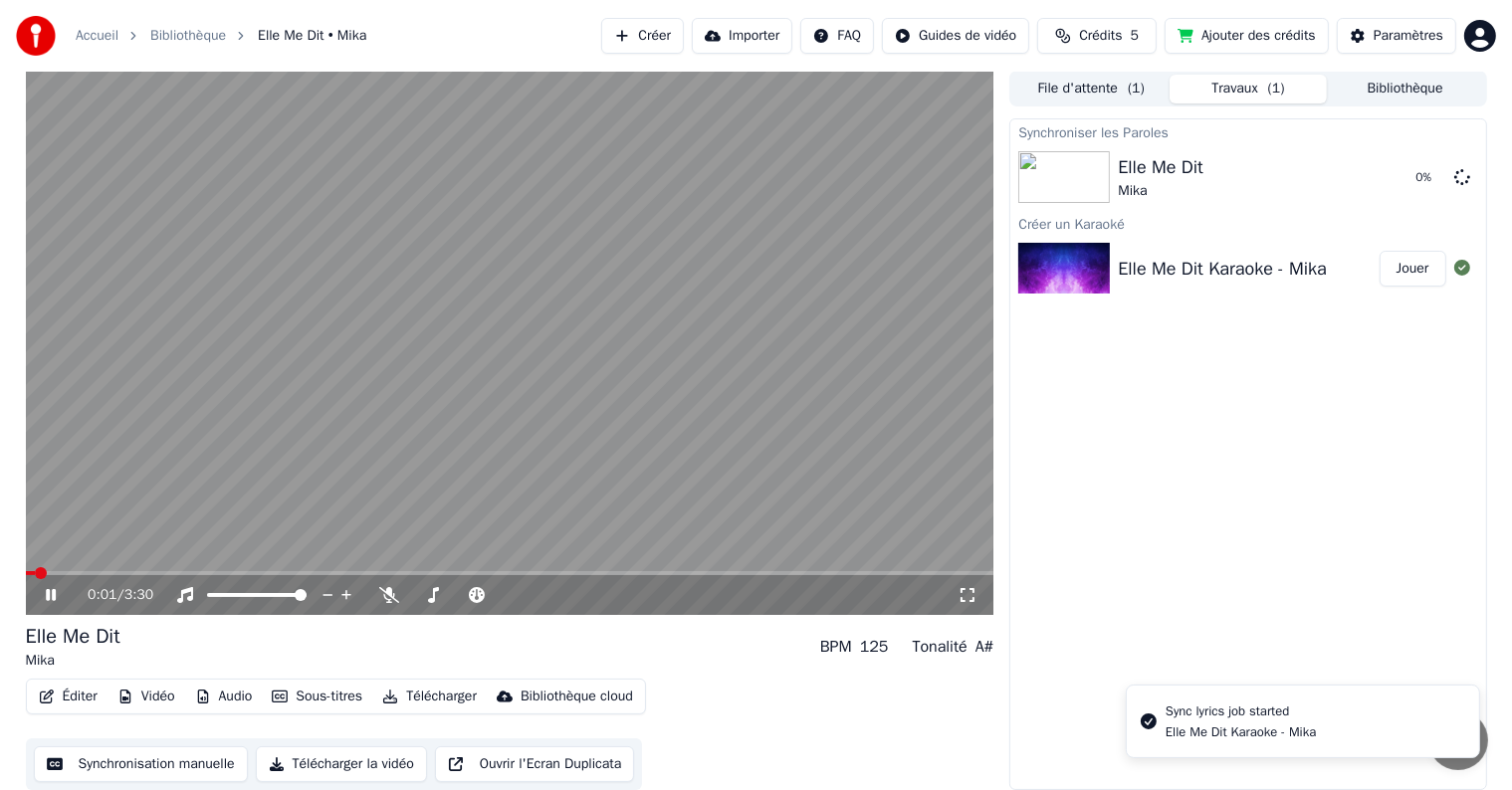 click at bounding box center (41, 573) 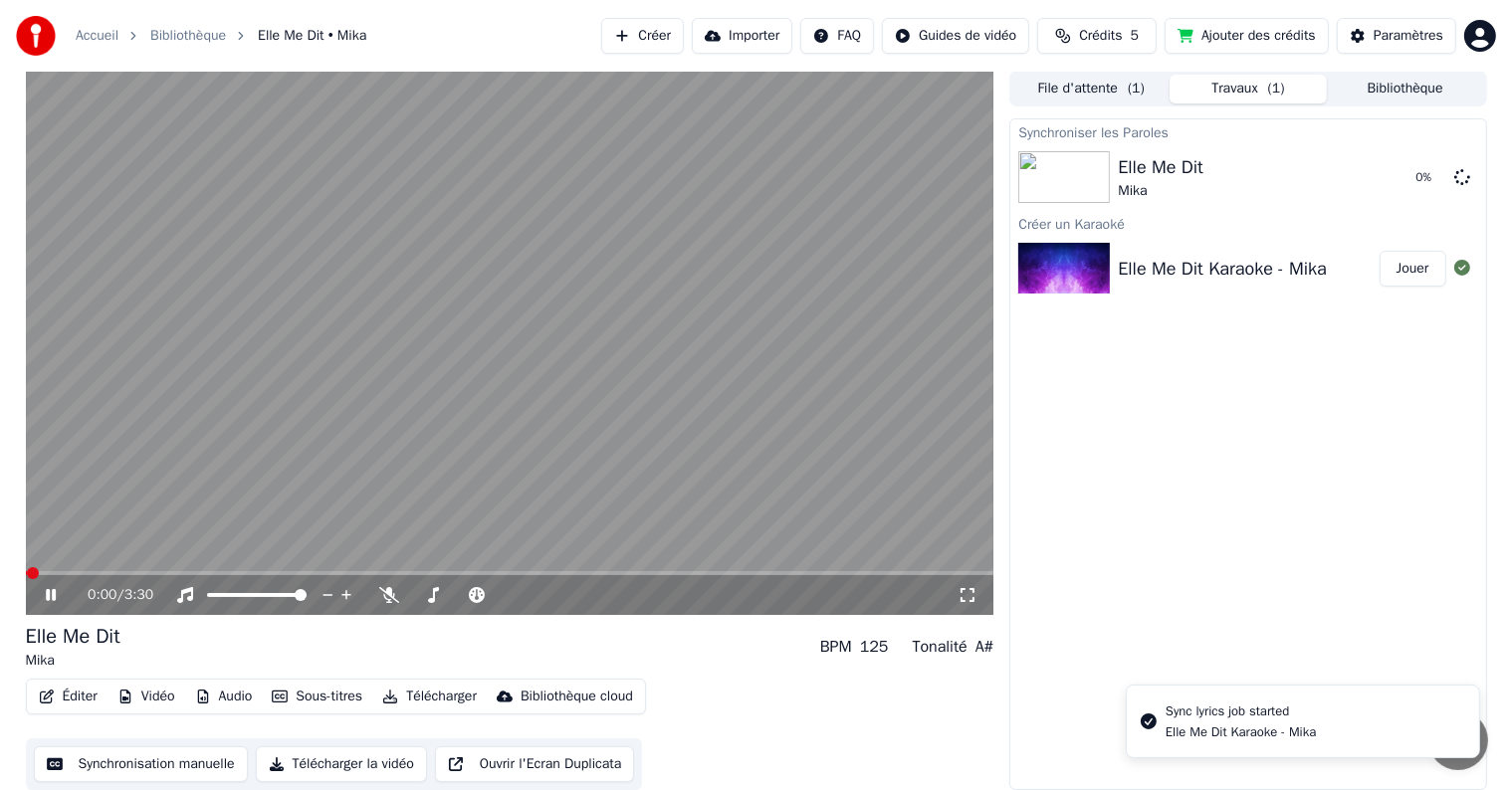 click at bounding box center [510, 342] 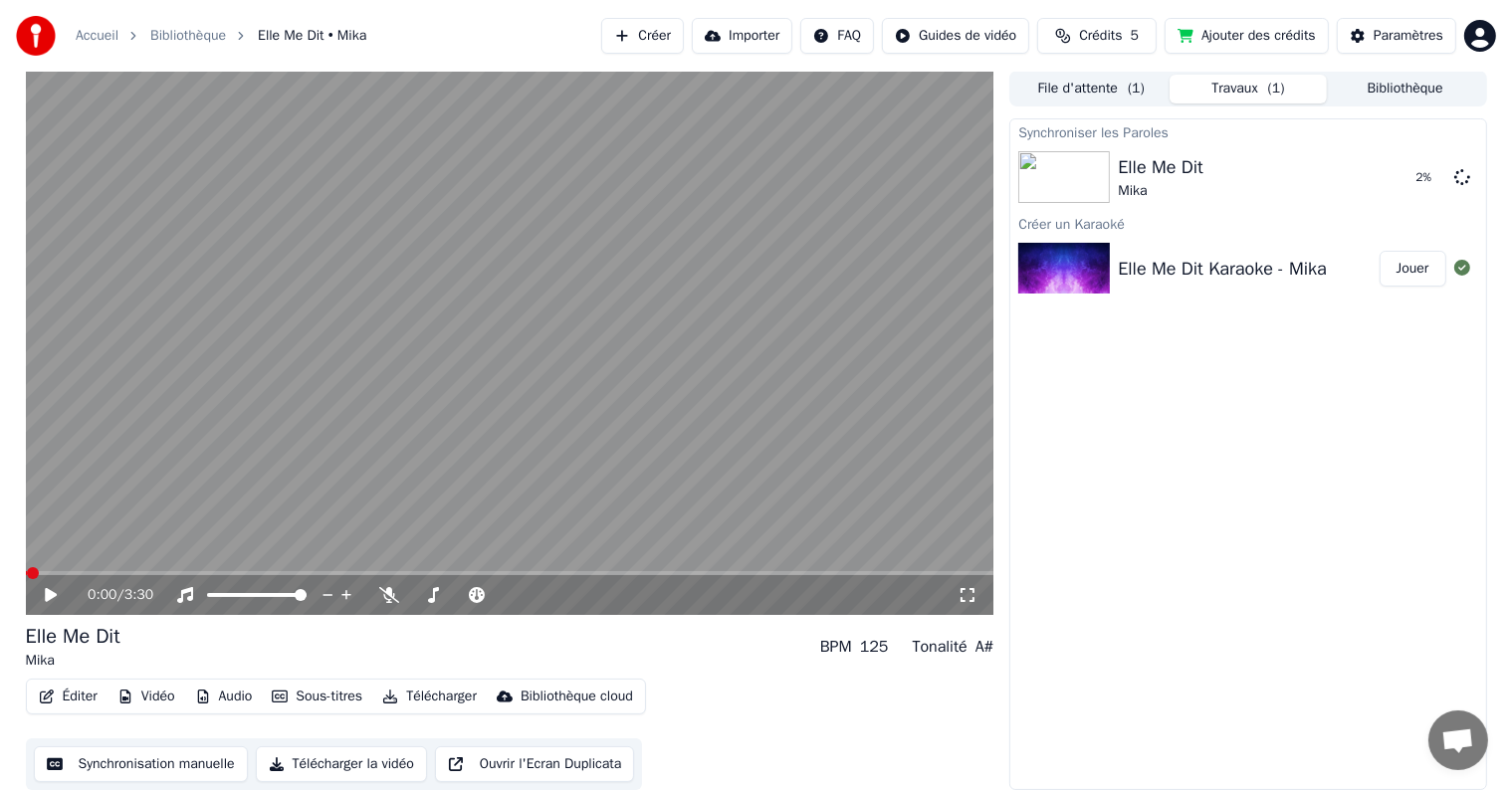 click on "Bibliothèque" at bounding box center [188, 36] 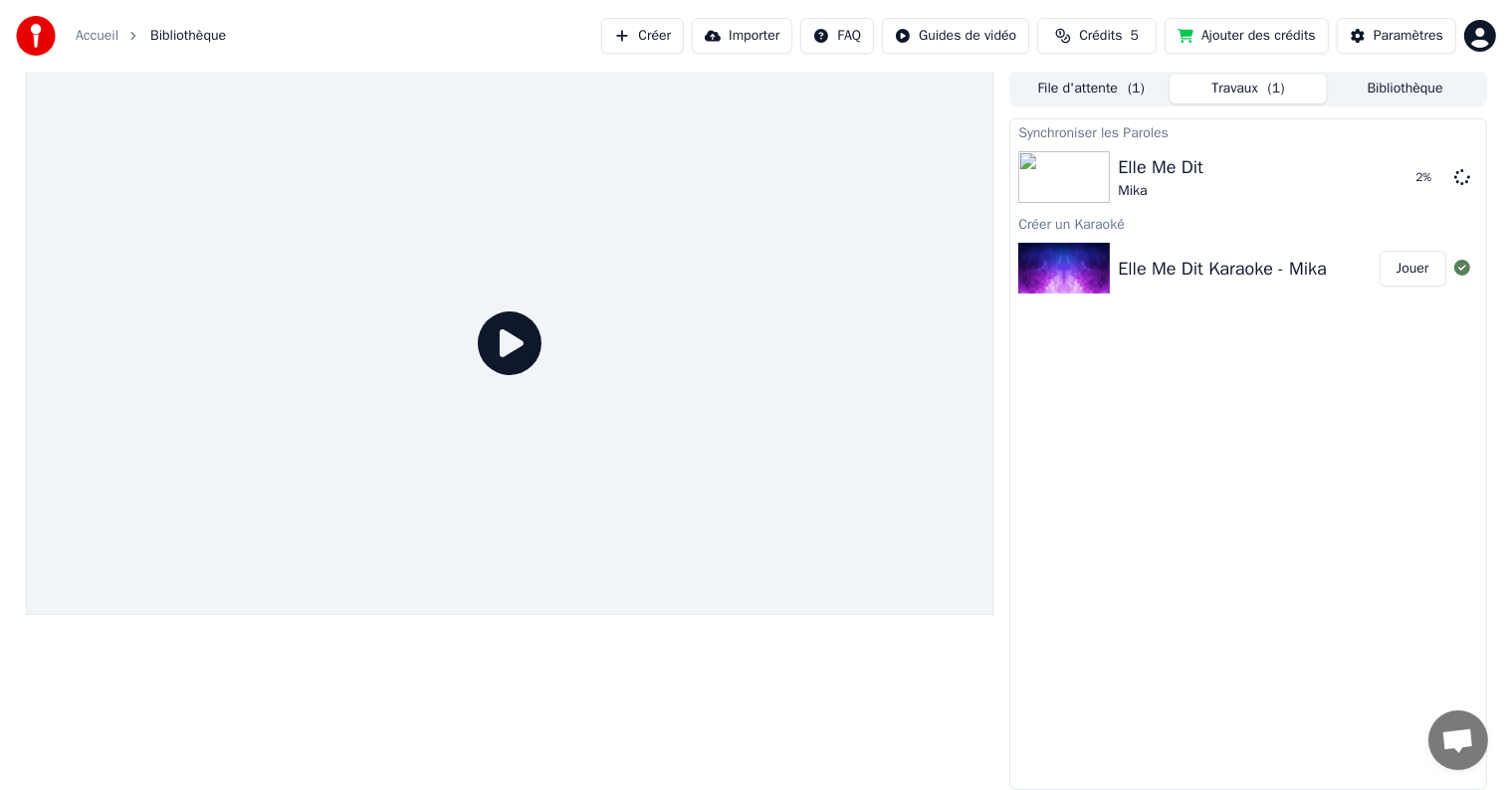 scroll, scrollTop: 0, scrollLeft: 0, axis: both 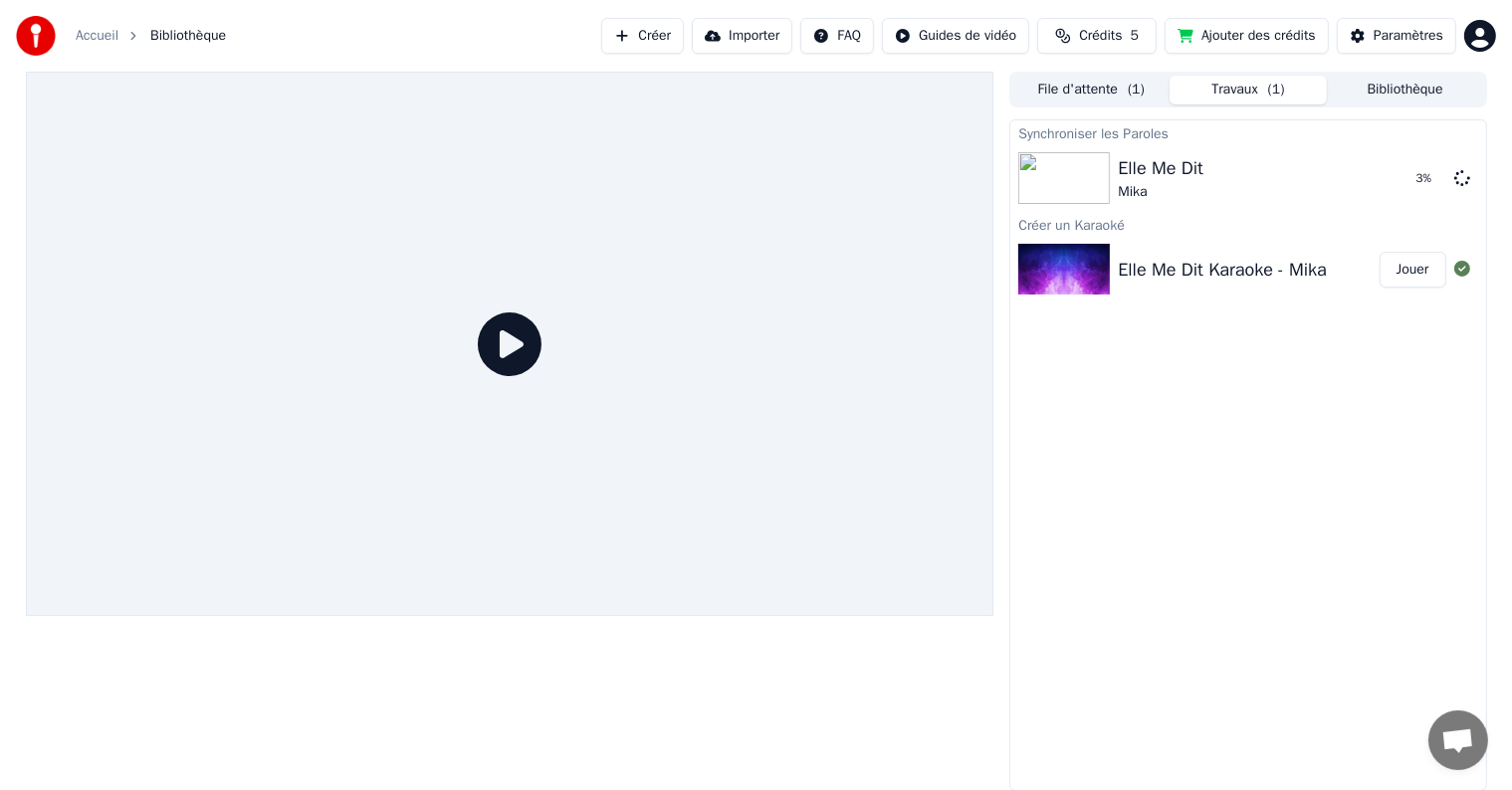 click on "Elle Me Dit Mika" at bounding box center (1258, 178) 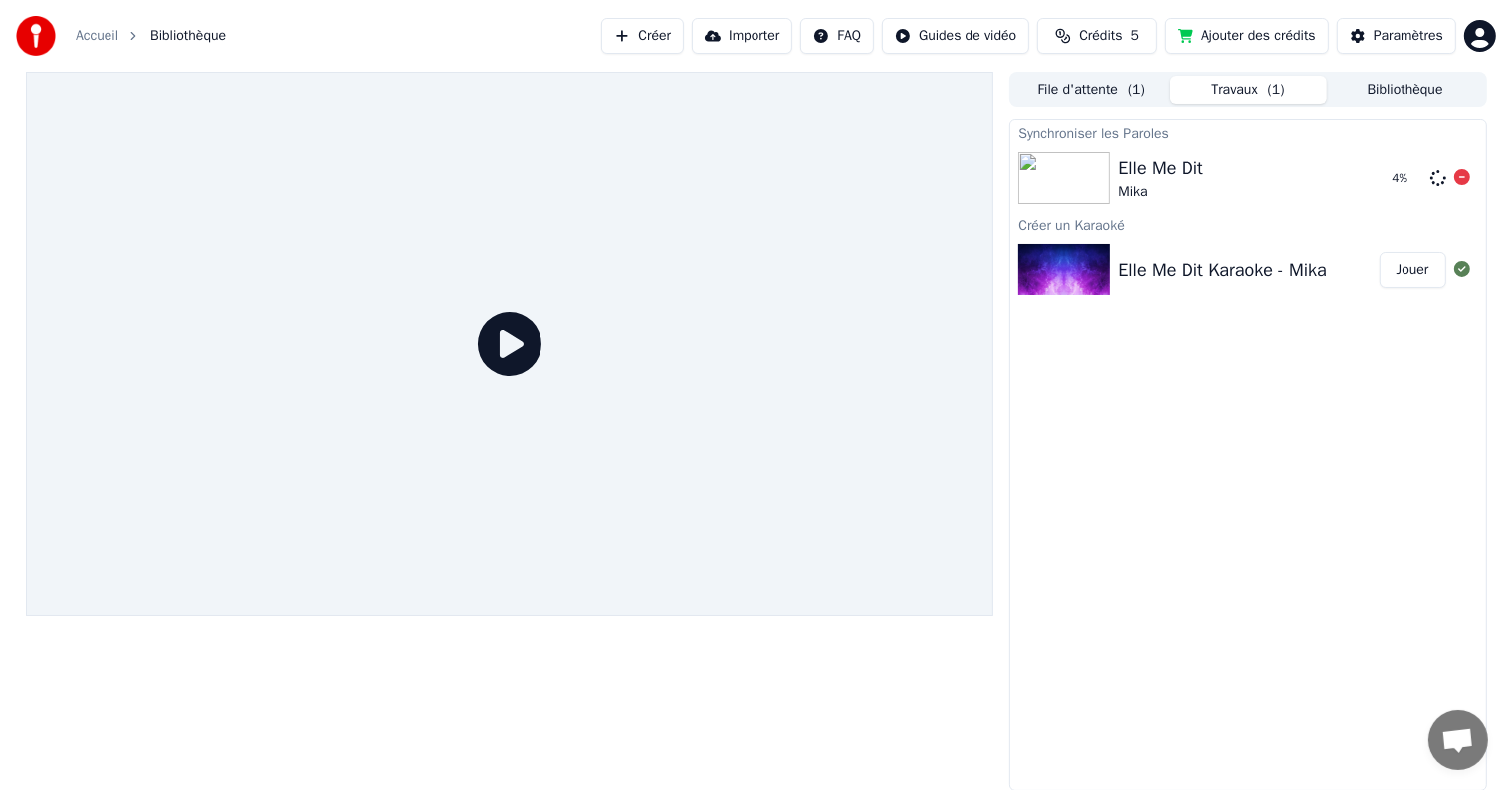 click on "Elle Me Dit Mika" at bounding box center (1246, 178) 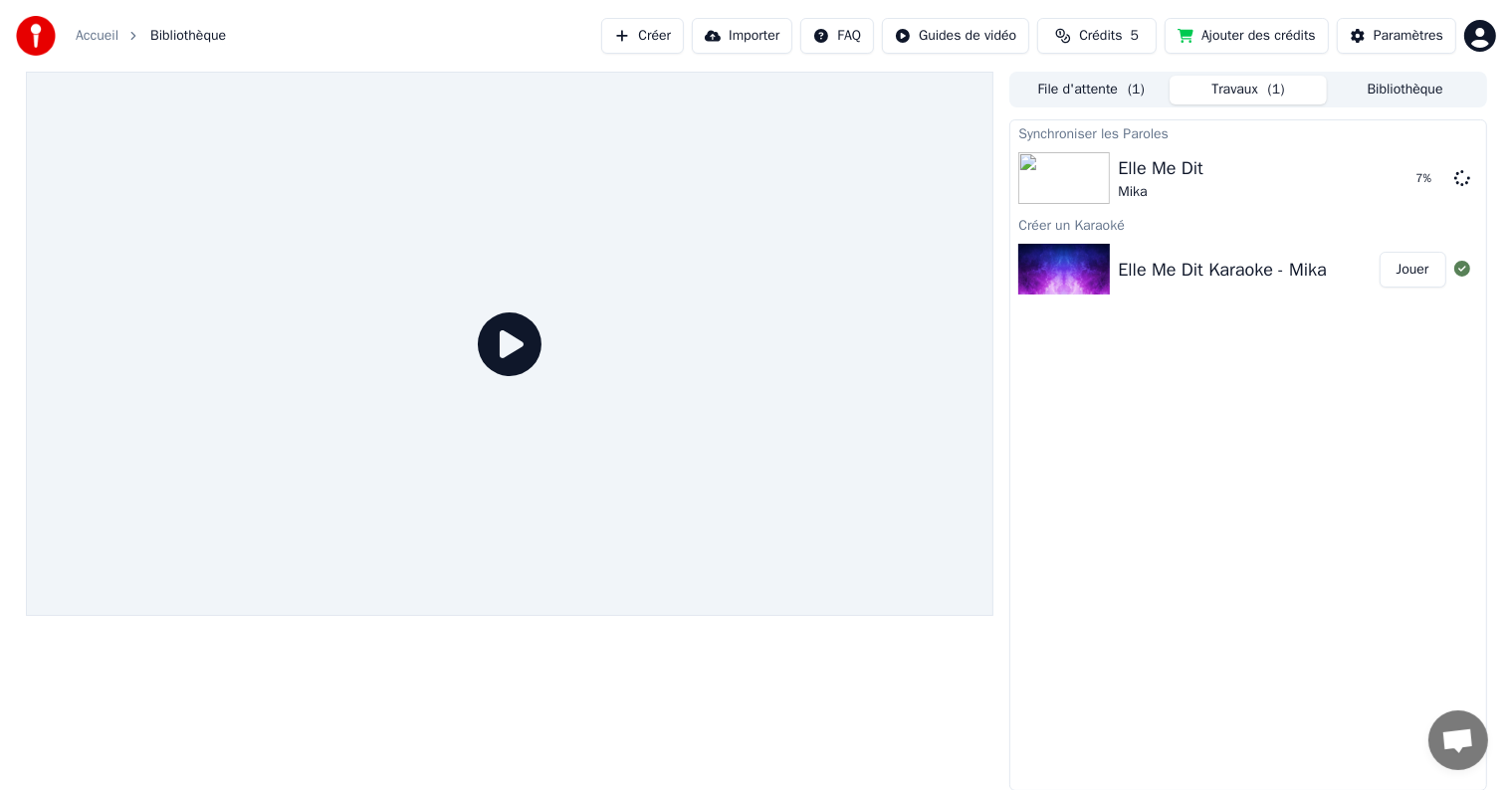 click on "Accueil" at bounding box center [97, 36] 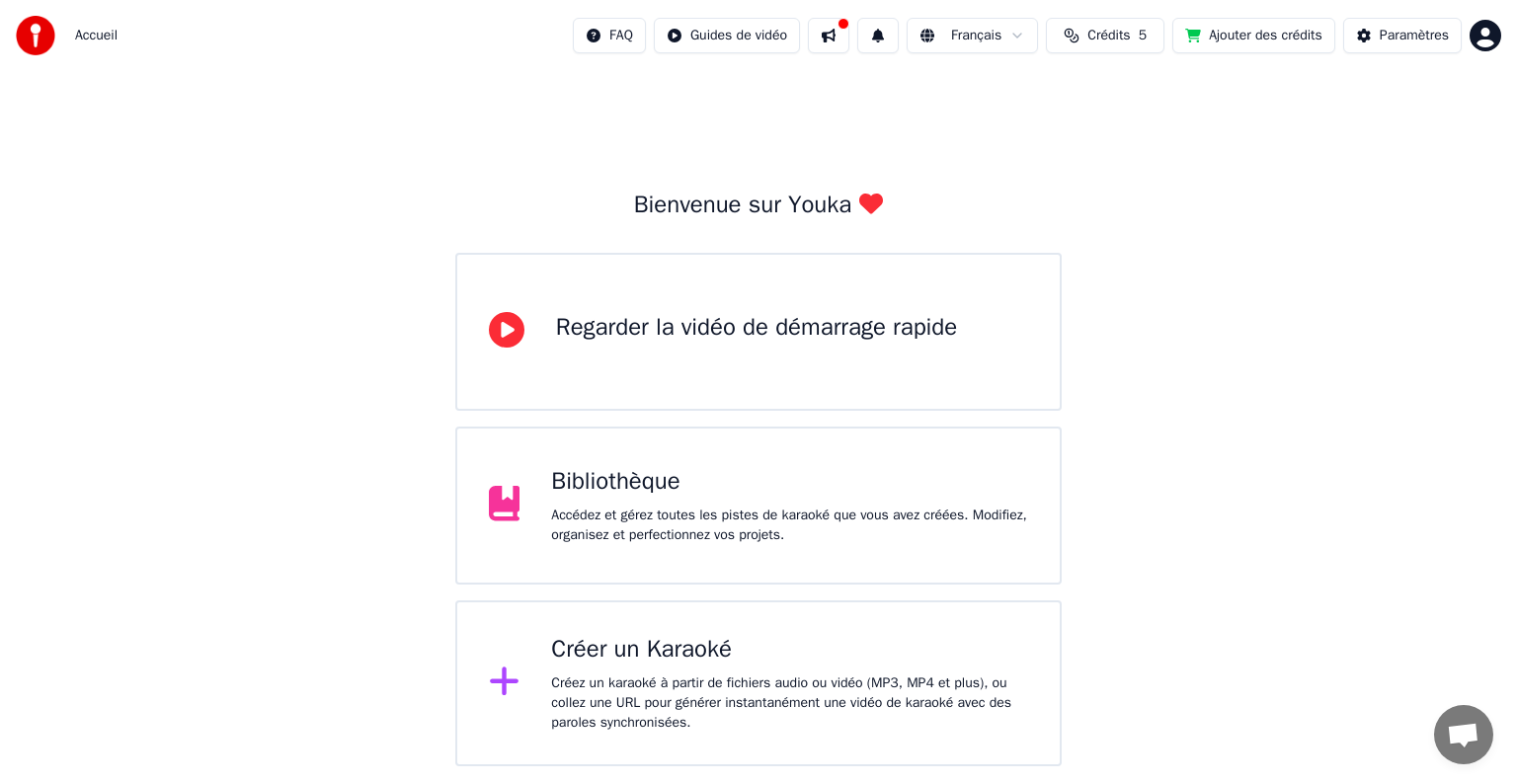 click on "Accédez et gérez toutes les pistes de karaoké que vous avez créées. Modifiez, organisez et perfectionnez vos projets." at bounding box center (789, 525) 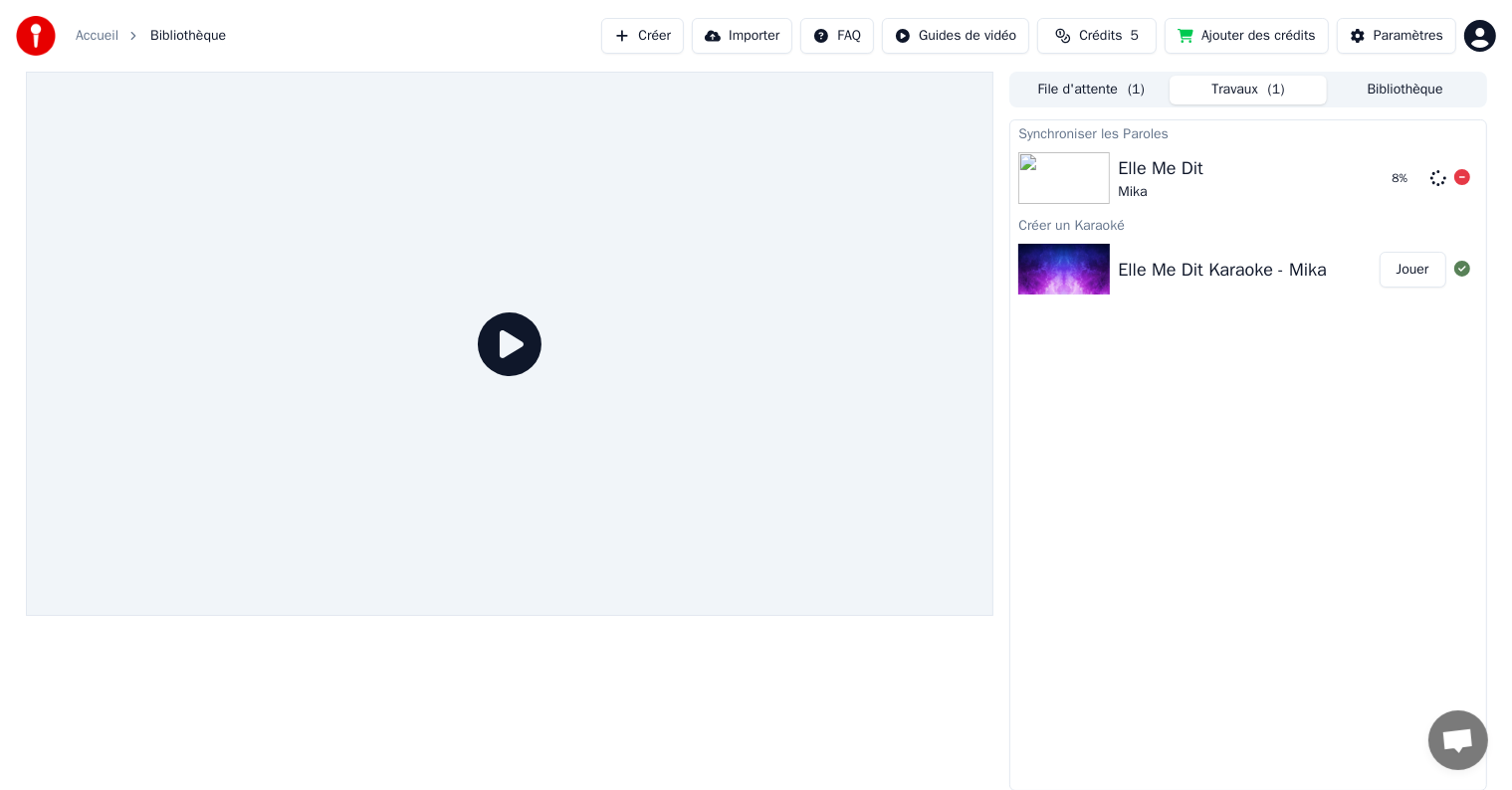 click on "Elle Me Dit Mika" at bounding box center [1246, 178] 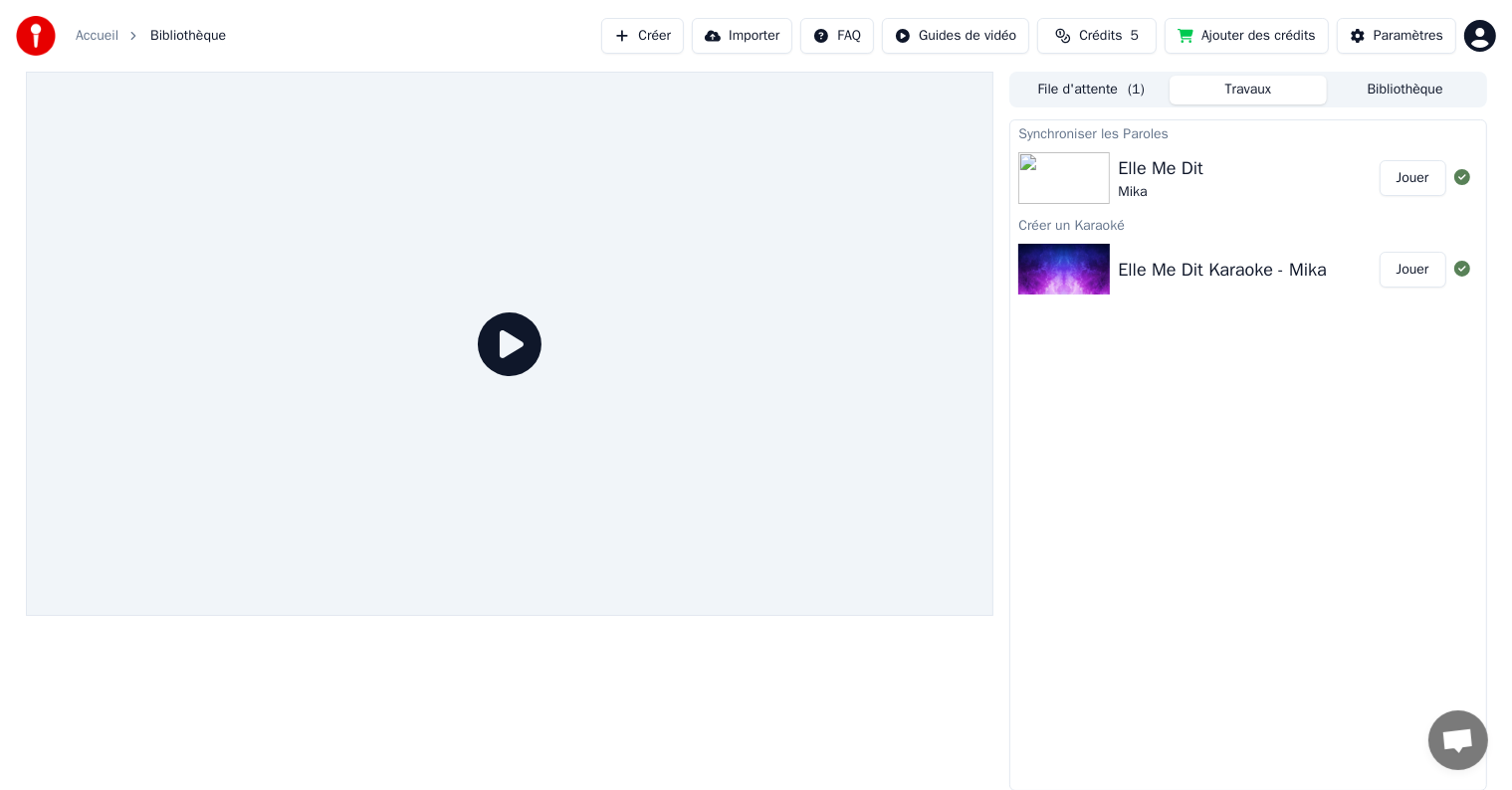 click on "Synchroniser les Paroles Elle Me Dit Mika Jouer Créer un Karaoké Elle Me Dit Karaoke - Mika Jouer" at bounding box center (1247, 455) 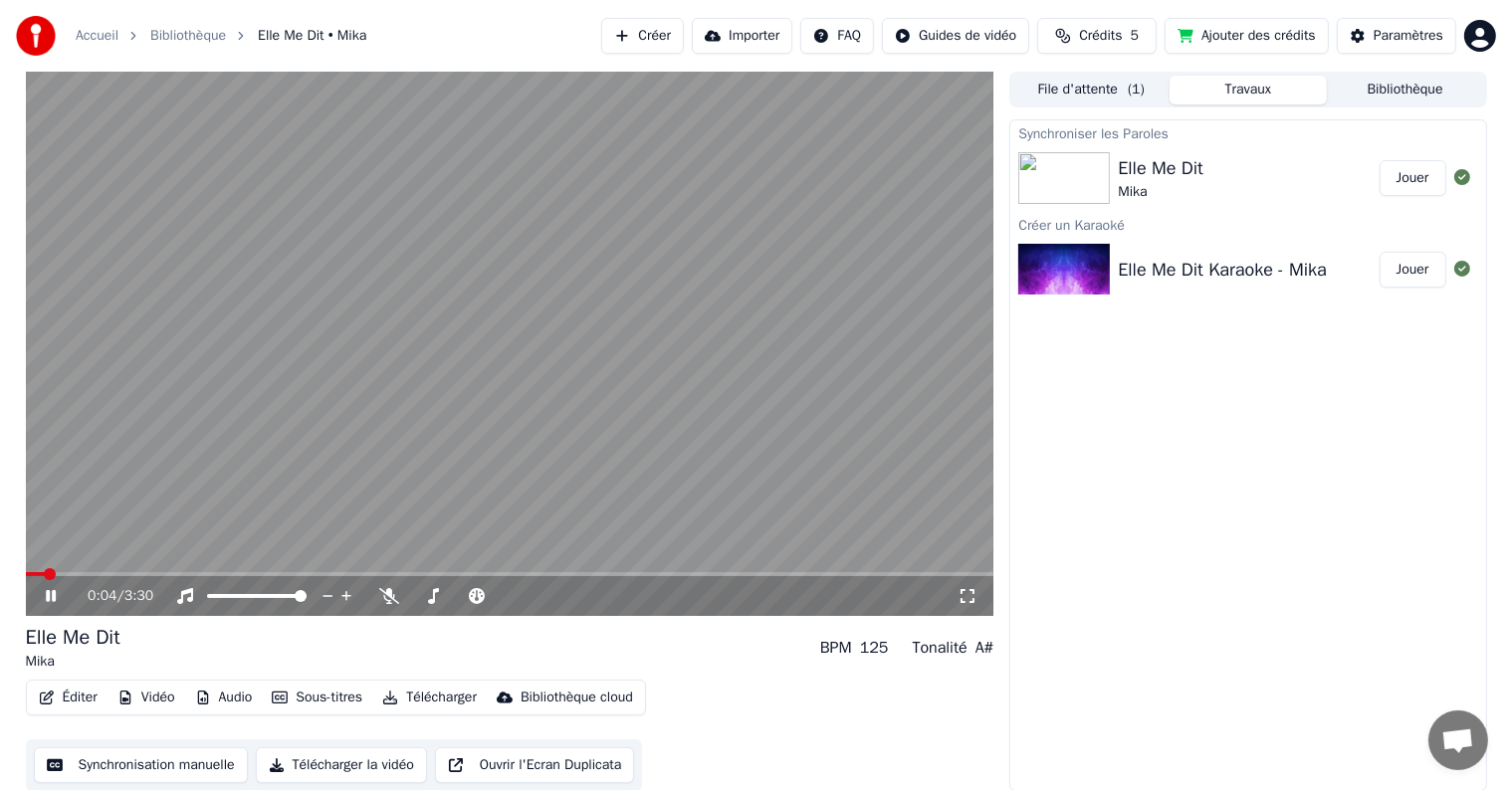 click at bounding box center (510, 574) 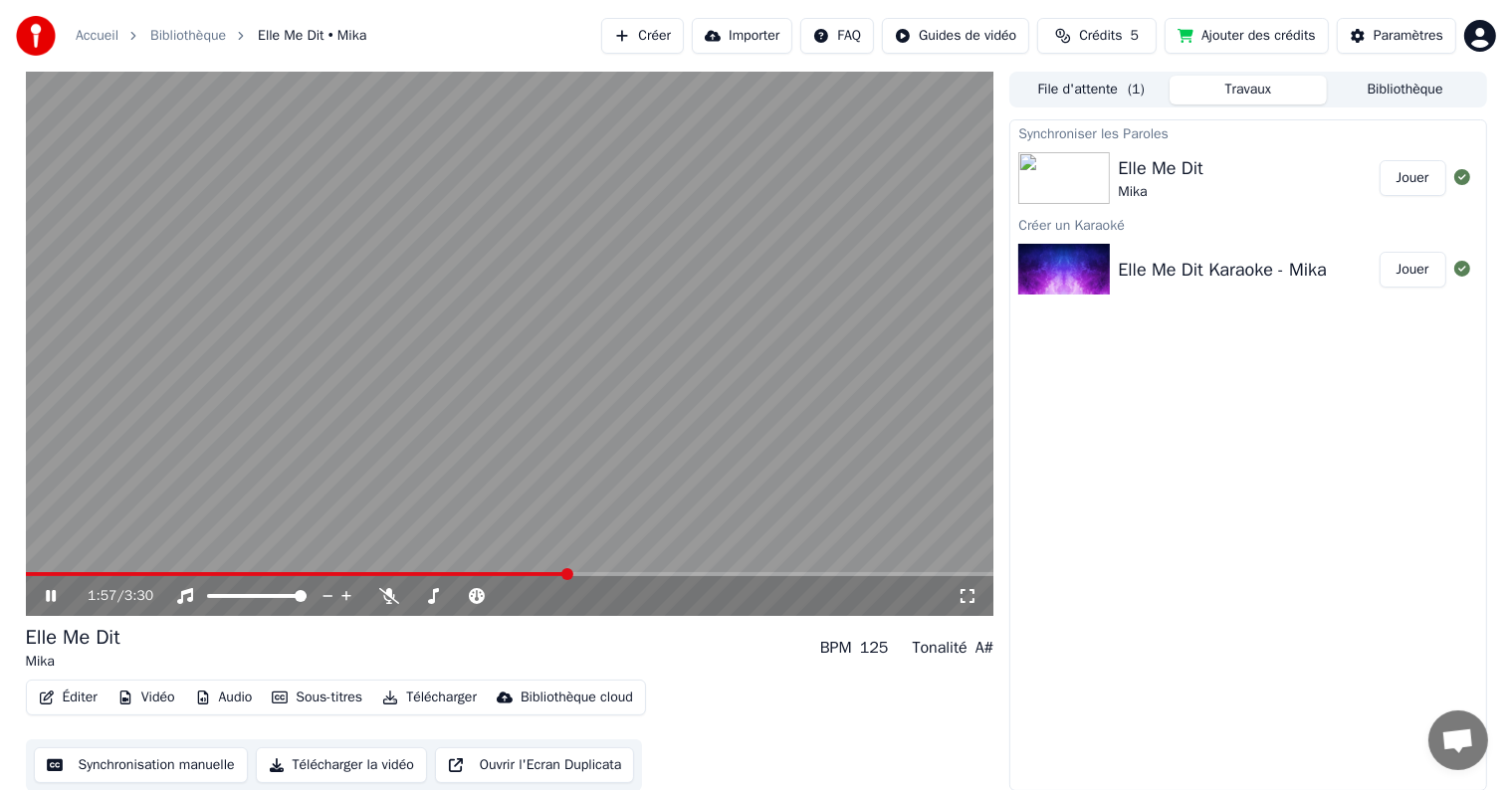 click at bounding box center [510, 574] 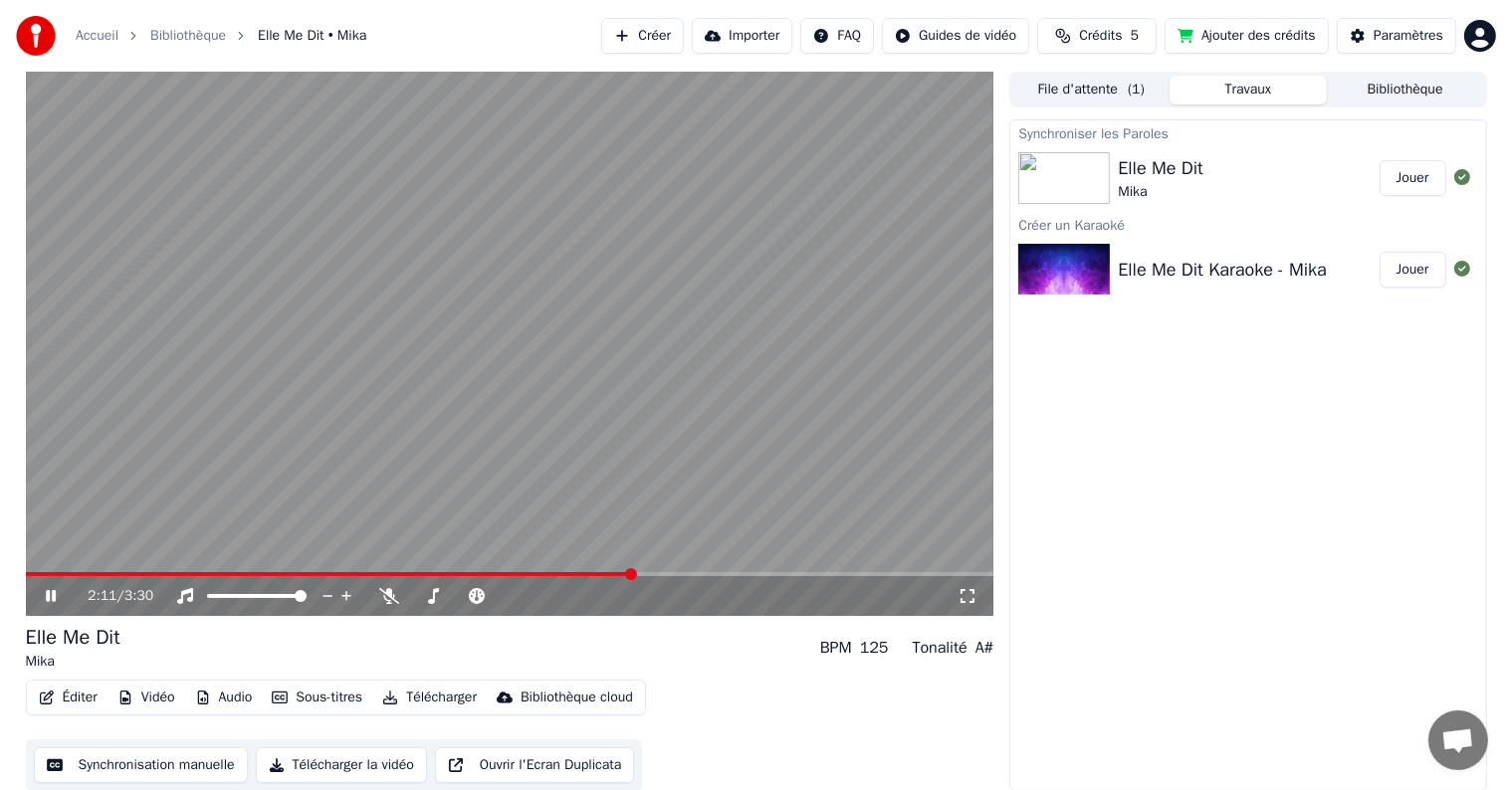 click at bounding box center [510, 574] 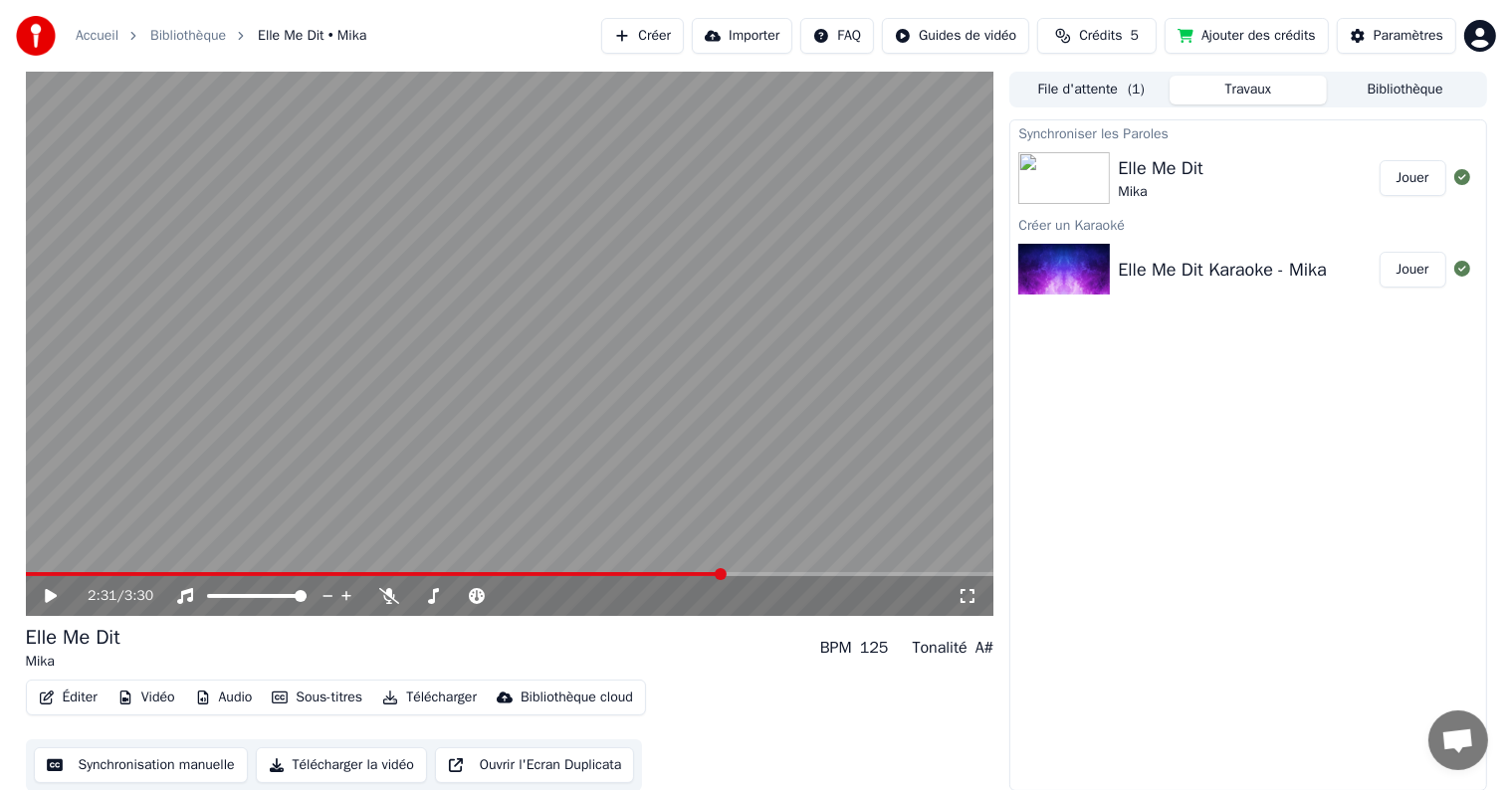 click on "Elle Me Dit Karaoke - Mika" at bounding box center (1222, 270) 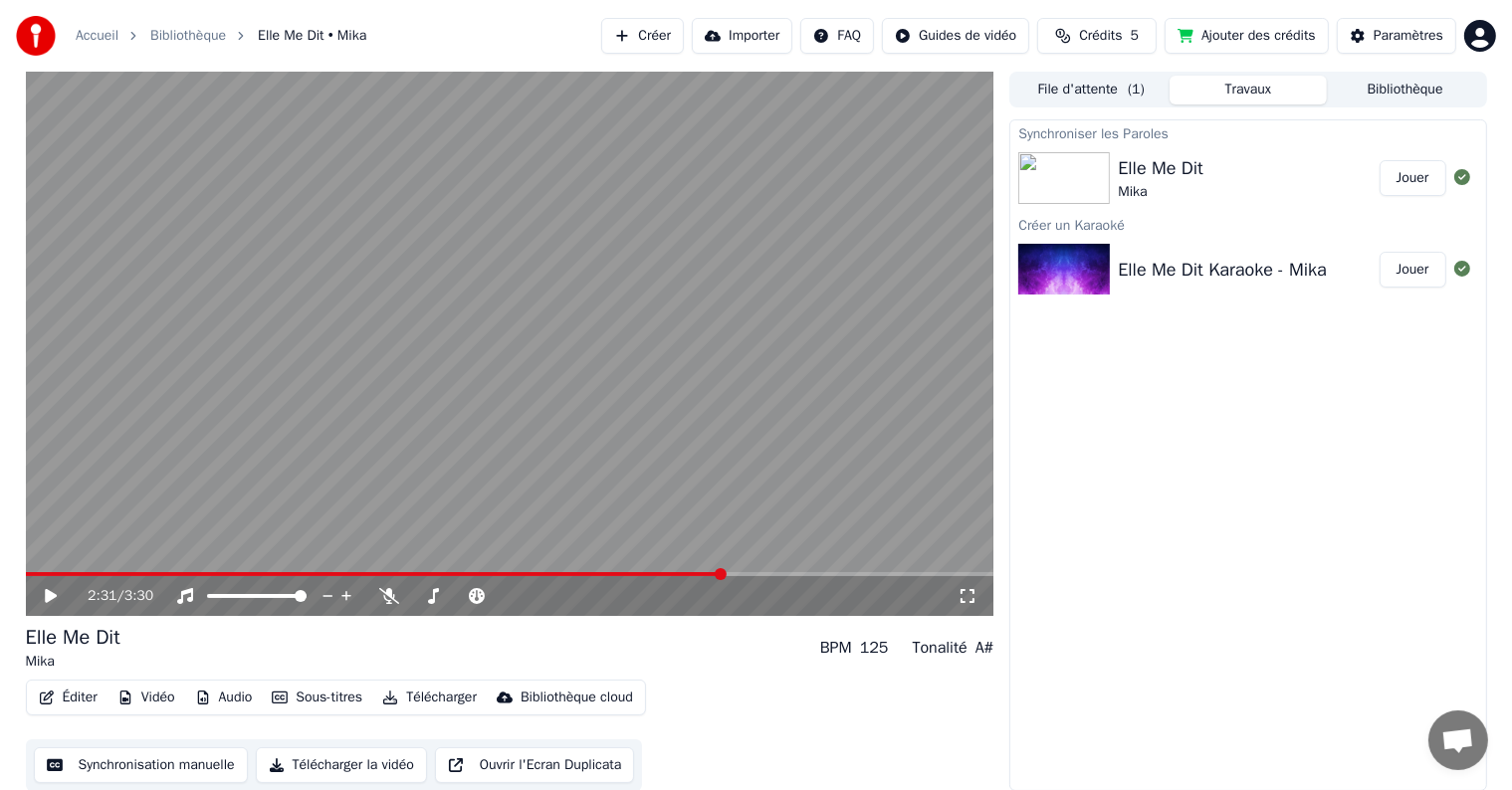 drag, startPoint x: 1167, startPoint y: 269, endPoint x: 1203, endPoint y: 276, distance: 36.67424 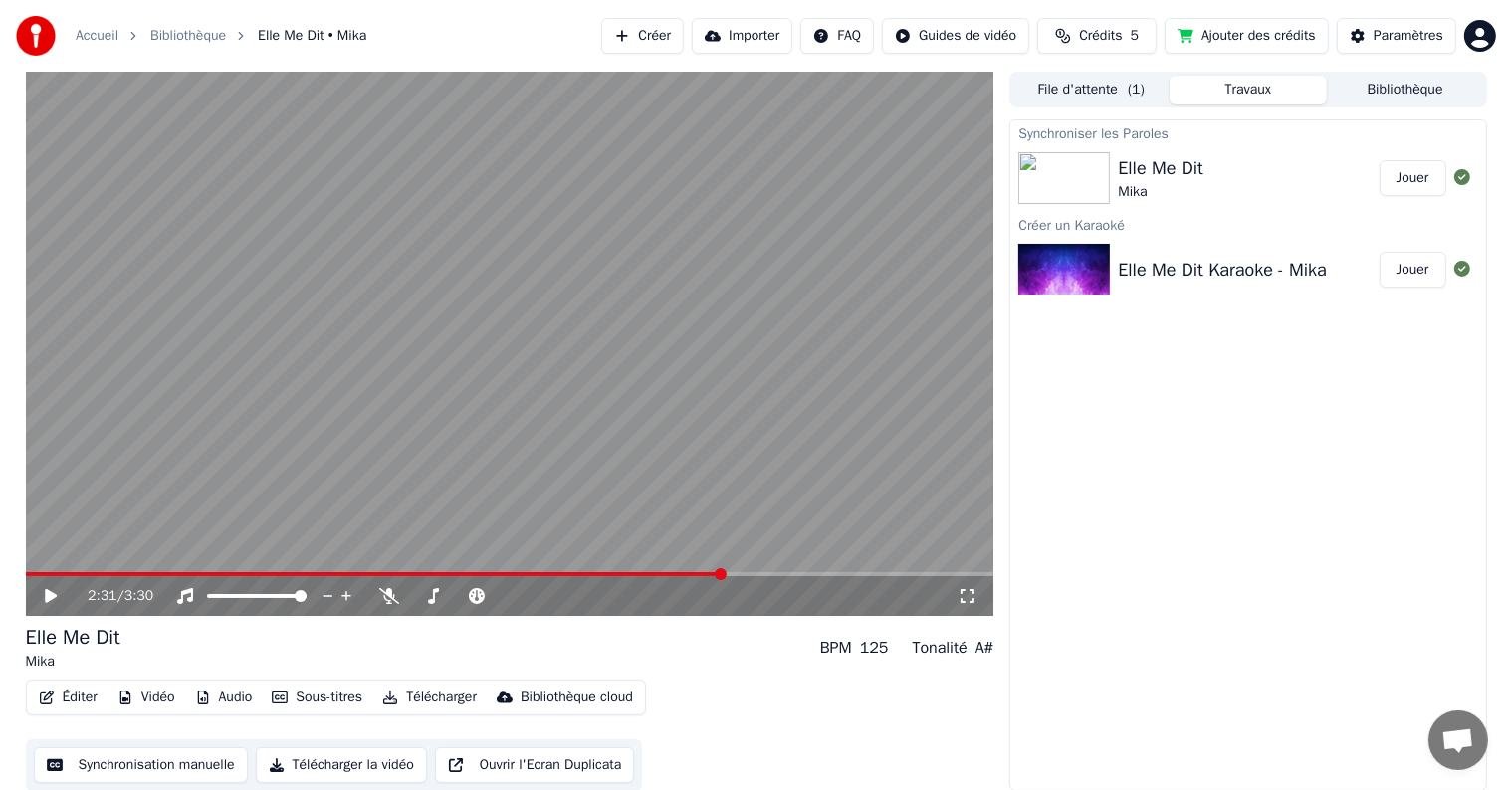 click on "Jouer" at bounding box center (1412, 270) 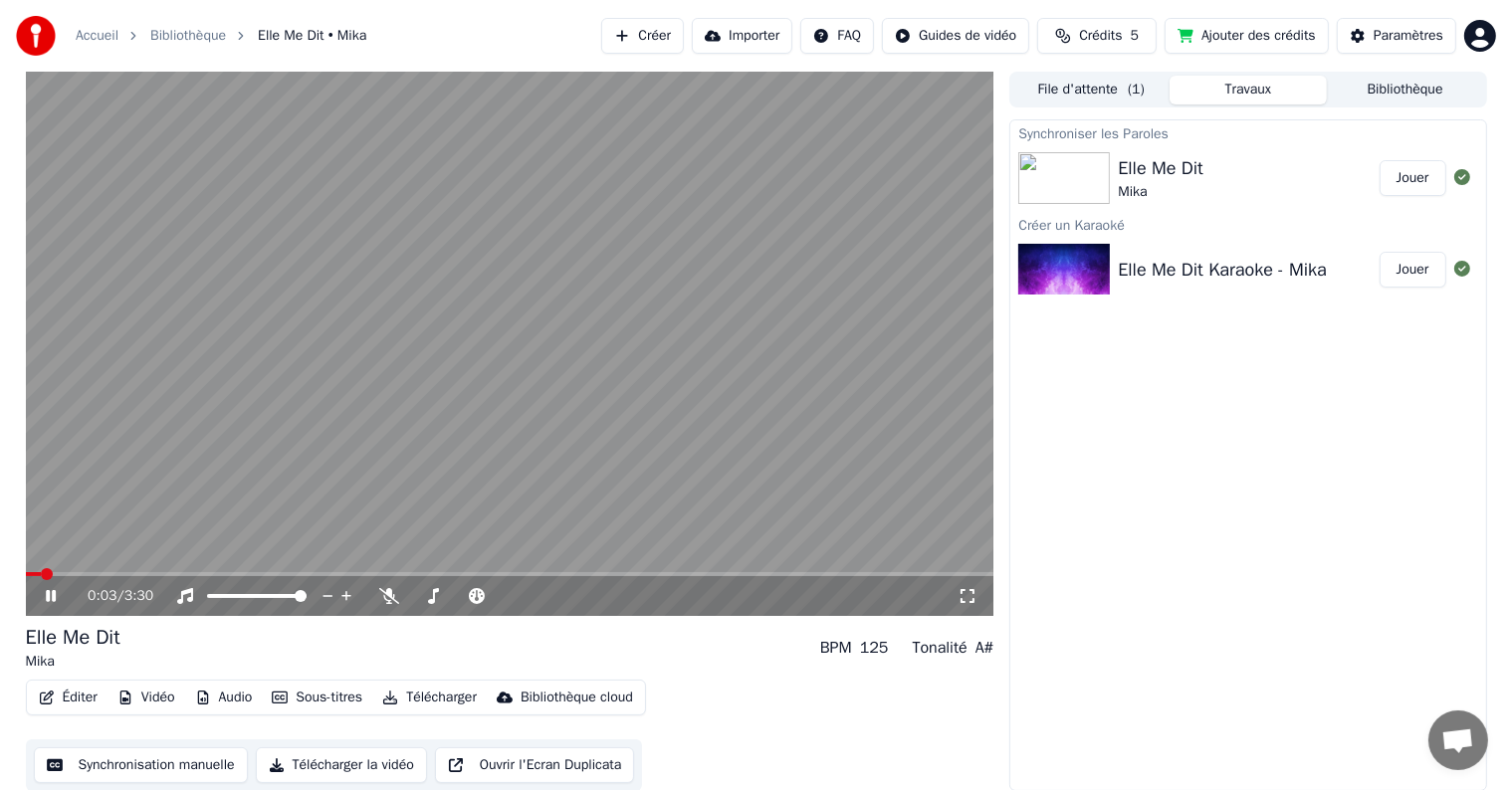 click at bounding box center [510, 574] 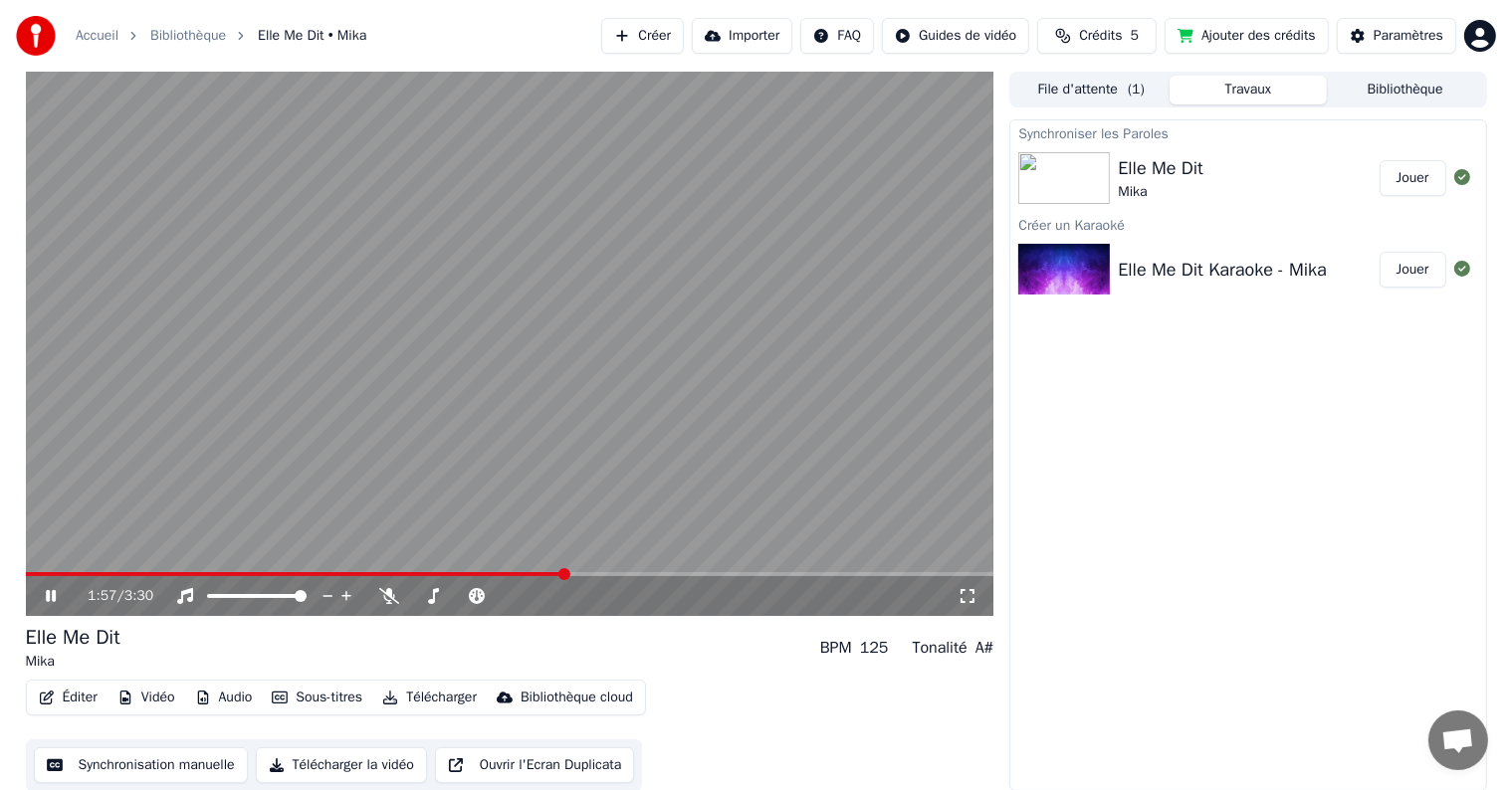 click at bounding box center (510, 343) 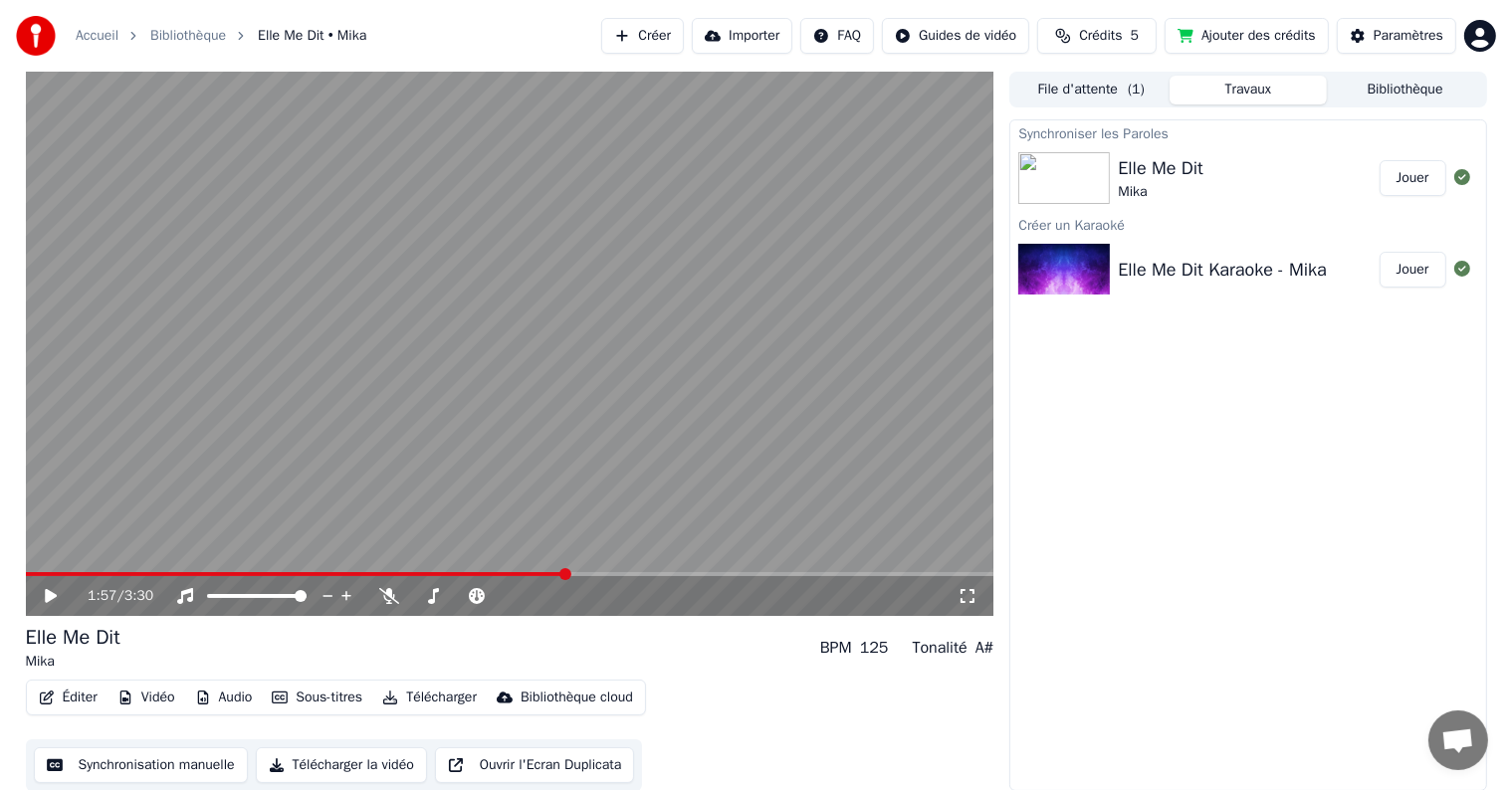 click on "1:57  /  3:30" at bounding box center [510, 596] 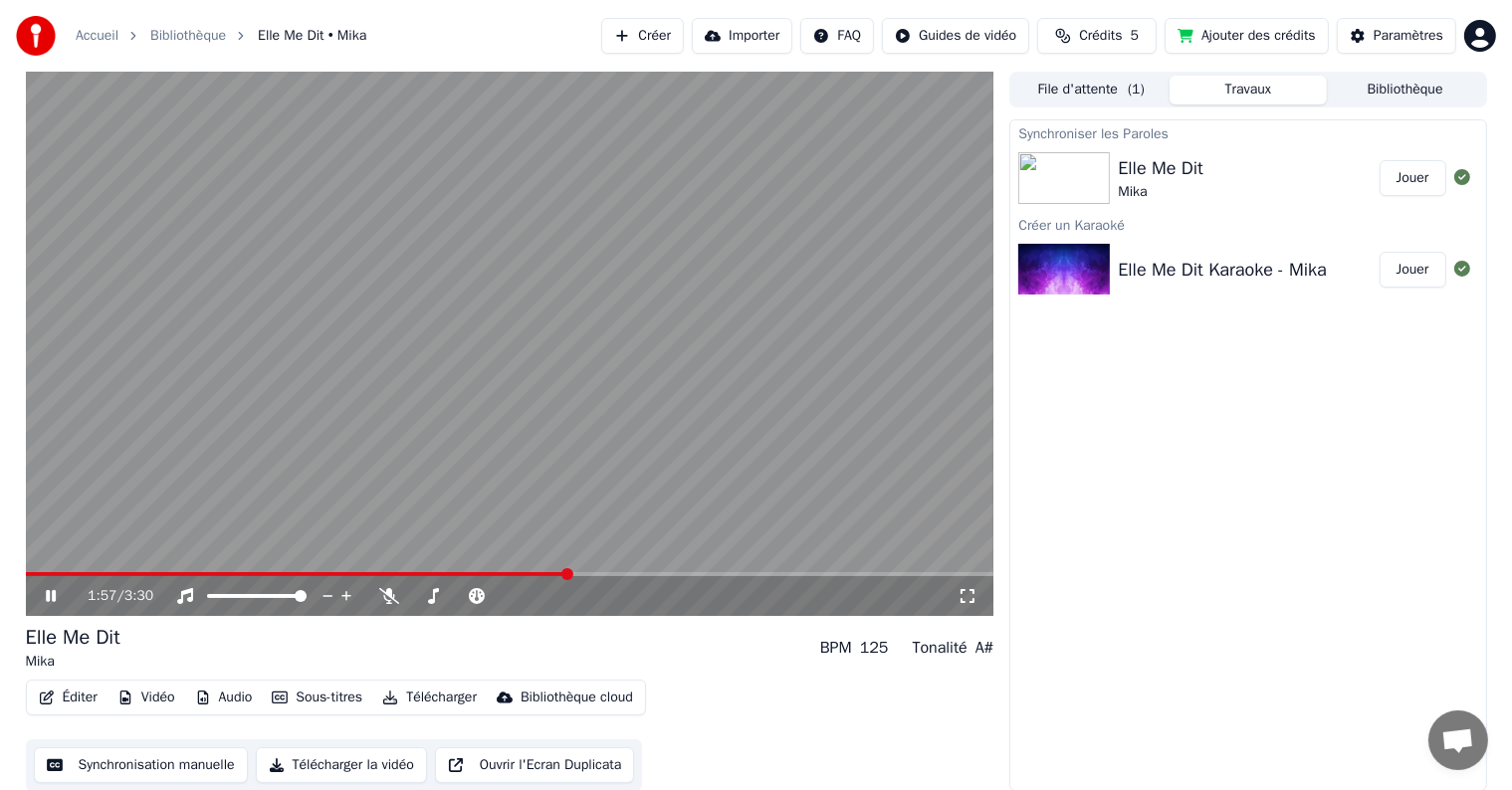 click at bounding box center [510, 574] 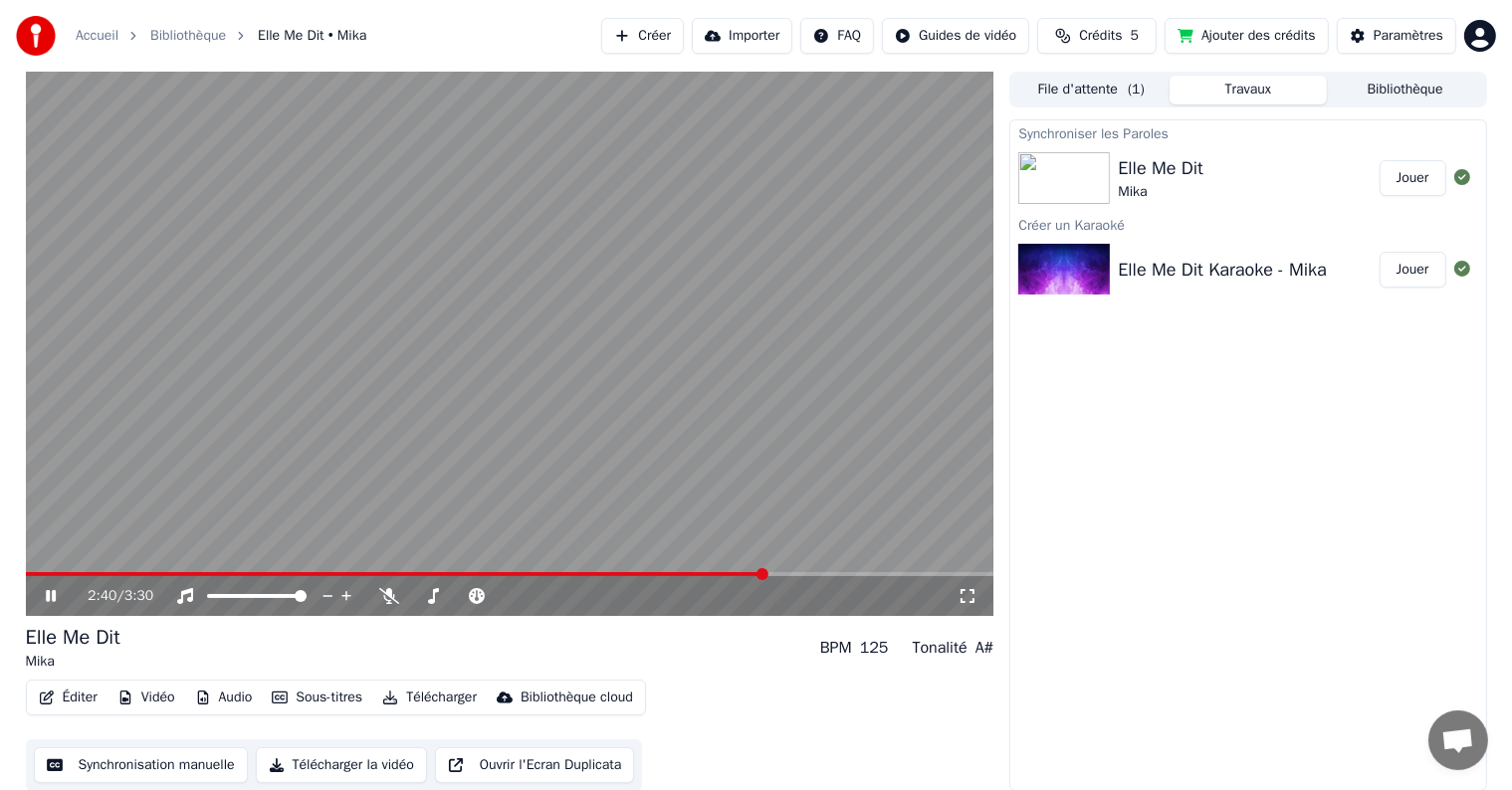 click at bounding box center [510, 343] 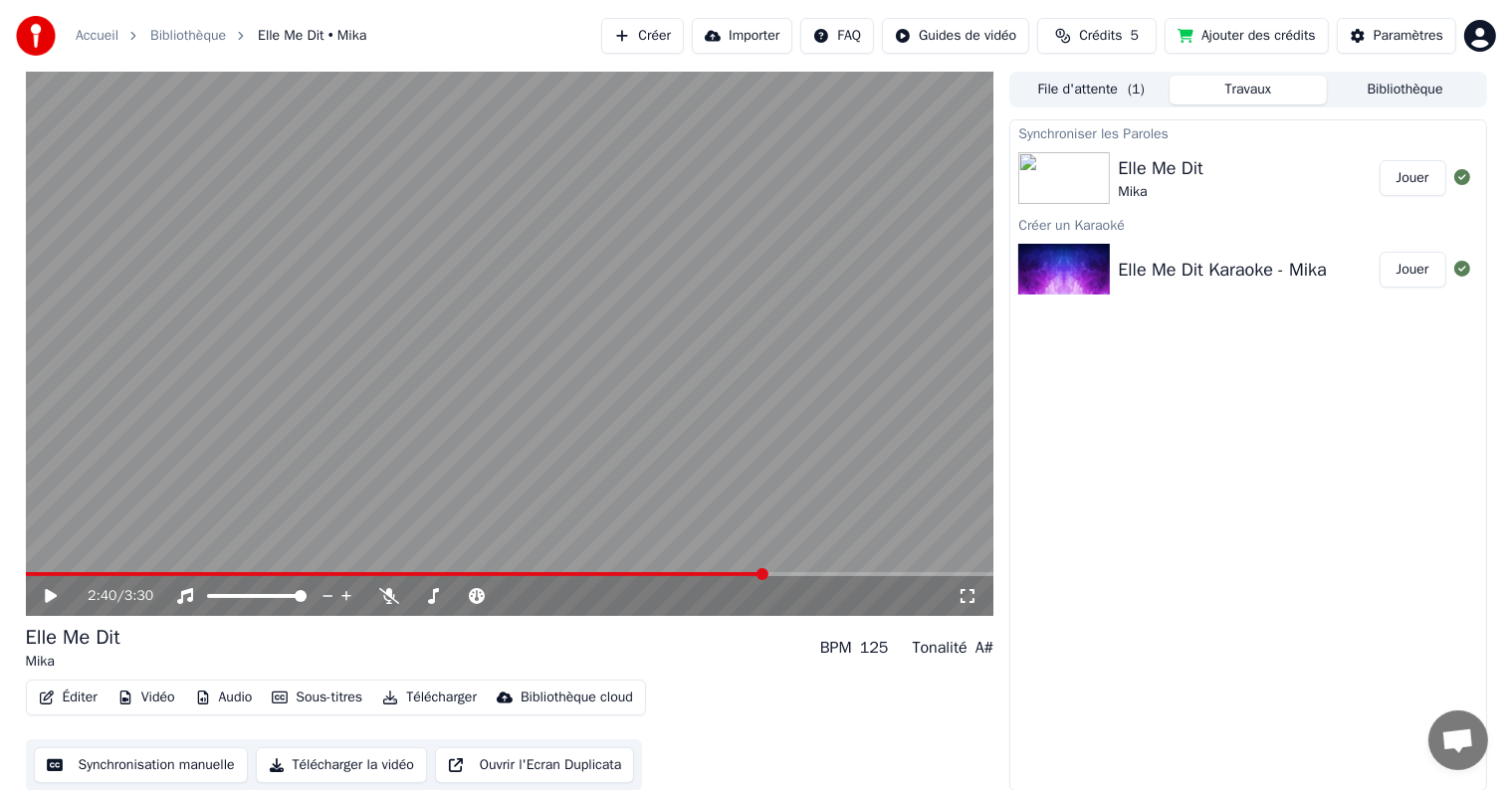 click on "File d'attente ( 1 )" at bounding box center (1091, 90) 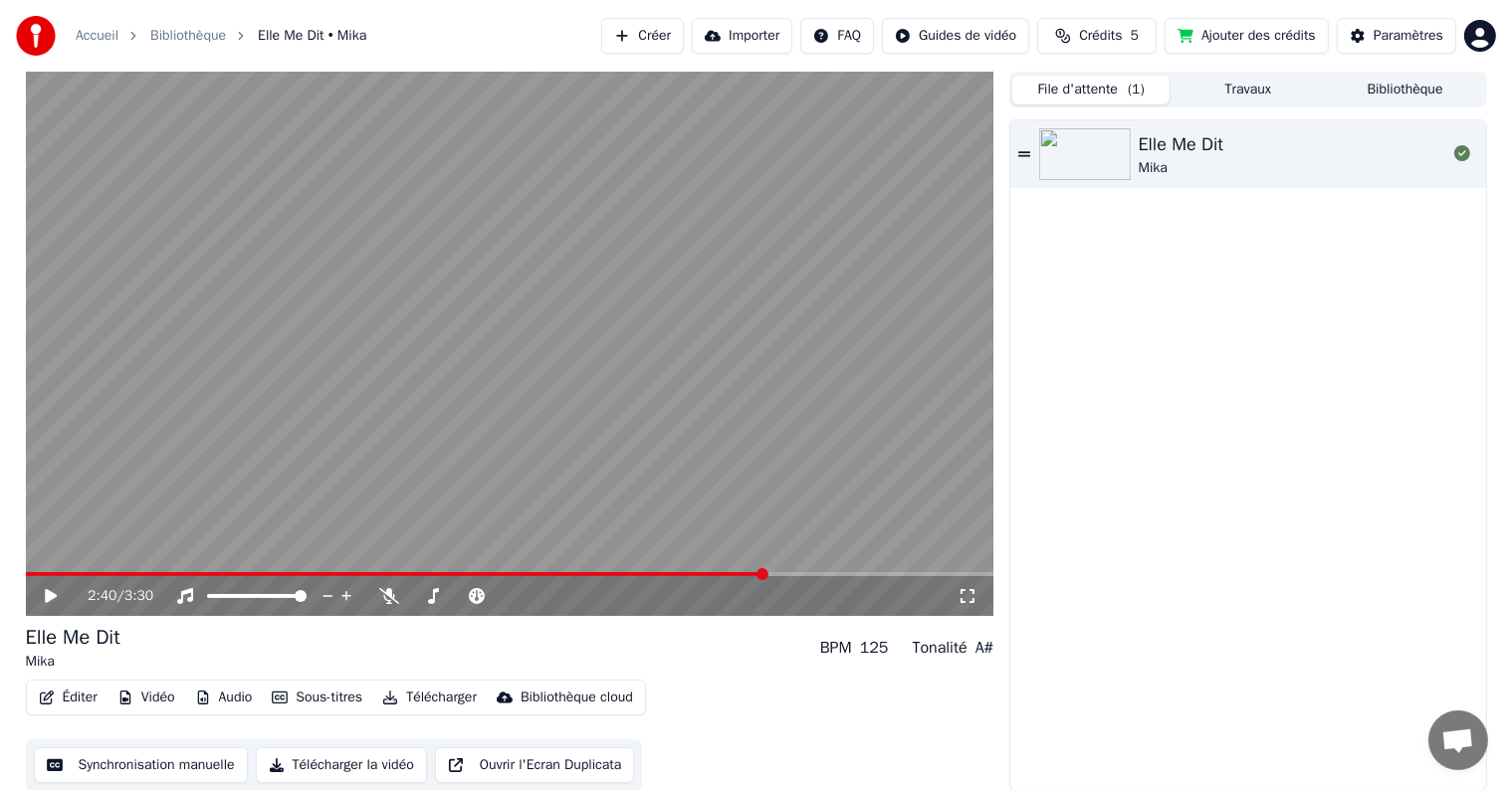 click on "Elle Me Dit Mika" at bounding box center [1292, 154] 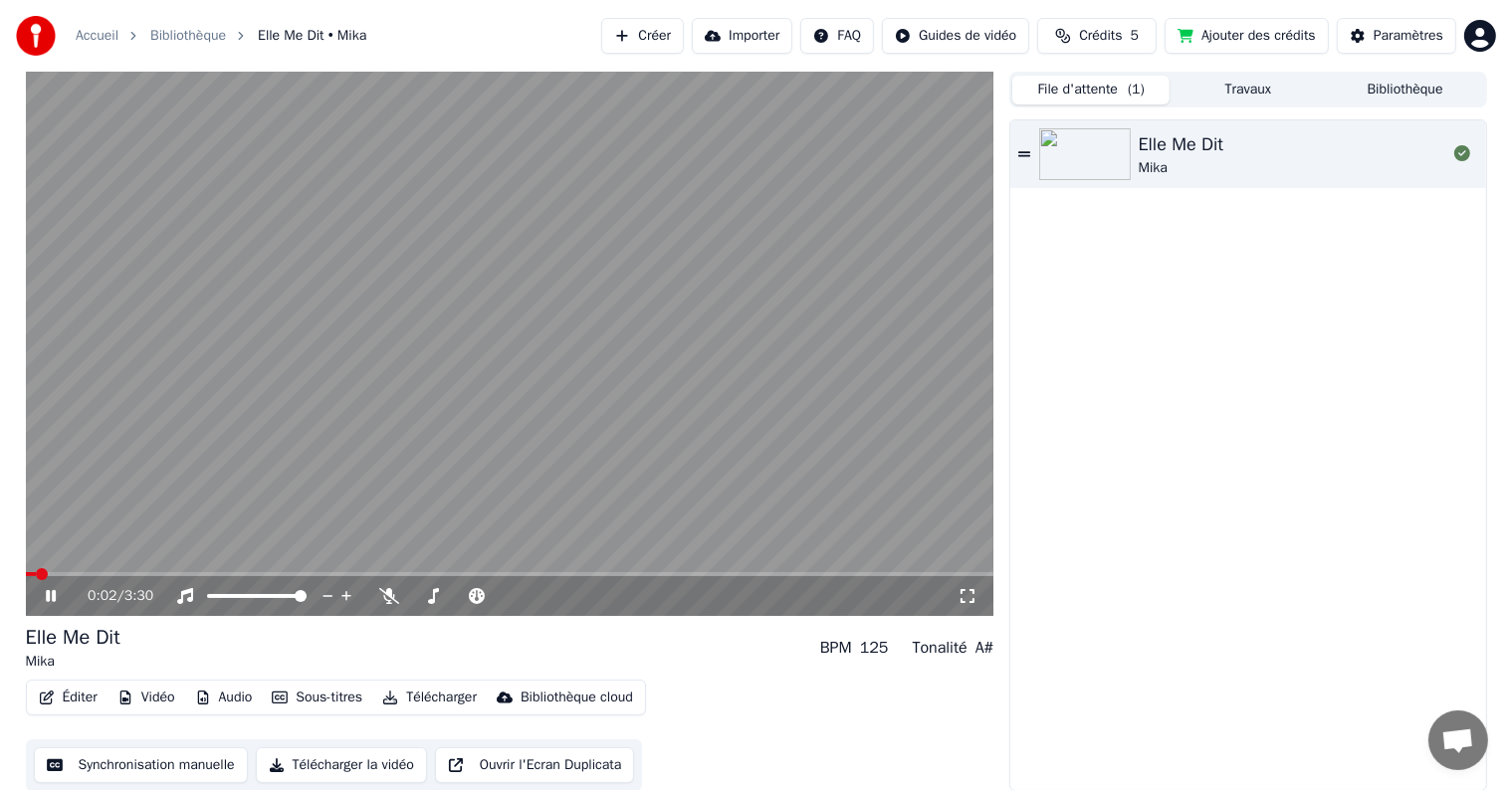 click at bounding box center (510, 343) 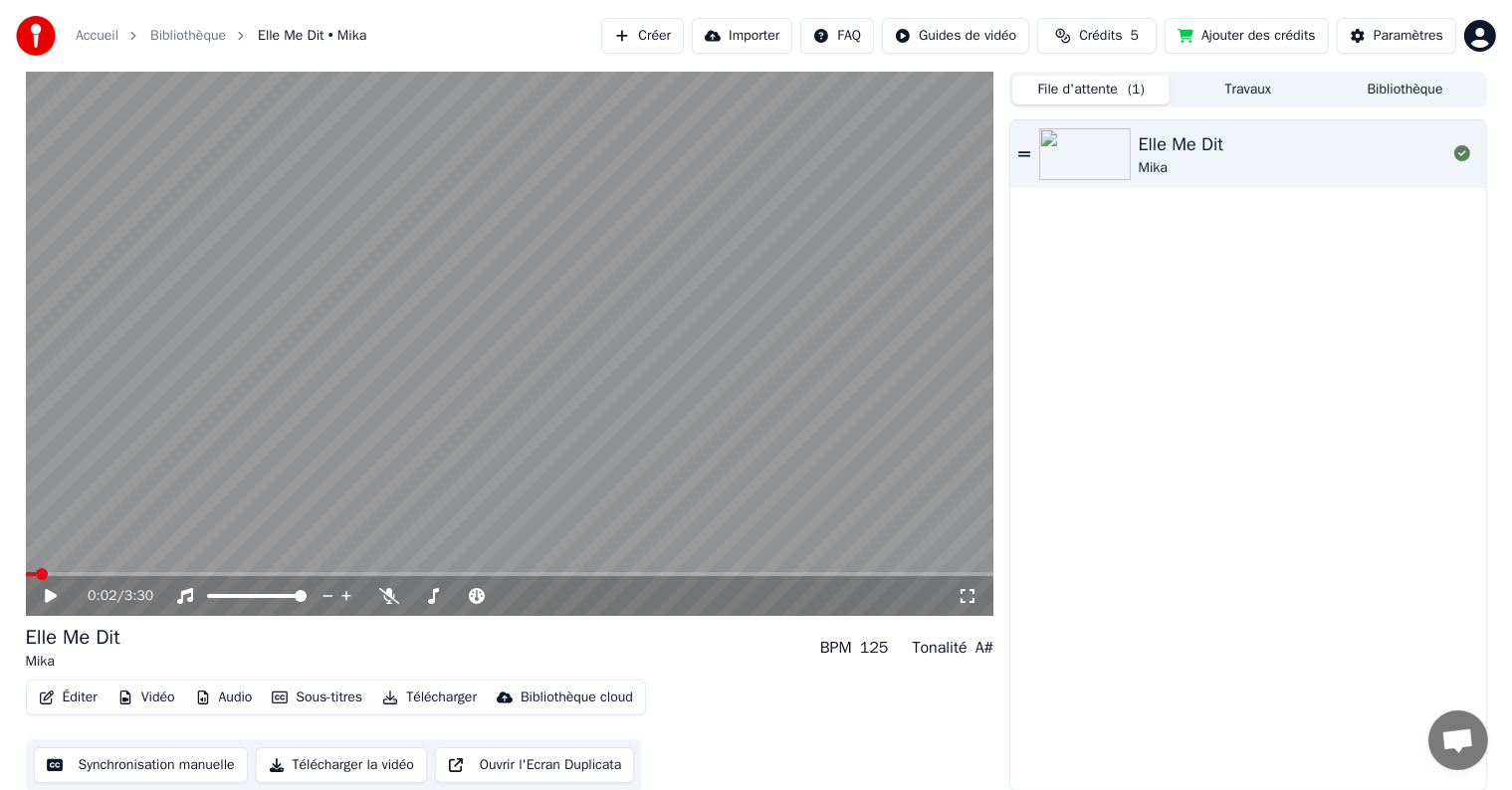 click 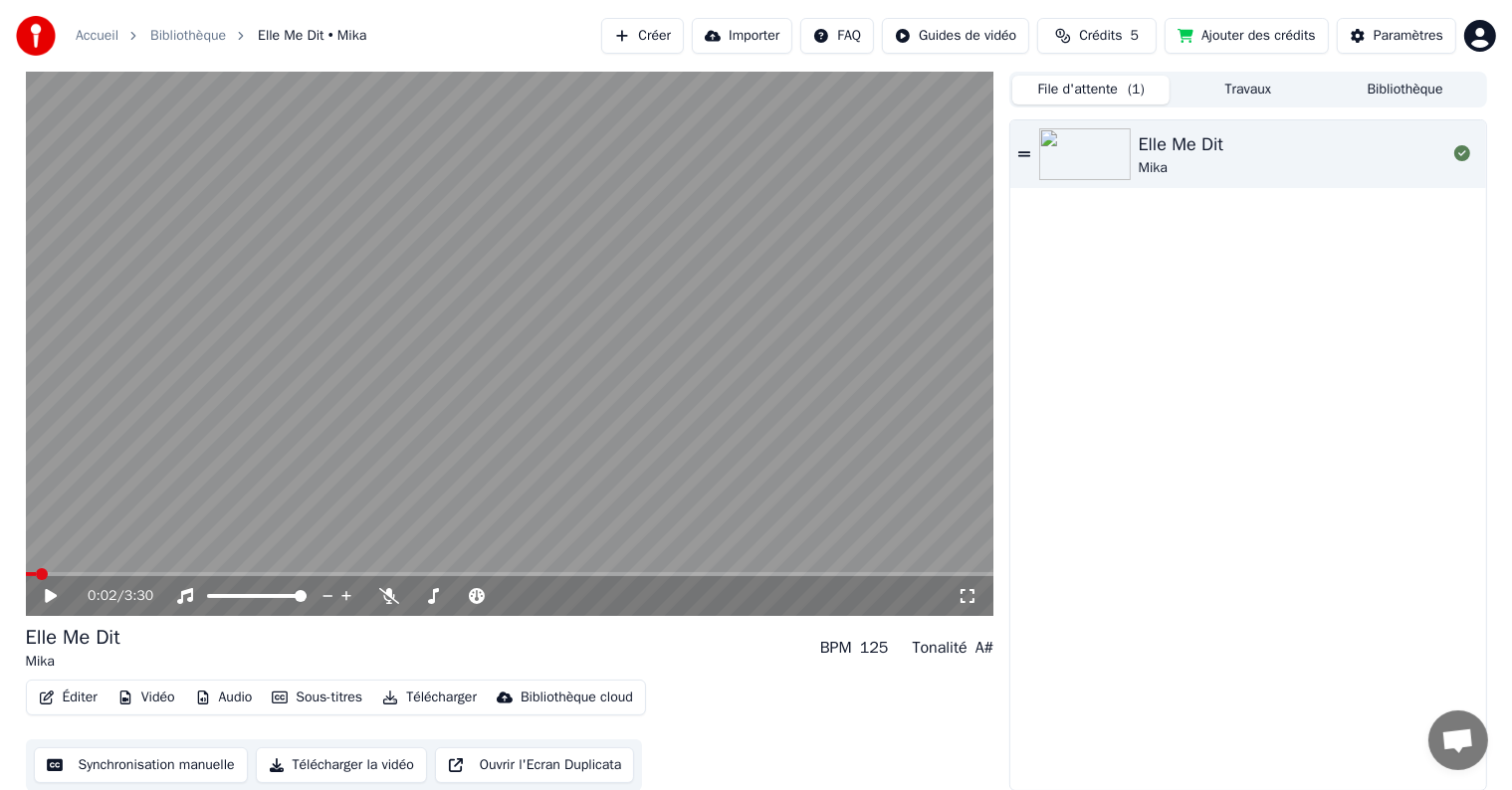 scroll, scrollTop: 1, scrollLeft: 0, axis: vertical 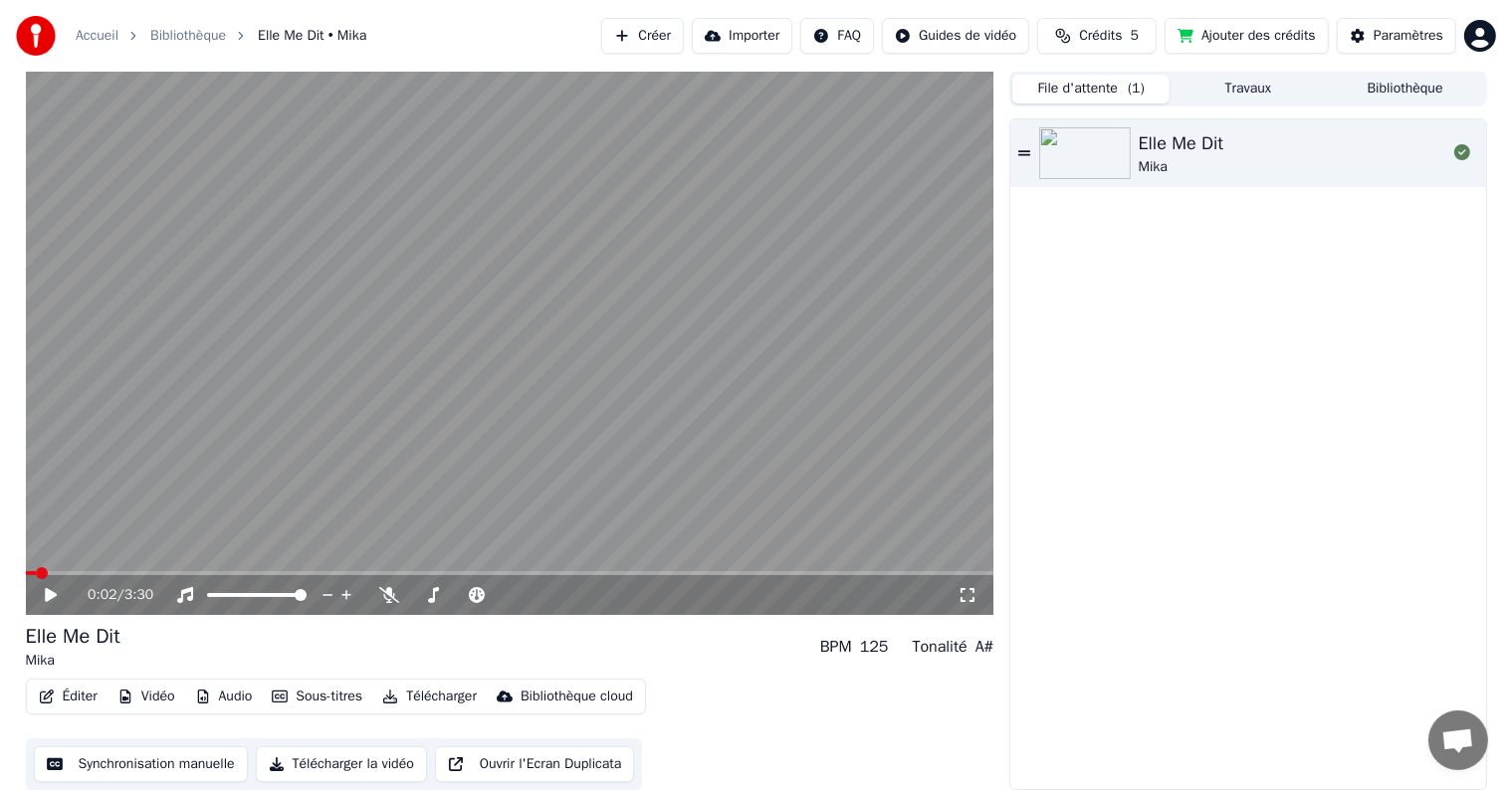 click at bounding box center [510, 342] 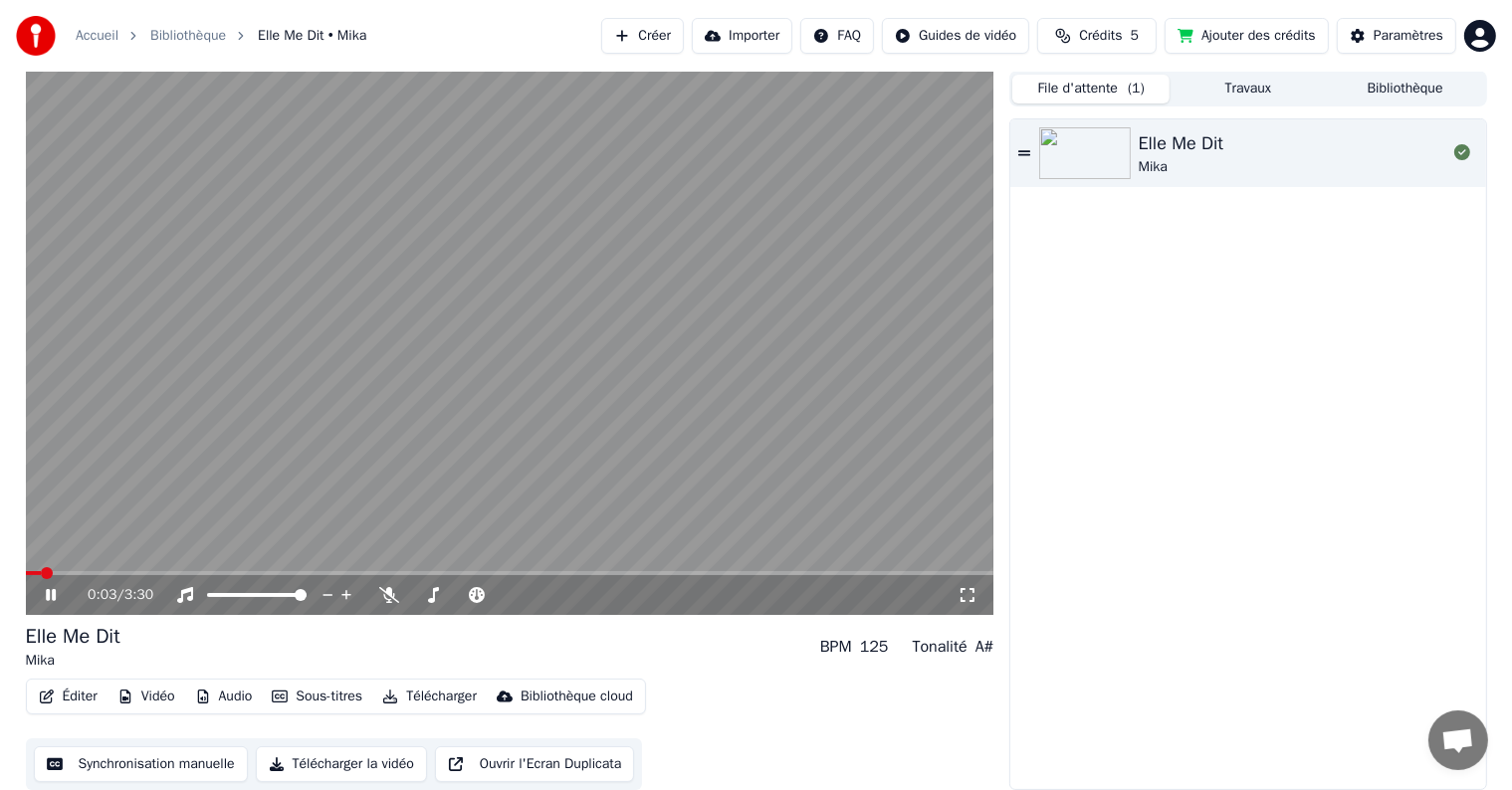 click at bounding box center [510, 342] 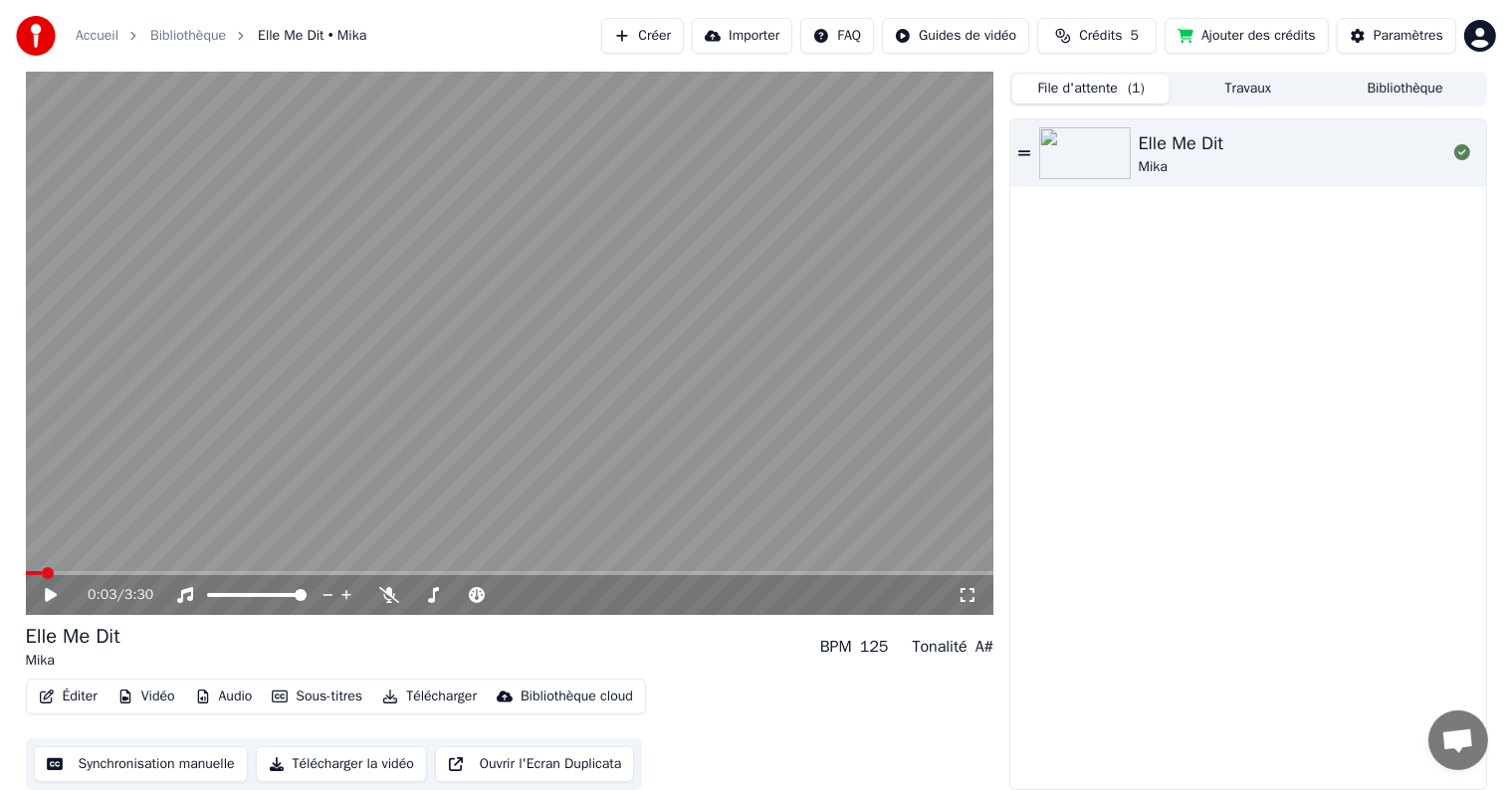 click at bounding box center [510, 573] 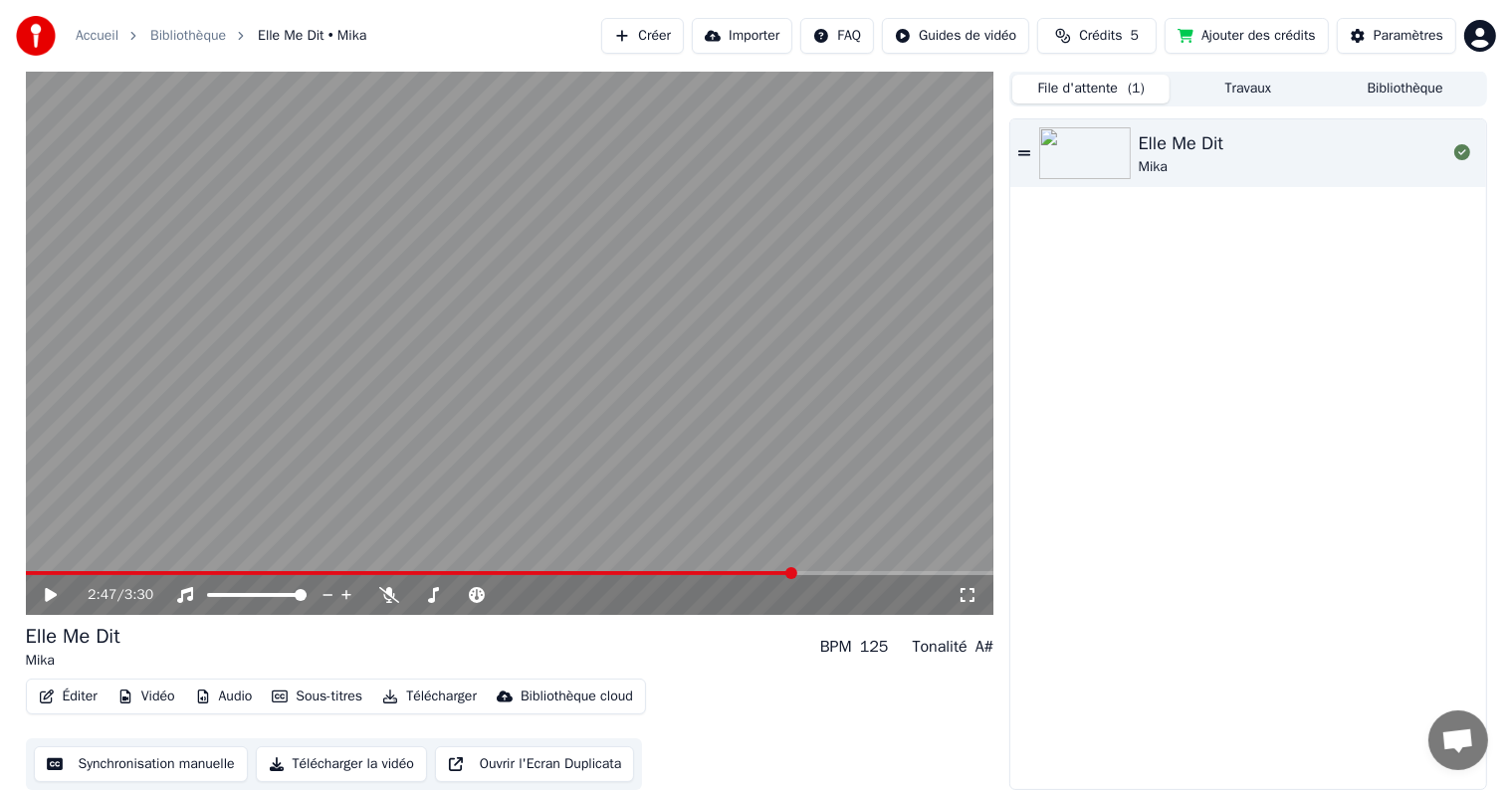 click at bounding box center [510, 342] 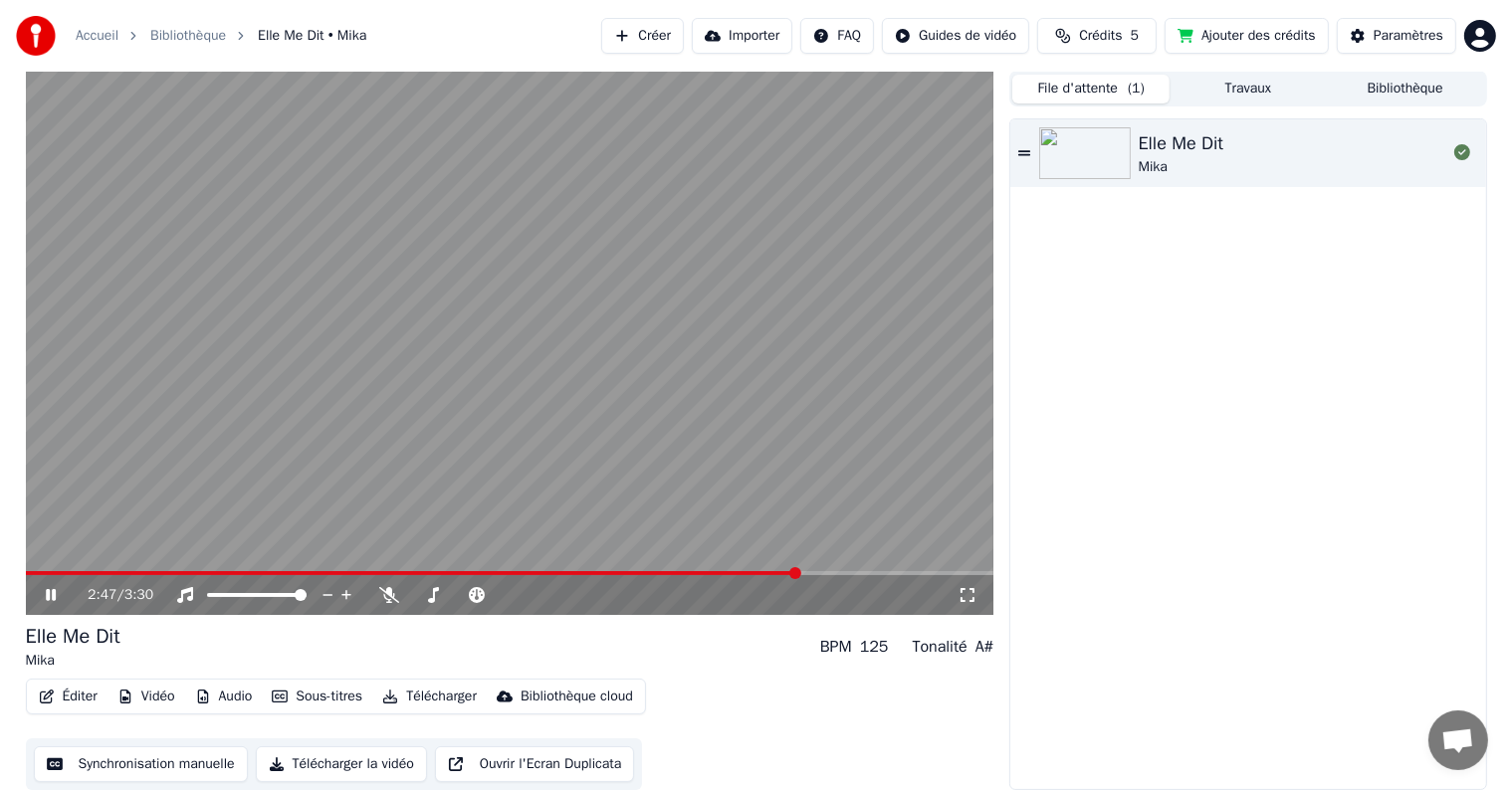 click at bounding box center [510, 342] 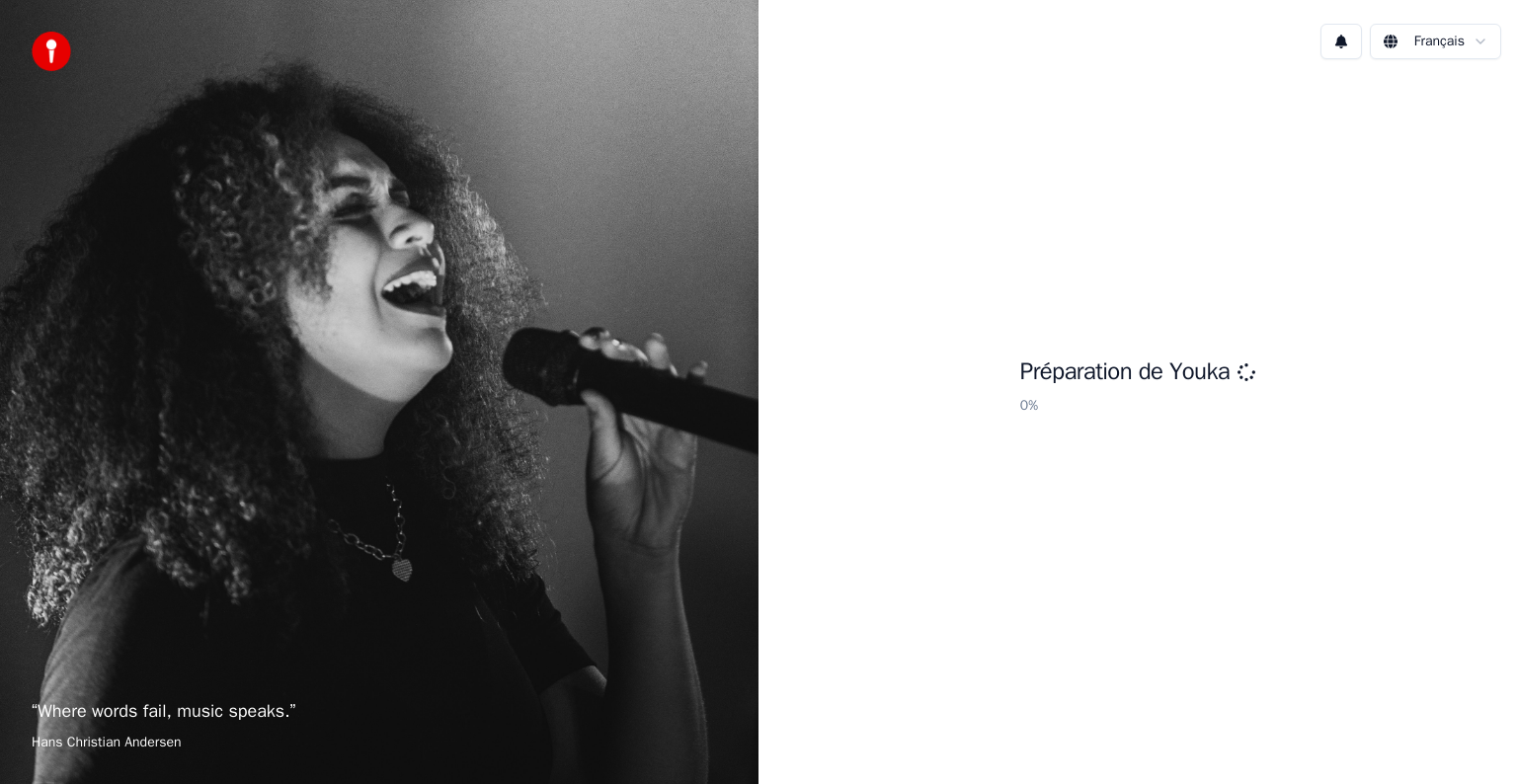 scroll, scrollTop: 0, scrollLeft: 0, axis: both 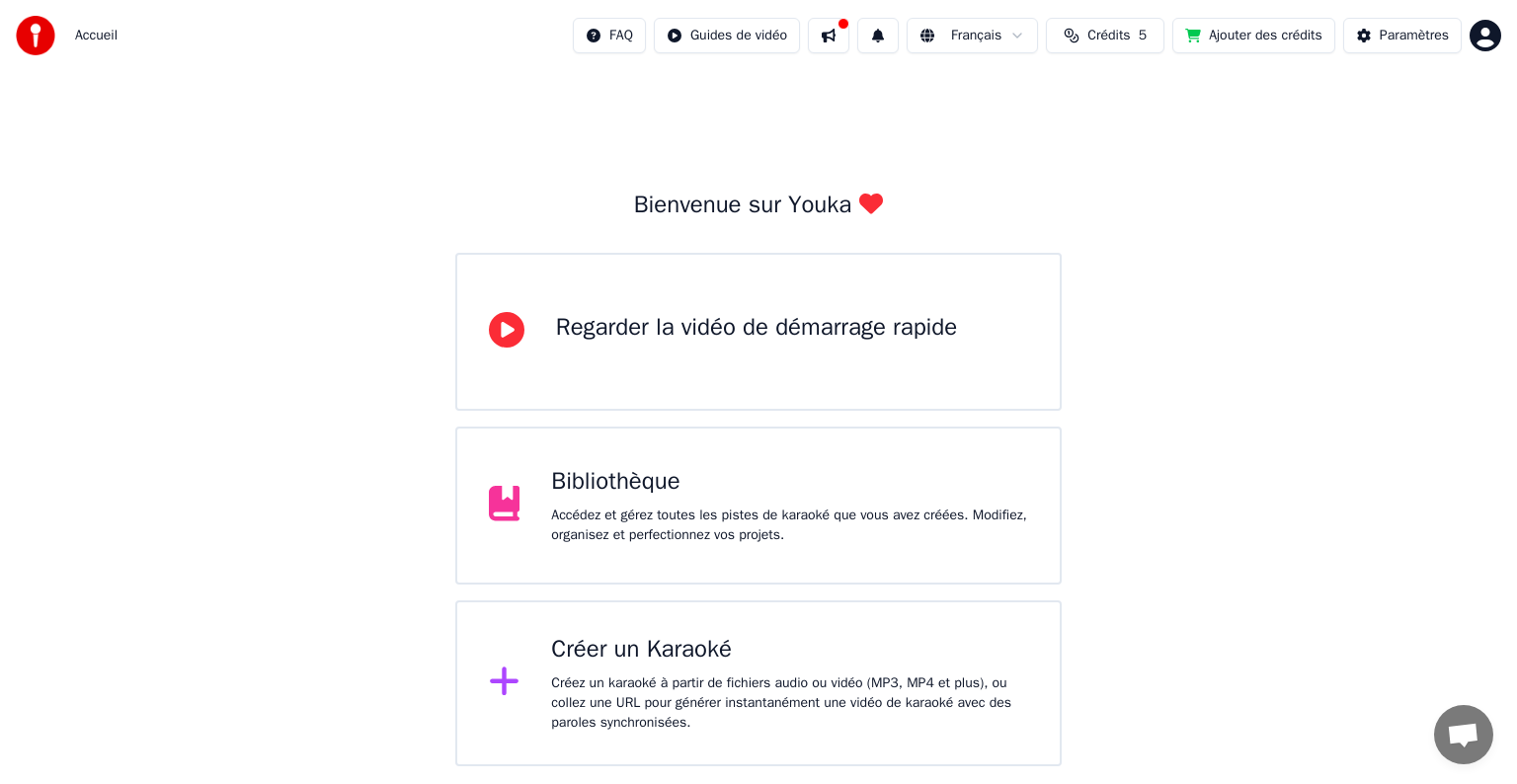 click on "Accédez et gérez toutes les pistes de karaoké que vous avez créées. Modifiez, organisez et perfectionnez vos projets." at bounding box center (789, 525) 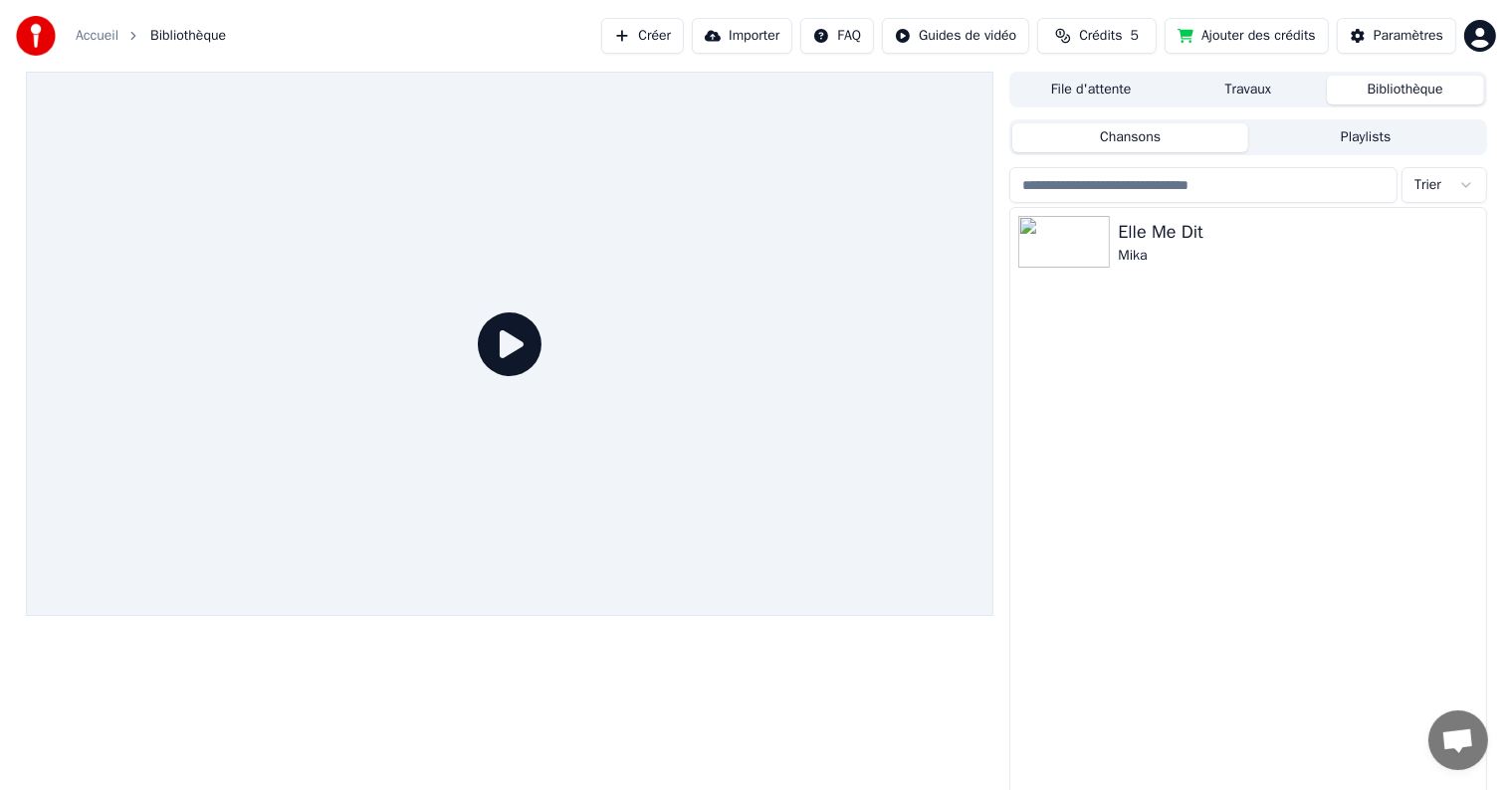 click on "Travaux" at bounding box center [1248, 90] 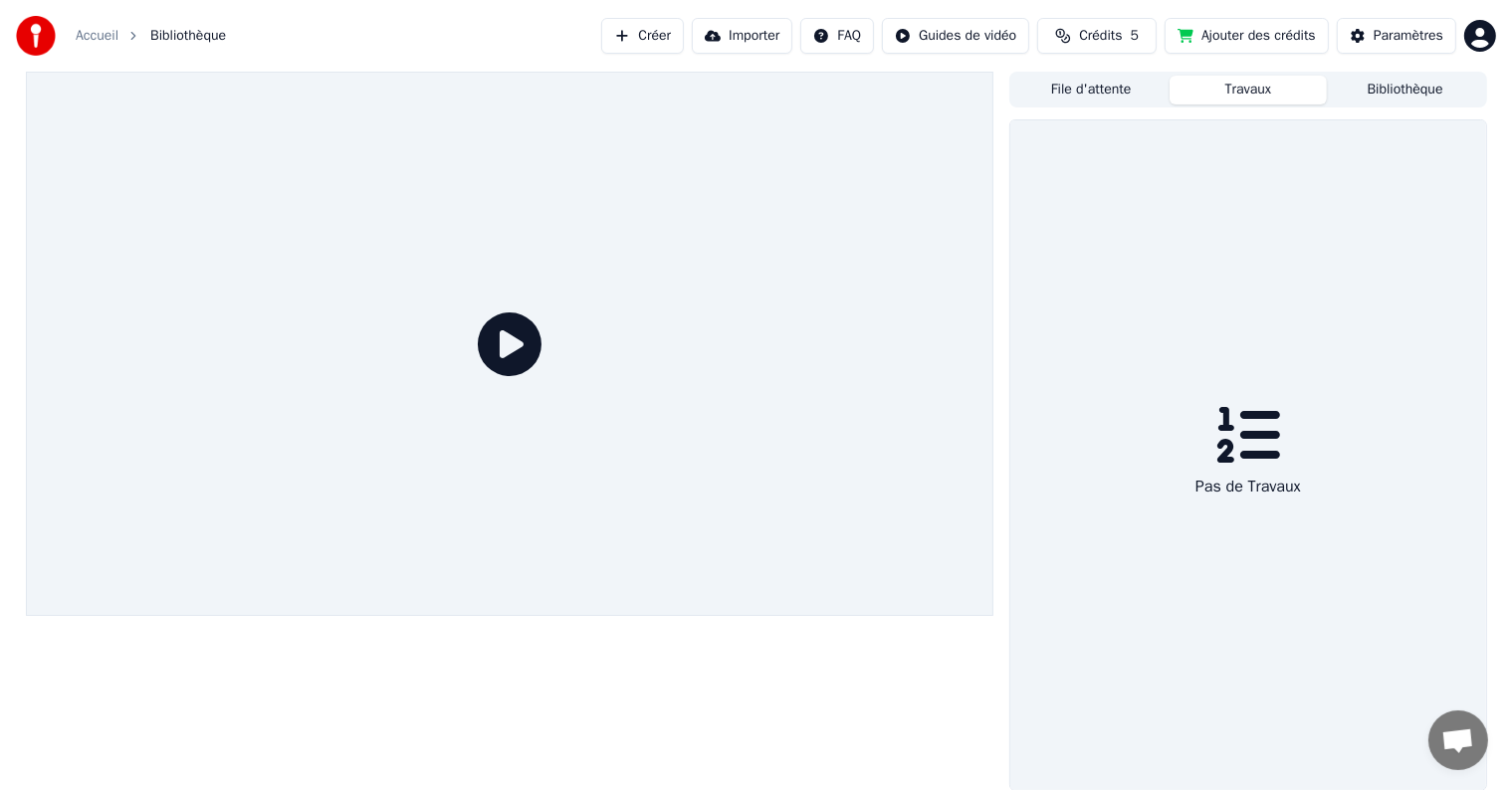 click on "File d'attente Travaux Bibliothèque" at bounding box center (1247, 90) 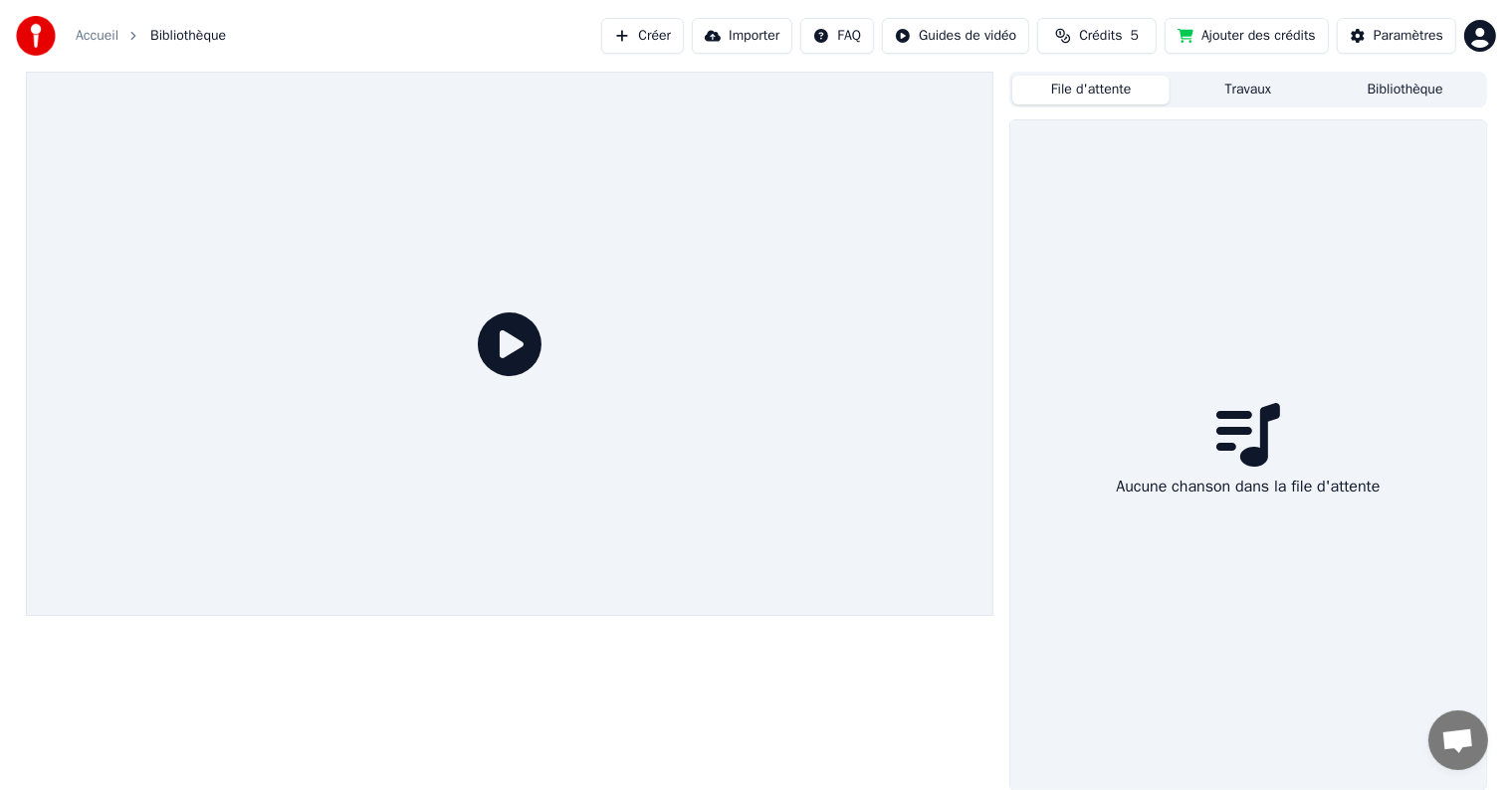 click on "File d'attente" at bounding box center [1091, 90] 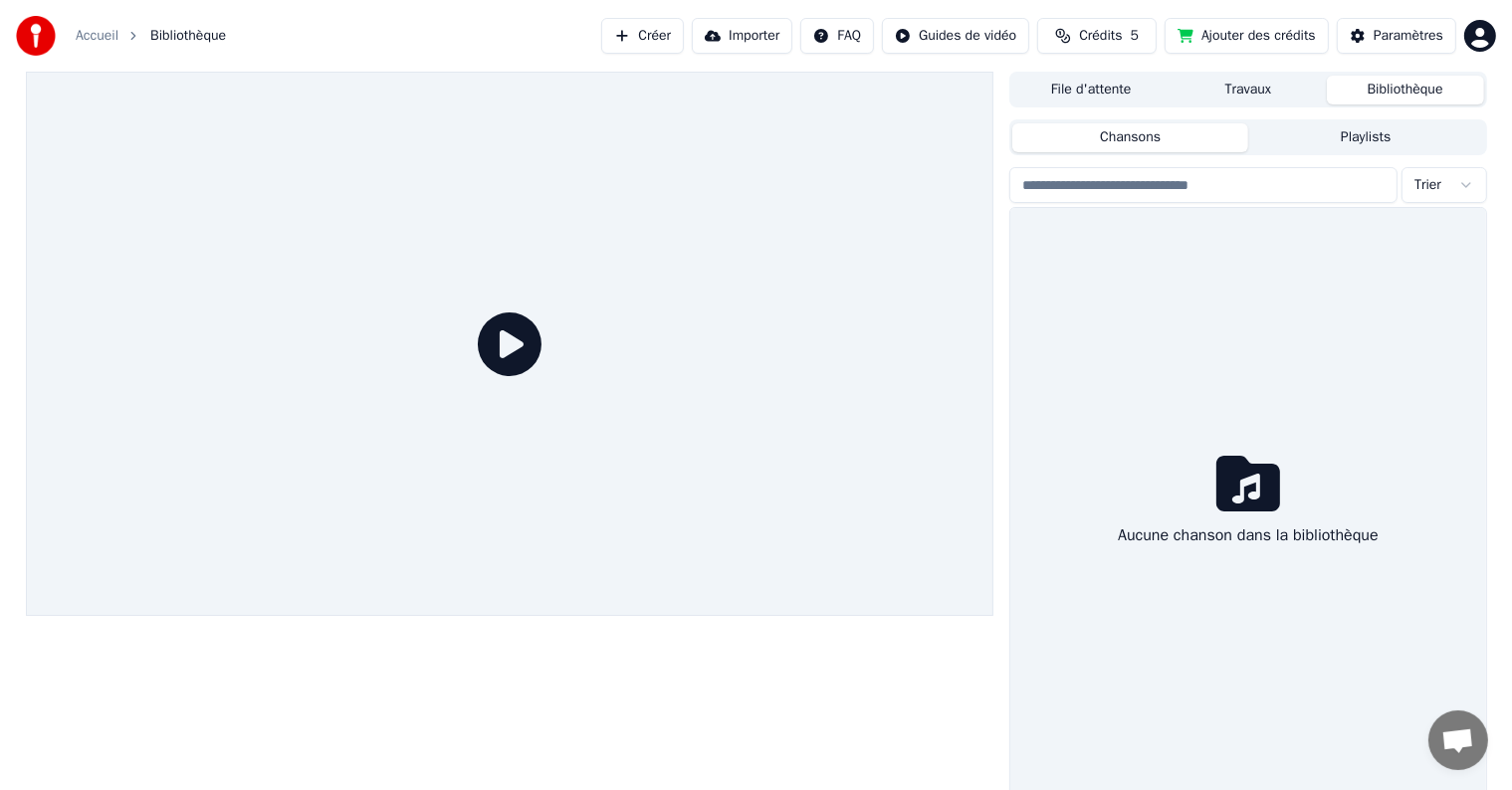click on "Bibliothèque" at bounding box center (1405, 90) 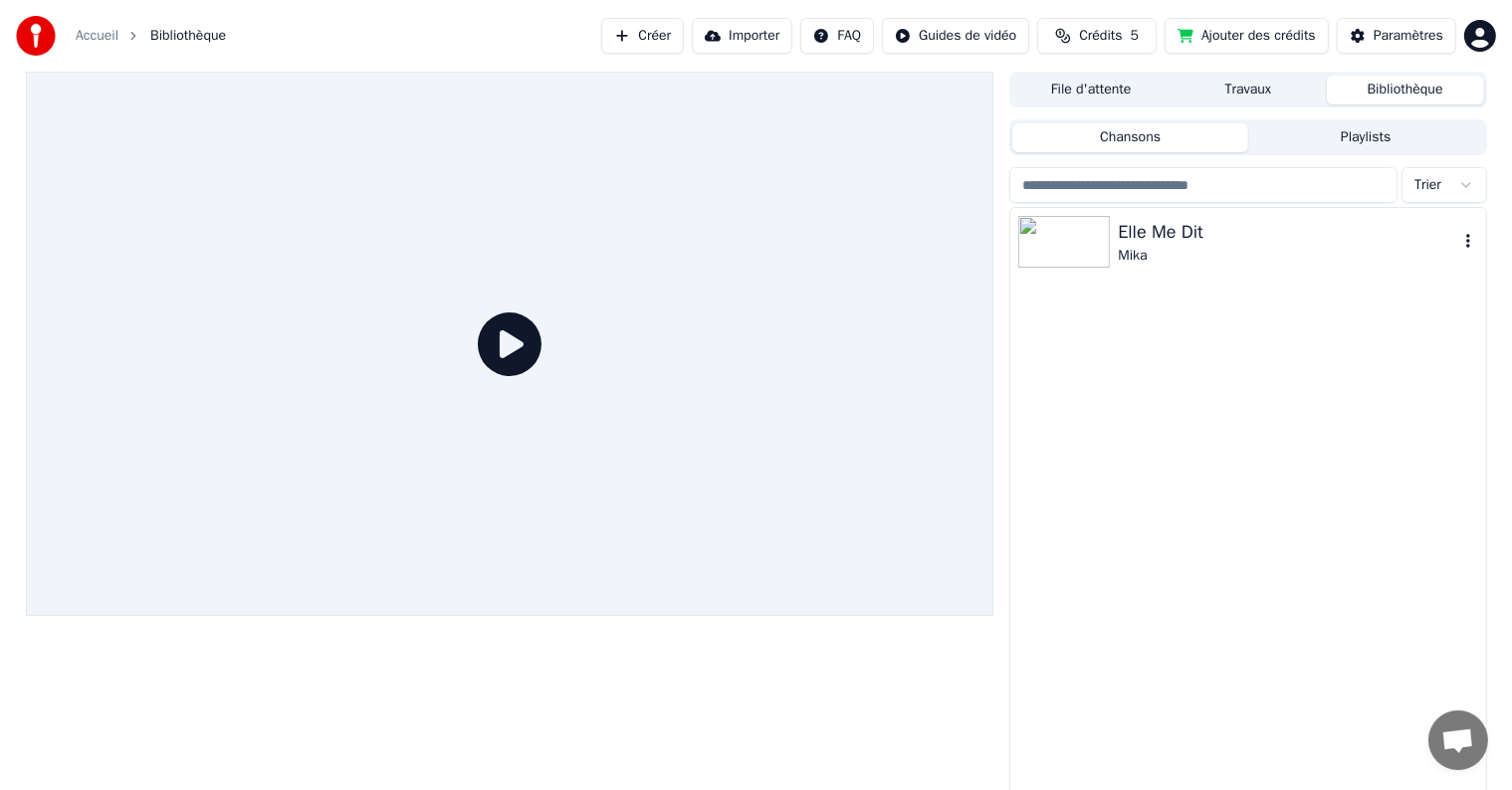 click on "Elle Me Dit" at bounding box center (1287, 232) 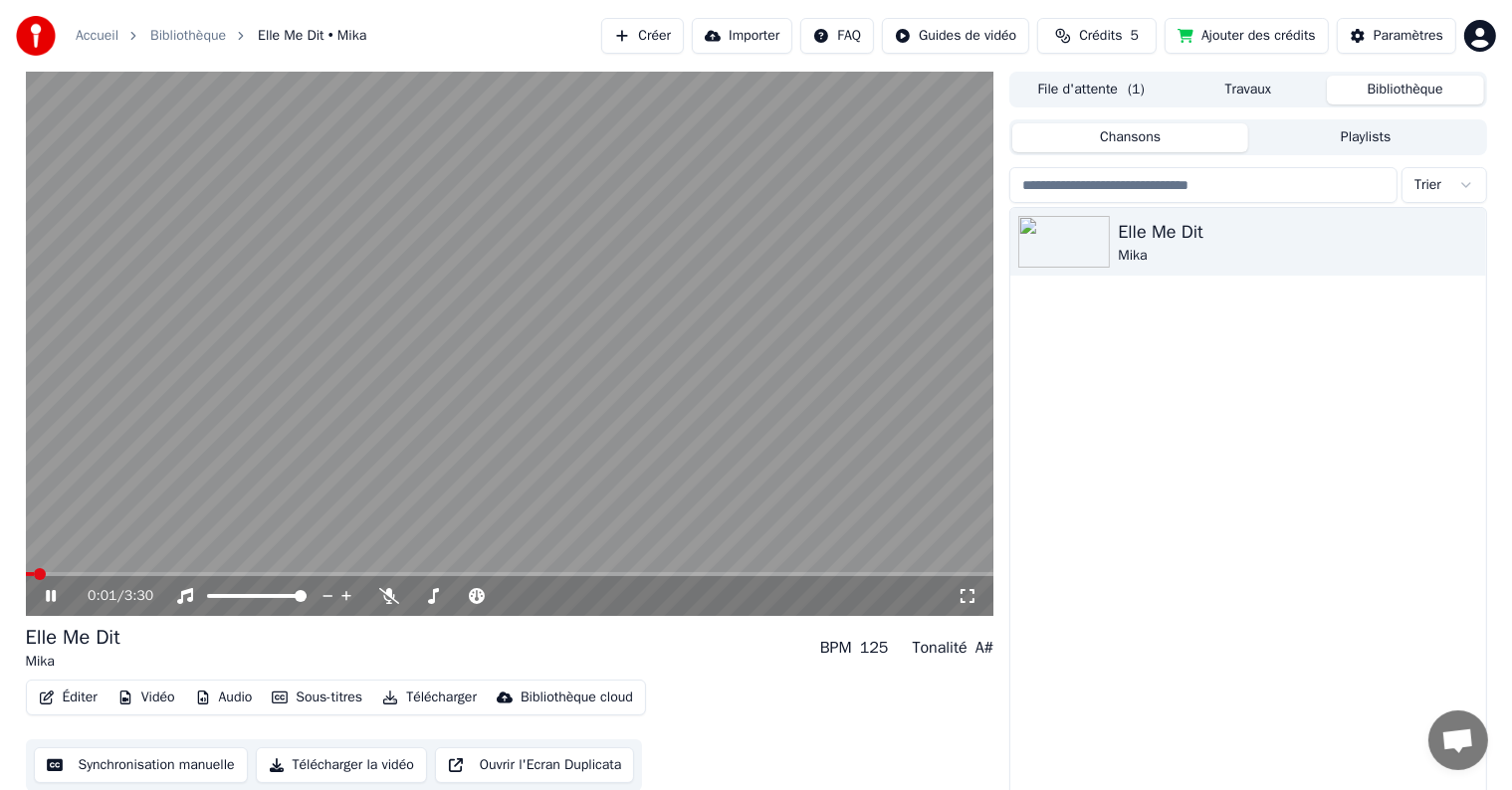 click 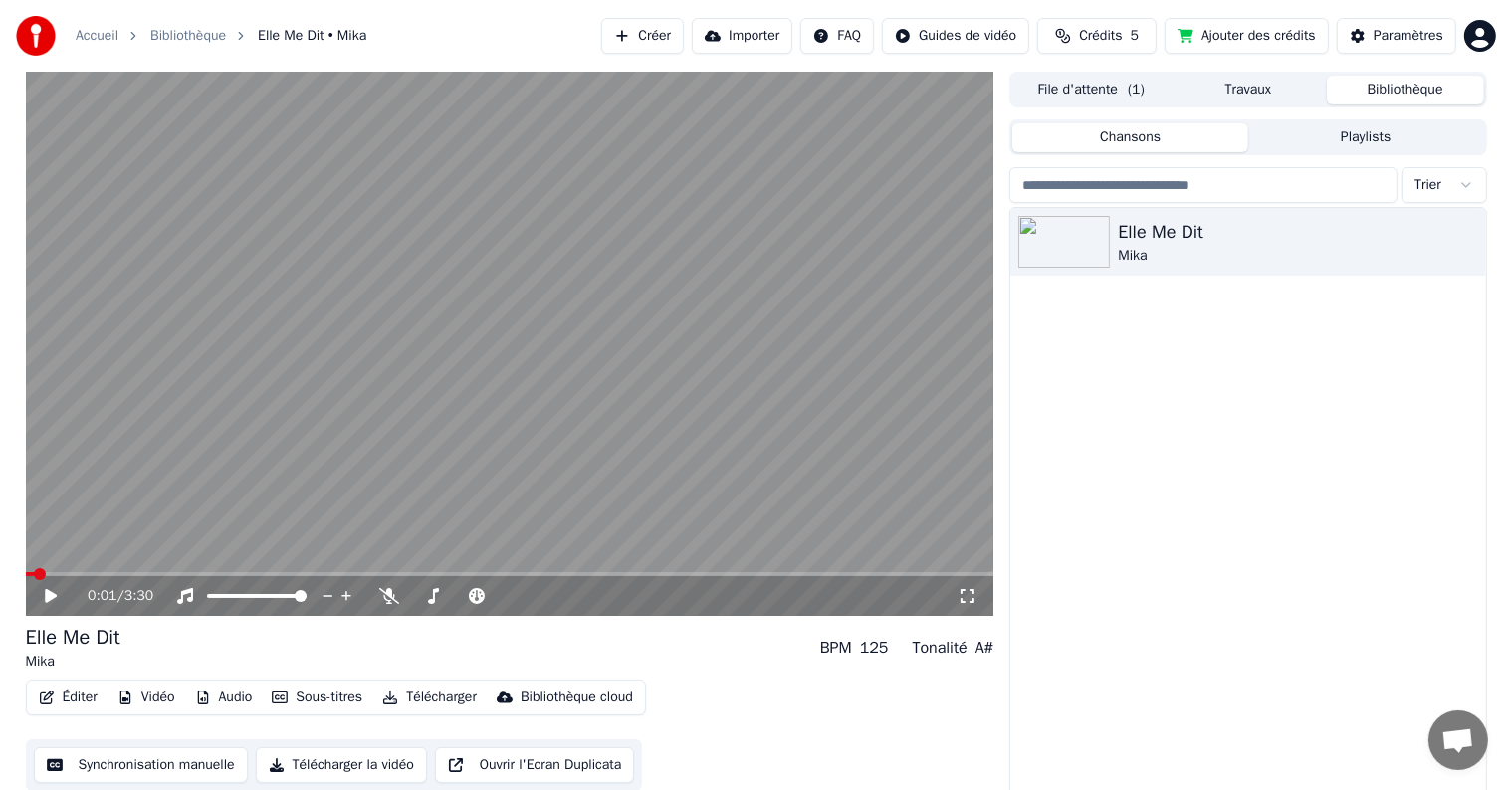 click on "Éditer" at bounding box center (68, 697) 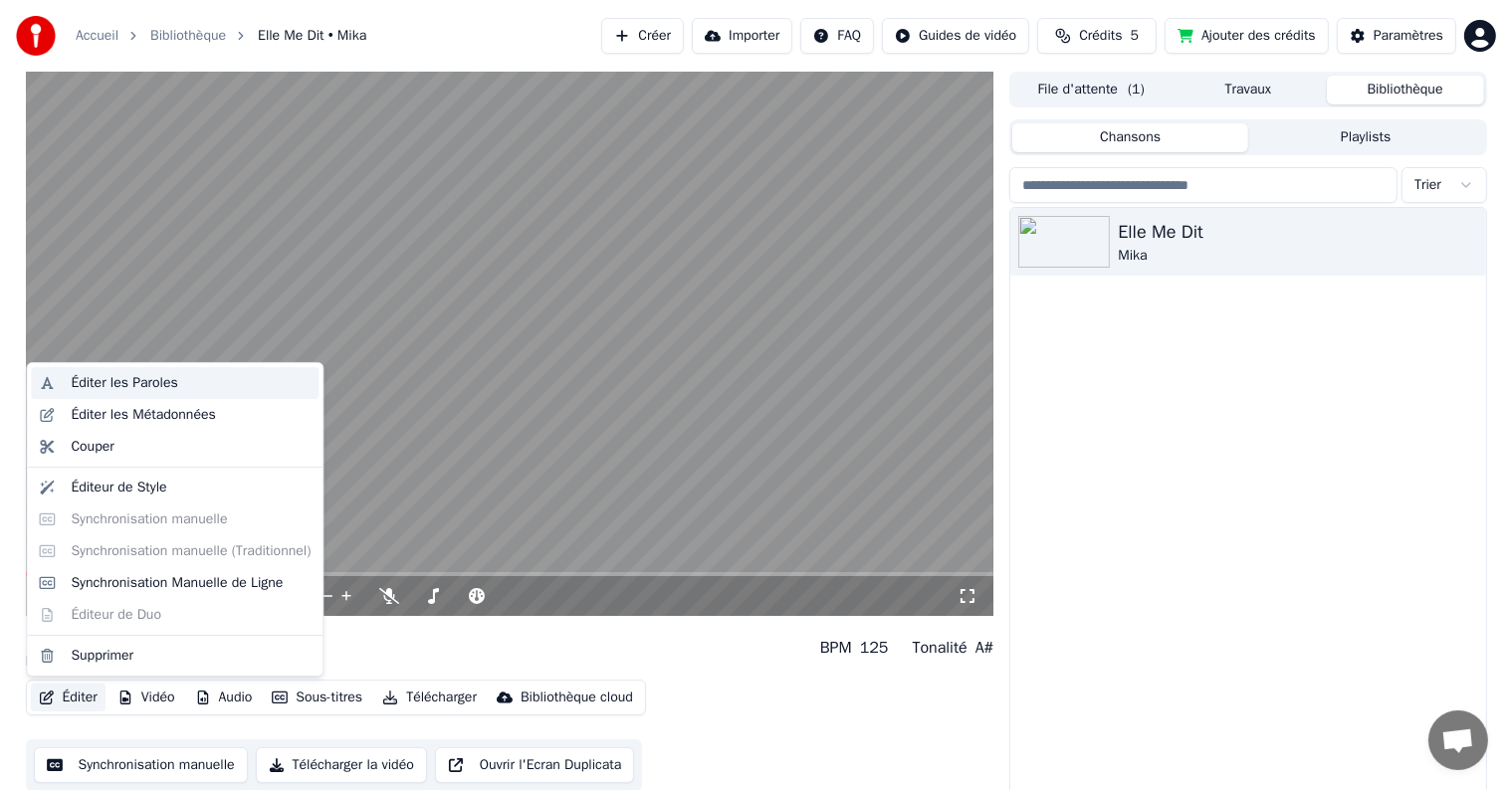 click on "Éditer les Paroles" at bounding box center (190, 383) 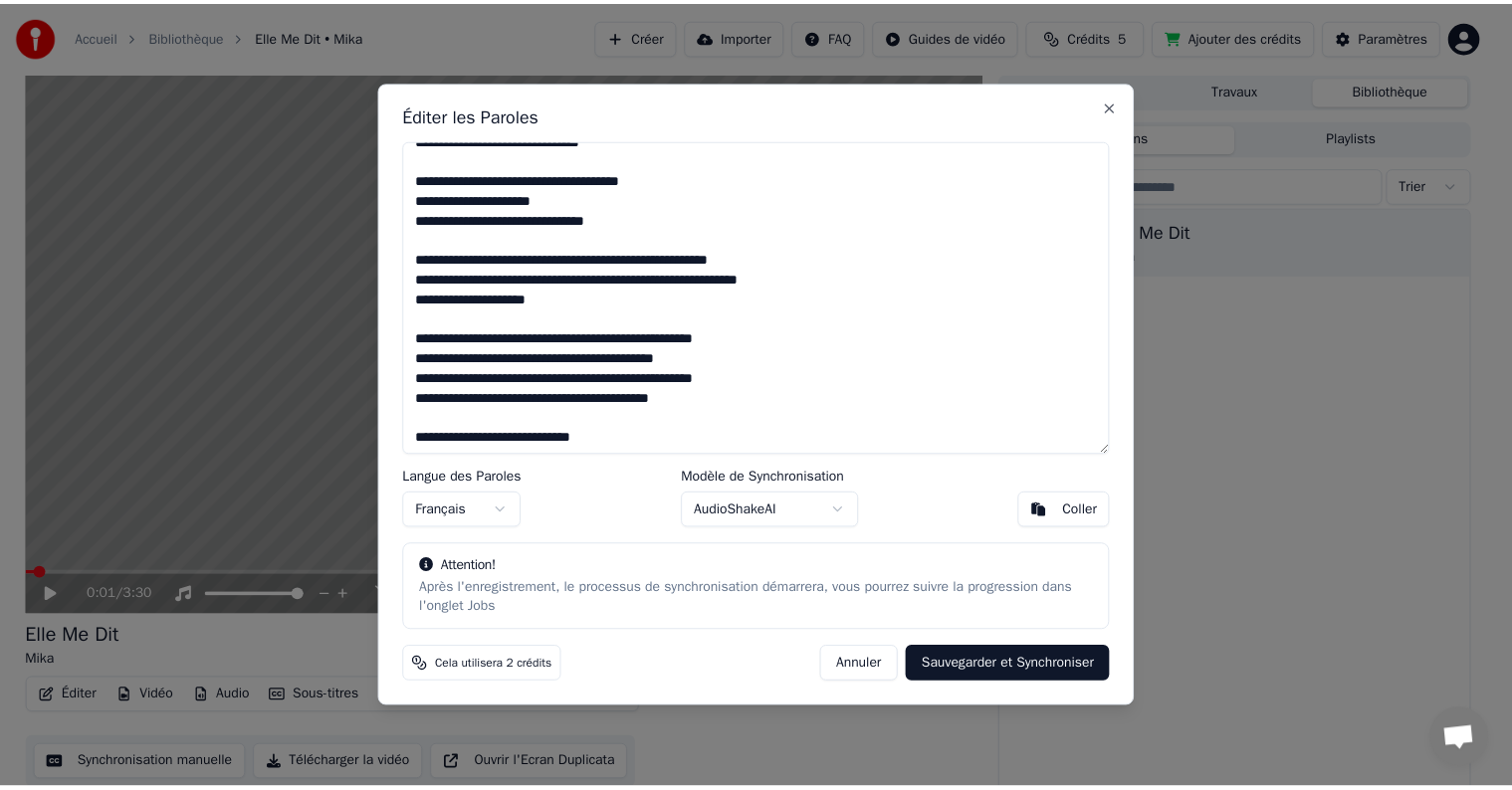 scroll, scrollTop: 1332, scrollLeft: 0, axis: vertical 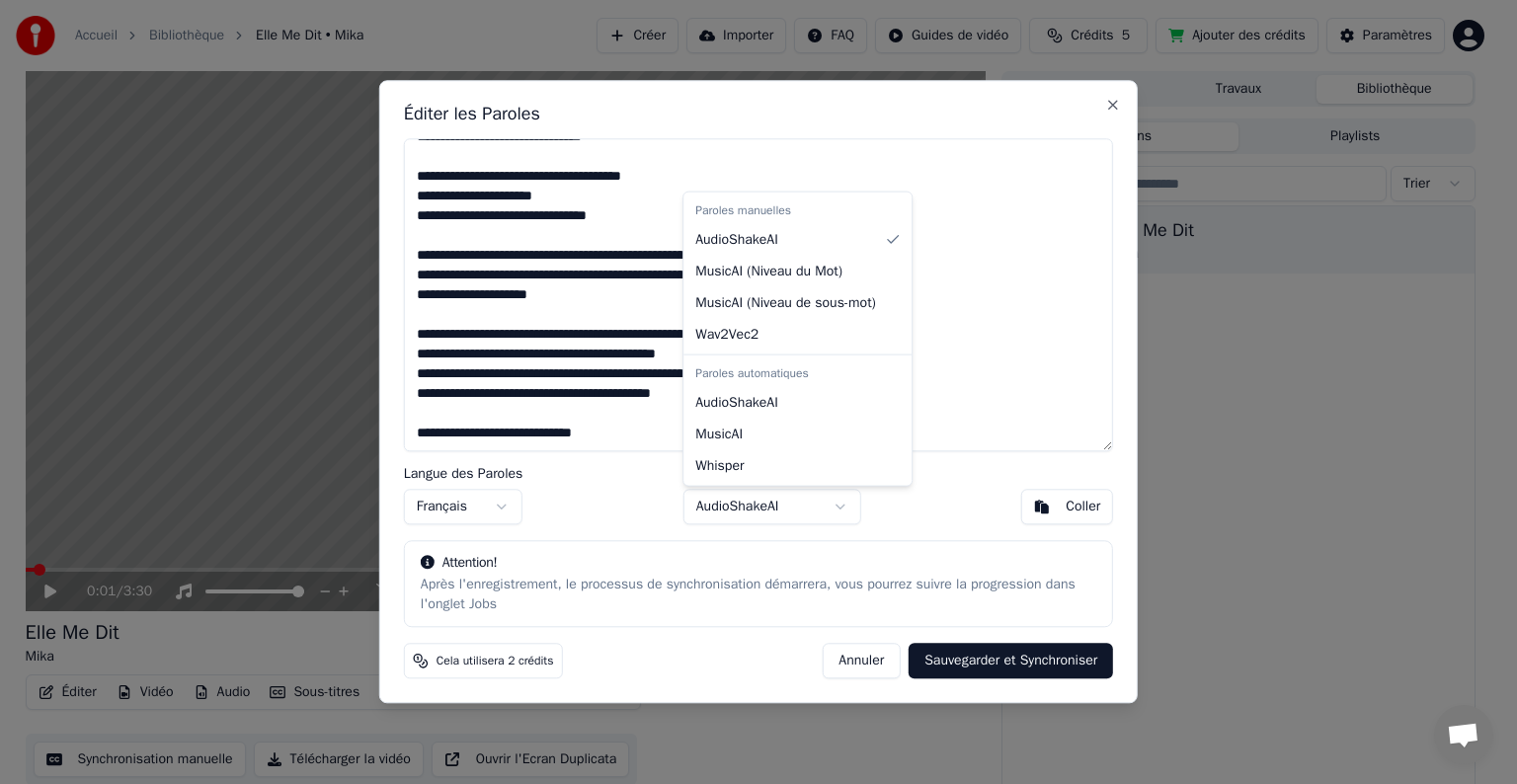 click on "Accueil Bibliothèque Elle Me Dit • Mika Créer Importer FAQ Guides de vidéo Crédits 5 Ajouter des crédits Paramètres 0:01  /  3:30 Elle Me Dit Mika BPM 125 Tonalité A# Éditer Vidéo Audio Sous-titres Télécharger Bibliothèque cloud Synchronisation manuelle Télécharger la vidéo Ouvrir l'Ecran Duplicata File d'attente ( 1 ) Travaux Bibliothèque Chansons Playlists Trier Elle Me Dit Mika Éditer les Paroles Langue des Paroles Français Modèle de Synchronisation AudioShakeAI Coller Attention! Après l'enregistrement, le processus de synchronisation démarrera, vous pourrez suivre la progression dans l'onglet Jobs Cela utilisera 2 crédits Annuler Sauvegarder et Synchroniser Close Paroles manuelles AudioShakeAI MusicAI ( Niveau du Mot ) MusicAI ( Niveau de sous-mot ) Wav2Vec2 Paroles automatiques AudioShakeAI MusicAI Whisper" at bounding box center [750, 392] 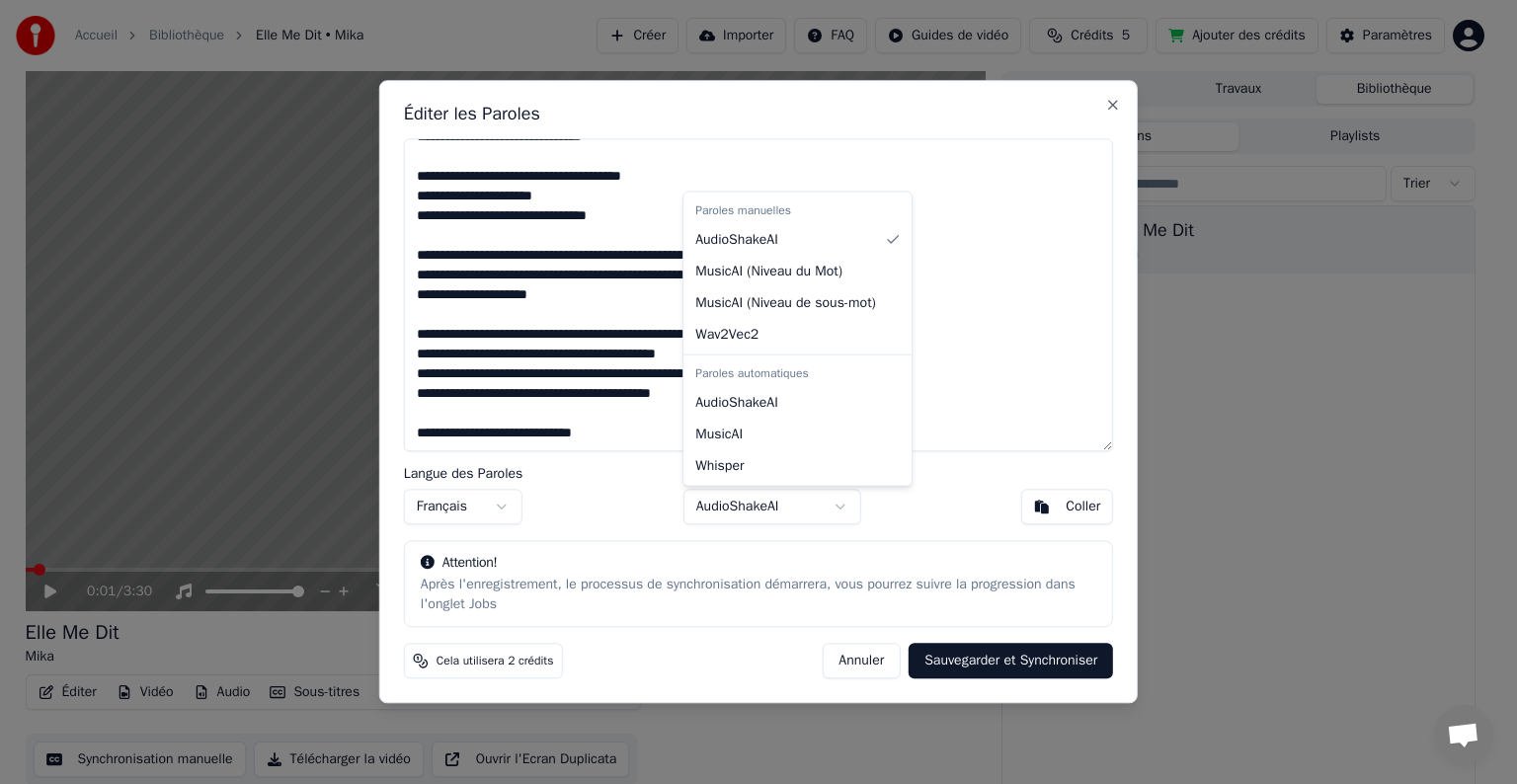 click on "Accueil Bibliothèque Elle Me Dit • Mika Créer Importer FAQ Guides de vidéo Crédits 5 Ajouter des crédits Paramètres 0:01  /  3:30 Elle Me Dit Mika BPM 125 Tonalité A# Éditer Vidéo Audio Sous-titres Télécharger Bibliothèque cloud Synchronisation manuelle Télécharger la vidéo Ouvrir l'Ecran Duplicata File d'attente ( 1 ) Travaux Bibliothèque Chansons Playlists Trier Elle Me Dit Mika Éditer les Paroles Langue des Paroles Français Modèle de Synchronisation AudioShakeAI Coller Attention! Après l'enregistrement, le processus de synchronisation démarrera, vous pourrez suivre la progression dans l'onglet Jobs Cela utilisera 2 crédits Annuler Sauvegarder et Synchroniser Close Paroles manuelles AudioShakeAI MusicAI ( Niveau du Mot ) MusicAI ( Niveau de sous-mot ) Wav2Vec2 Paroles automatiques AudioShakeAI MusicAI Whisper" at bounding box center (750, 392) 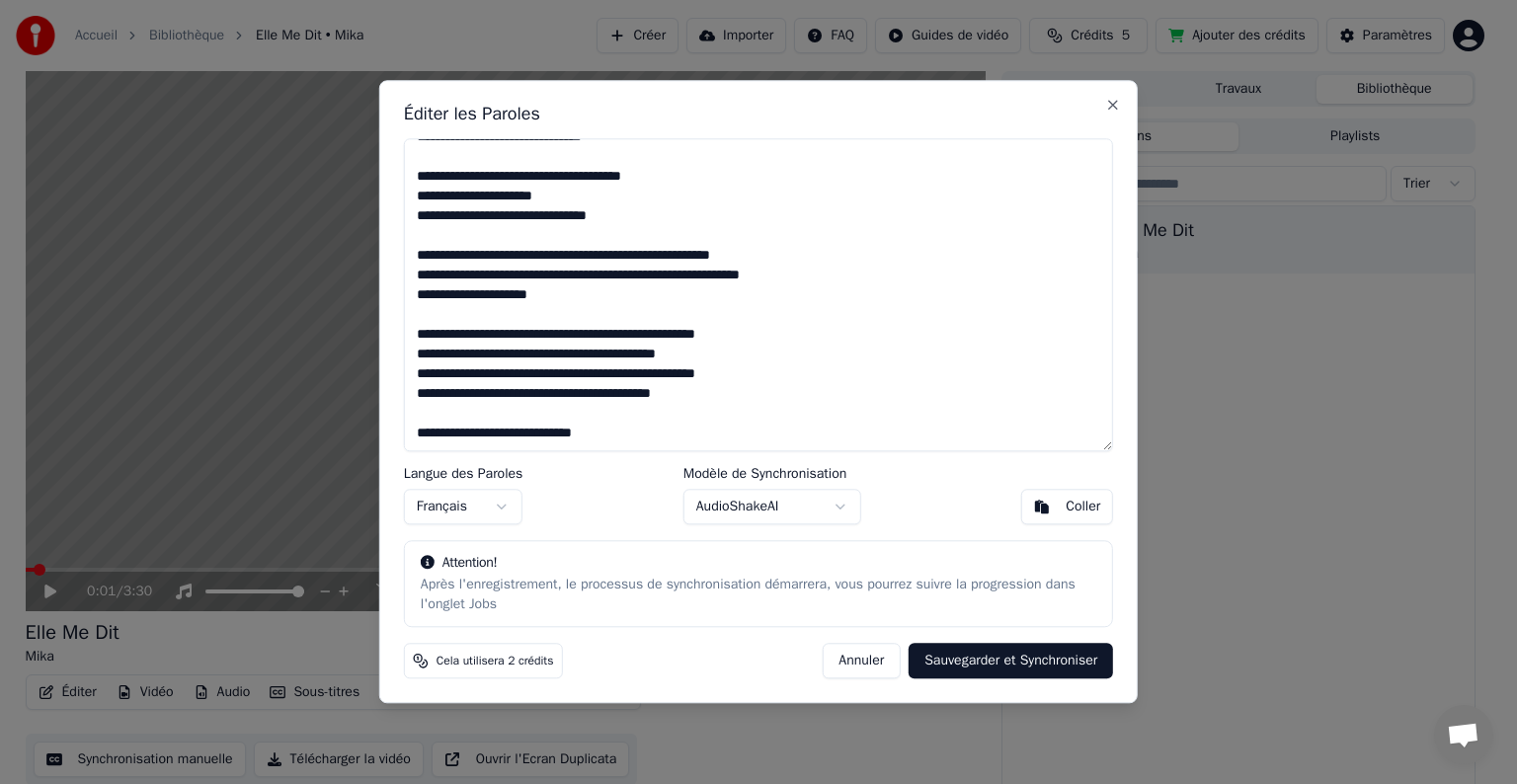 click on "Sauvegarder et Synchroniser" at bounding box center (1010, 662) 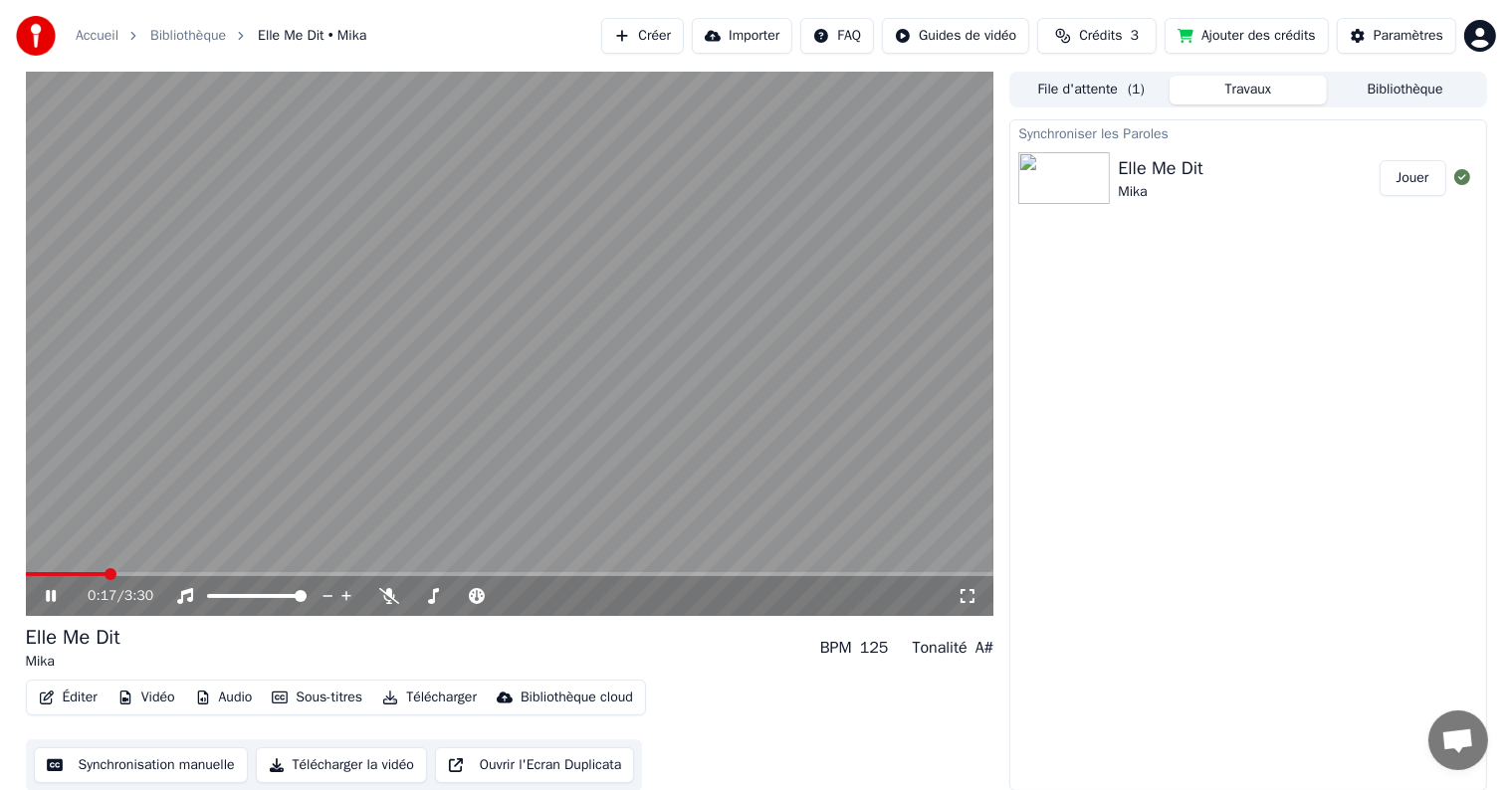 click at bounding box center (510, 343) 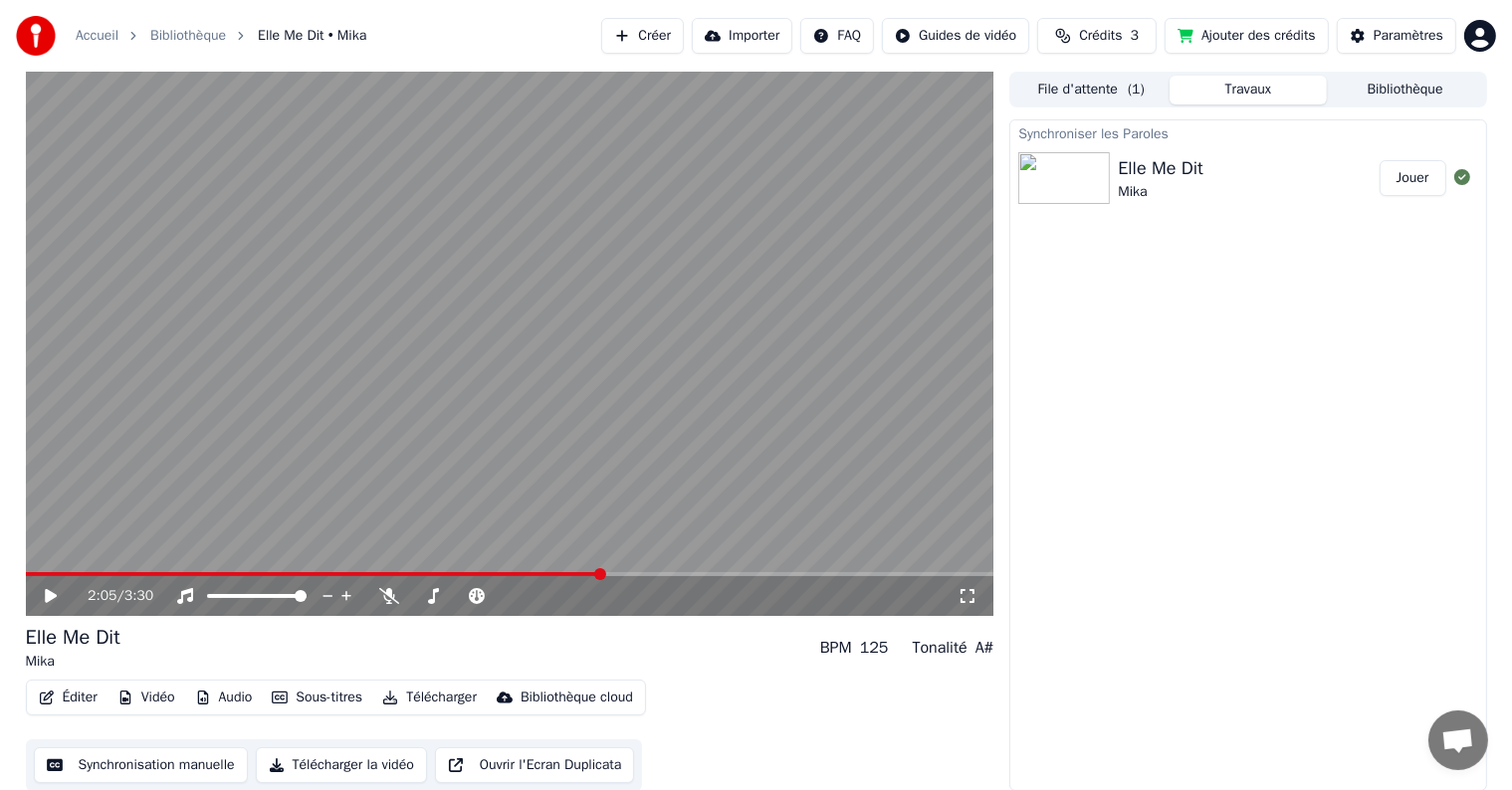 click at bounding box center [510, 574] 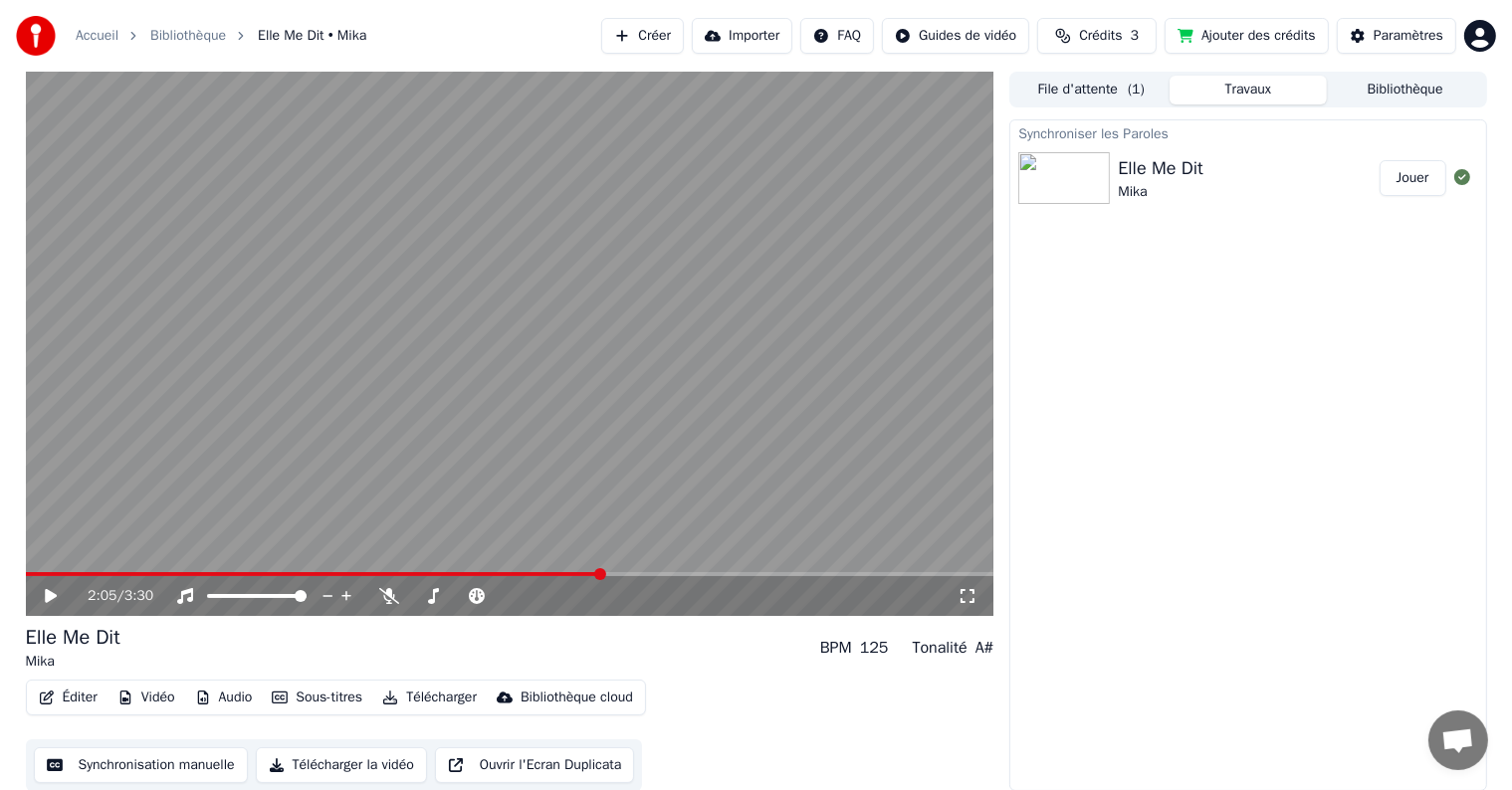 click at bounding box center [510, 574] 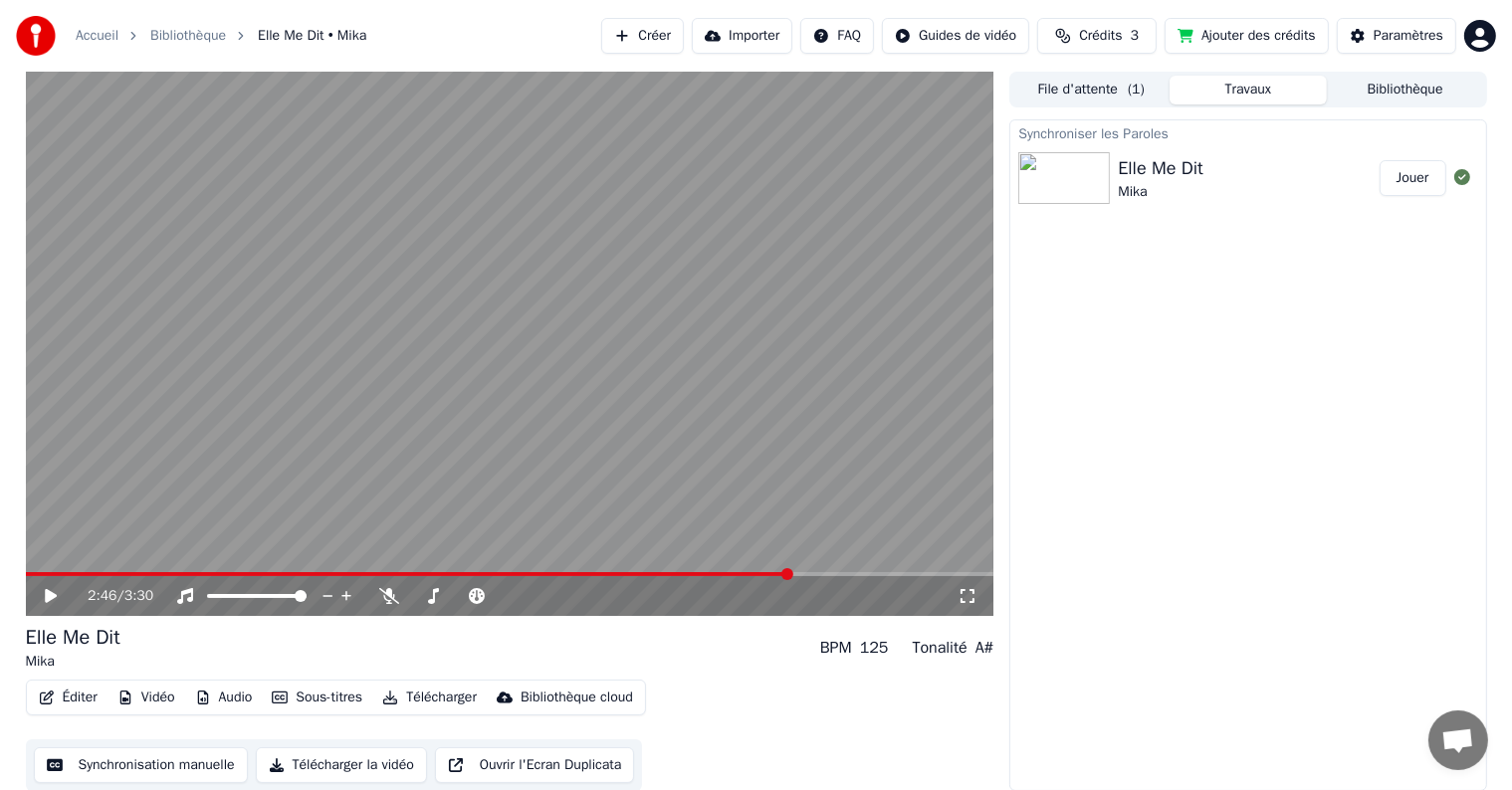click at bounding box center (510, 574) 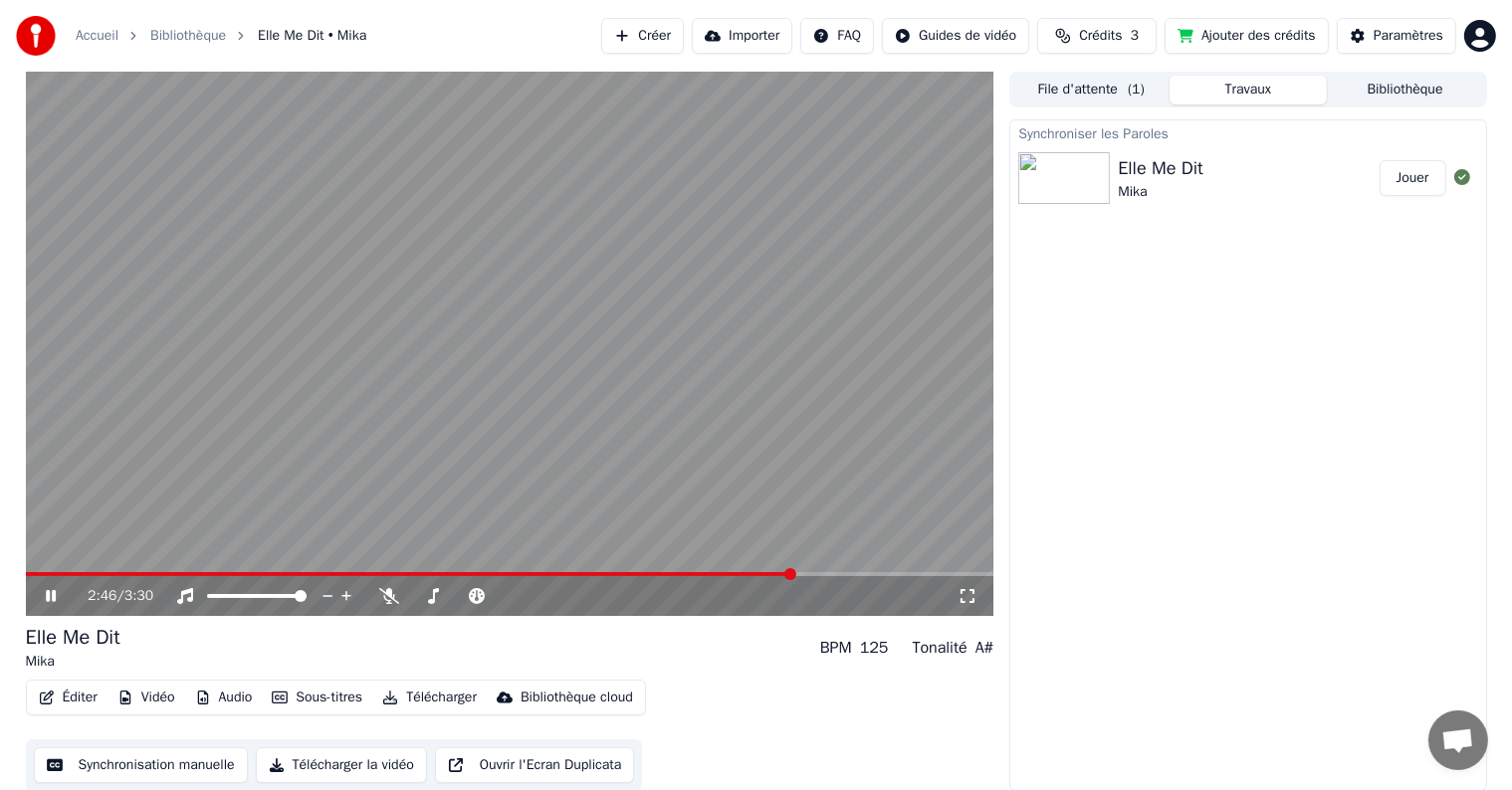 click on "2:46  /  3:30" at bounding box center [510, 596] 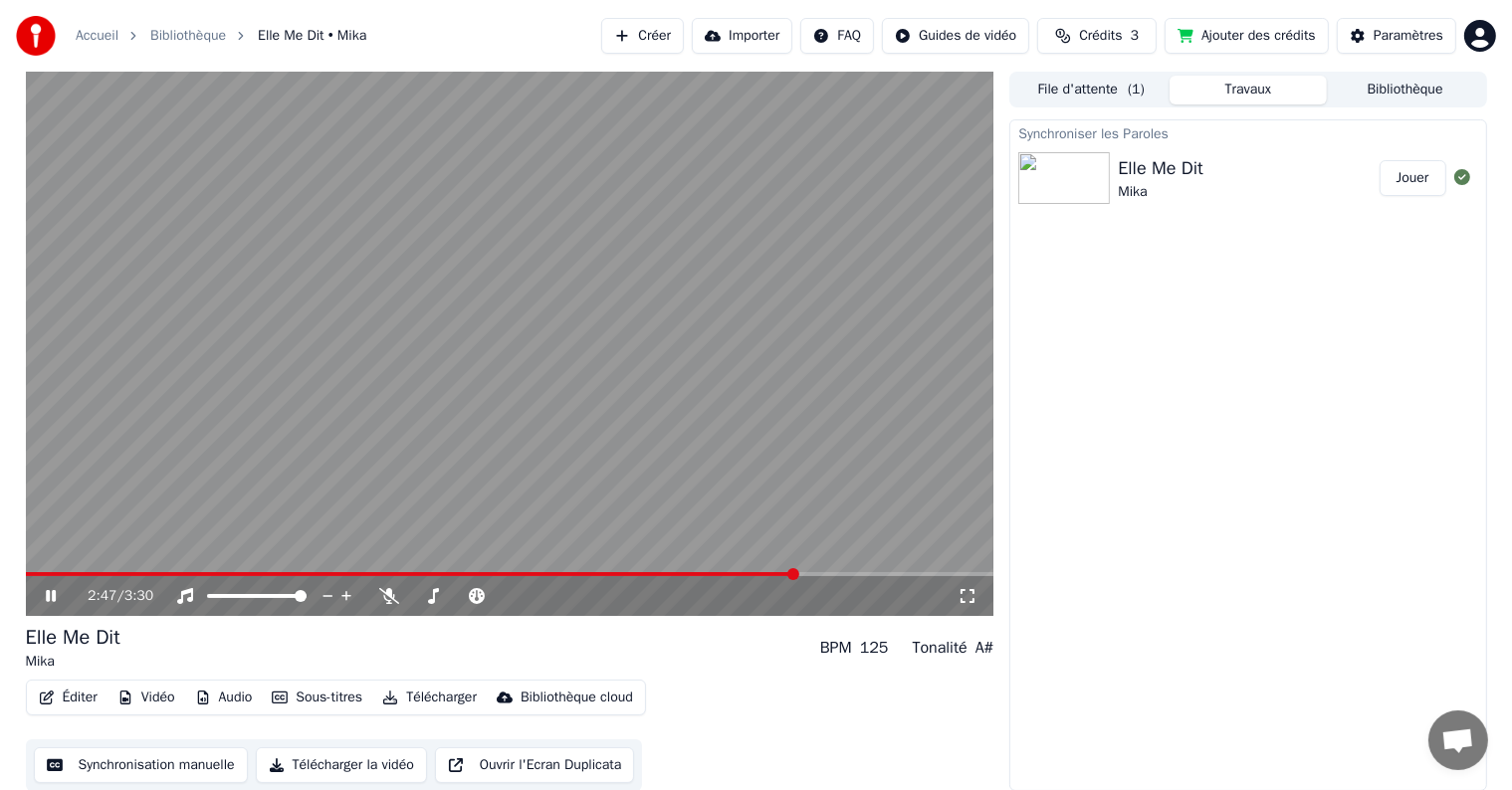 click at bounding box center (510, 343) 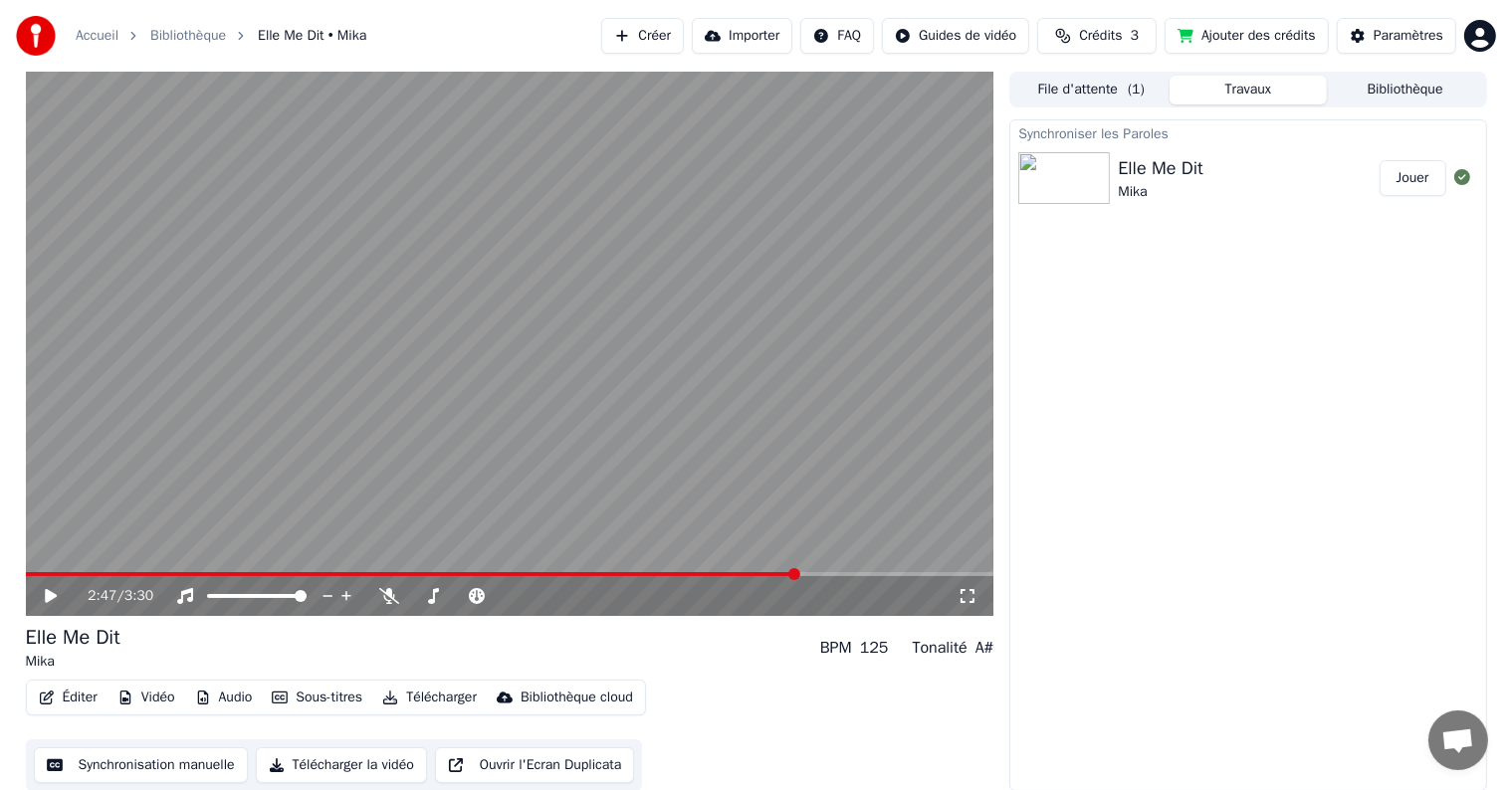 scroll, scrollTop: 1, scrollLeft: 0, axis: vertical 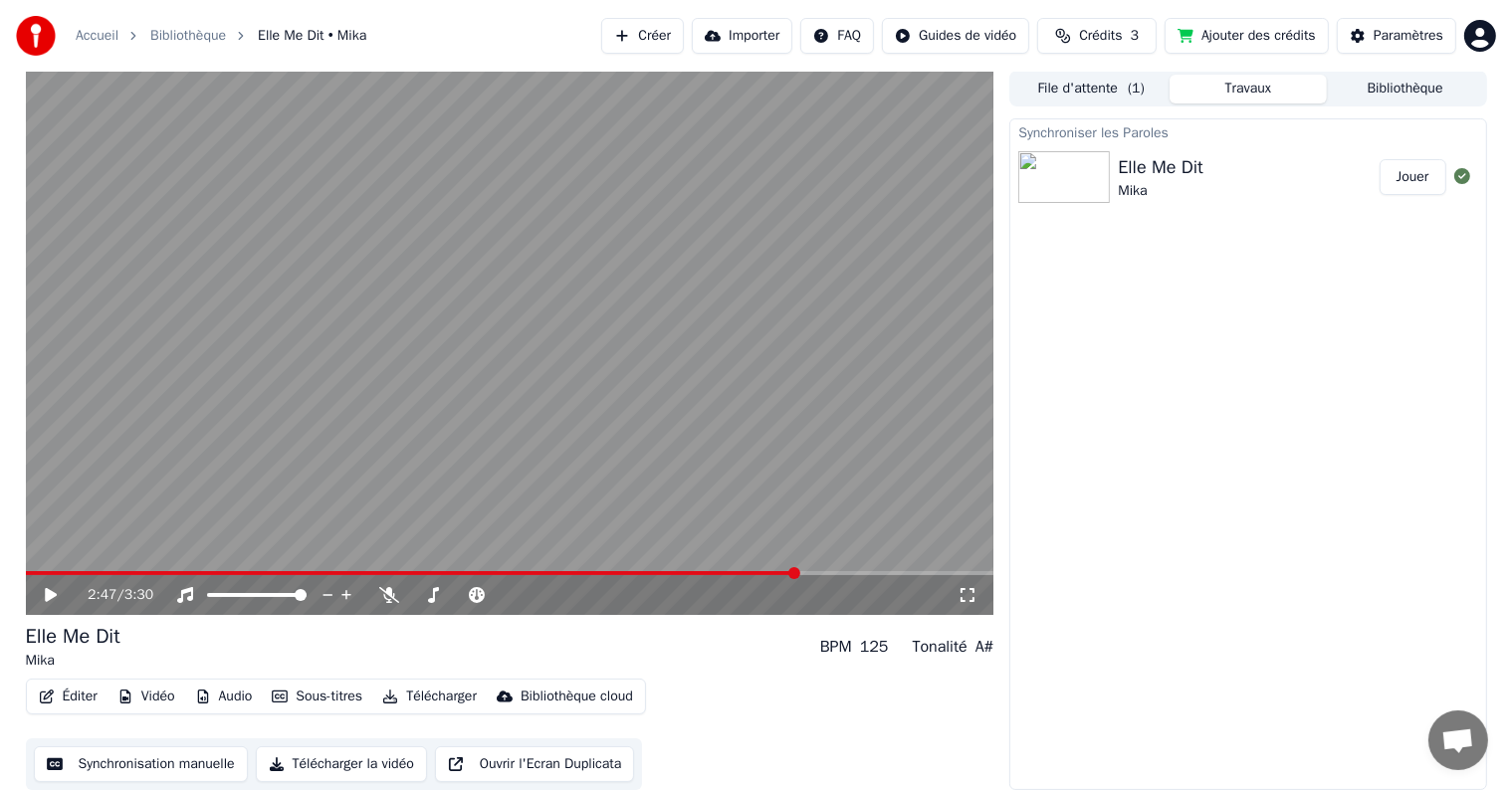 click at bounding box center [510, 342] 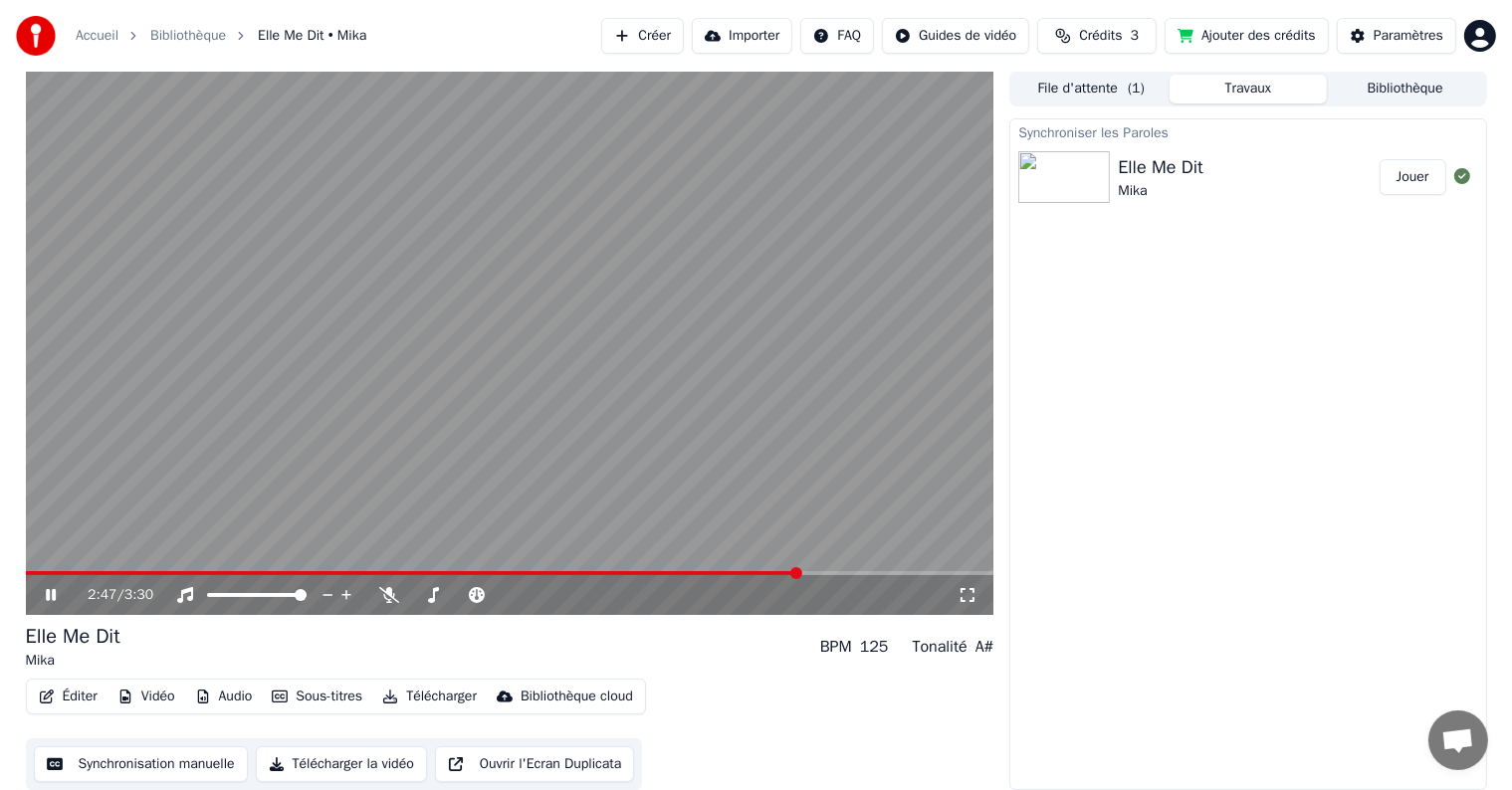 click at bounding box center [413, 573] 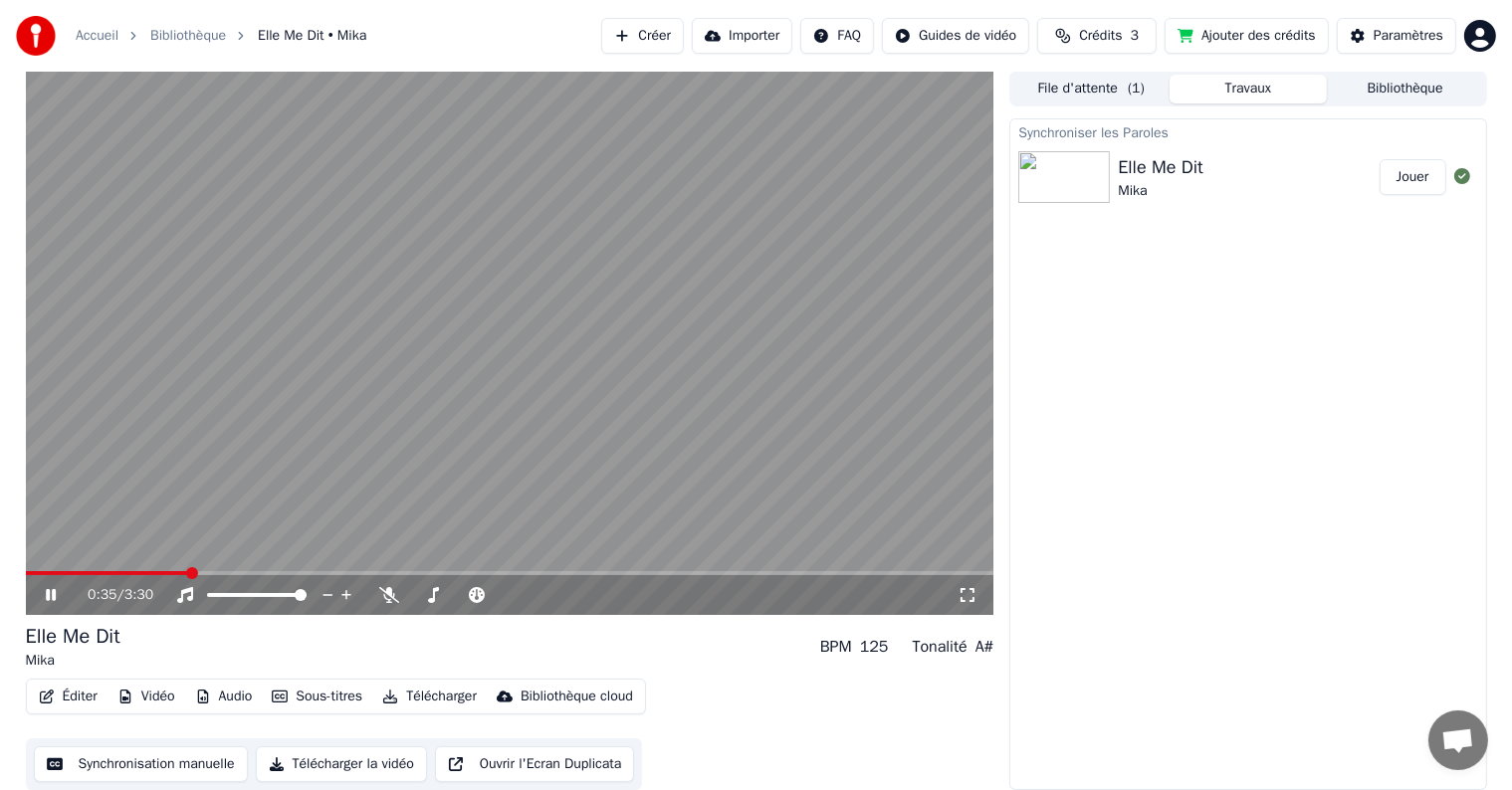 click at bounding box center [510, 342] 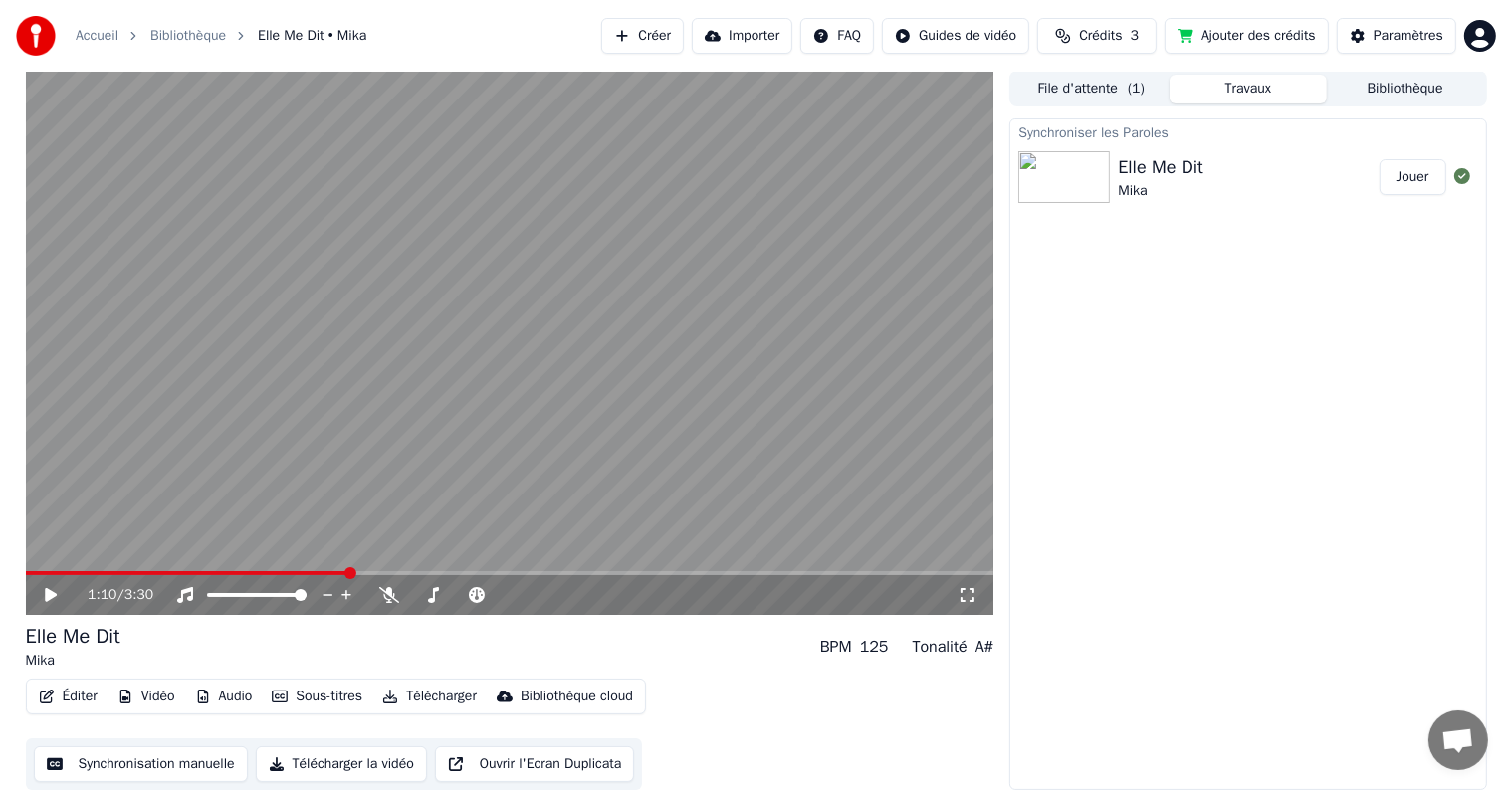 click at bounding box center [510, 573] 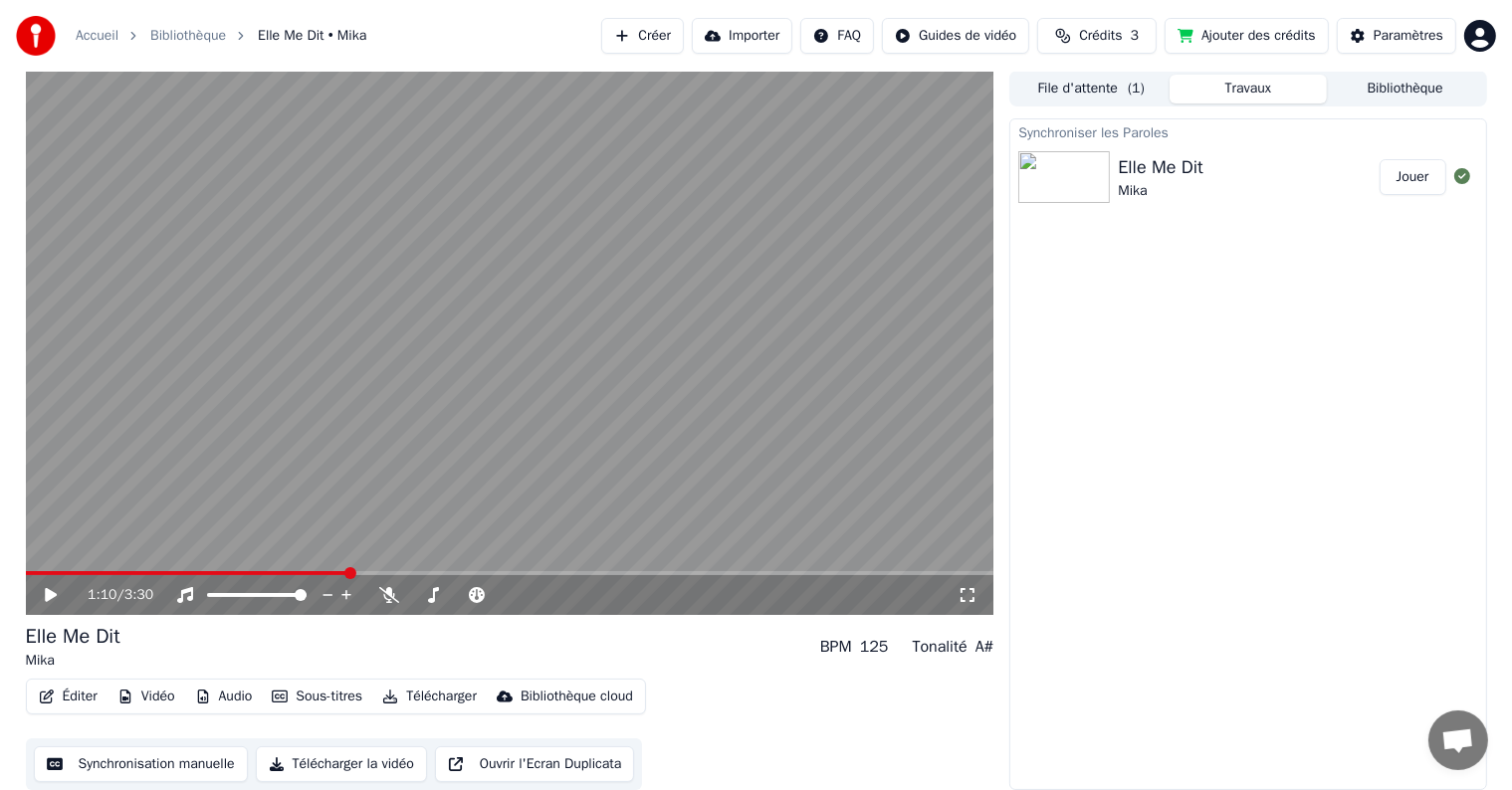 click on "1:10  /  3:30" at bounding box center [510, 595] 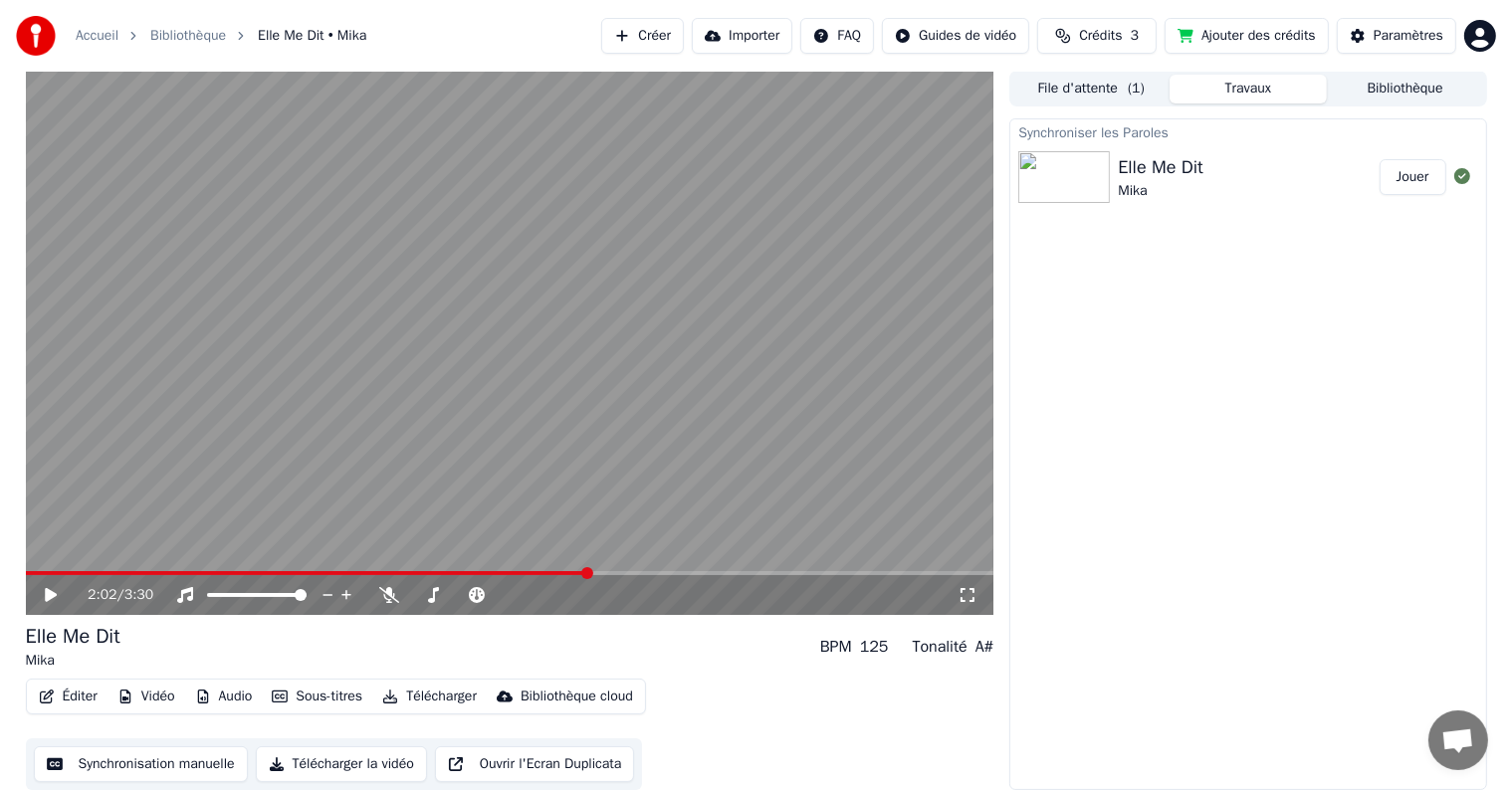 click at bounding box center [510, 573] 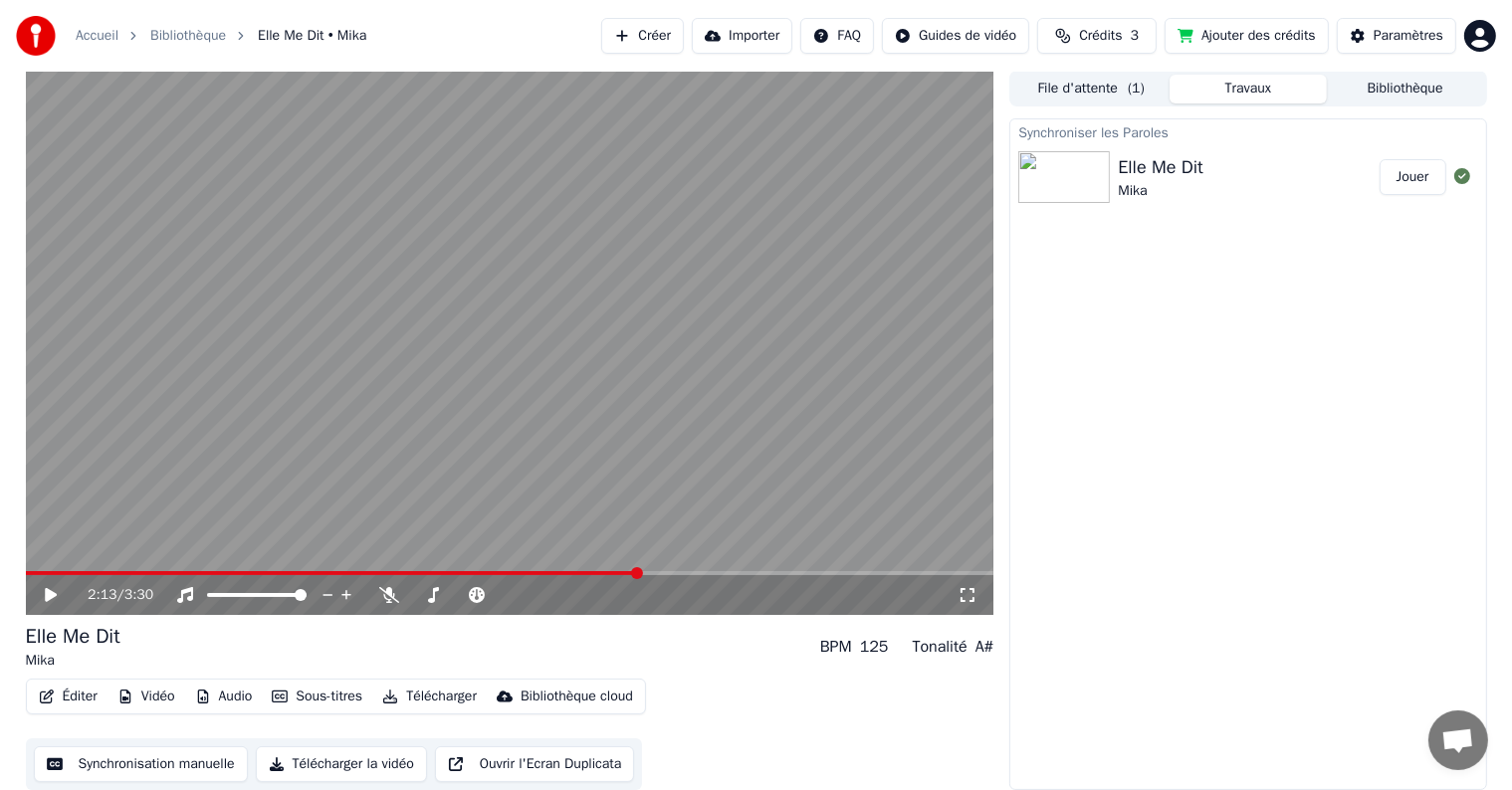 click at bounding box center (510, 573) 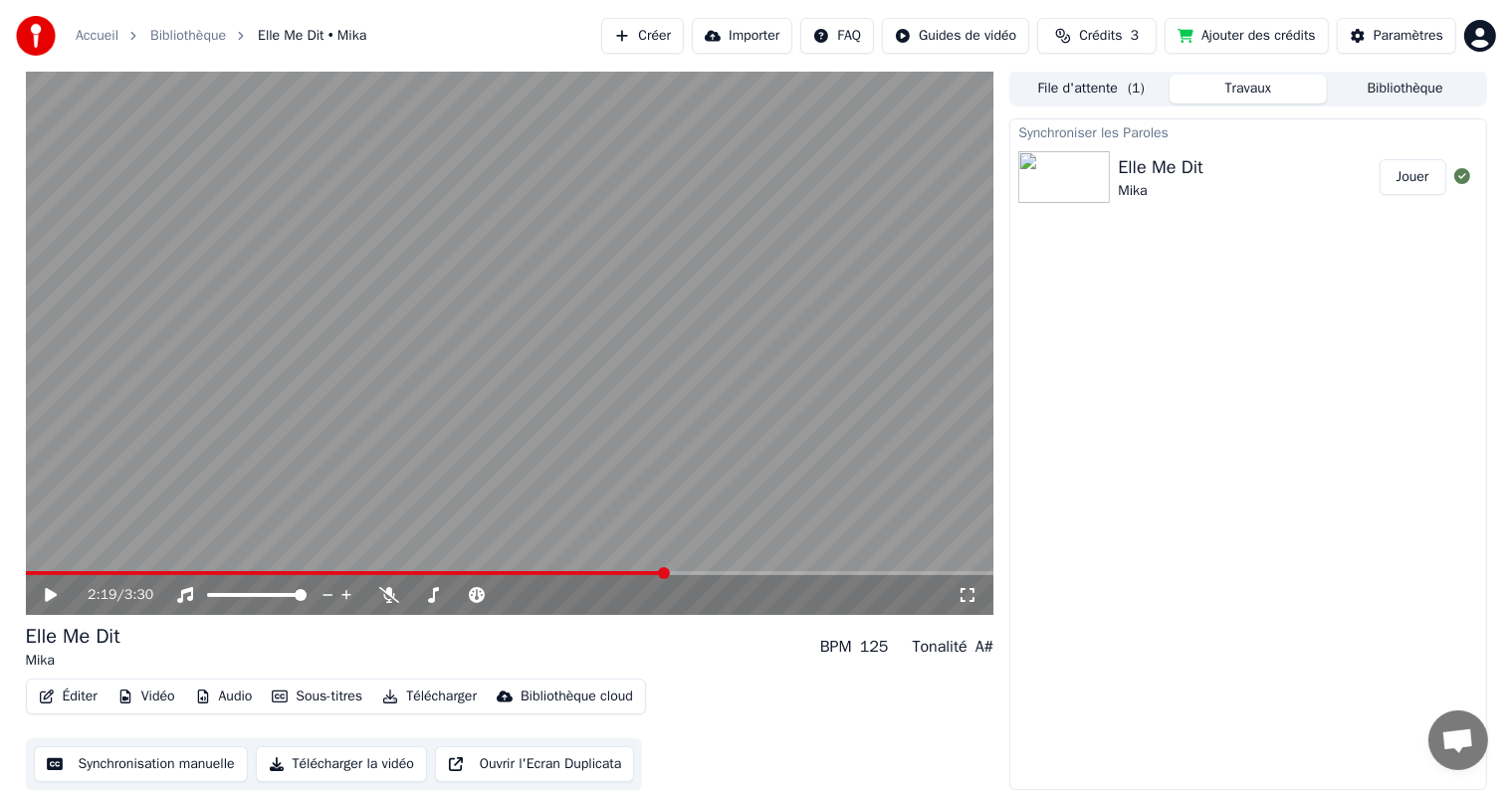 click at bounding box center (510, 573) 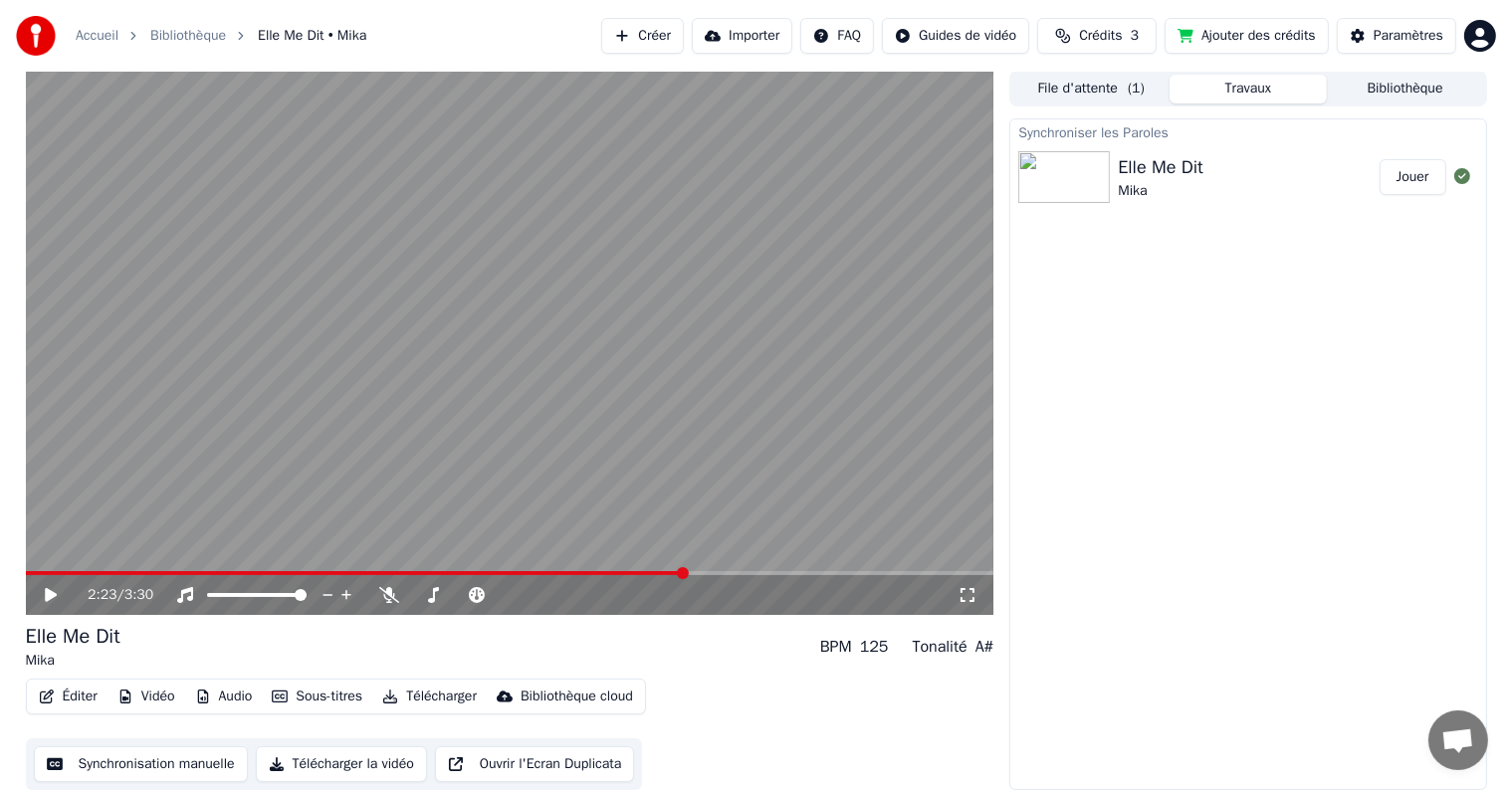 click at bounding box center [510, 573] 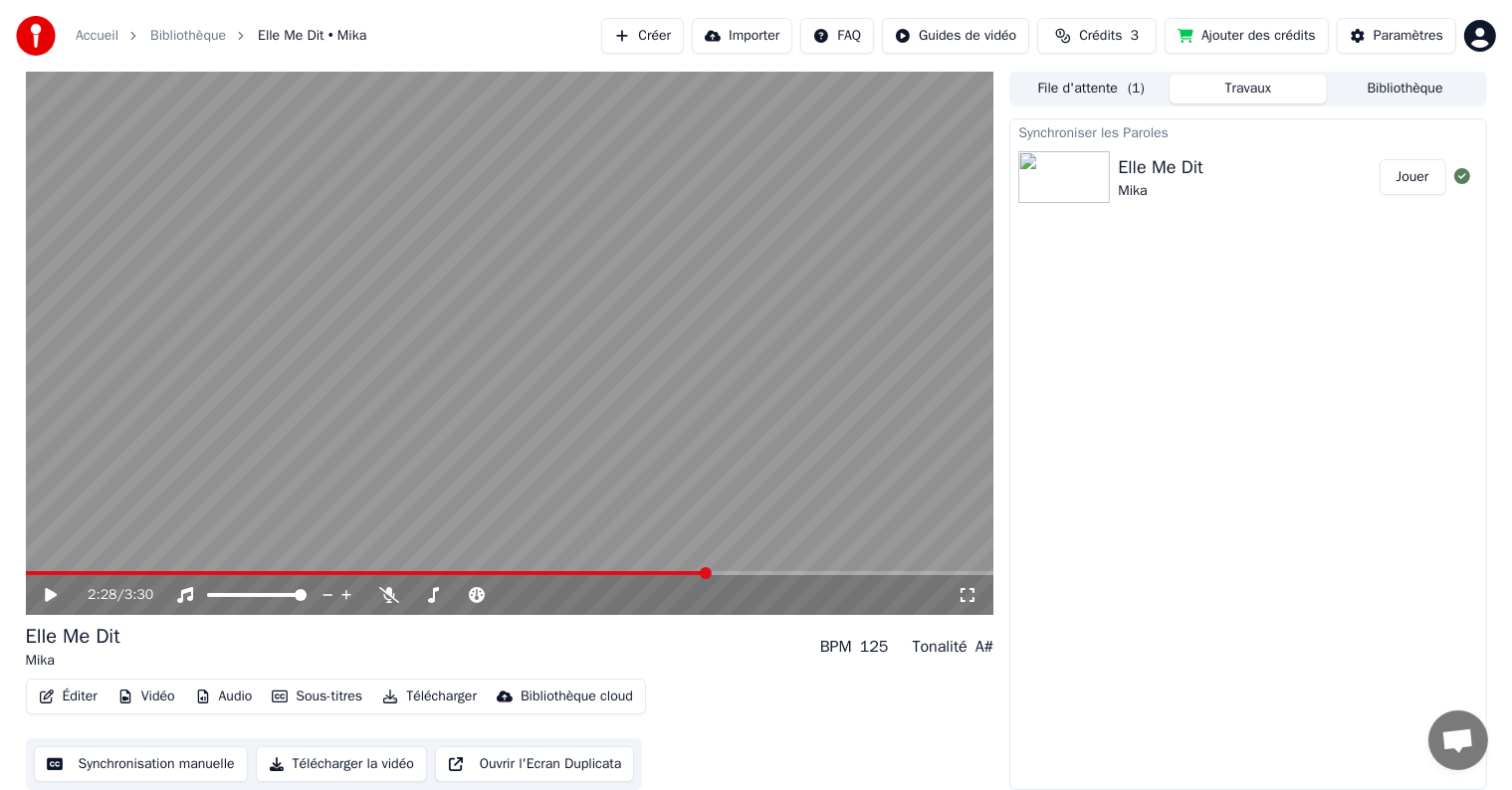 click at bounding box center [510, 342] 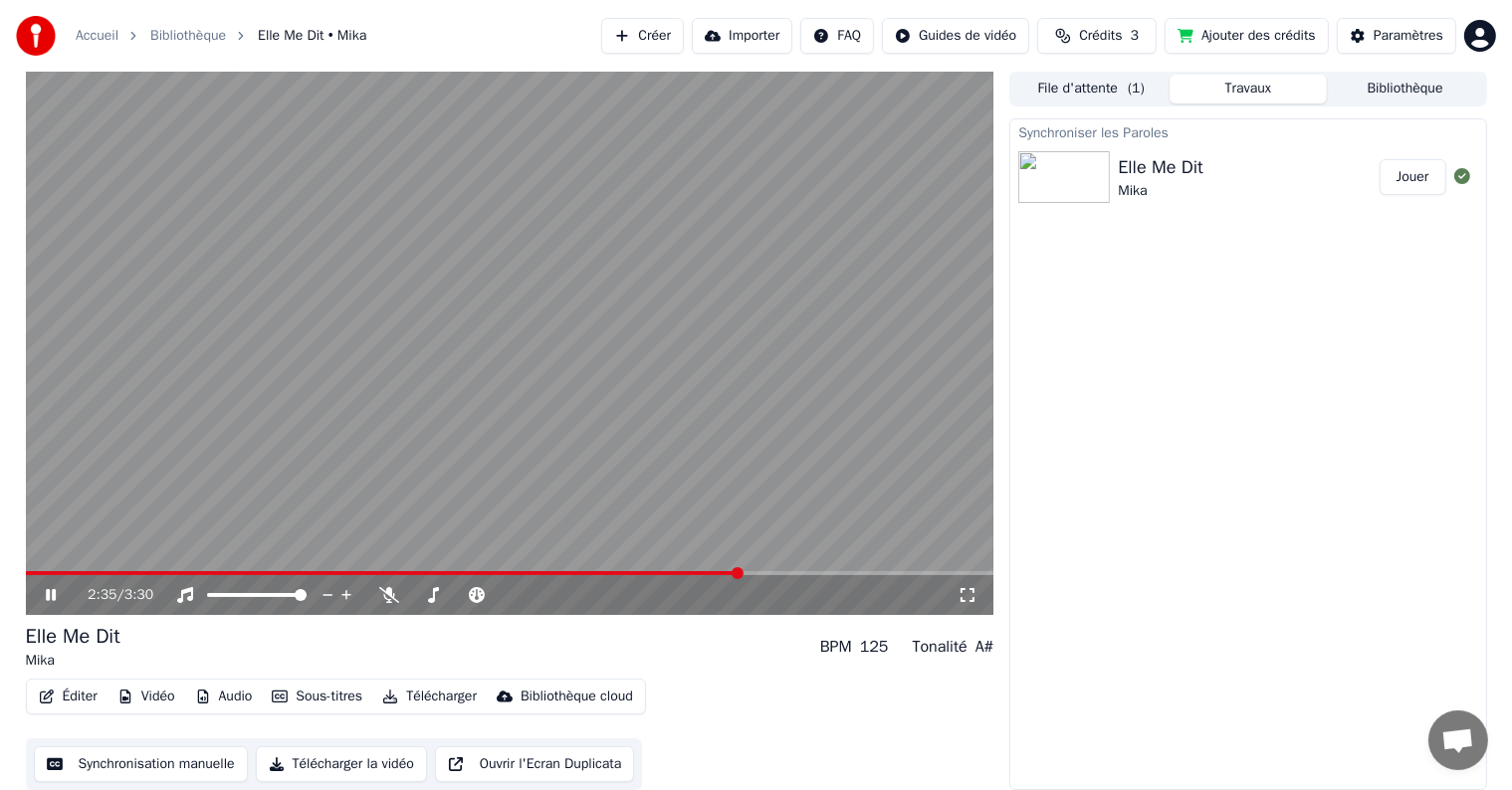click at bounding box center [510, 573] 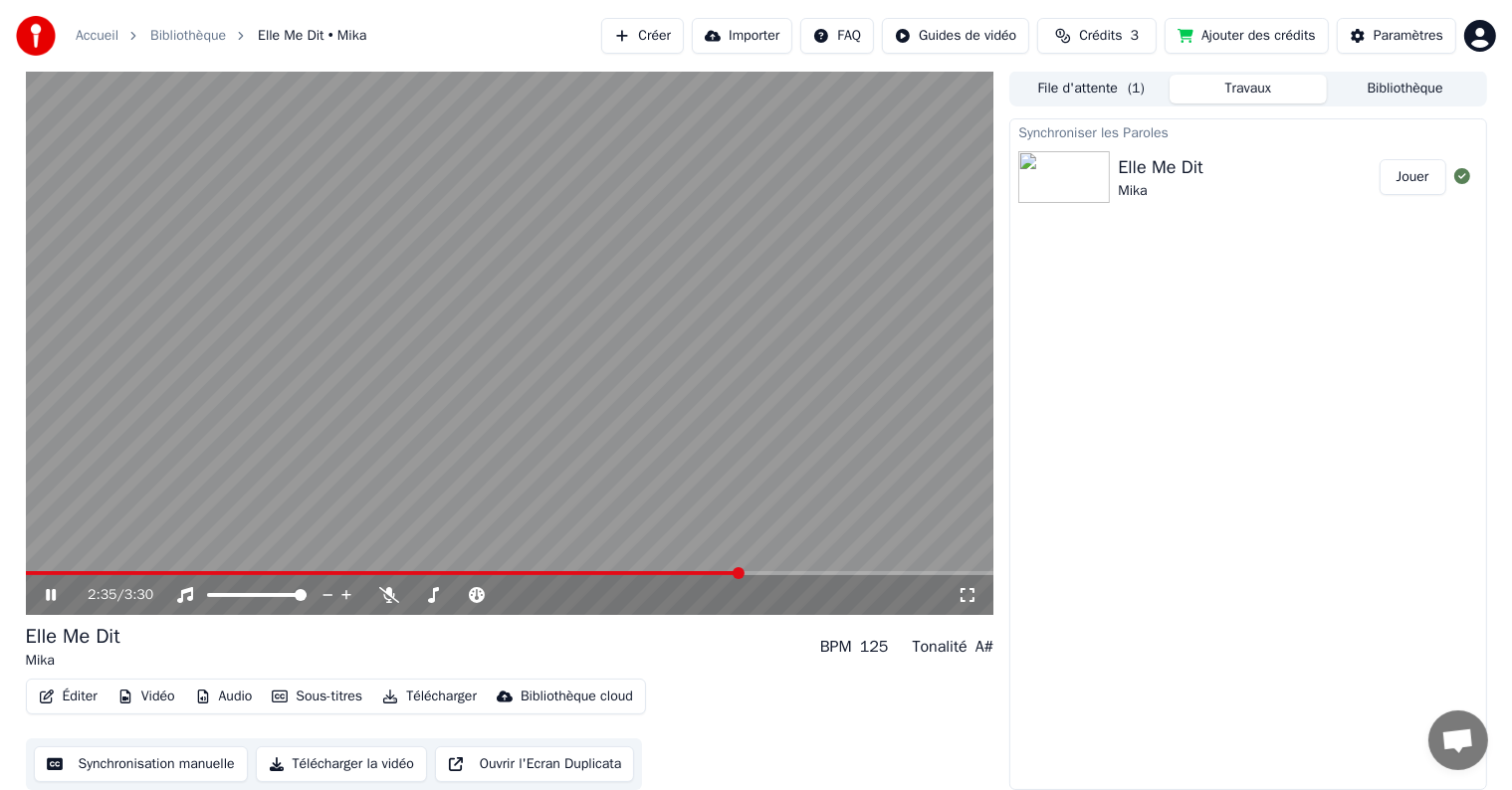 click at bounding box center [510, 342] 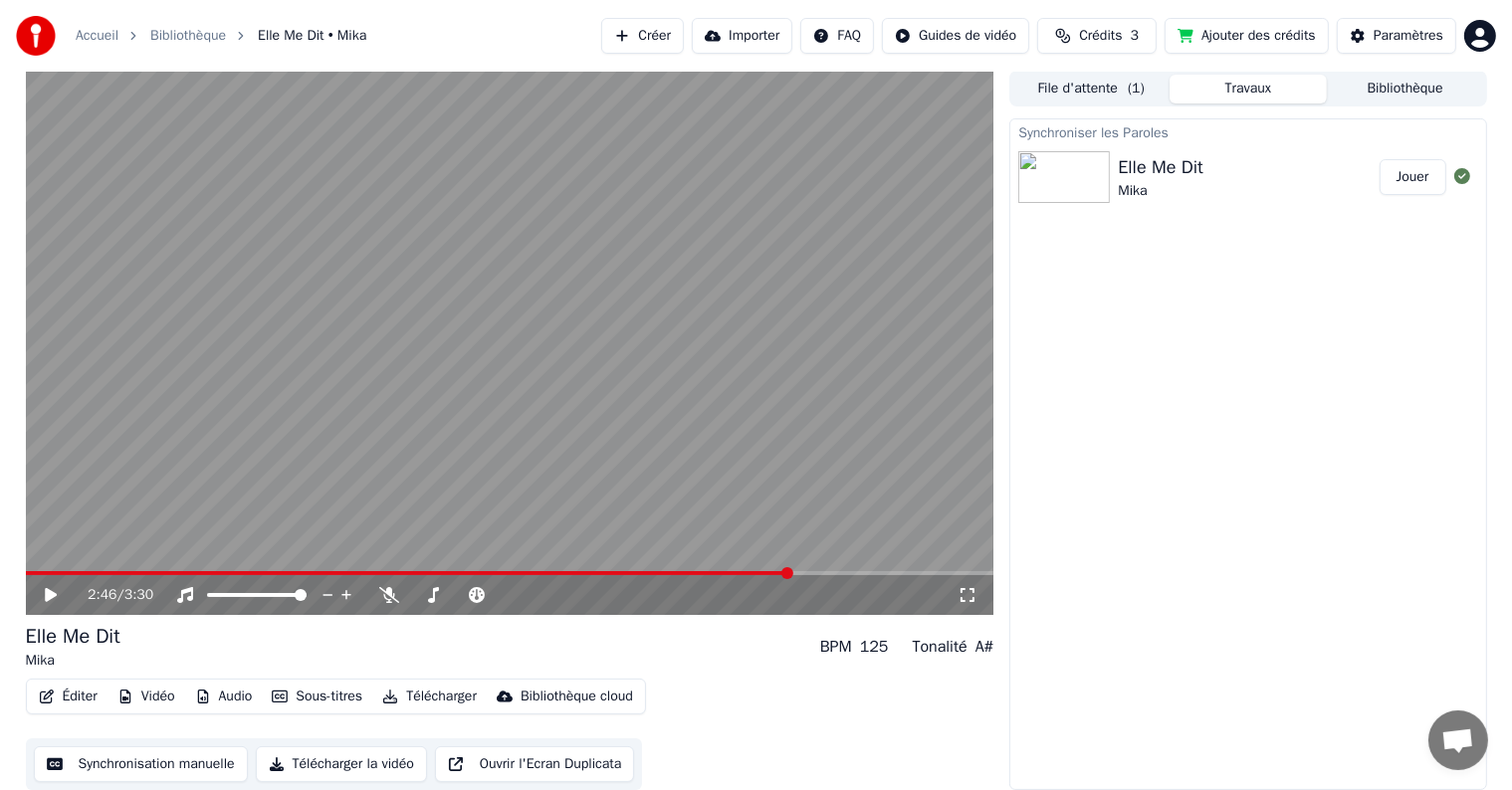 click at bounding box center [510, 573] 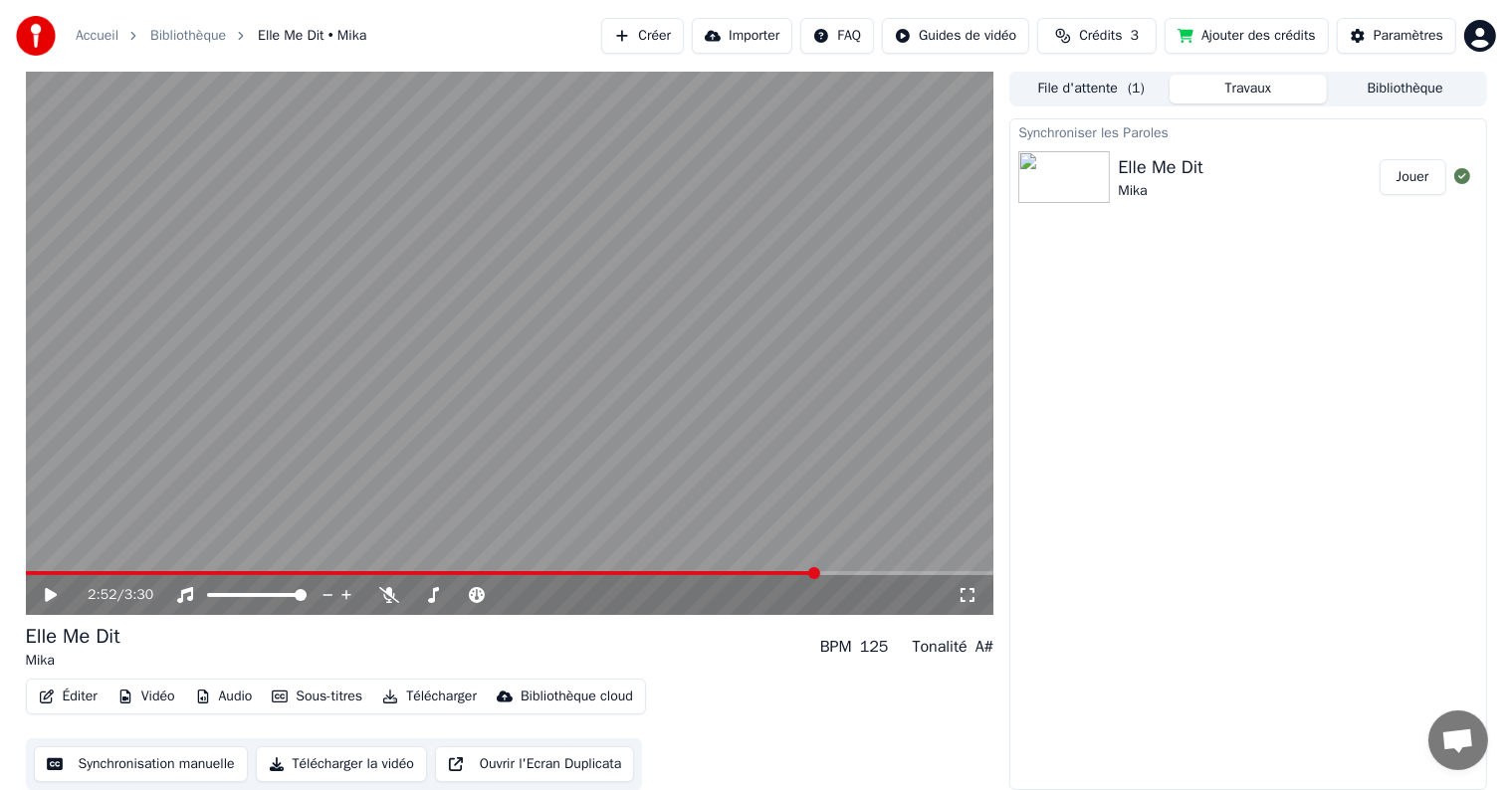 click at bounding box center (510, 573) 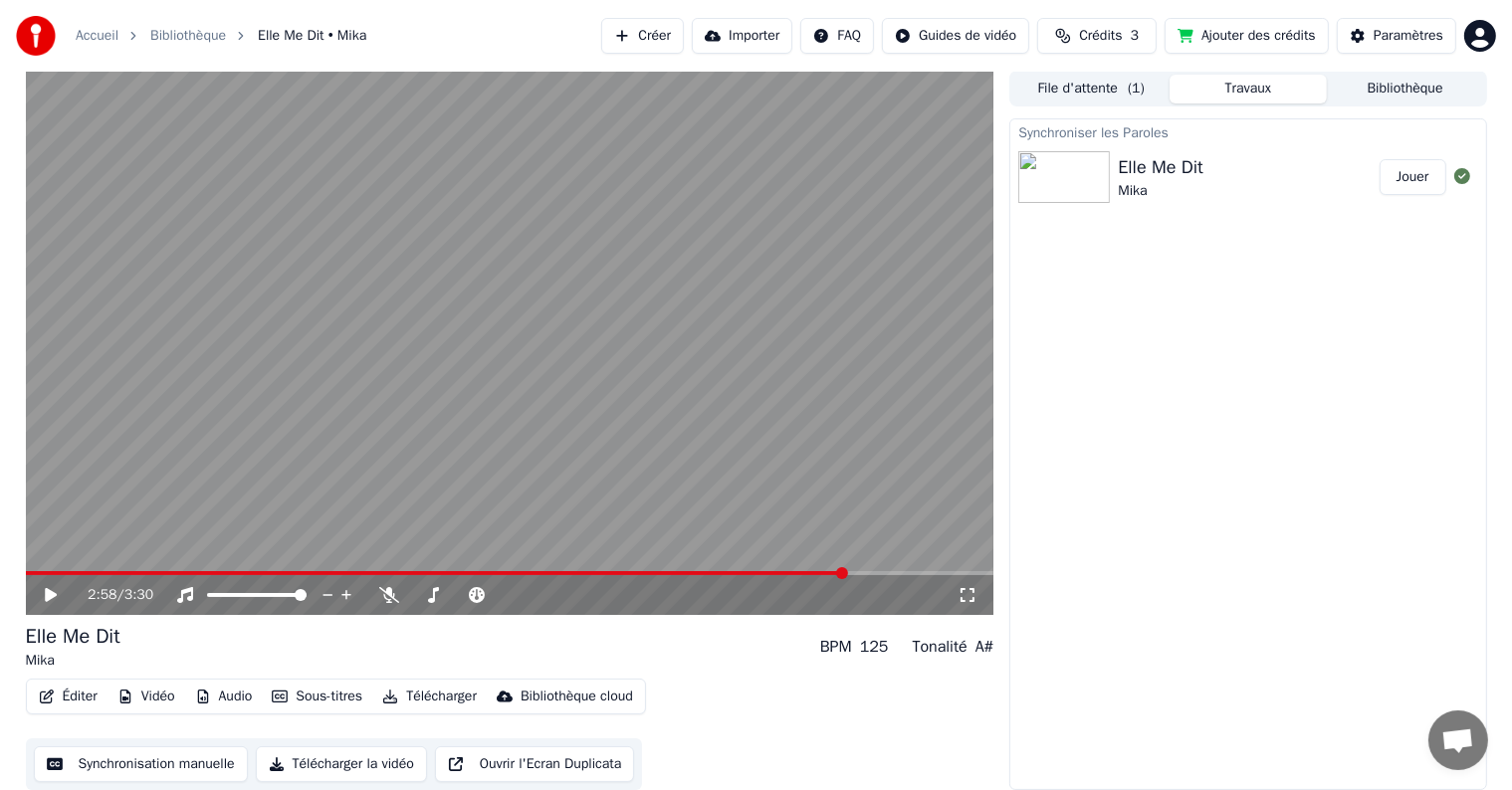 click at bounding box center (510, 342) 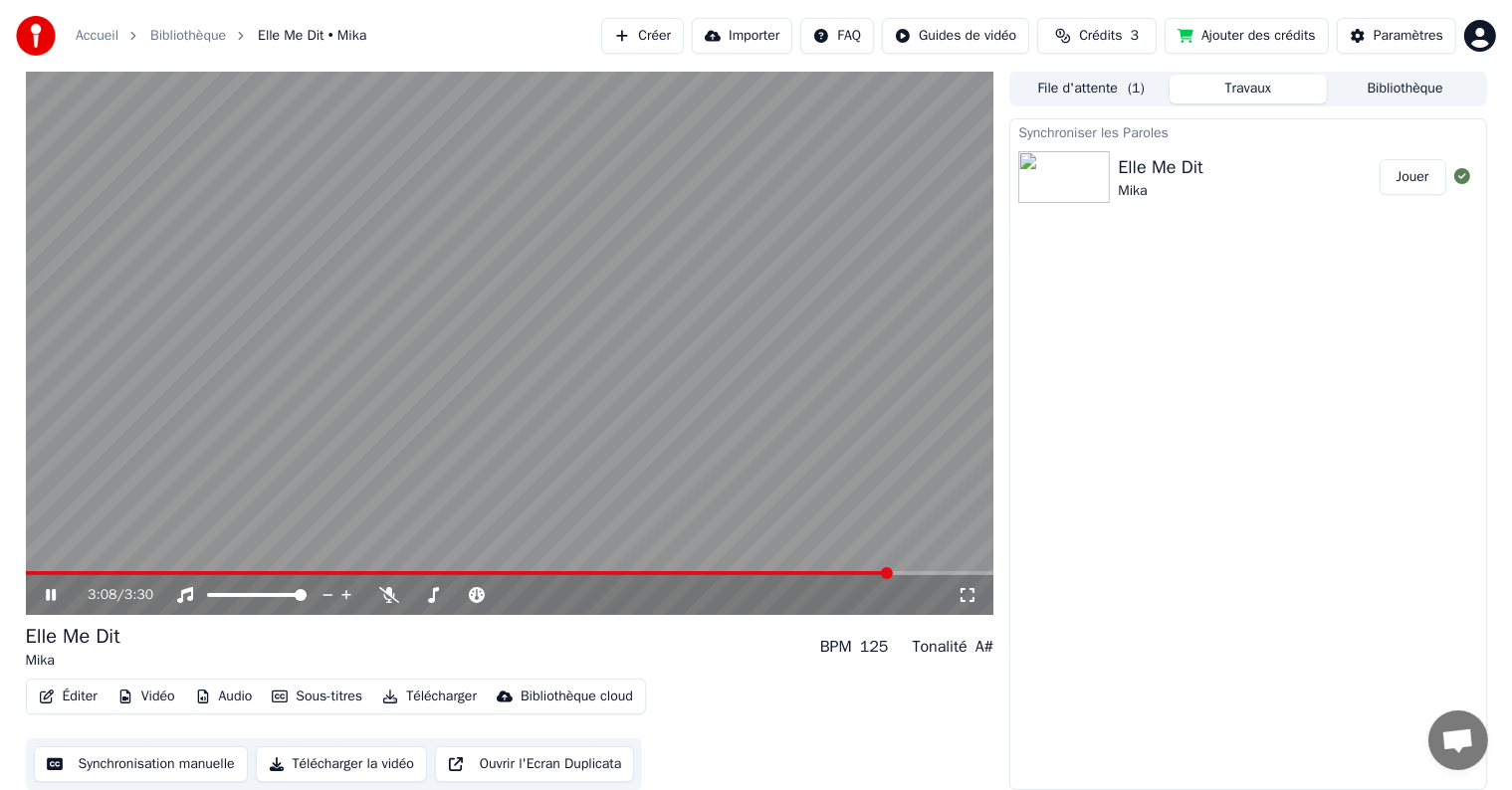 click at bounding box center (510, 573) 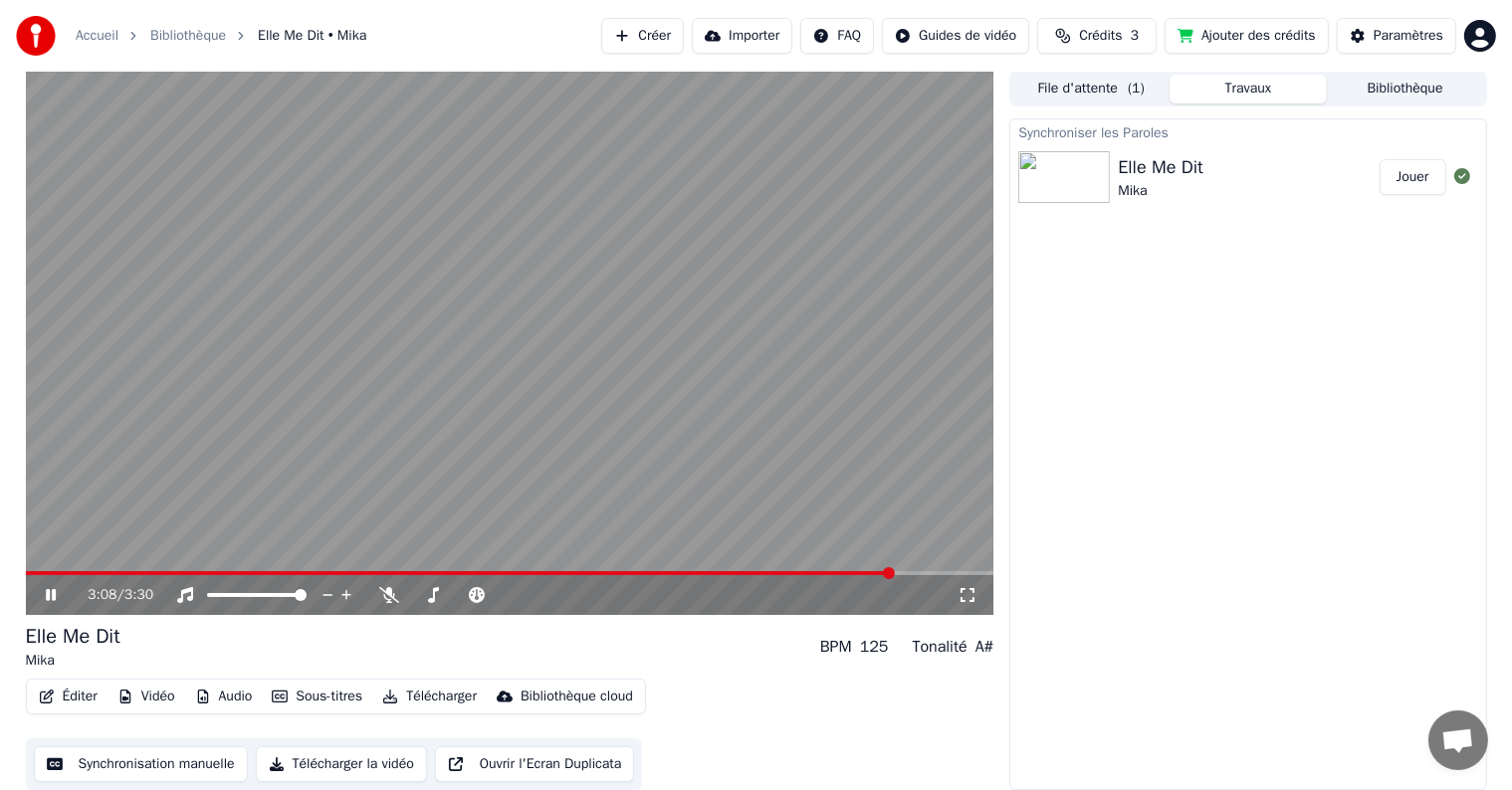 click at bounding box center [510, 342] 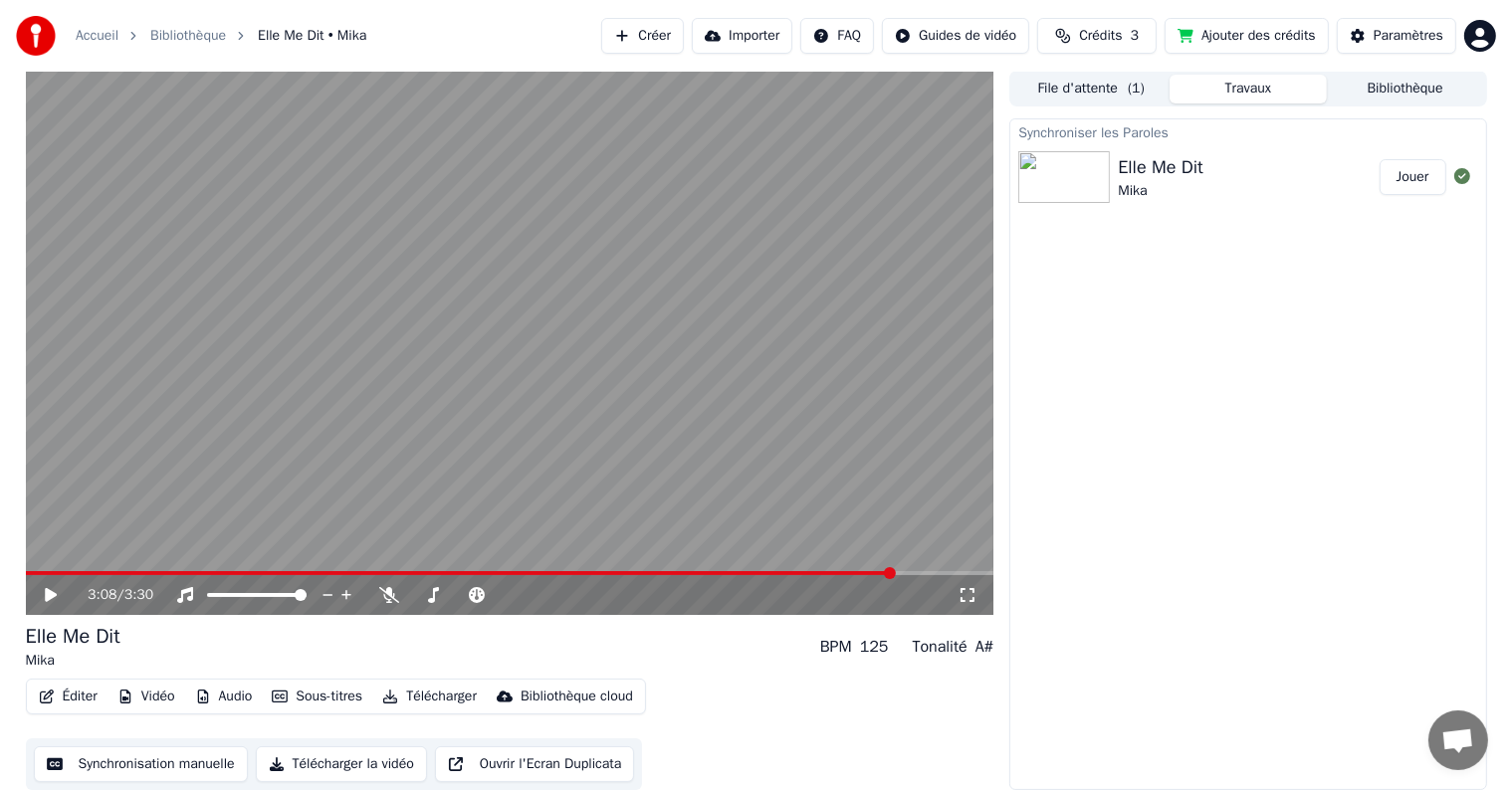 click on "Éditer" at bounding box center [68, 696] 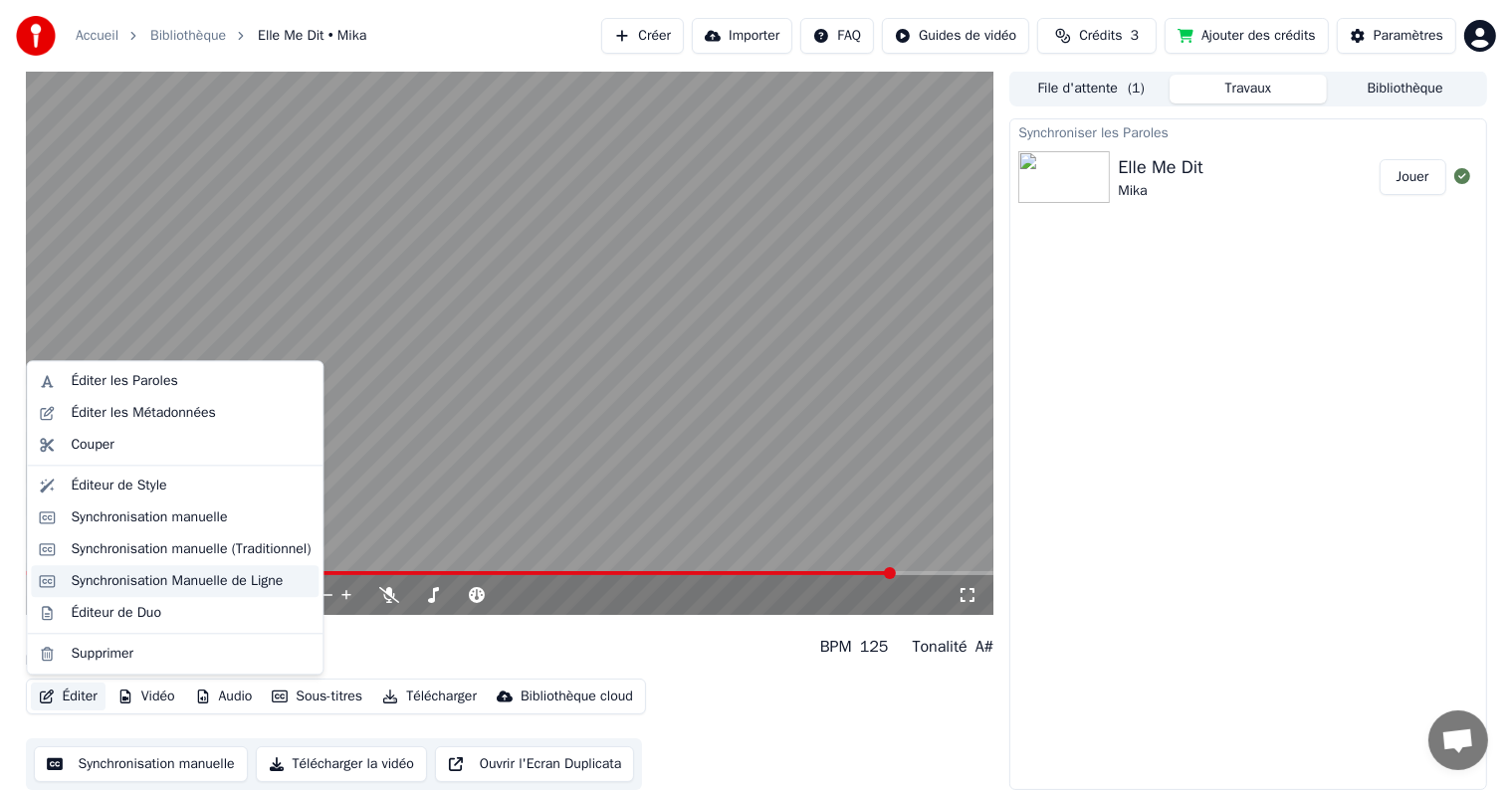 click on "Synchronisation Manuelle de Ligne" at bounding box center [176, 581] 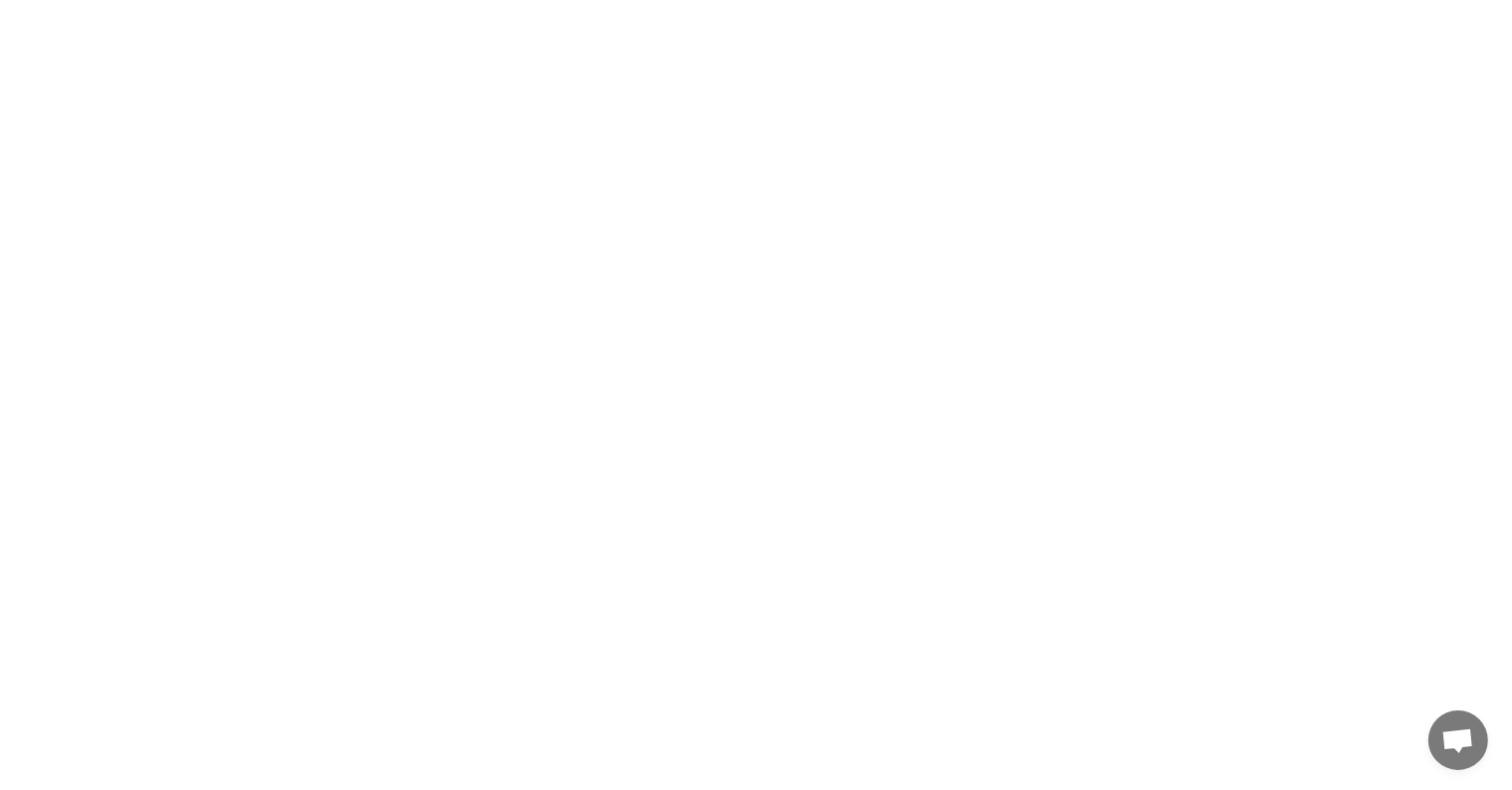 scroll, scrollTop: 0, scrollLeft: 0, axis: both 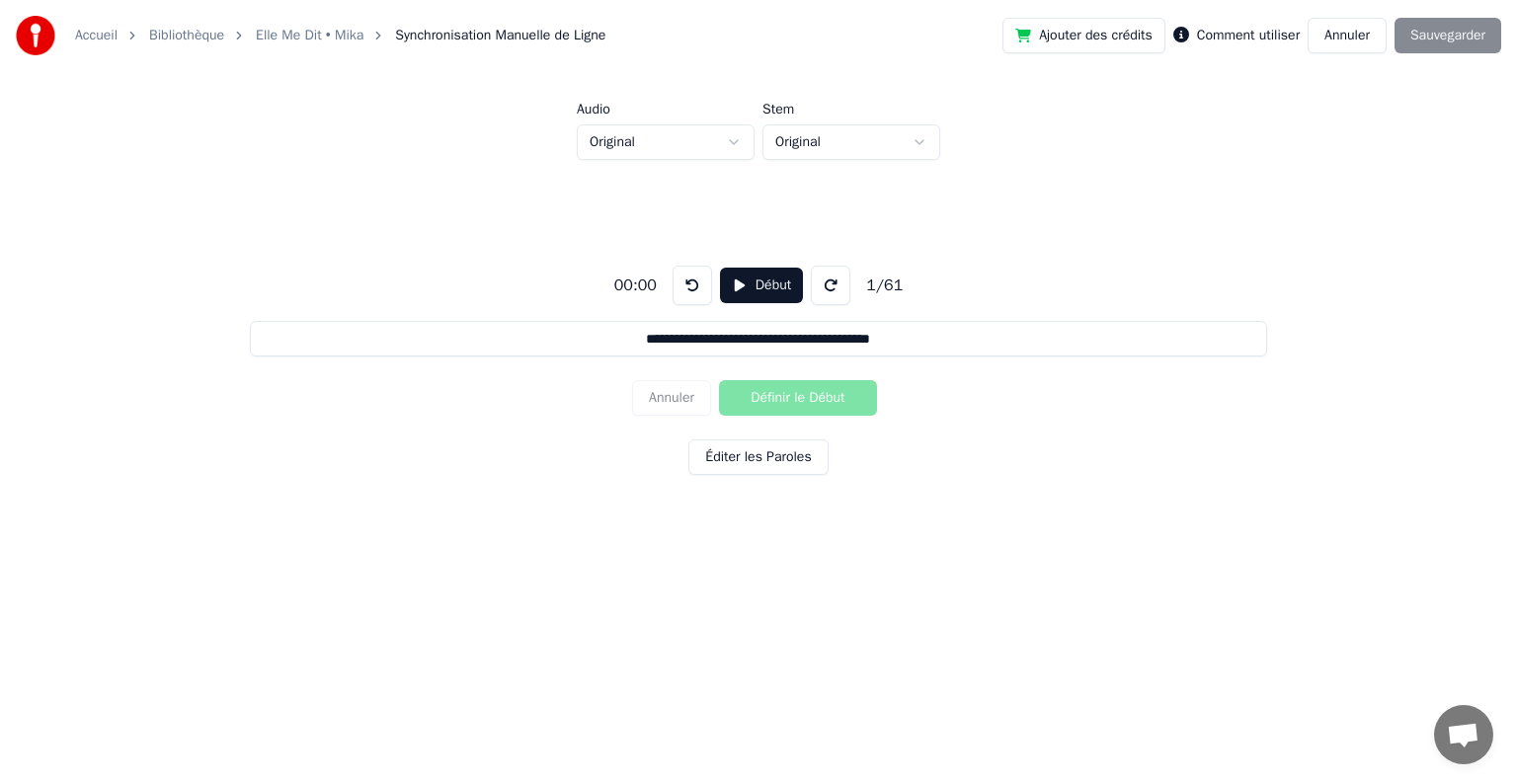 click on "Début" at bounding box center (761, 285) 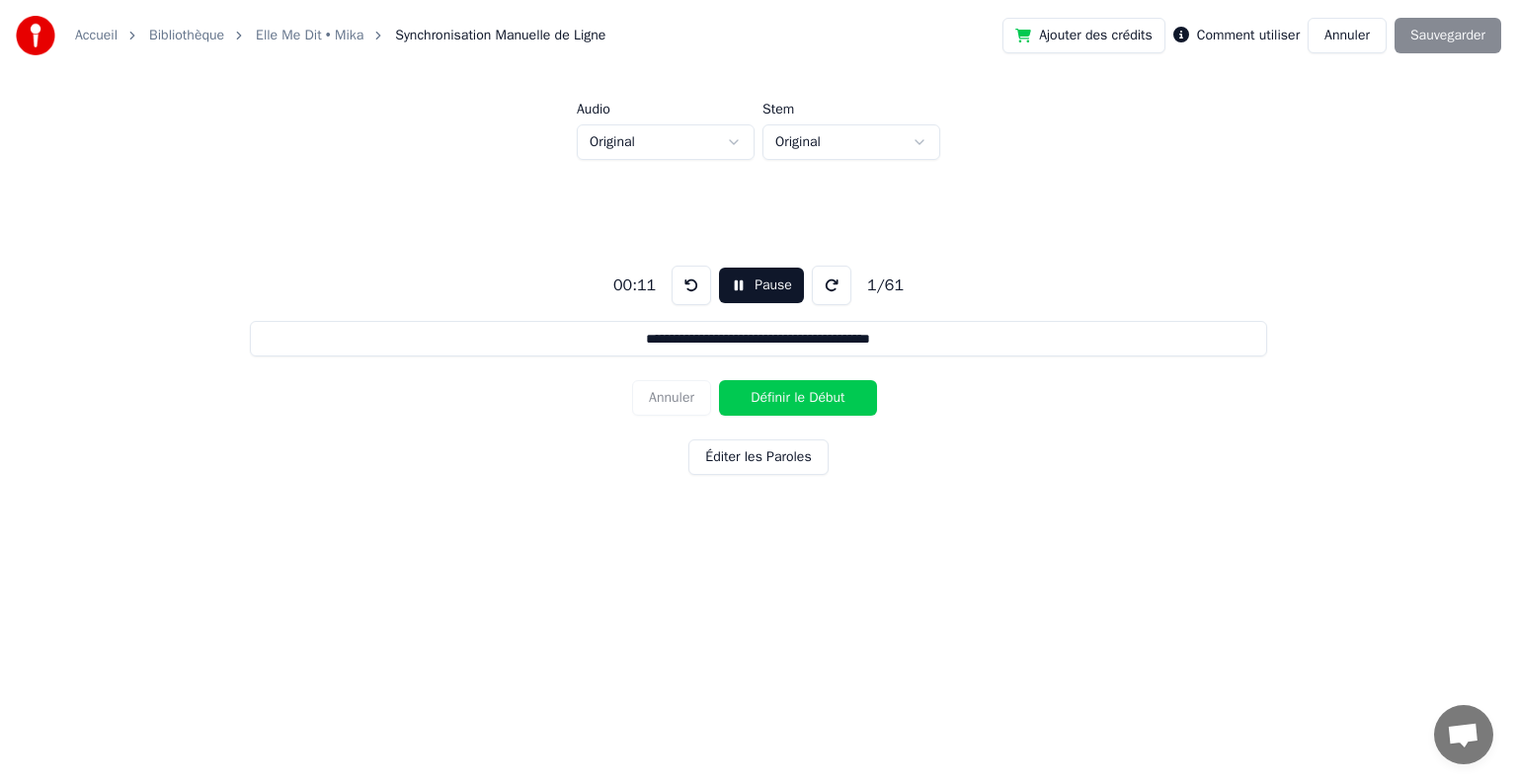 click on "Pause" at bounding box center (761, 285) 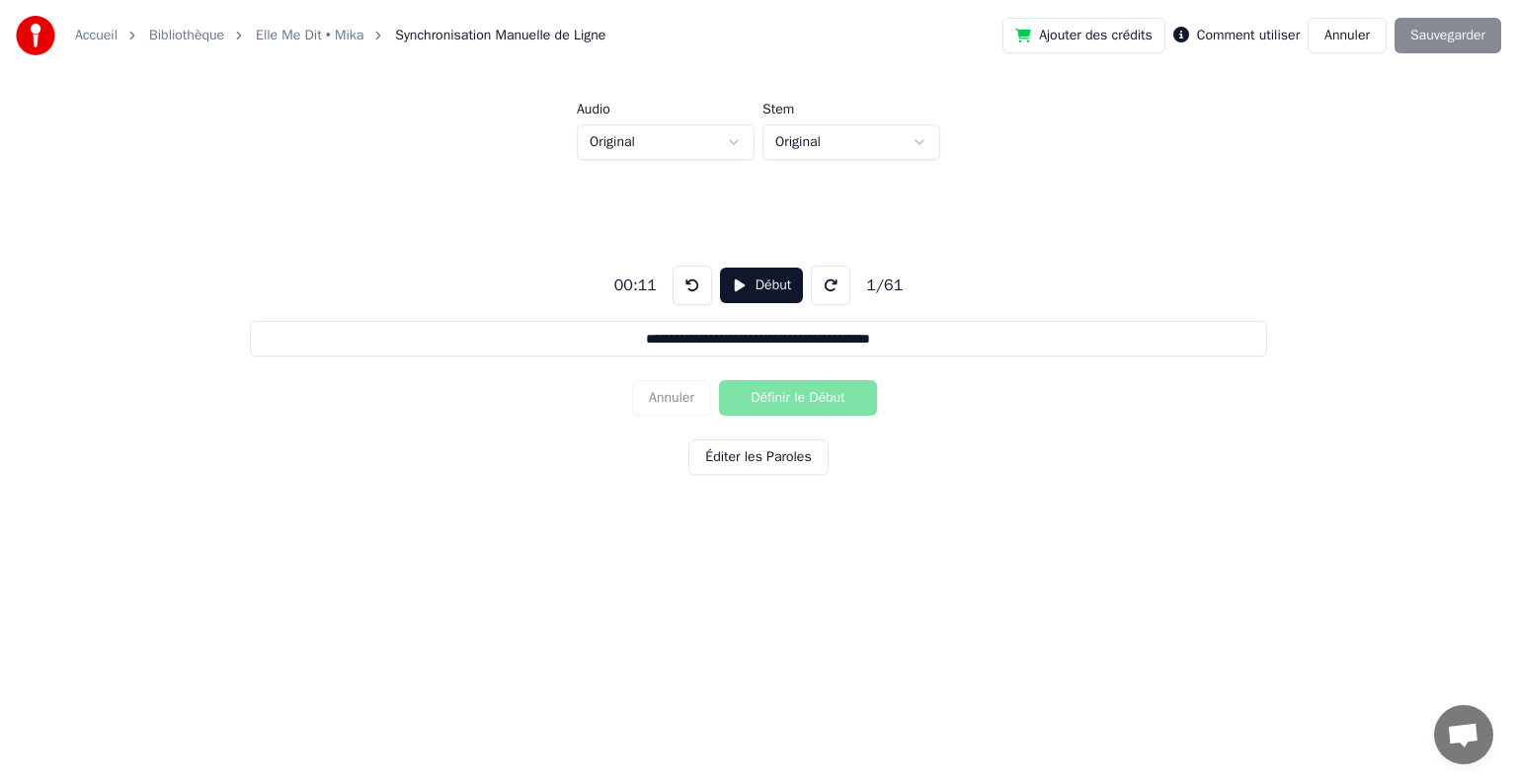click at bounding box center [692, 285] 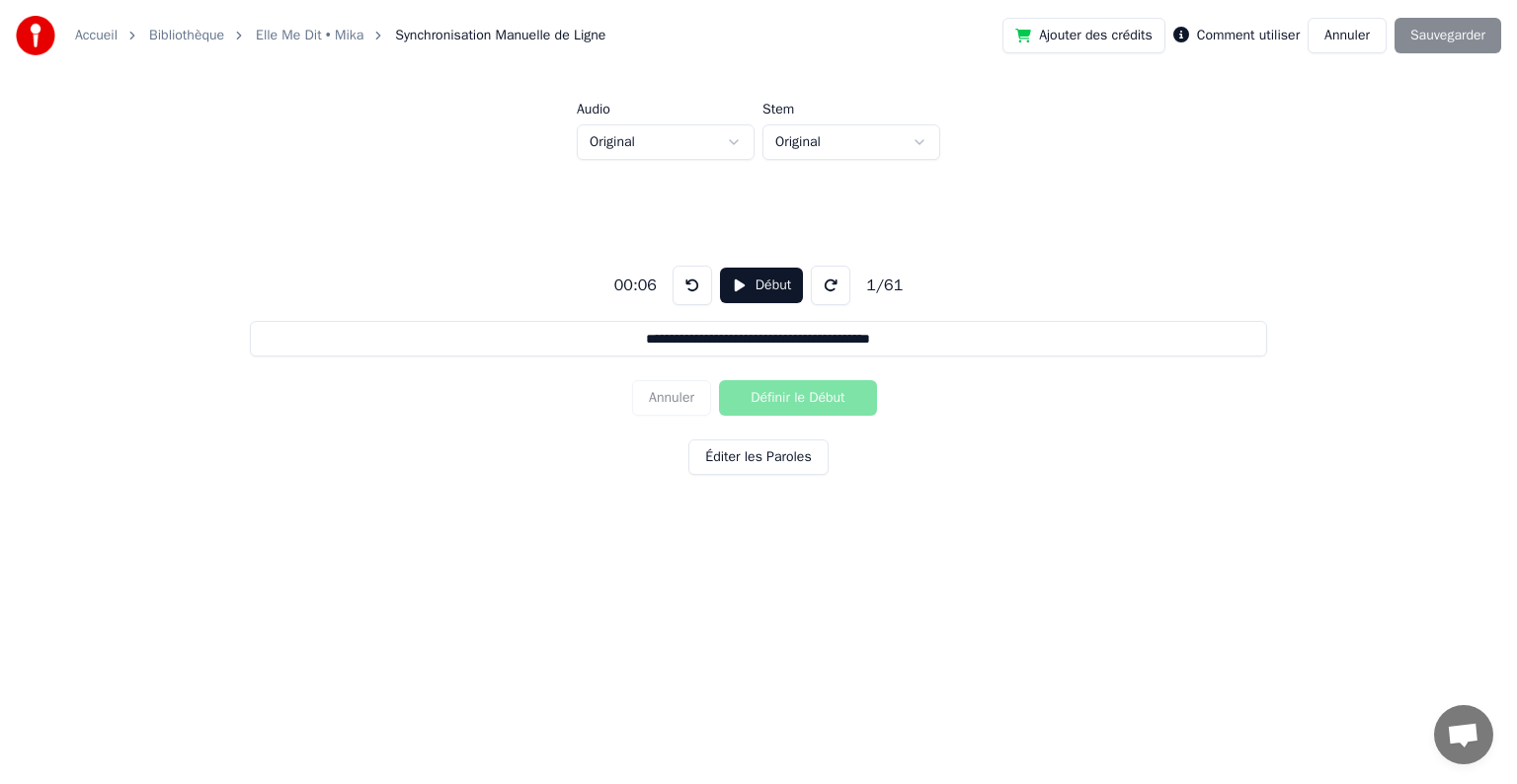 click at bounding box center (692, 285) 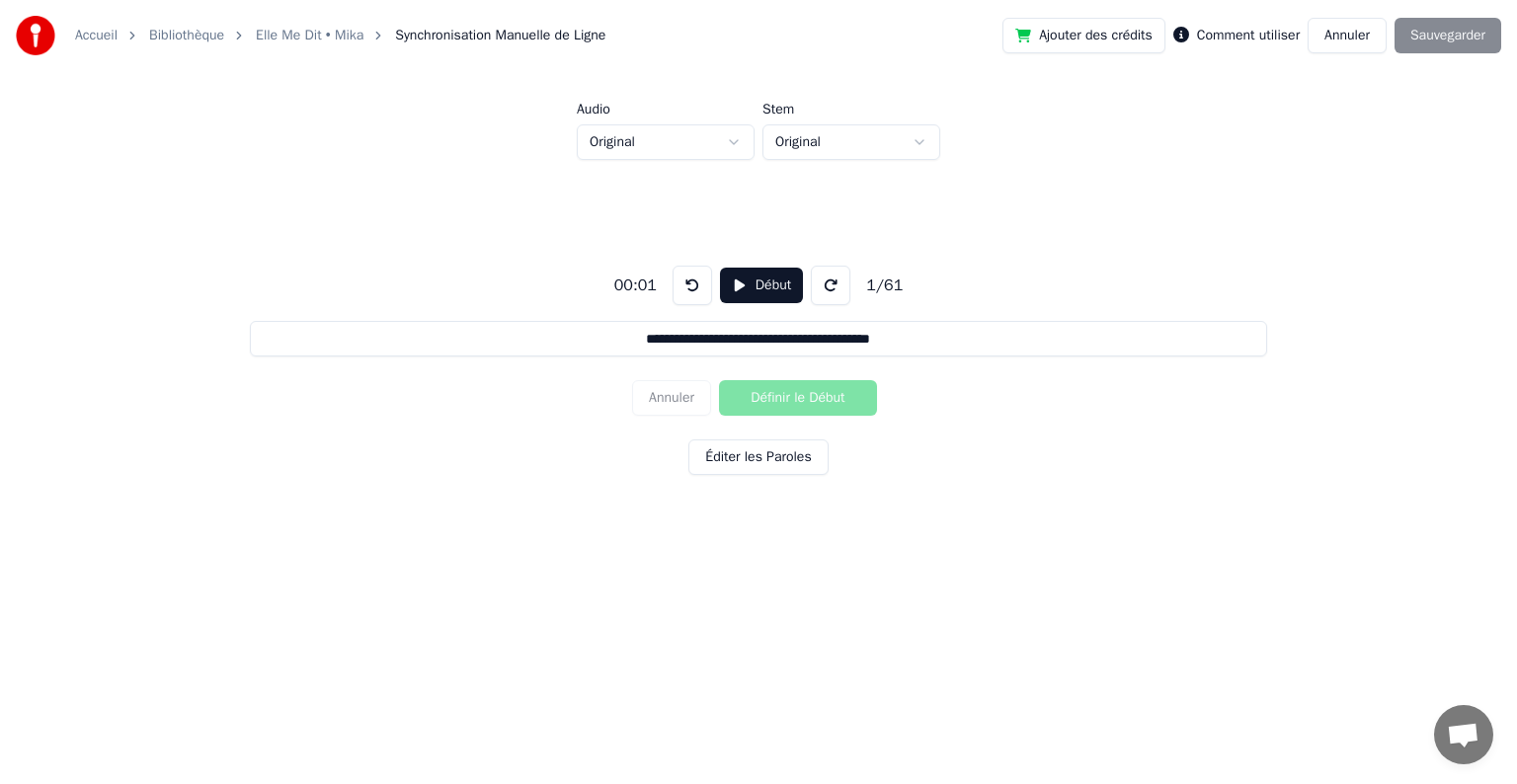 click on "Début" at bounding box center (761, 285) 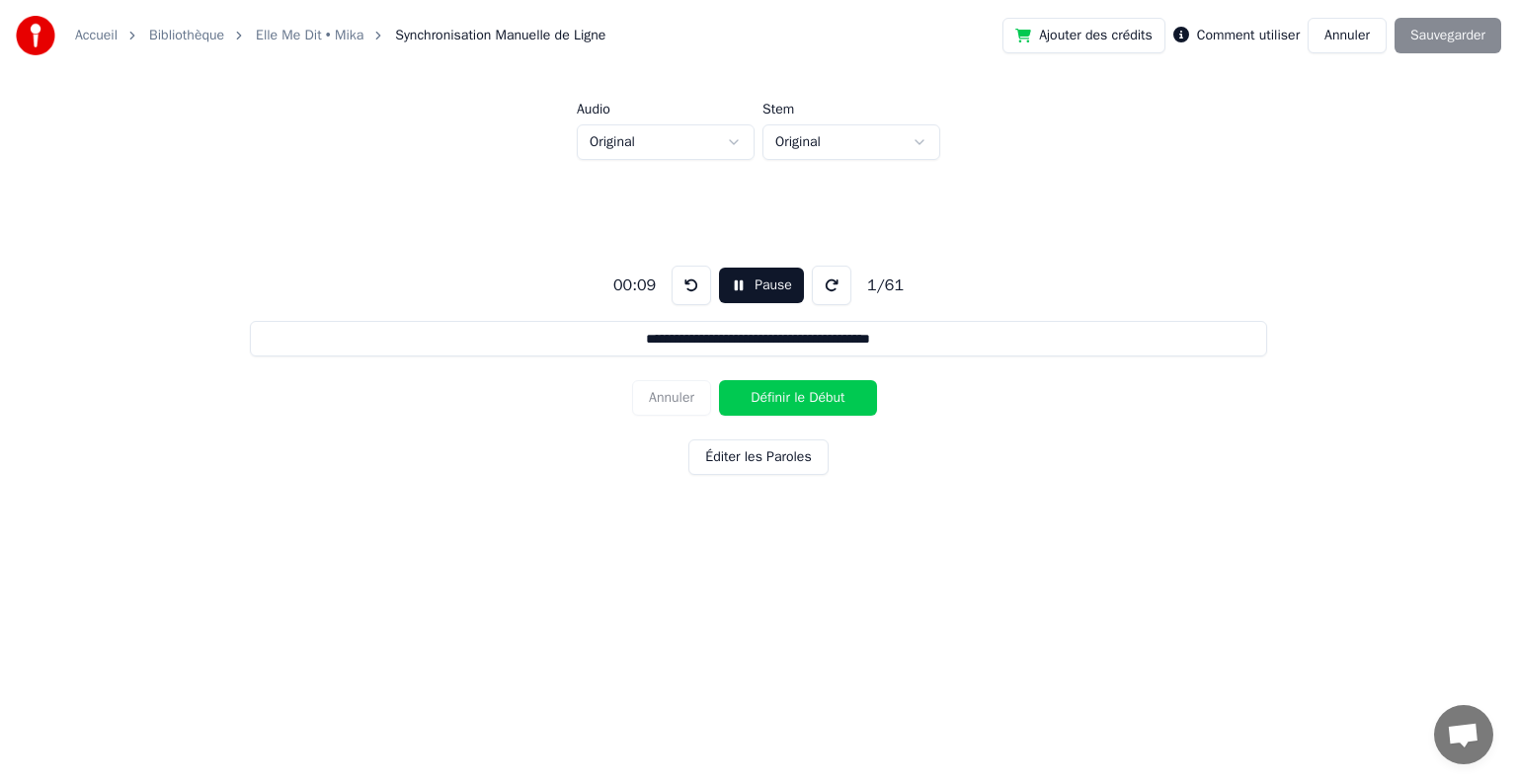click on "Définir le Début" at bounding box center [798, 398] 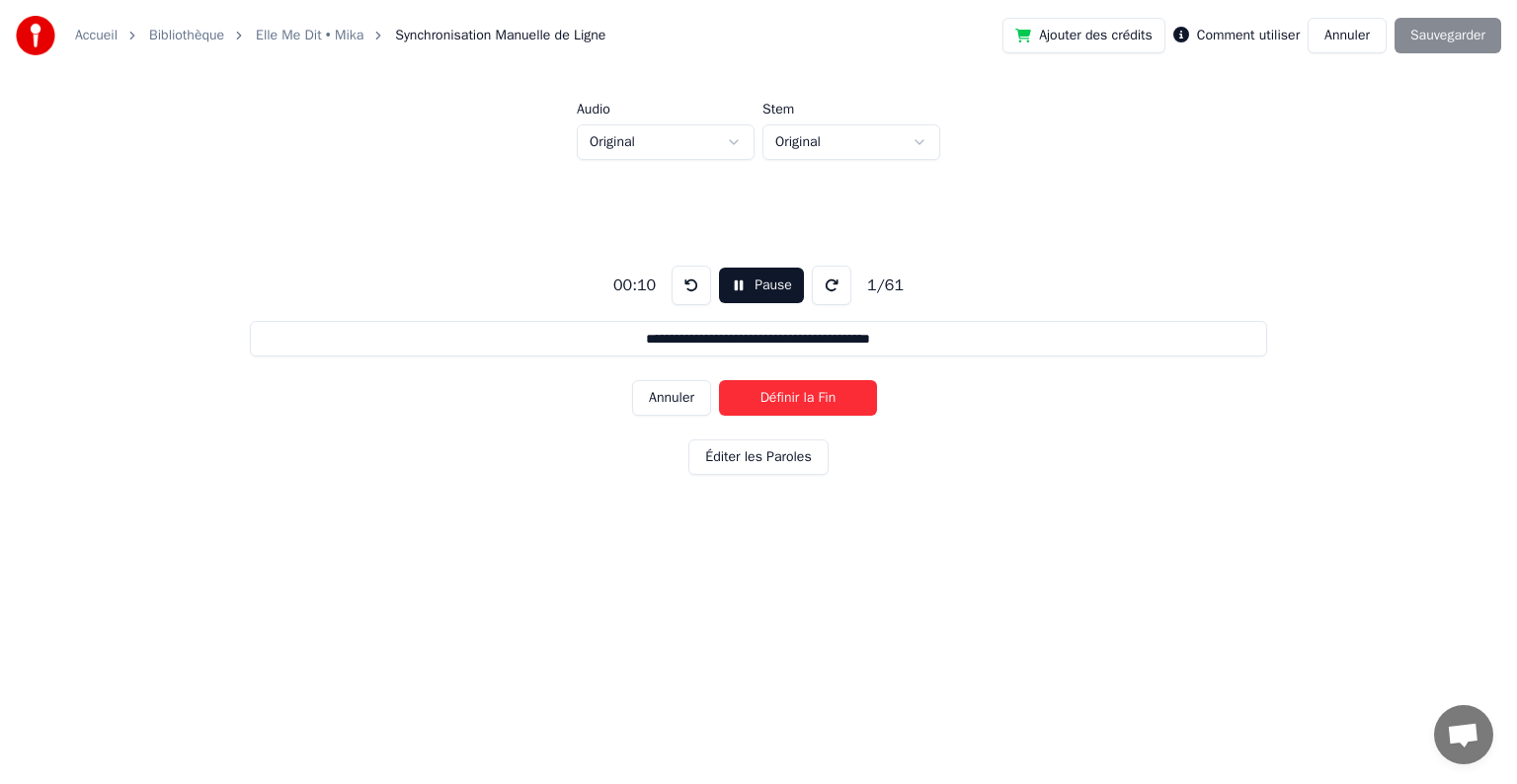 click on "Définir la Fin" at bounding box center (798, 398) 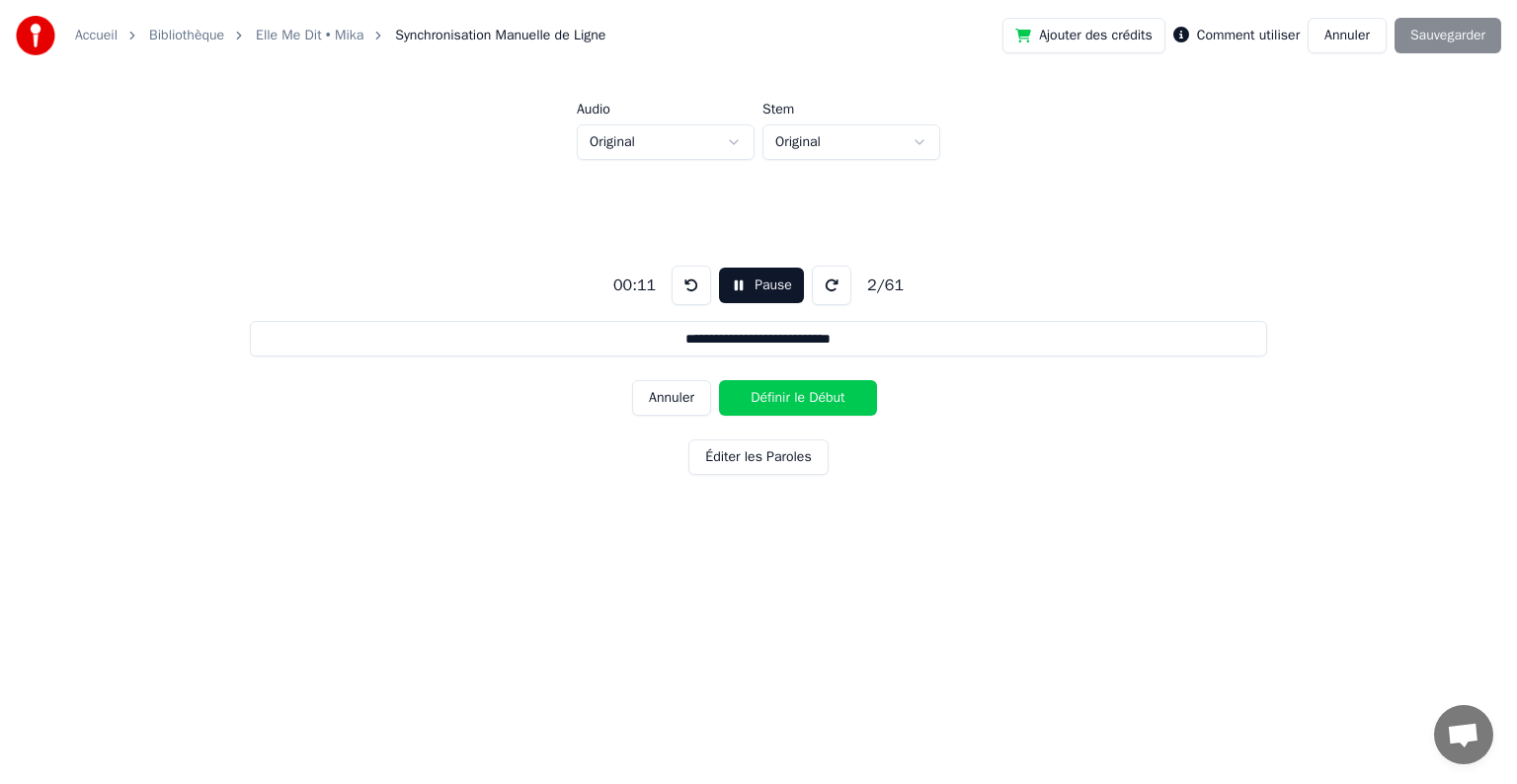 click at bounding box center [691, 285] 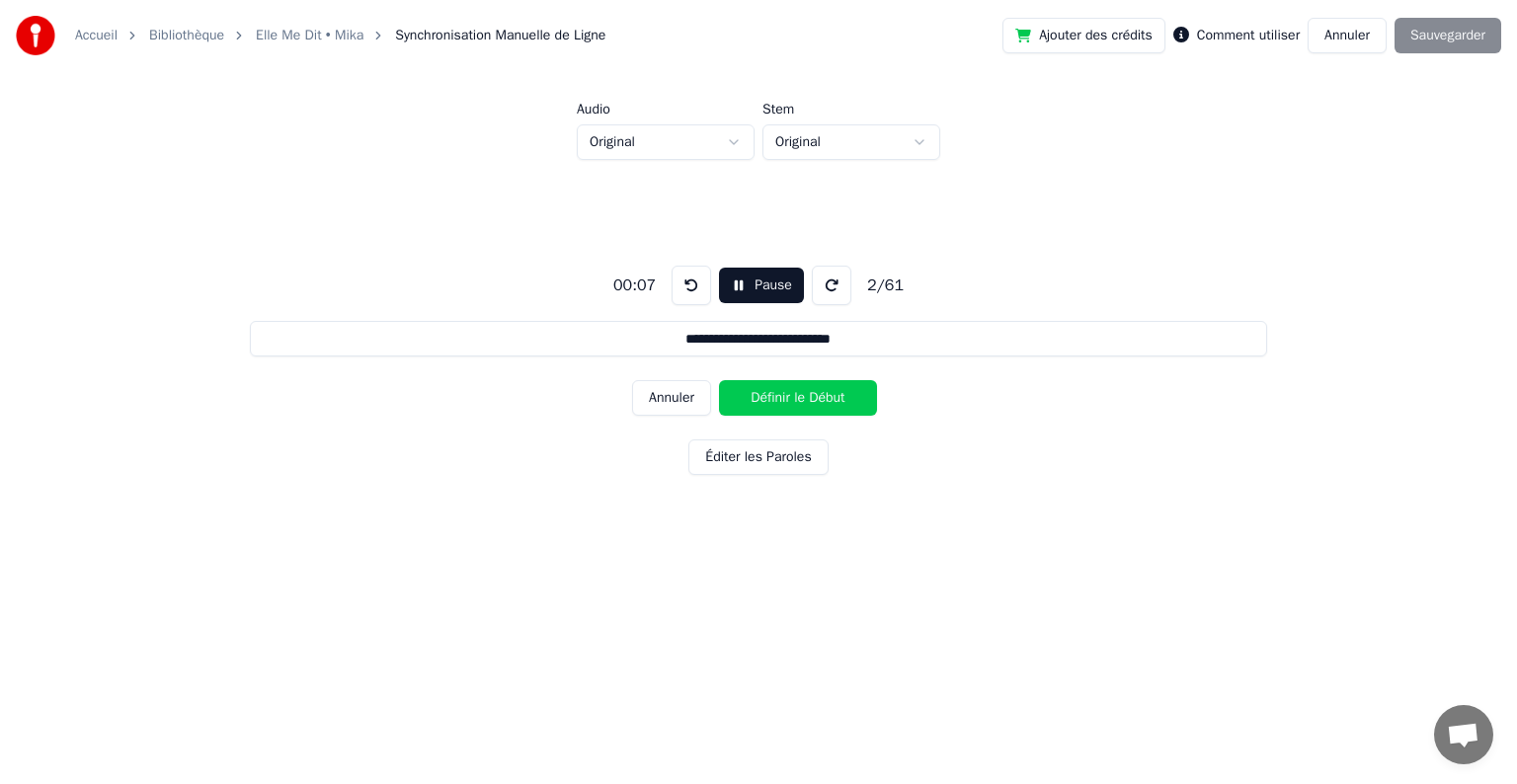 click on "Définir le Début" at bounding box center (798, 398) 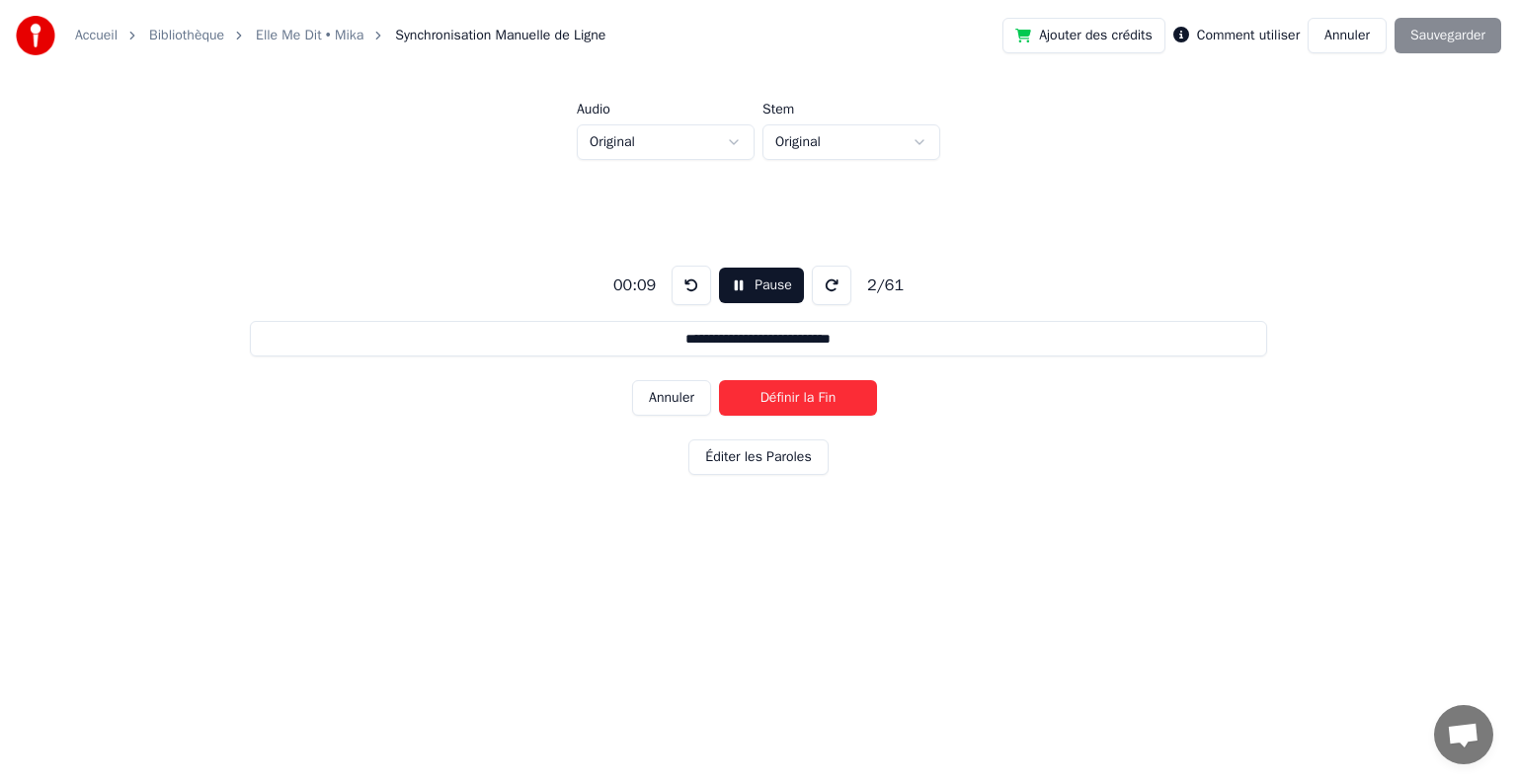 click at bounding box center [691, 285] 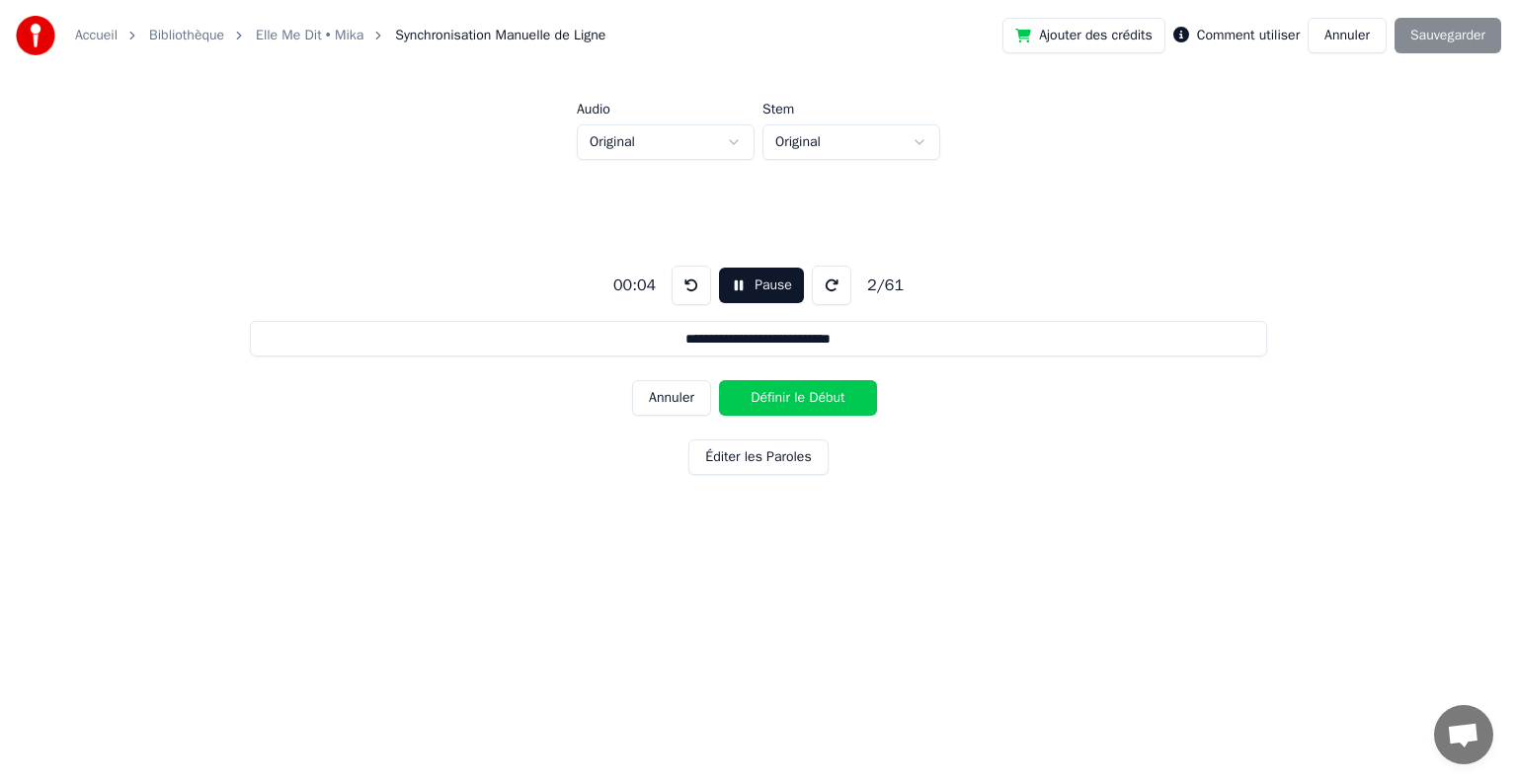 click at bounding box center [691, 285] 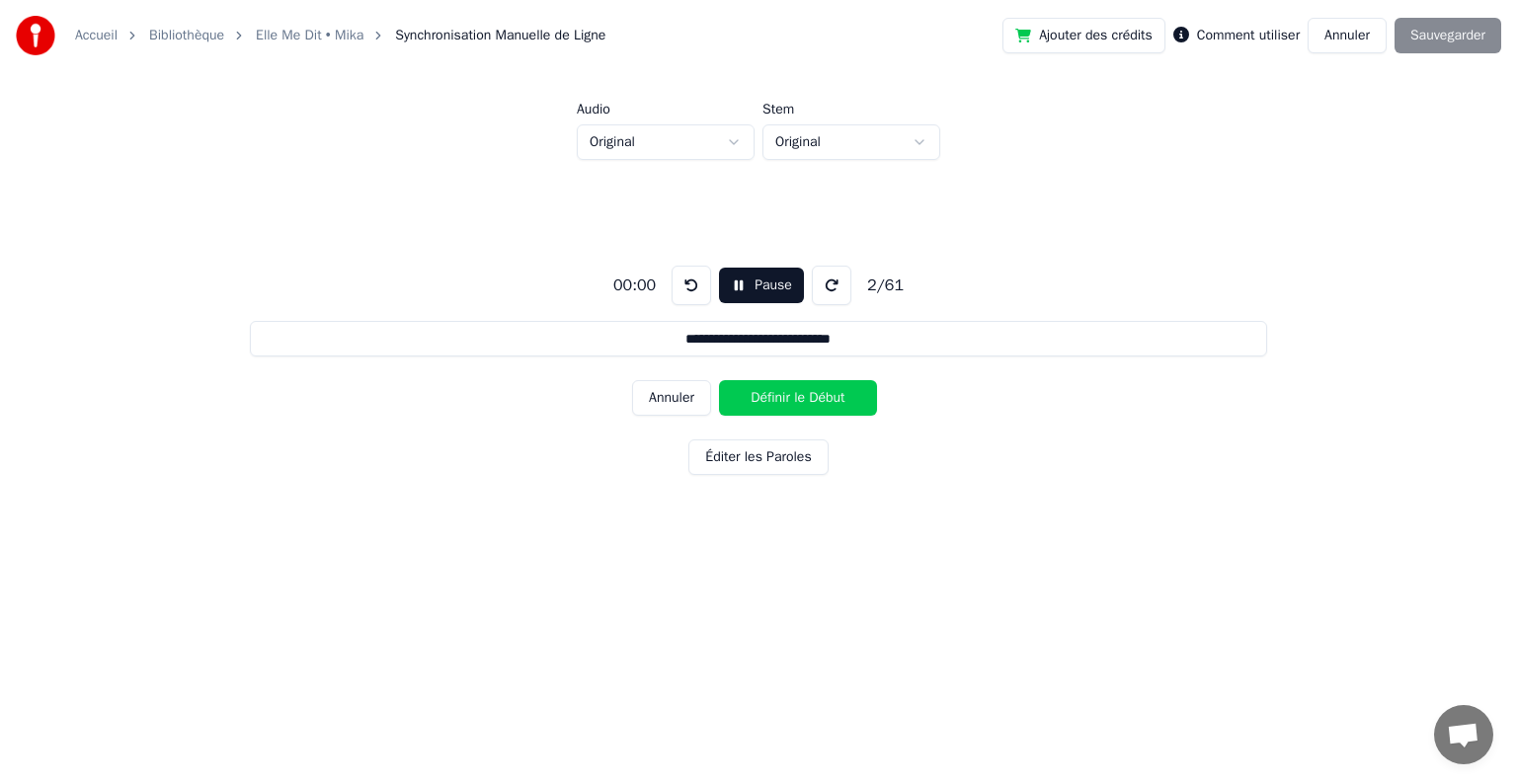 click at bounding box center (691, 285) 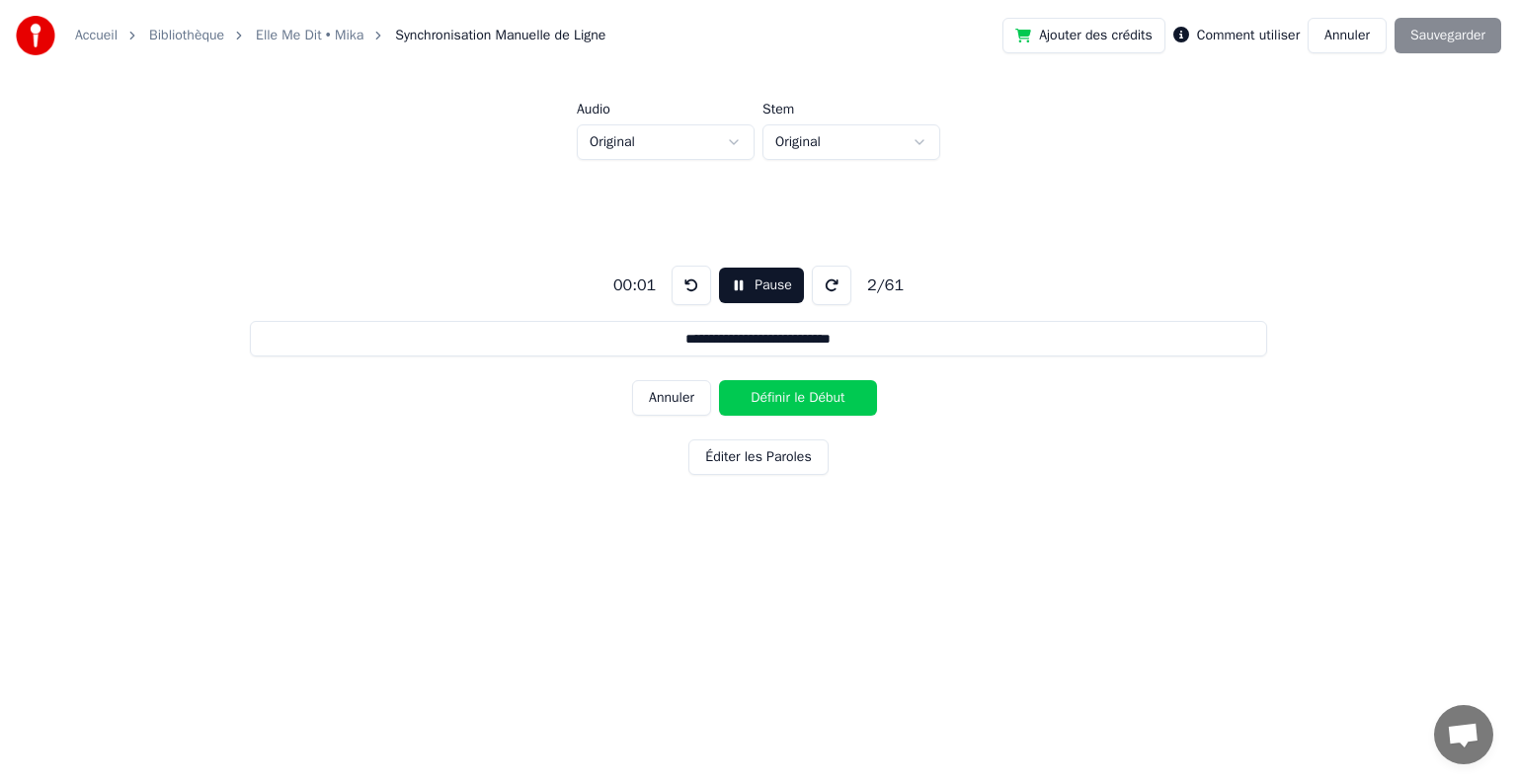 click on "Pause" at bounding box center [761, 285] 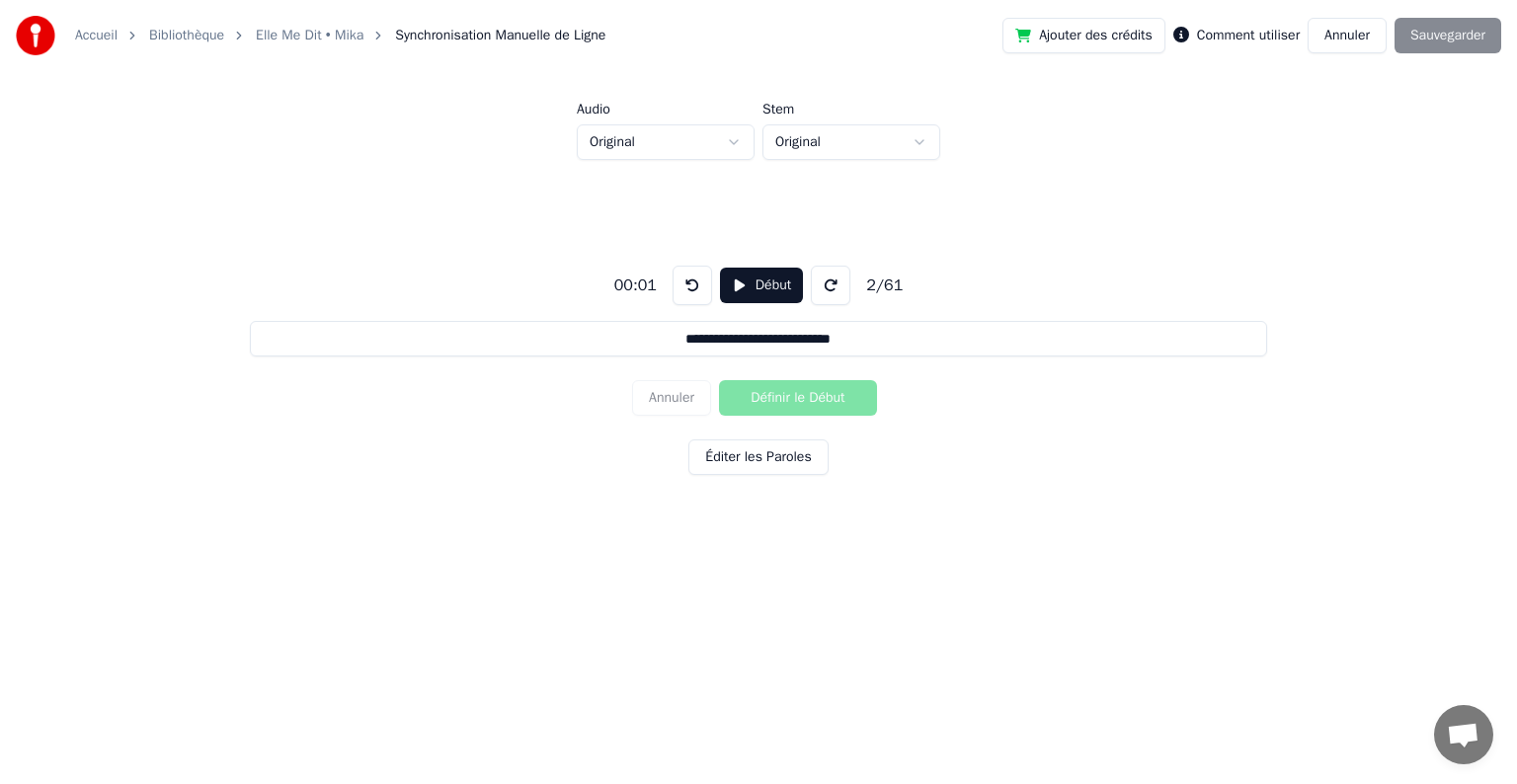 click at bounding box center [692, 285] 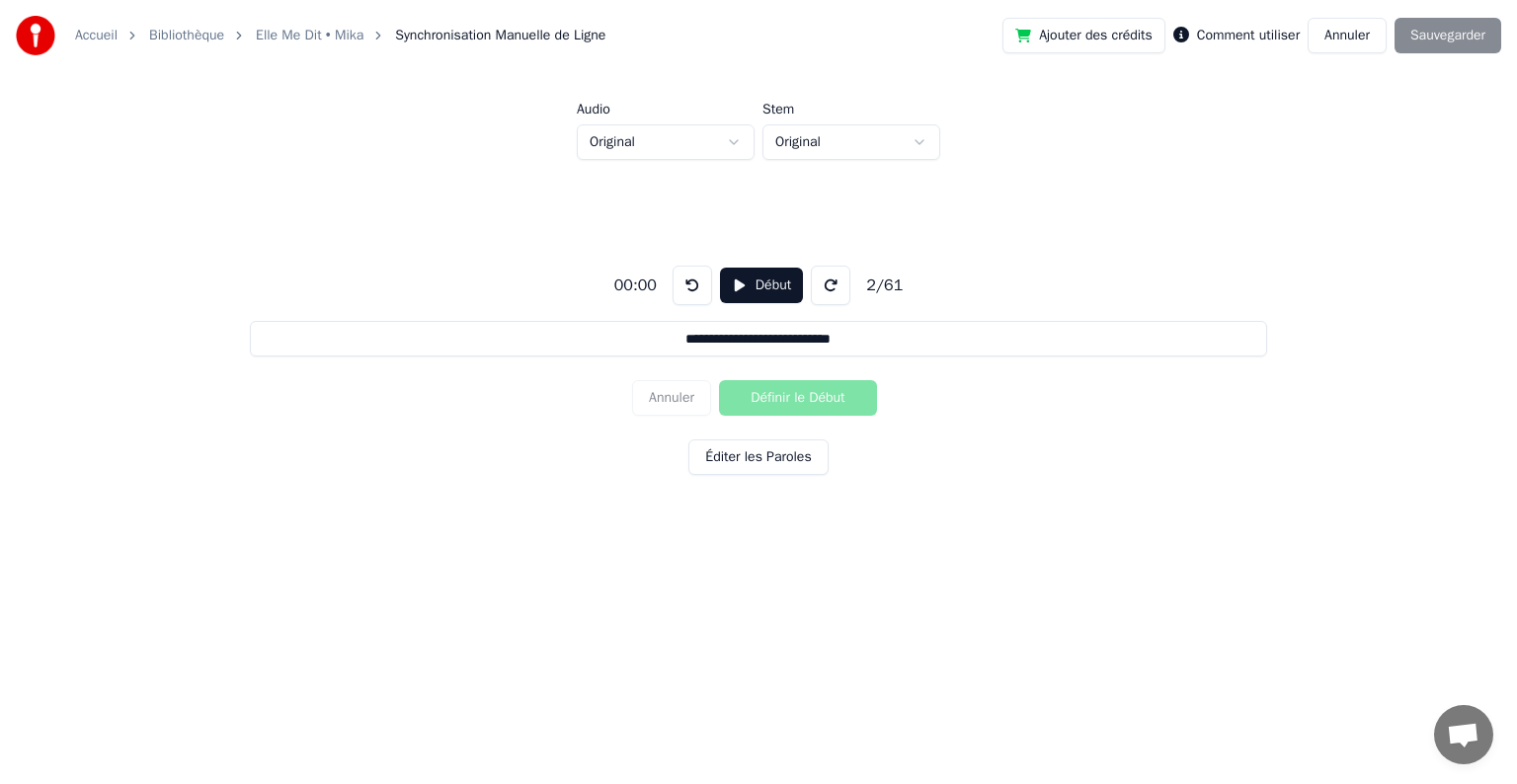 click on "Début" at bounding box center [761, 285] 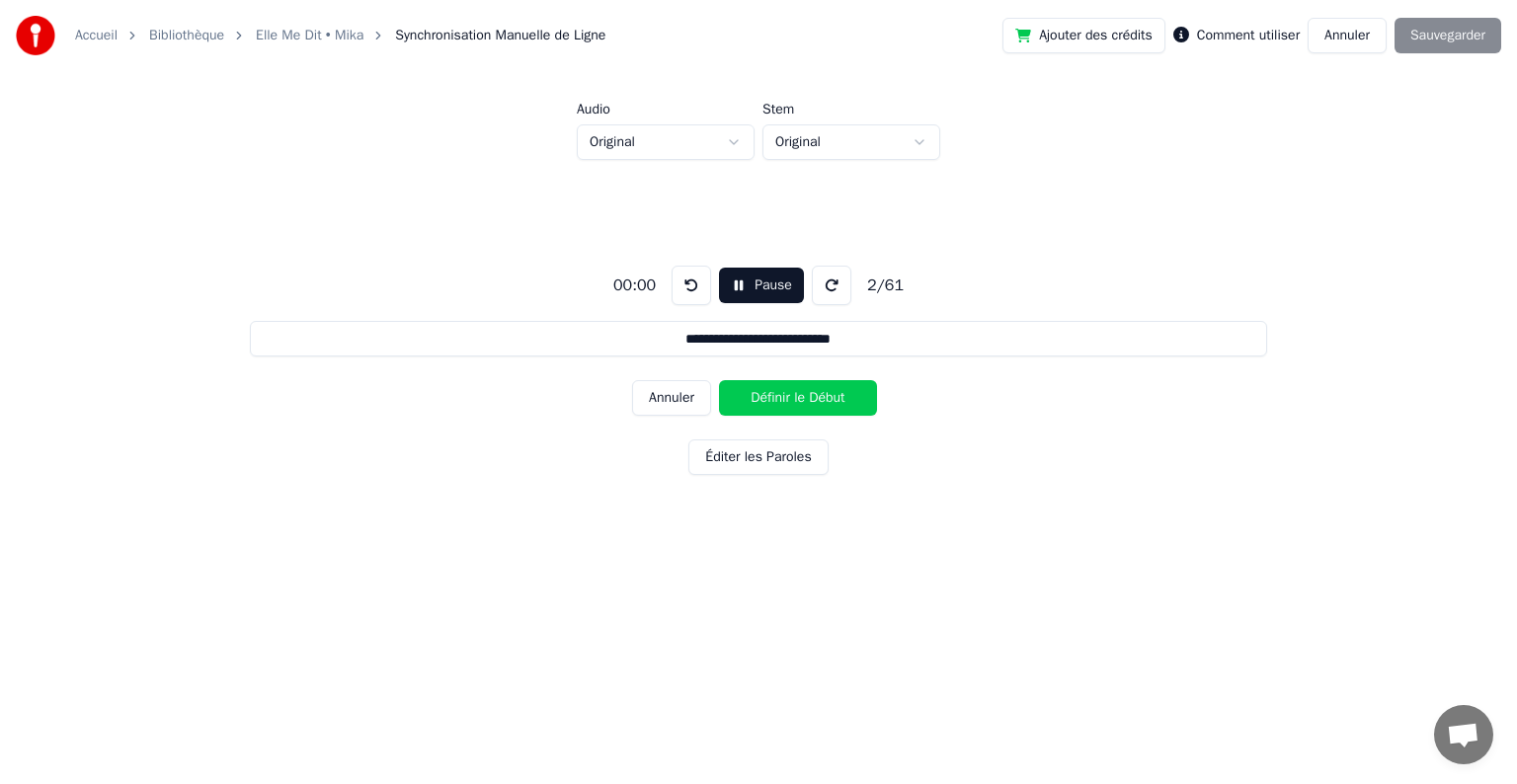 click on "Pause" at bounding box center (761, 285) 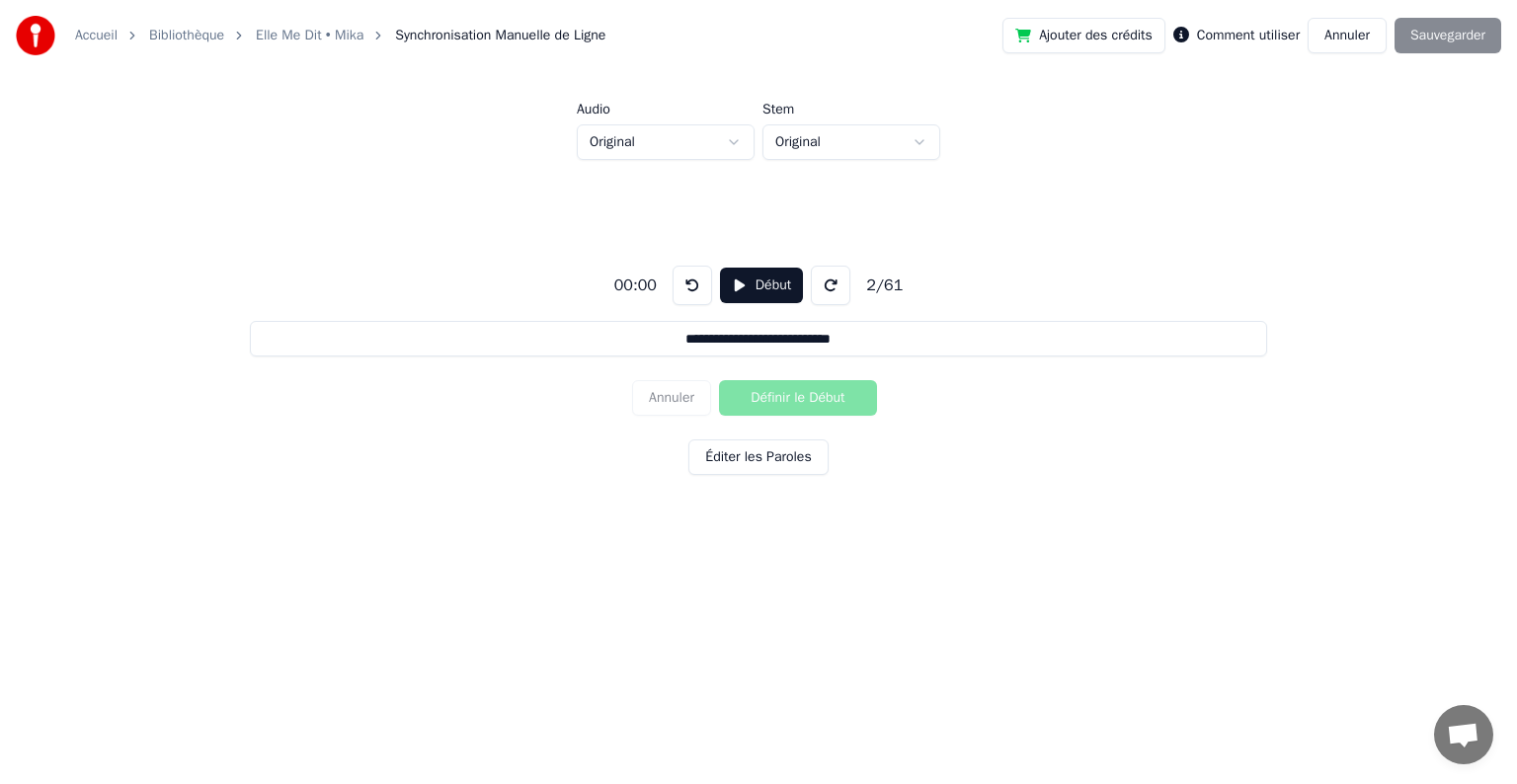 click on "Annuler Définir le Début" at bounding box center [758, 398] 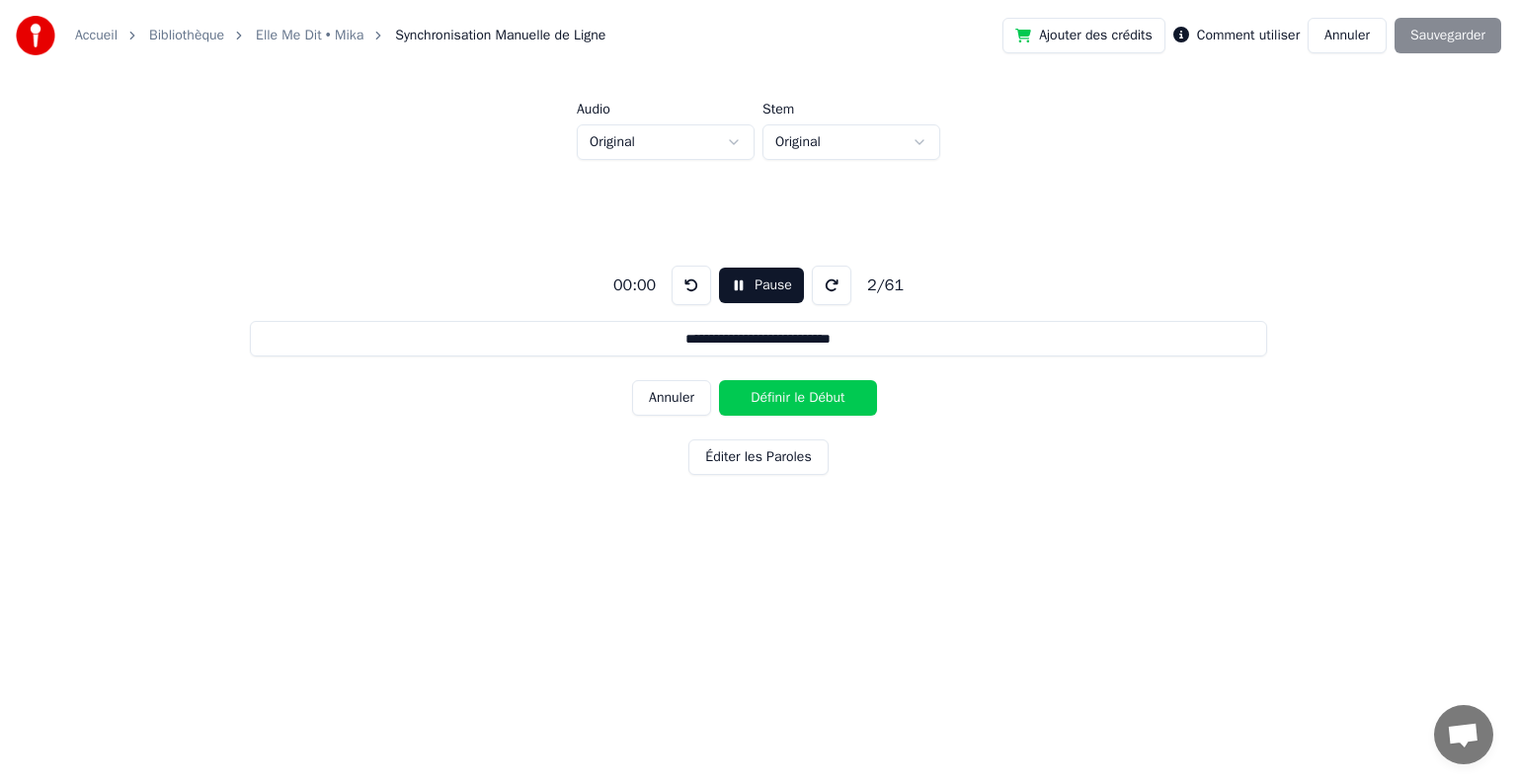 click on "Annuler" at bounding box center [672, 398] 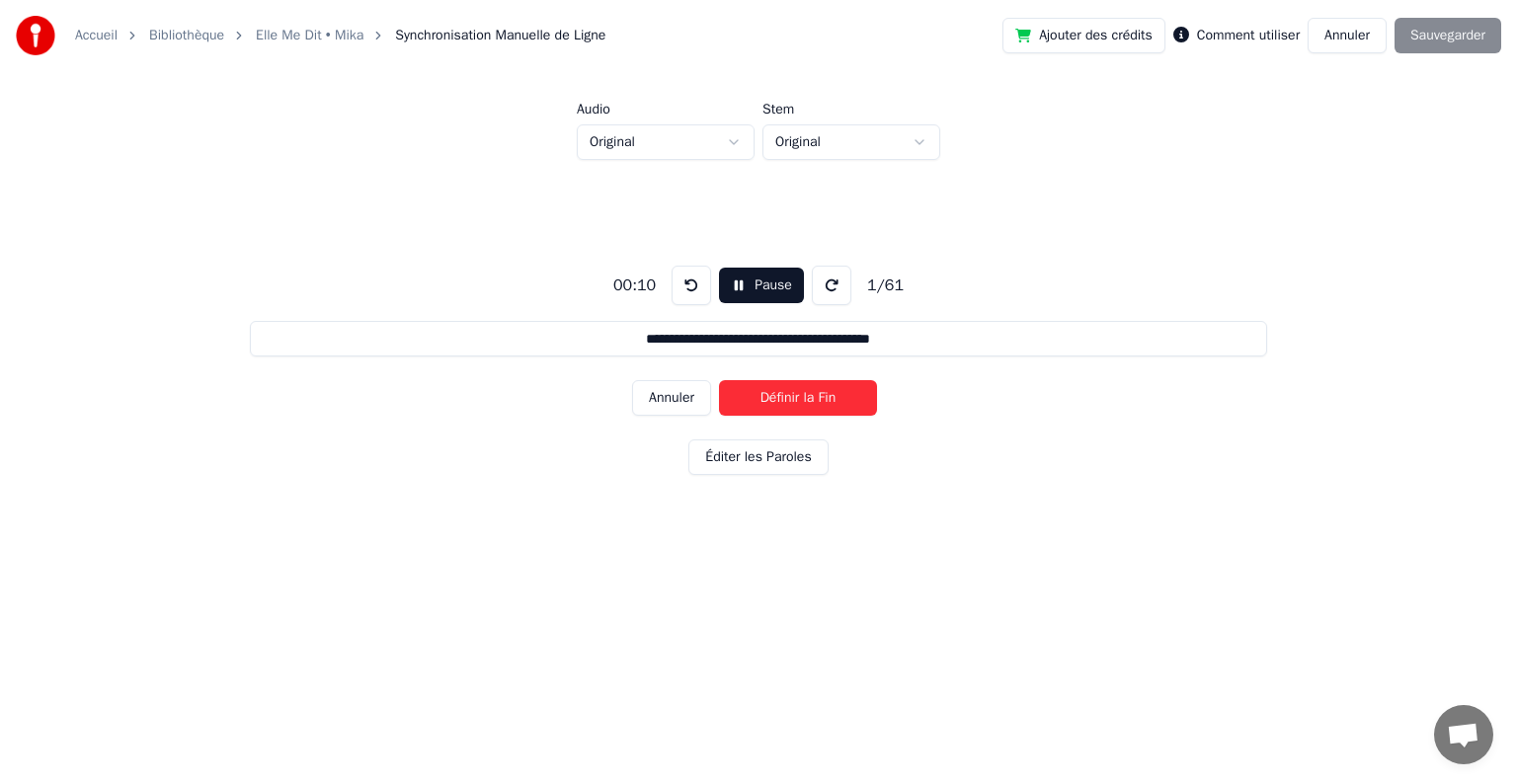 click at bounding box center [691, 285] 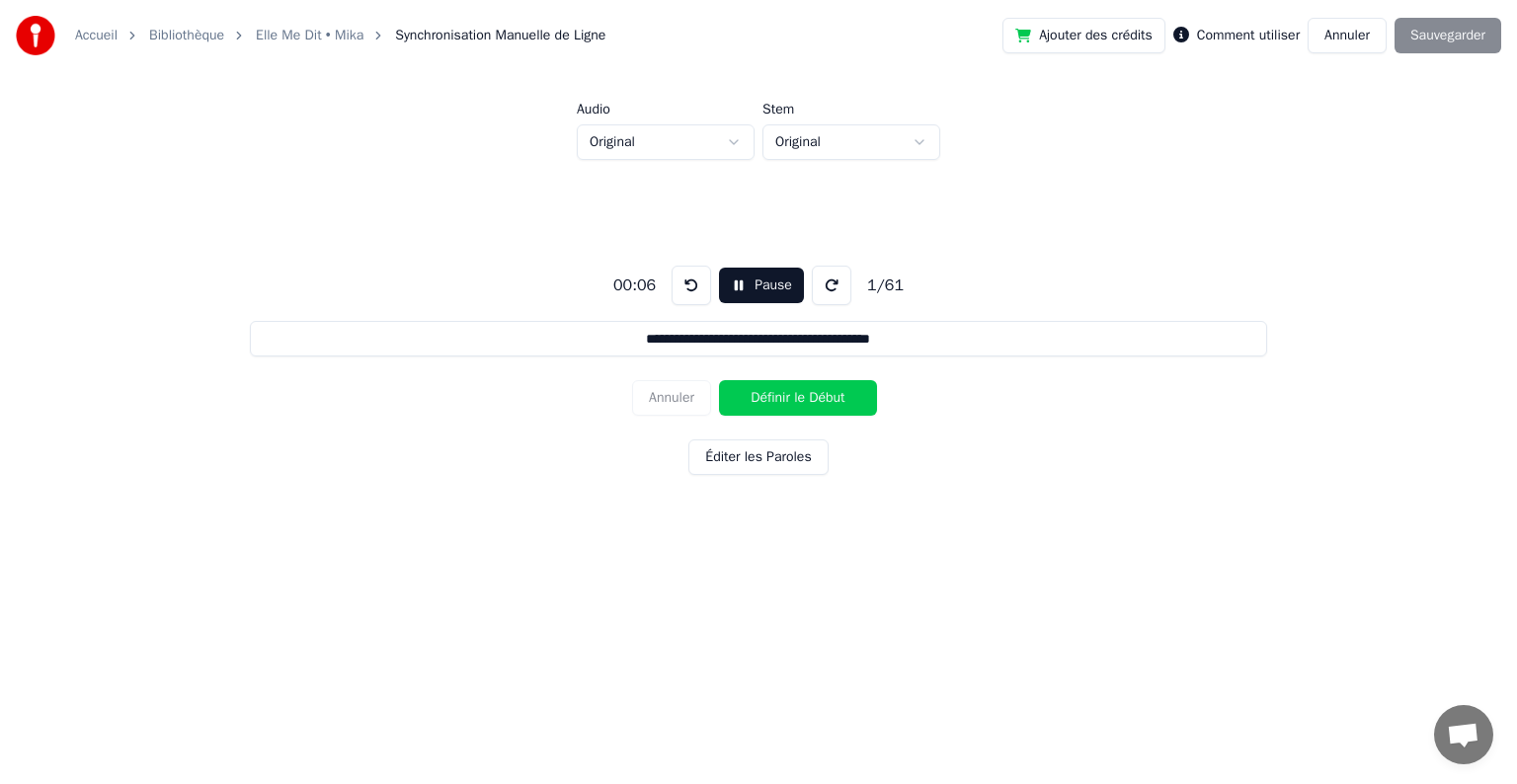 click at bounding box center [691, 285] 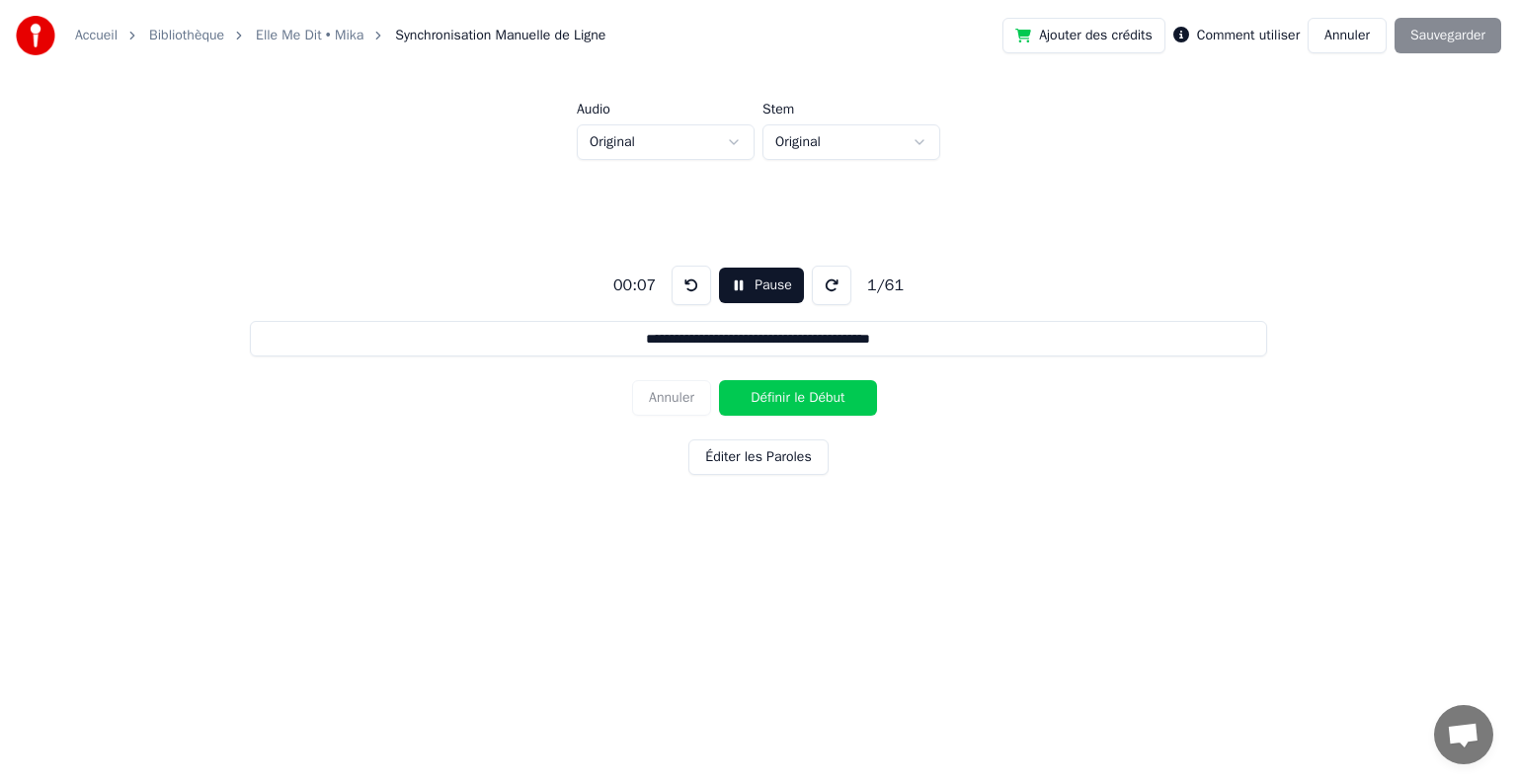 click on "Définir le Début" at bounding box center (798, 398) 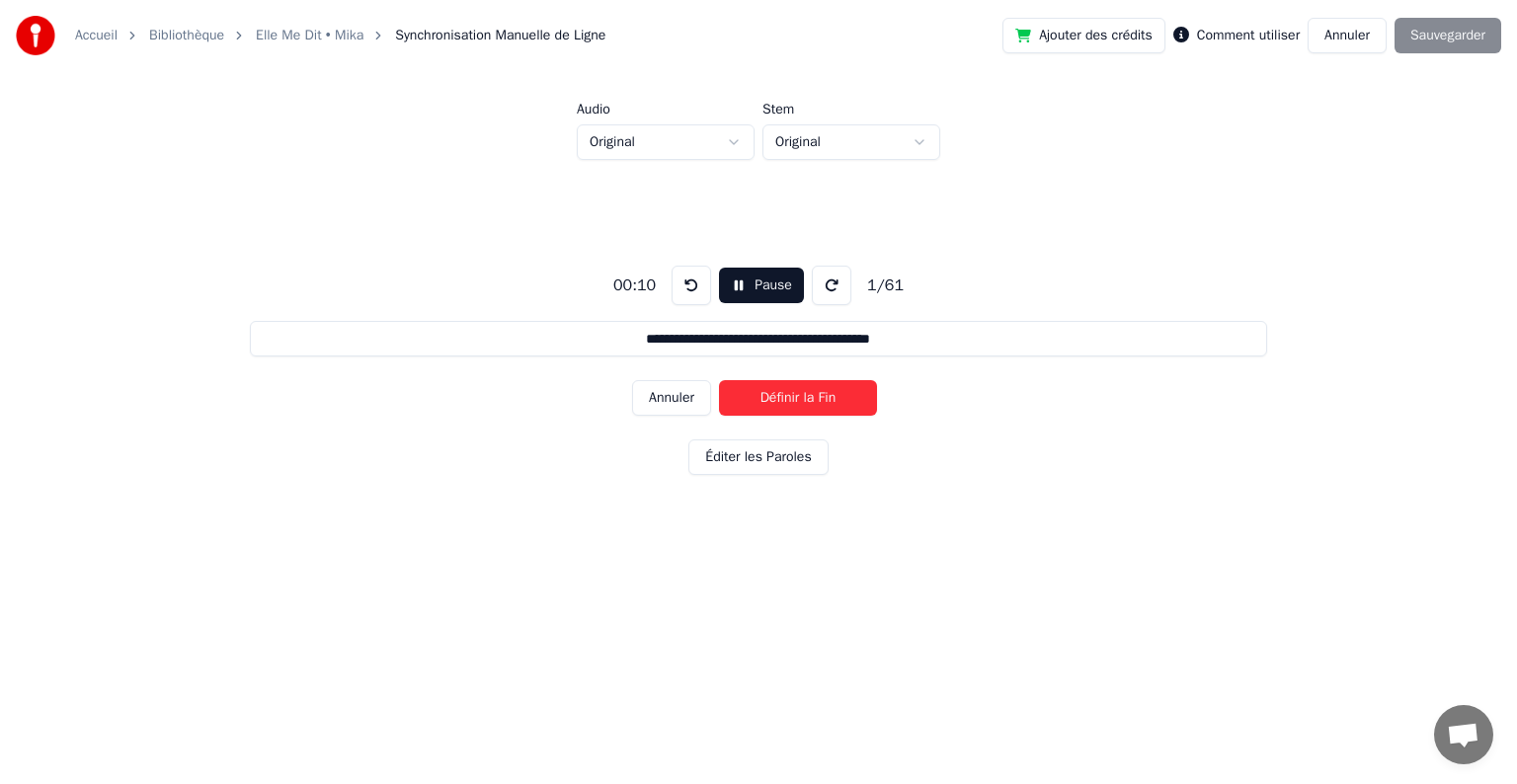 click on "Définir la Fin" at bounding box center [798, 398] 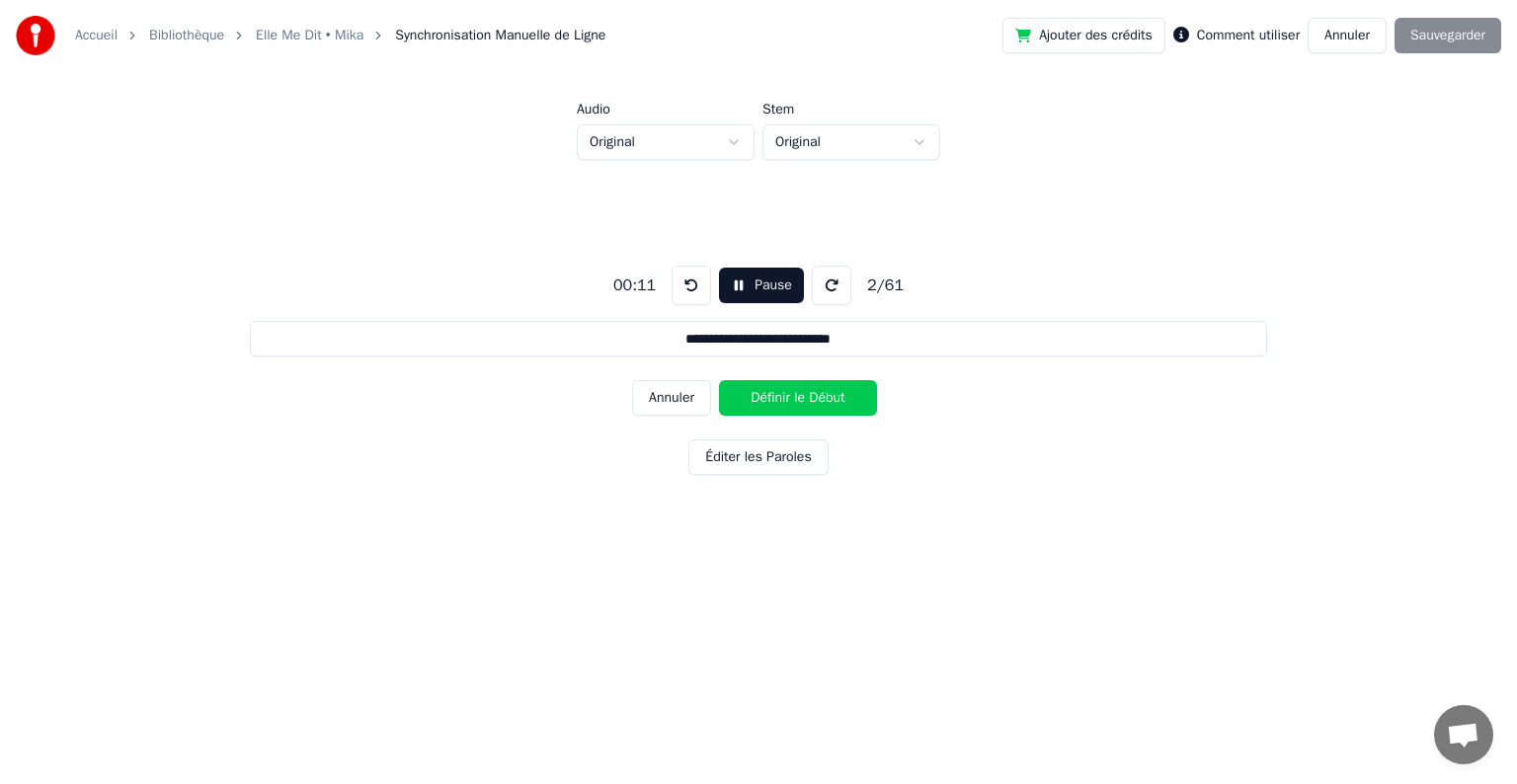 click on "Définir le Début" at bounding box center [798, 398] 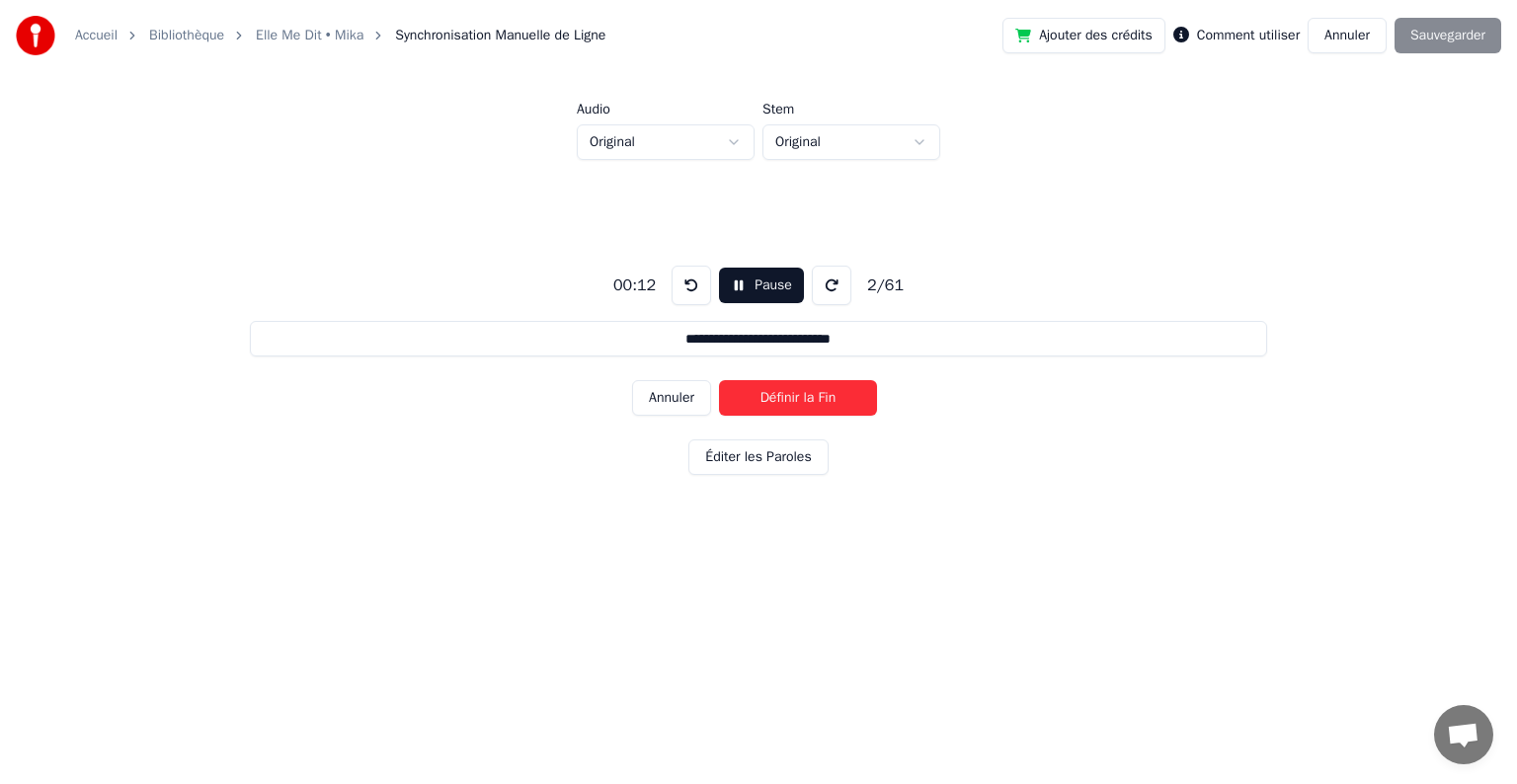 click on "Définir la Fin" at bounding box center [798, 398] 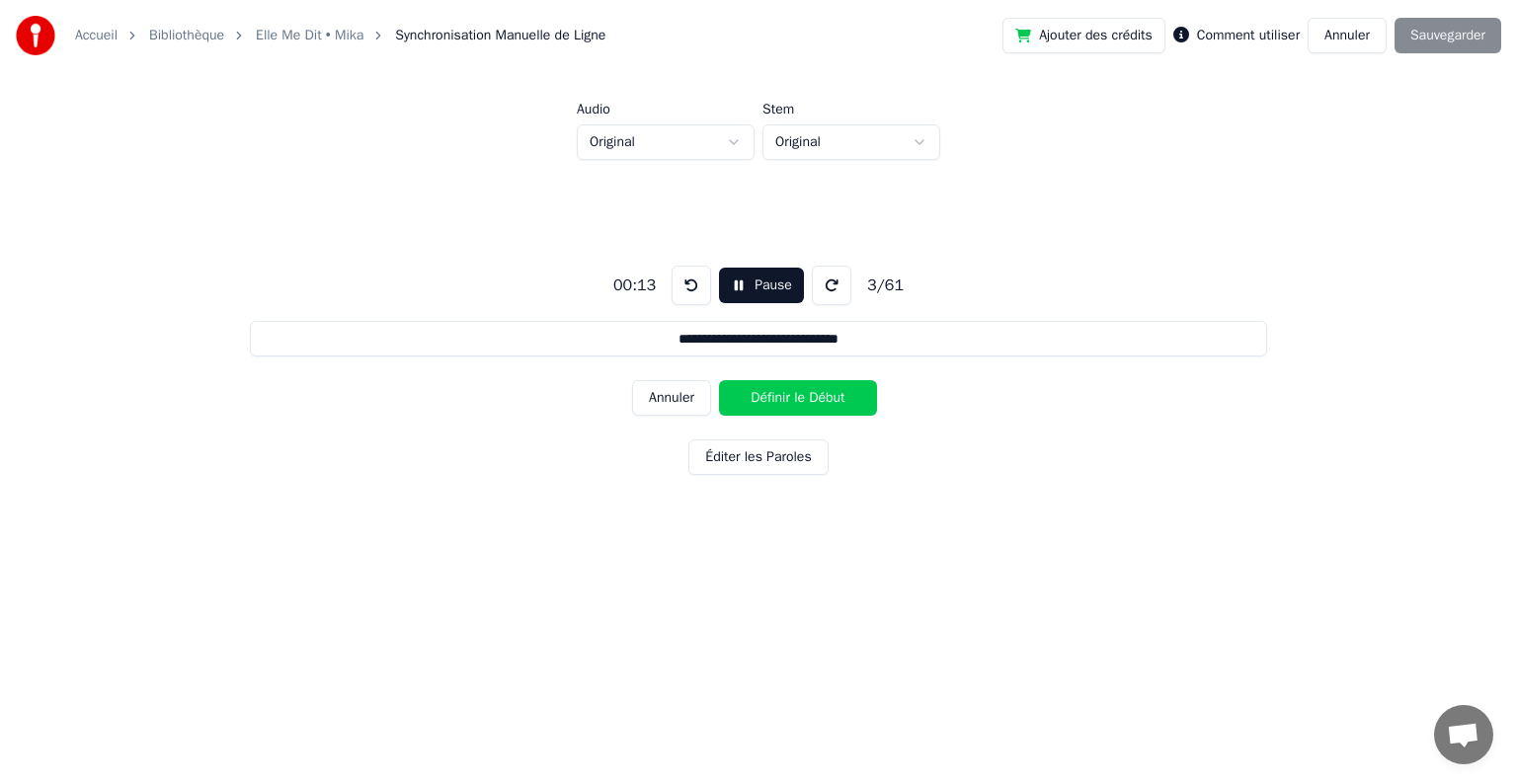 click on "Définir le Début" at bounding box center (798, 398) 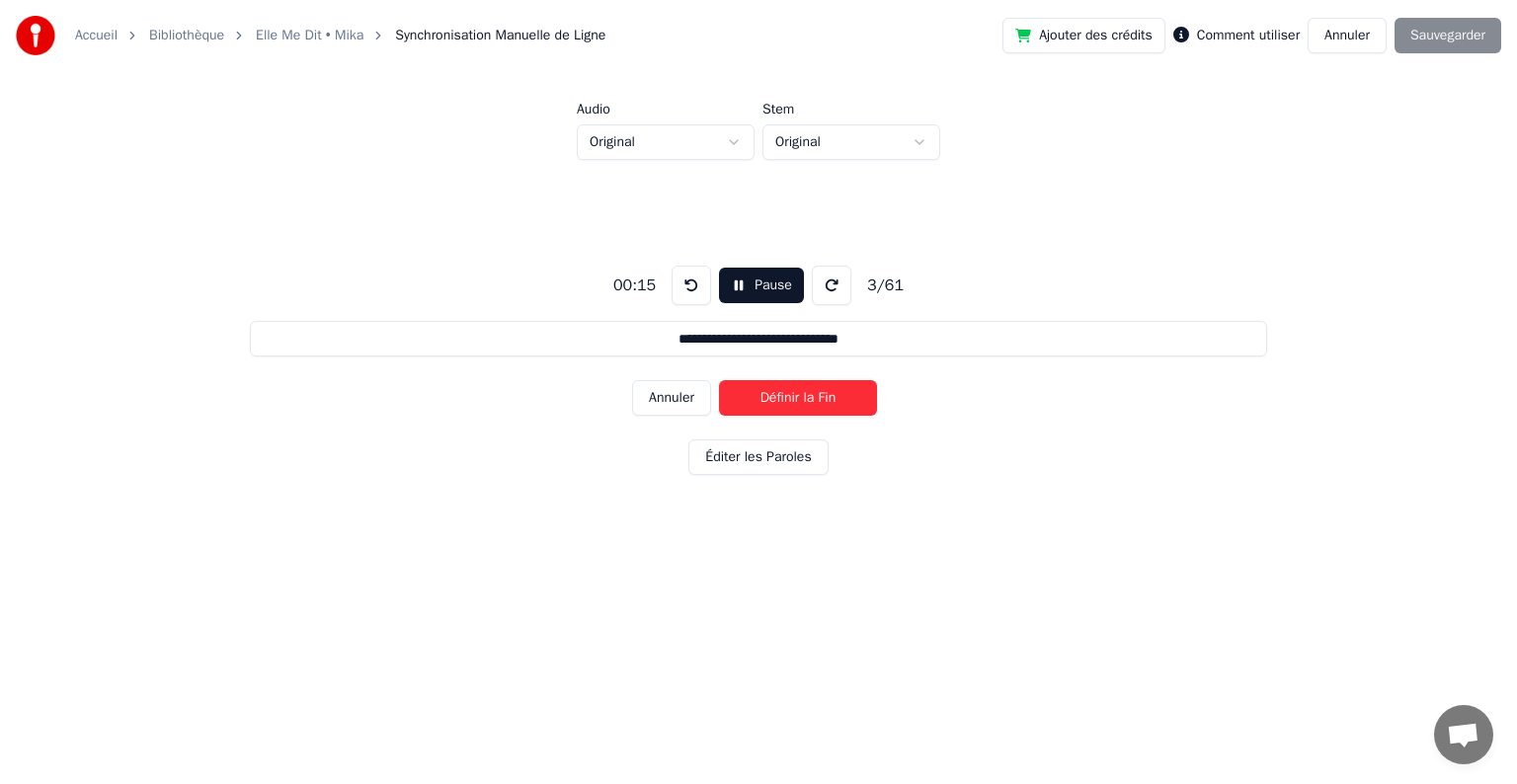 click on "Définir la Fin" at bounding box center [798, 398] 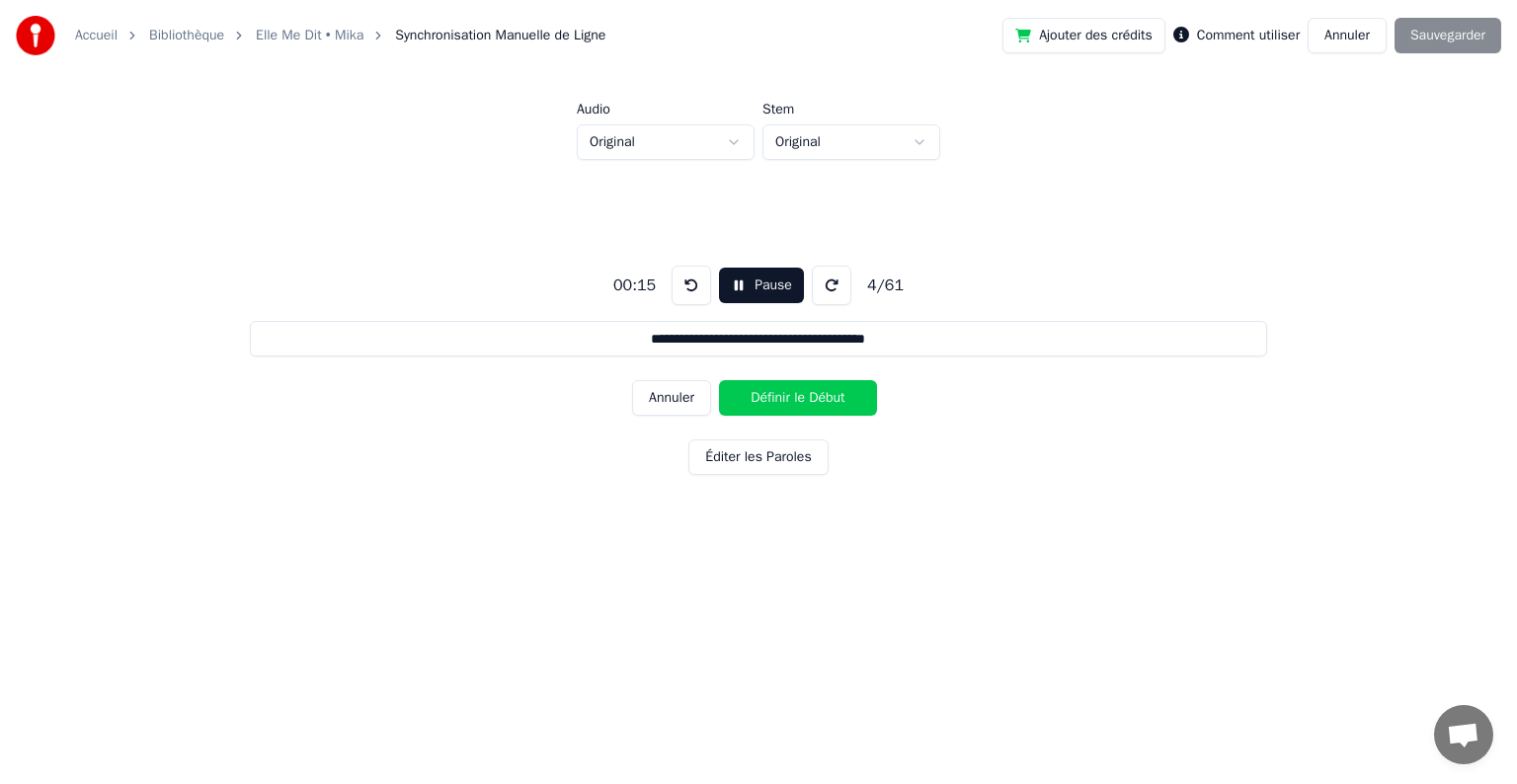 click on "**********" at bounding box center (758, 366) 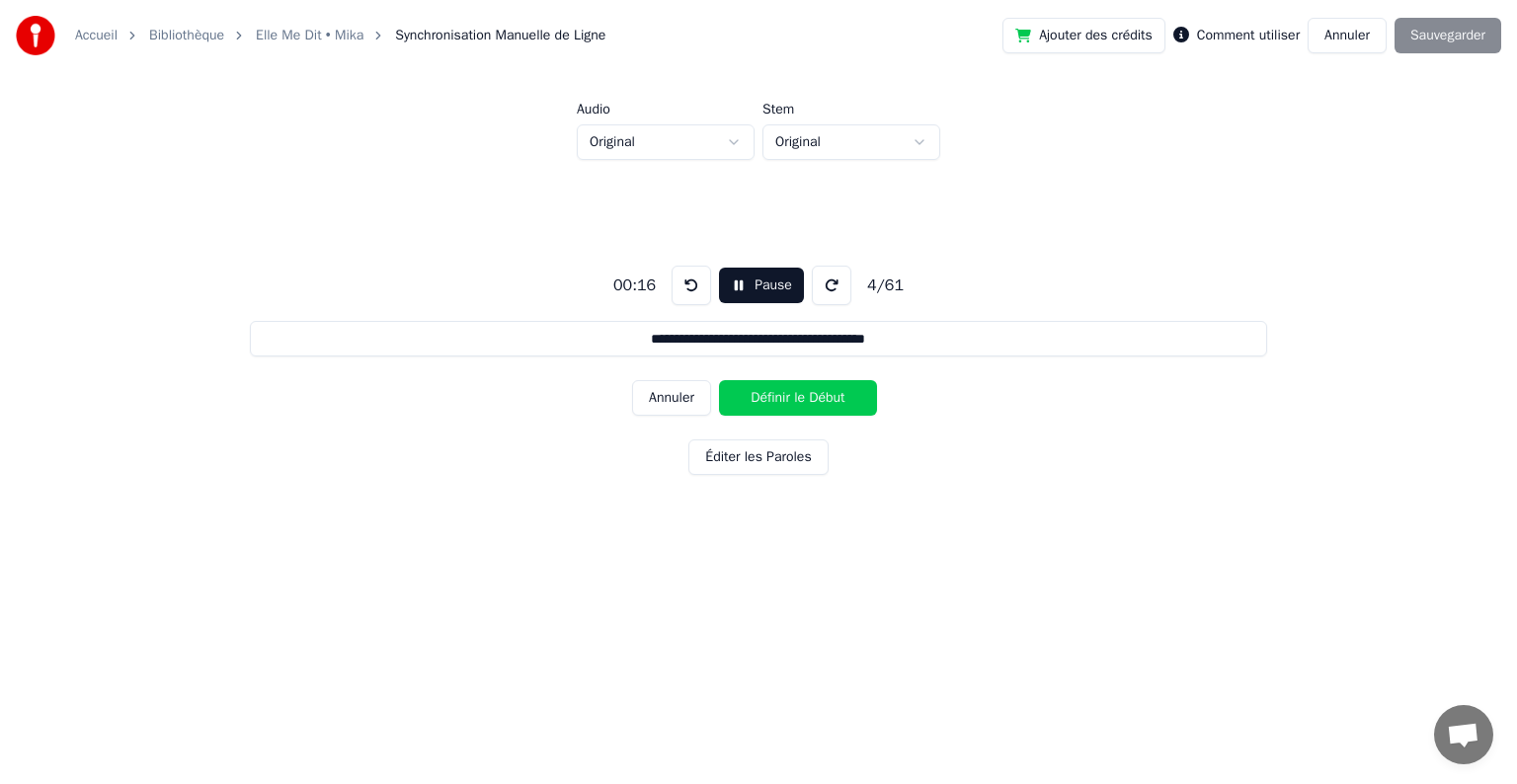 drag, startPoint x: 742, startPoint y: 312, endPoint x: 751, endPoint y: 288, distance: 25.632011 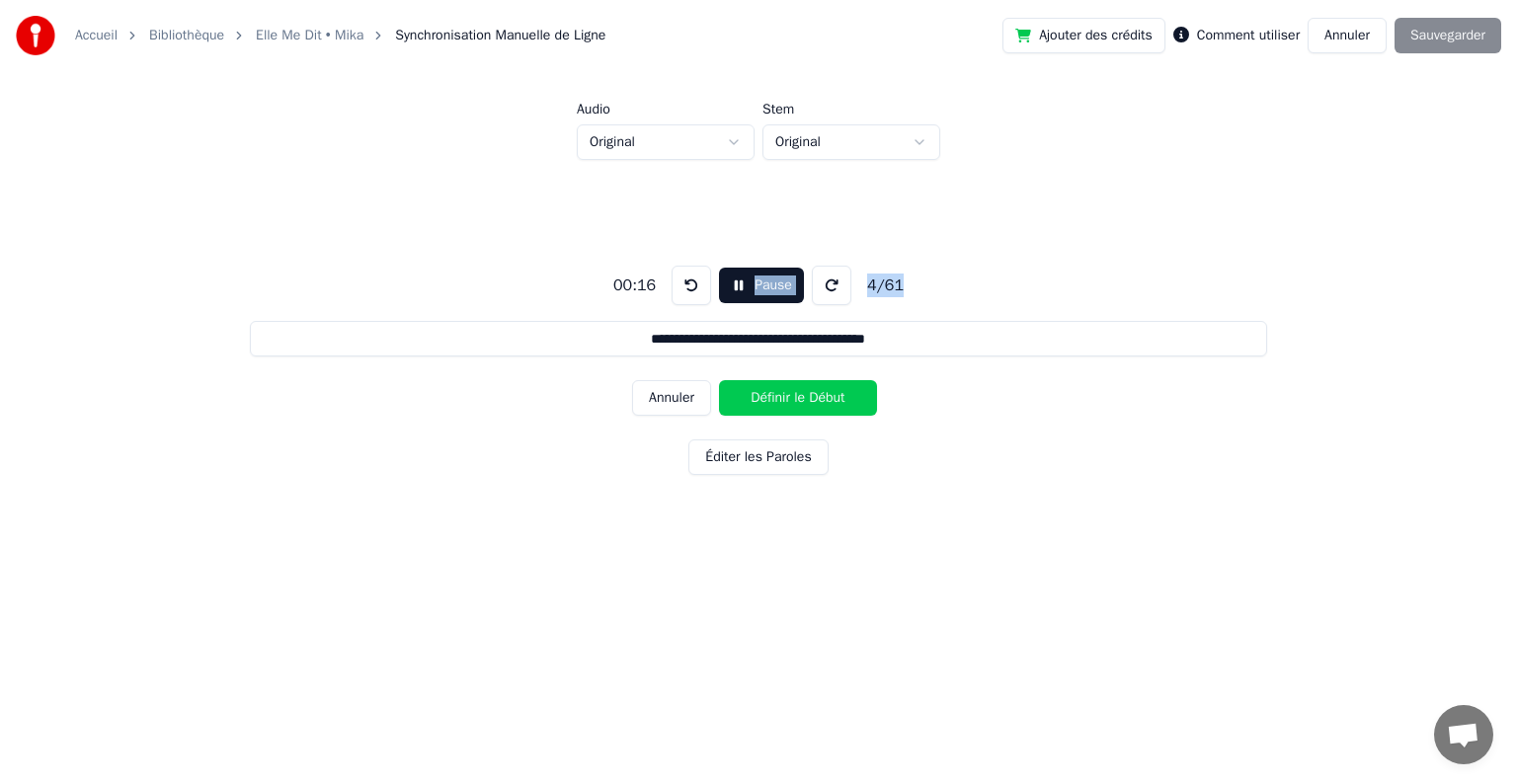 click on "Pause" at bounding box center (761, 285) 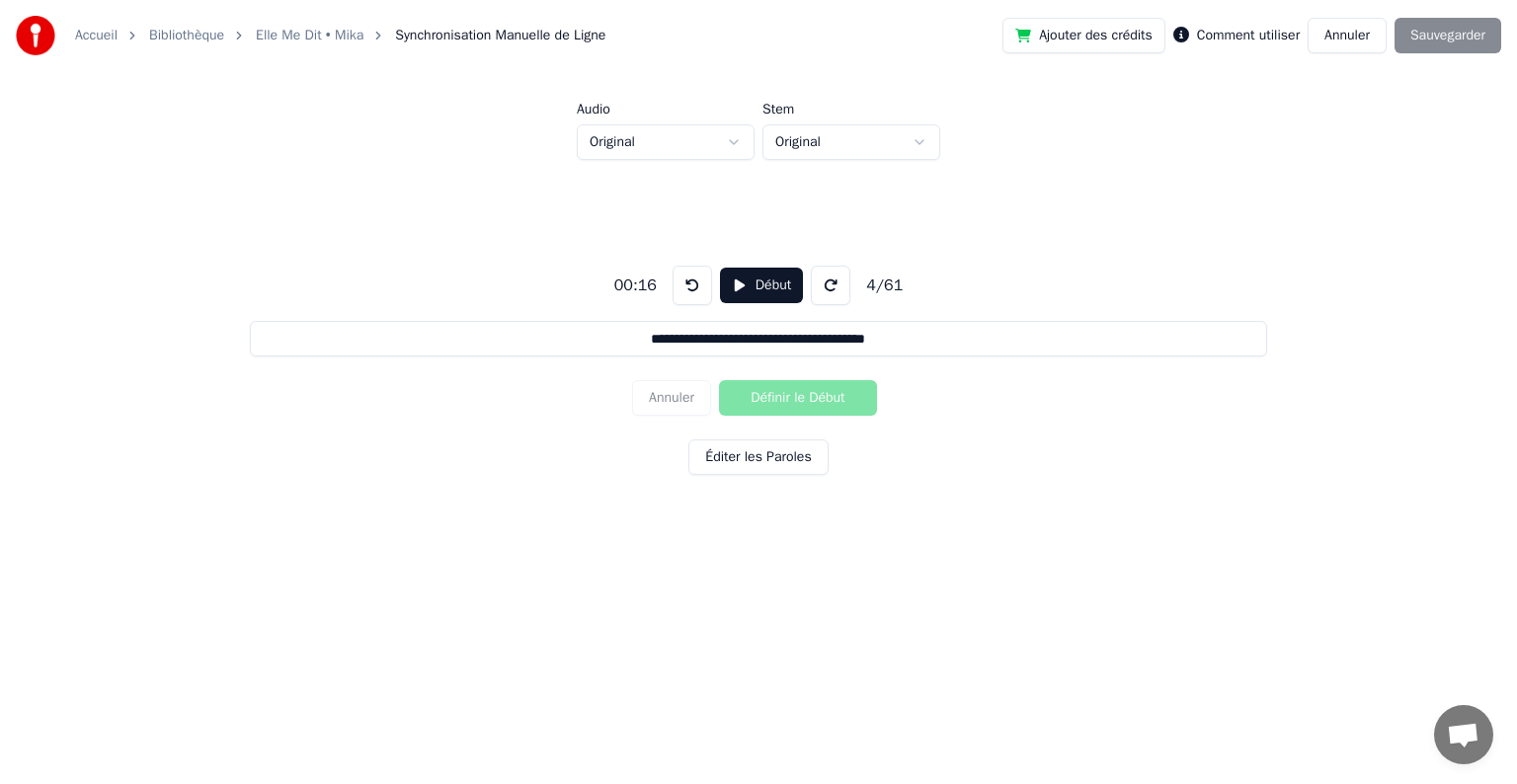 click on "**********" at bounding box center [758, 366] 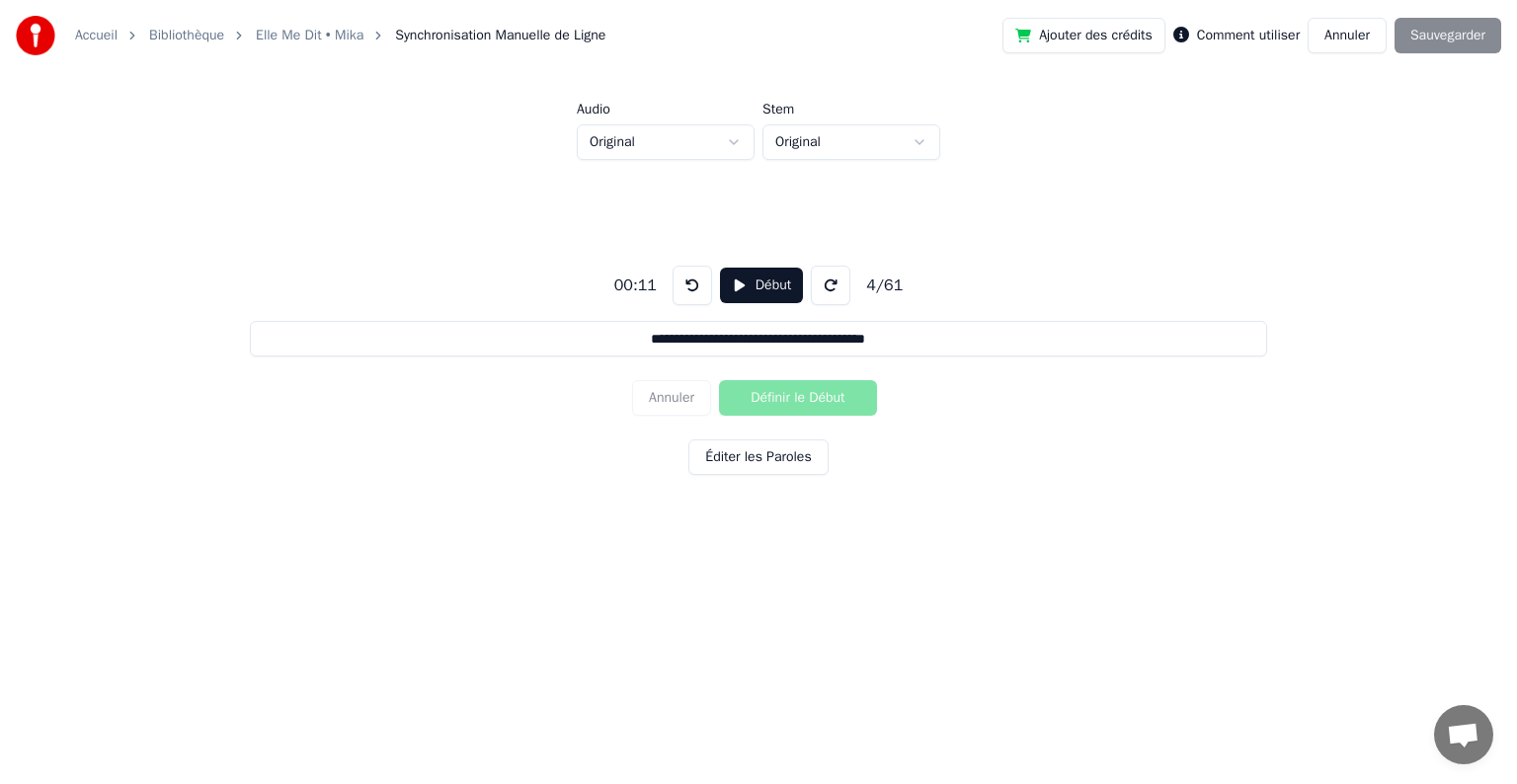 click at bounding box center [692, 285] 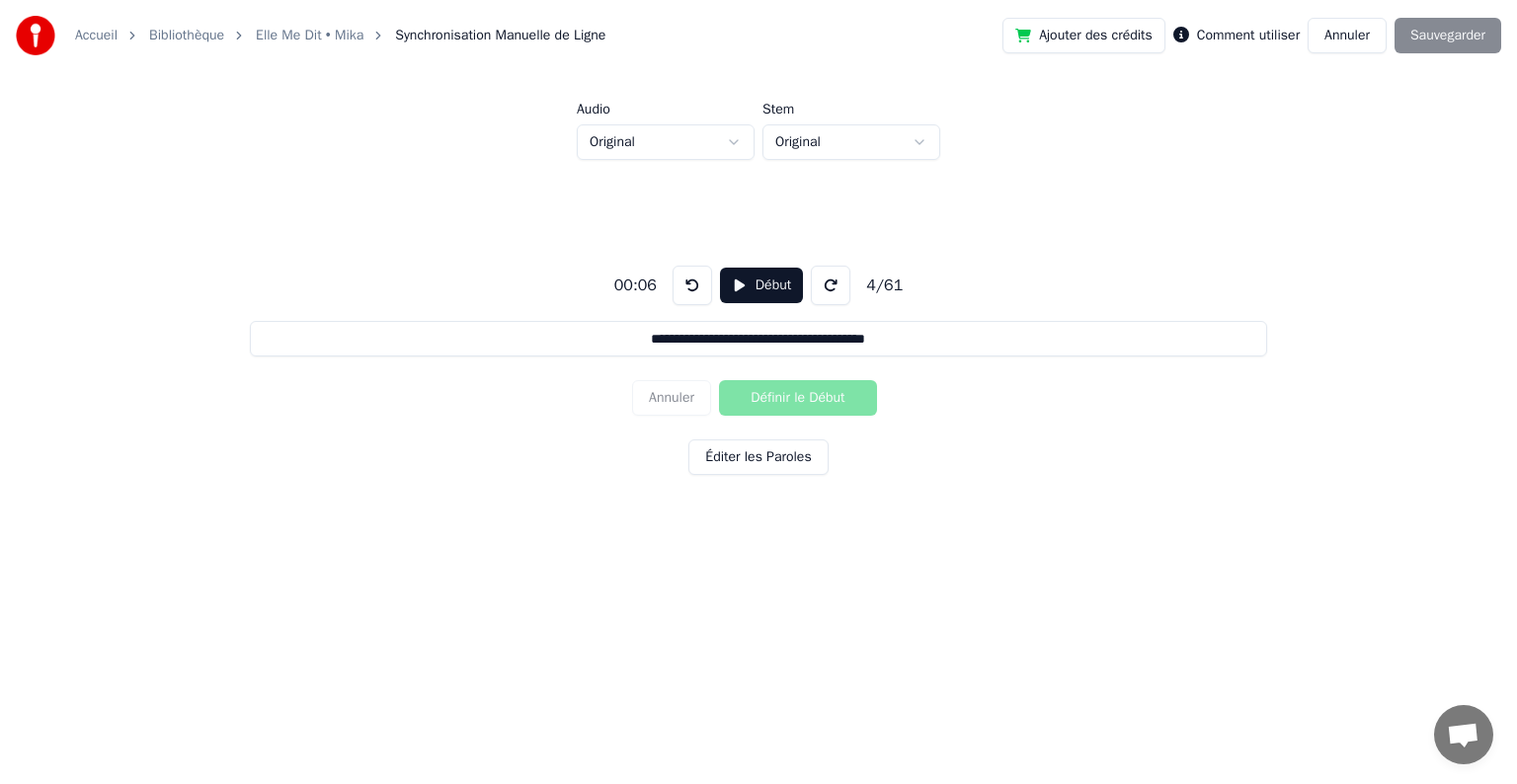 drag, startPoint x: 745, startPoint y: 299, endPoint x: 706, endPoint y: 363, distance: 74.946648 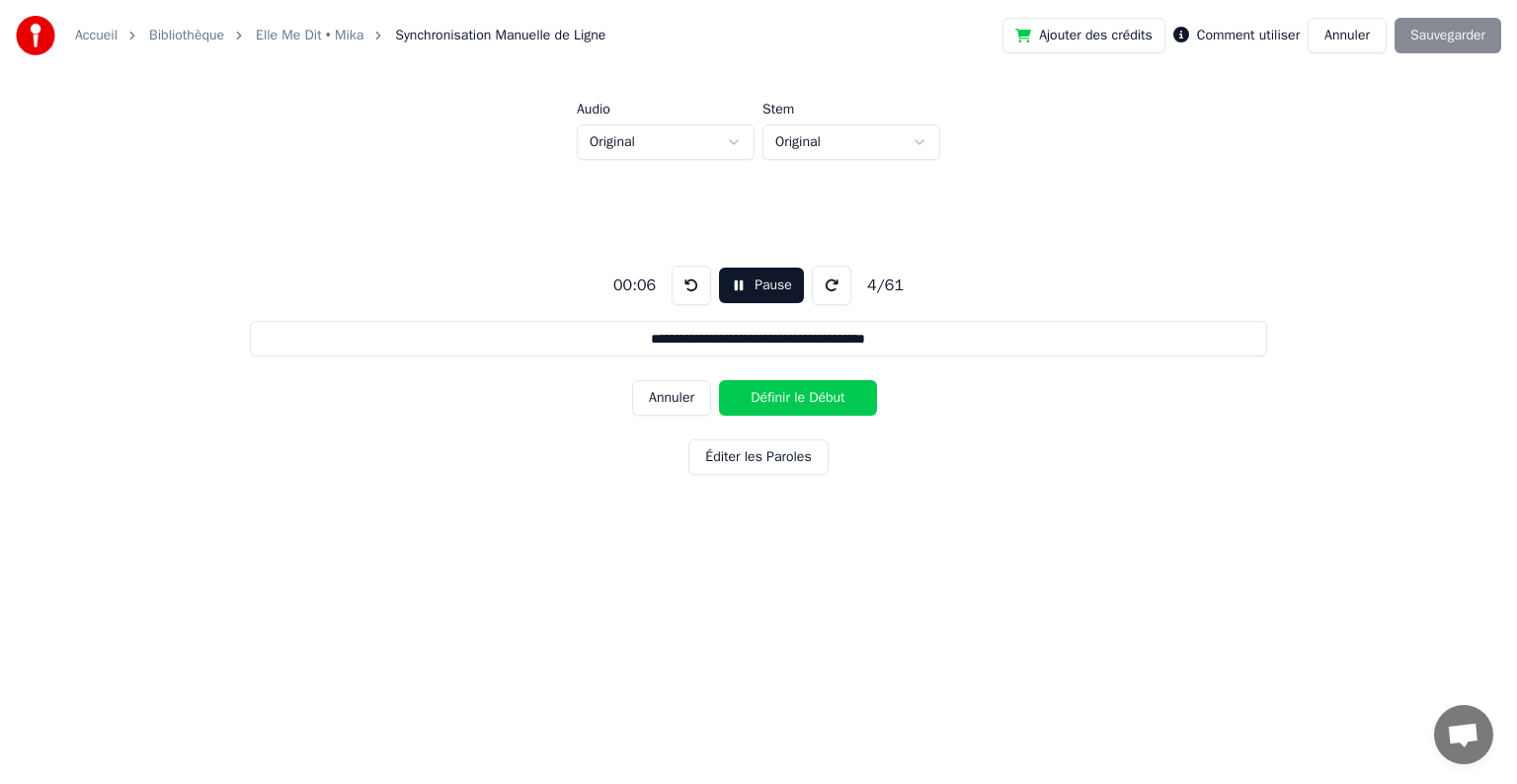 click on "Annuler" at bounding box center (672, 398) 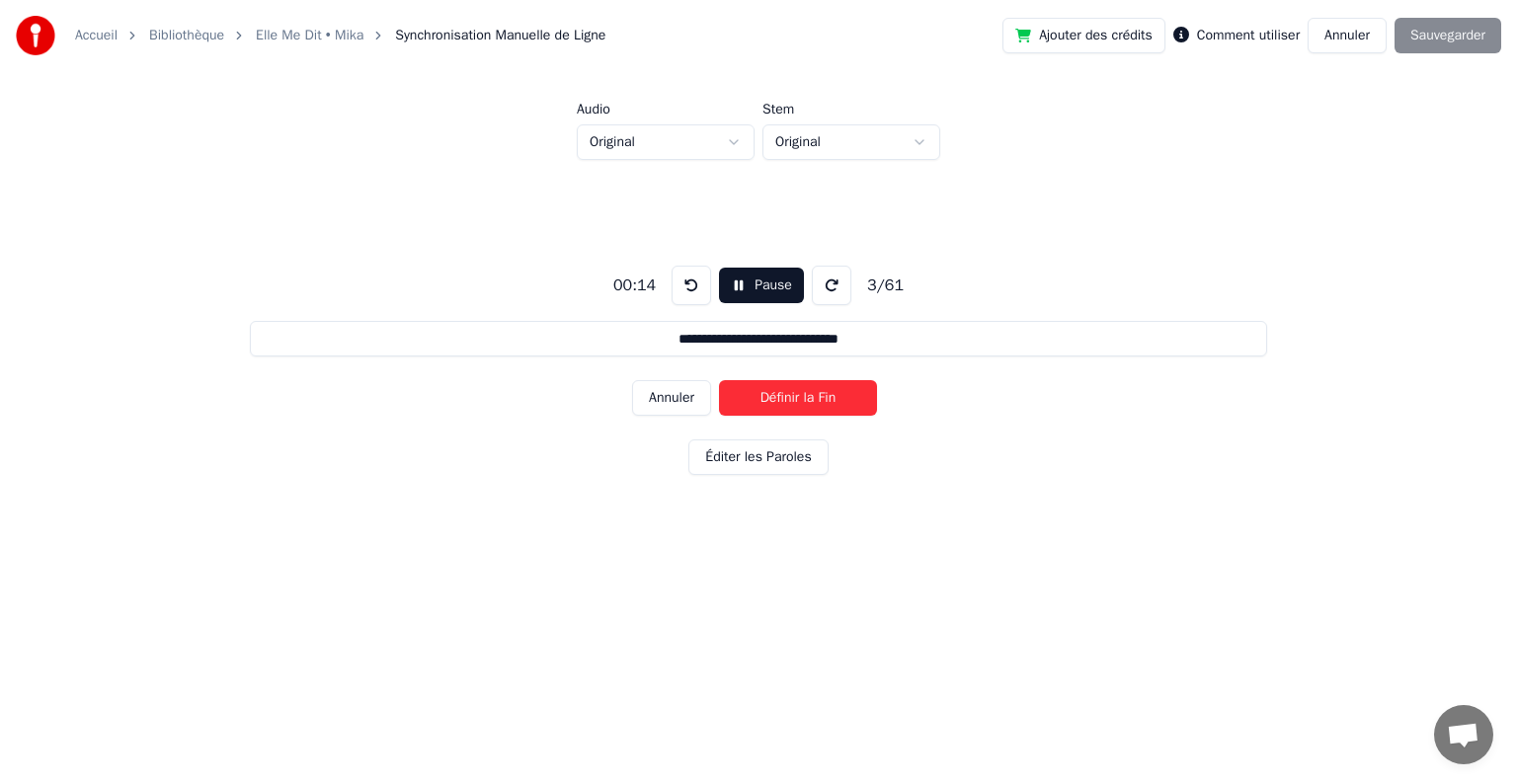 click at bounding box center [691, 285] 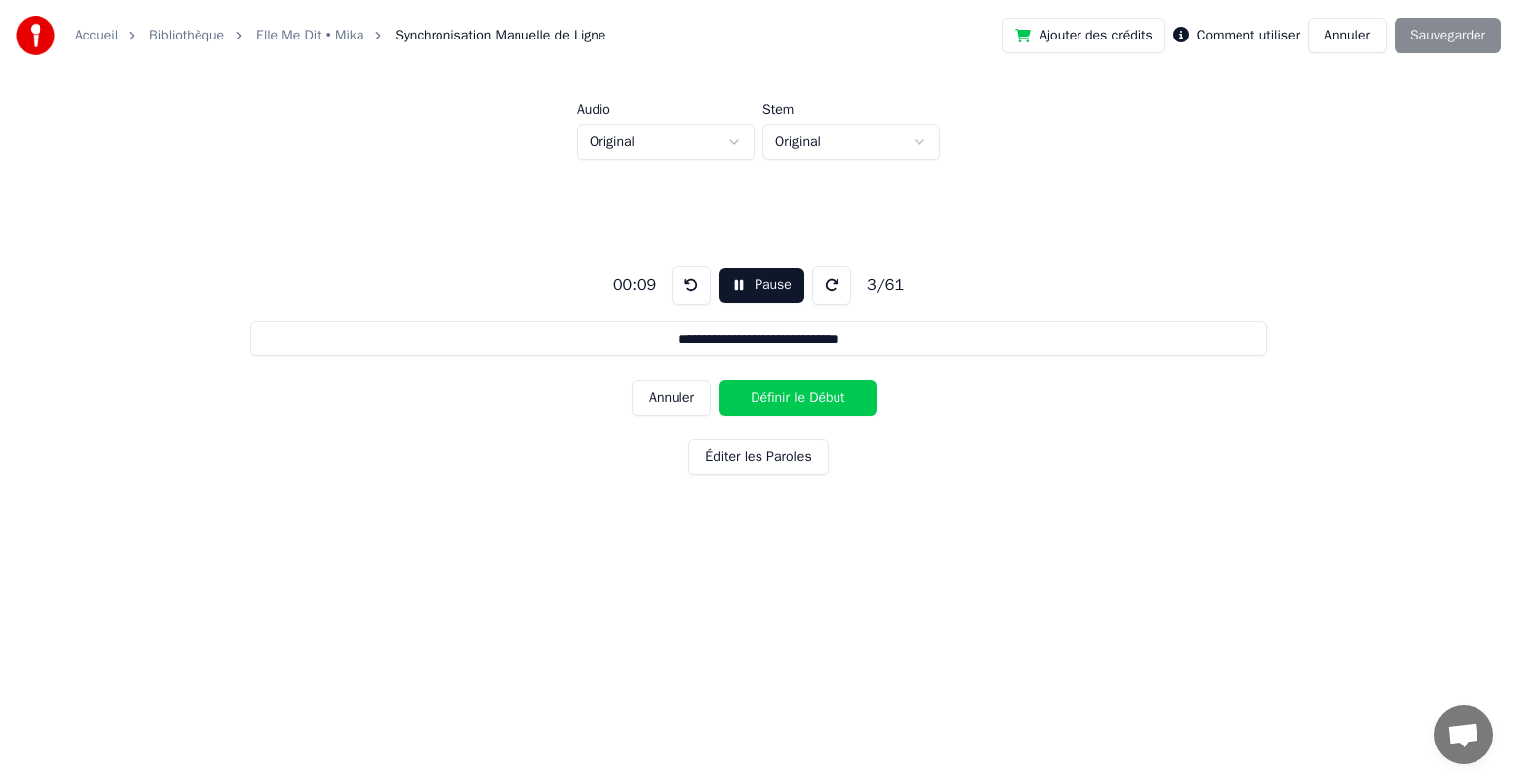 click on "Pause" at bounding box center (761, 285) 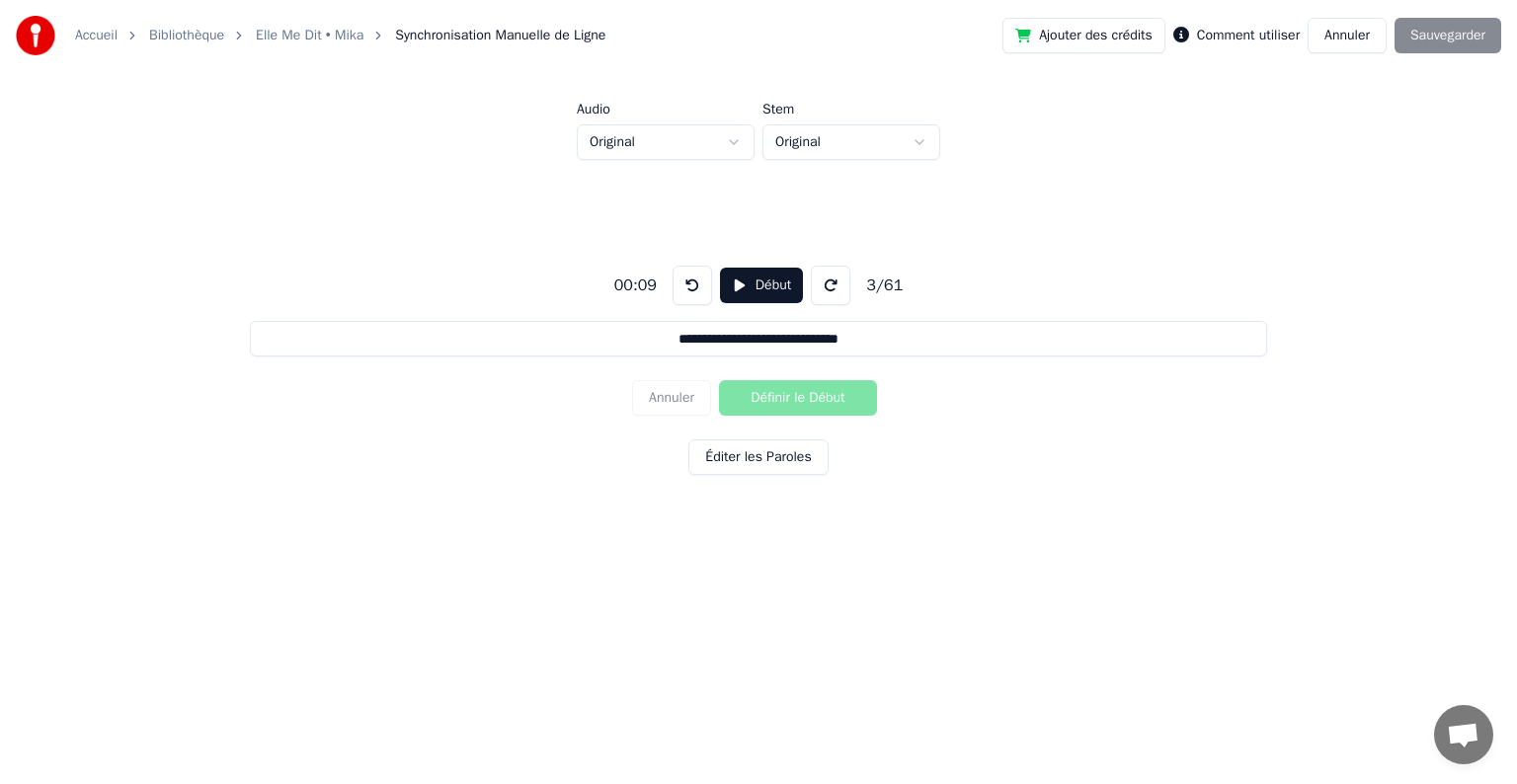 click at bounding box center (692, 285) 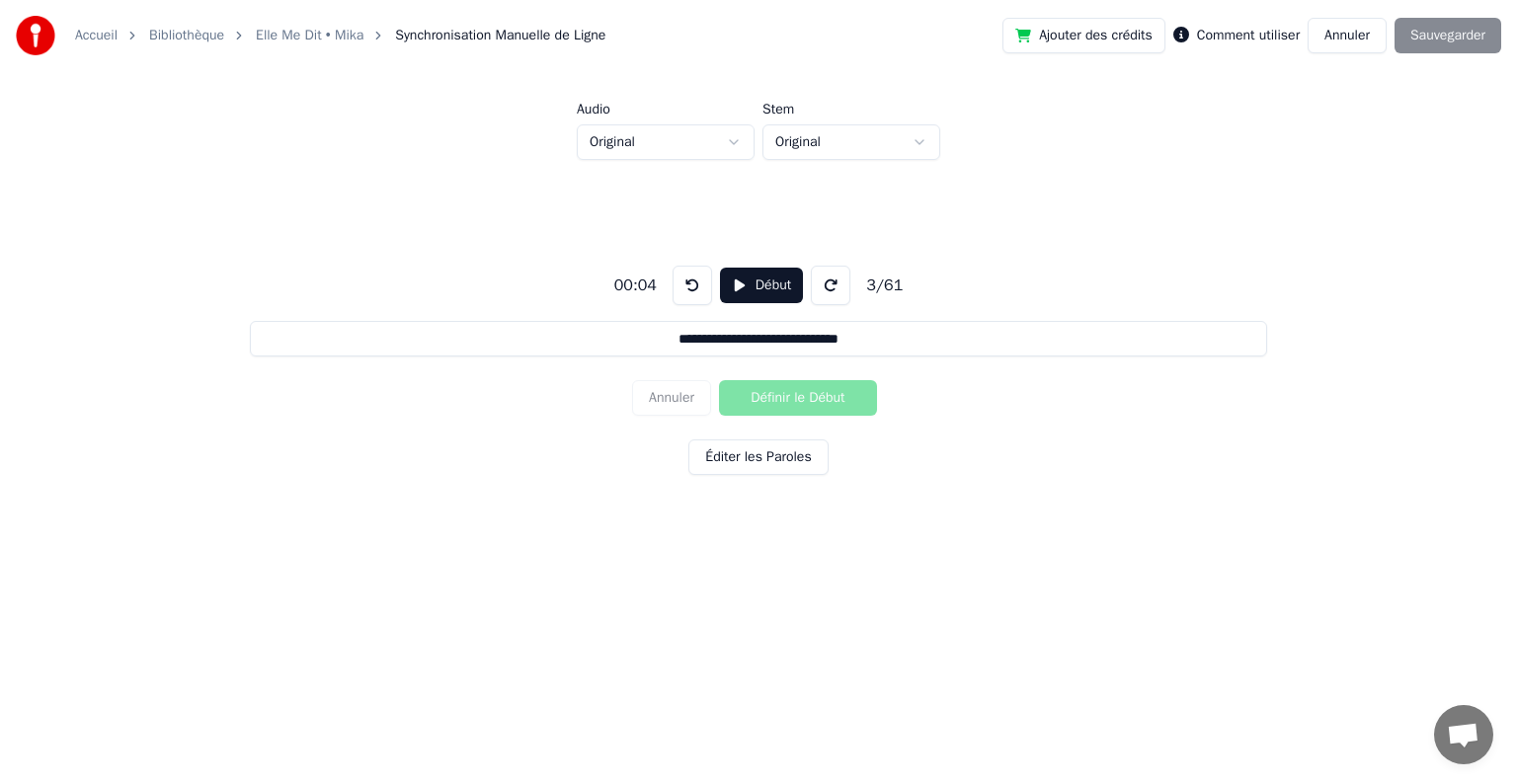 click on "00:04 Début 3  /  61" at bounding box center [758, 285] 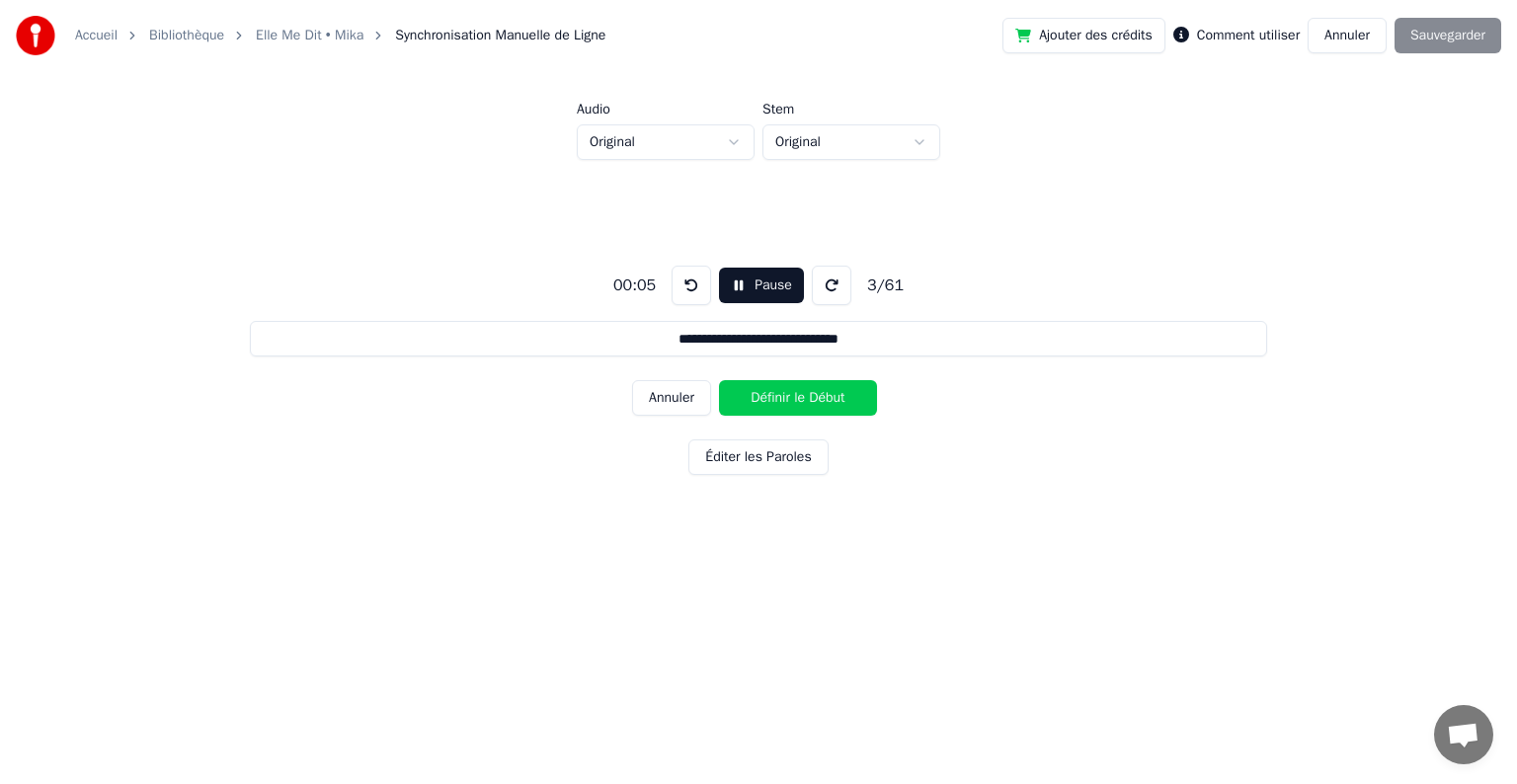 click on "Annuler" at bounding box center (672, 398) 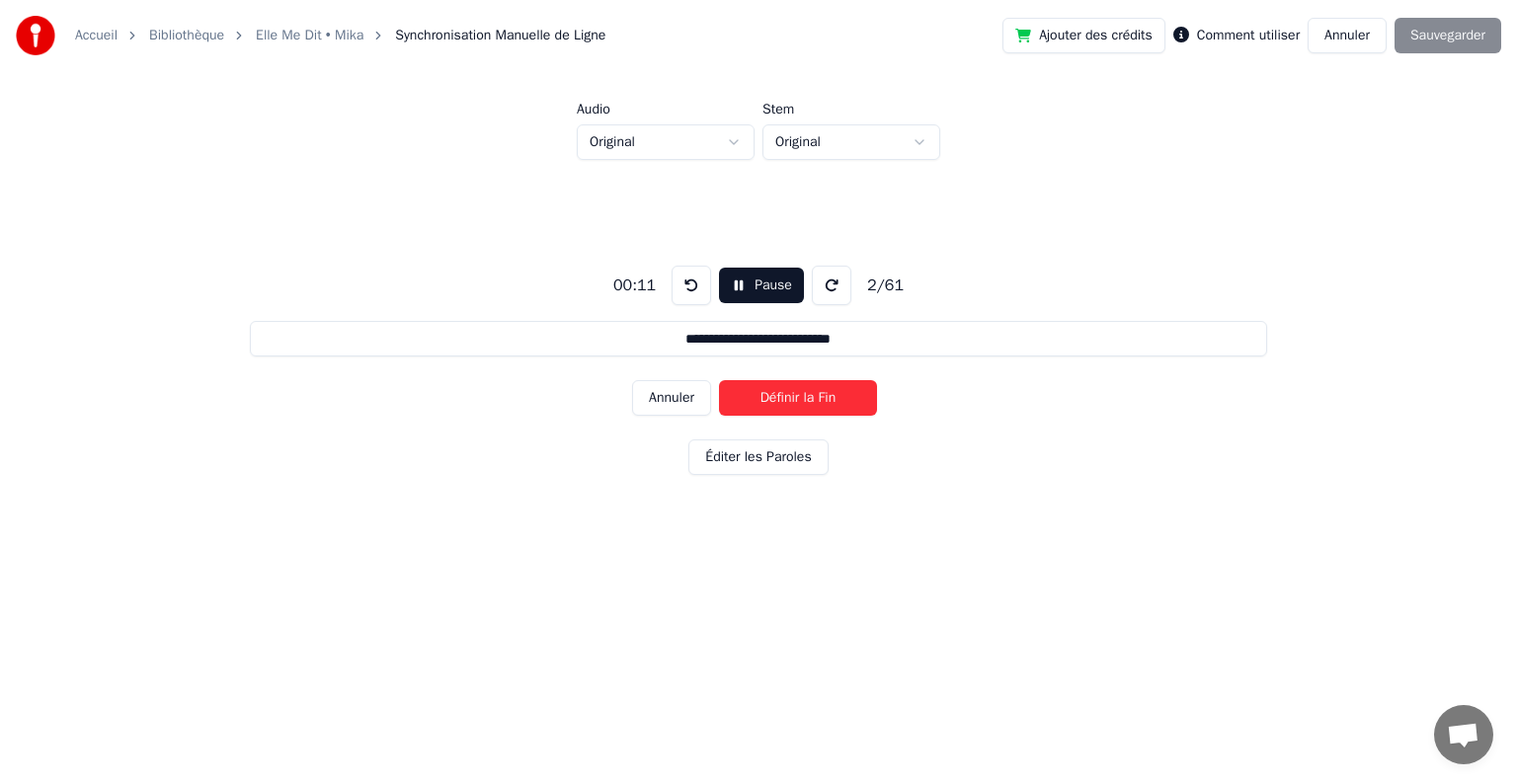 click on "Annuler" at bounding box center [672, 398] 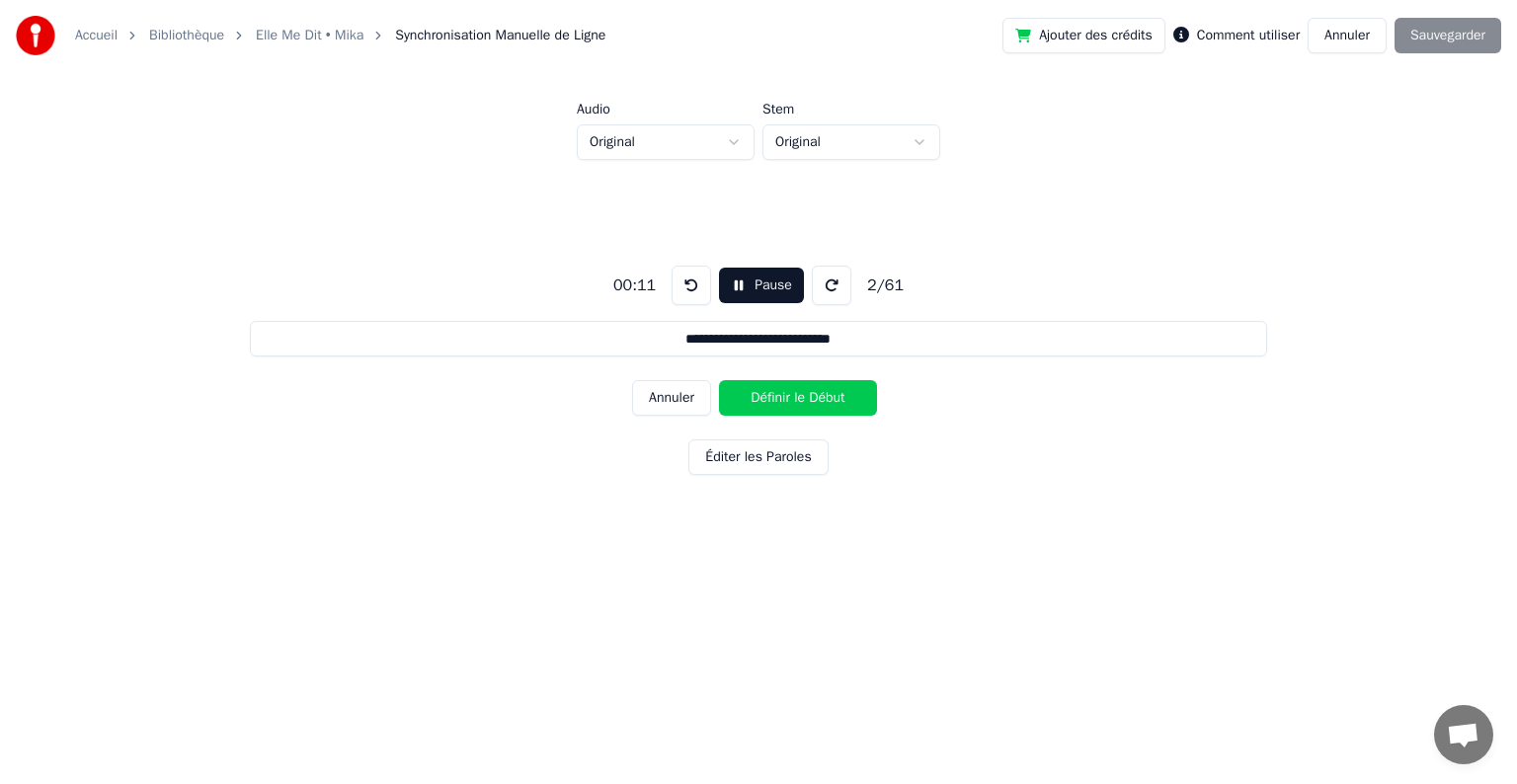 click on "Annuler" at bounding box center (672, 398) 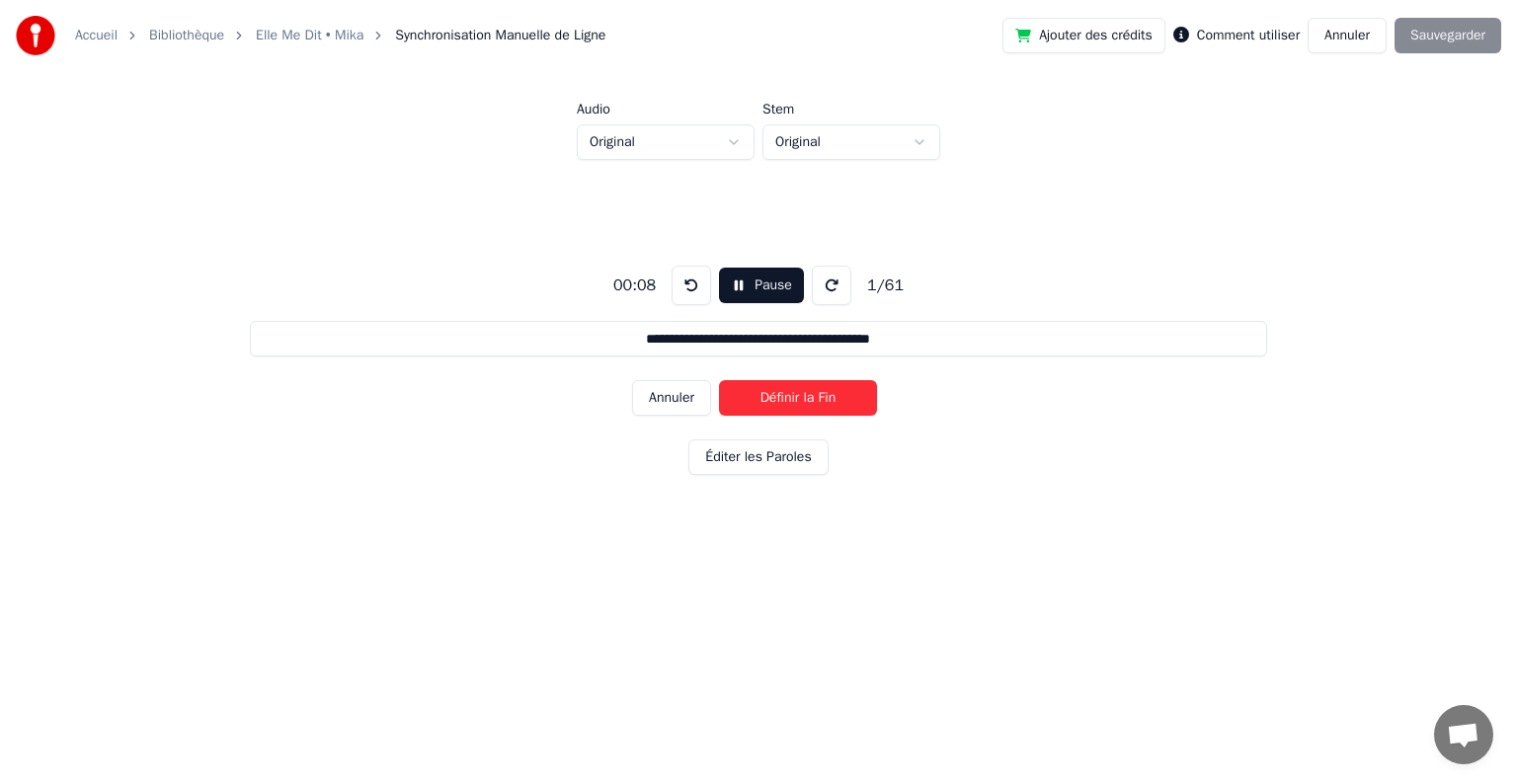 click on "Annuler" at bounding box center [672, 398] 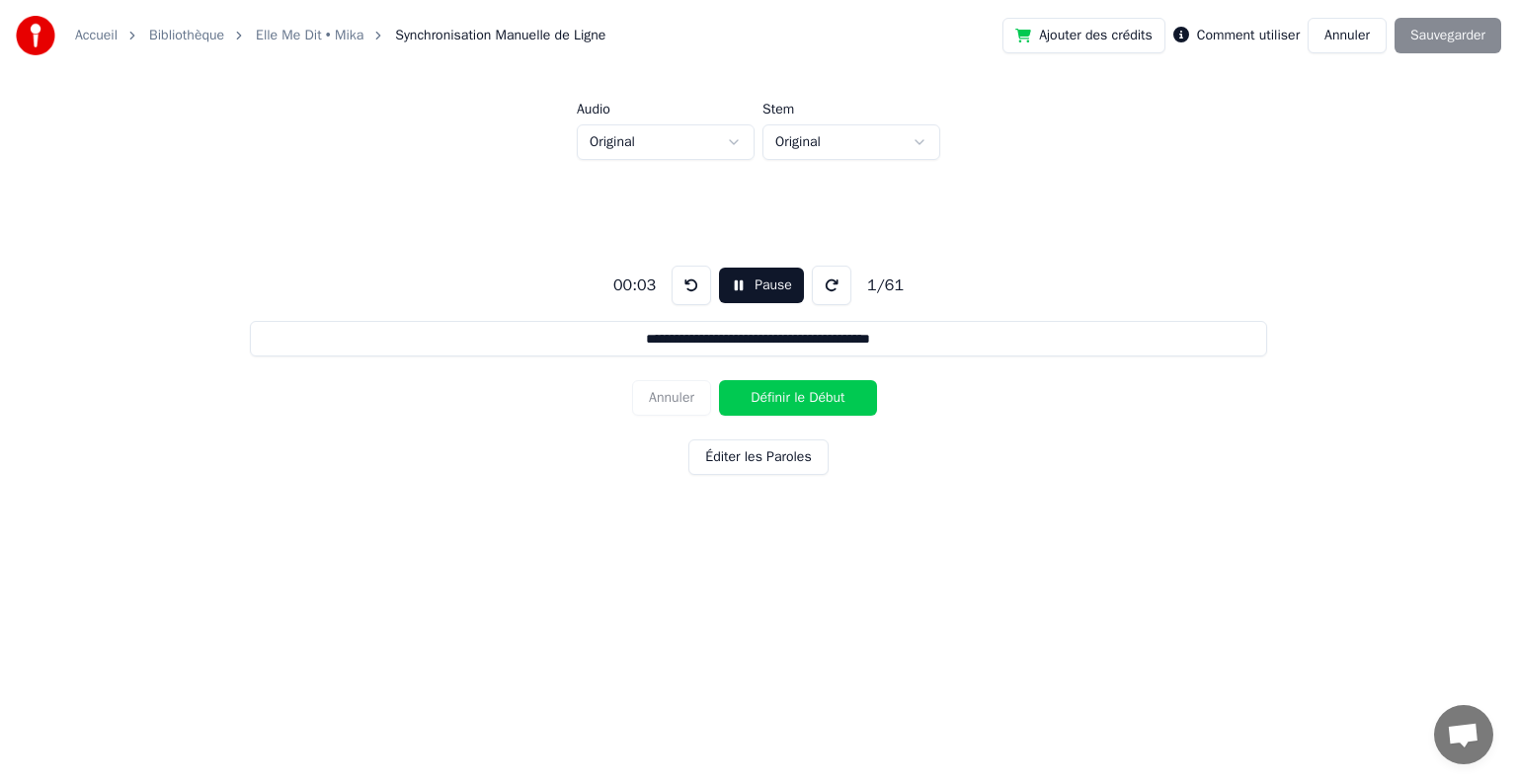 click on "Annuler Définir le Début" at bounding box center [758, 398] 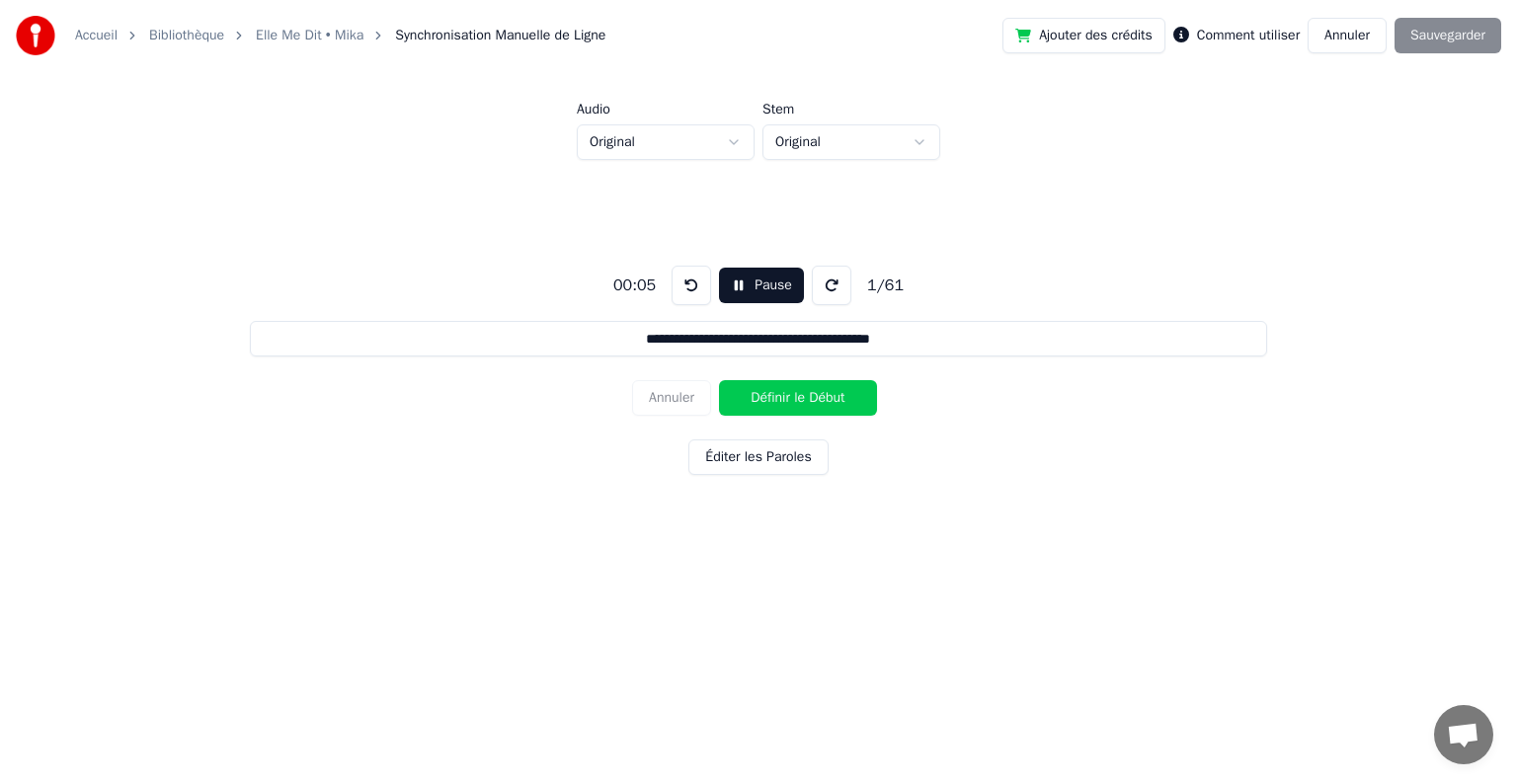 click on "Pause" at bounding box center [761, 285] 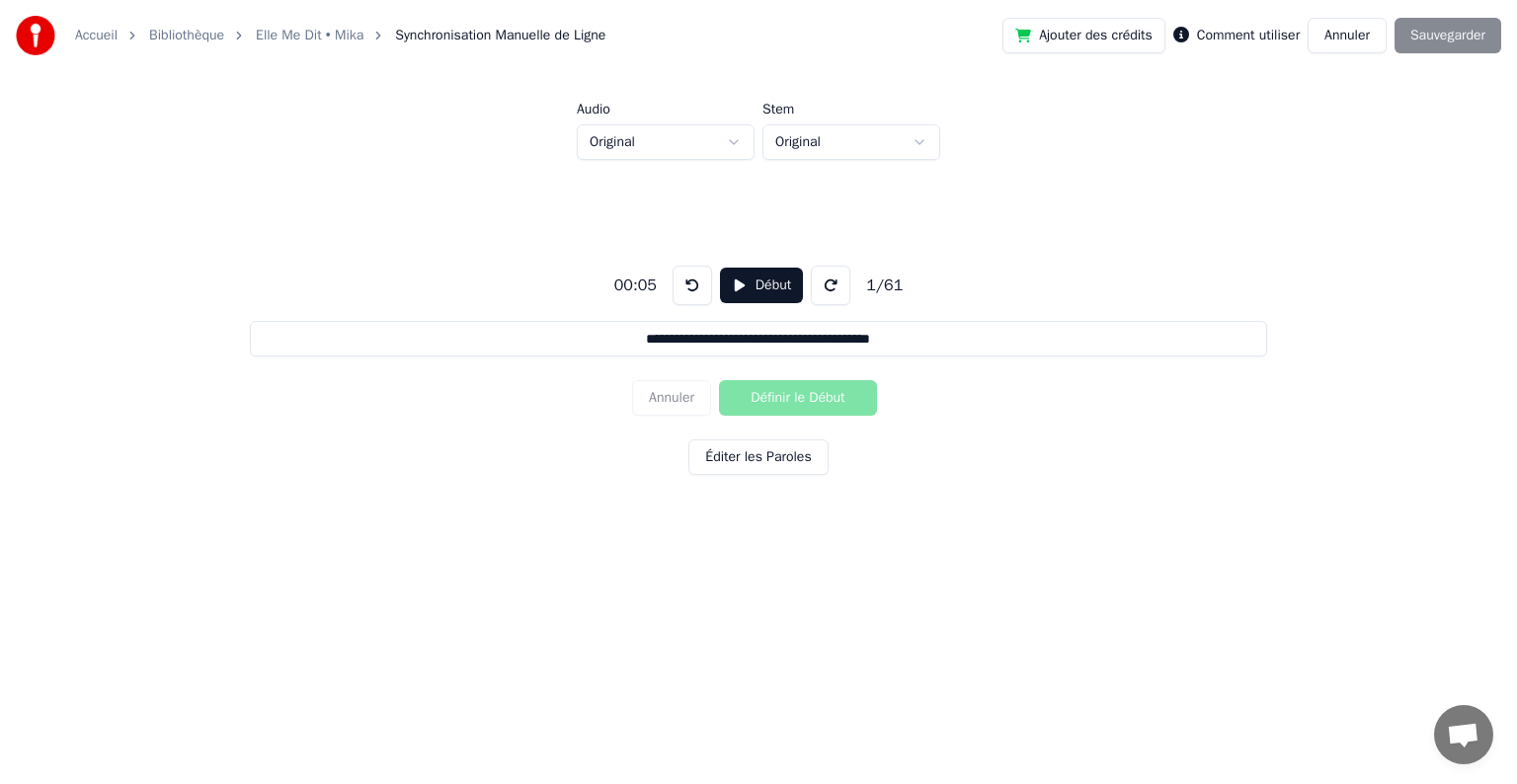 click at bounding box center [692, 285] 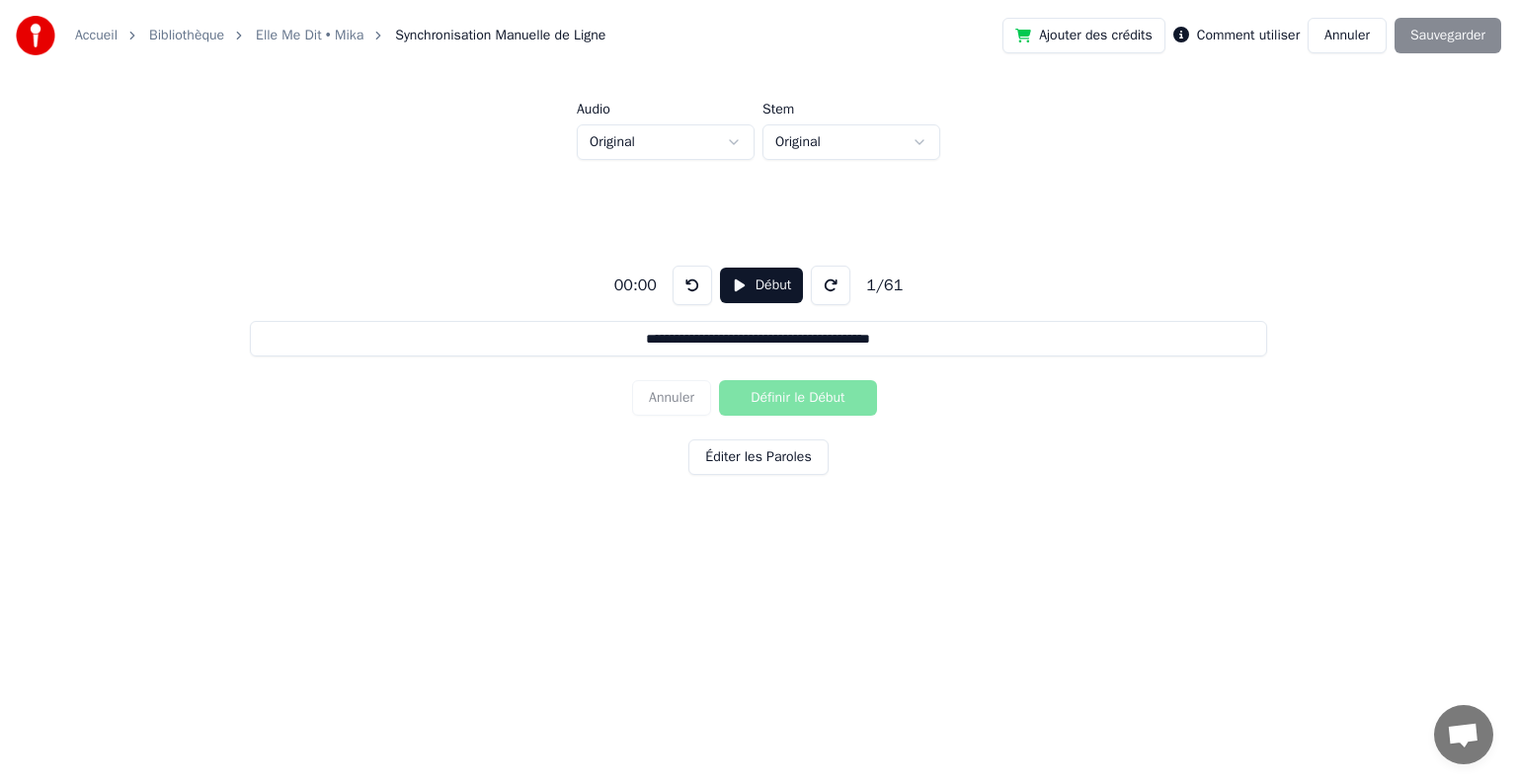 click on "**********" at bounding box center (758, 302) 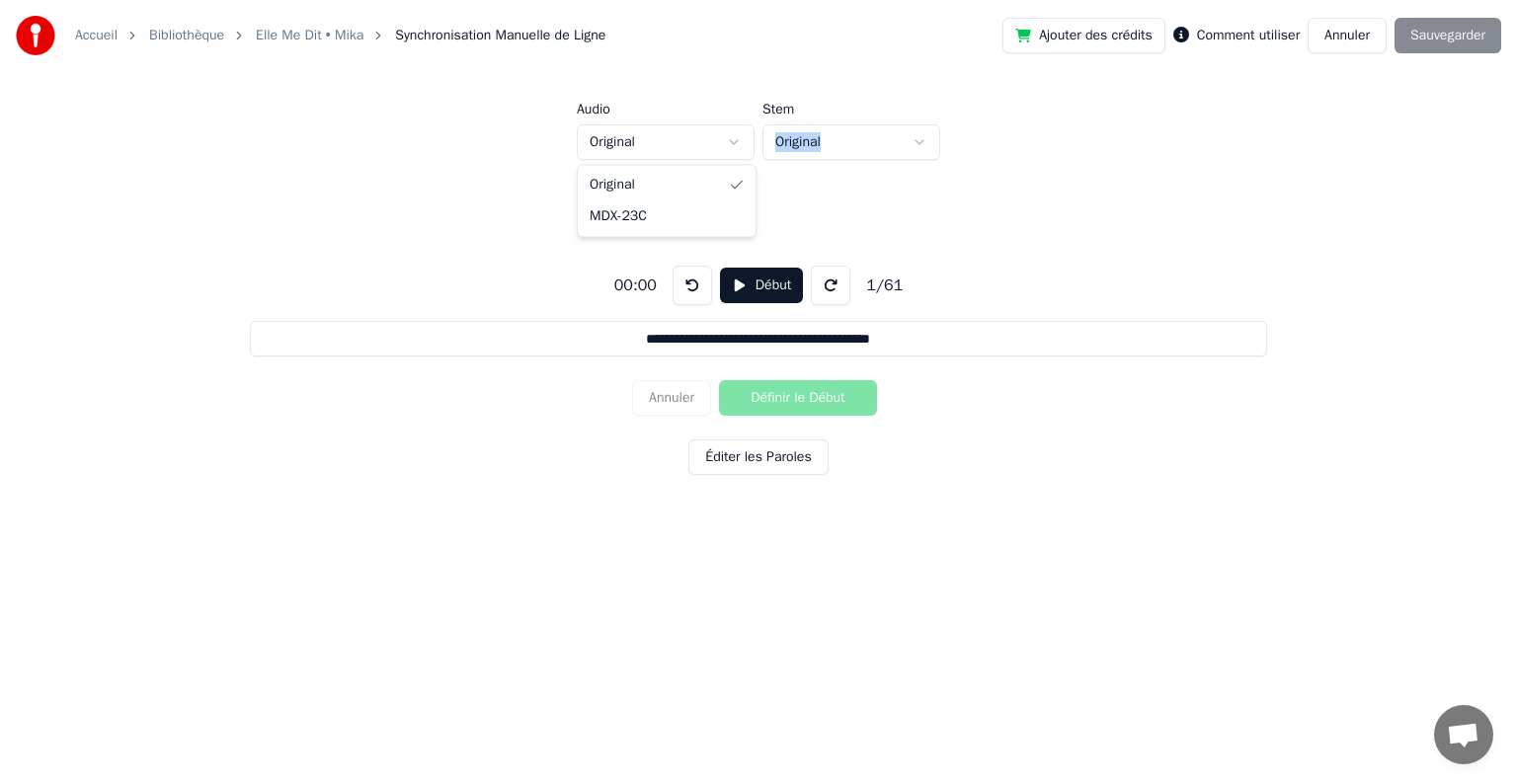 click on "**********" at bounding box center [758, 302] 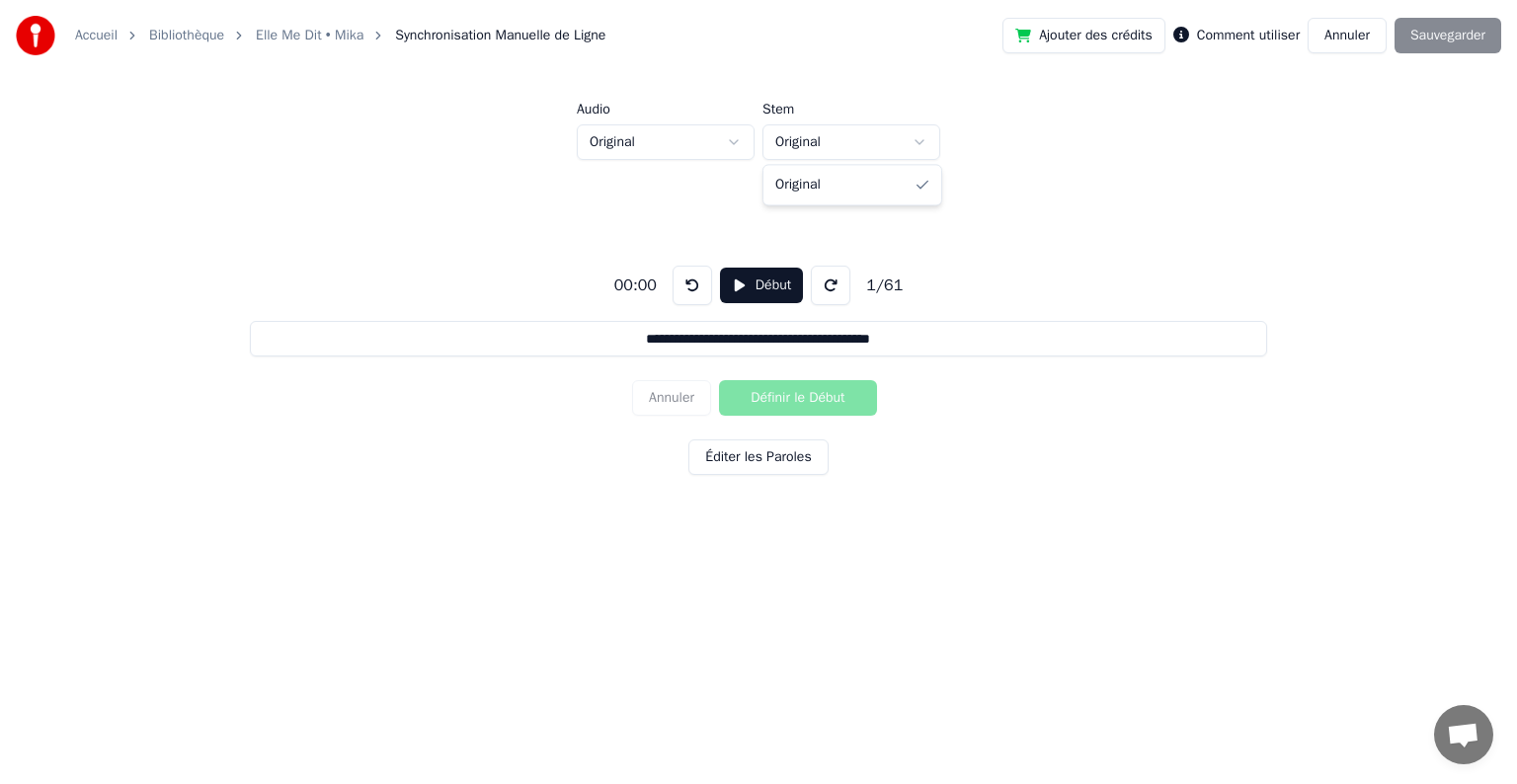 click on "**********" at bounding box center [758, 302] 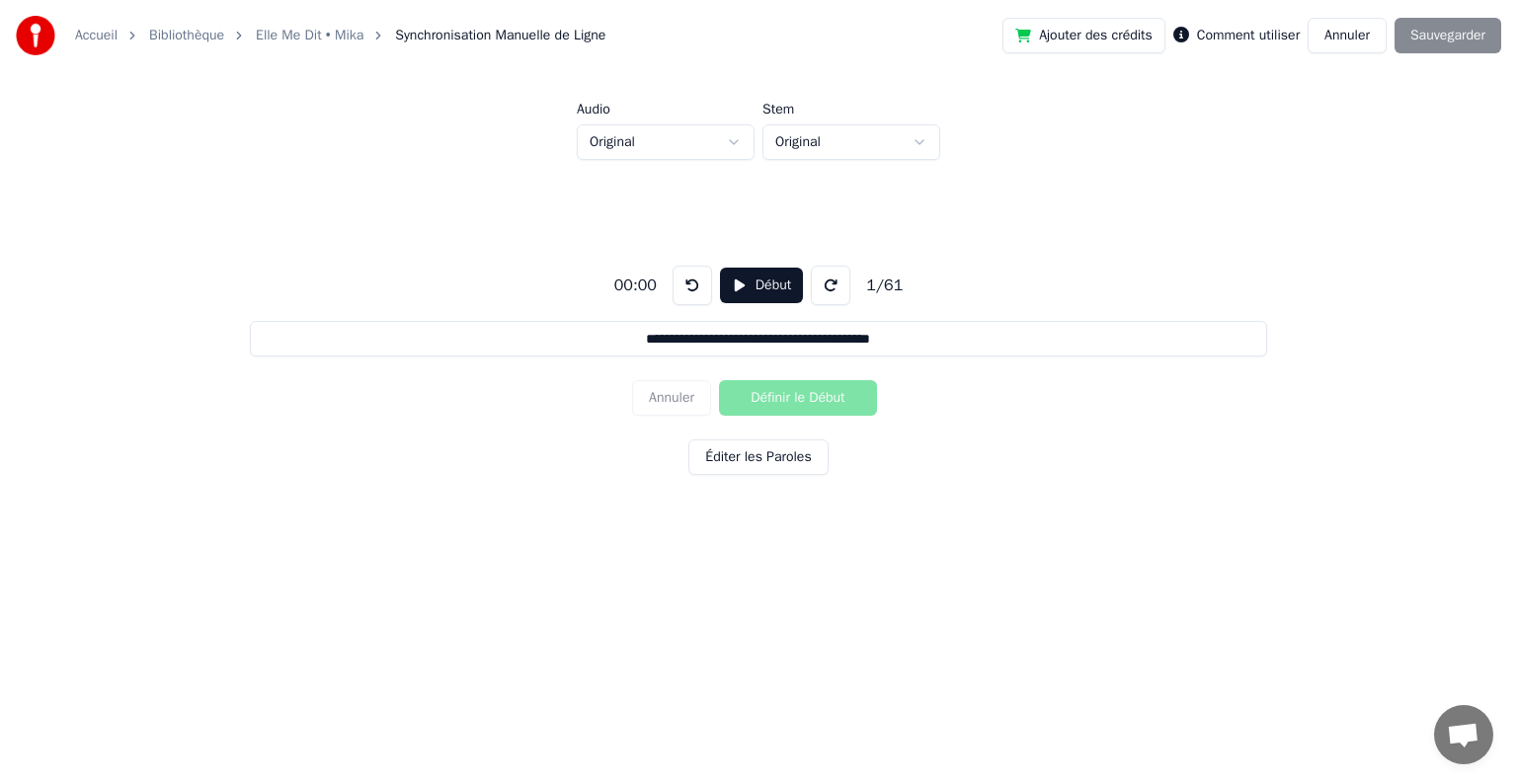 click on "**********" at bounding box center [758, 302] 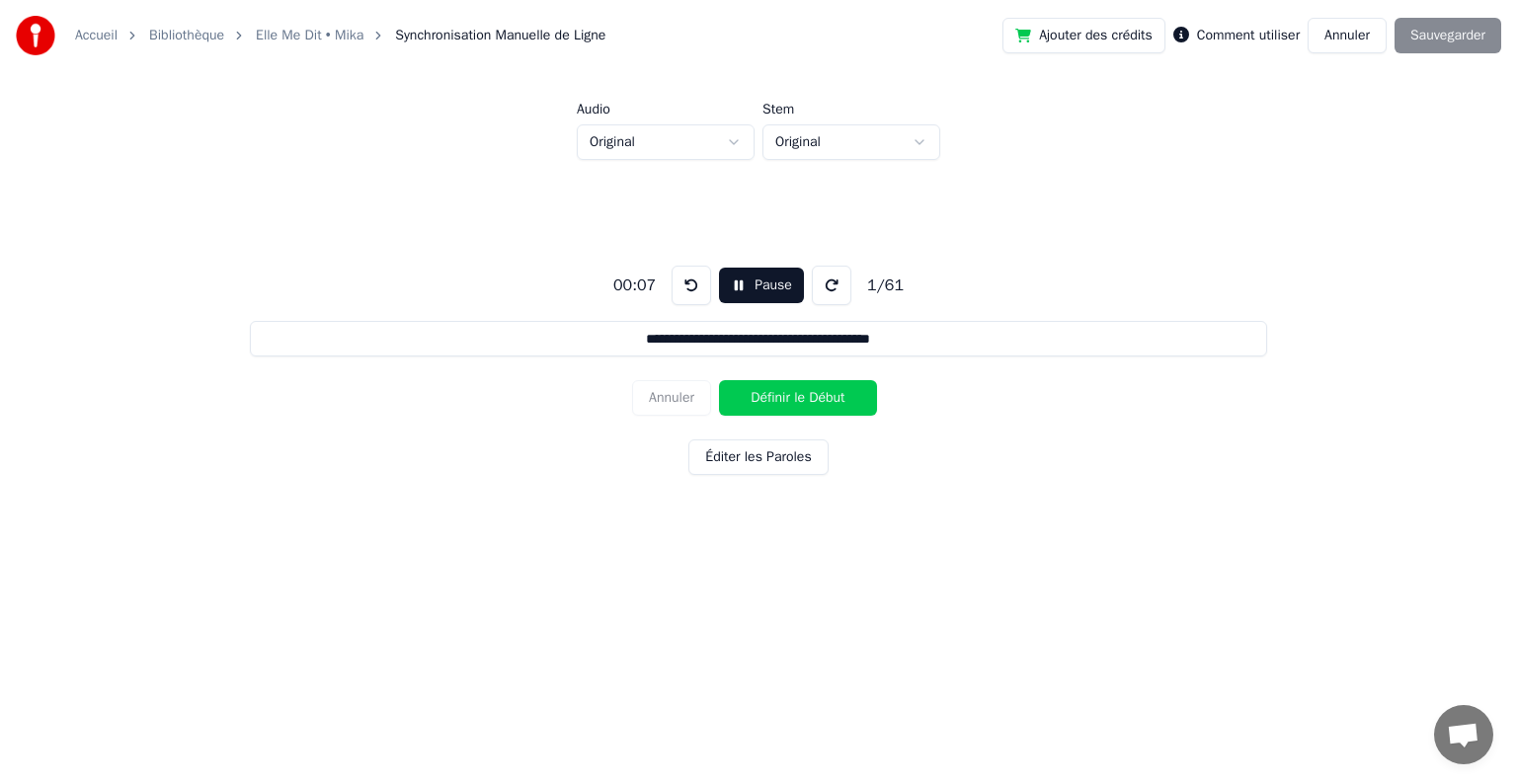 click on "Définir le Début" at bounding box center (798, 398) 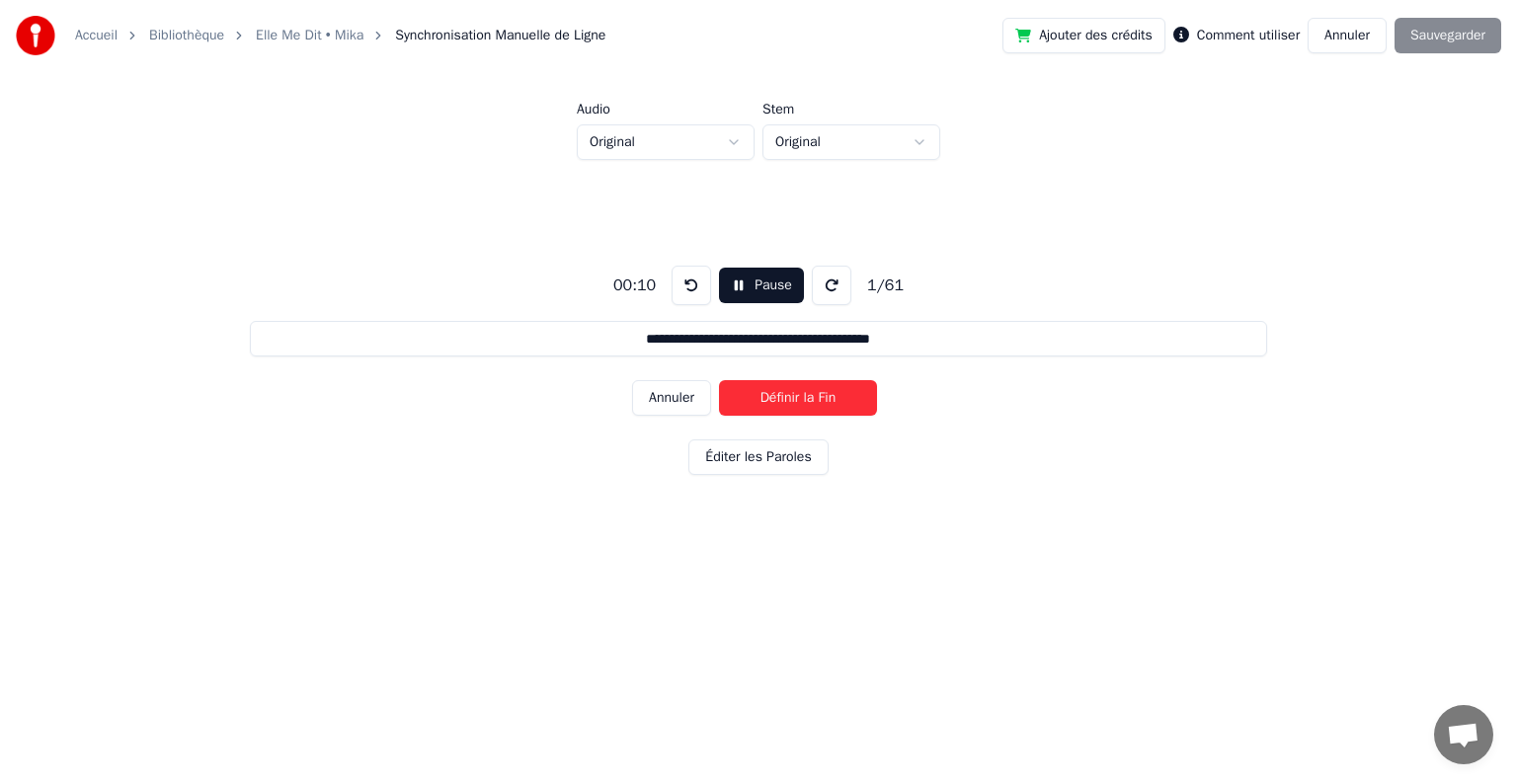 click on "Définir la Fin" at bounding box center (798, 398) 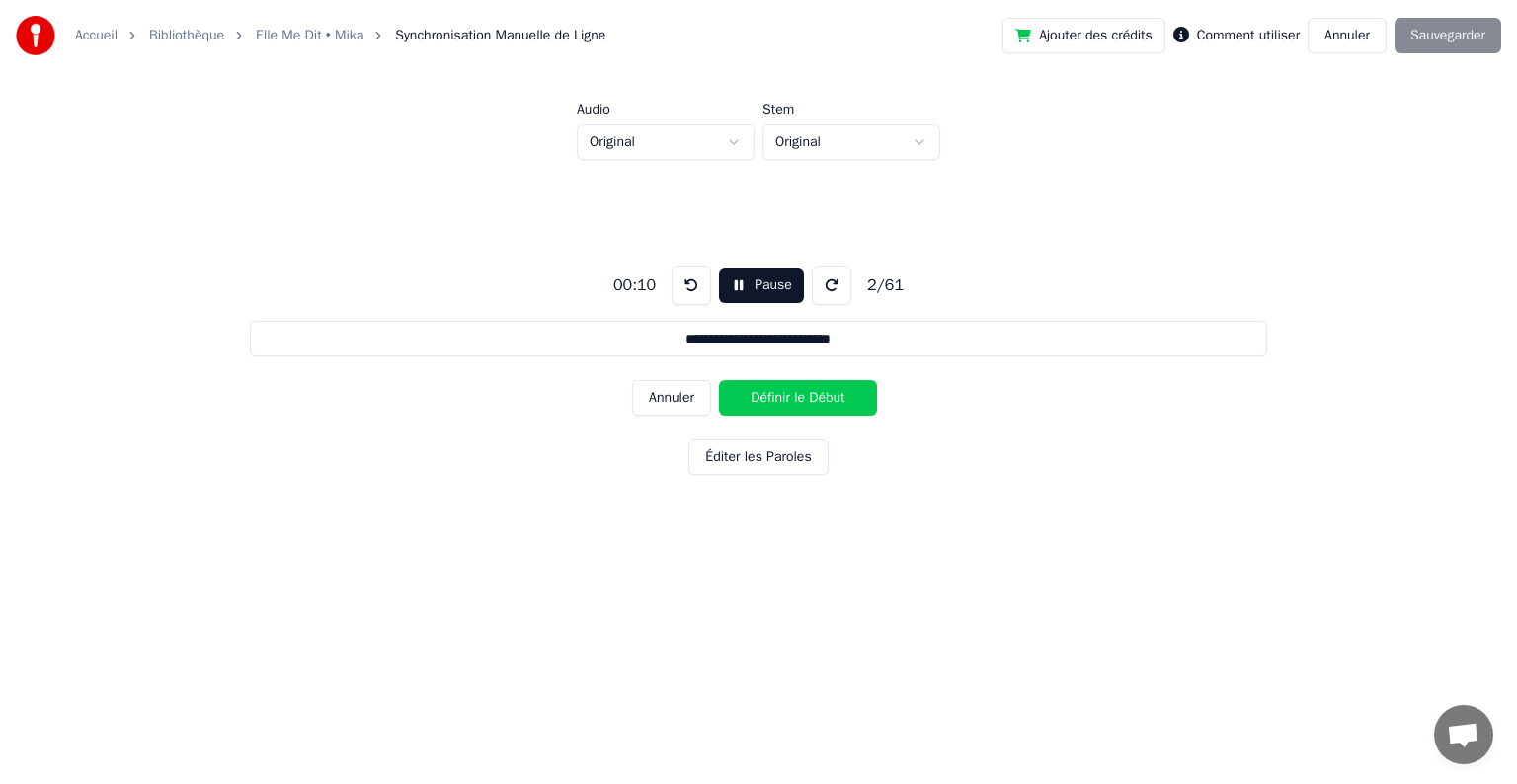 click on "Définir le Début" at bounding box center [798, 398] 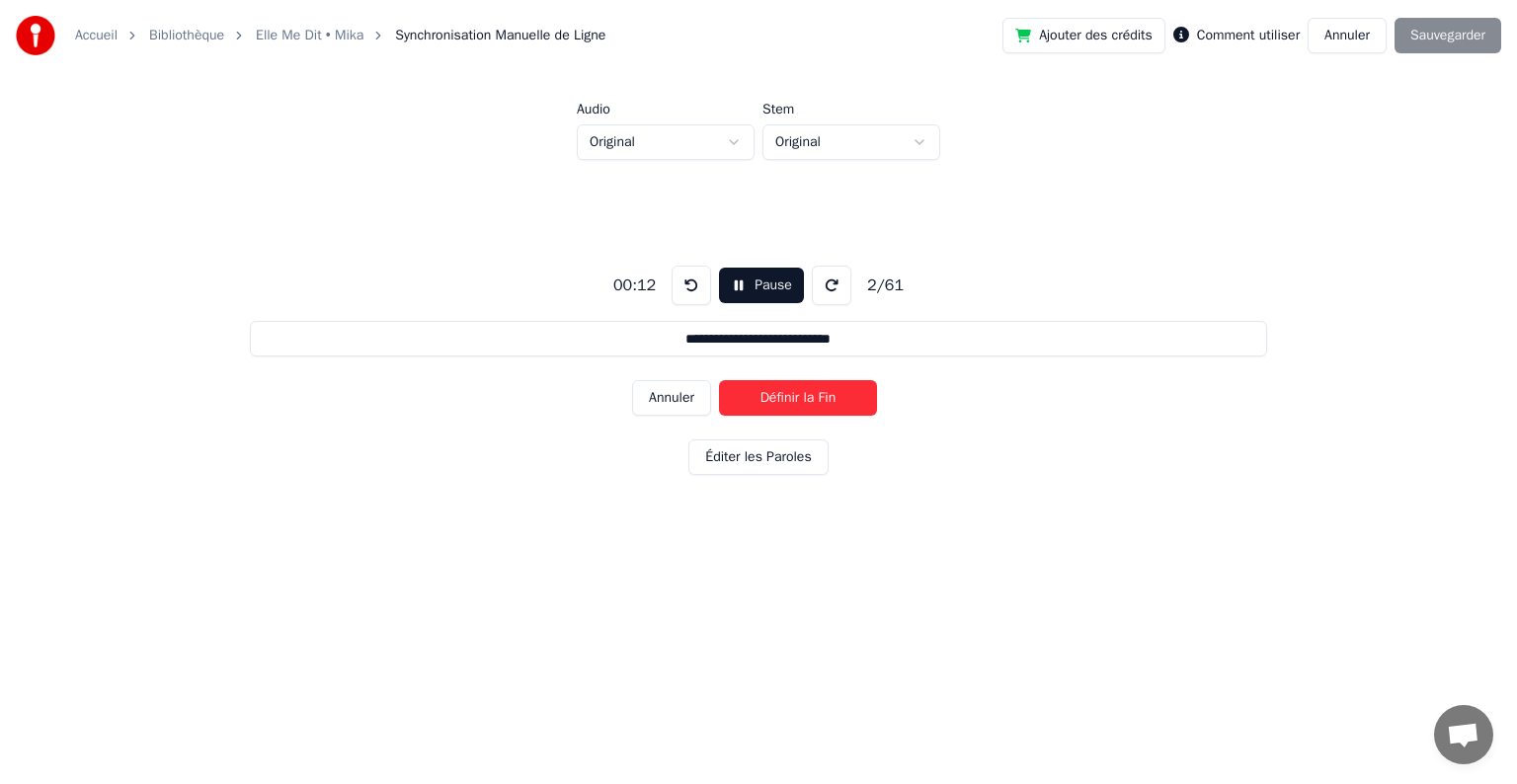 click on "Définir la Fin" at bounding box center (798, 398) 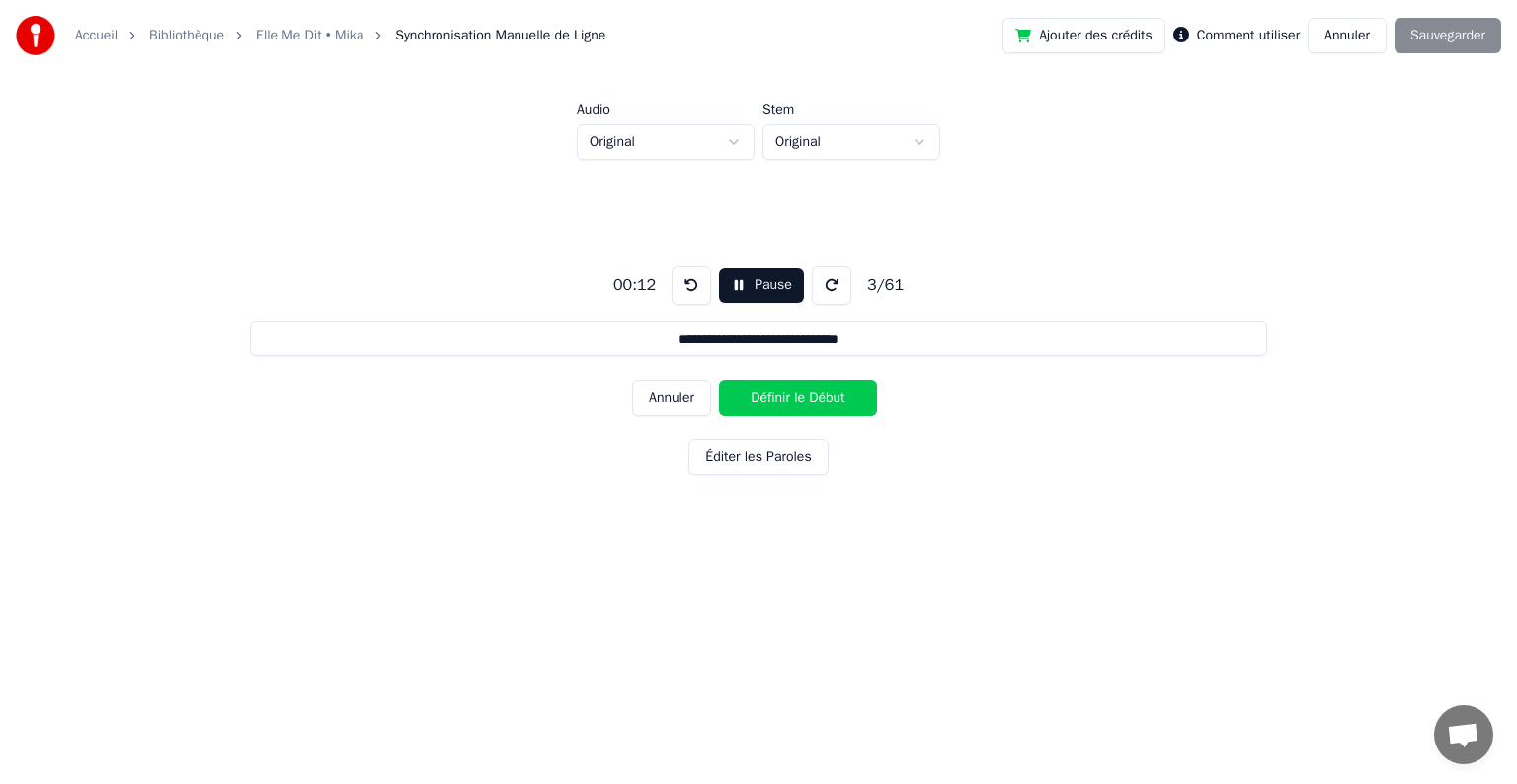 click on "Définir le Début" at bounding box center [798, 398] 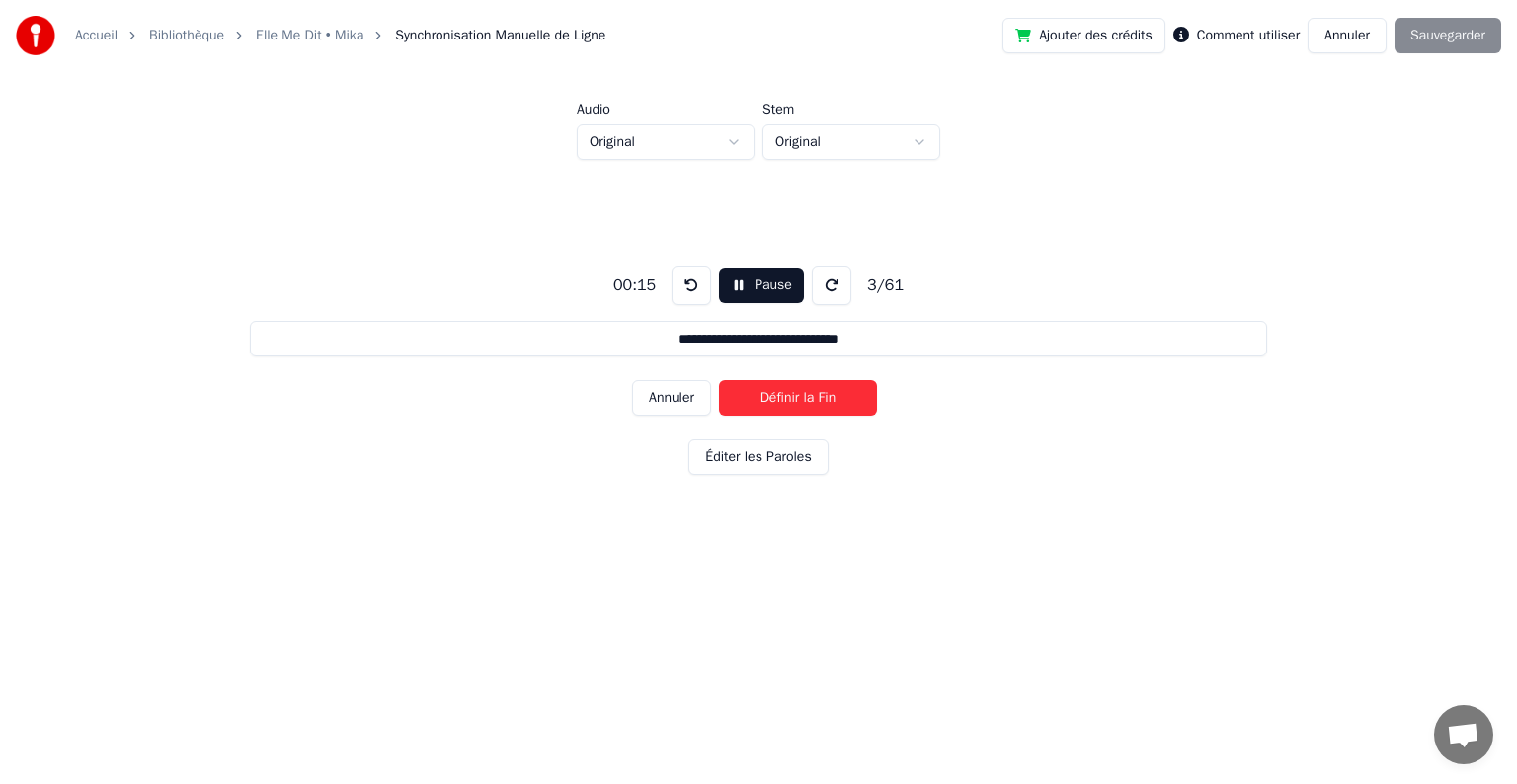 click on "Définir la Fin" at bounding box center (798, 398) 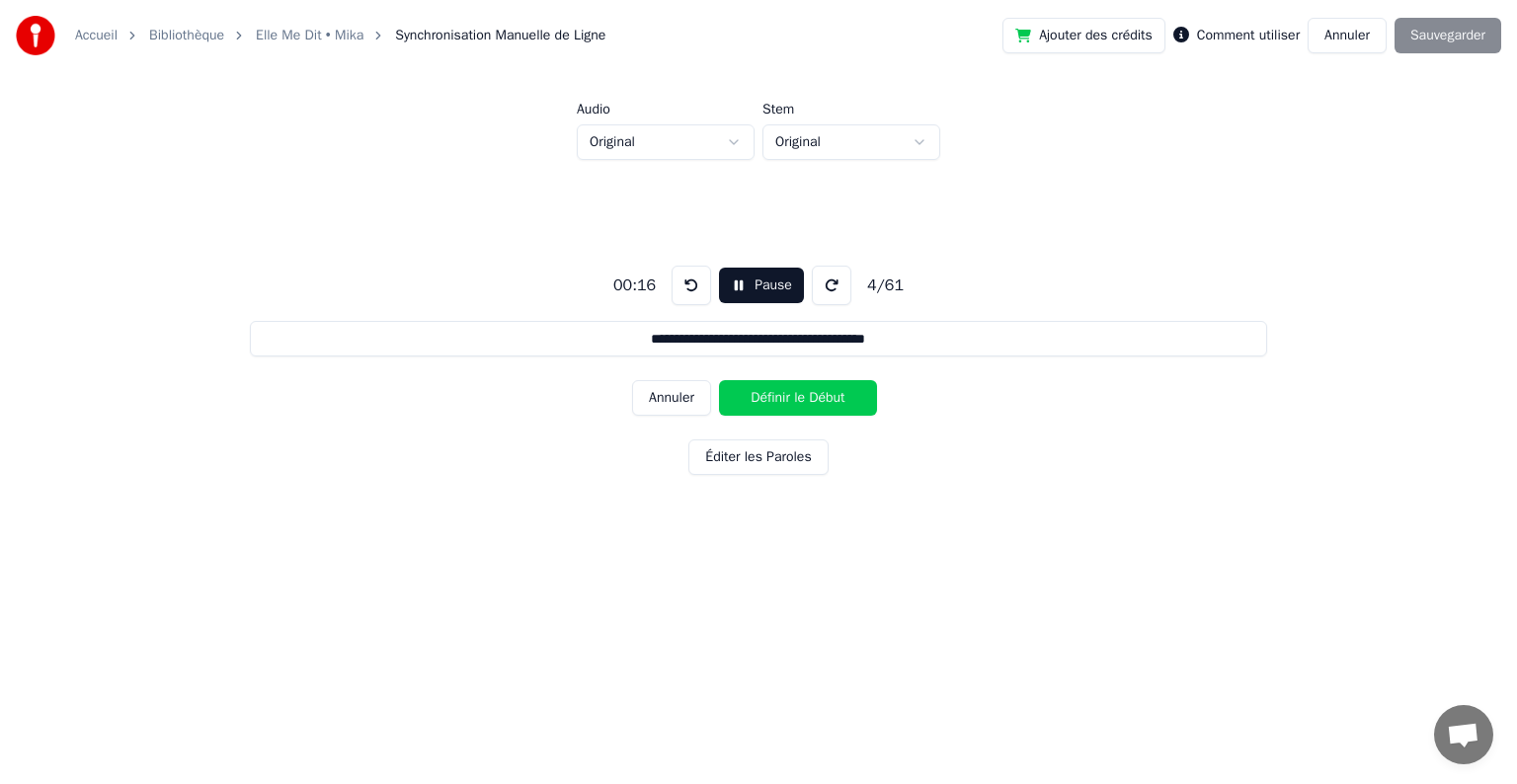 click on "Définir le Début" at bounding box center [798, 398] 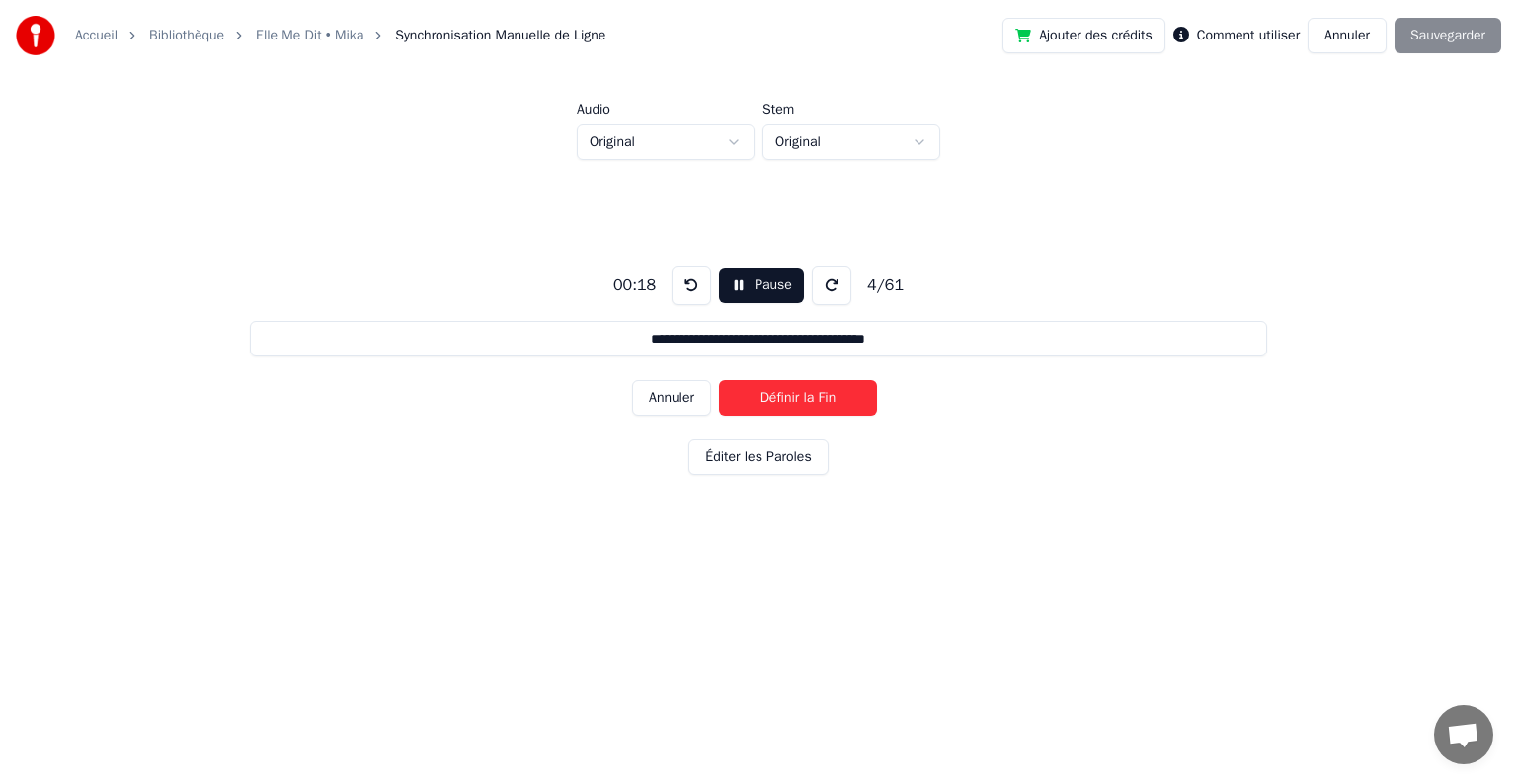 click on "Définir la Fin" at bounding box center (798, 398) 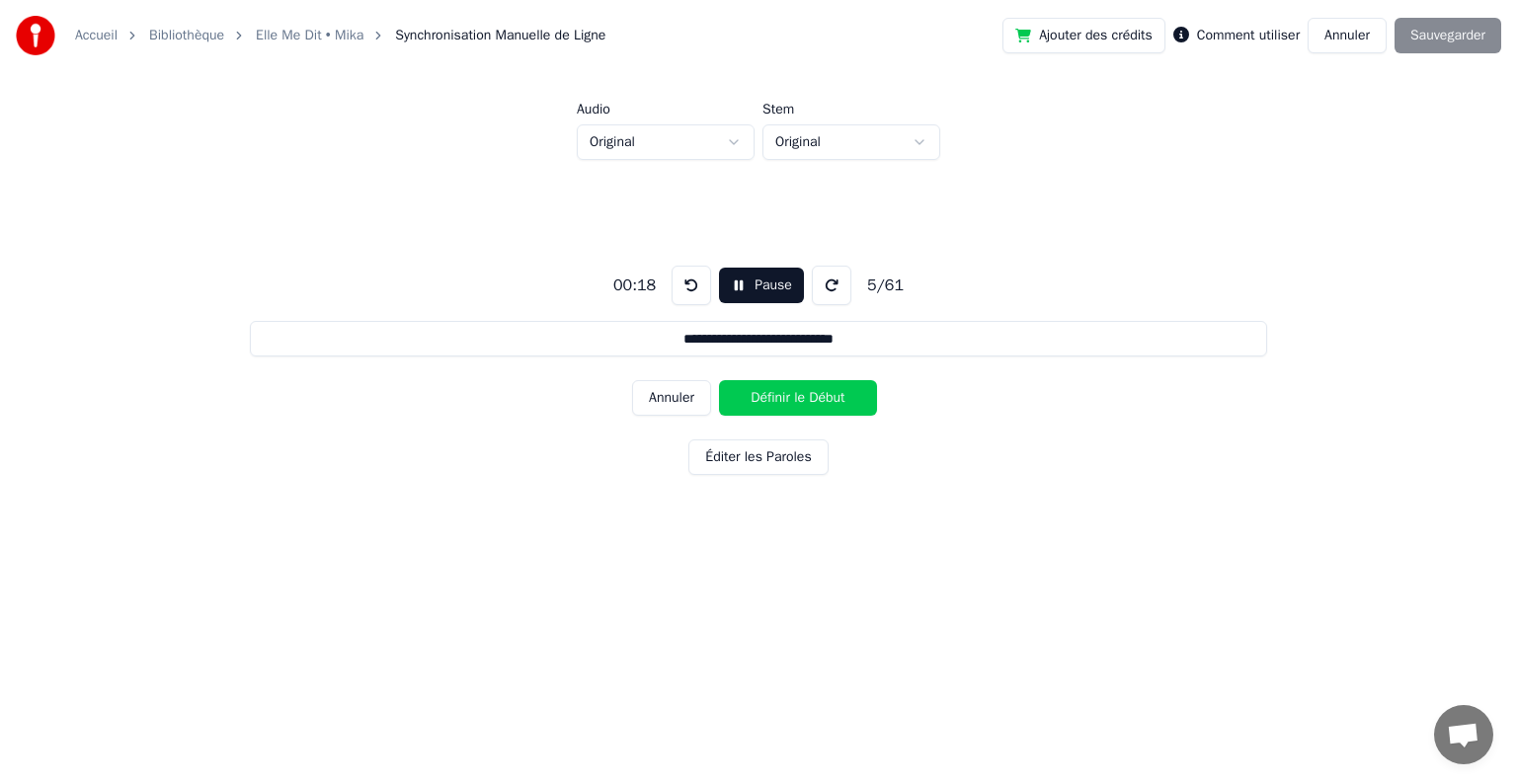 click on "Définir le Début" at bounding box center [798, 398] 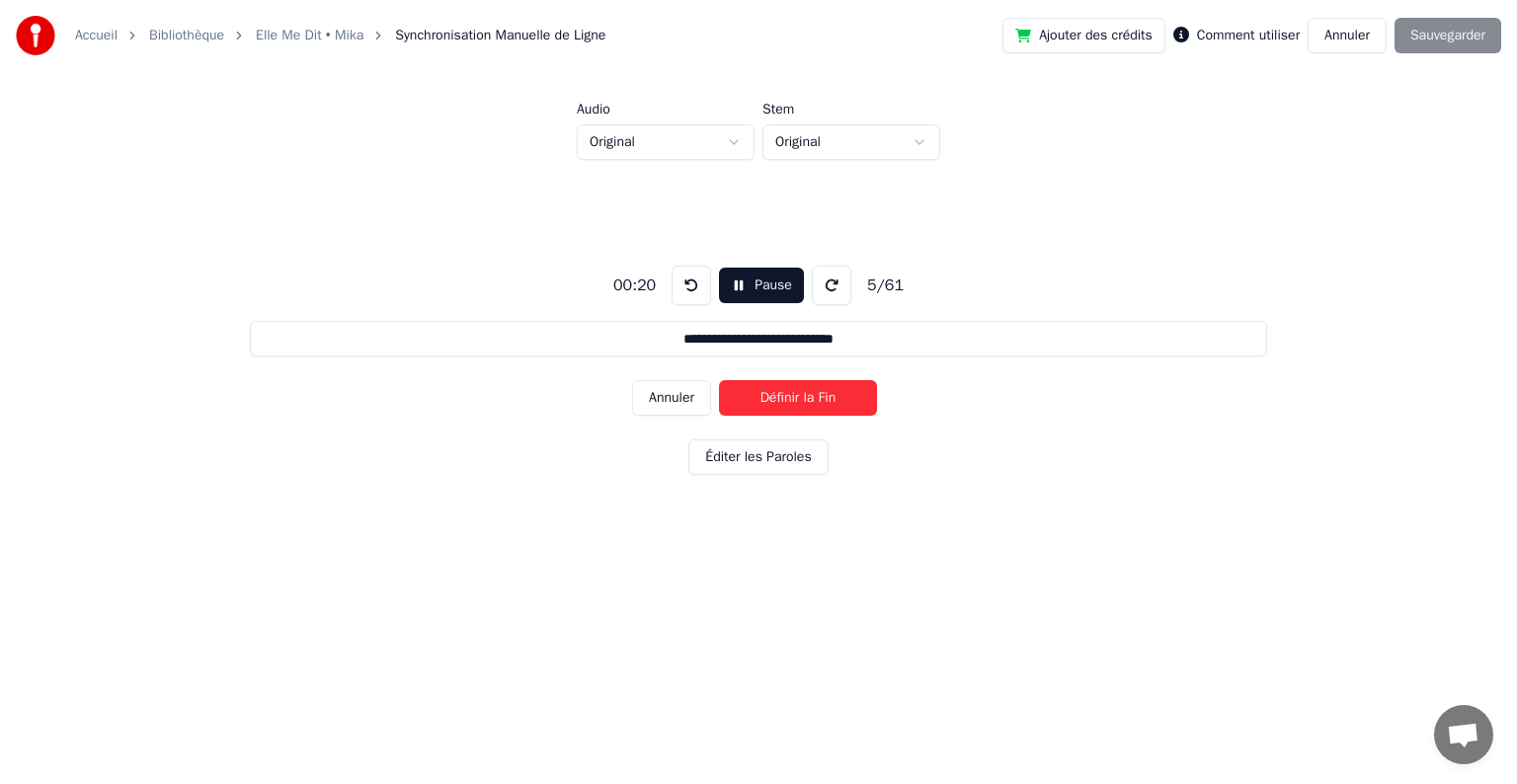 click on "Définir la Fin" at bounding box center [798, 398] 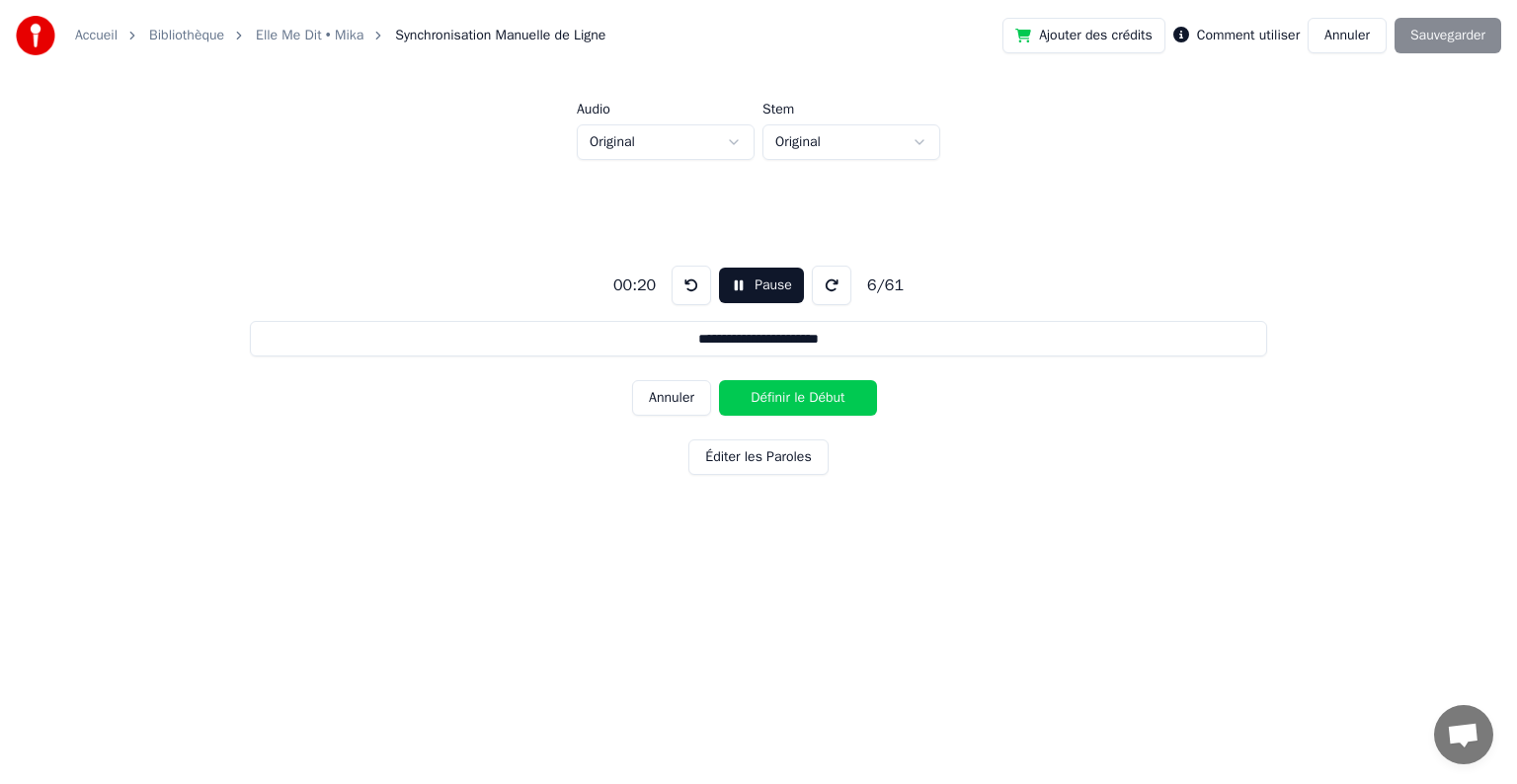 click on "Définir le Début" at bounding box center (798, 398) 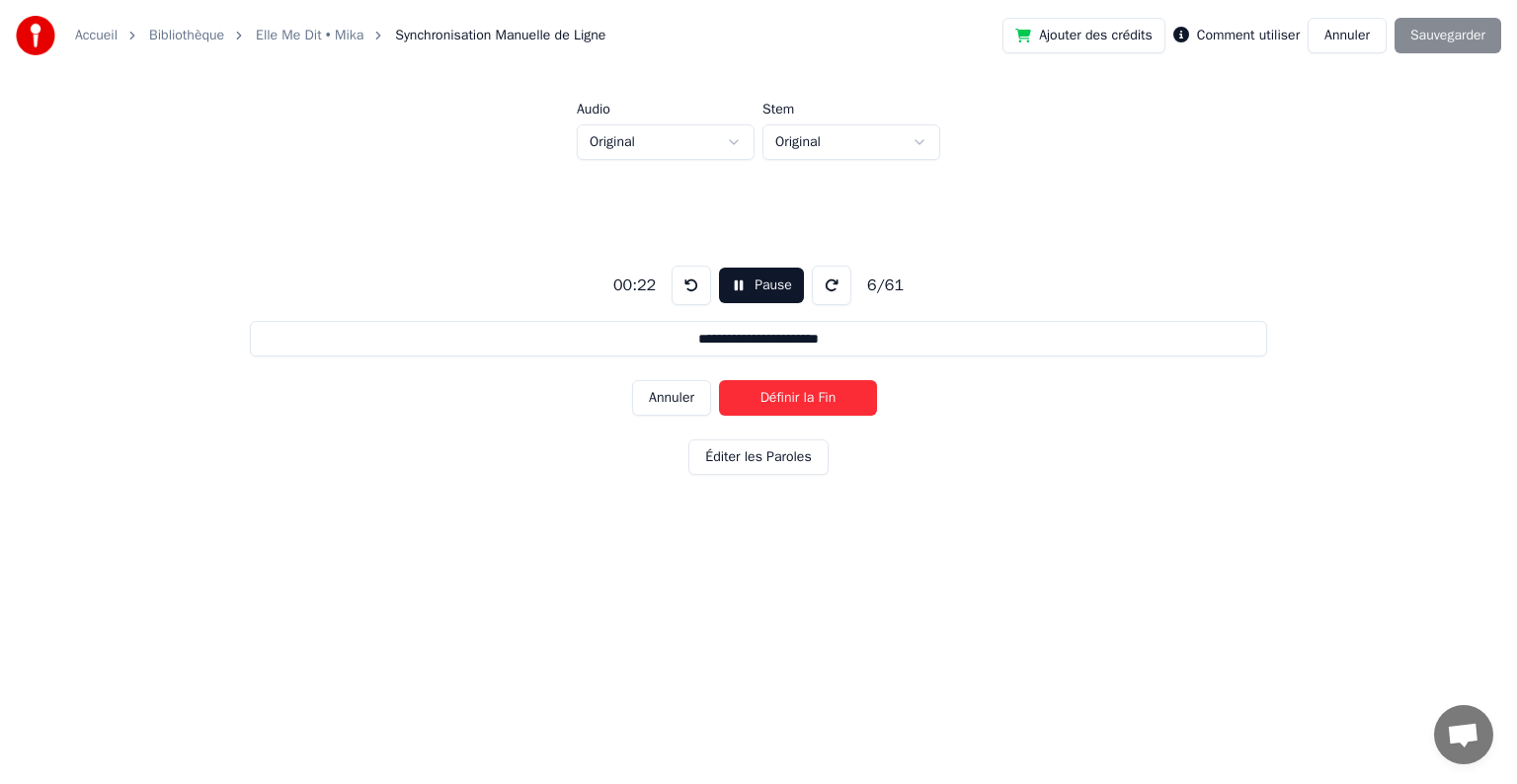click on "Définir la Fin" at bounding box center [798, 398] 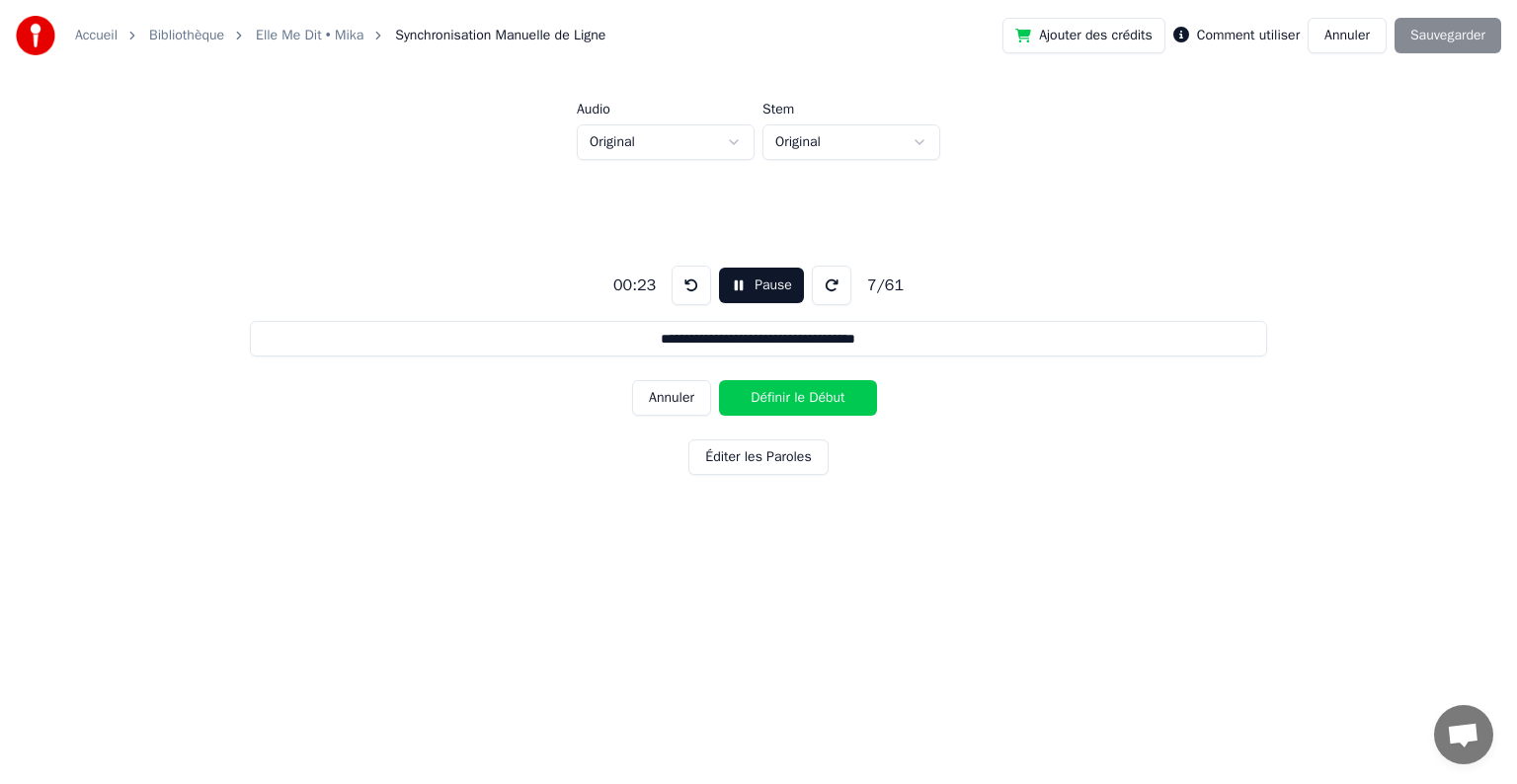 click on "Définir le Début" at bounding box center [798, 398] 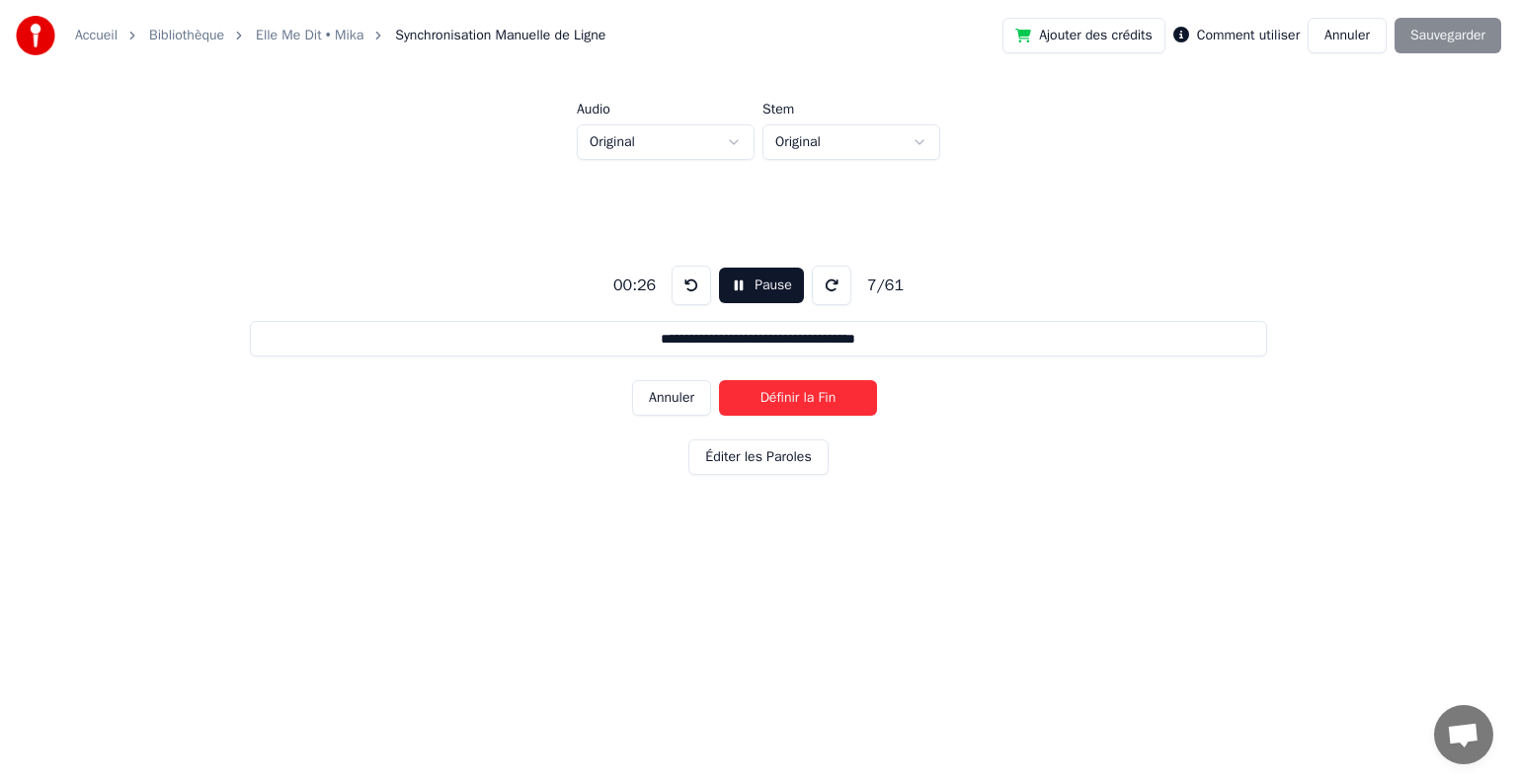 click on "Définir la Fin" at bounding box center (798, 398) 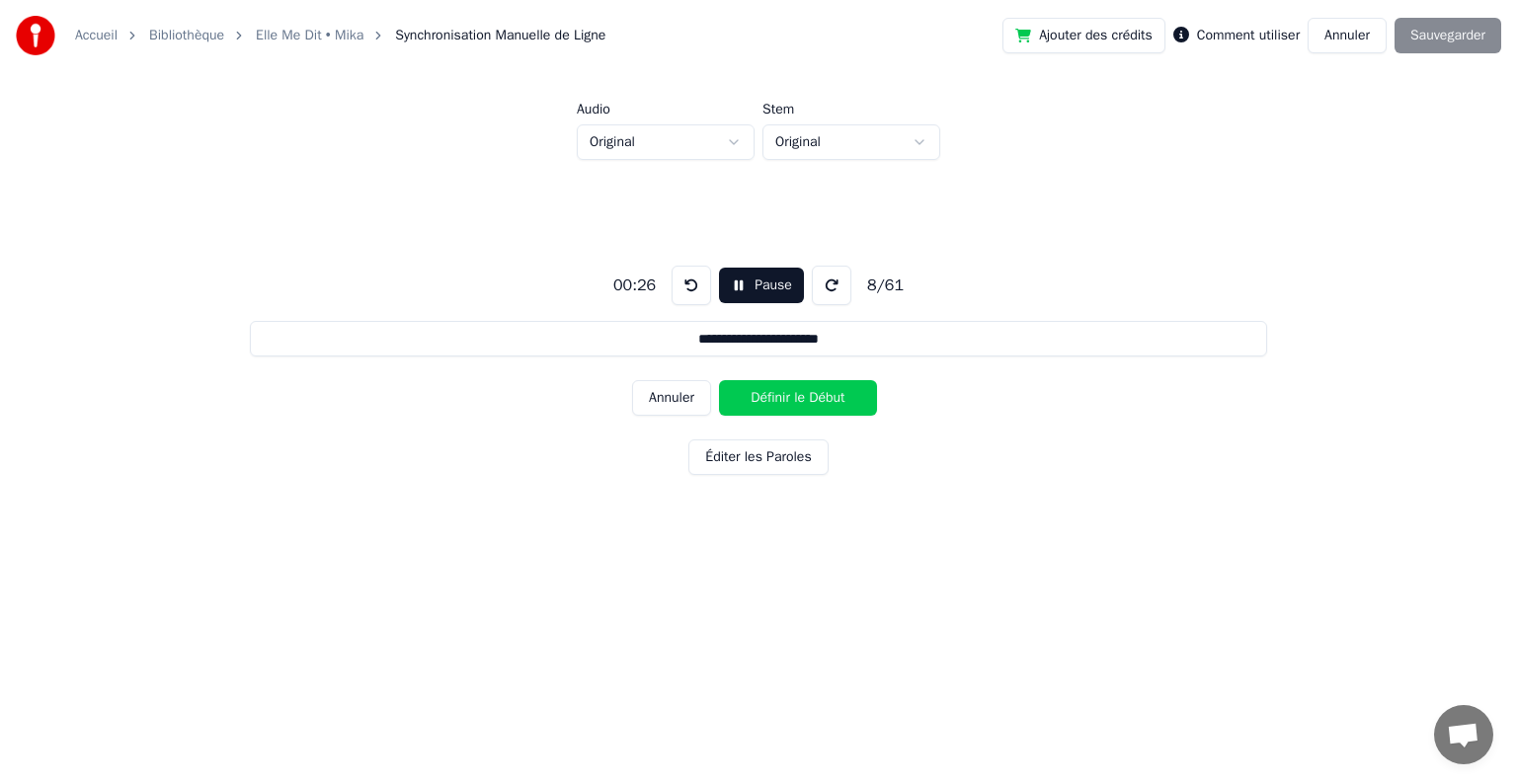 click on "Définir le Début" at bounding box center (798, 398) 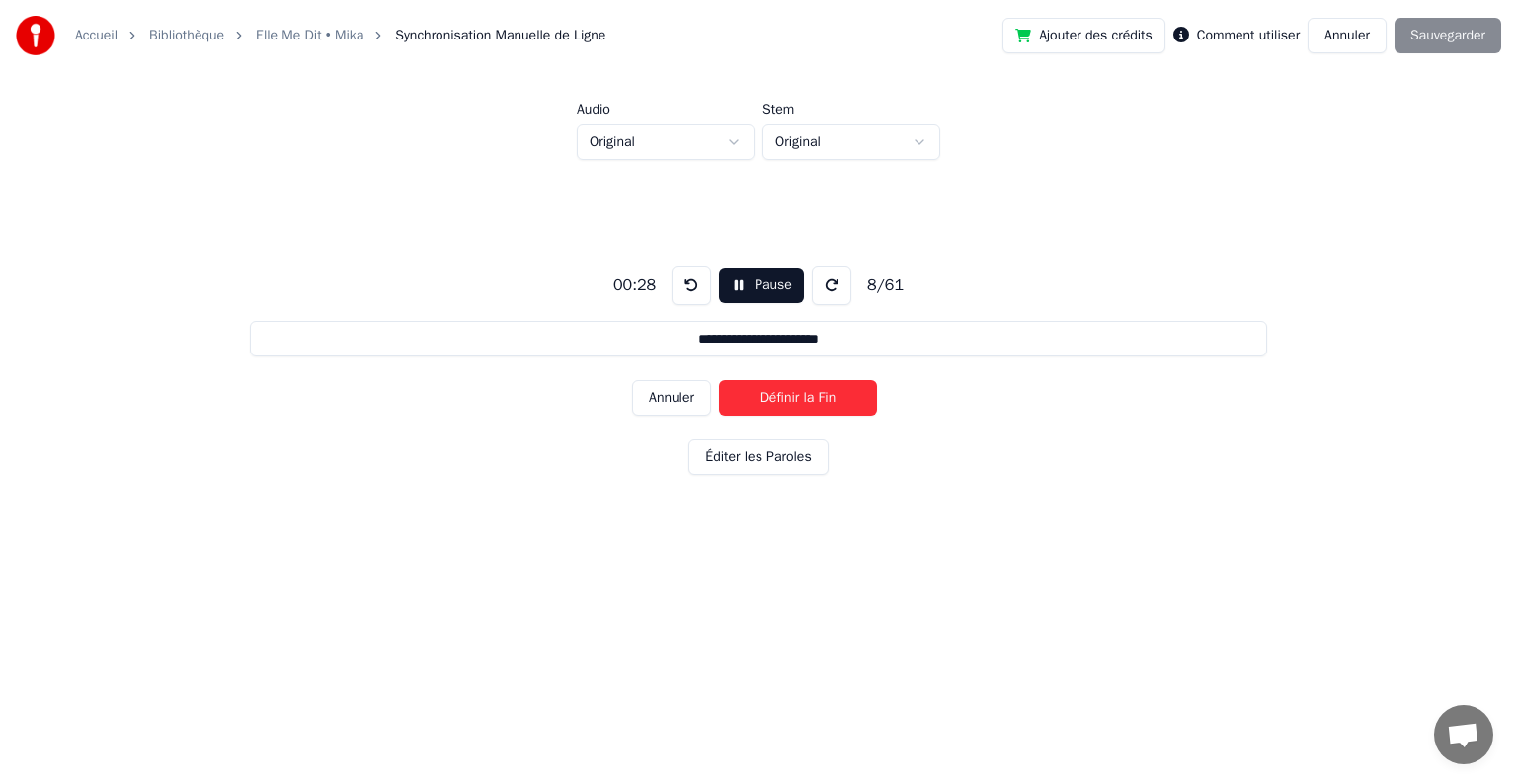 click on "Définir la Fin" at bounding box center [798, 398] 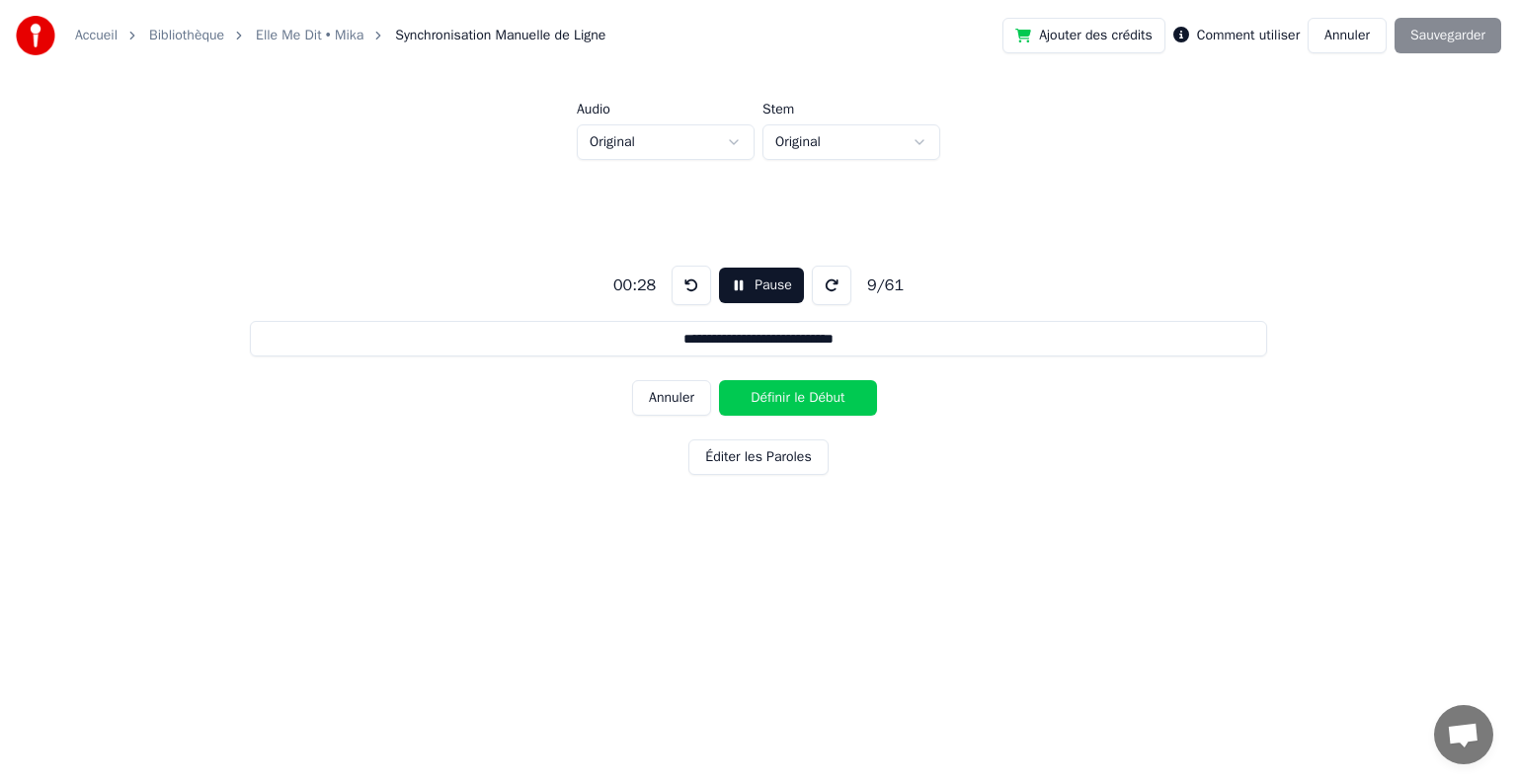 click on "Définir le Début" at bounding box center [798, 398] 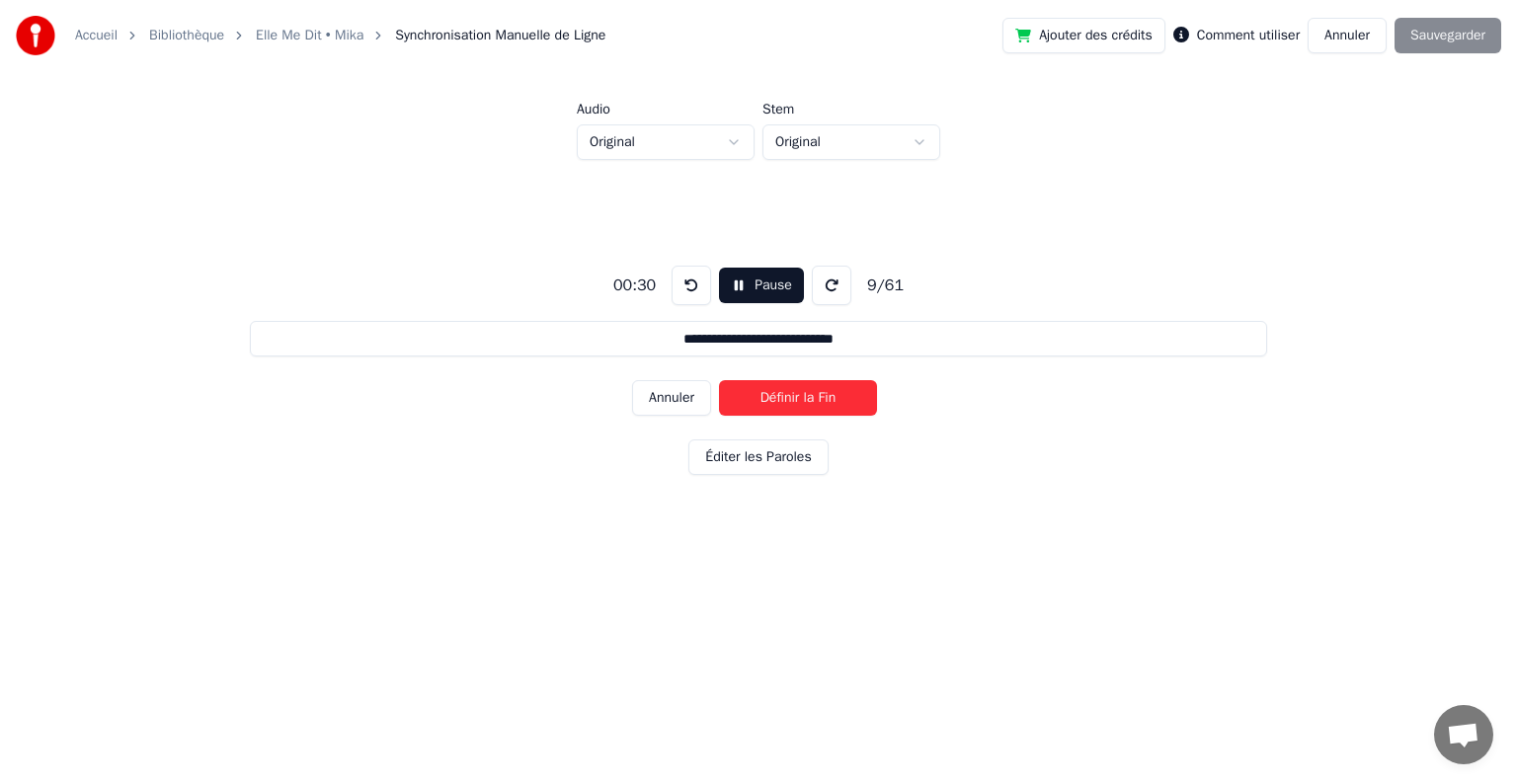 click on "Définir la Fin" at bounding box center (798, 398) 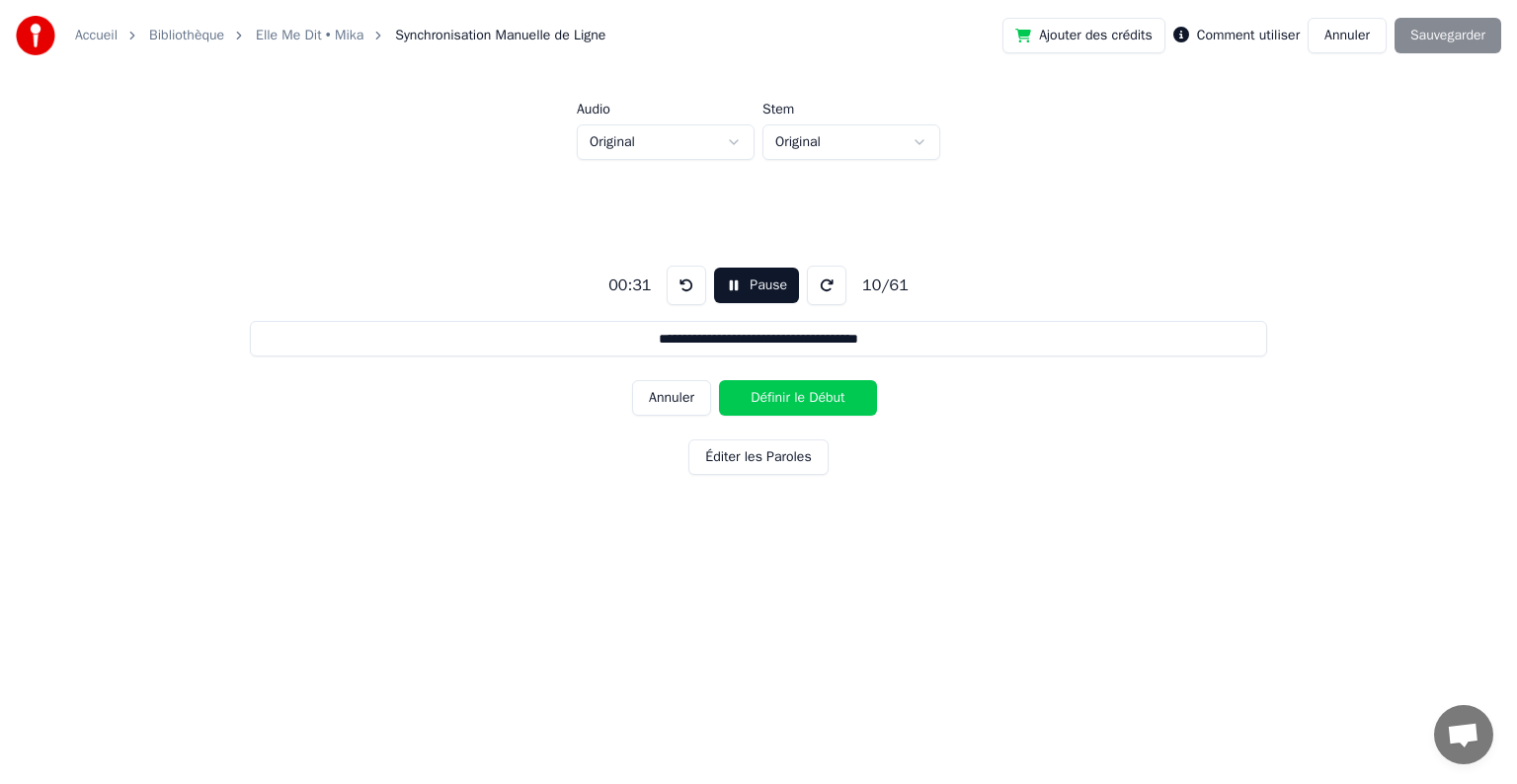click on "Définir le Début" at bounding box center (798, 398) 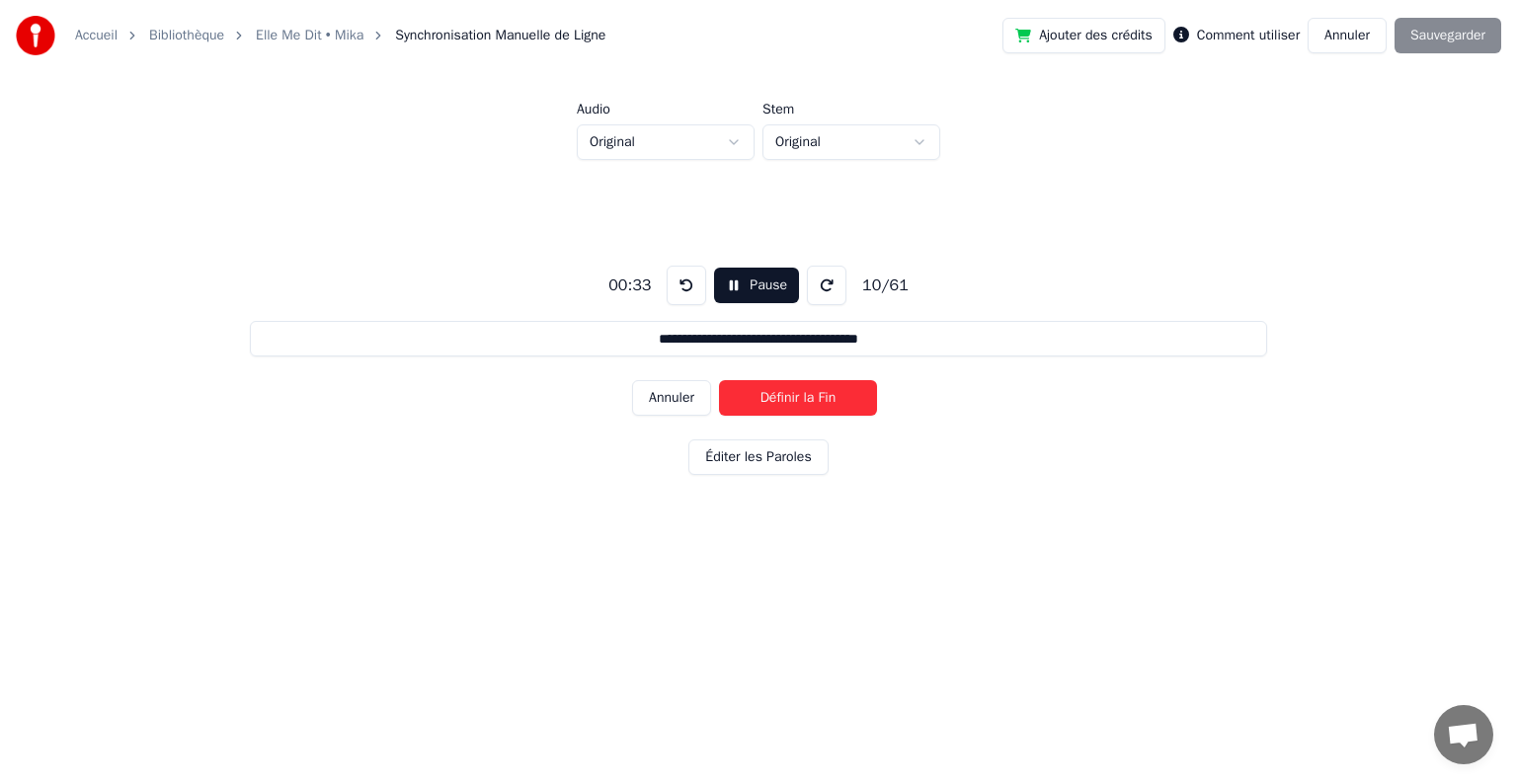 click on "Définir la Fin" at bounding box center [798, 398] 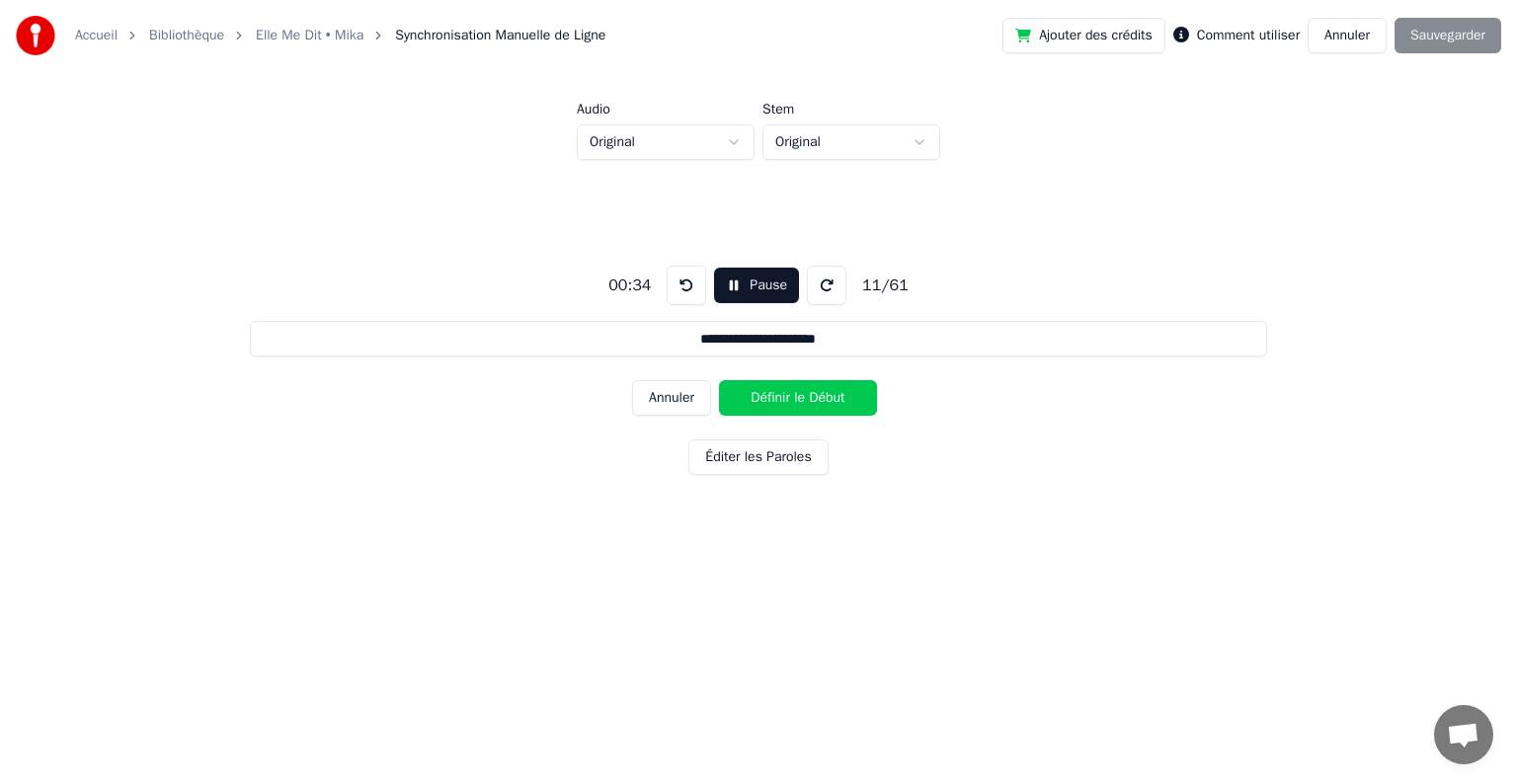 click on "Définir le Début" at bounding box center (798, 398) 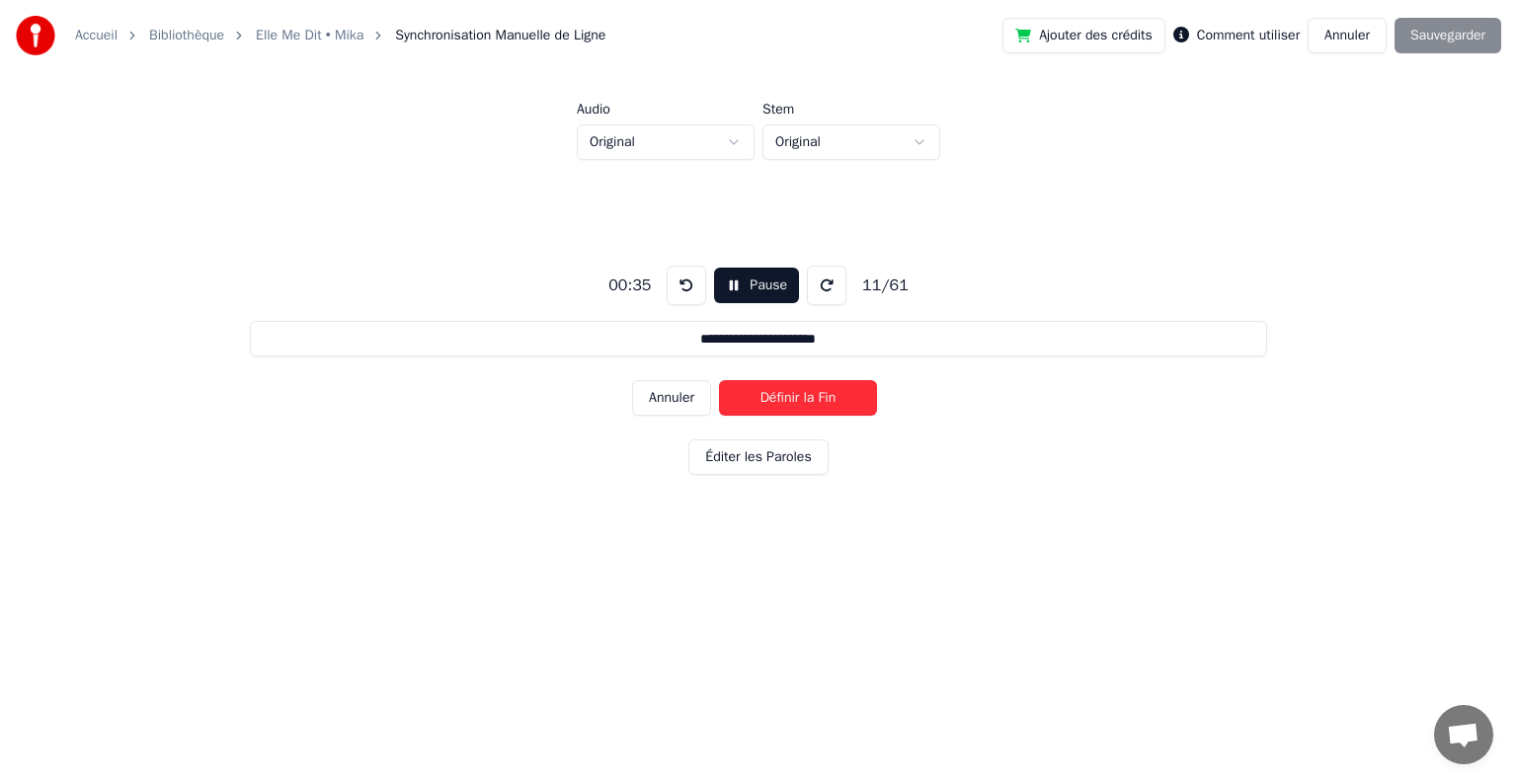 click on "Définir la Fin" at bounding box center (798, 398) 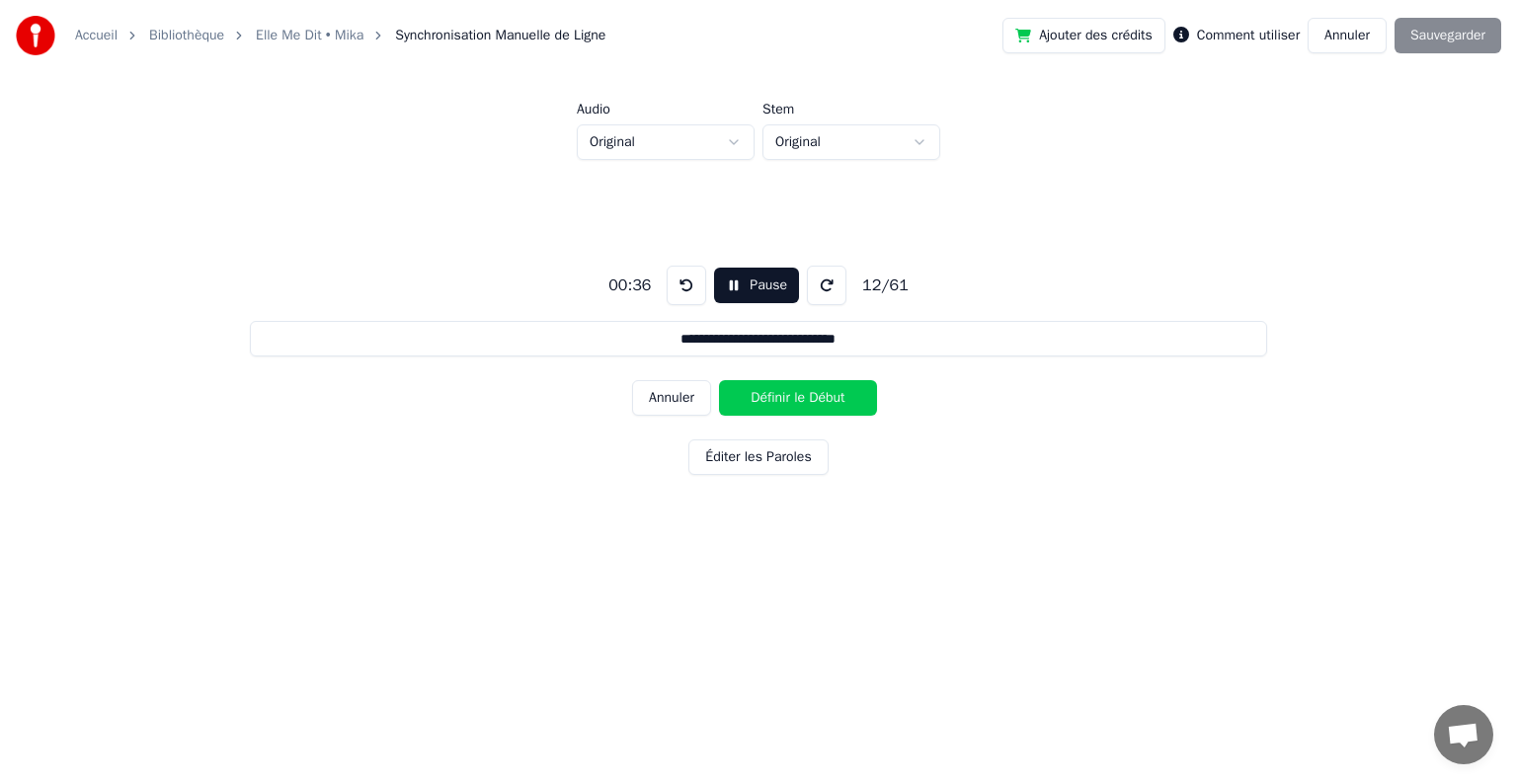 click on "Définir le Début" at bounding box center [798, 398] 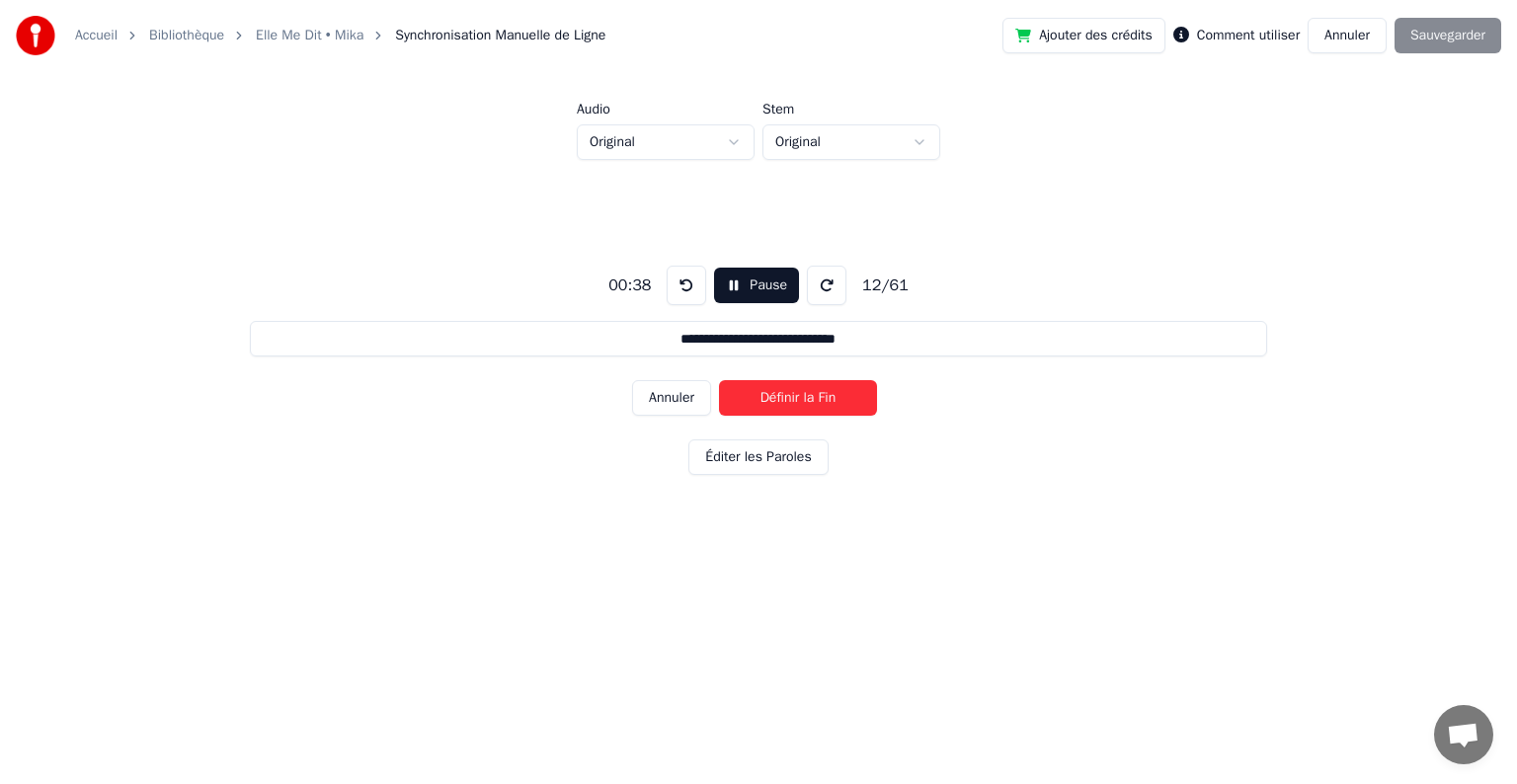 click on "Définir la Fin" at bounding box center (798, 398) 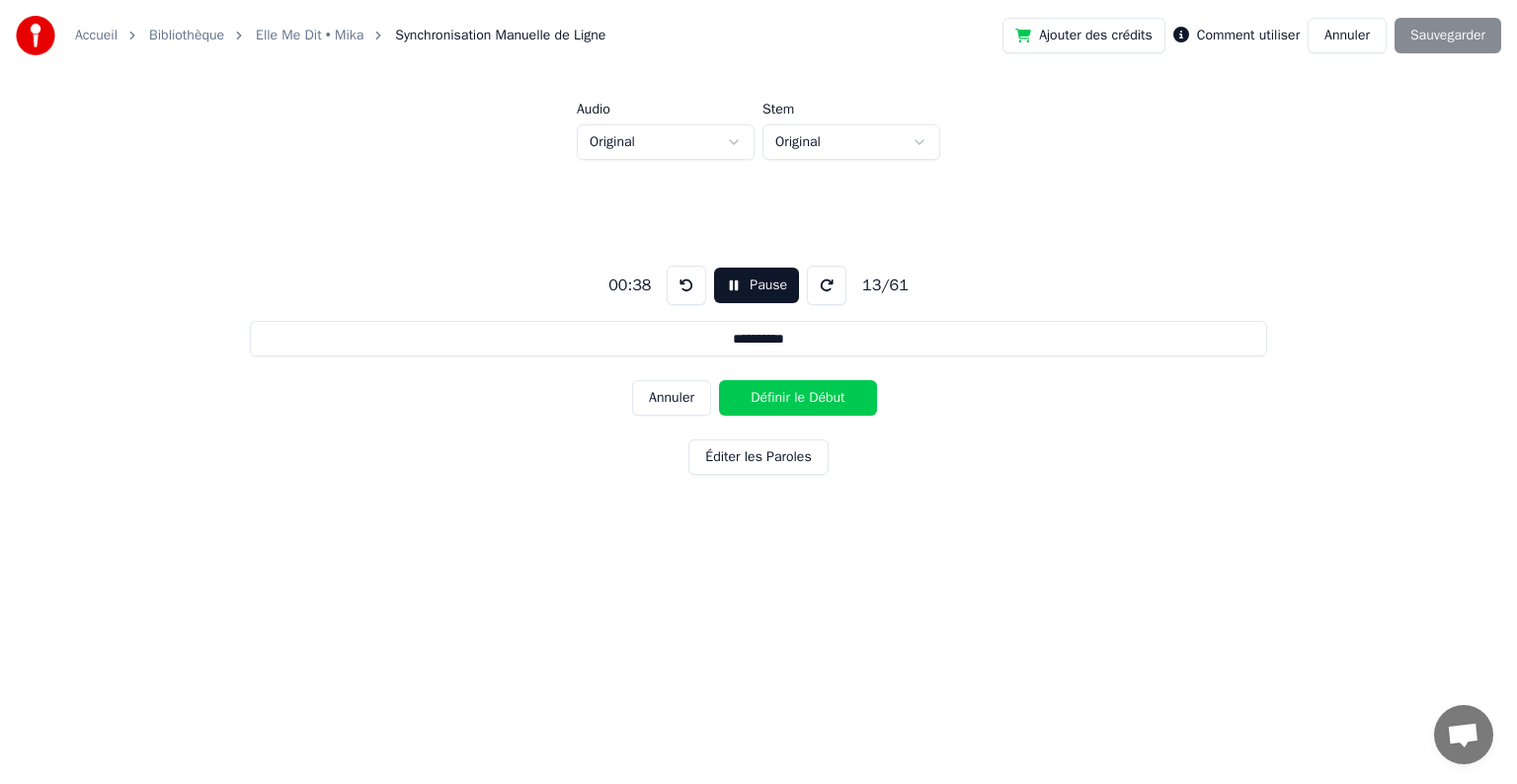 click on "Définir le Début" at bounding box center [798, 398] 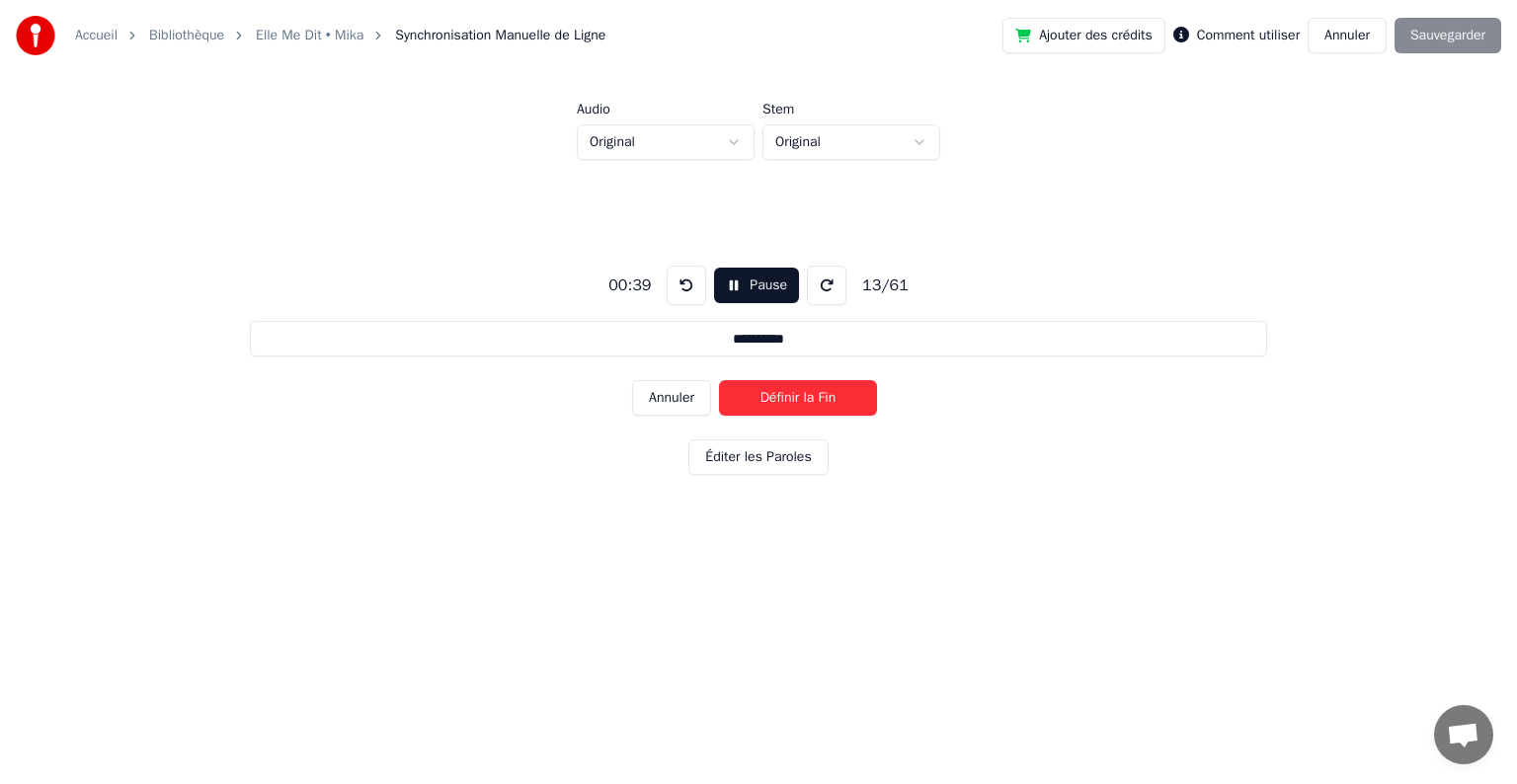 click on "Définir la Fin" at bounding box center [798, 398] 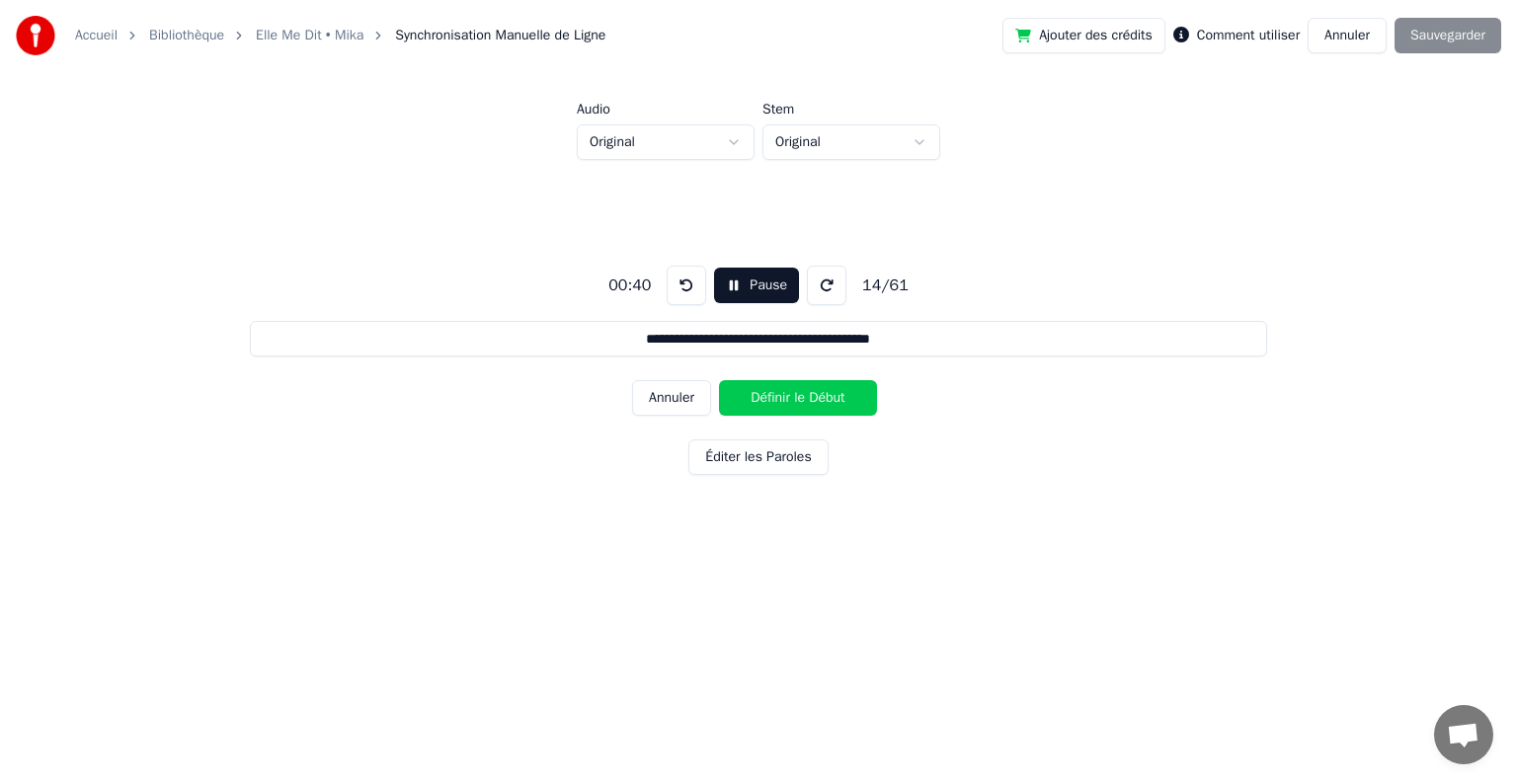 click on "Définir le Début" at bounding box center [798, 398] 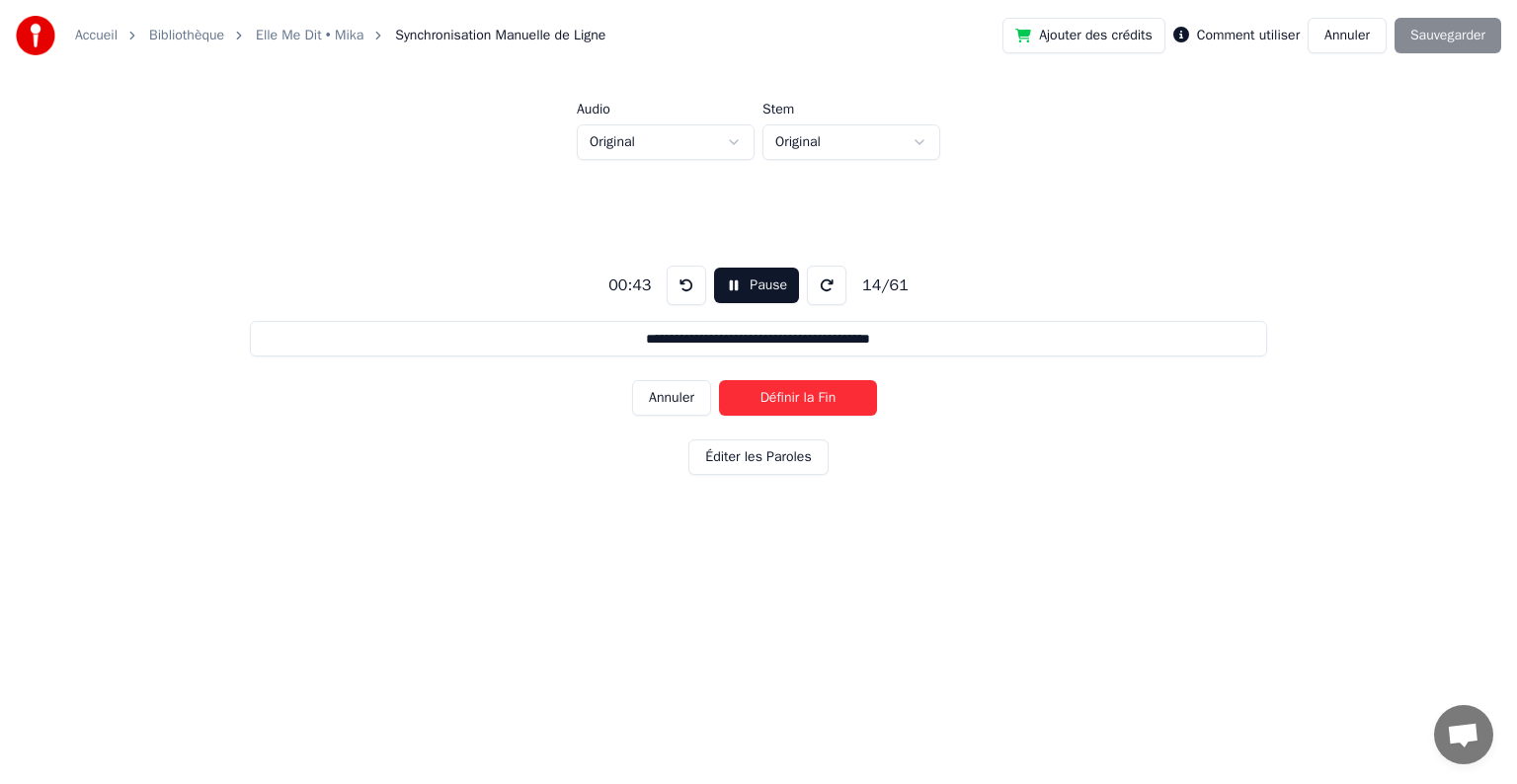 click on "Définir la Fin" at bounding box center (798, 398) 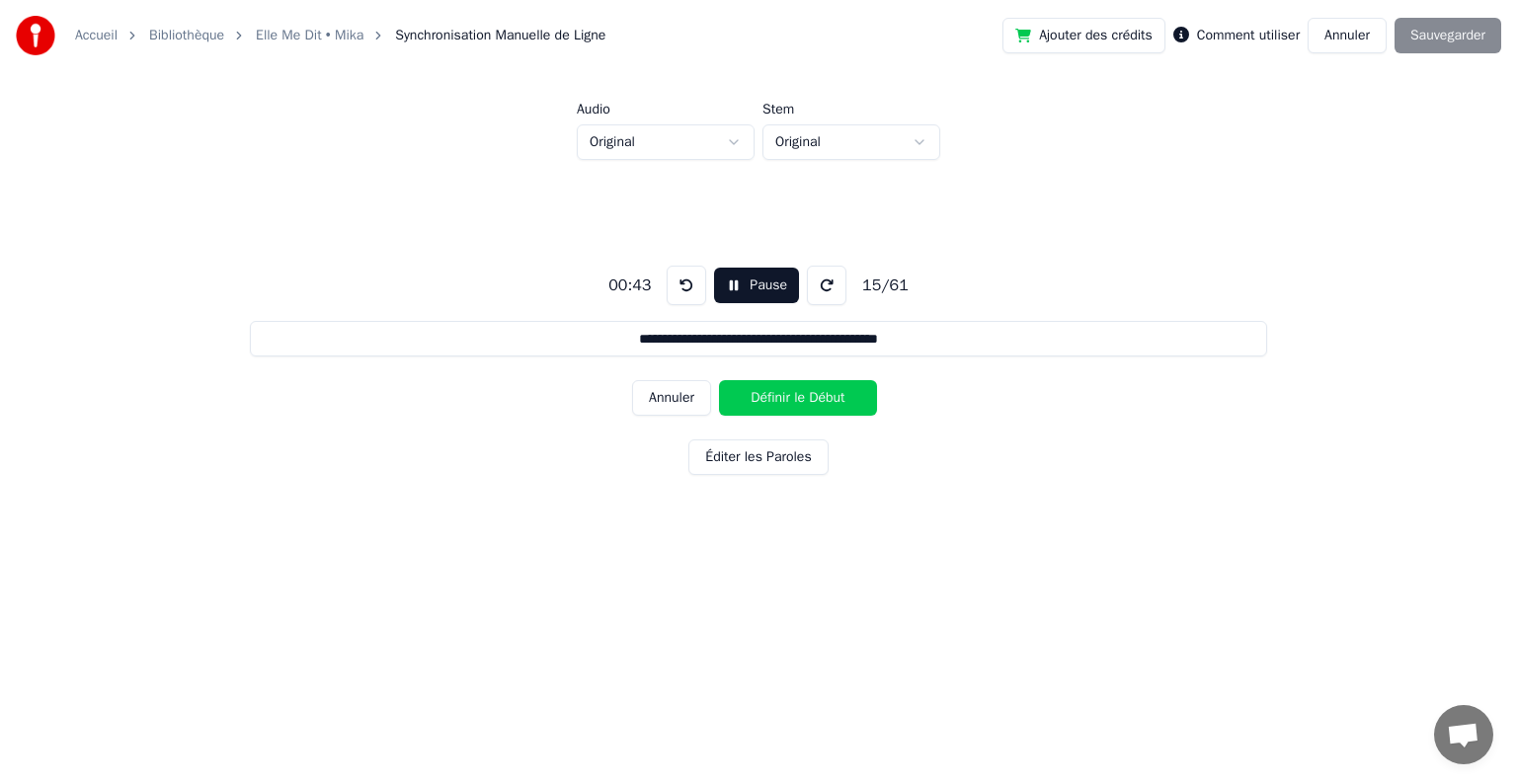 click on "Définir le Début" at bounding box center (798, 398) 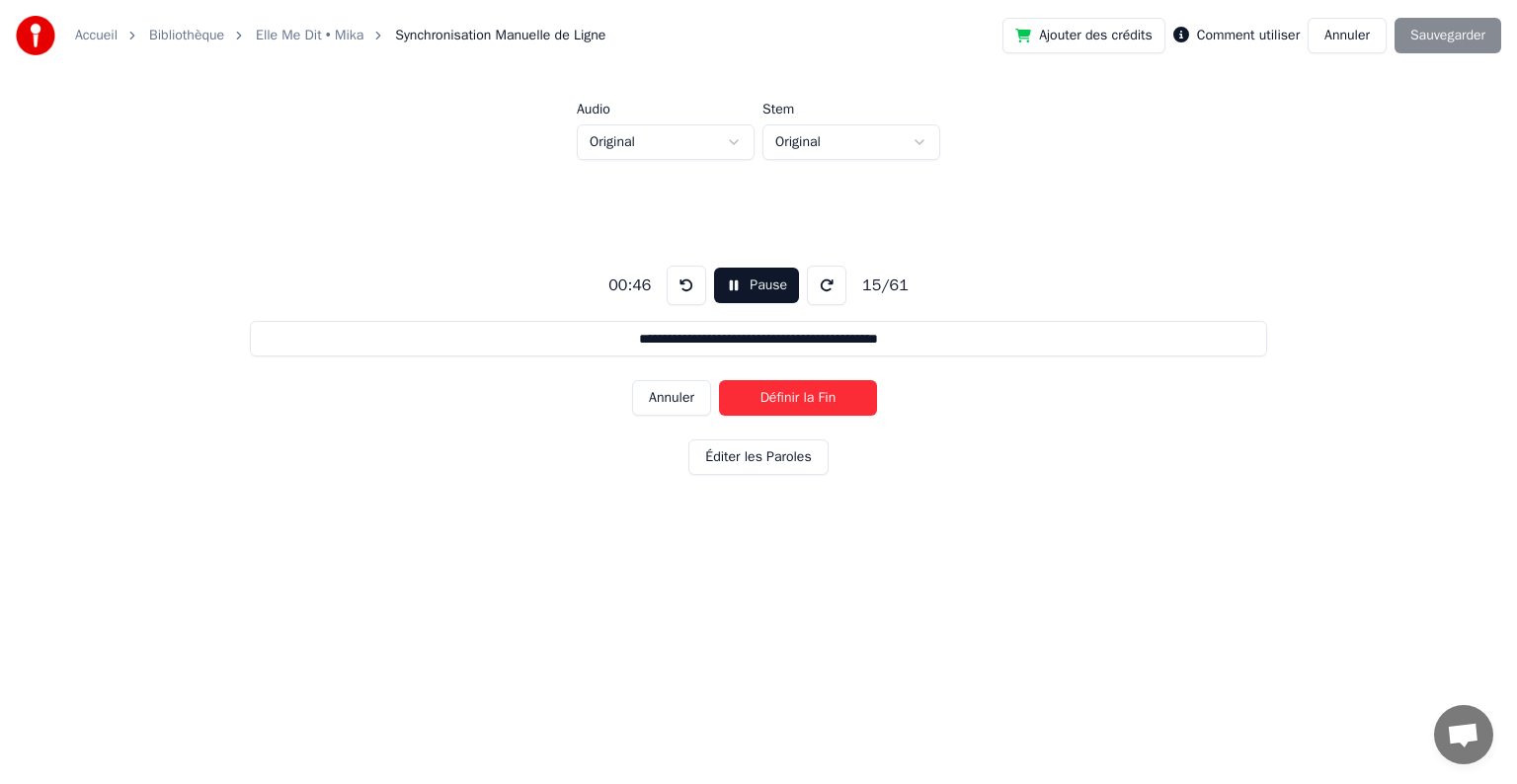 click on "Définir la Fin" at bounding box center [798, 398] 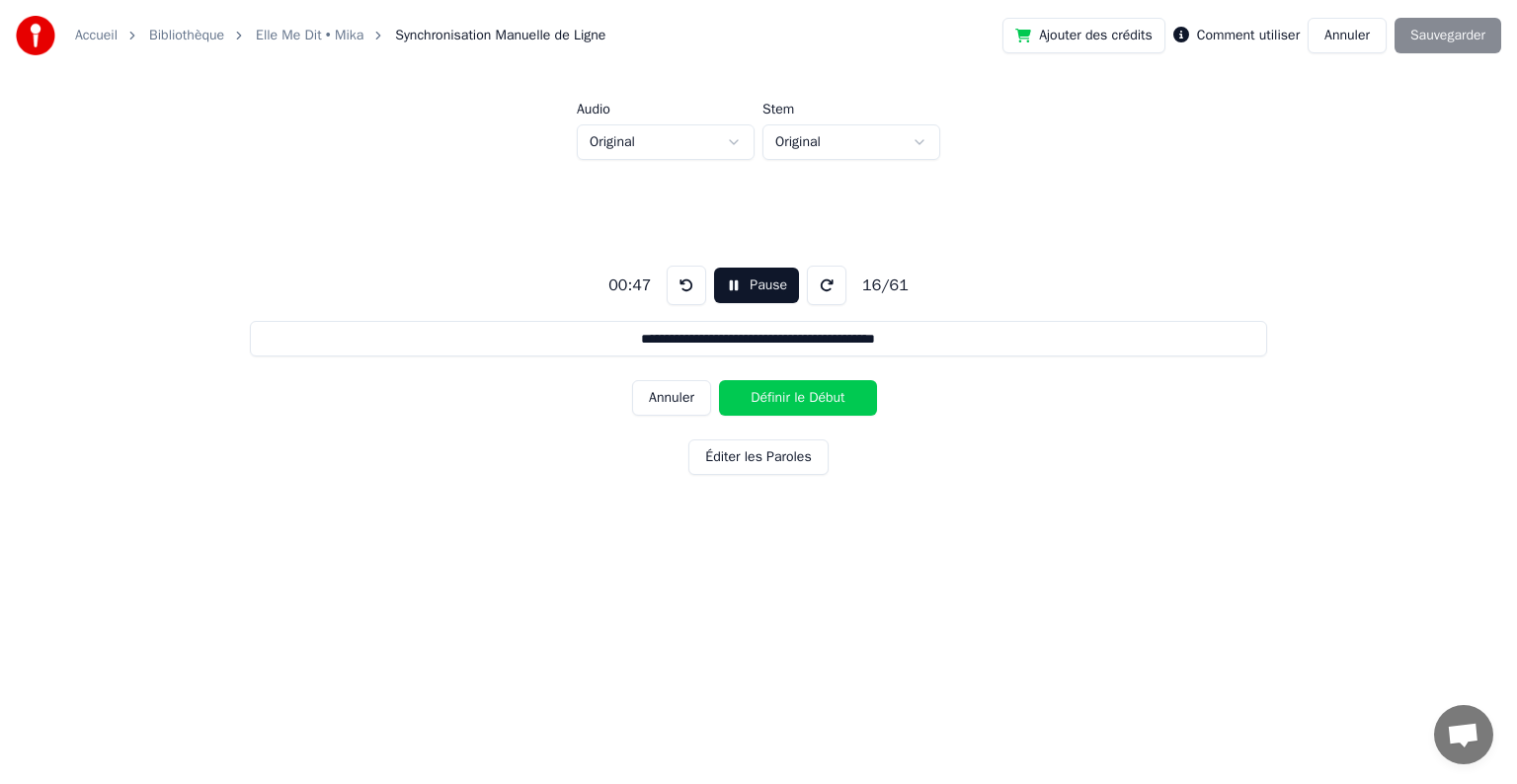 click on "Définir le Début" at bounding box center (798, 398) 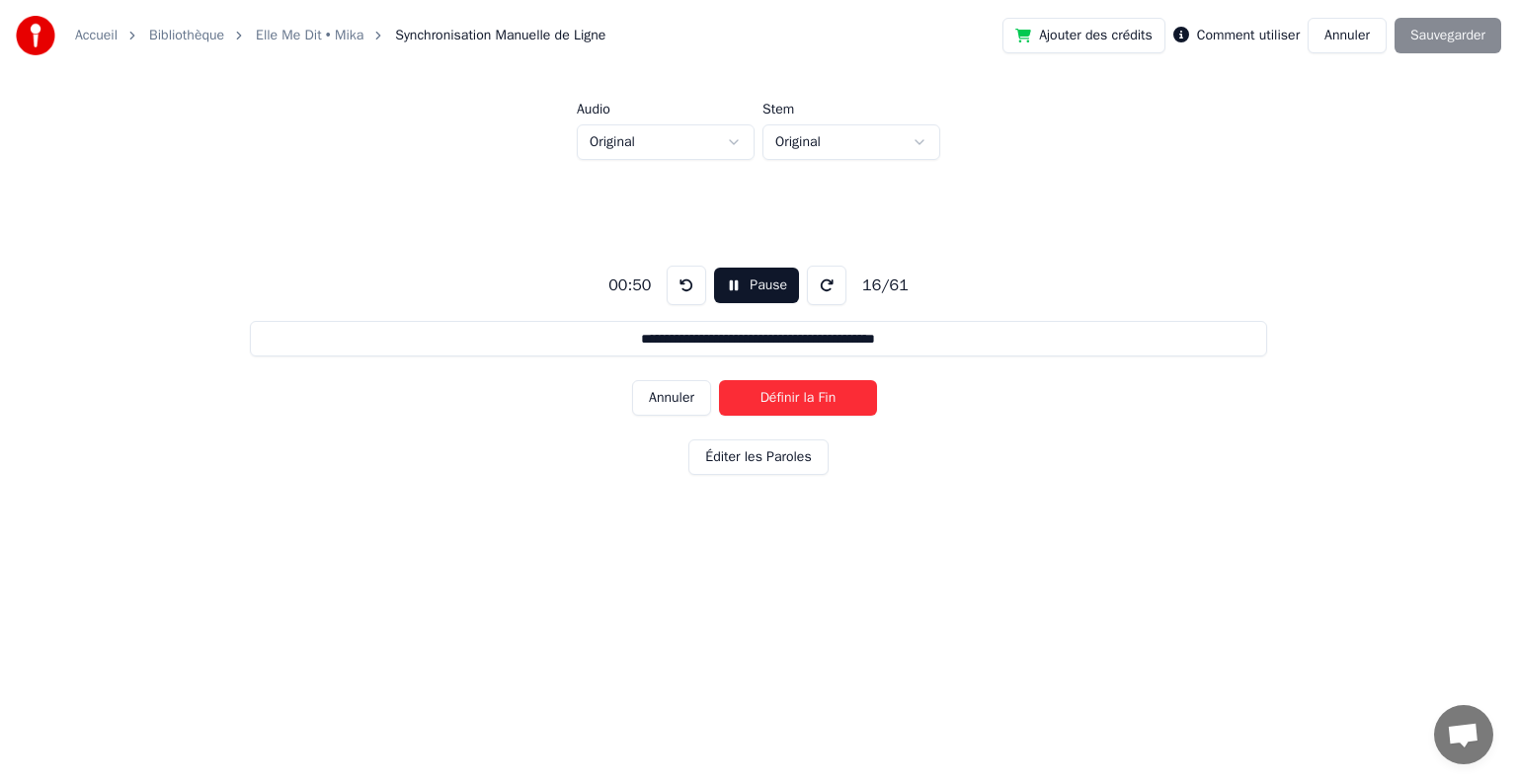 click on "Définir la Fin" at bounding box center [798, 398] 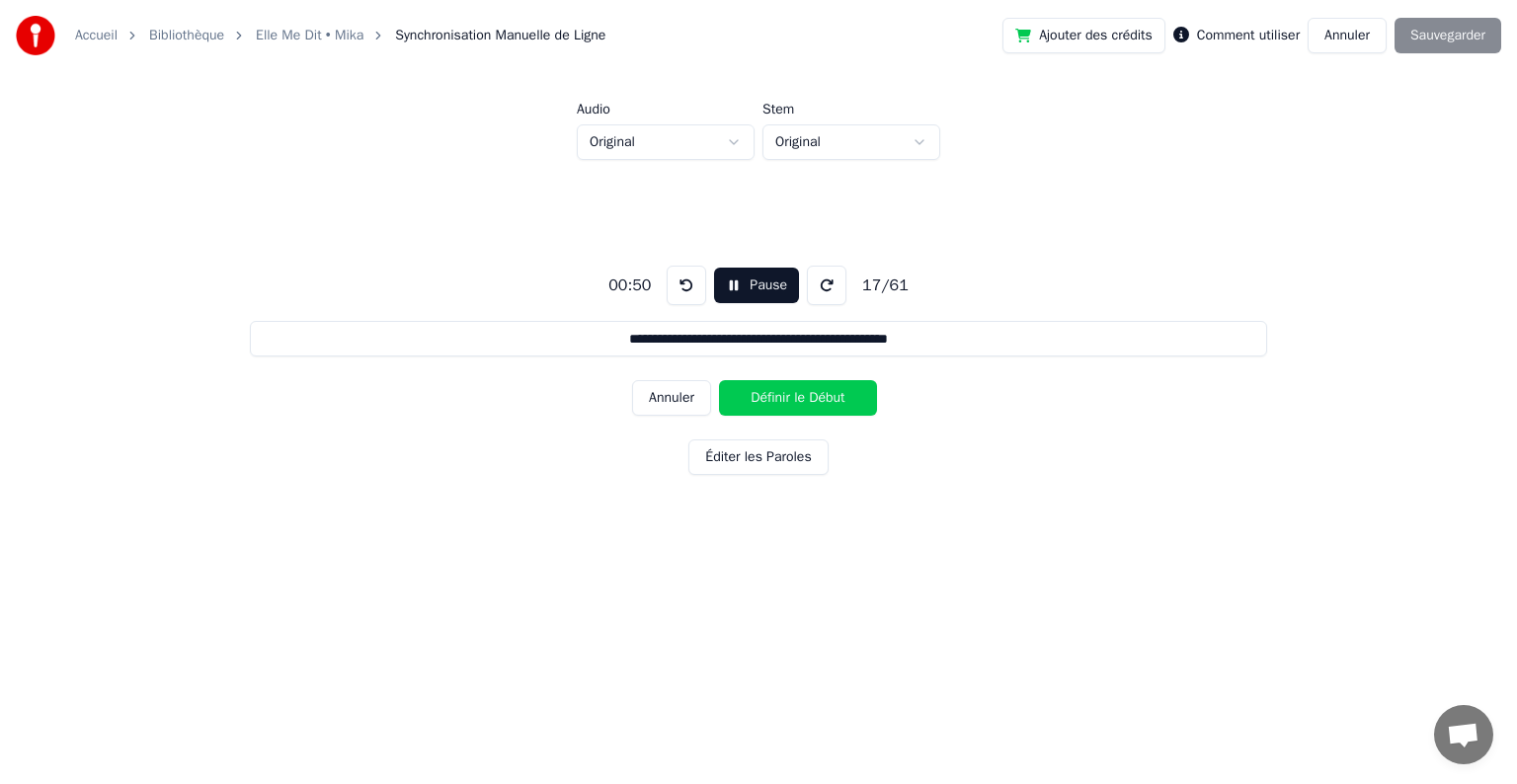click on "Définir le Début" at bounding box center [798, 398] 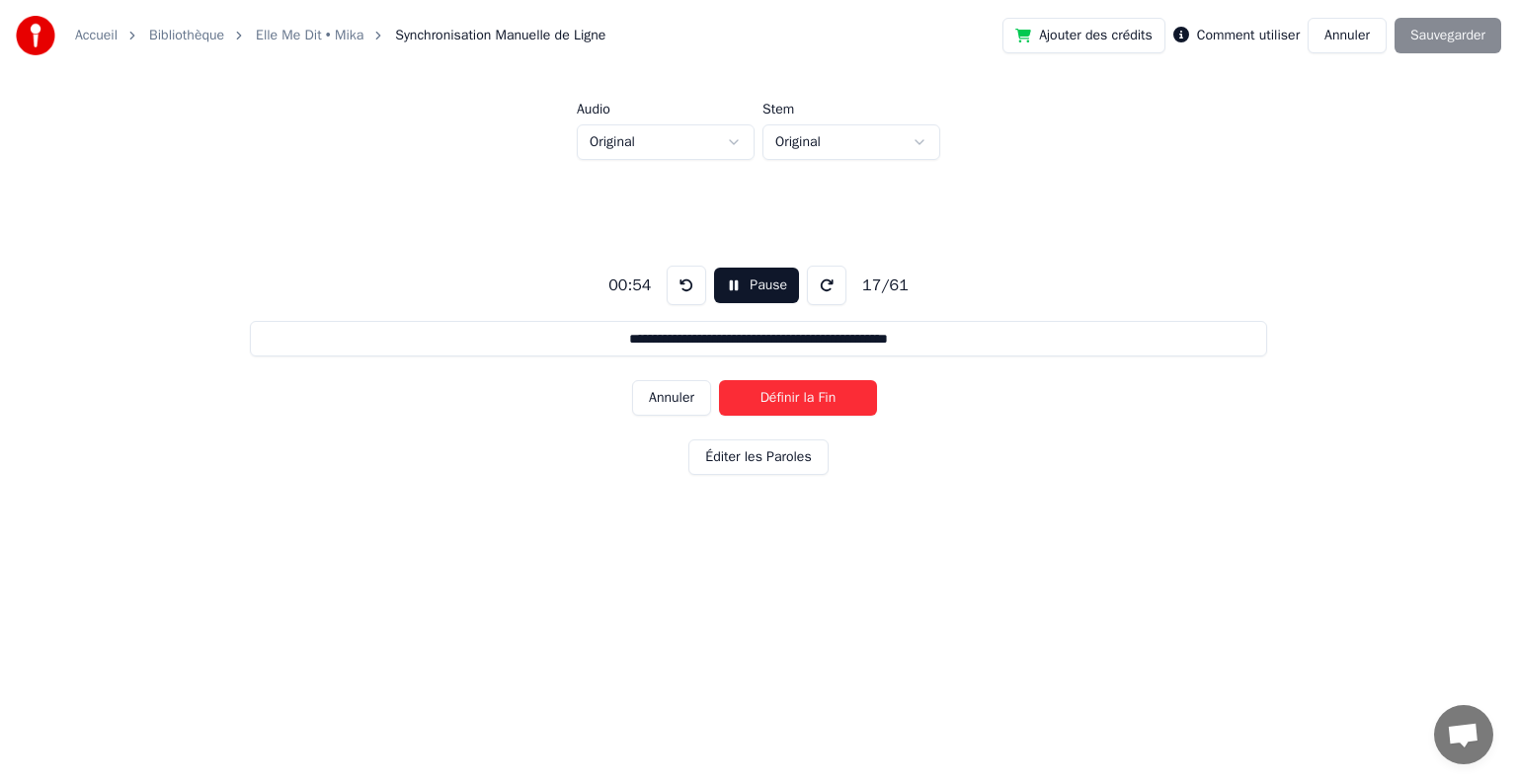 click on "Définir la Fin" at bounding box center (798, 398) 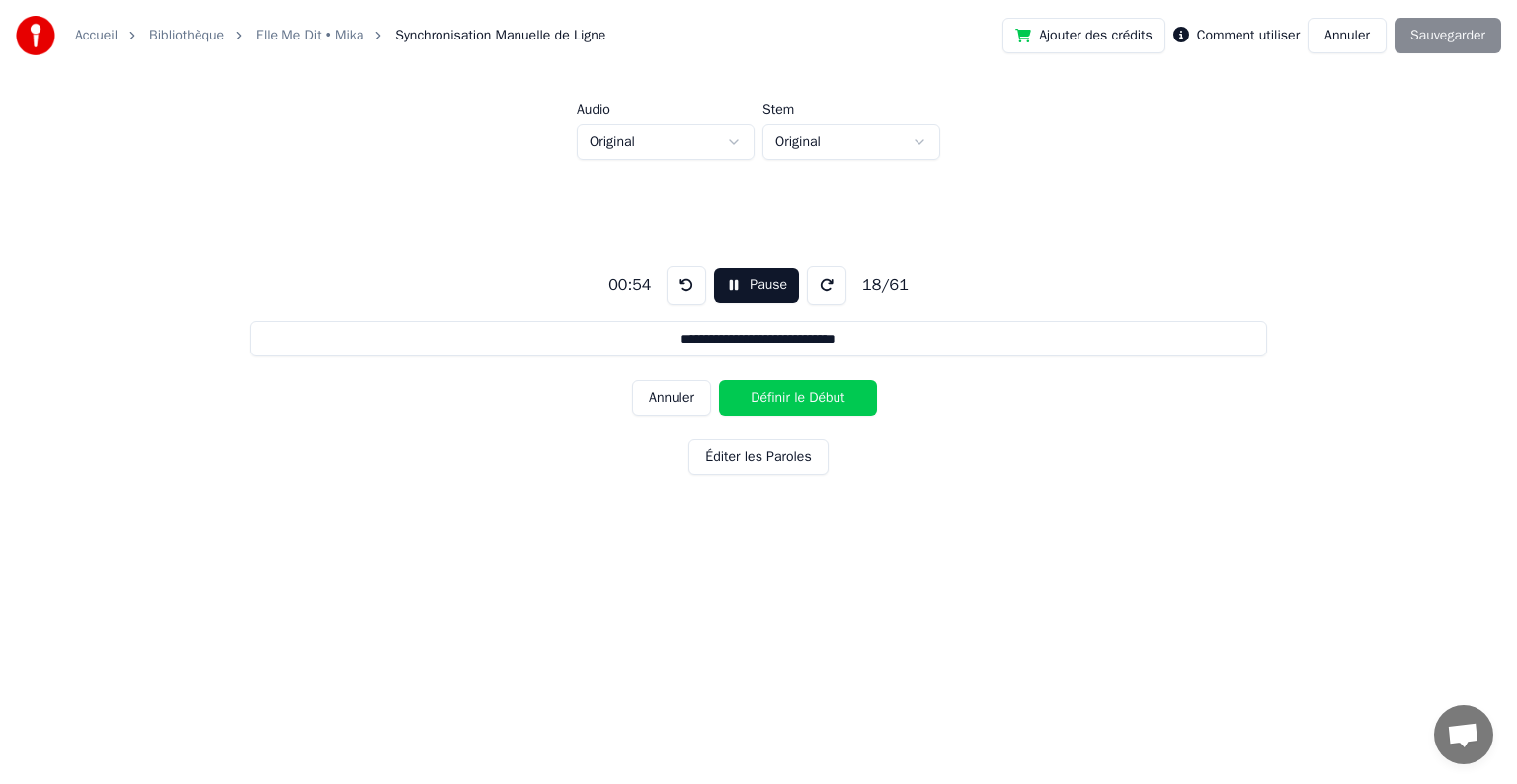 click on "Définir le Début" at bounding box center (798, 398) 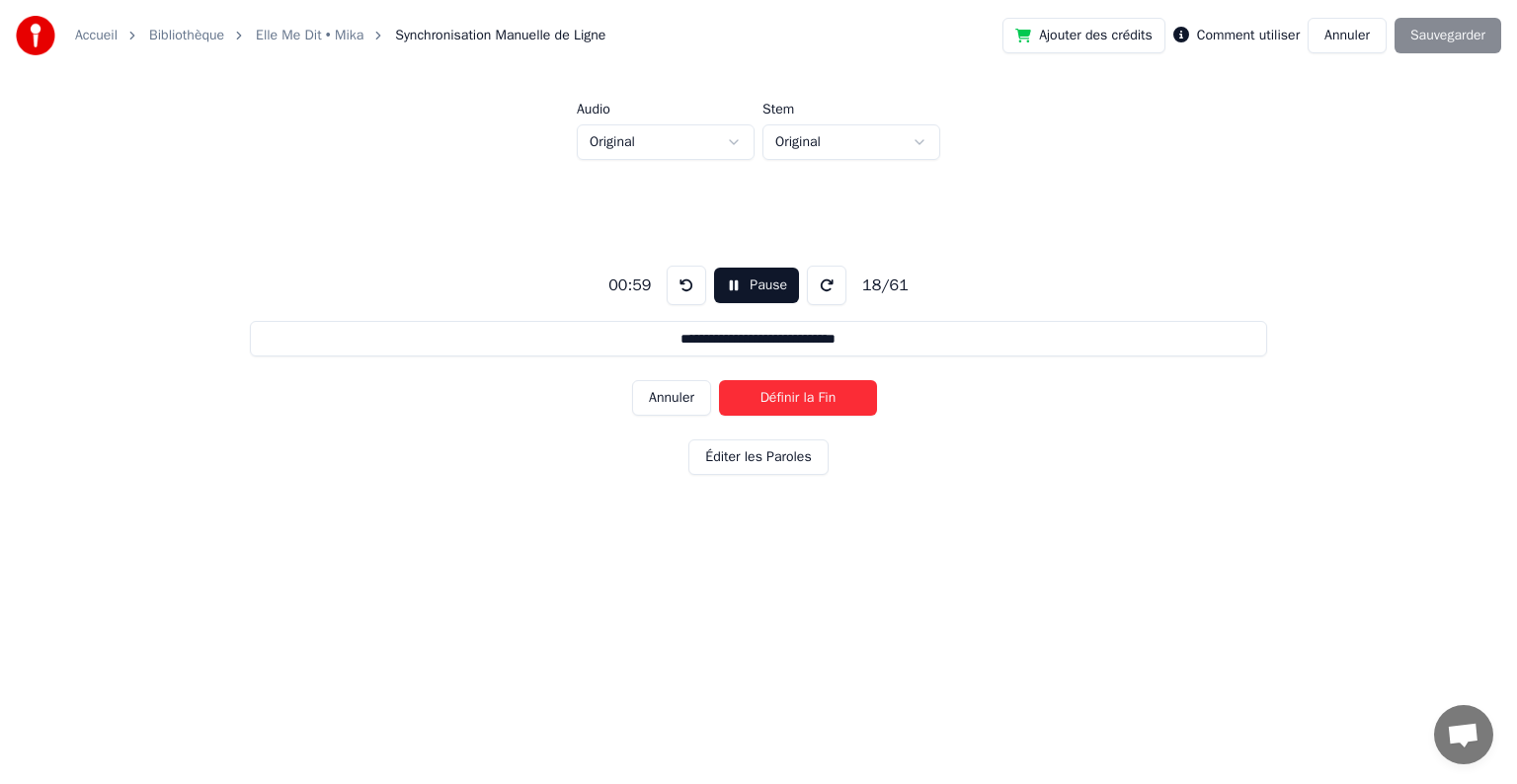 click on "Définir la Fin" at bounding box center [798, 398] 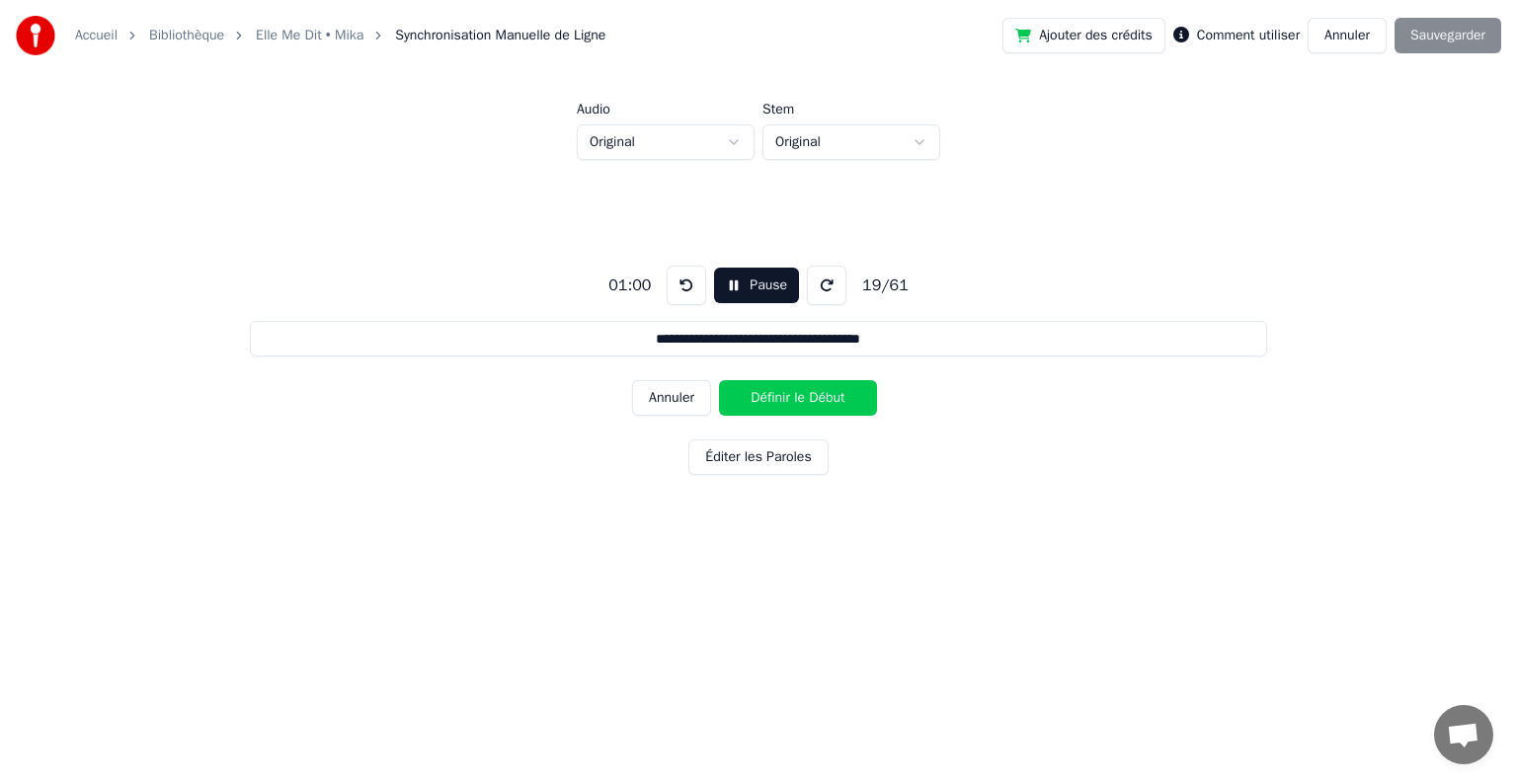 click on "Définir le Début" at bounding box center (798, 398) 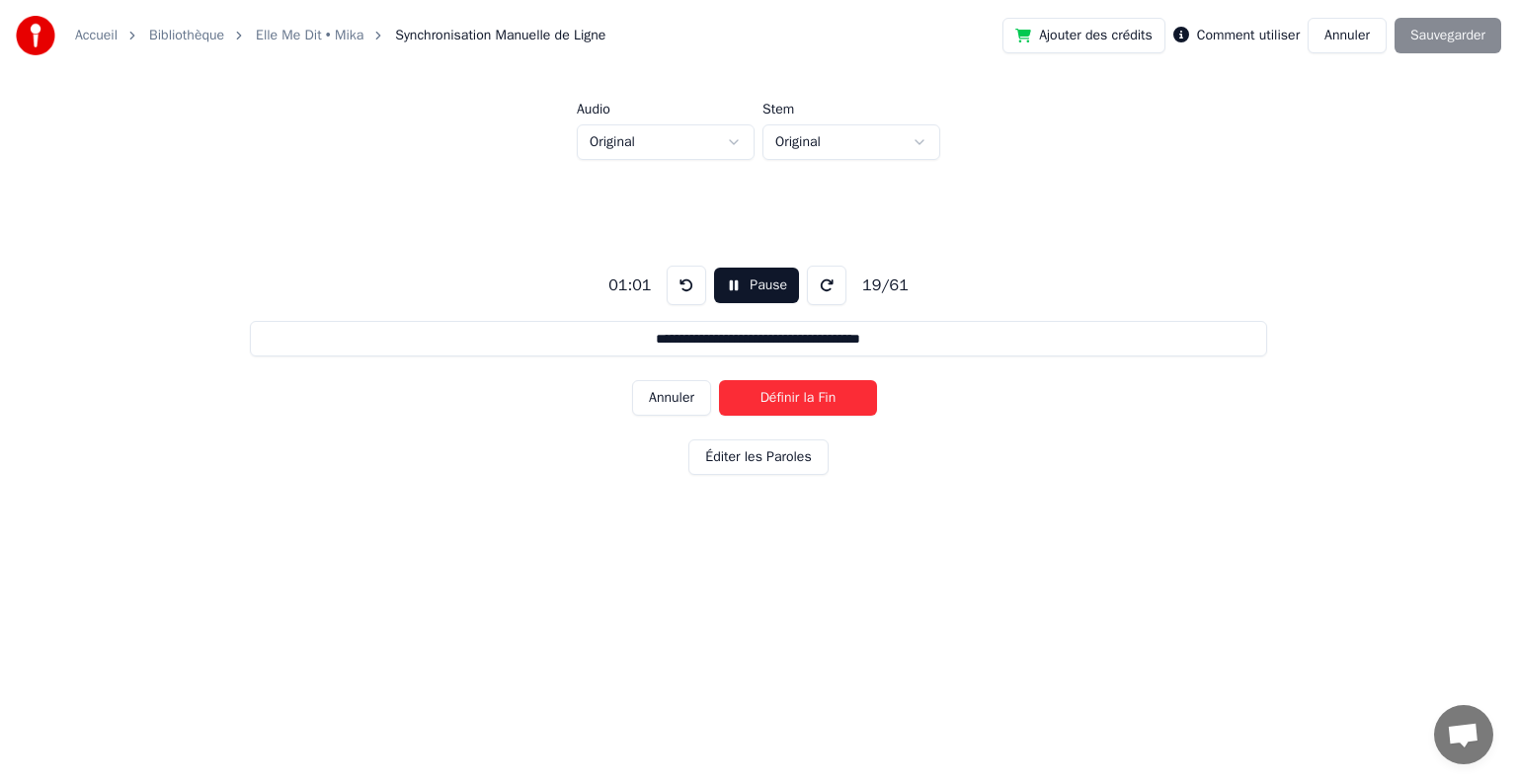 click on "Définir la Fin" at bounding box center (798, 398) 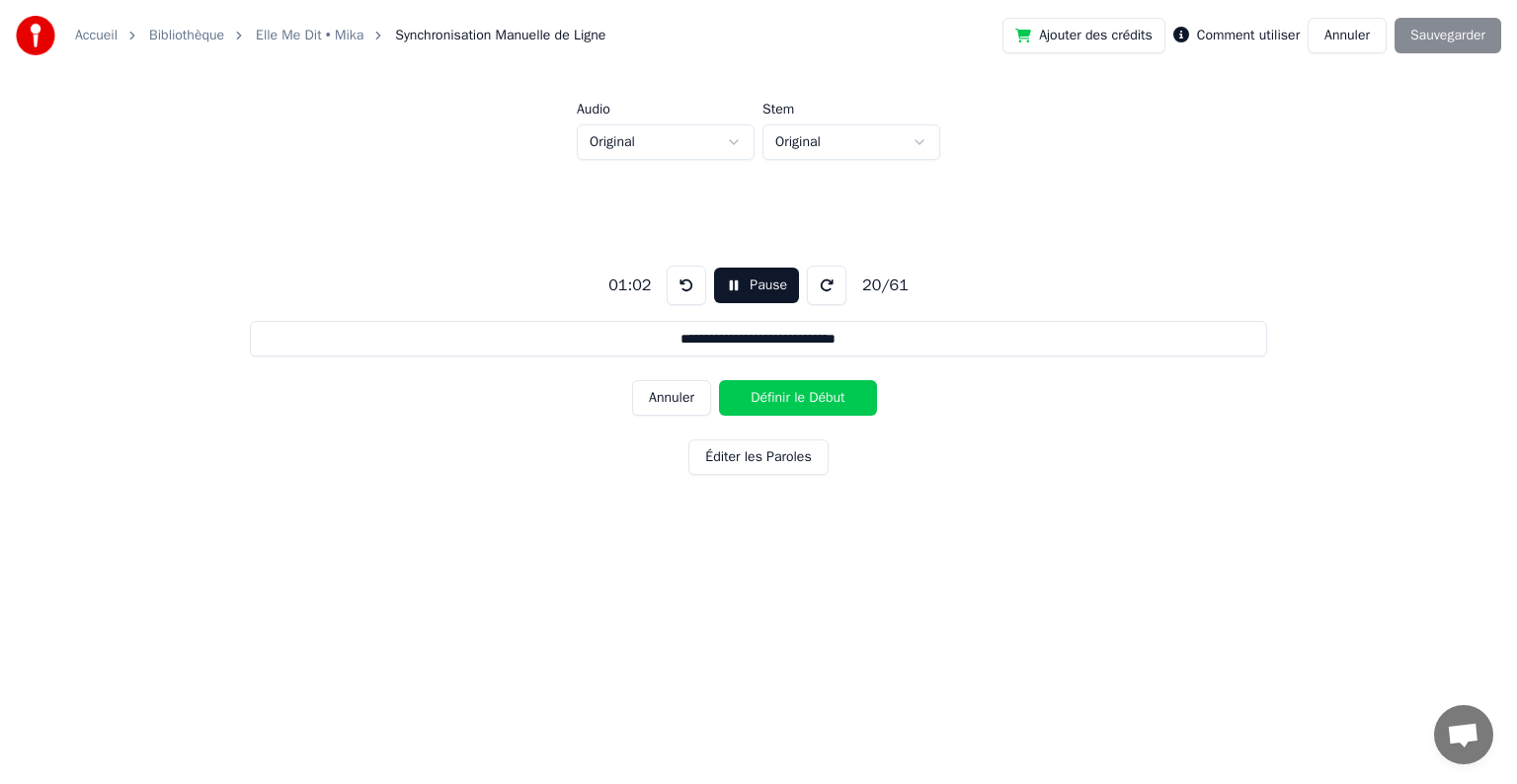 click on "Définir le Début" at bounding box center [798, 398] 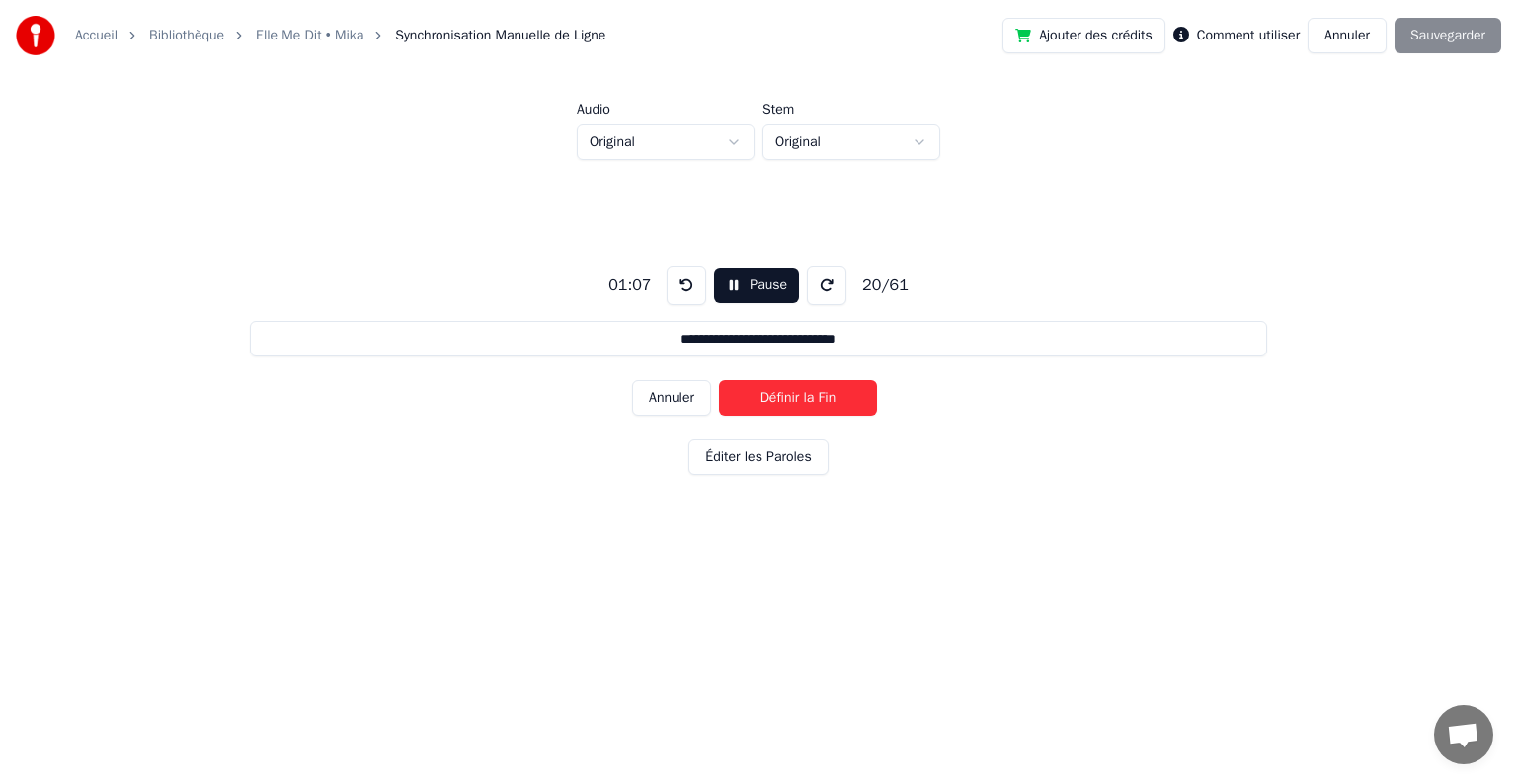 click on "Définir la Fin" at bounding box center (798, 398) 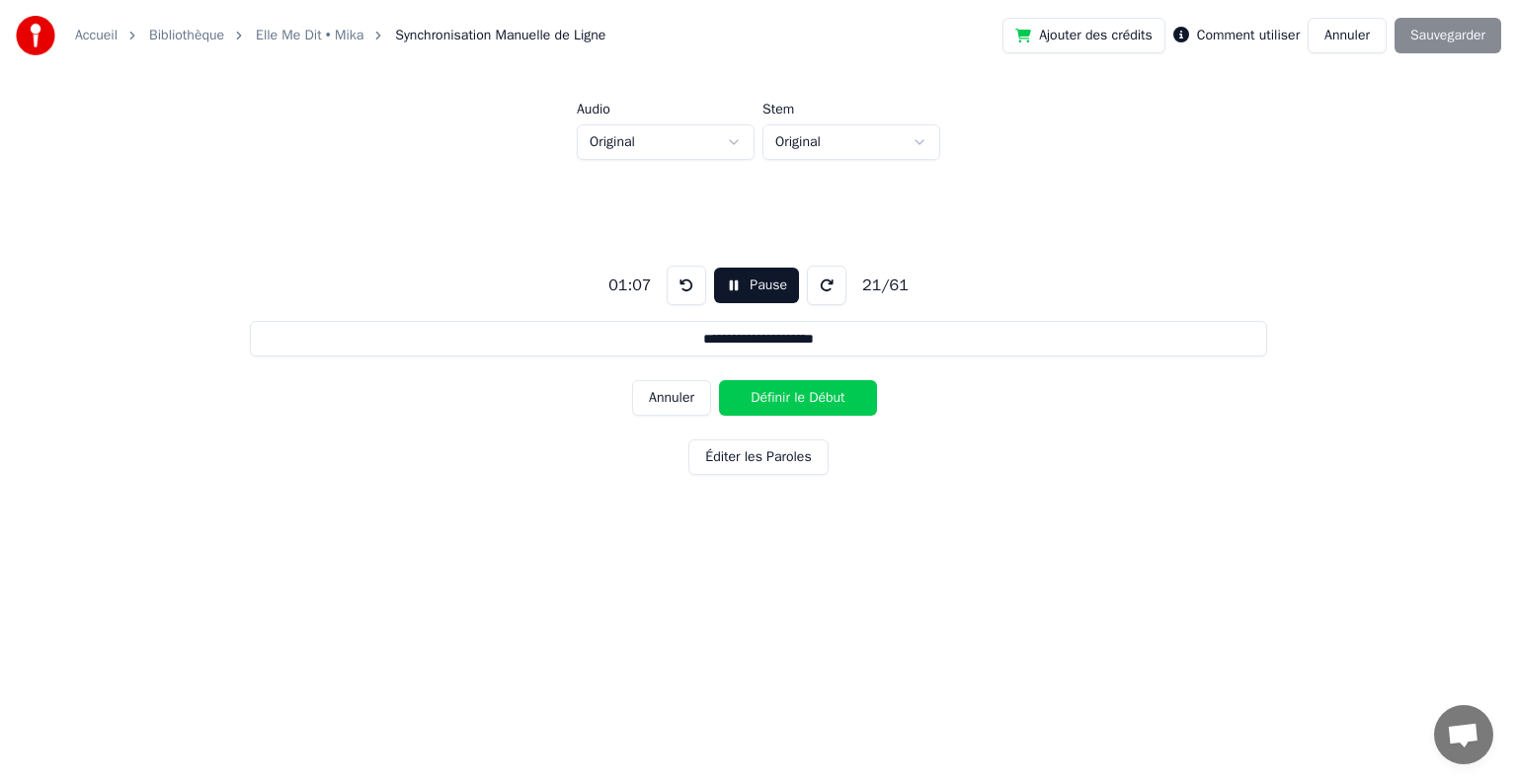 click on "Définir le Début" at bounding box center [798, 398] 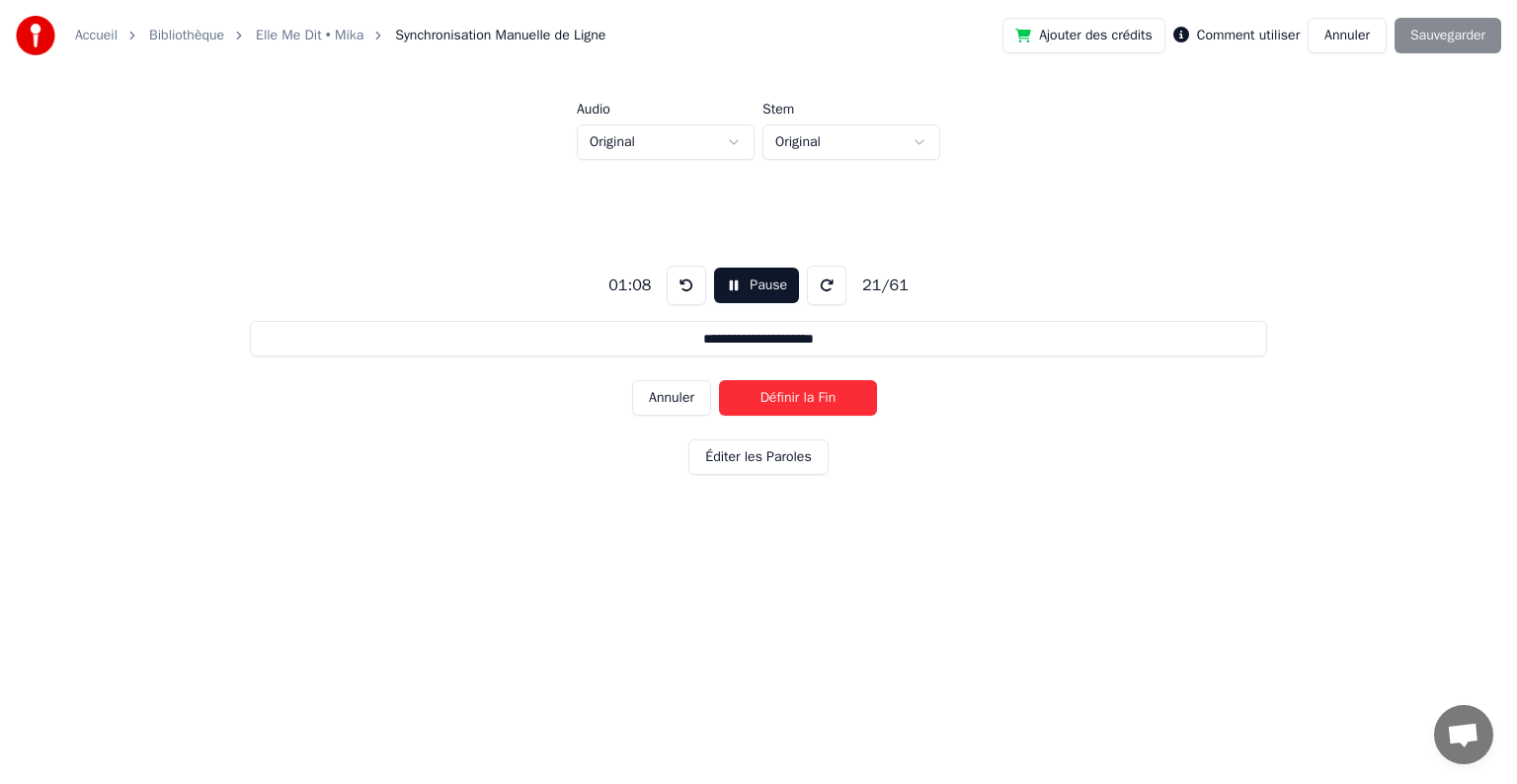 click on "Définir la Fin" at bounding box center [798, 398] 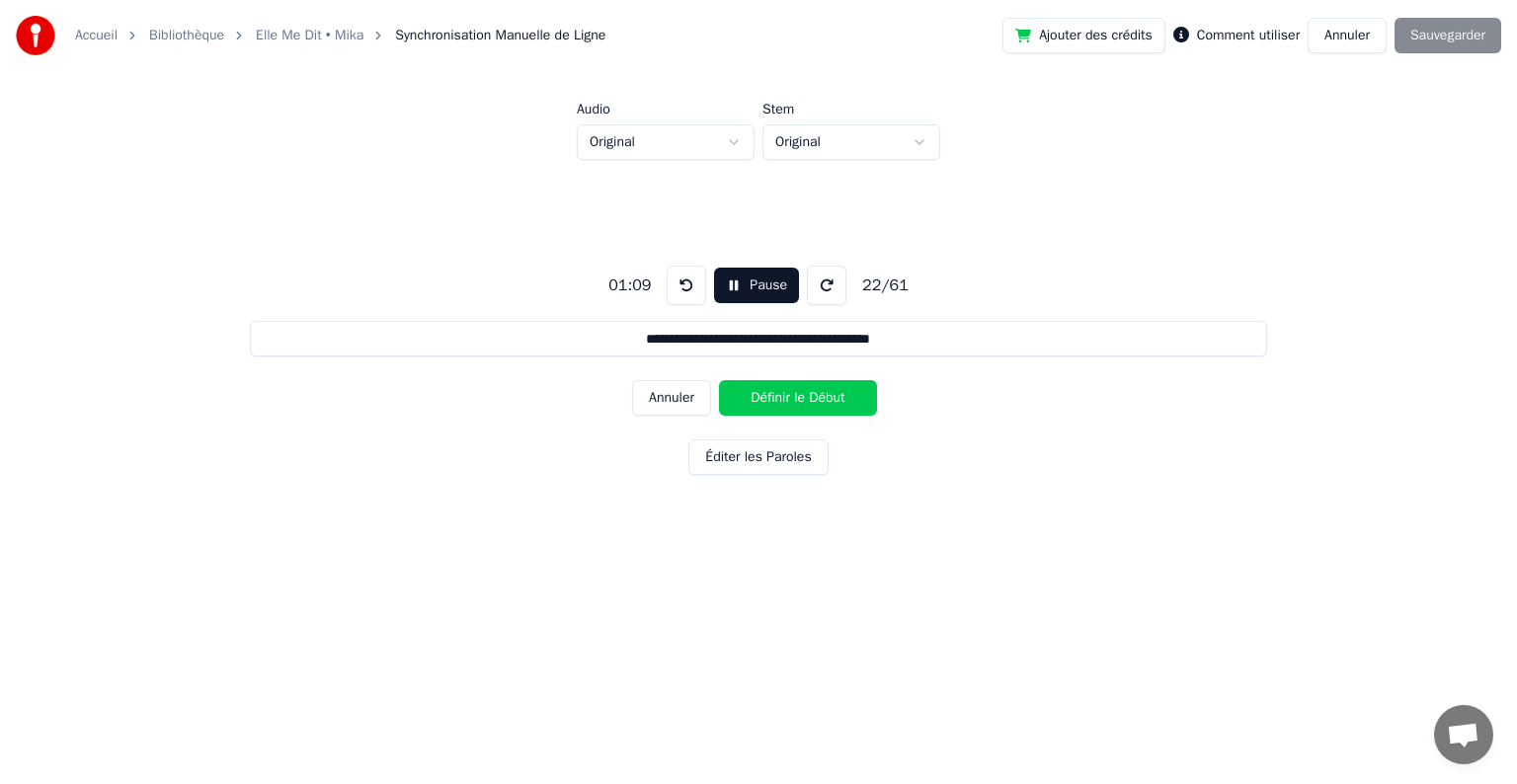 click on "Définir le Début" at bounding box center [798, 398] 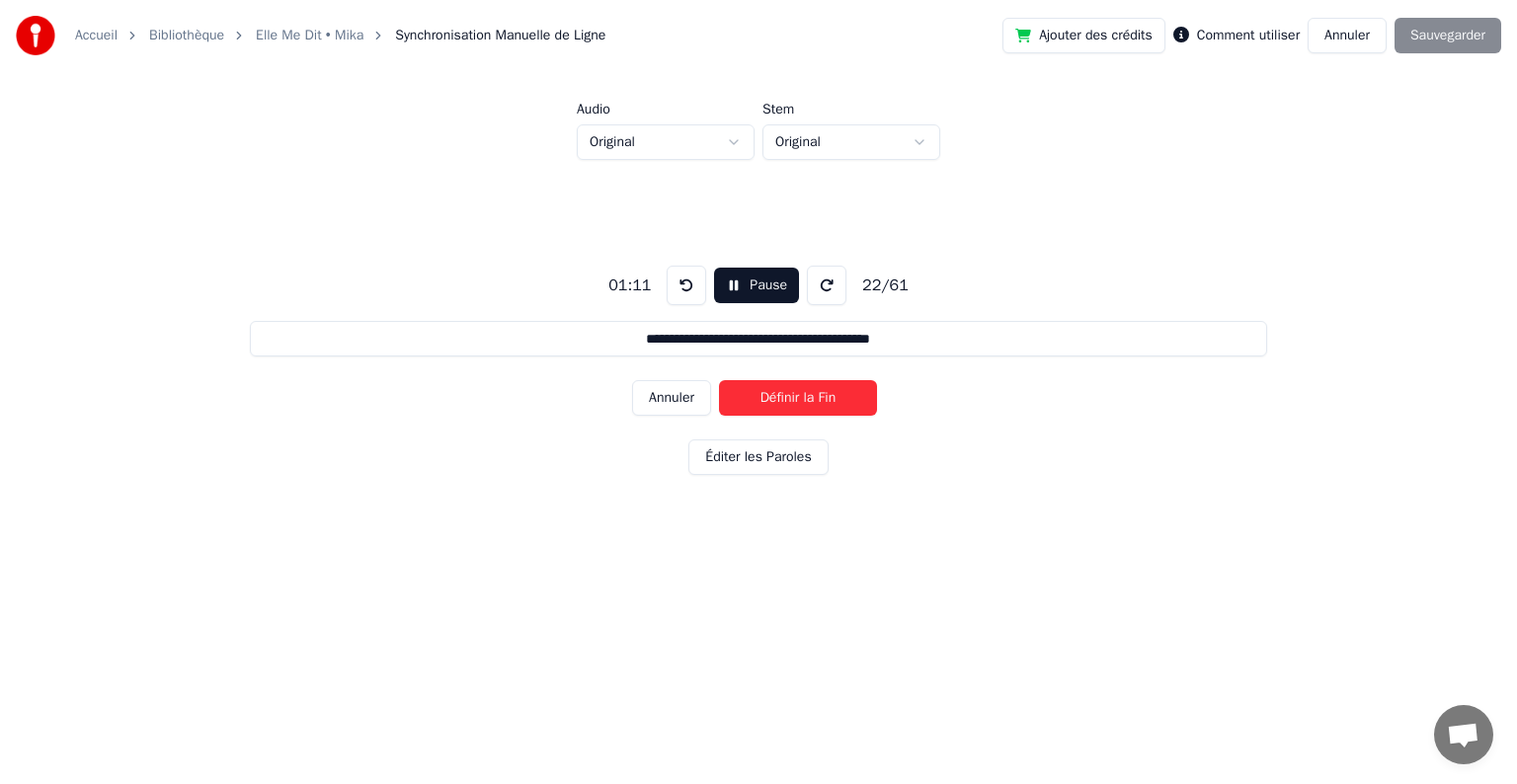 click on "Définir la Fin" at bounding box center (798, 398) 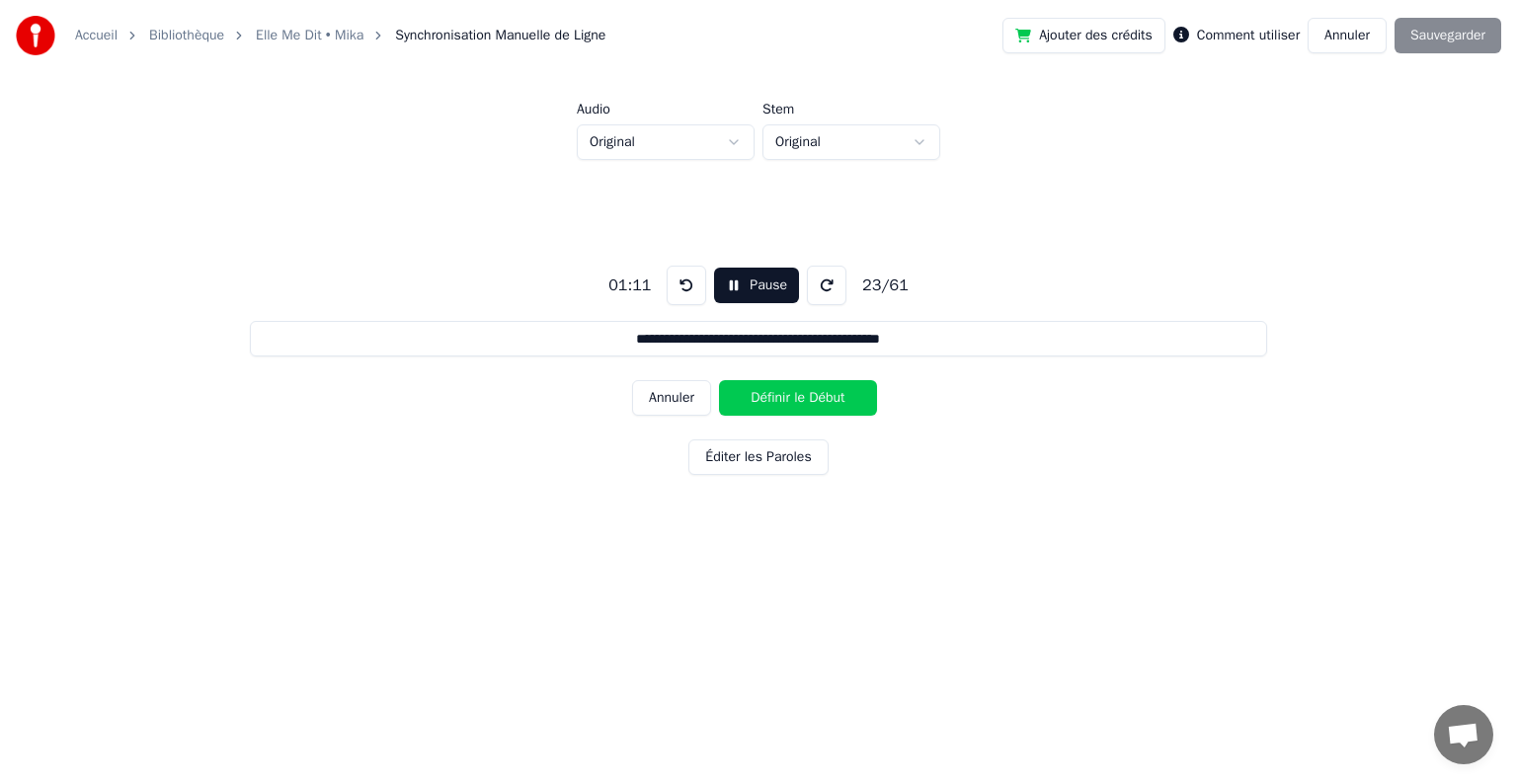click on "Définir le Début" at bounding box center (798, 398) 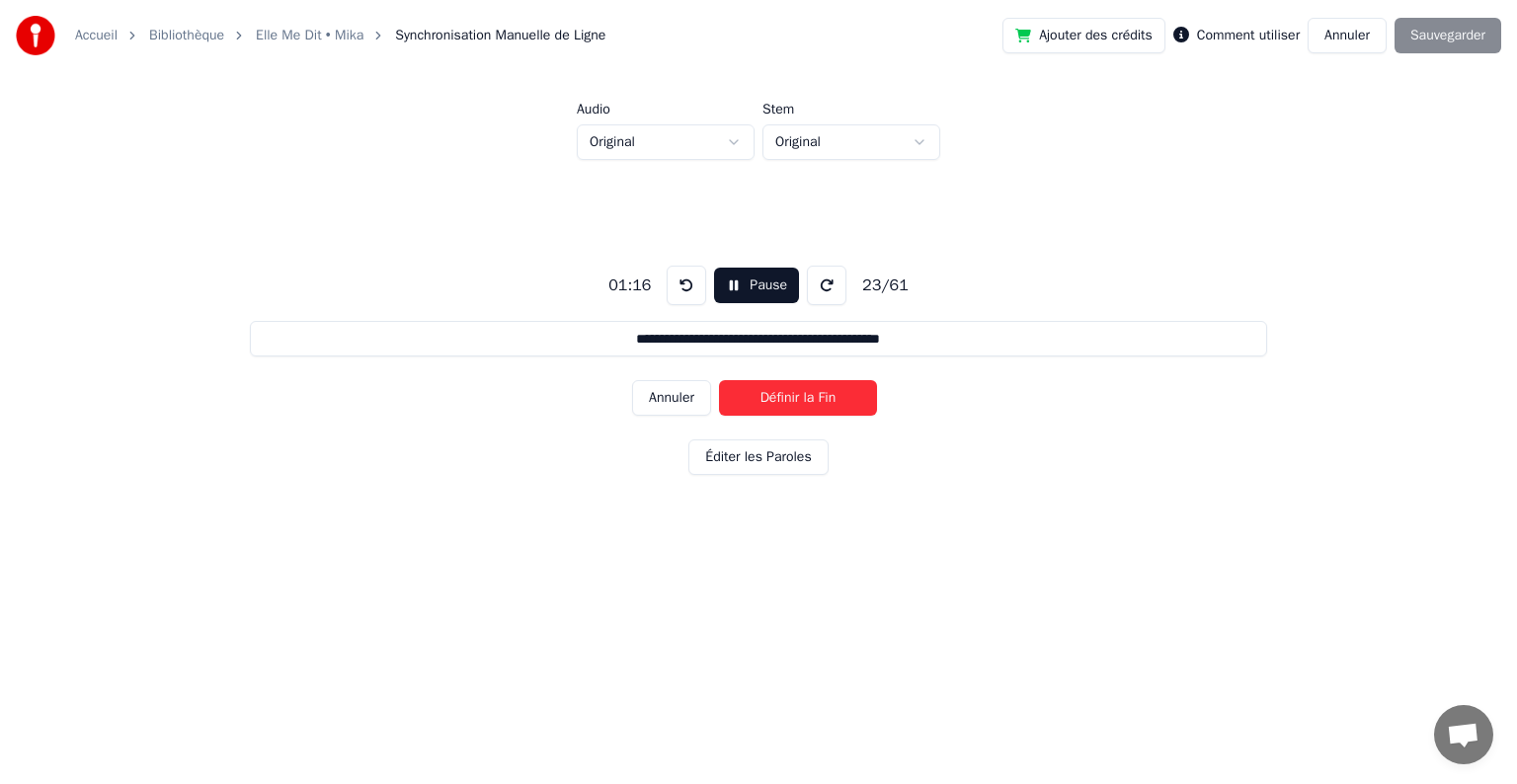 click on "Définir la Fin" at bounding box center (798, 398) 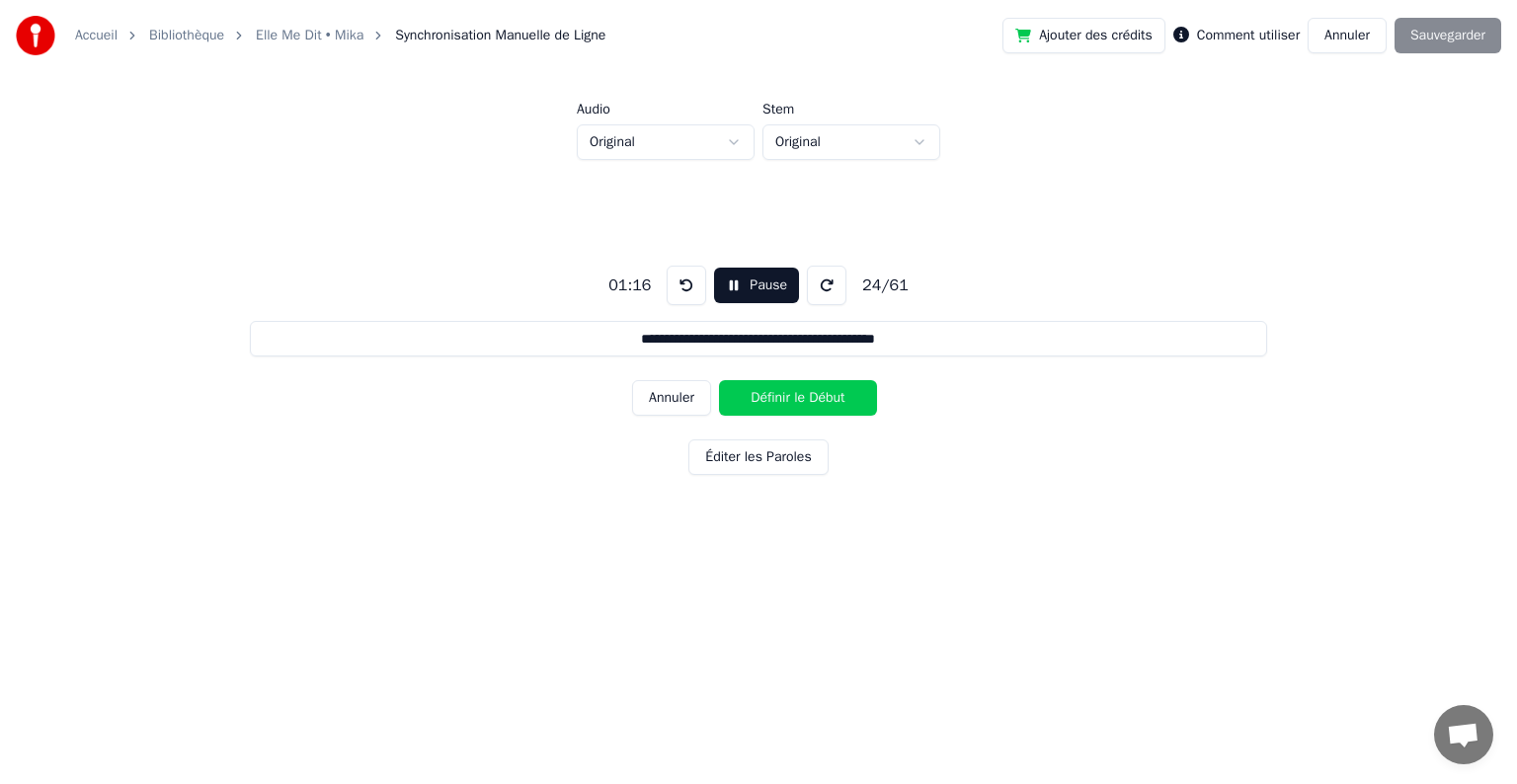 click on "Définir le Début" at bounding box center [798, 398] 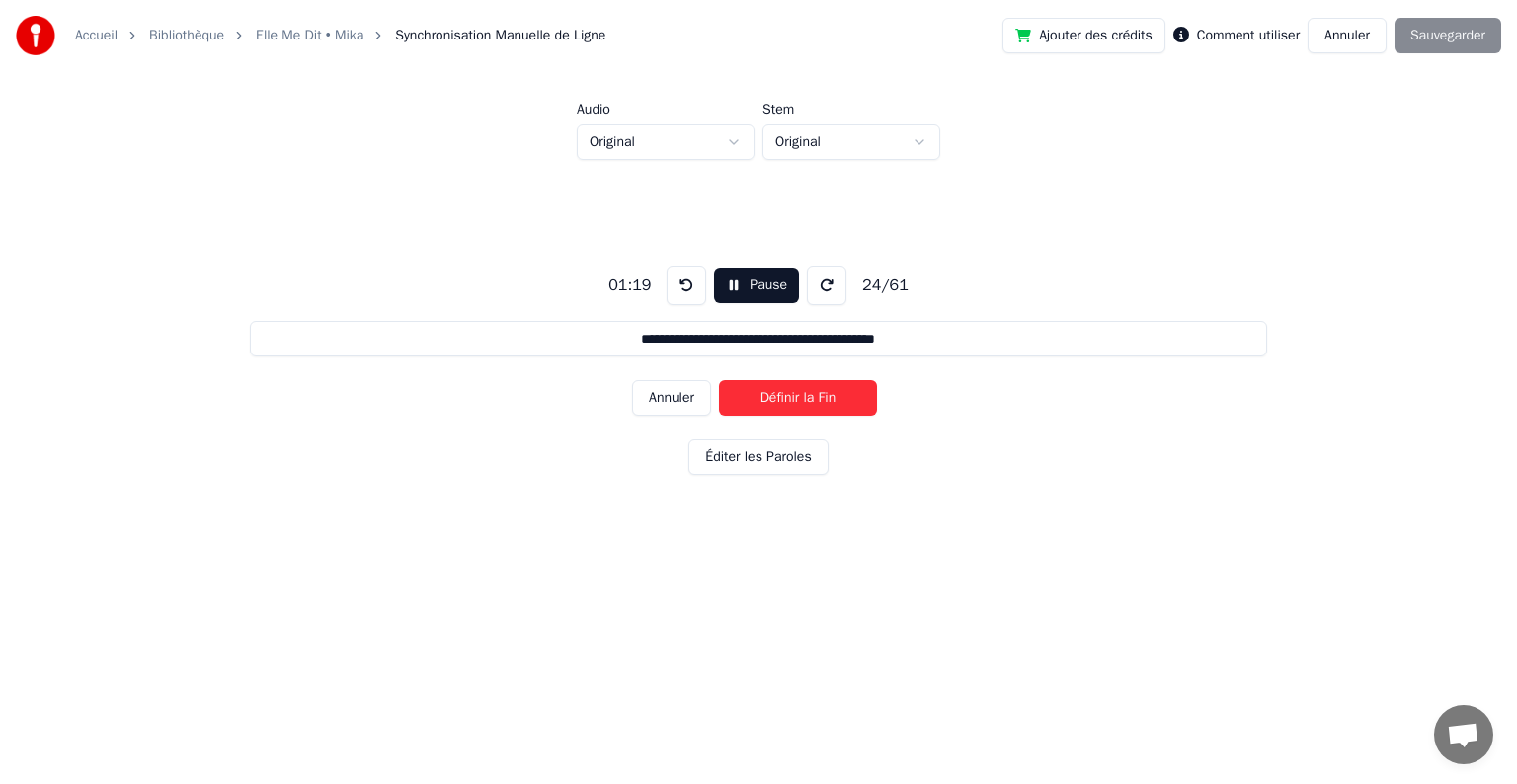 click on "Définir la Fin" at bounding box center (798, 398) 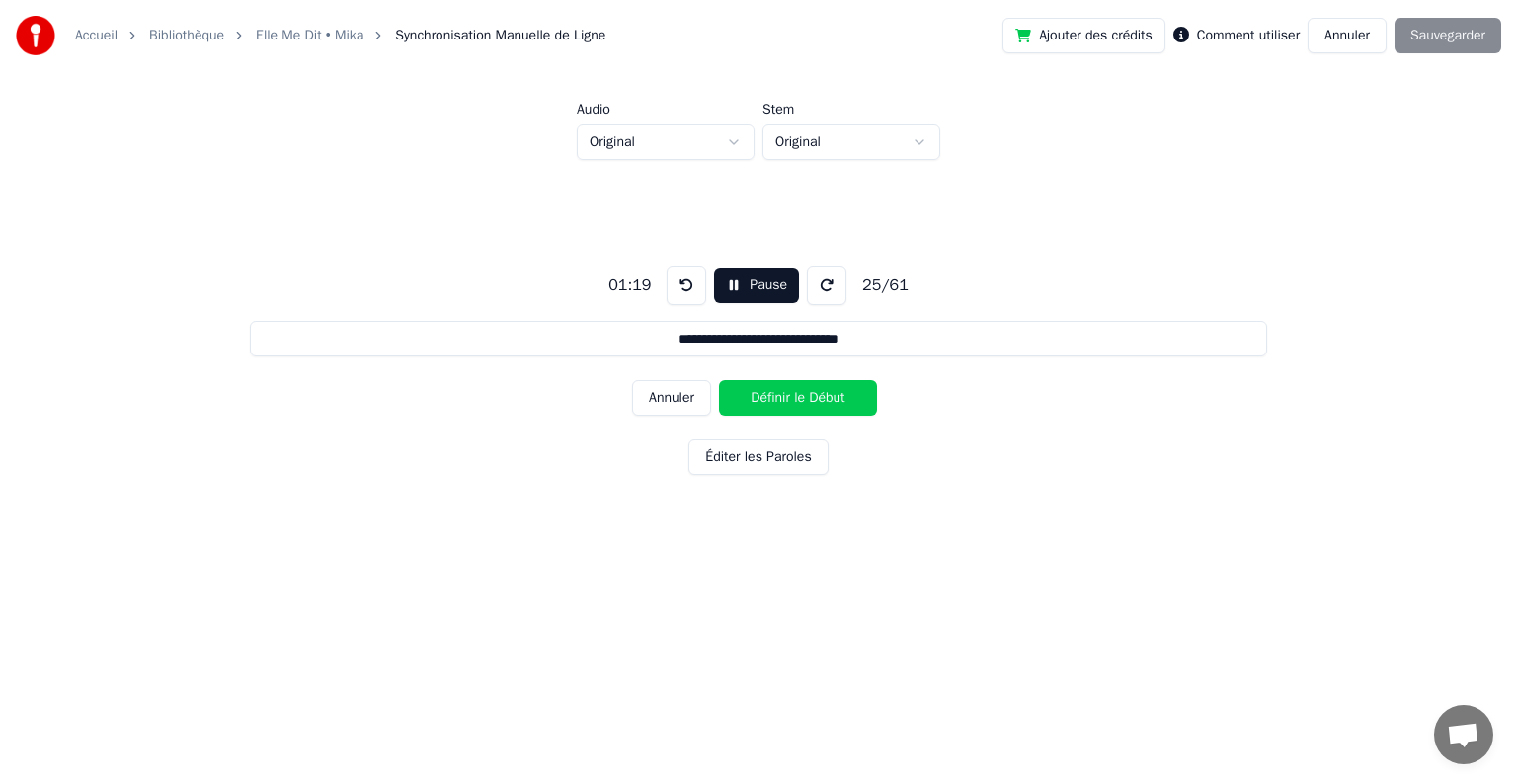 click on "Définir le Début" at bounding box center (798, 398) 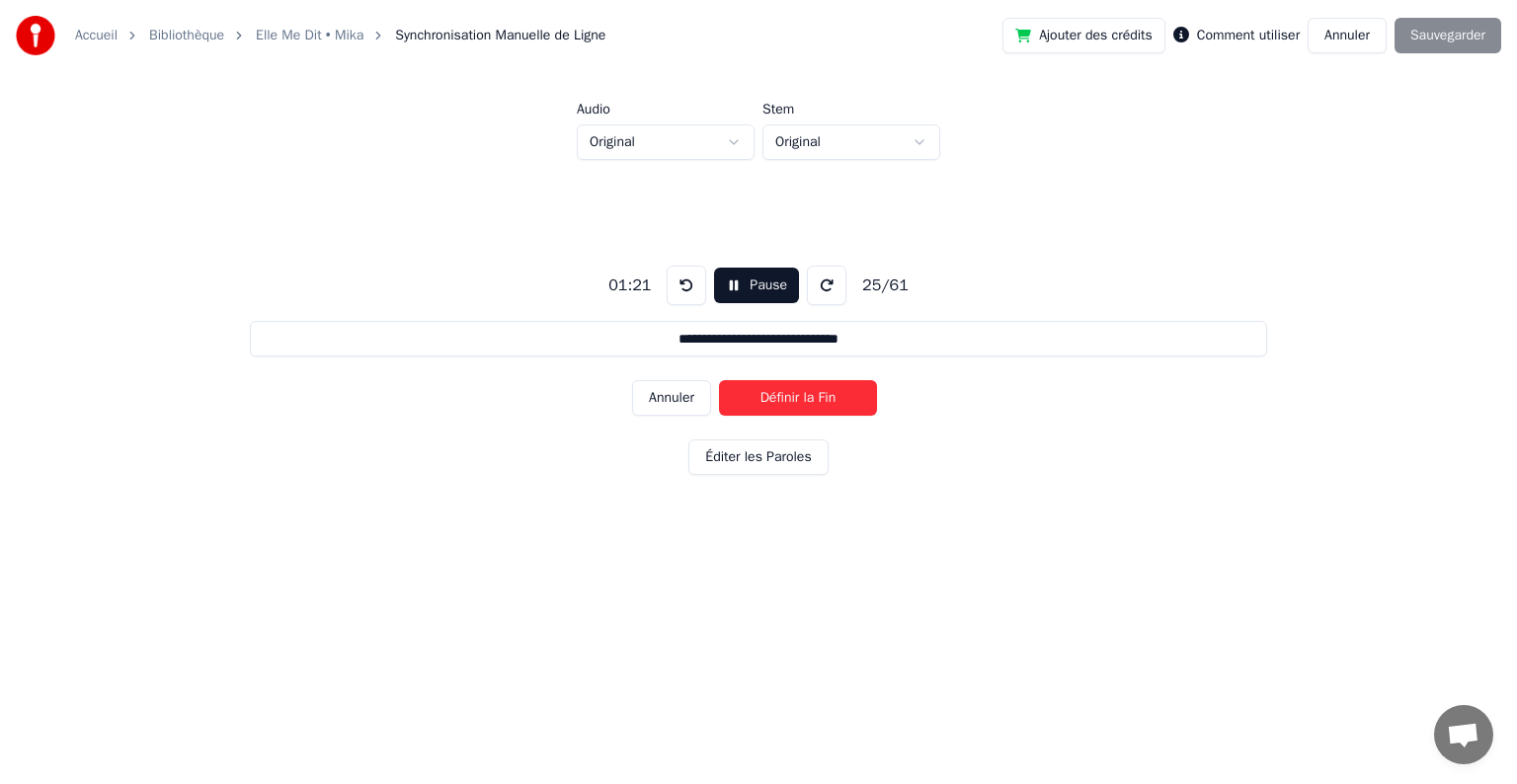 click on "Définir la Fin" at bounding box center (798, 398) 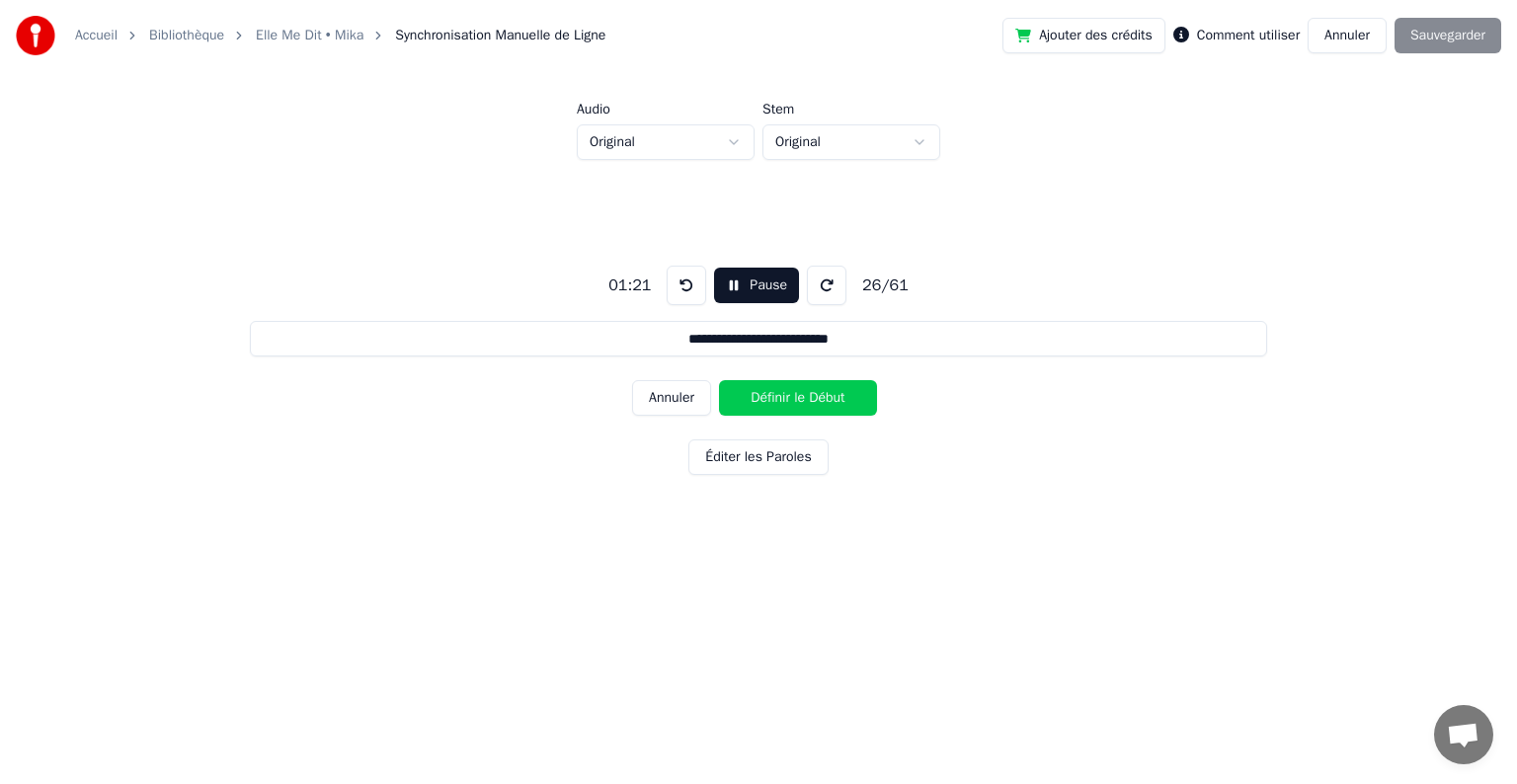 click on "Définir le Début" at bounding box center [798, 398] 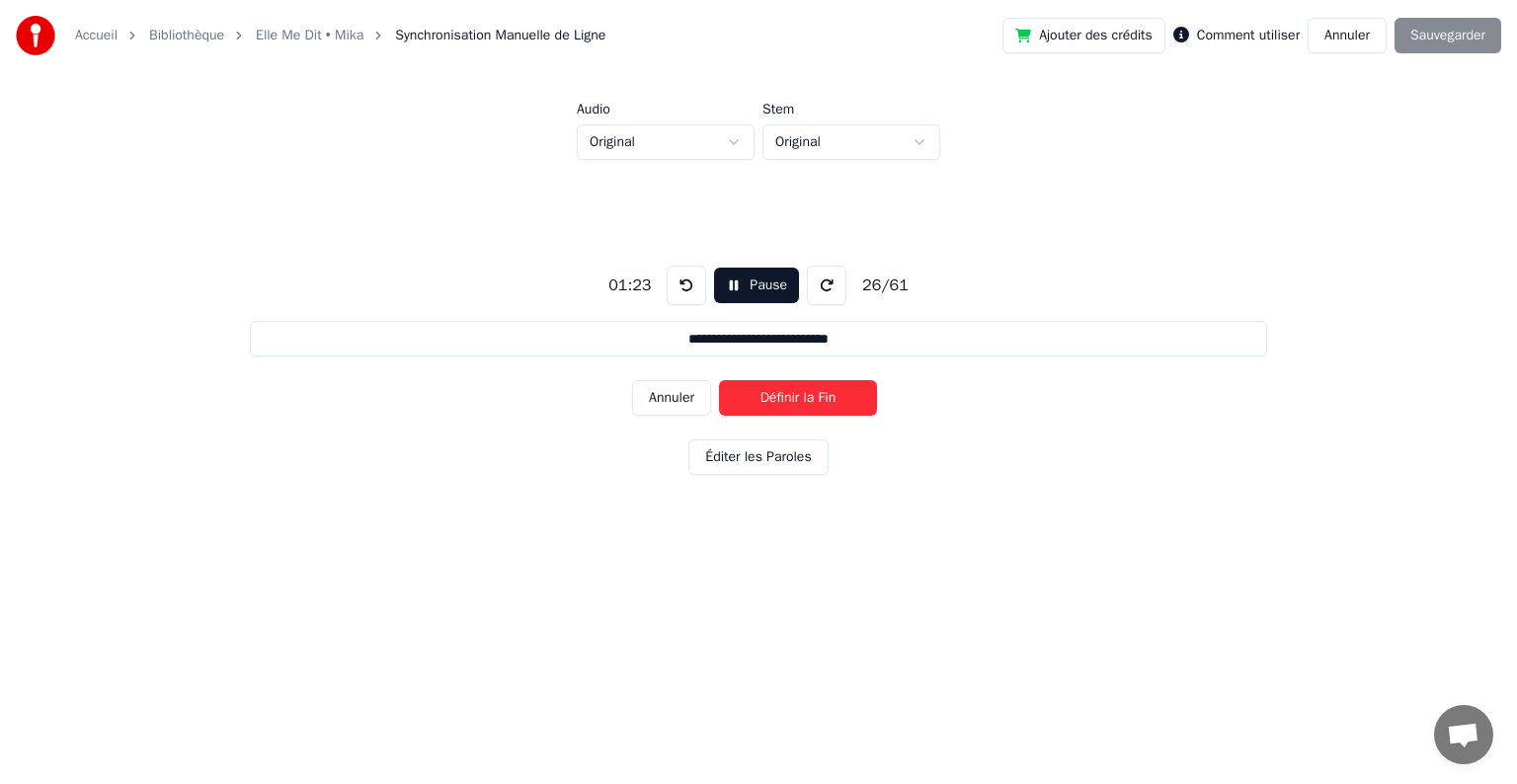 click on "Définir la Fin" at bounding box center [798, 398] 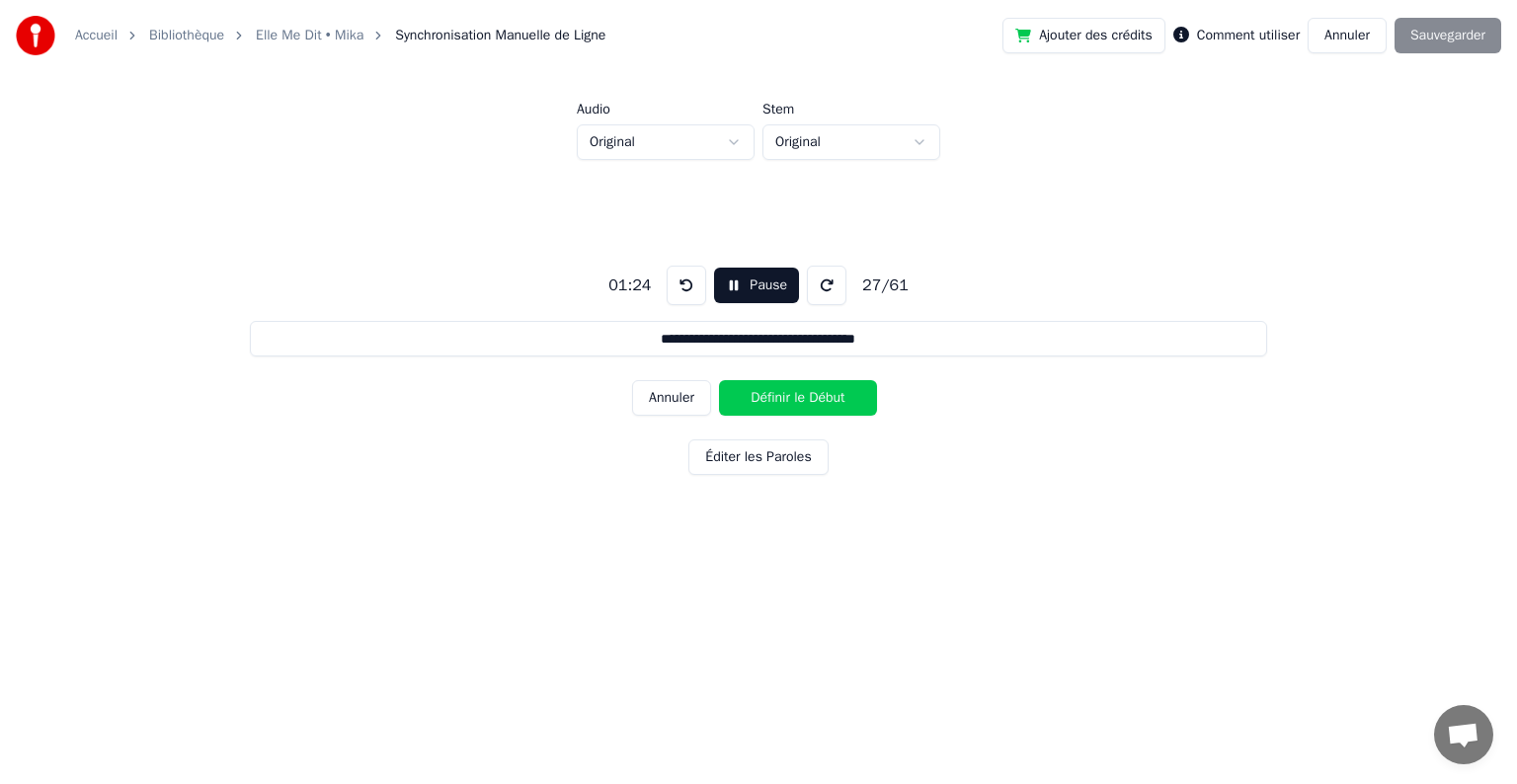 click on "Définir le Début" at bounding box center [798, 398] 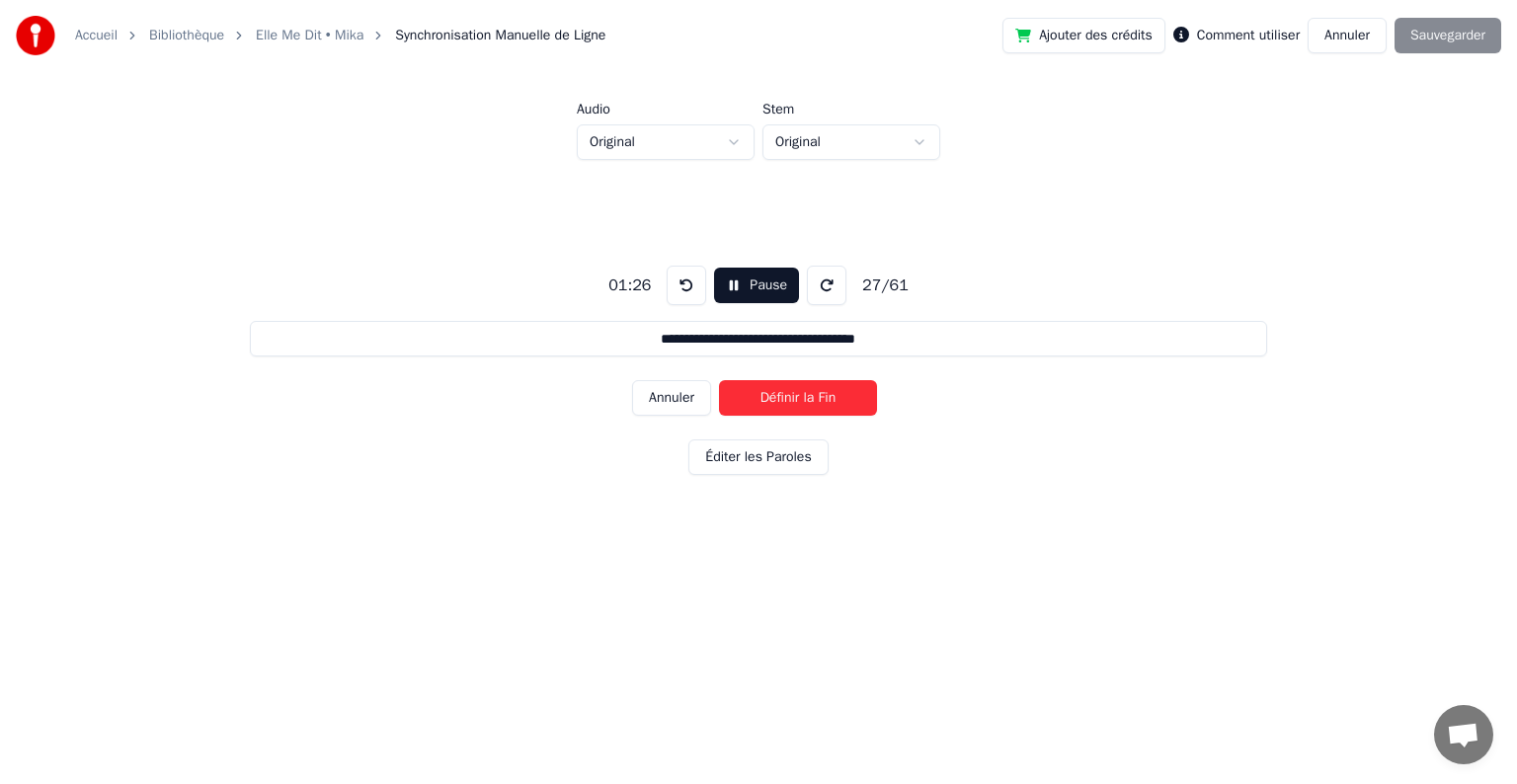 click on "Définir la Fin" at bounding box center [798, 398] 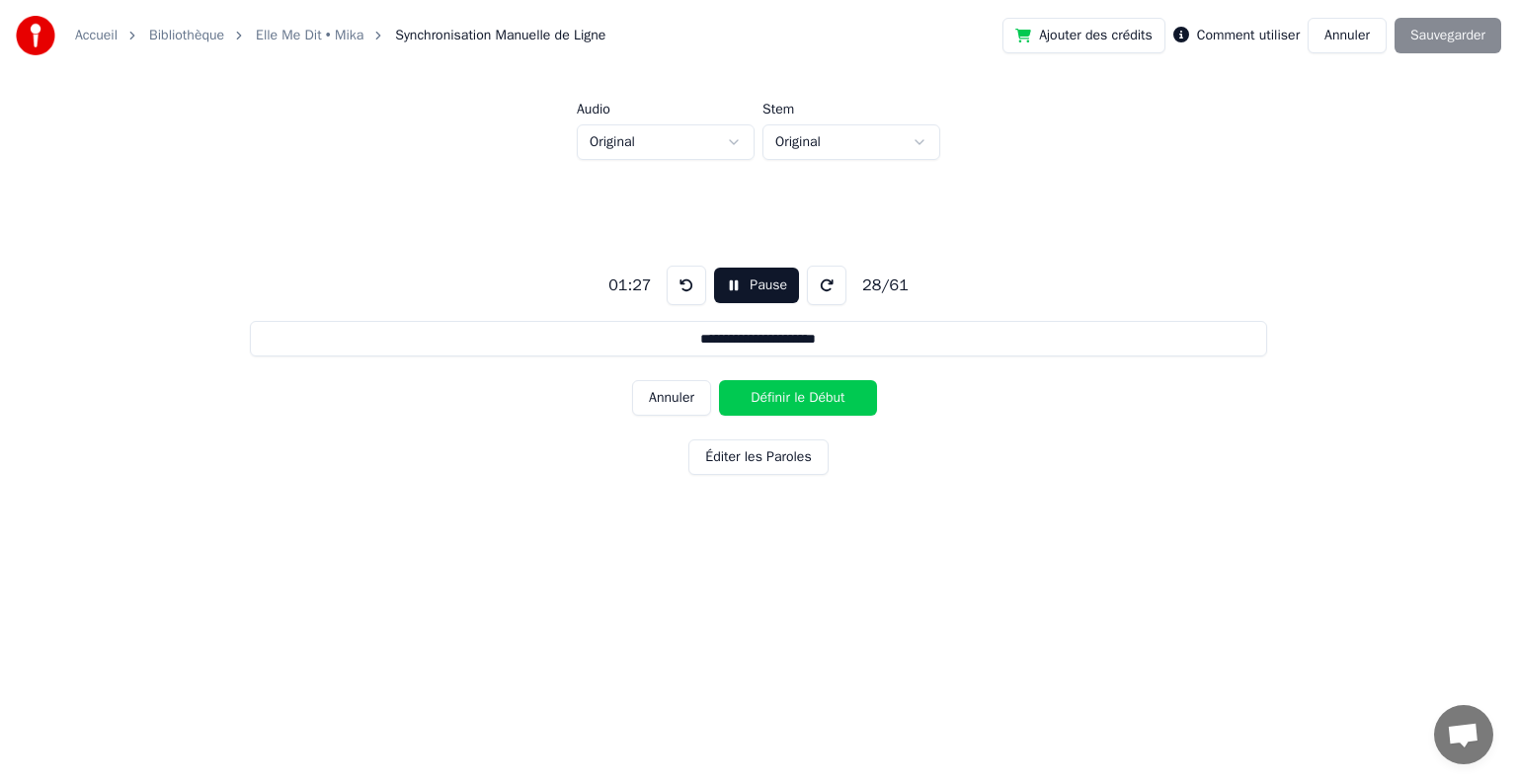 click on "Définir le Début" at bounding box center (798, 398) 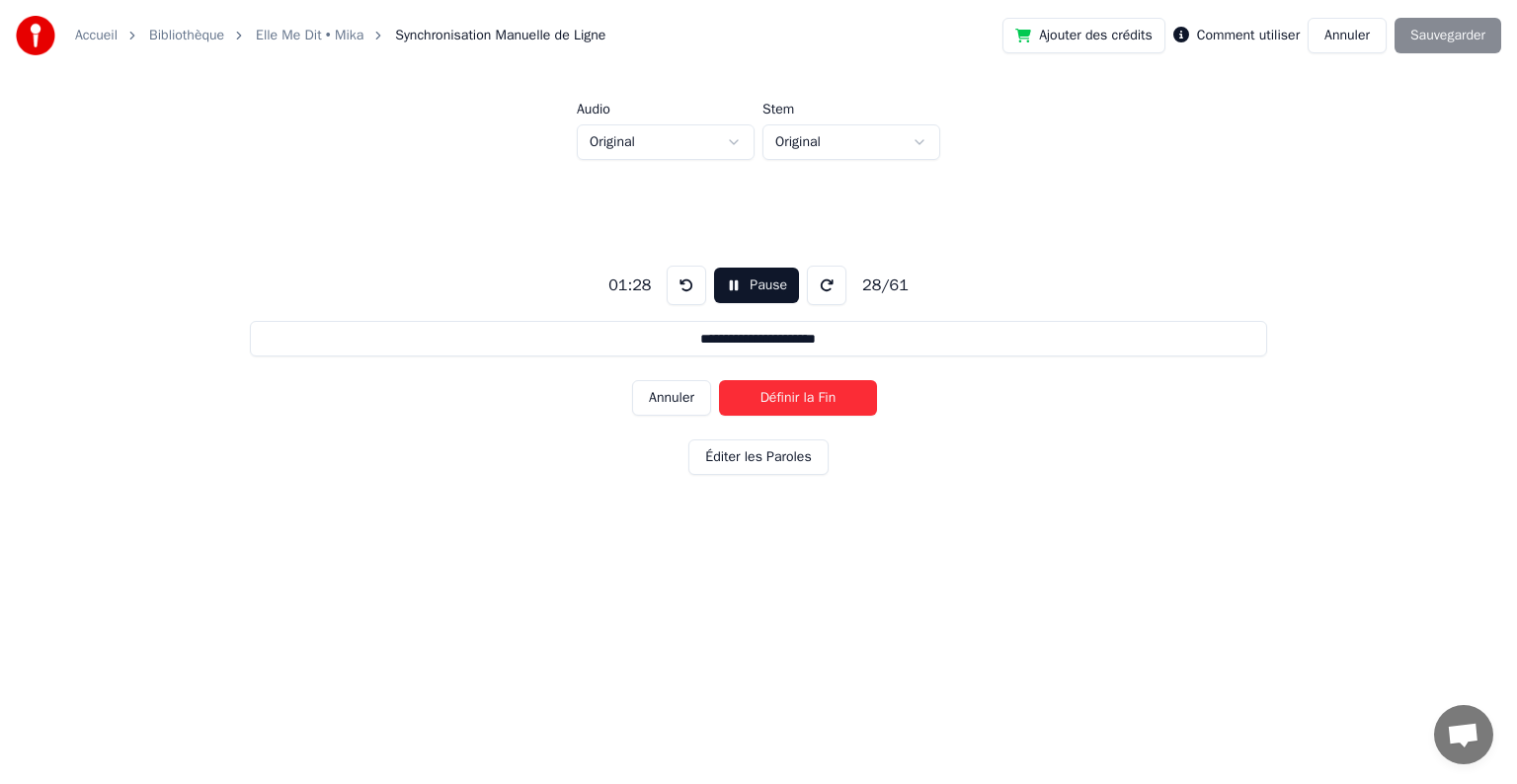 click on "Définir la Fin" at bounding box center [798, 398] 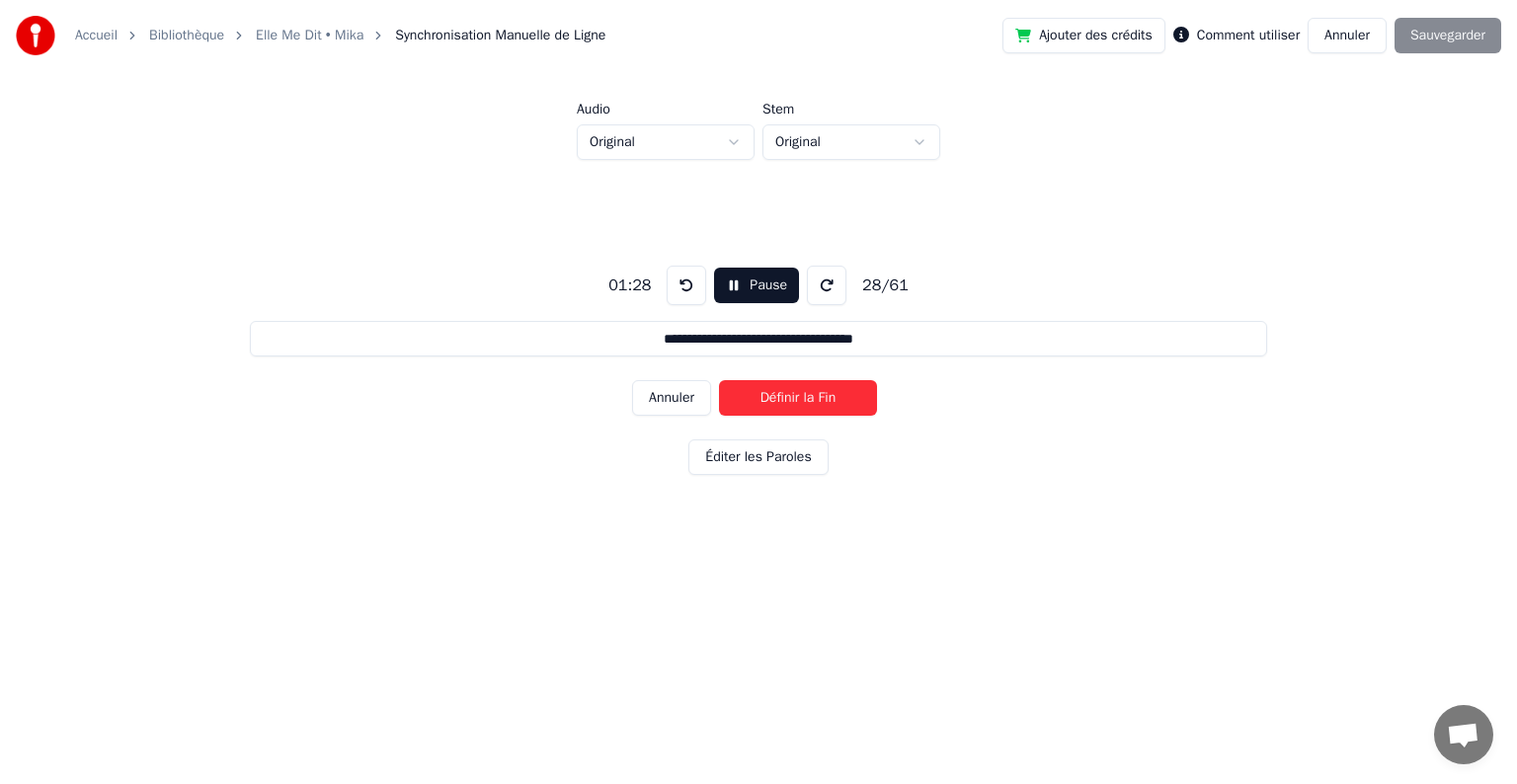 click on "Définir la Fin" at bounding box center (798, 398) 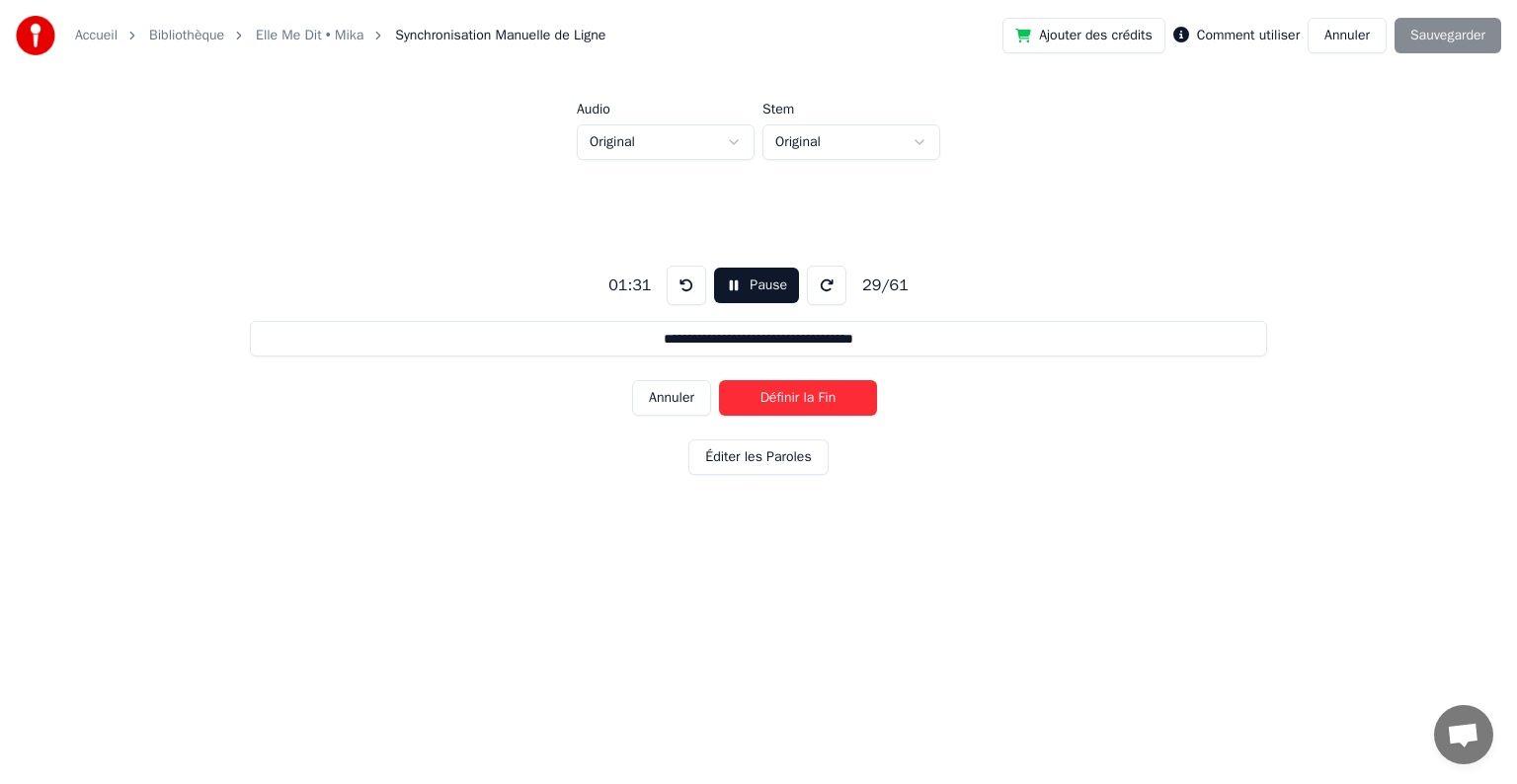 click on "Définir la Fin" at bounding box center (798, 398) 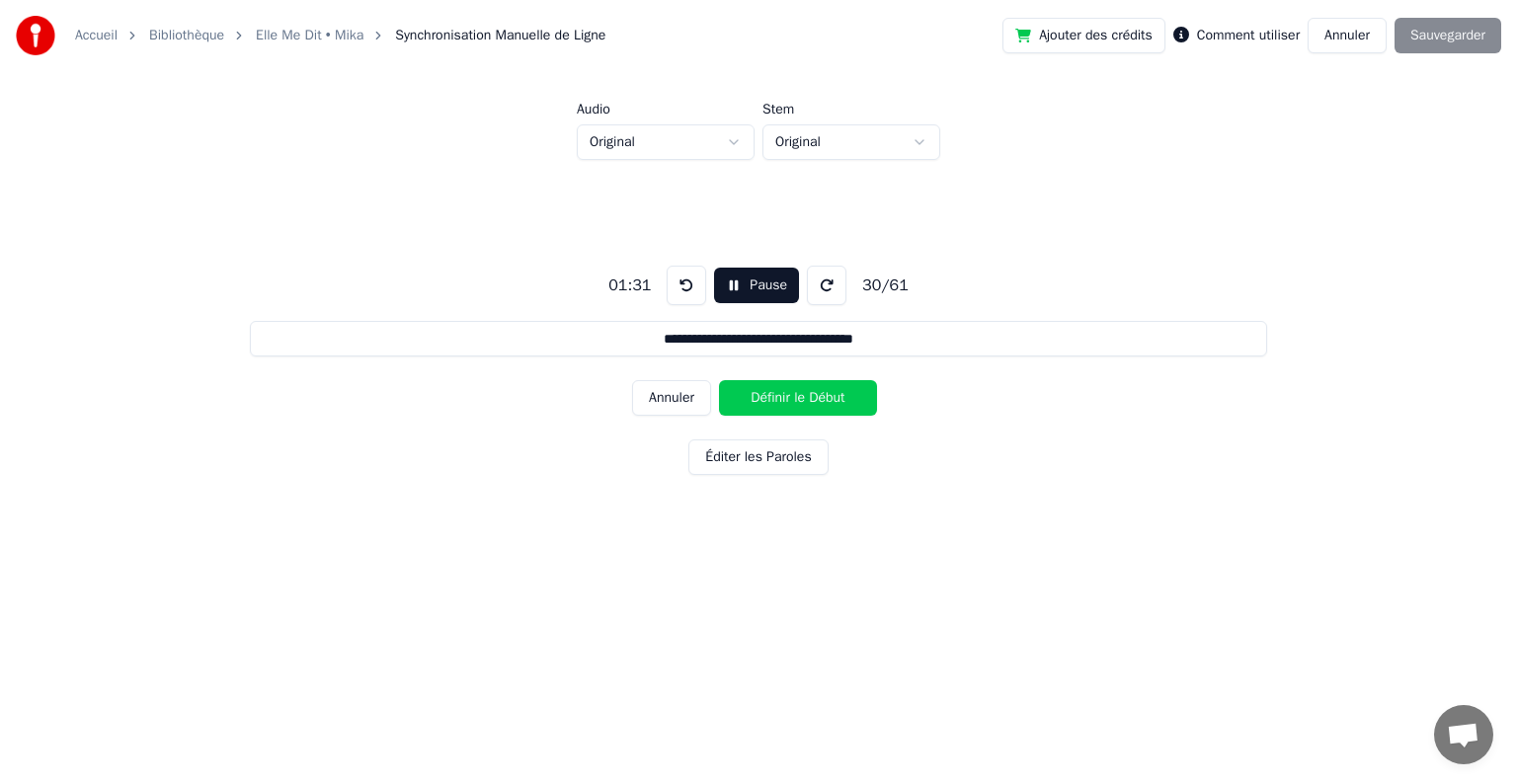 click on "Définir le Début" at bounding box center [798, 398] 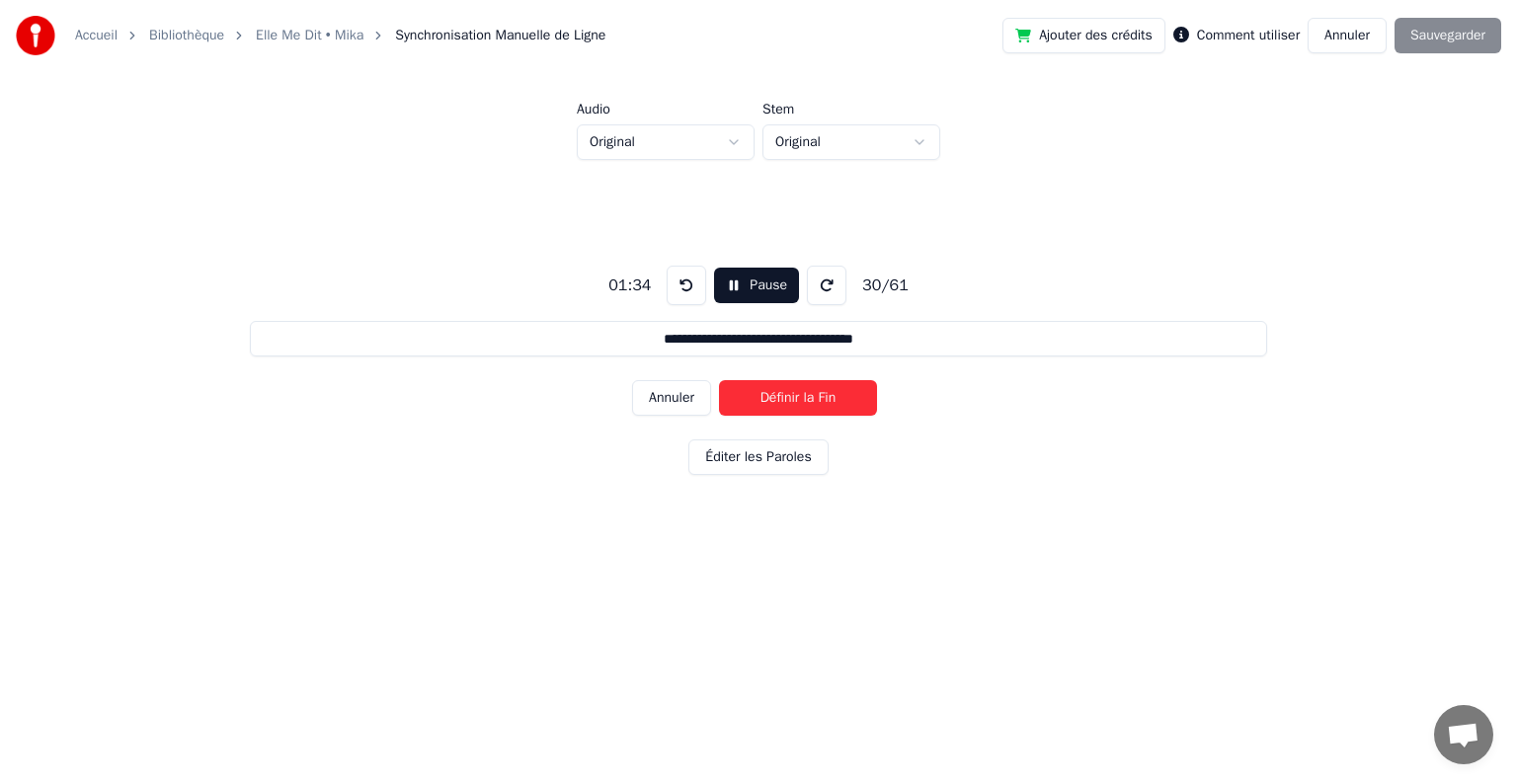 click on "Définir la Fin" at bounding box center (798, 398) 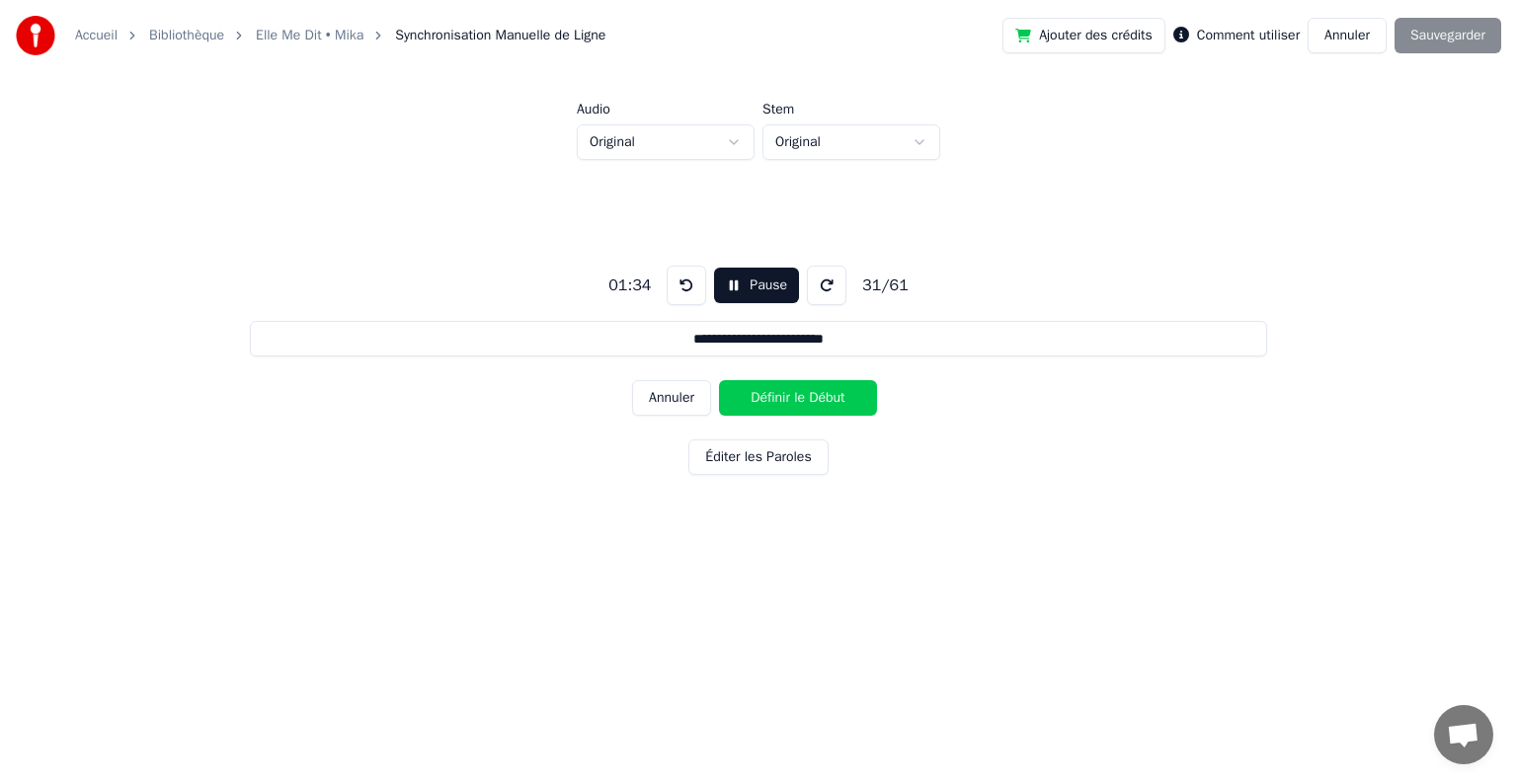 click on "Définir le Début" at bounding box center (798, 398) 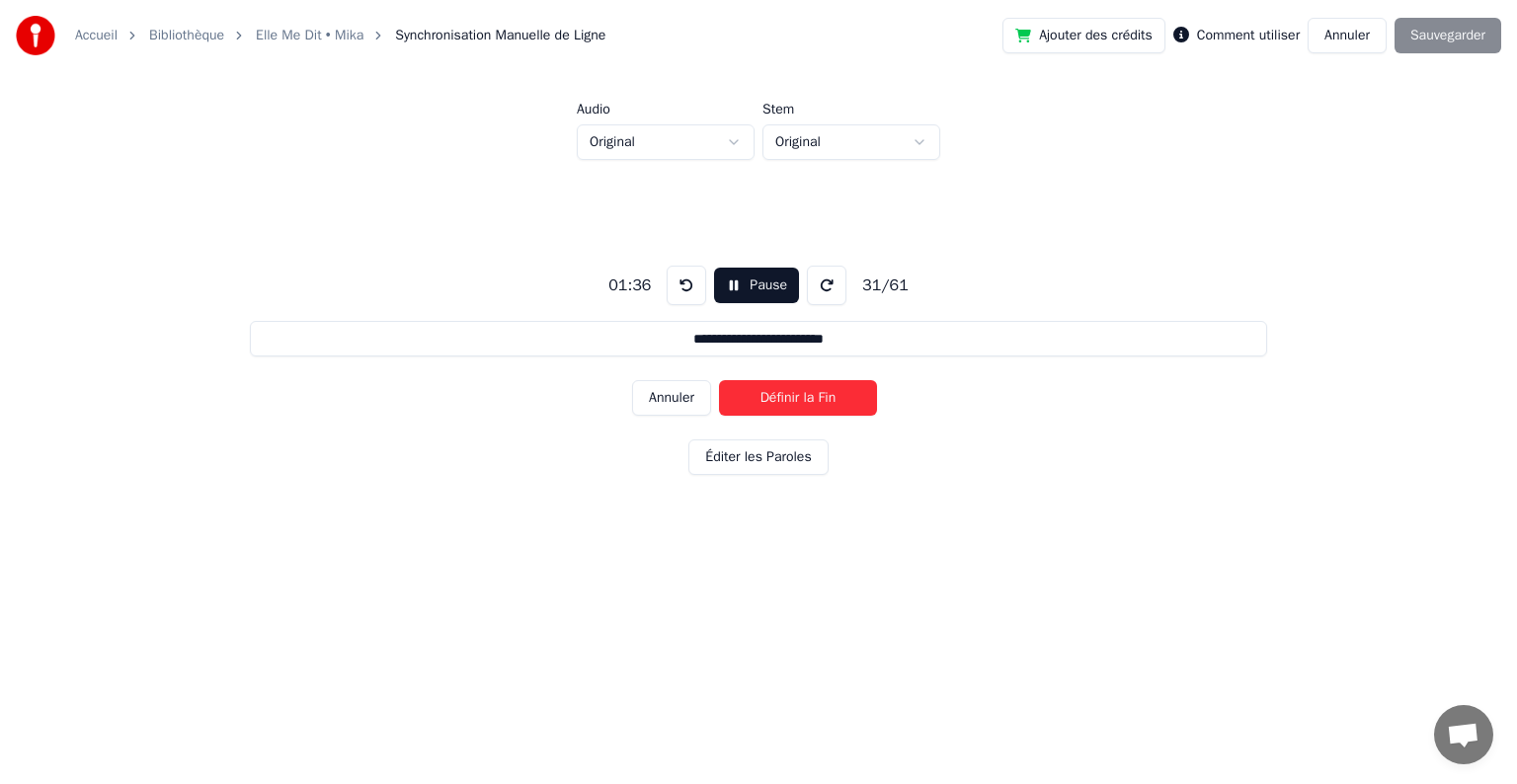 click on "Définir la Fin" at bounding box center (798, 398) 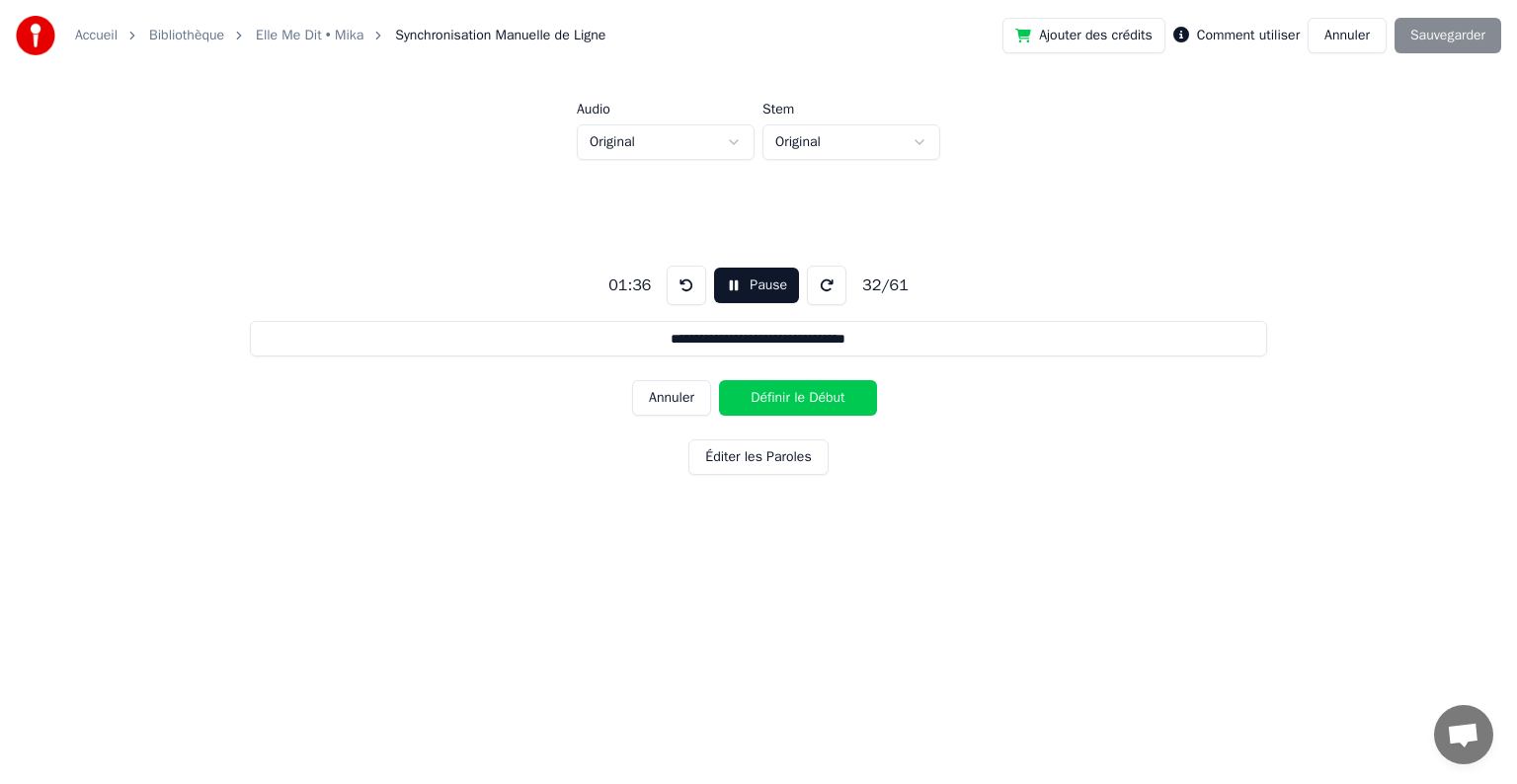 click on "Définir le Début" at bounding box center (798, 398) 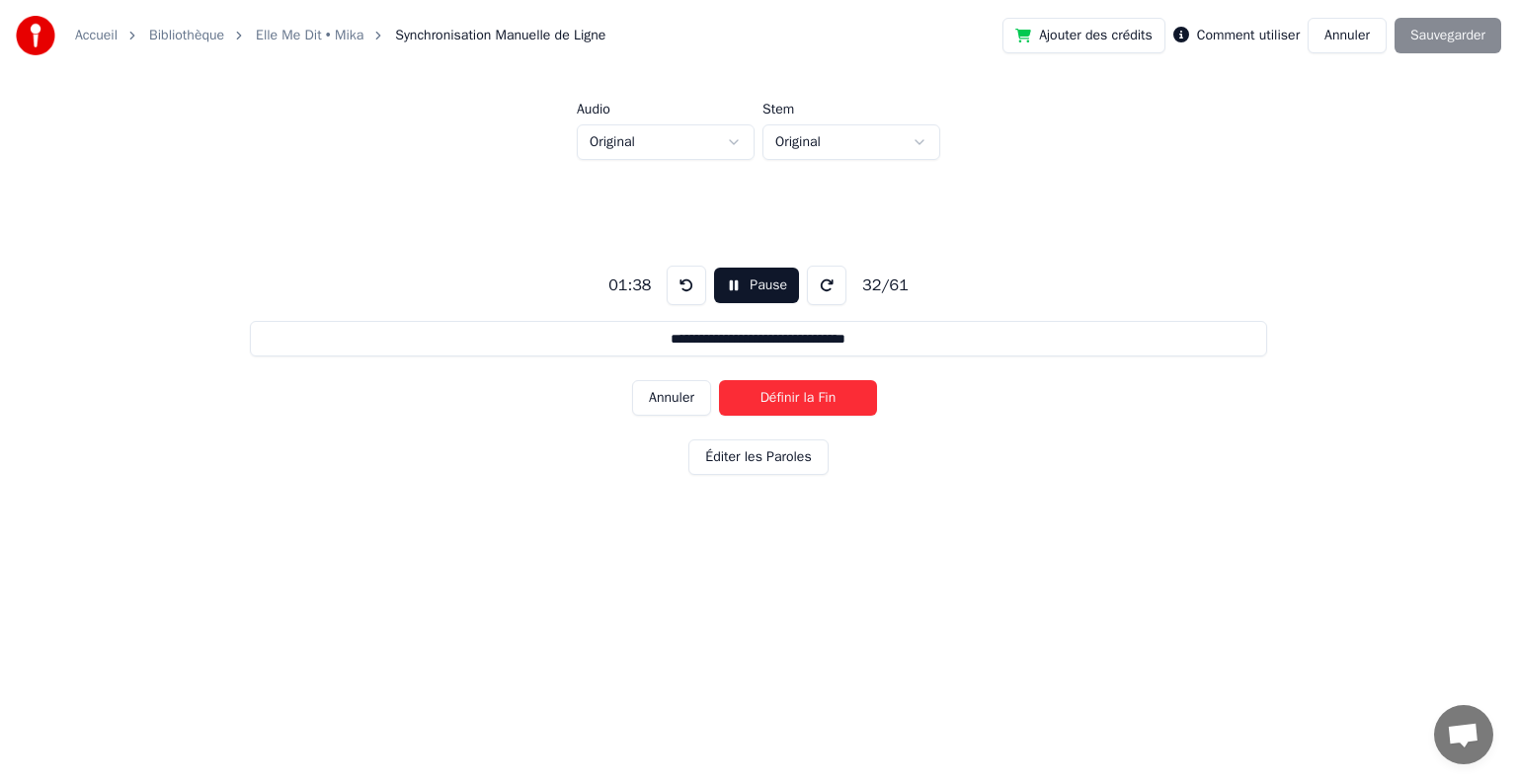 click on "Définir la Fin" at bounding box center [798, 398] 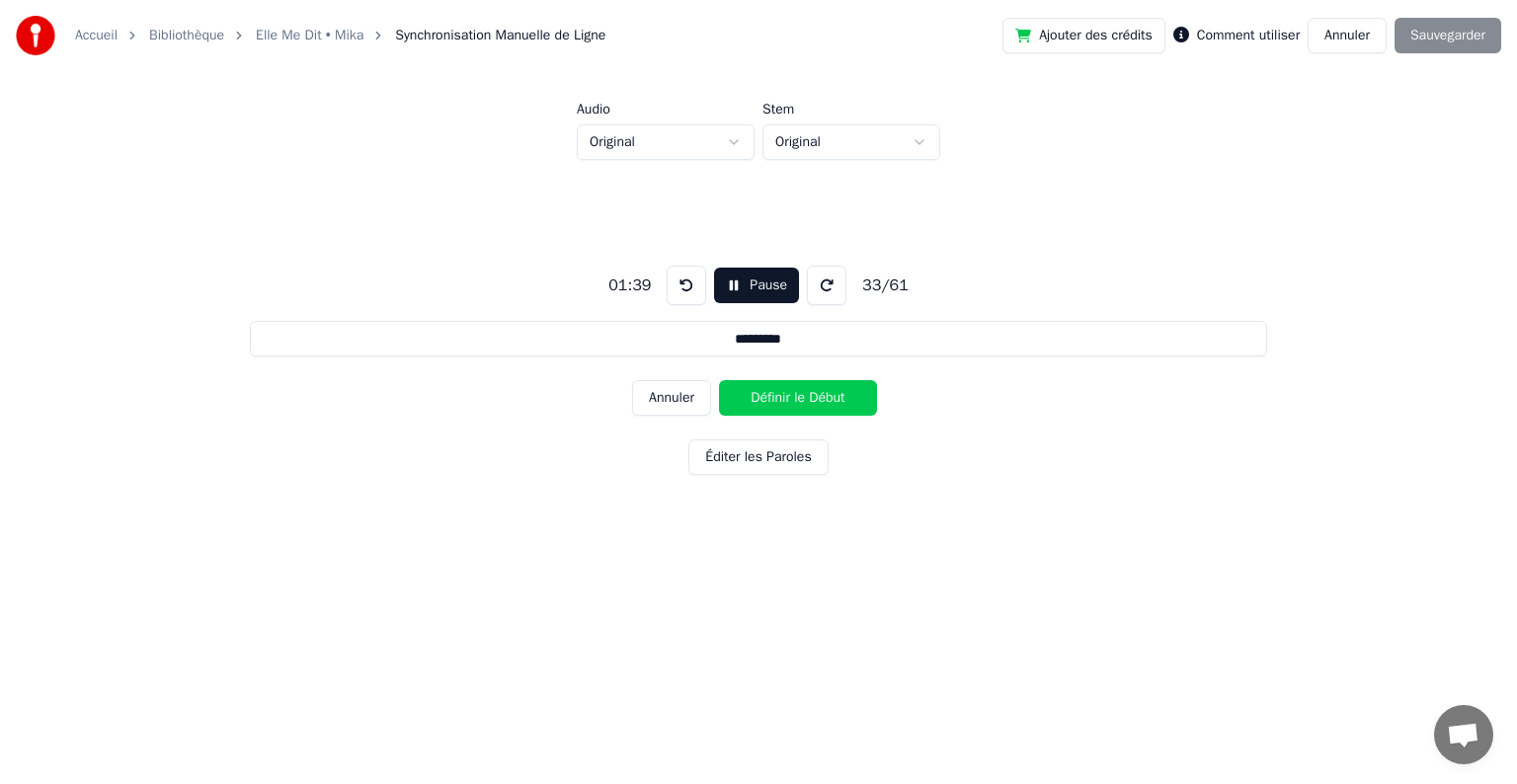 click on "Définir le Début" at bounding box center (798, 398) 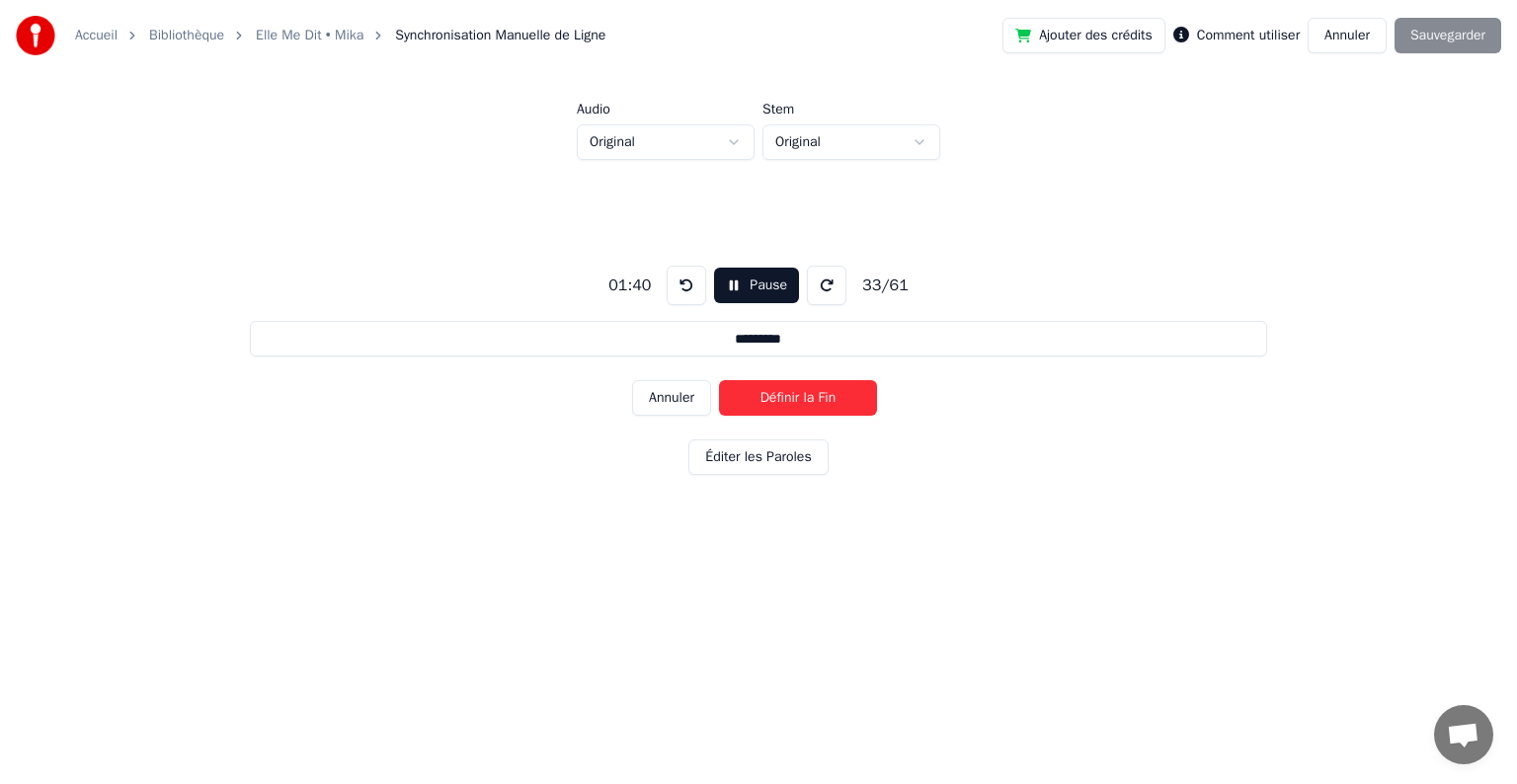 click on "Définir la Fin" at bounding box center [798, 398] 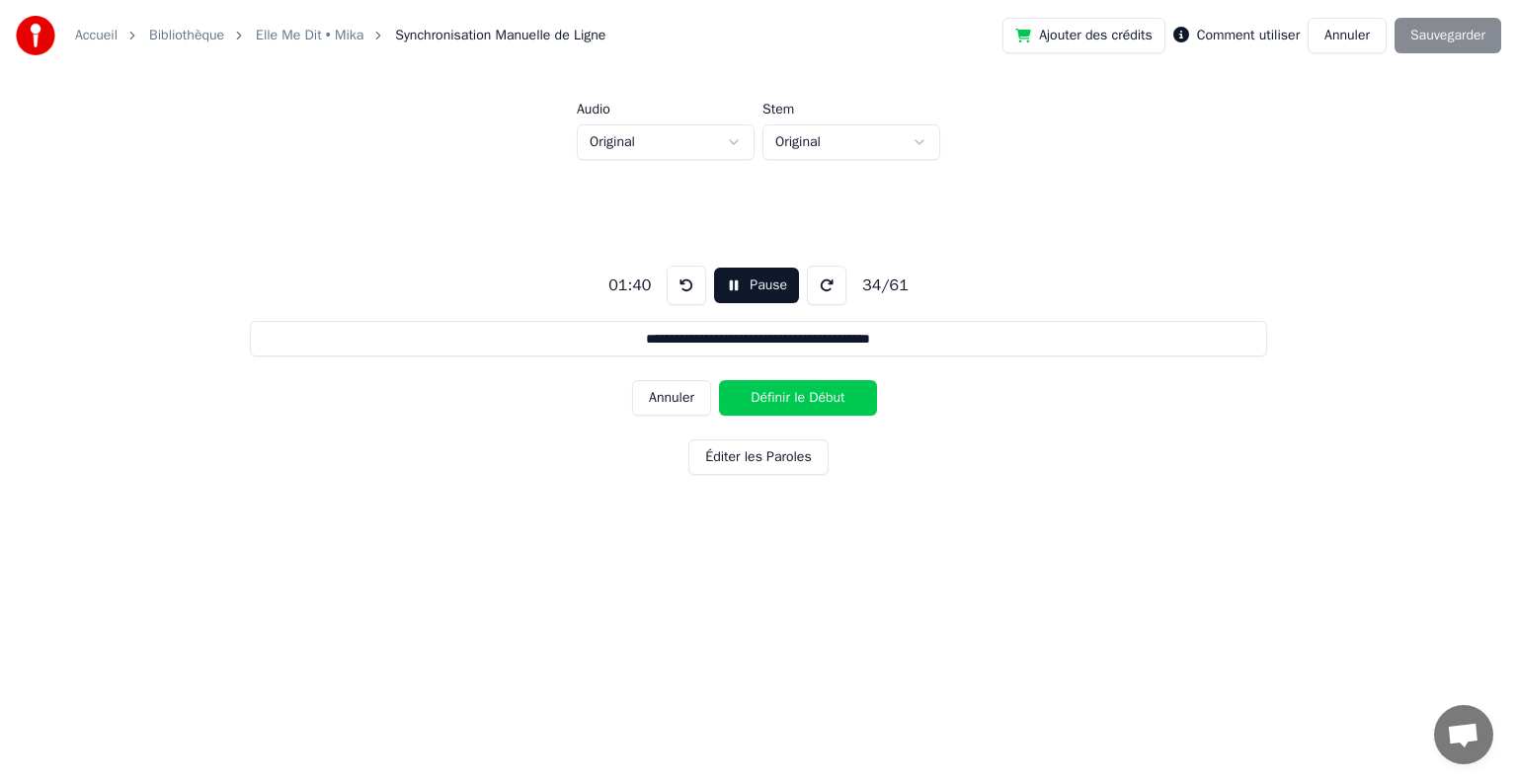 click on "Définir le Début" at bounding box center [798, 398] 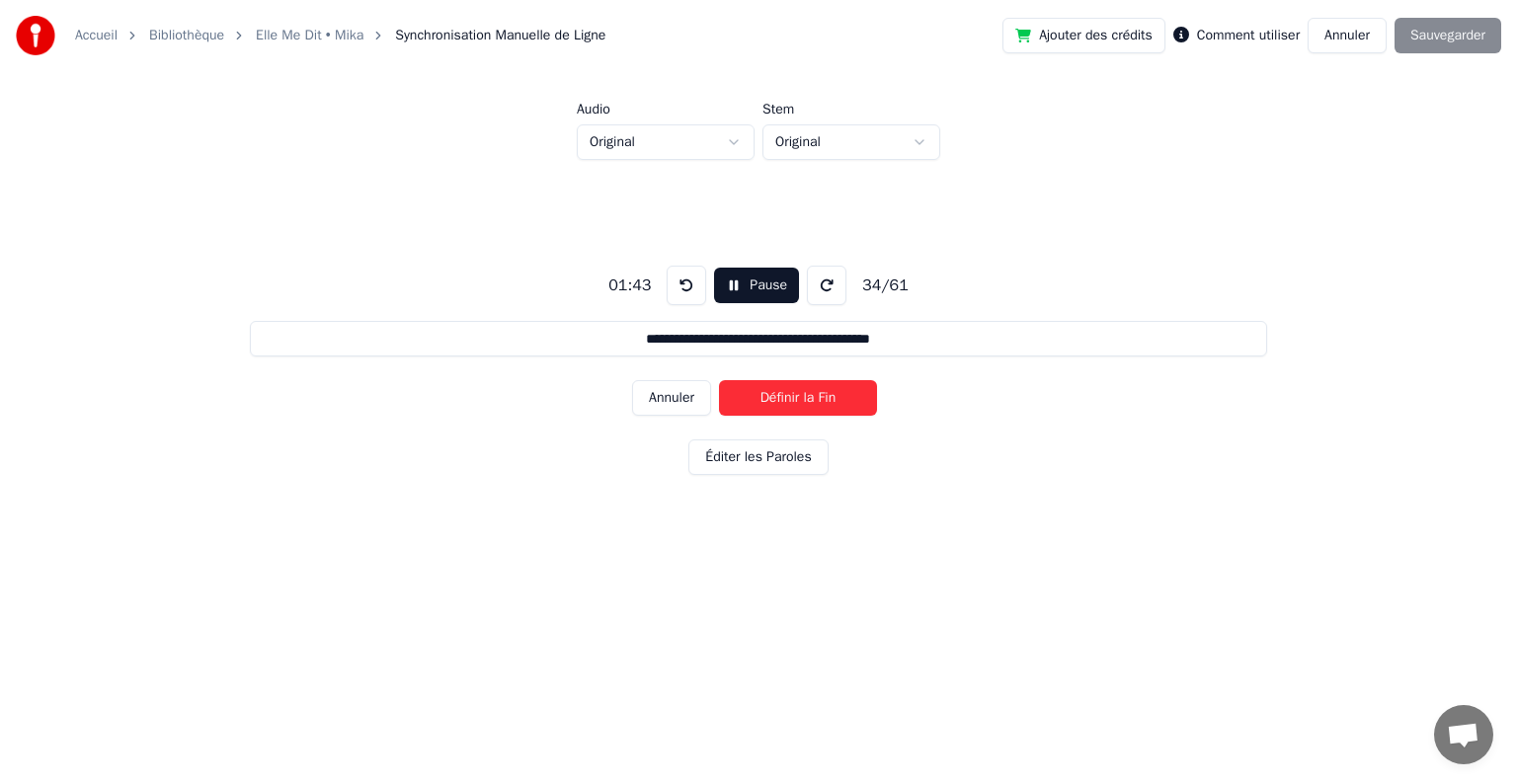 click on "Définir la Fin" at bounding box center [798, 398] 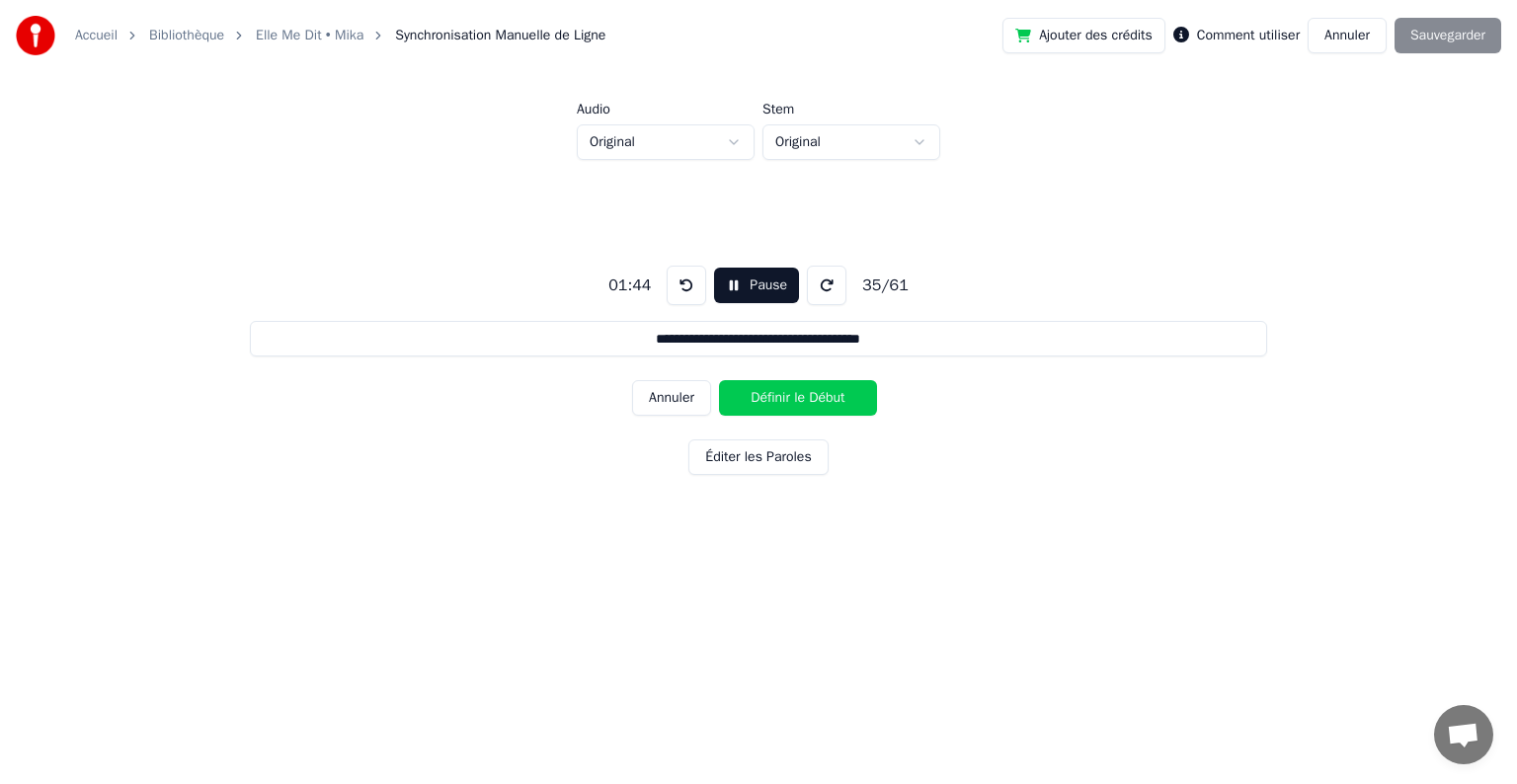 click on "Définir le Début" at bounding box center (798, 398) 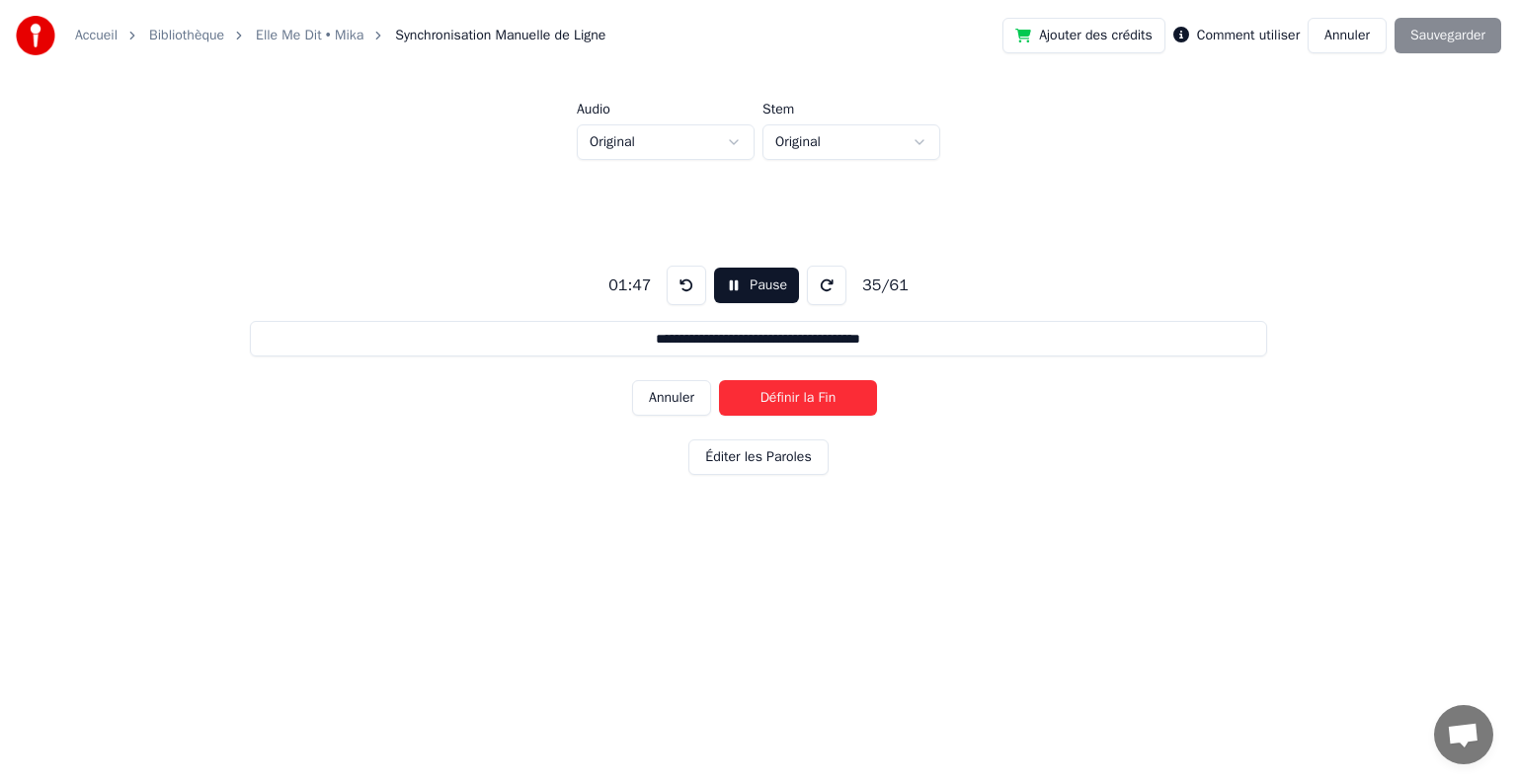 click on "Définir la Fin" at bounding box center [798, 398] 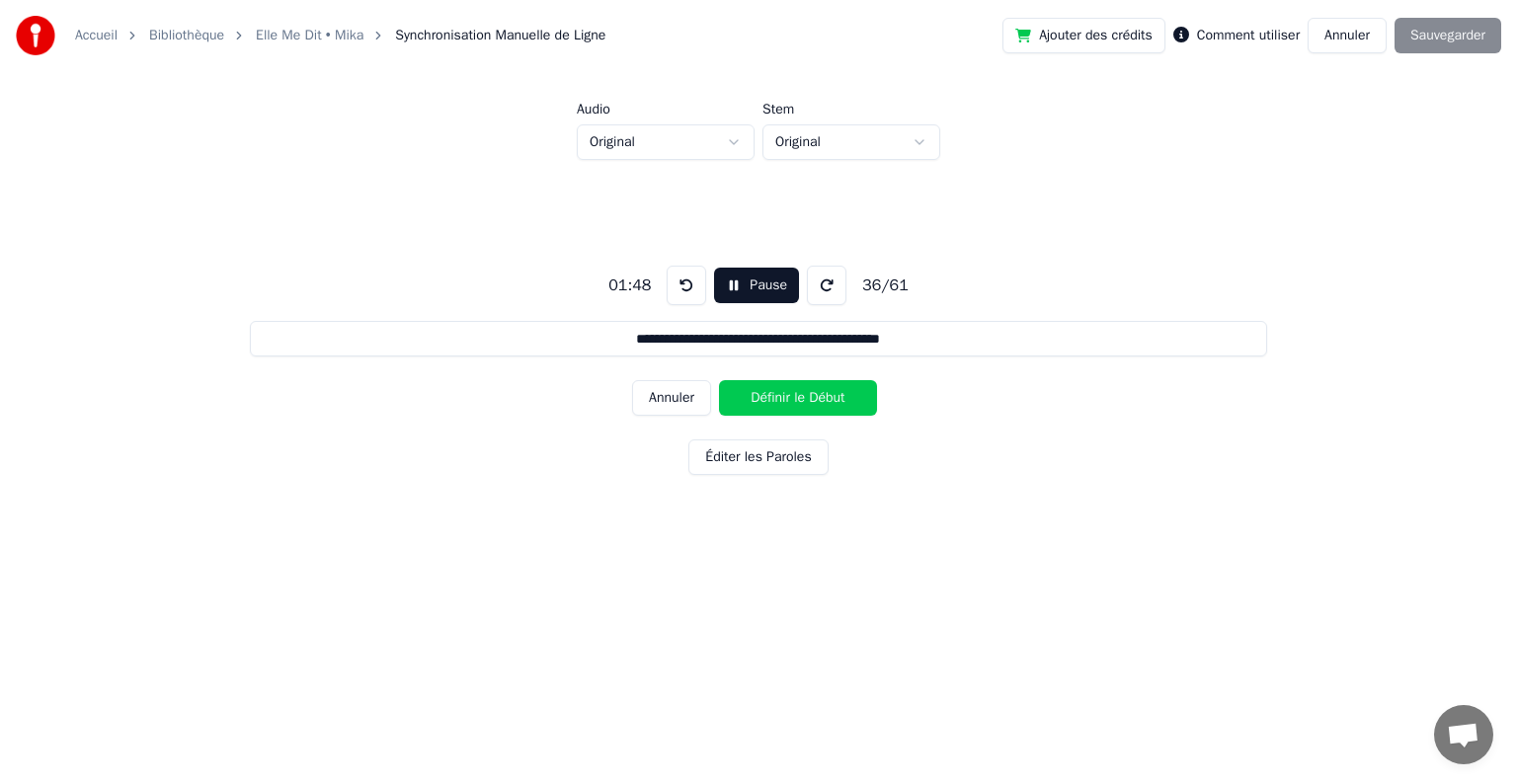 click on "Définir le Début" at bounding box center [798, 398] 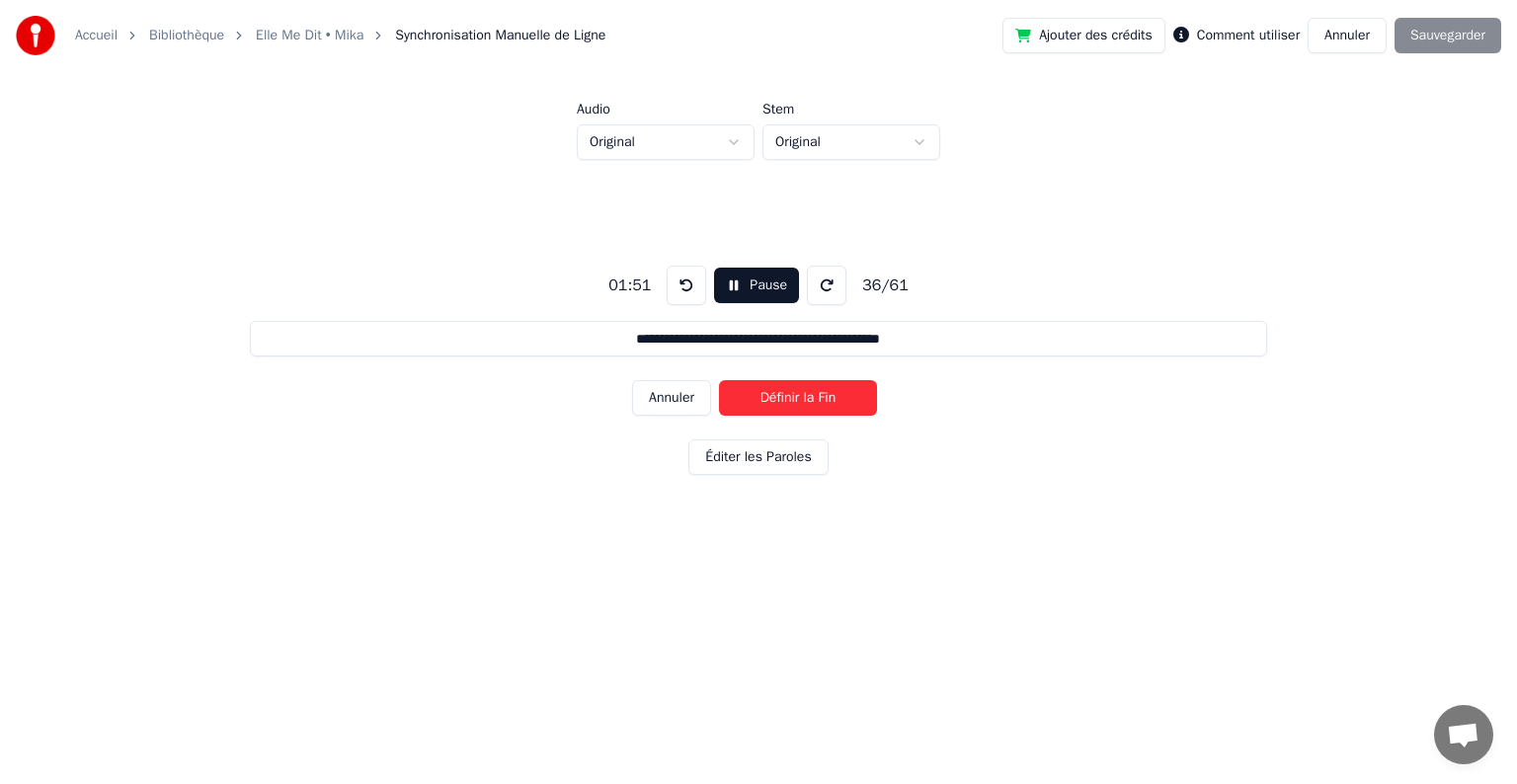 click on "Définir la Fin" at bounding box center (798, 398) 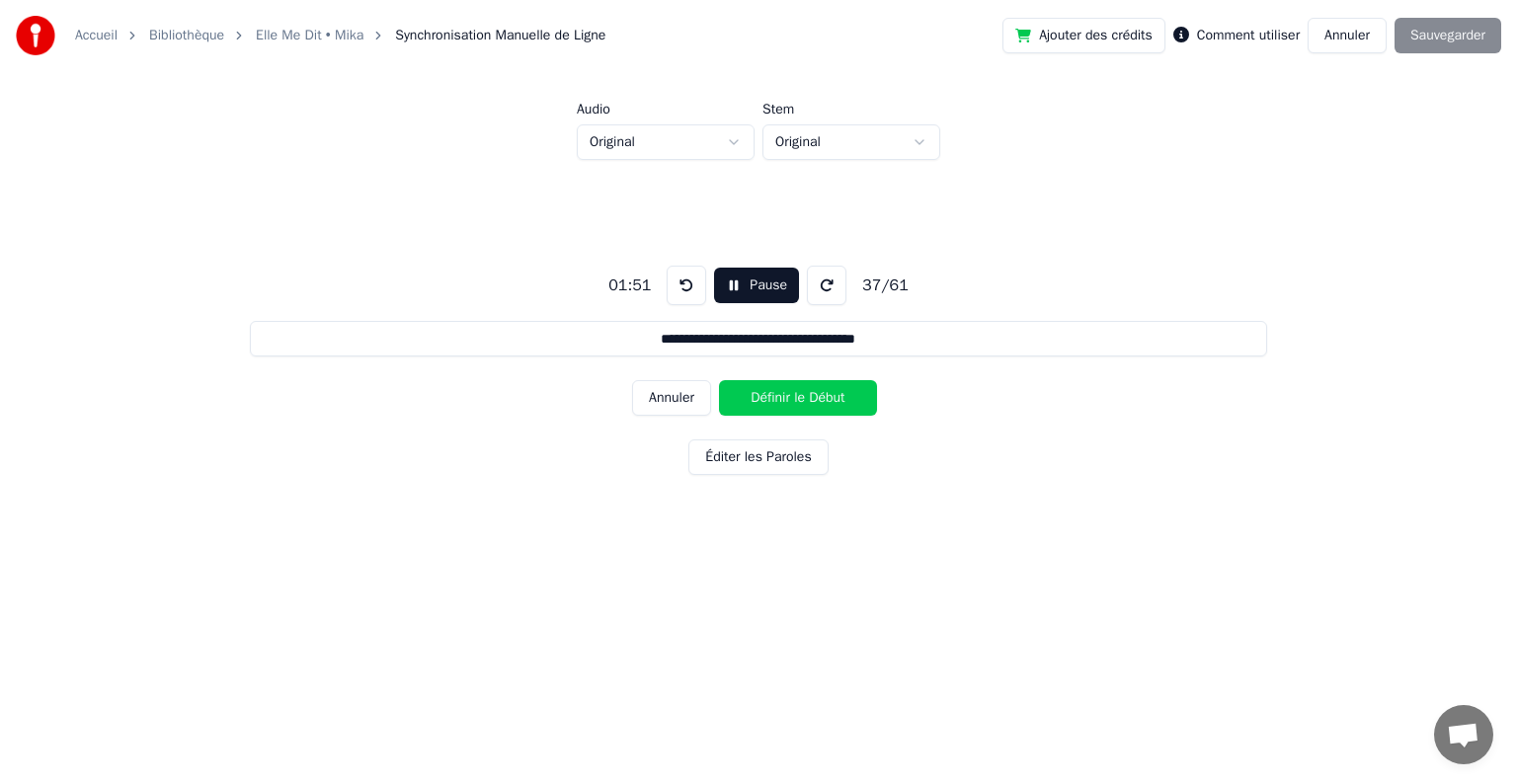 click on "Définir le Début" at bounding box center (798, 398) 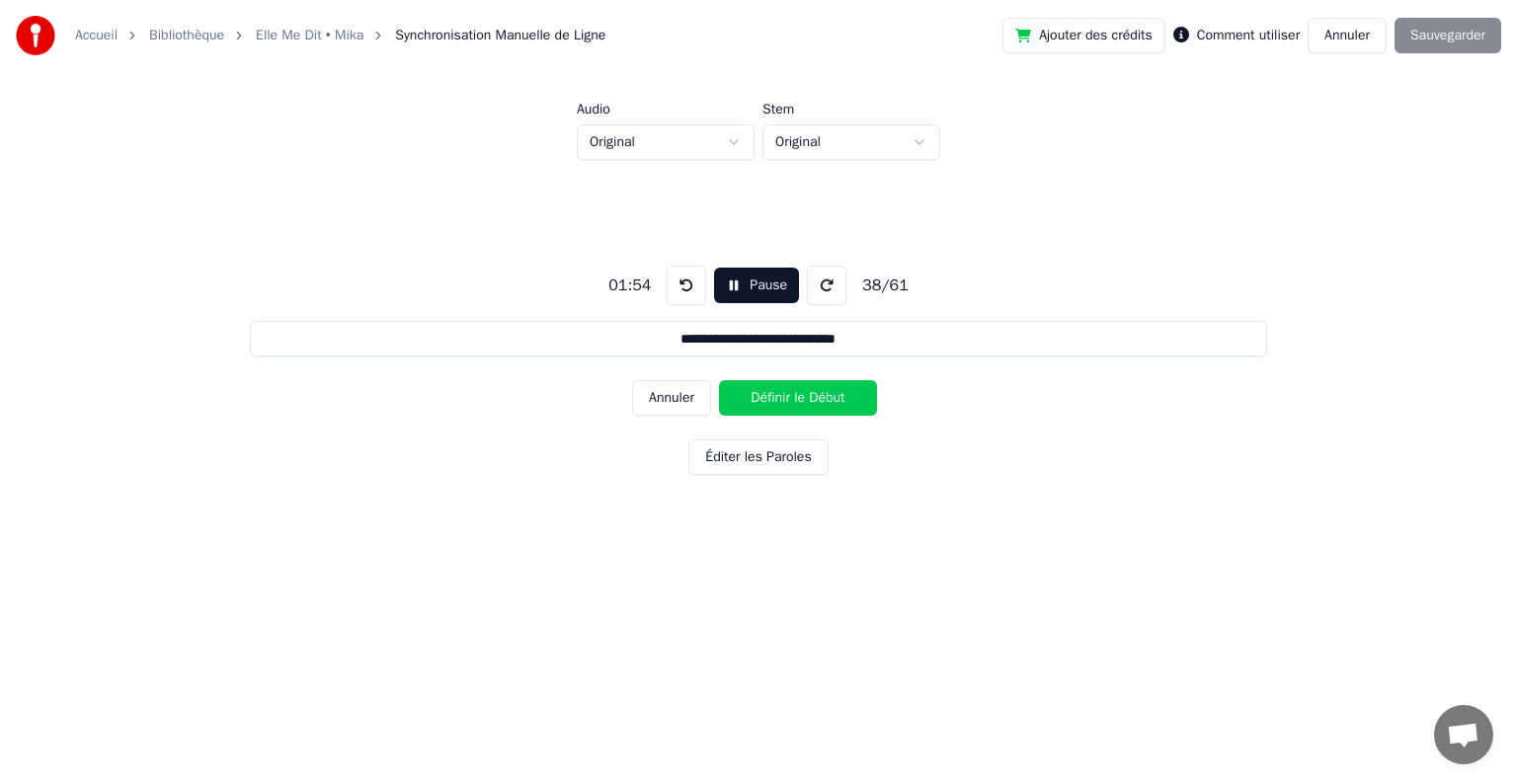 click on "Définir le Début" at bounding box center [798, 398] 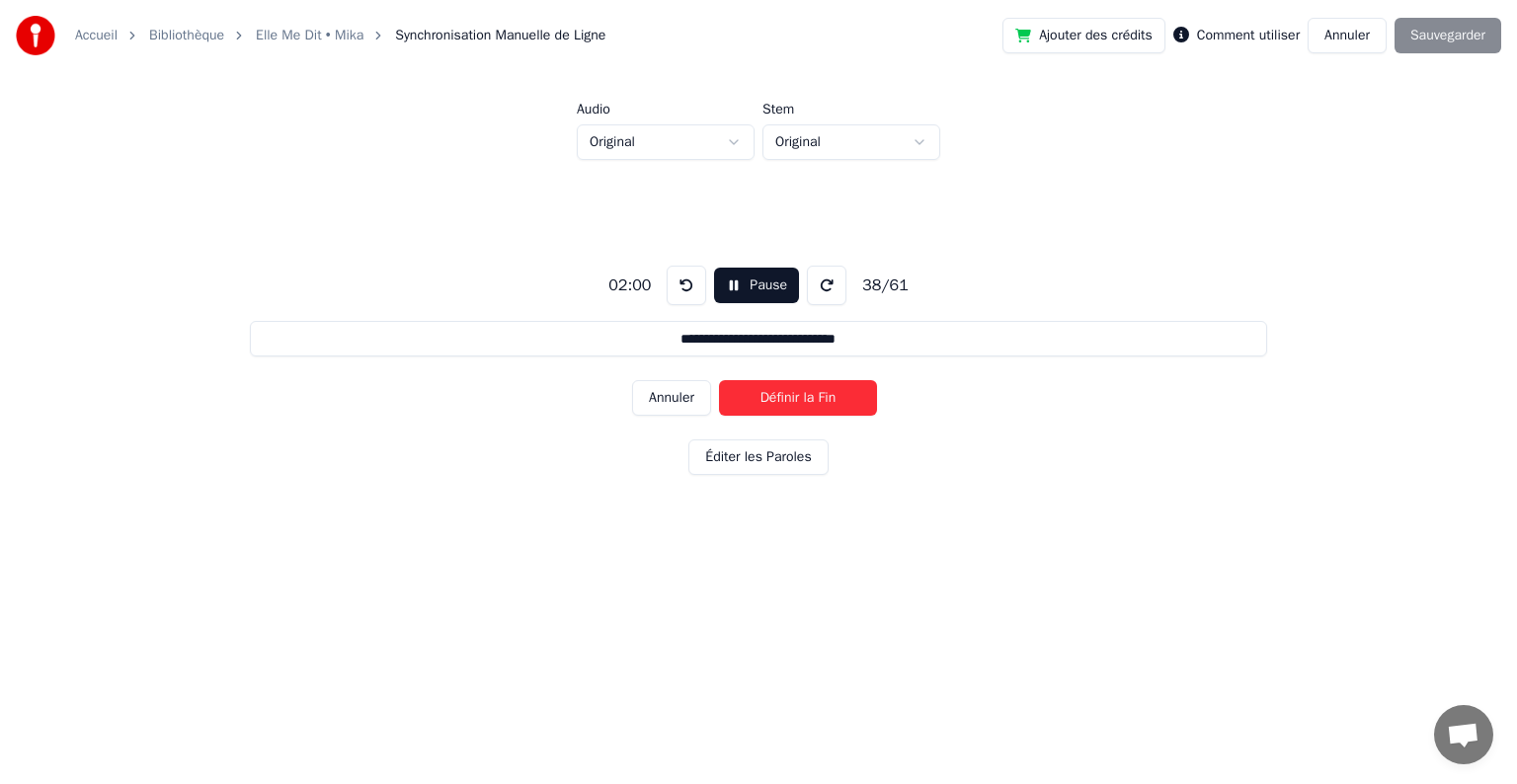 click on "Définir la Fin" at bounding box center (798, 398) 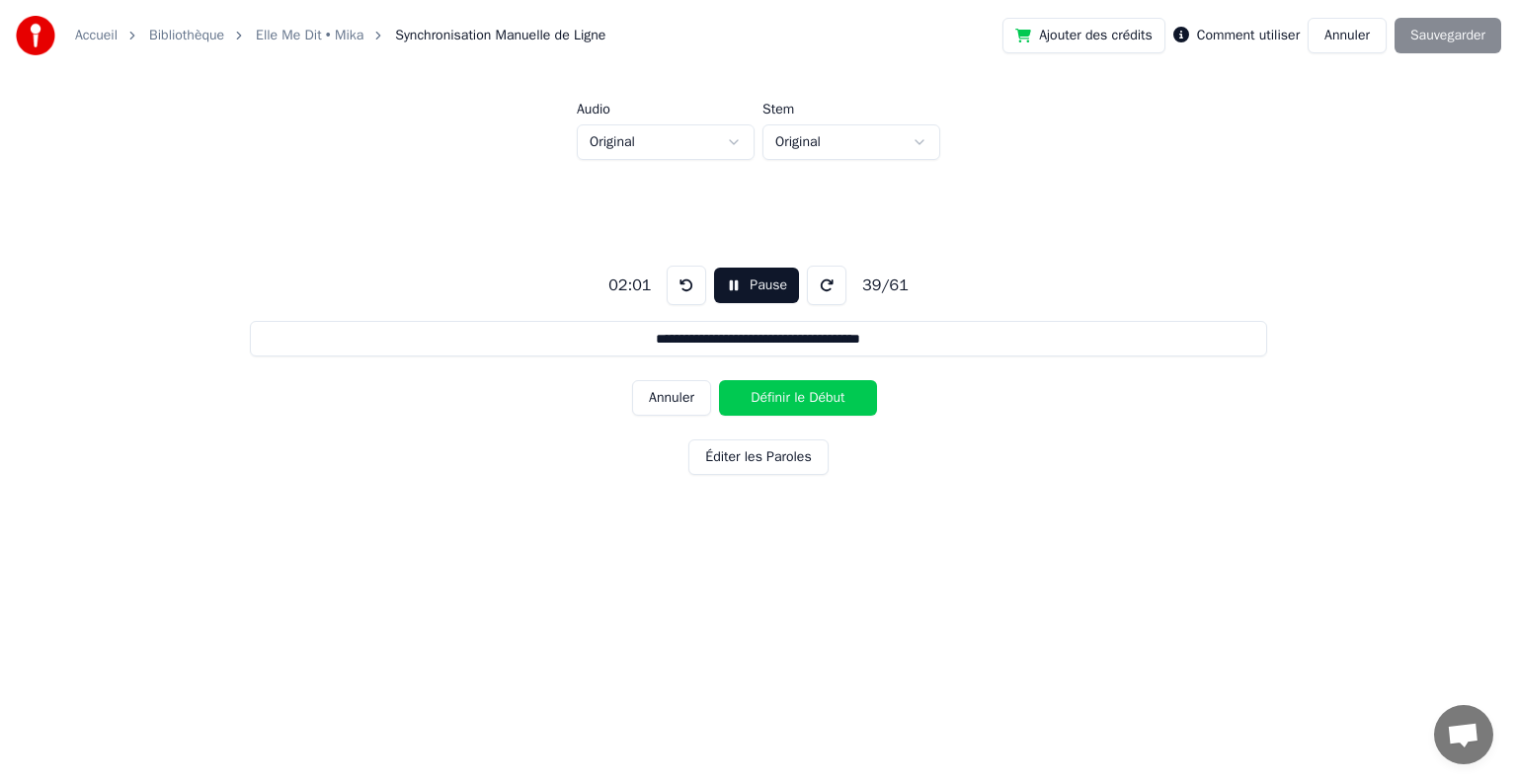 click on "Définir le Début" at bounding box center [798, 398] 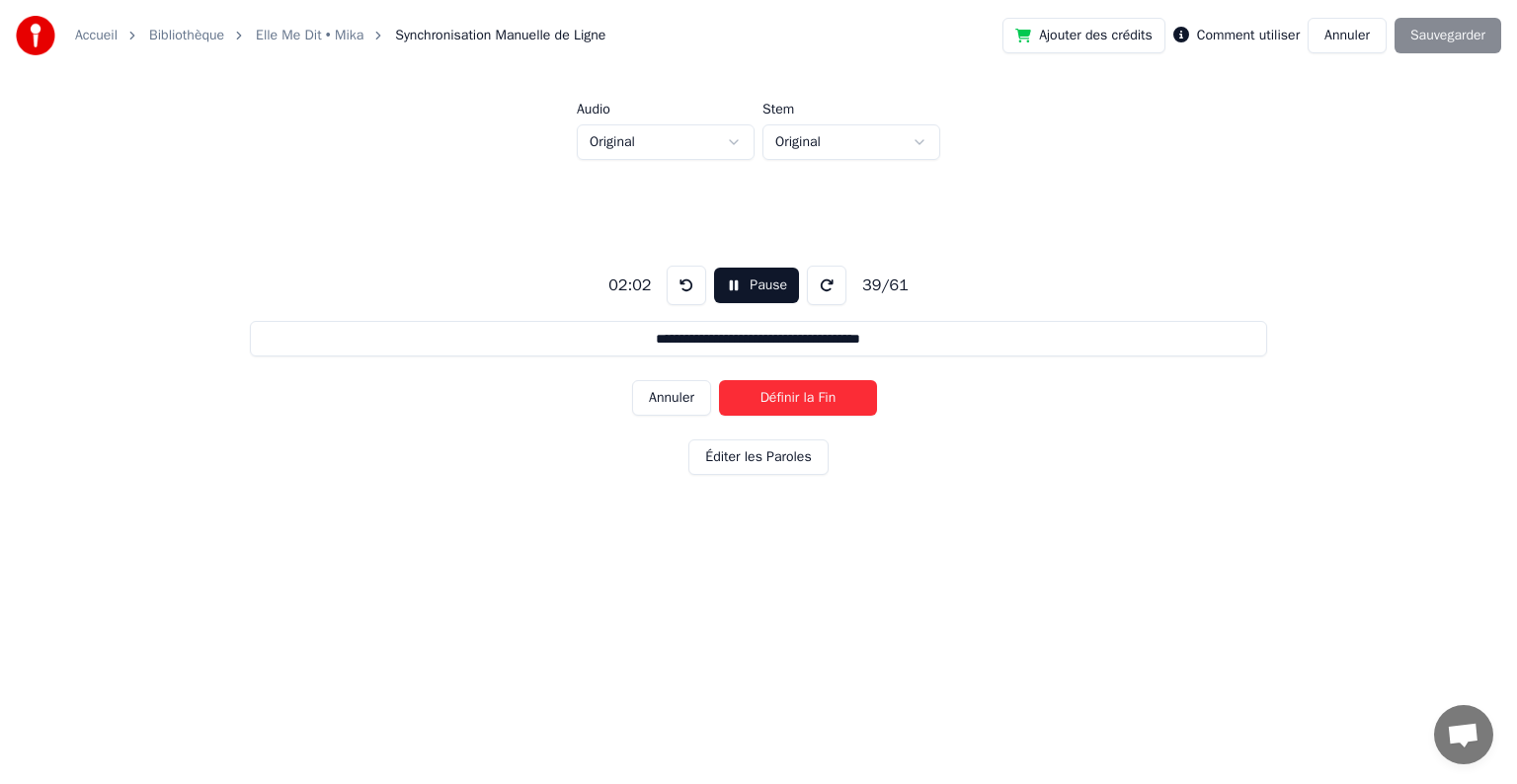 click on "Définir la Fin" at bounding box center [798, 398] 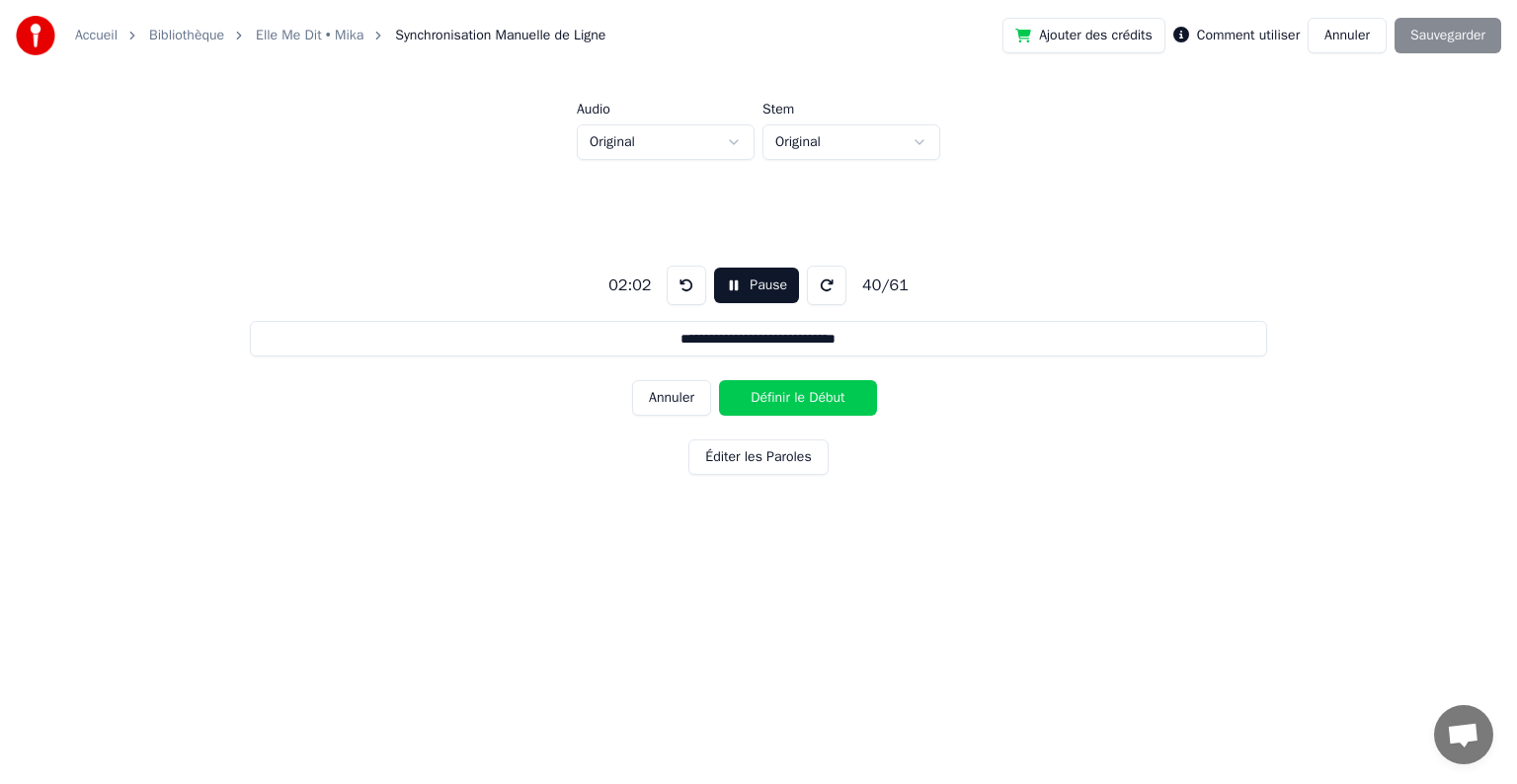 click on "Définir le Début" at bounding box center [798, 398] 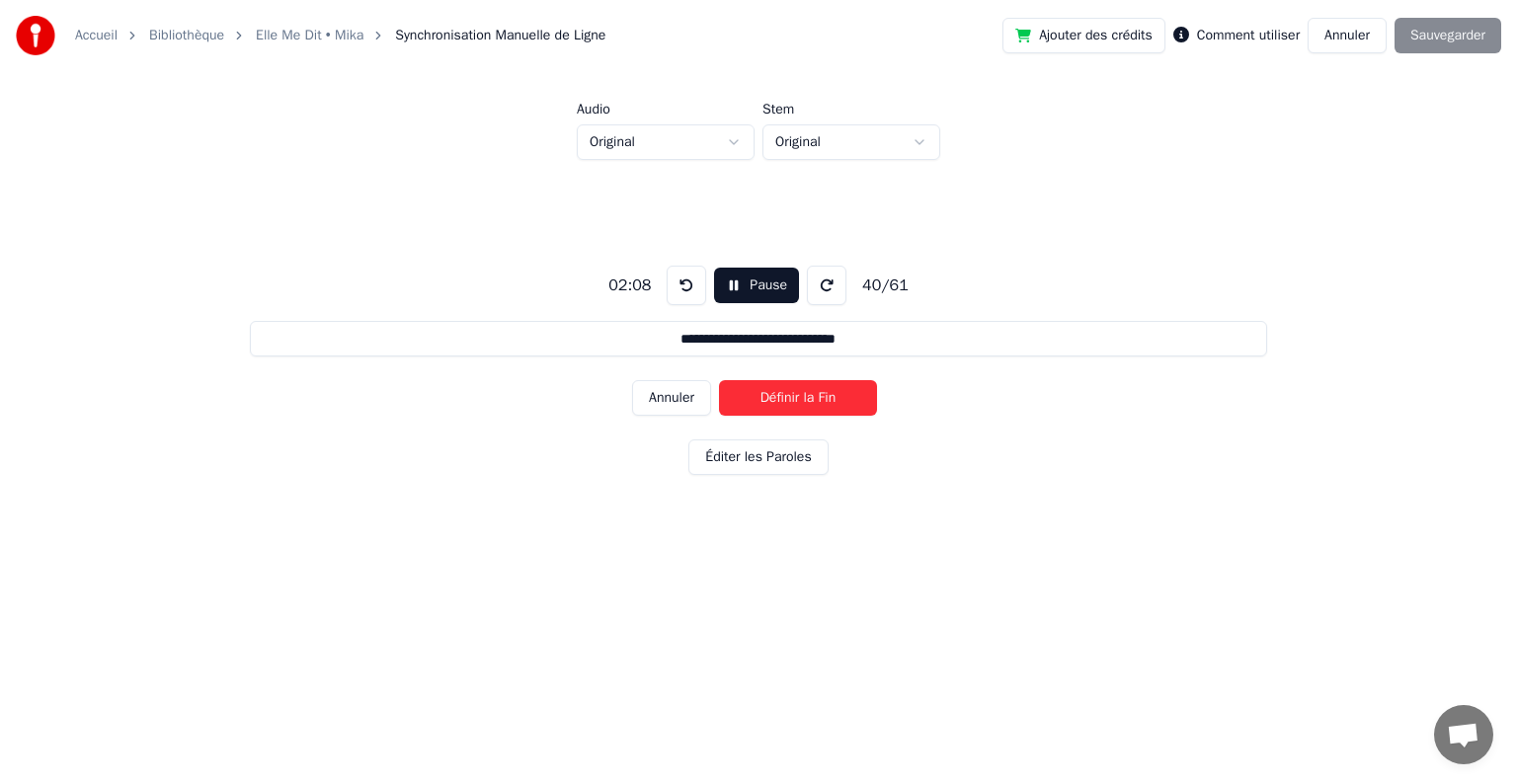 click on "Définir la Fin" at bounding box center [798, 398] 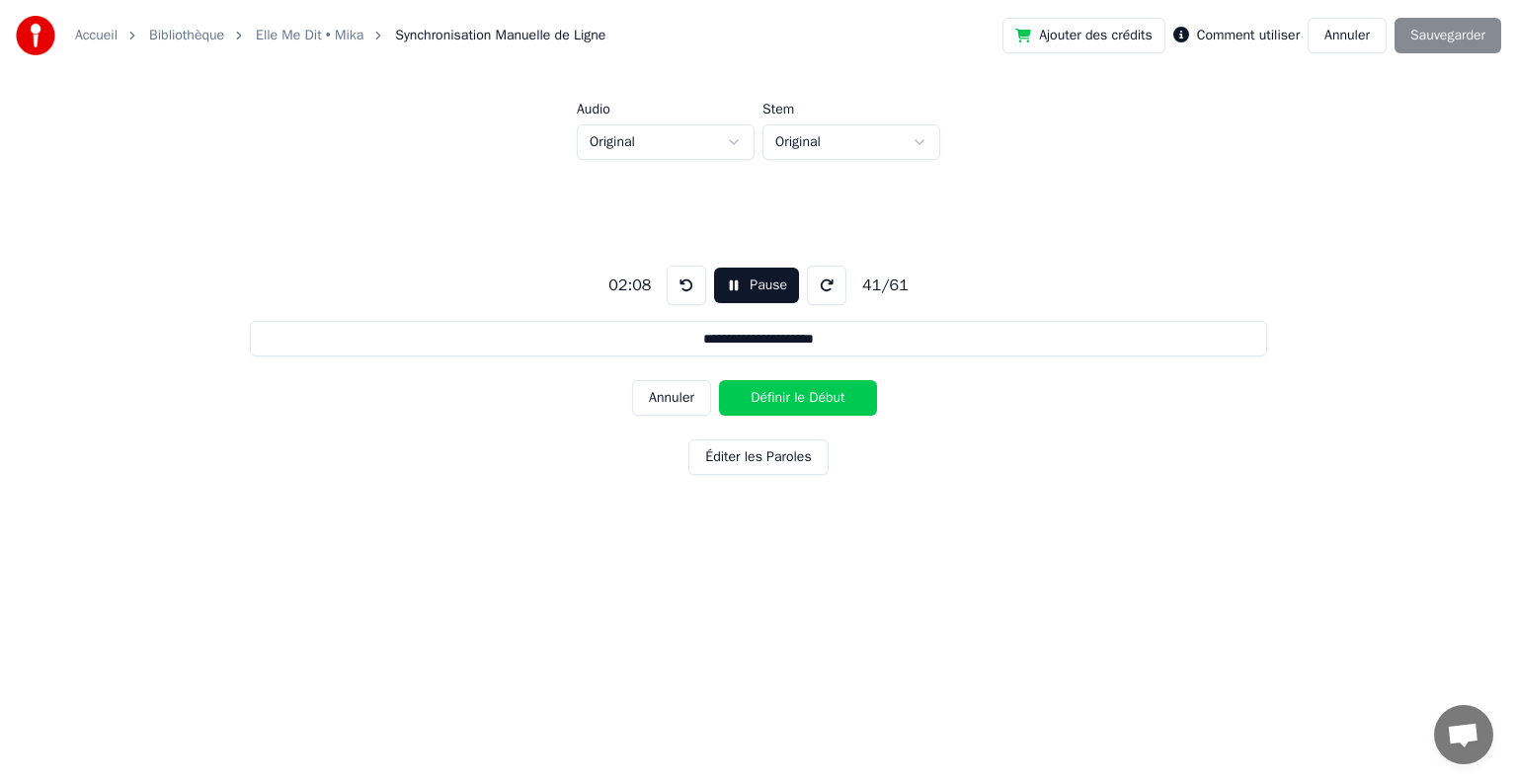 click on "Définir le Début" at bounding box center (798, 398) 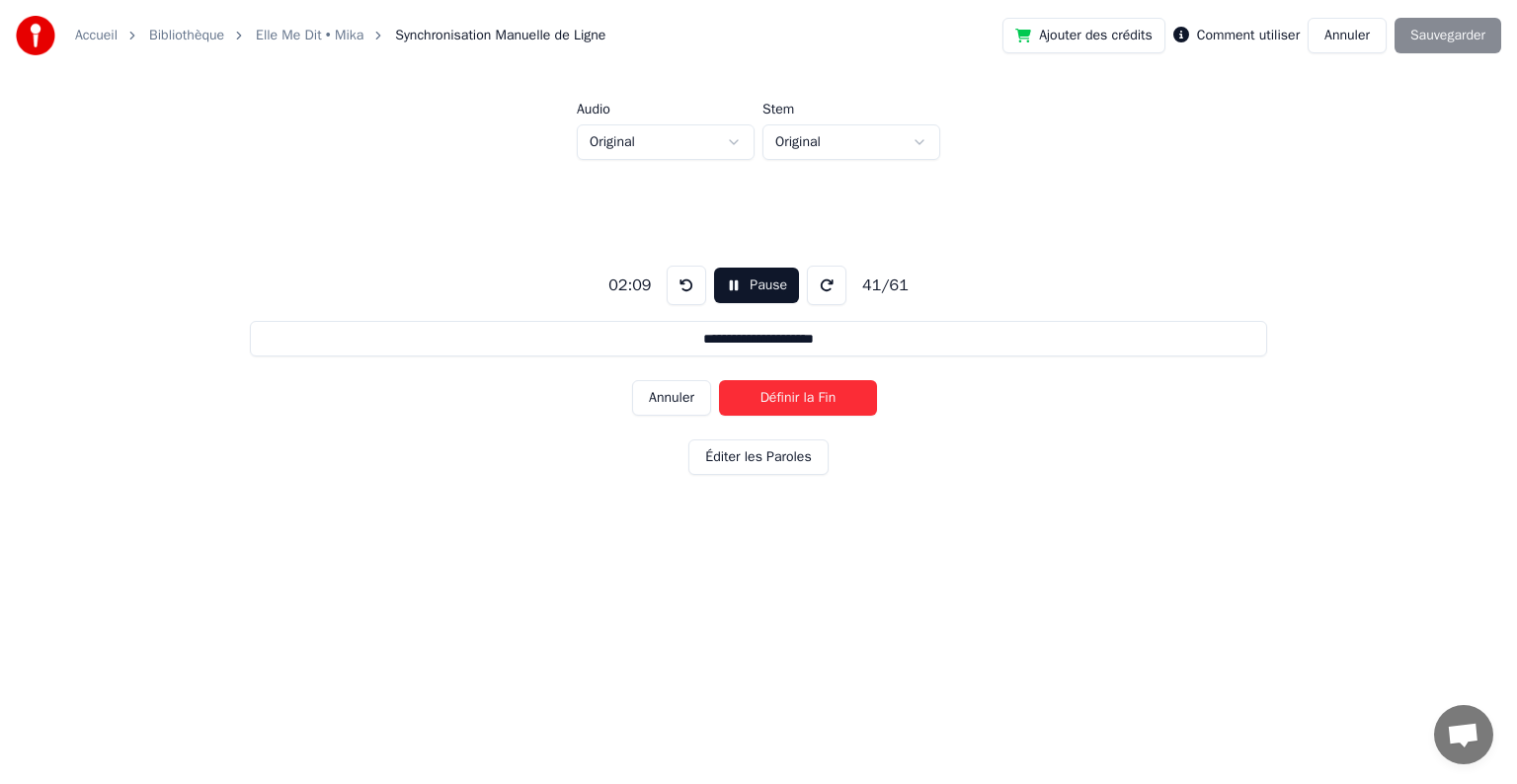 click on "Définir la Fin" at bounding box center (798, 398) 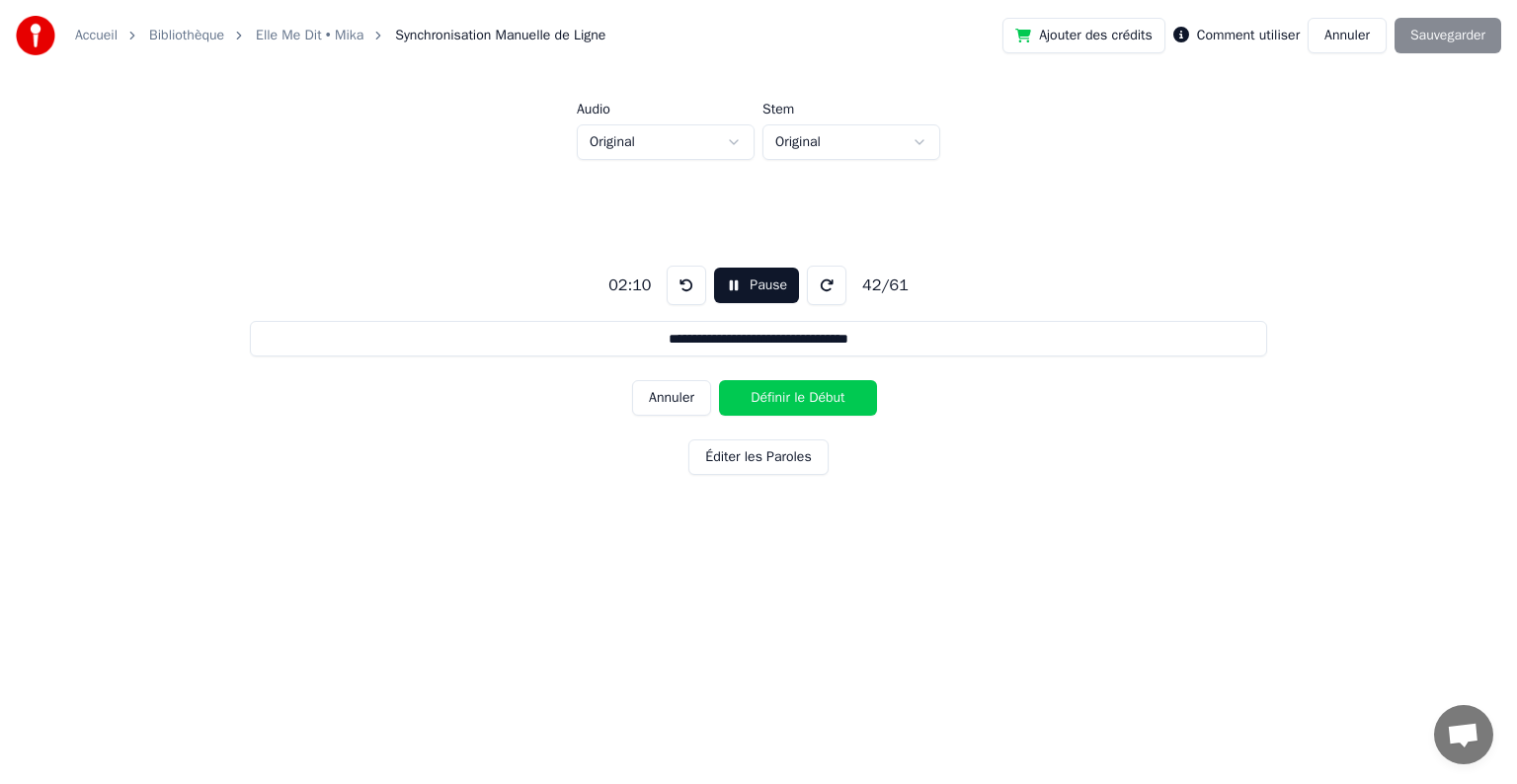 click on "Définir le Début" at bounding box center (798, 398) 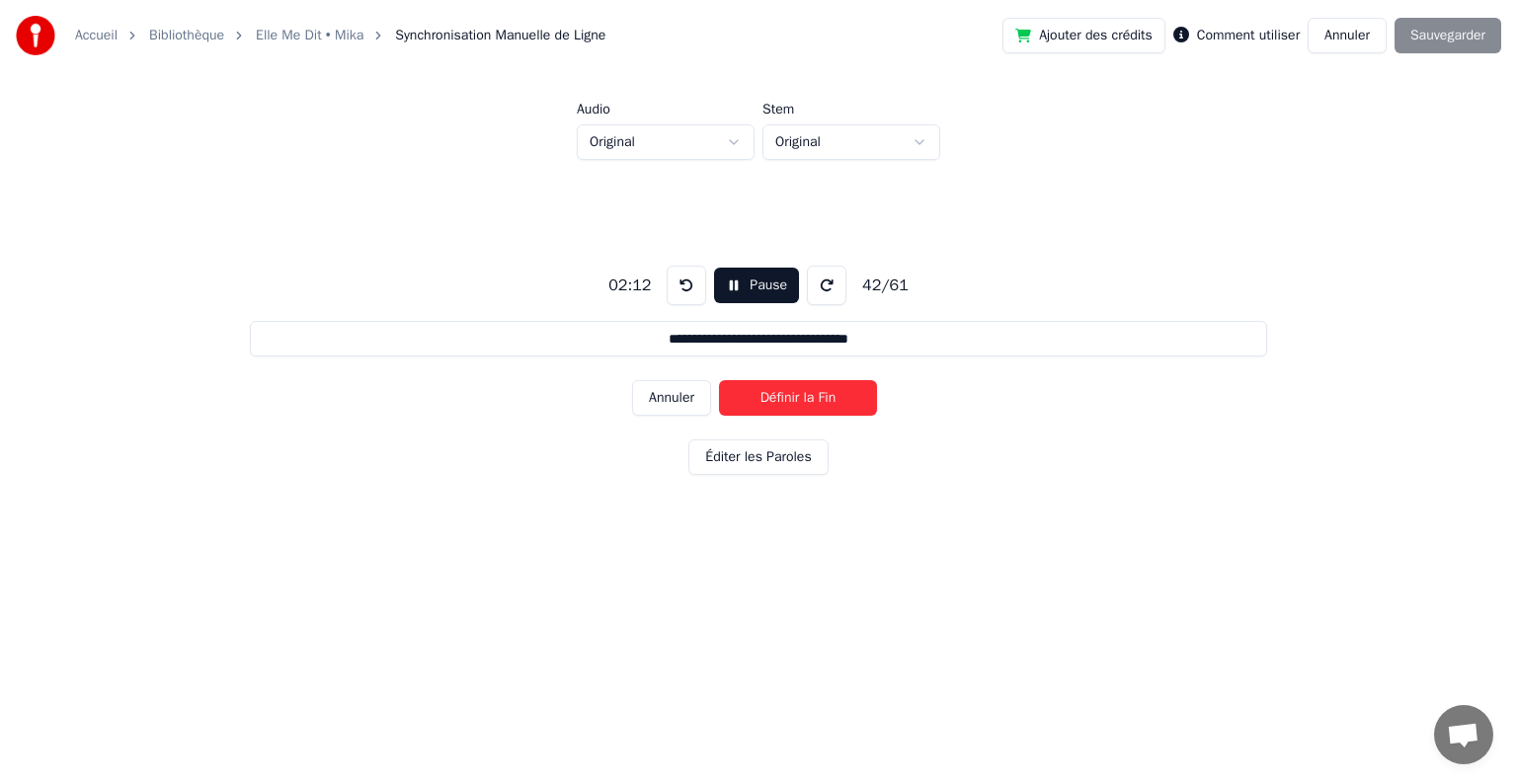 click on "Définir la Fin" at bounding box center [798, 398] 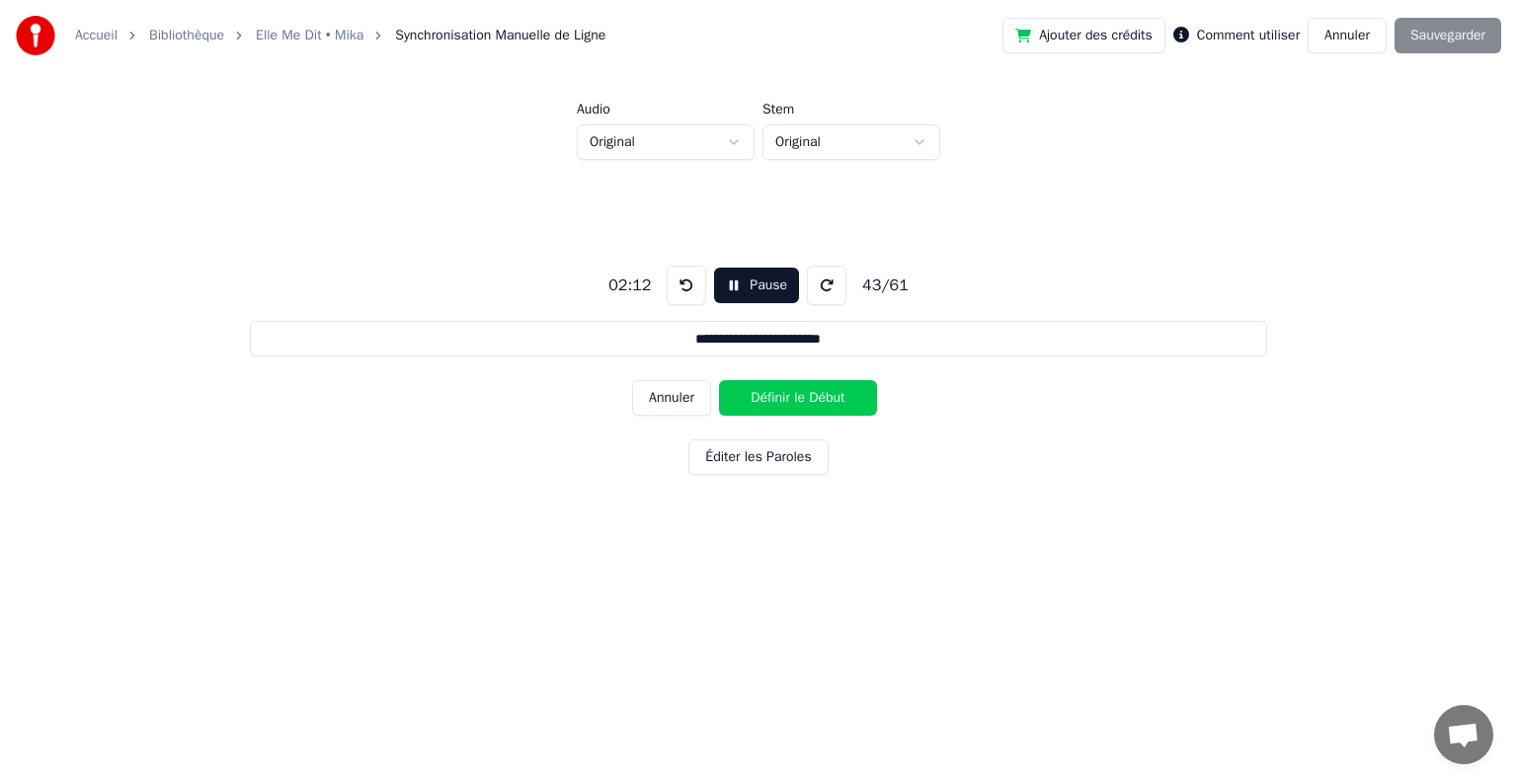 click on "Définir le Début" at bounding box center (798, 398) 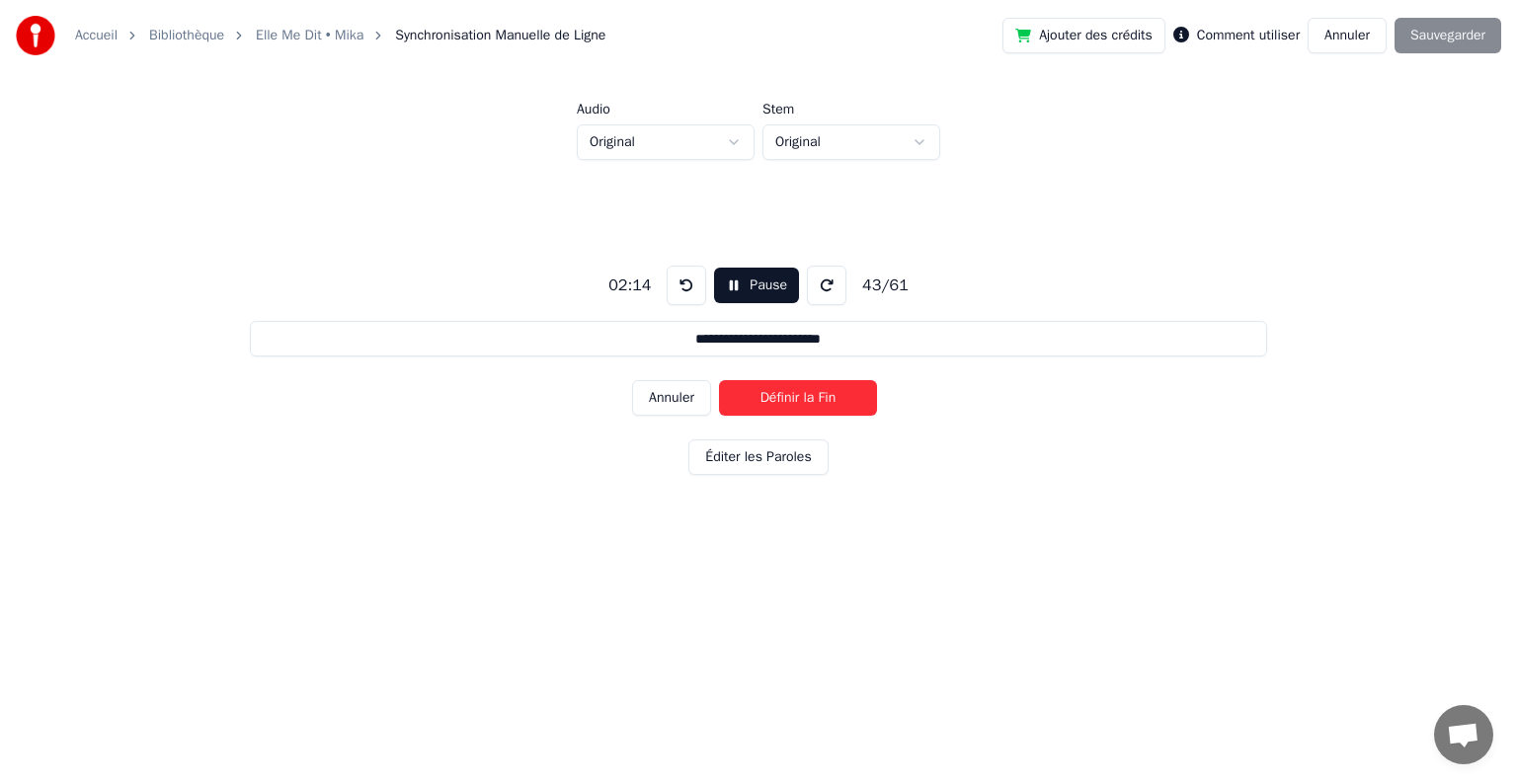 click on "Définir la Fin" at bounding box center [798, 398] 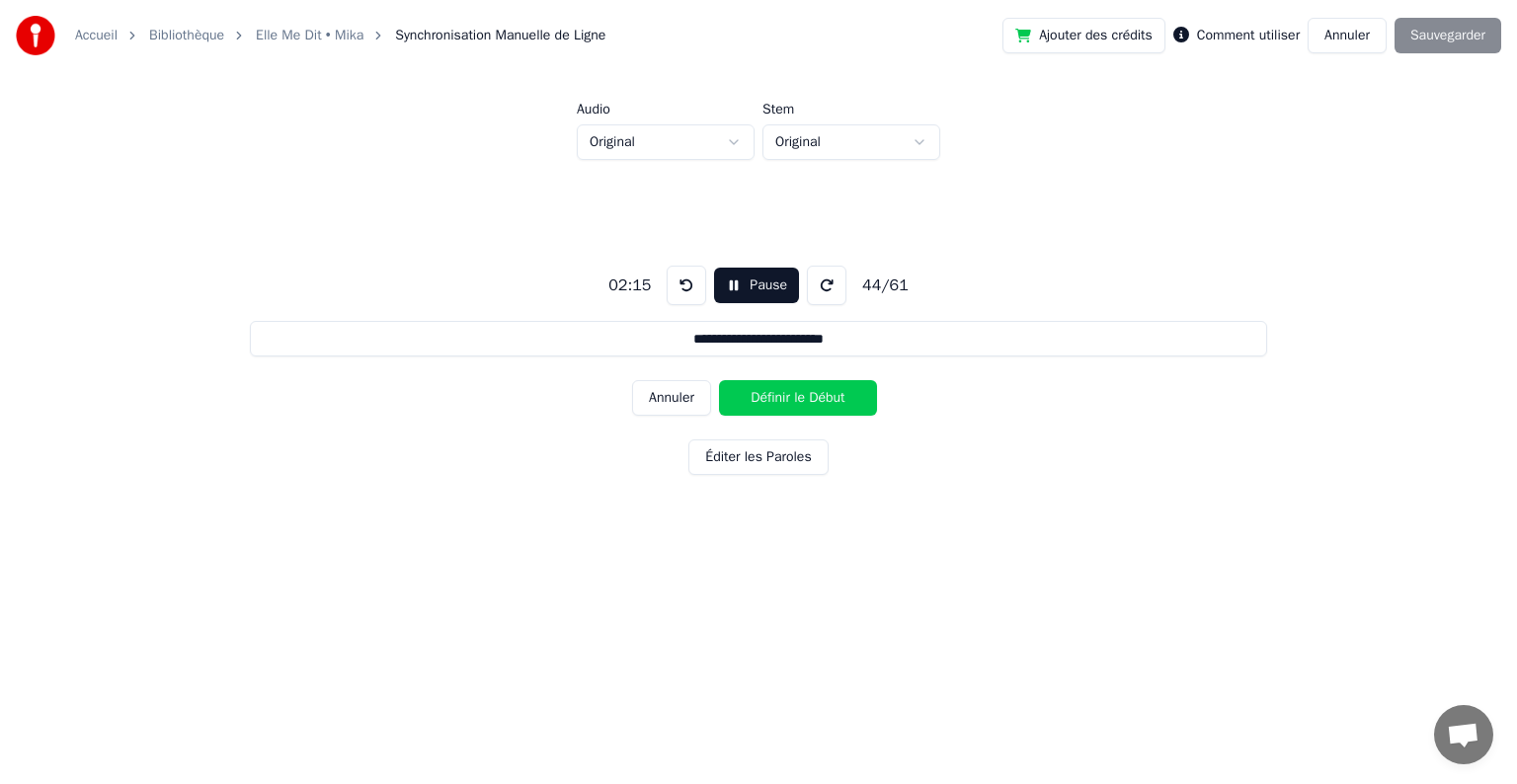 click on "Définir le Début" at bounding box center (798, 398) 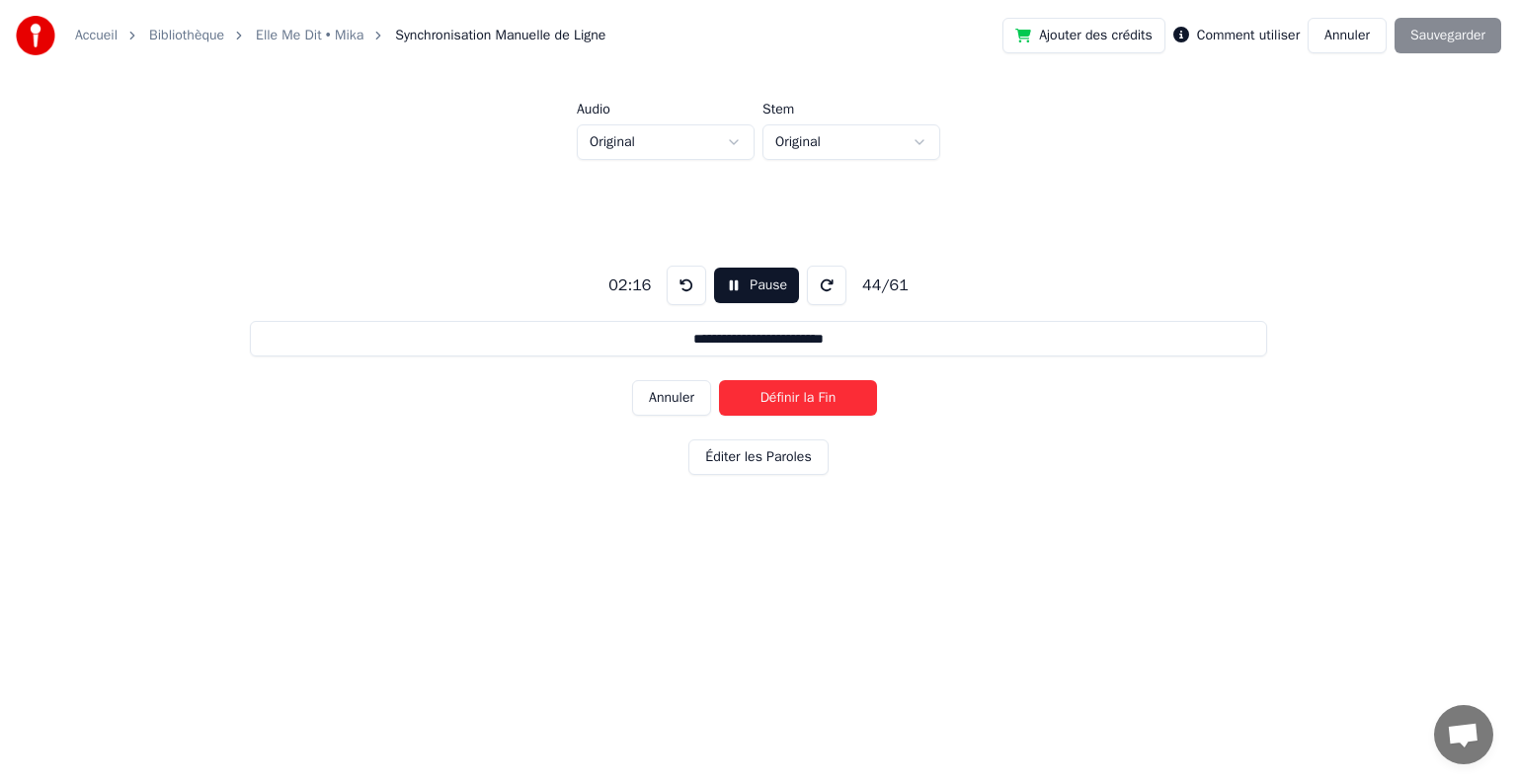 click on "Définir la Fin" at bounding box center (798, 398) 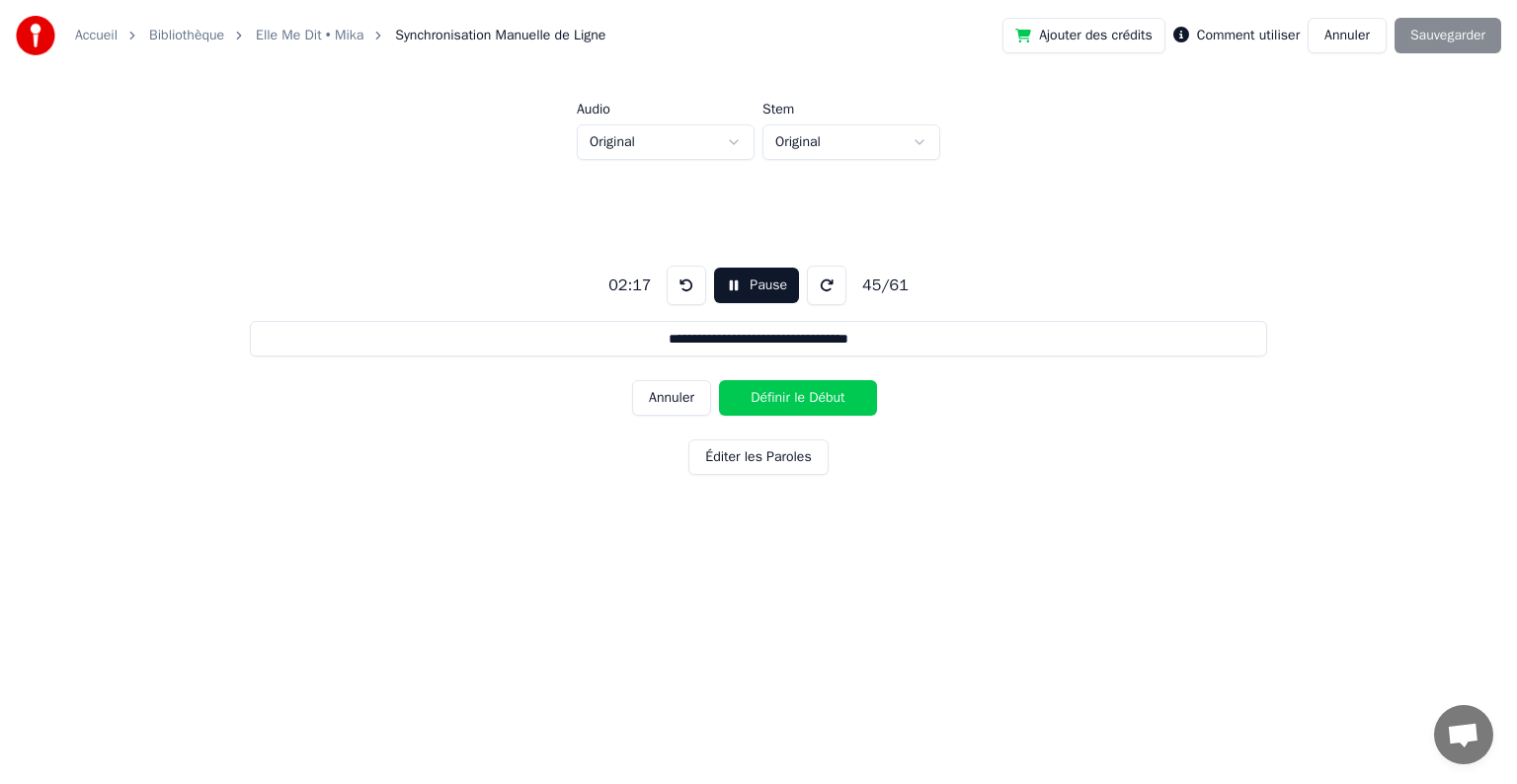 click on "Définir le Début" at bounding box center [798, 398] 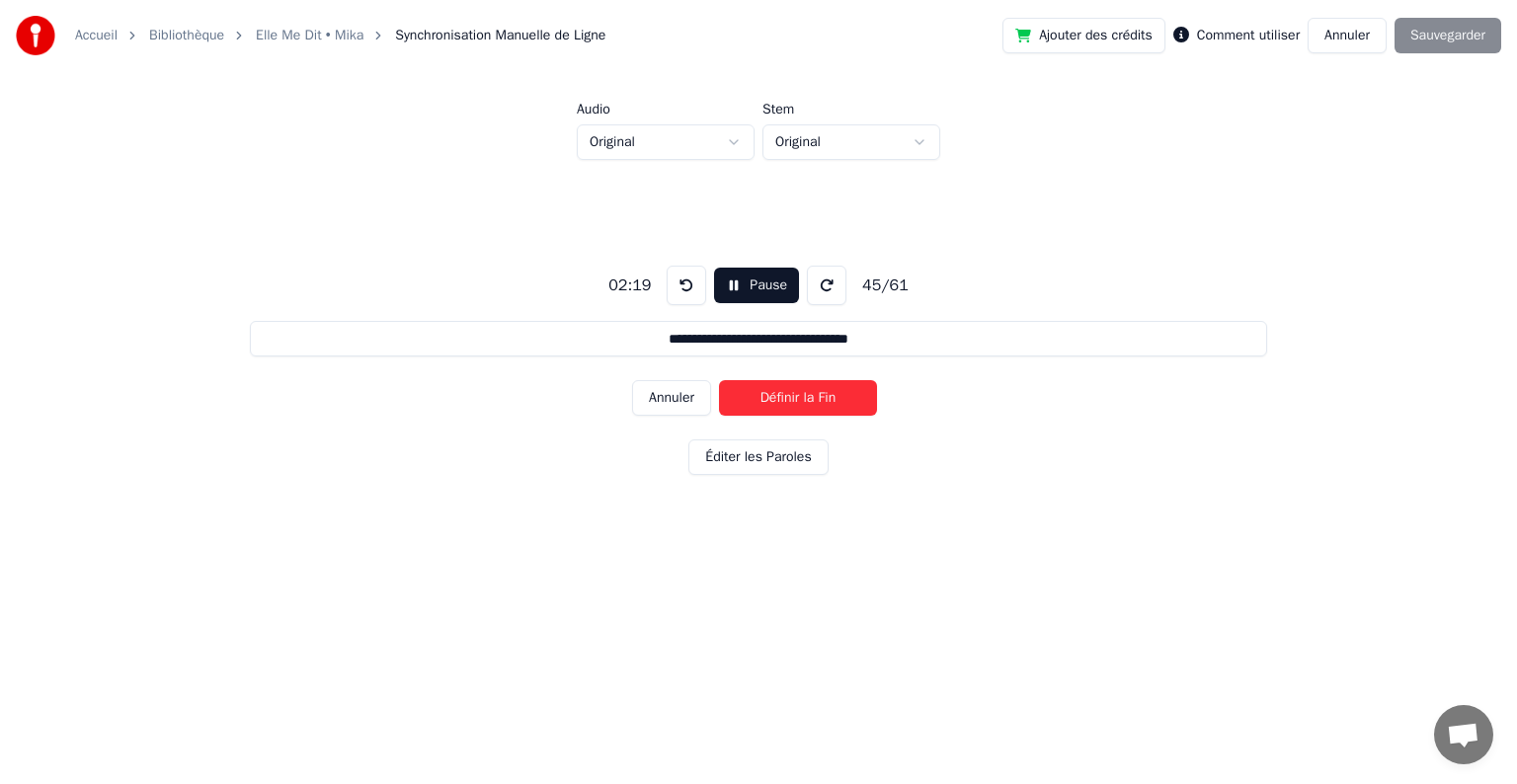click on "Définir la Fin" at bounding box center [798, 398] 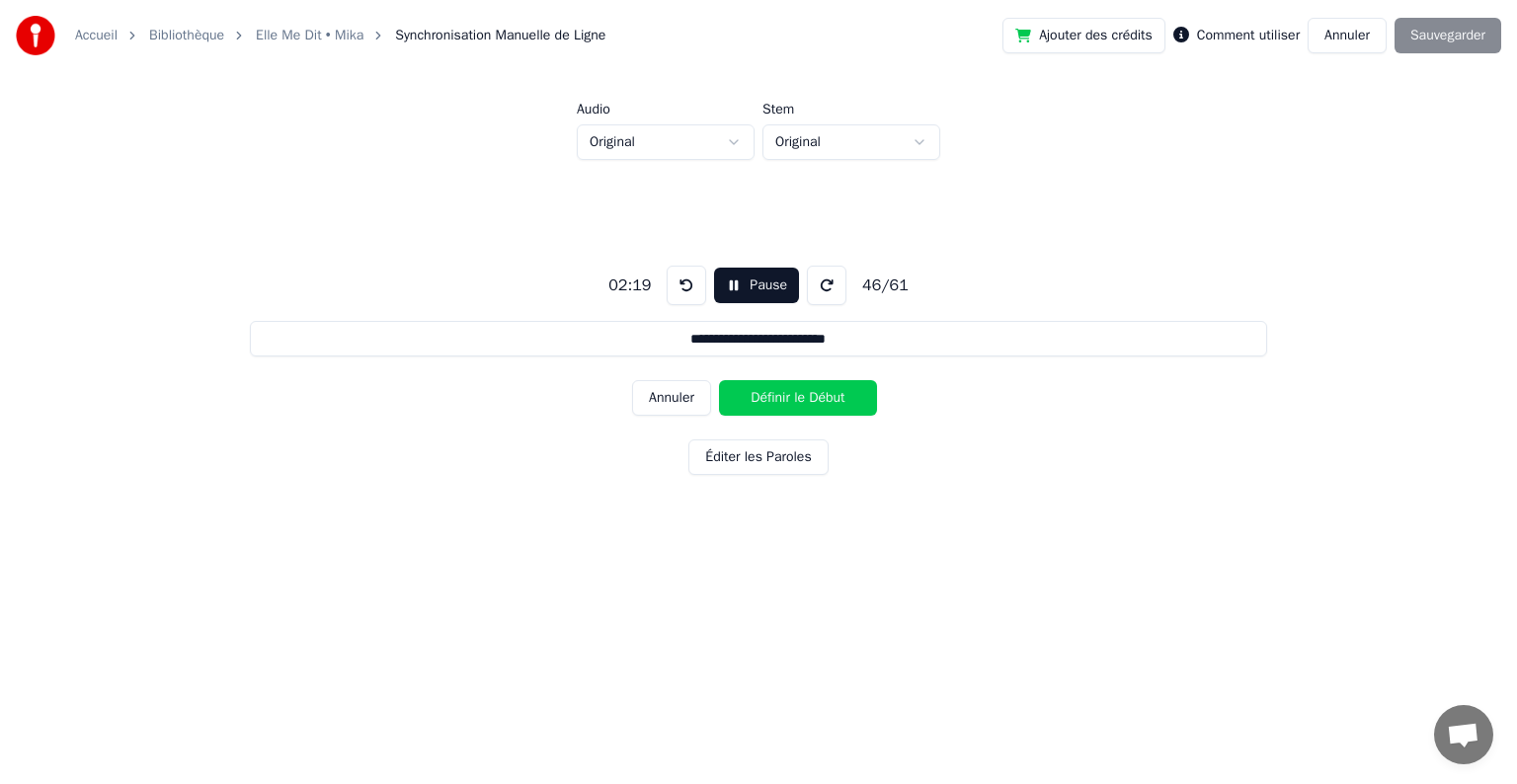 click on "Définir le Début" at bounding box center [798, 398] 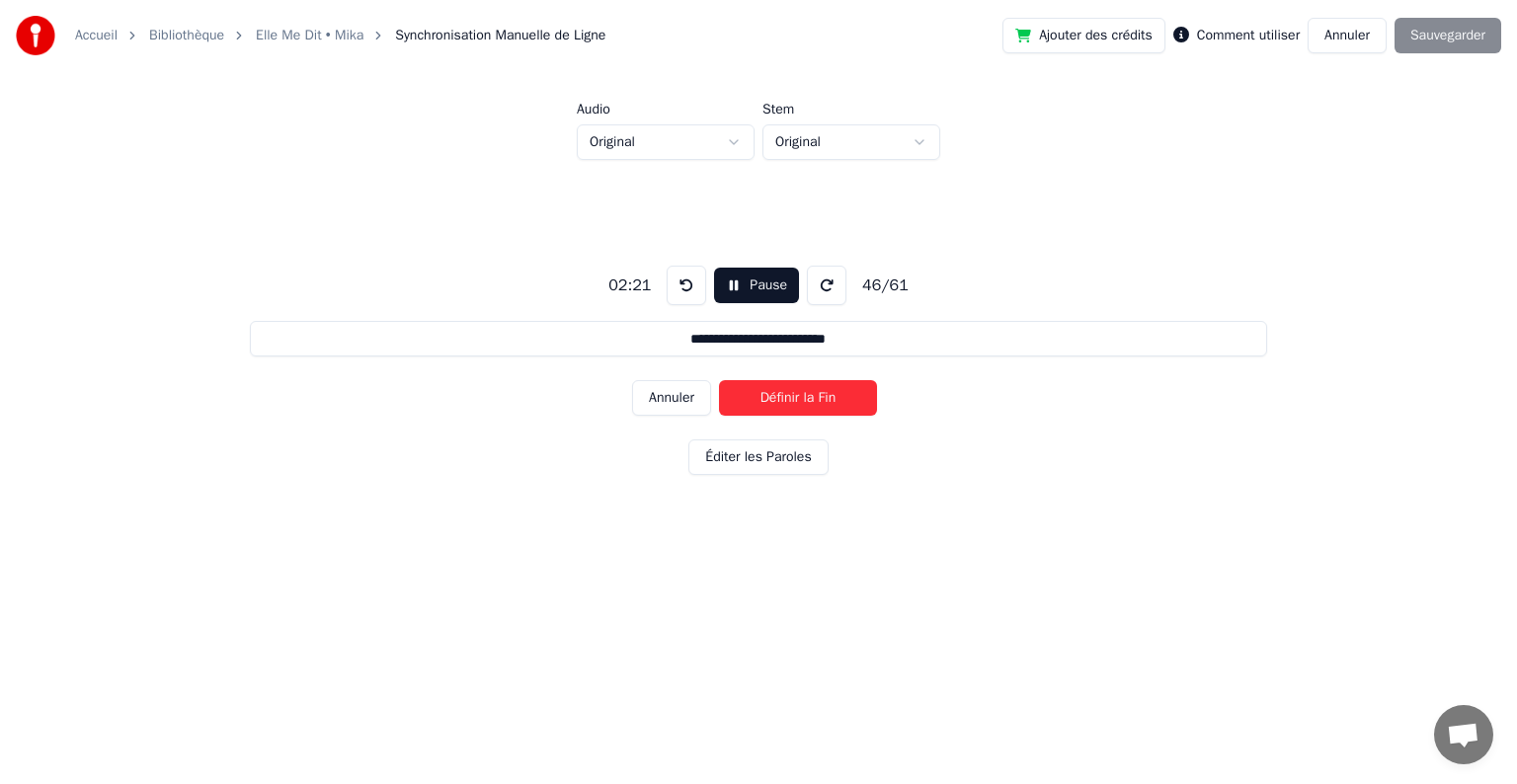 click on "Définir la Fin" at bounding box center (798, 398) 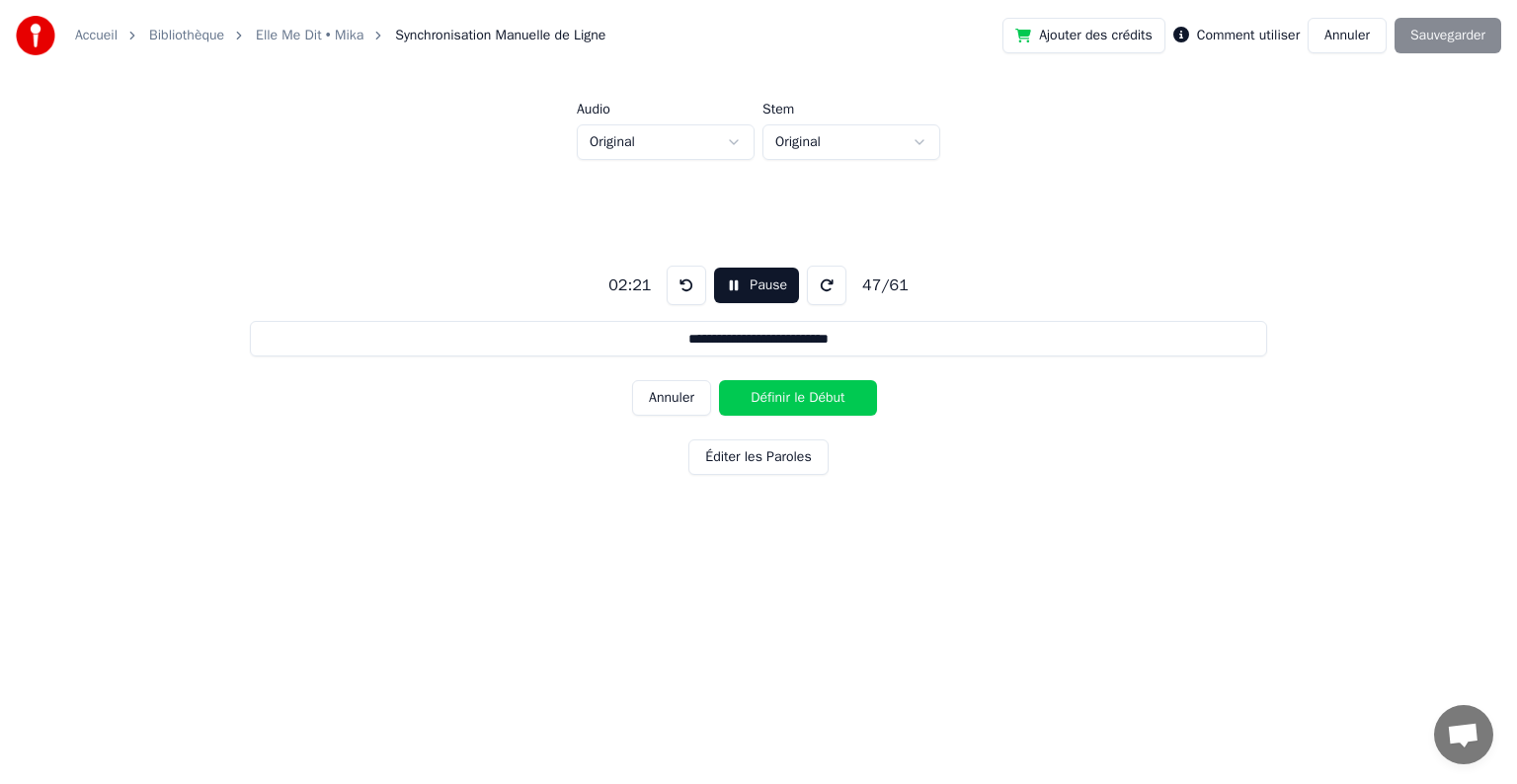 click on "Définir le Début" at bounding box center [798, 398] 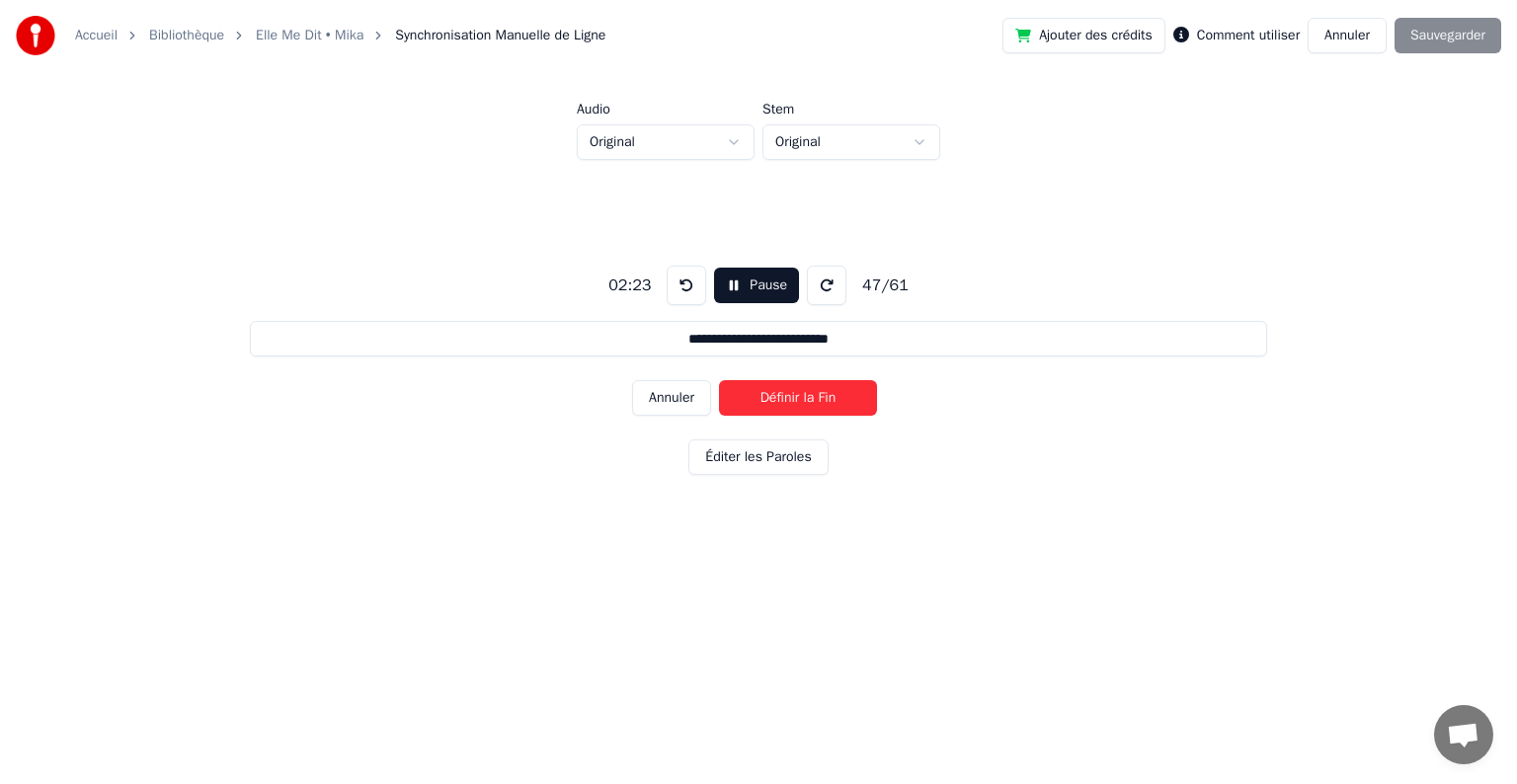 click on "Définir la Fin" at bounding box center [798, 398] 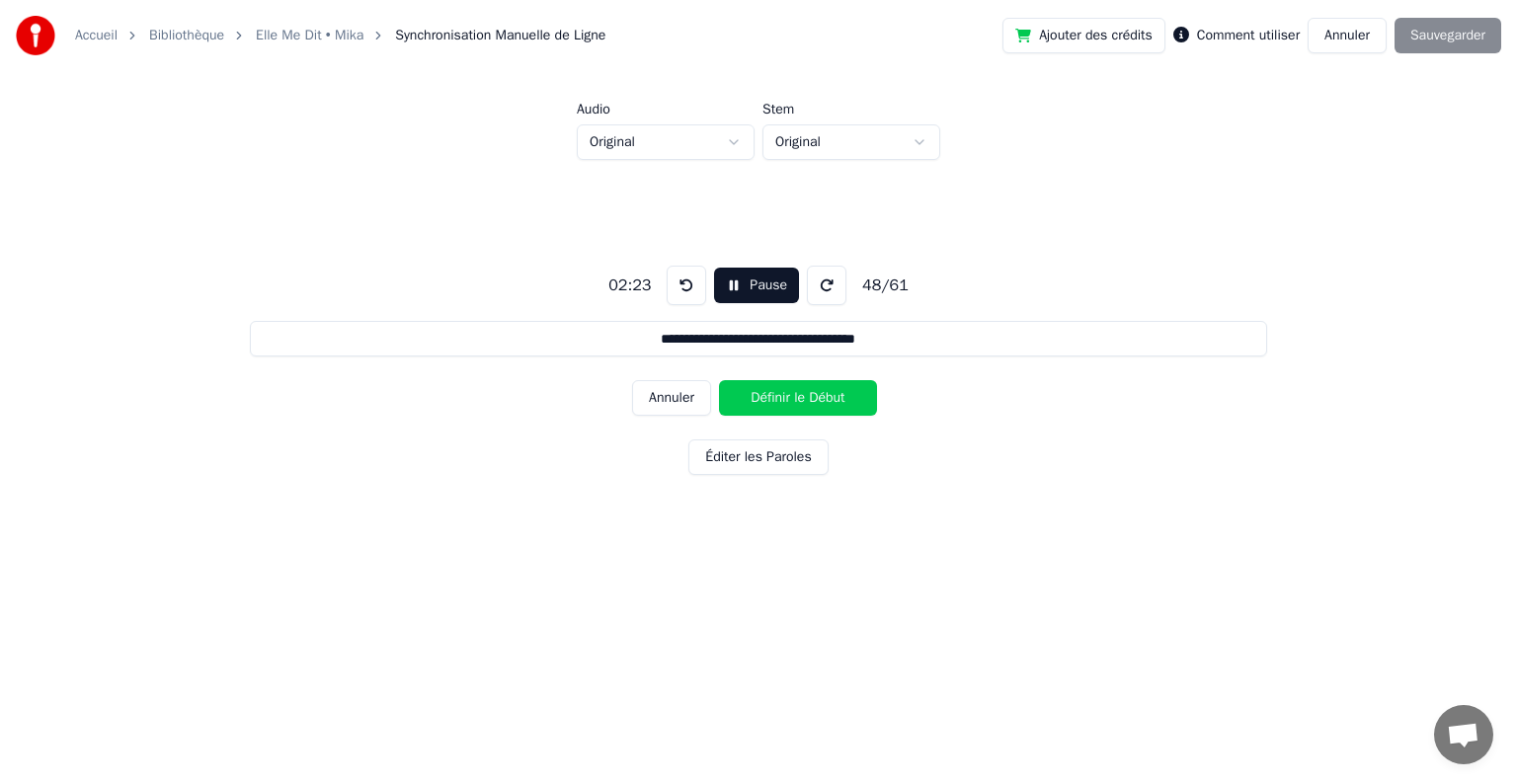 click on "Définir le Début" at bounding box center (798, 398) 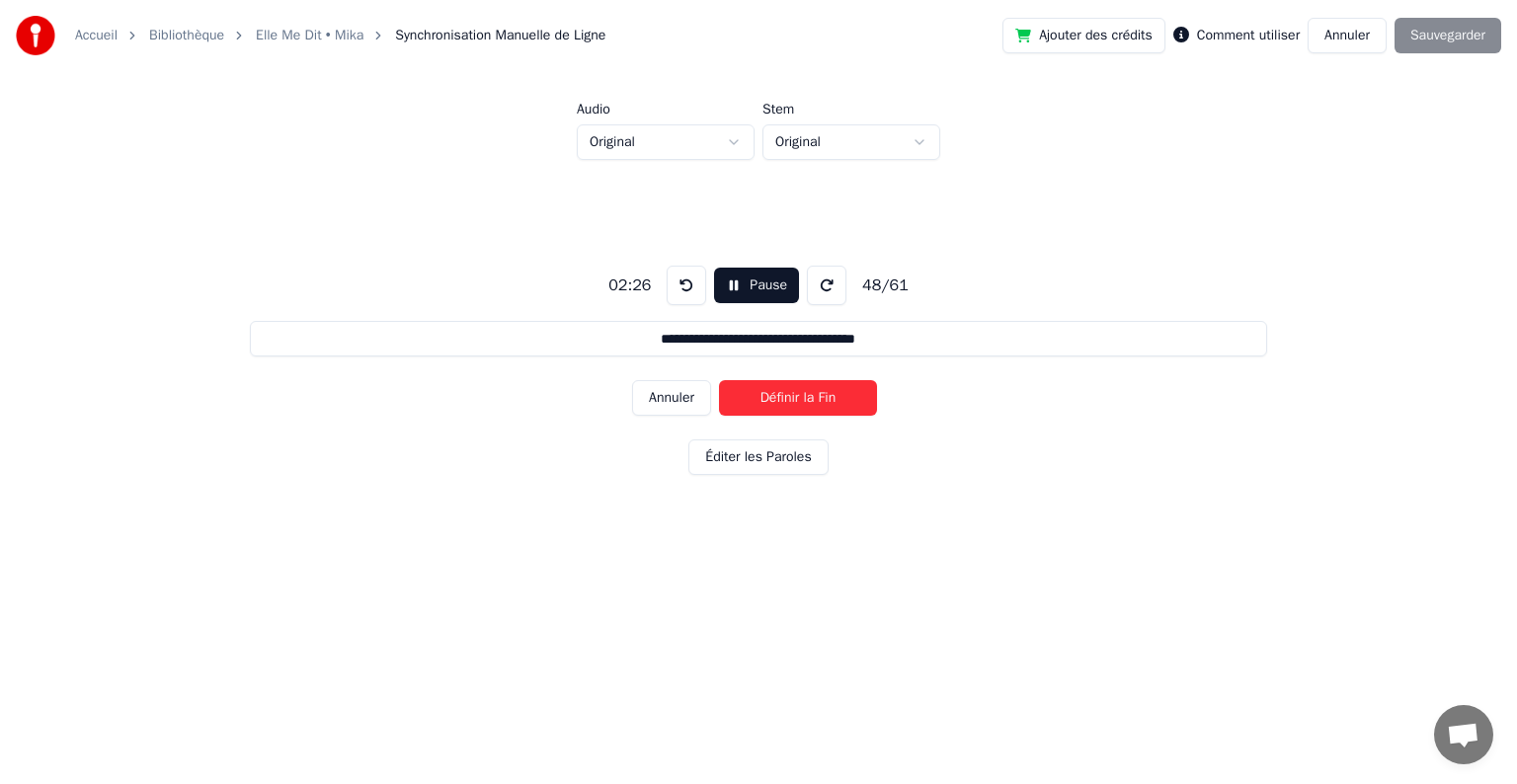 click on "Définir la Fin" at bounding box center (798, 398) 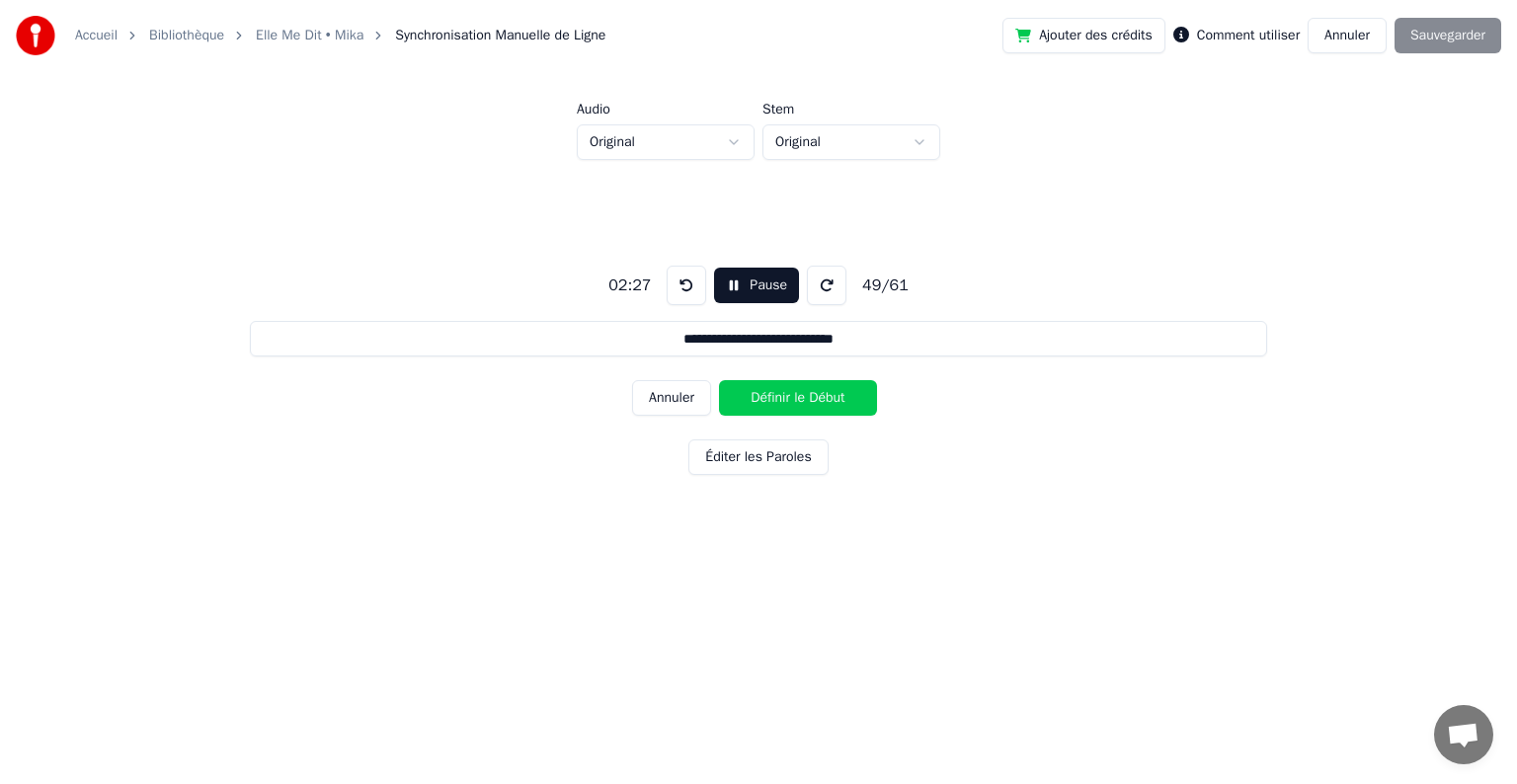 click on "Définir le Début" at bounding box center (798, 398) 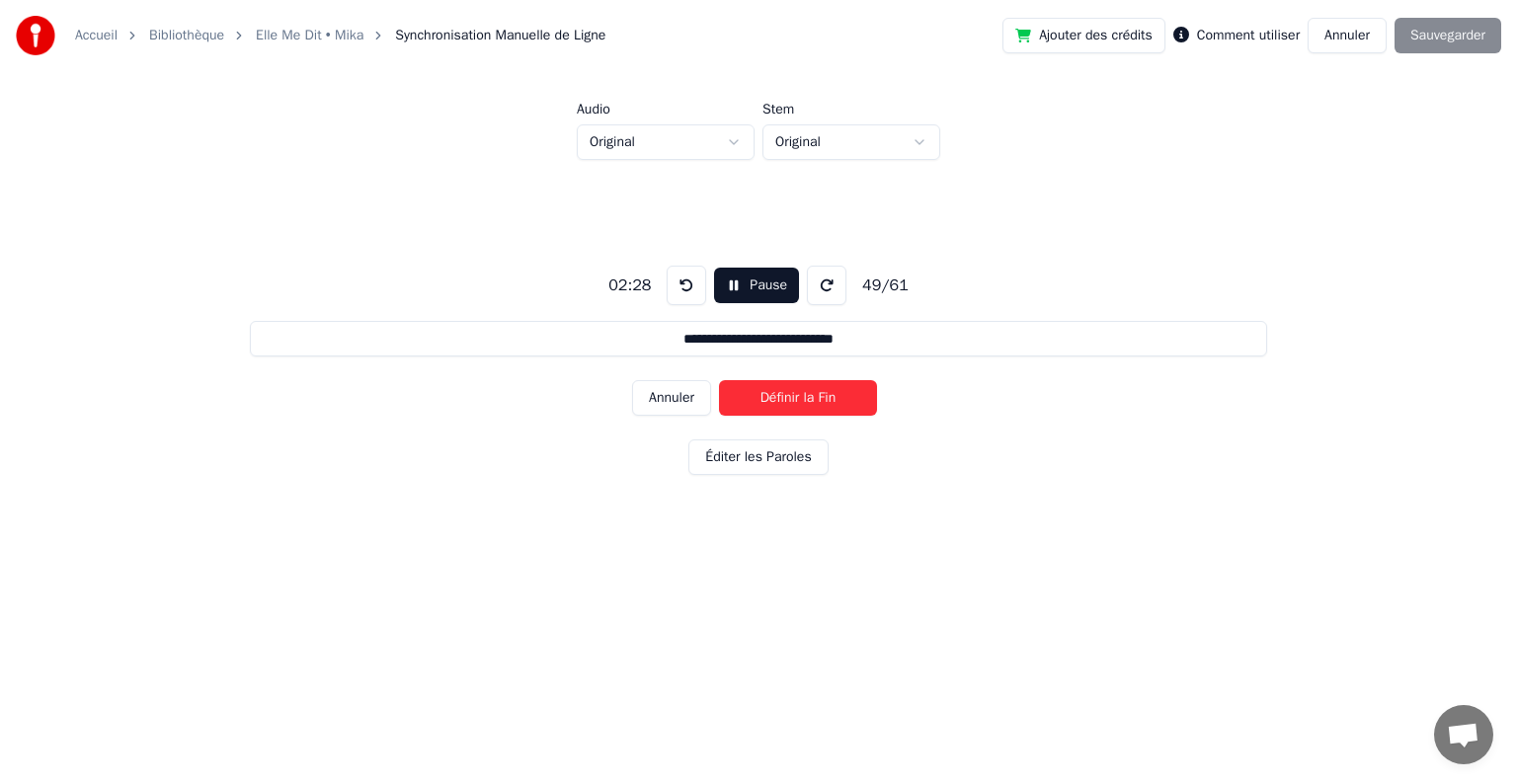 click on "Définir la Fin" at bounding box center (798, 398) 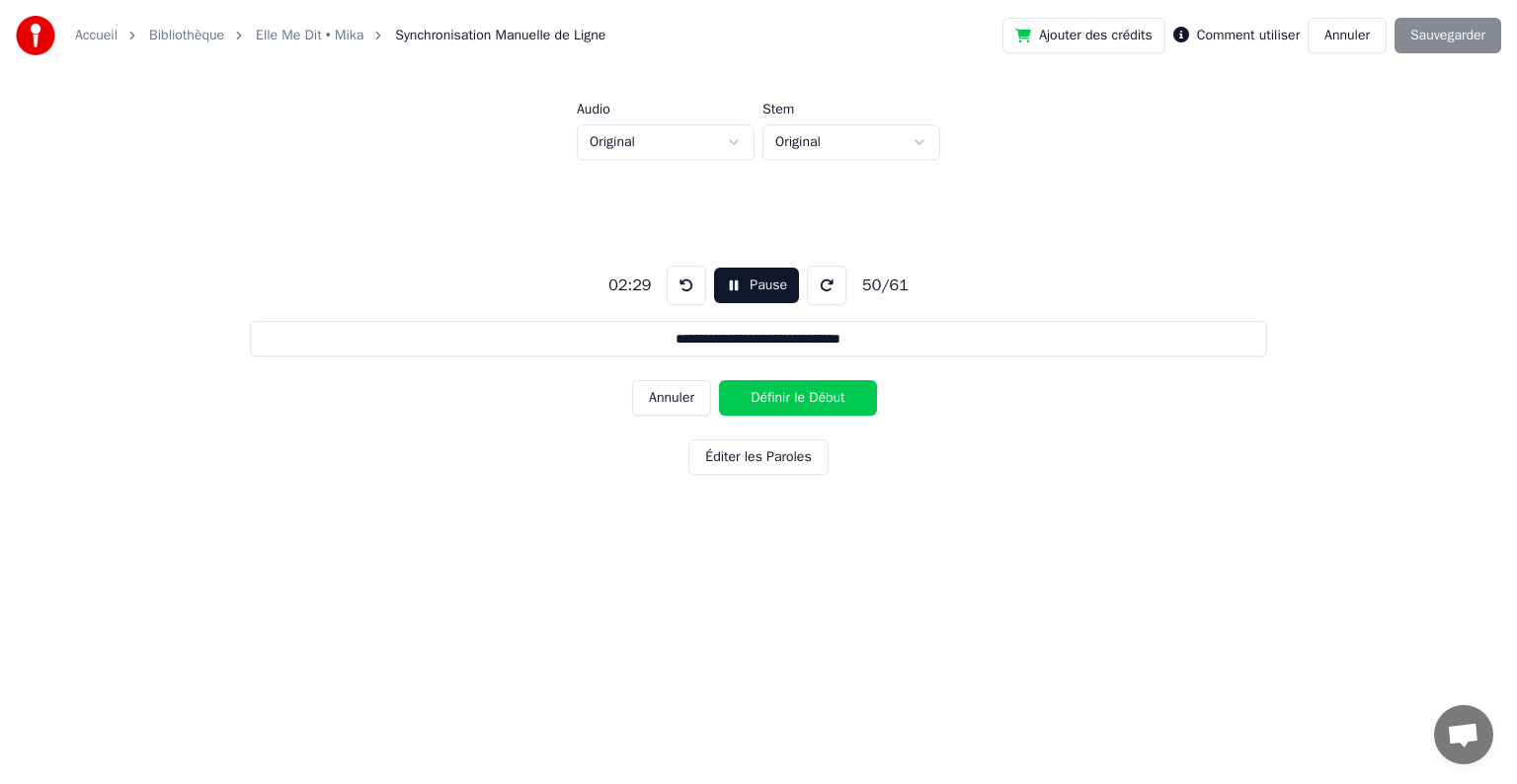 click on "Définir le Début" at bounding box center [798, 398] 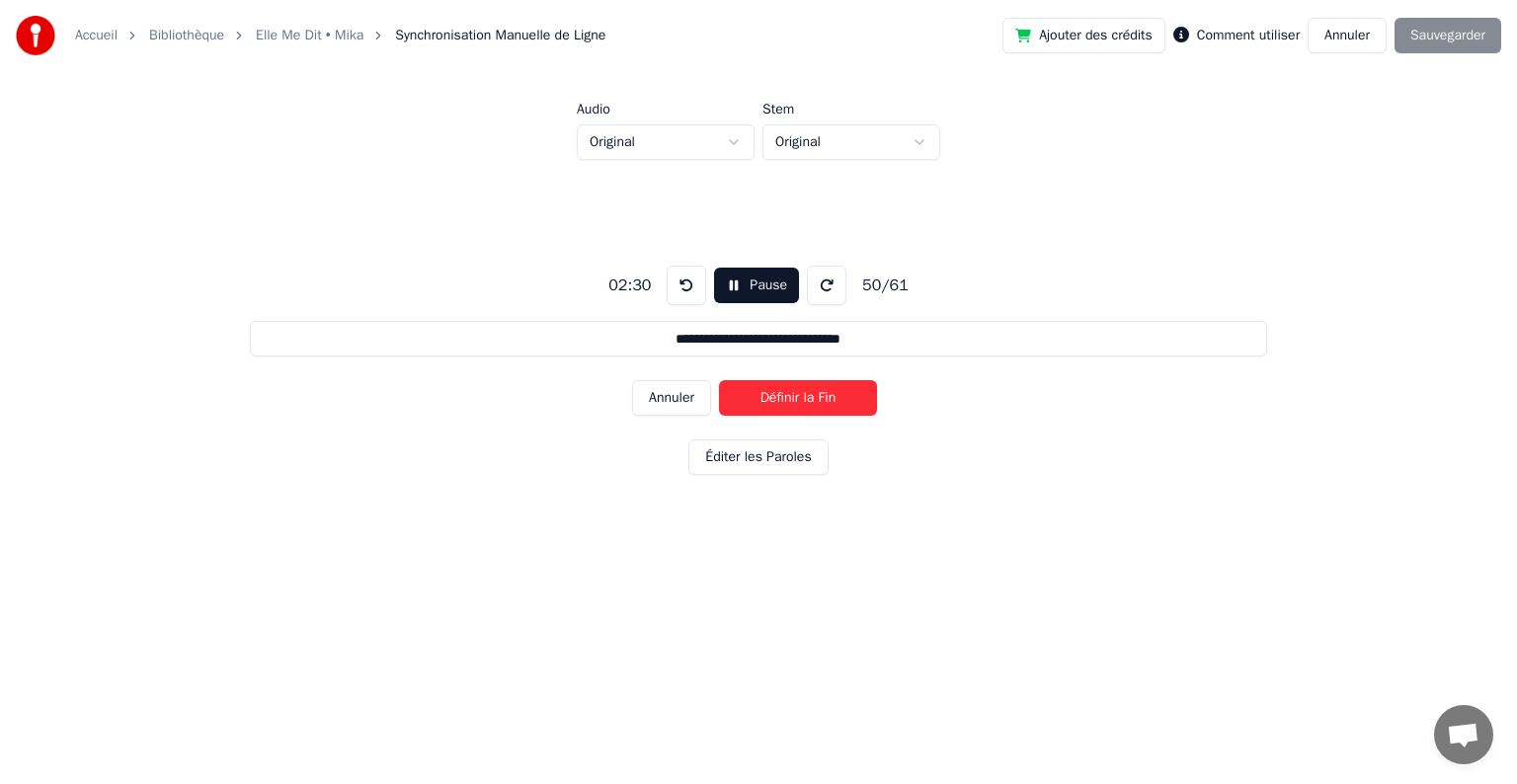 click on "Définir la Fin" at bounding box center (798, 398) 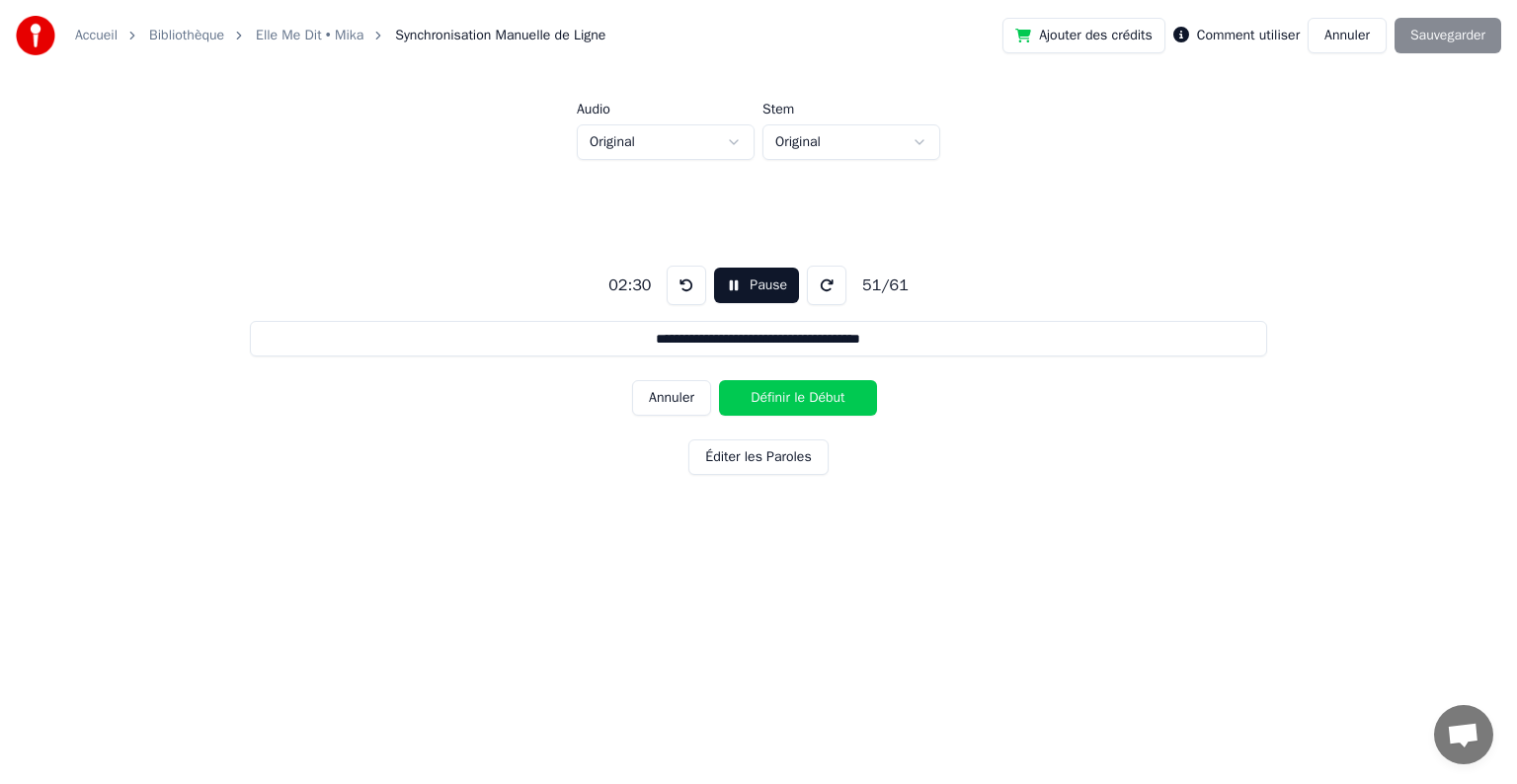 click on "Définir le Début" at bounding box center [798, 398] 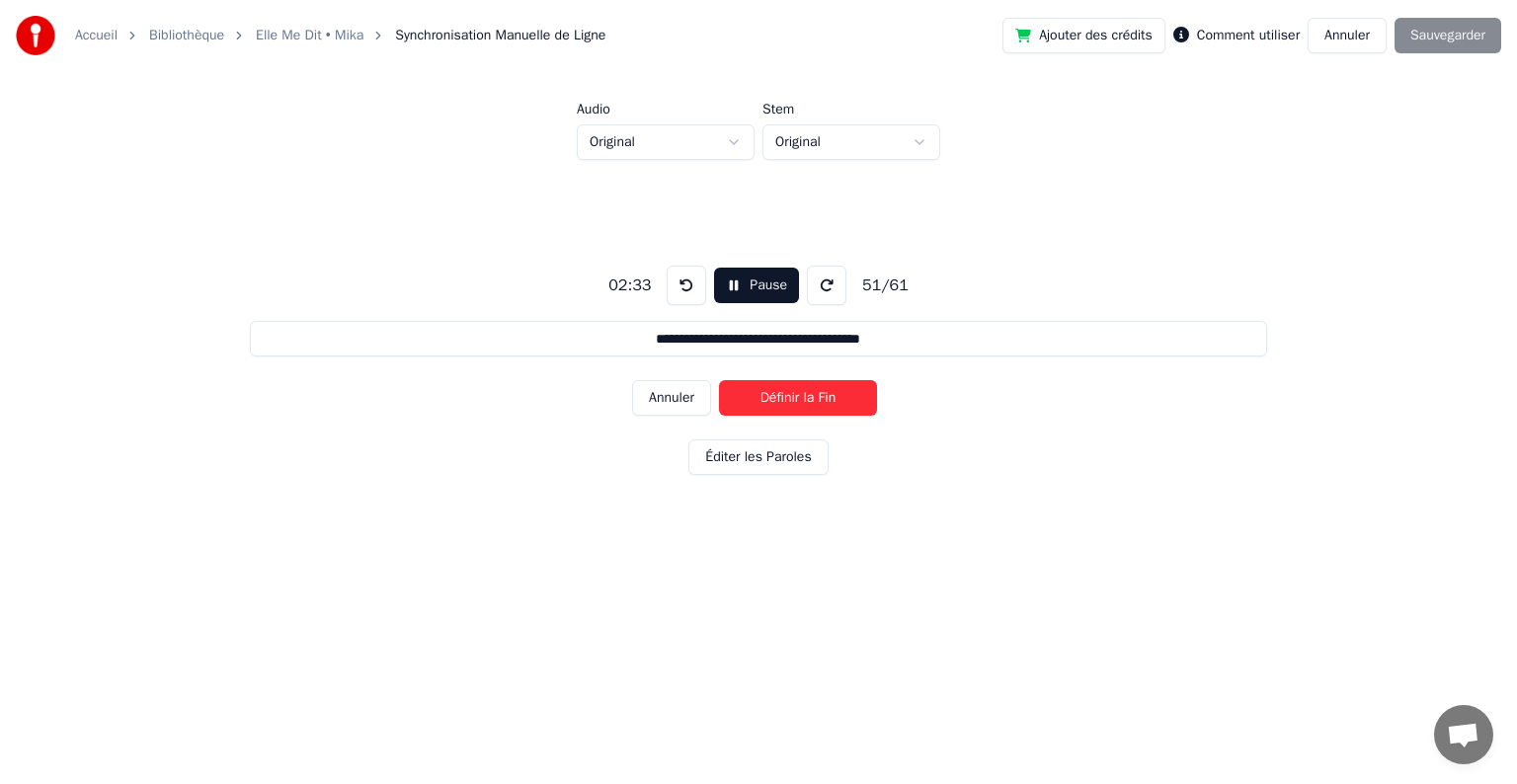 click on "Définir la Fin" at bounding box center (798, 398) 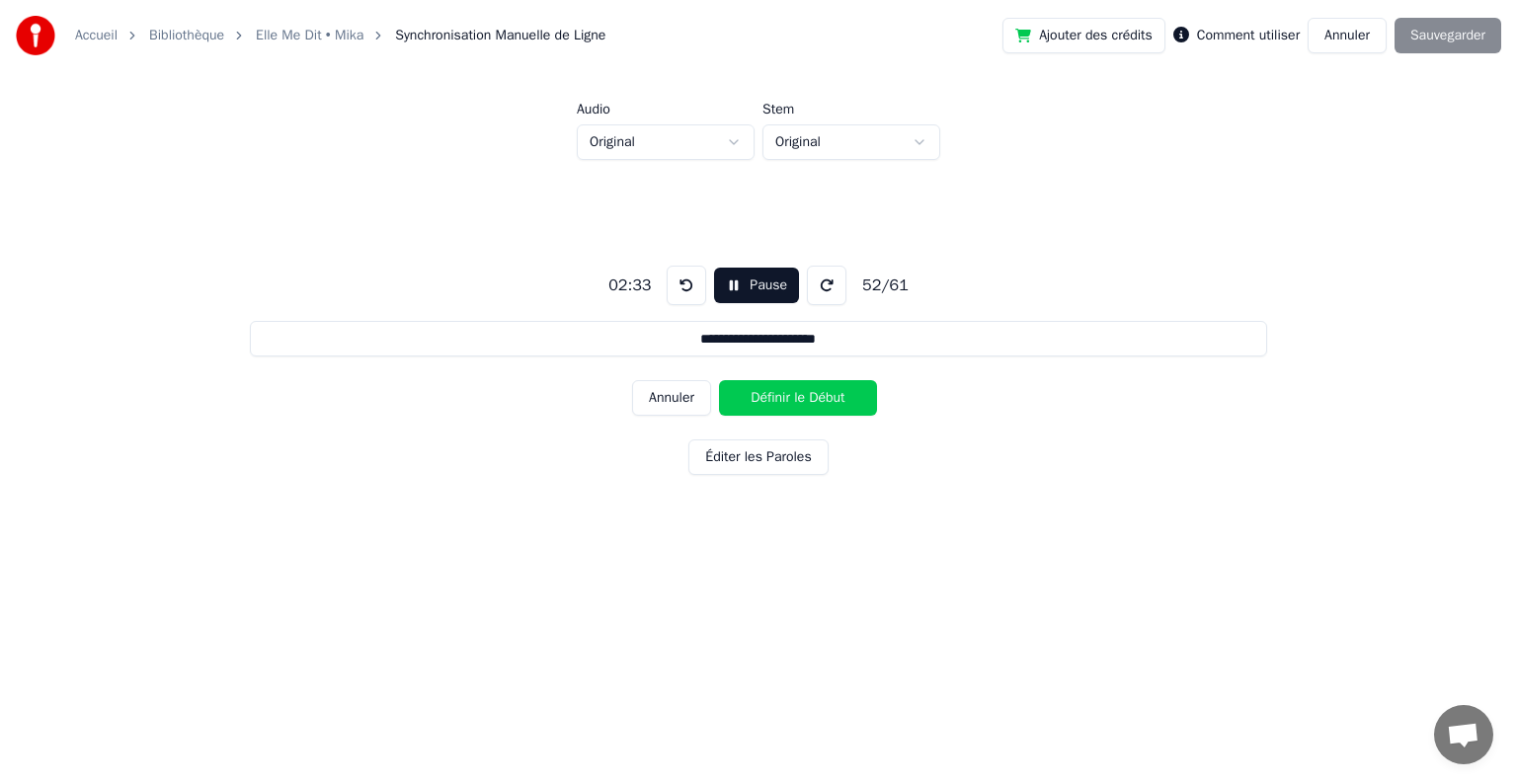 click on "Définir le Début" at bounding box center (798, 398) 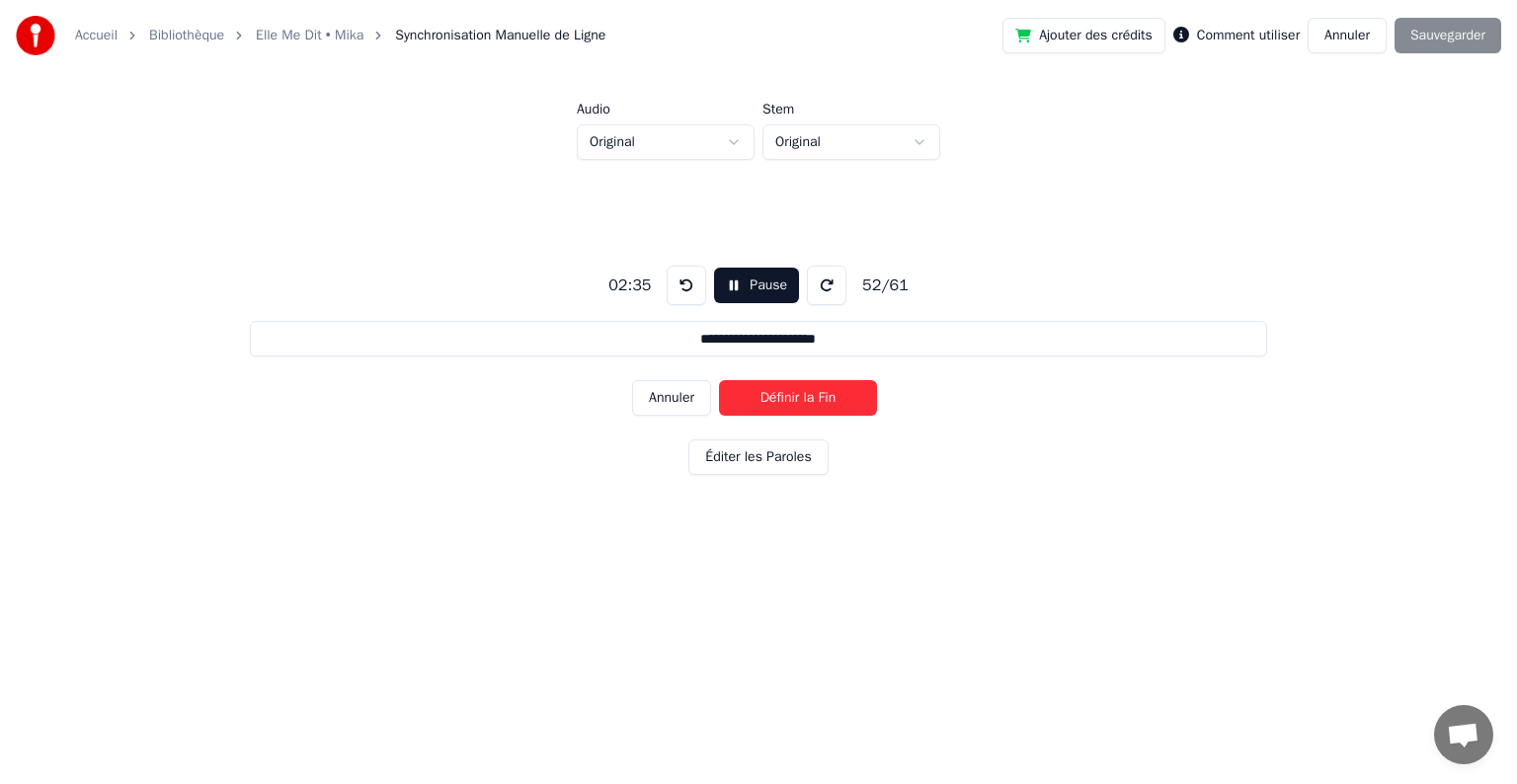 click on "Définir la Fin" at bounding box center (798, 398) 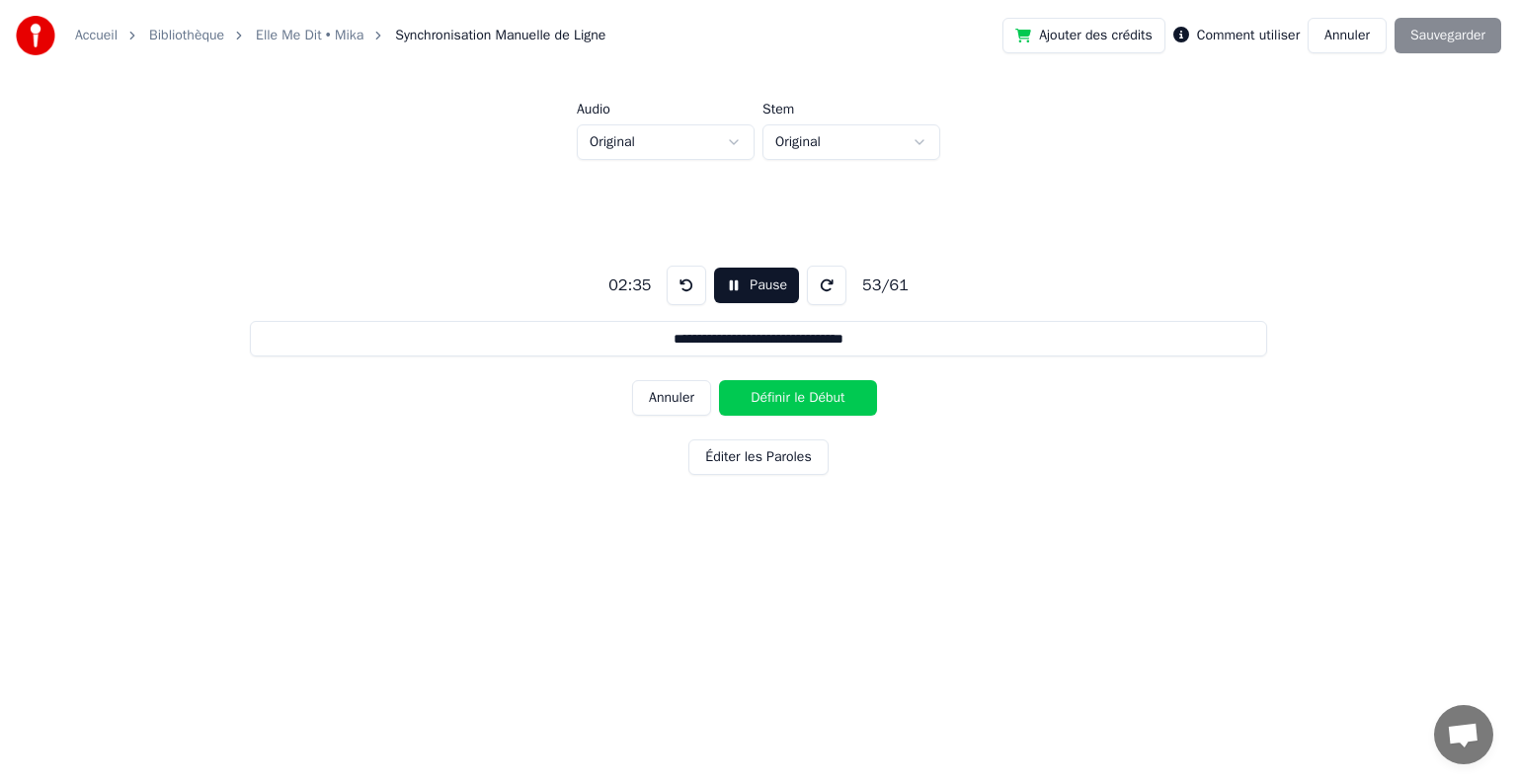 click on "Définir le Début" at bounding box center [798, 398] 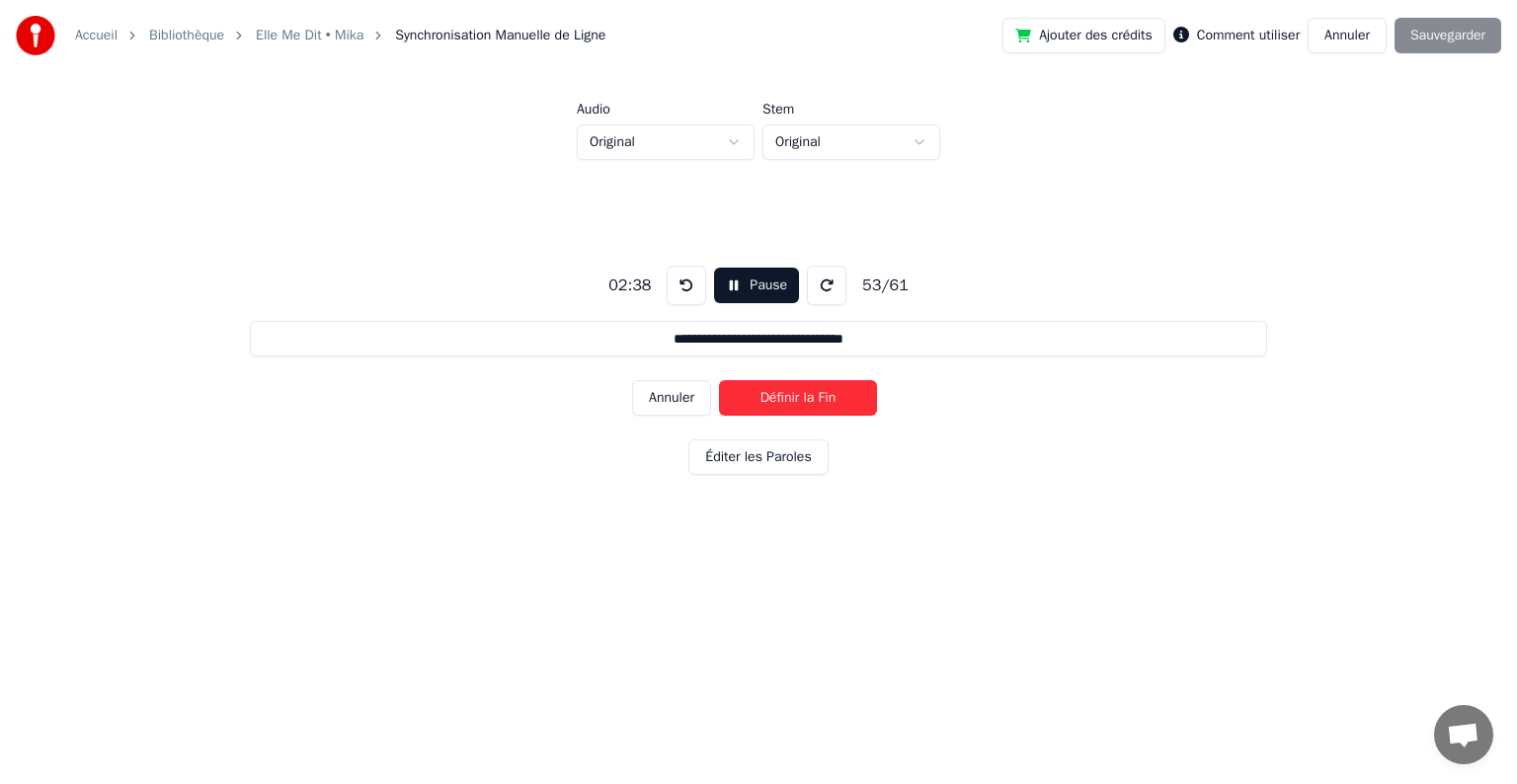 click on "Définir la Fin" at bounding box center [798, 398] 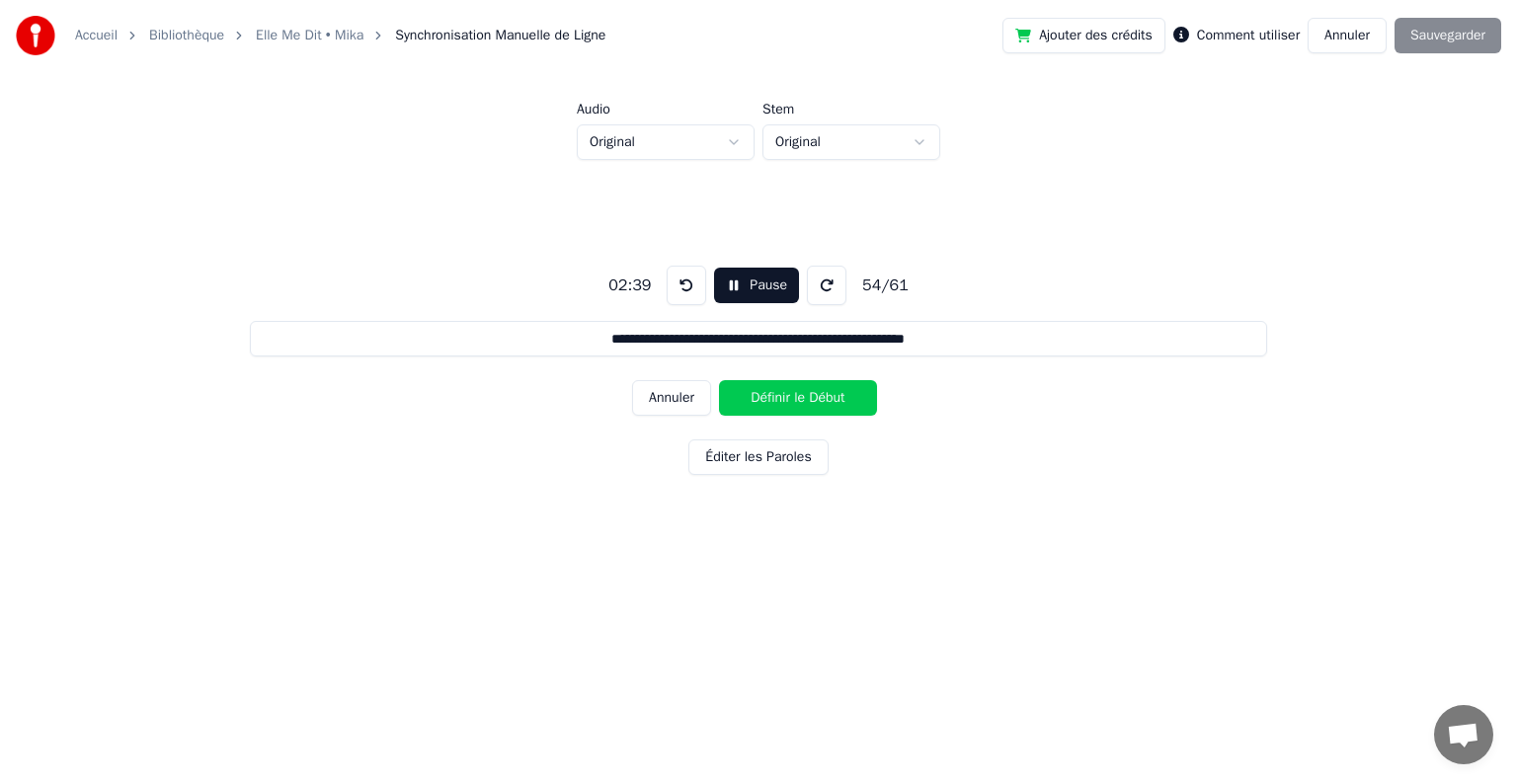 click on "Définir le Début" at bounding box center (798, 398) 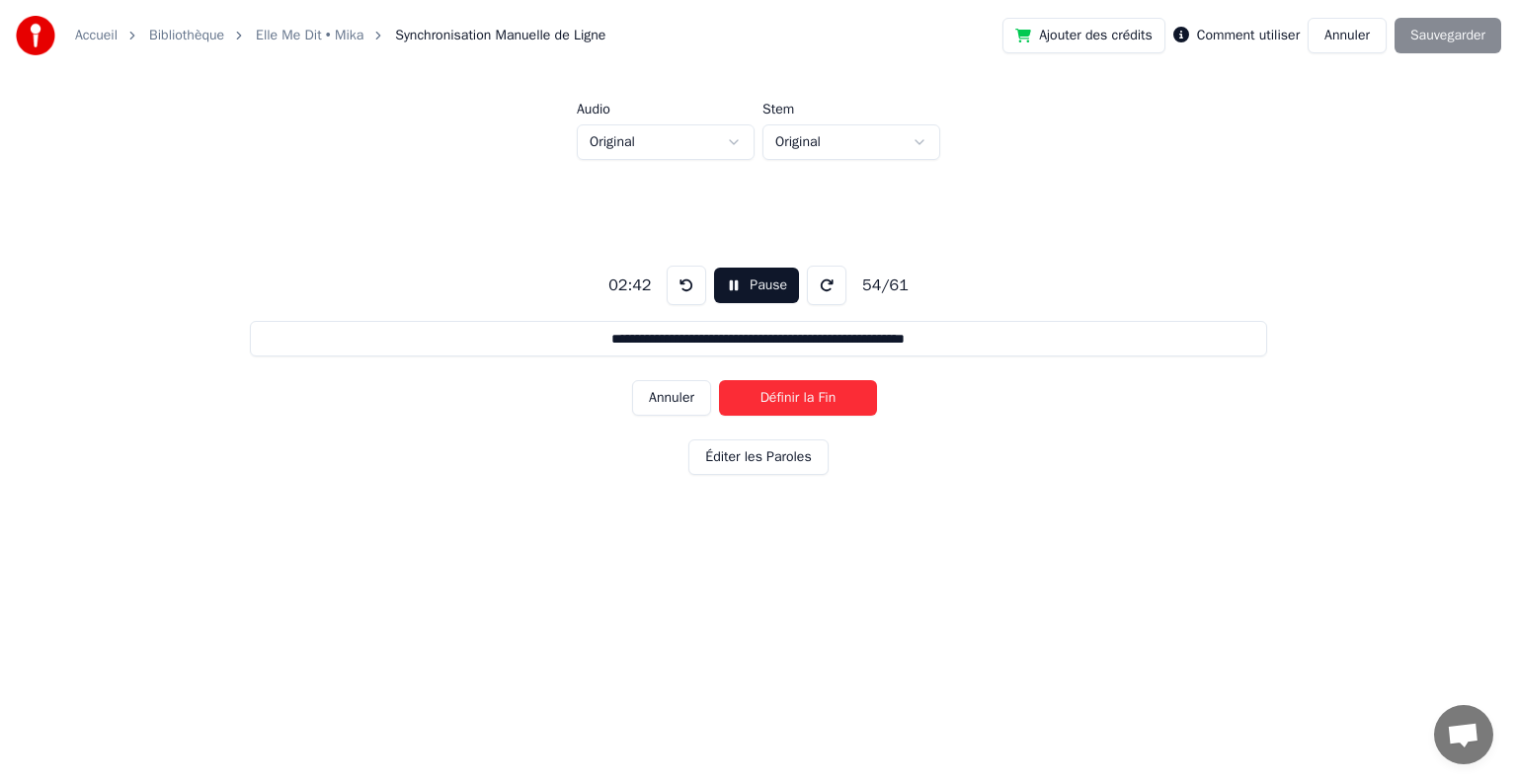 click on "Définir la Fin" at bounding box center [798, 398] 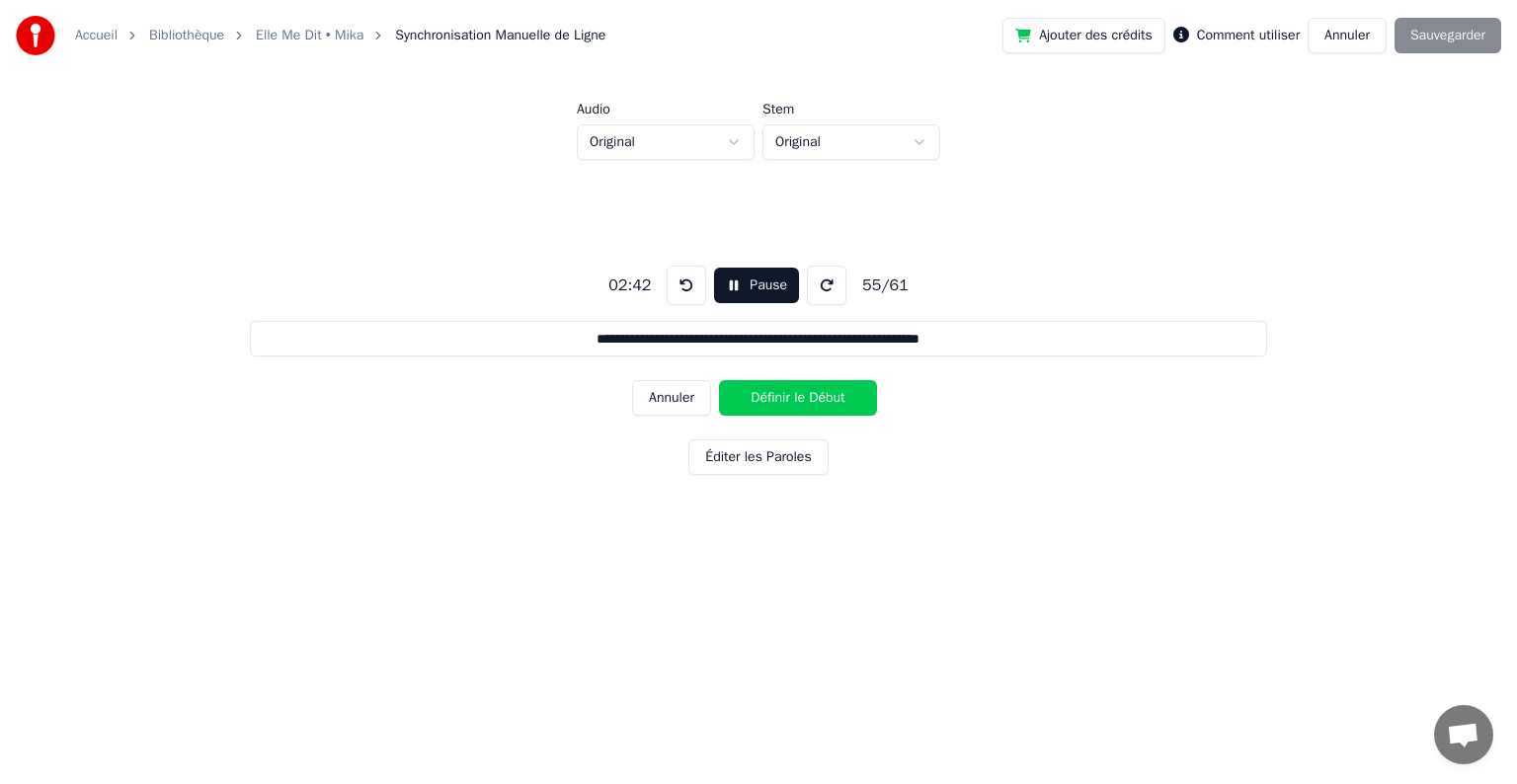 click on "Définir le Début" at bounding box center (798, 398) 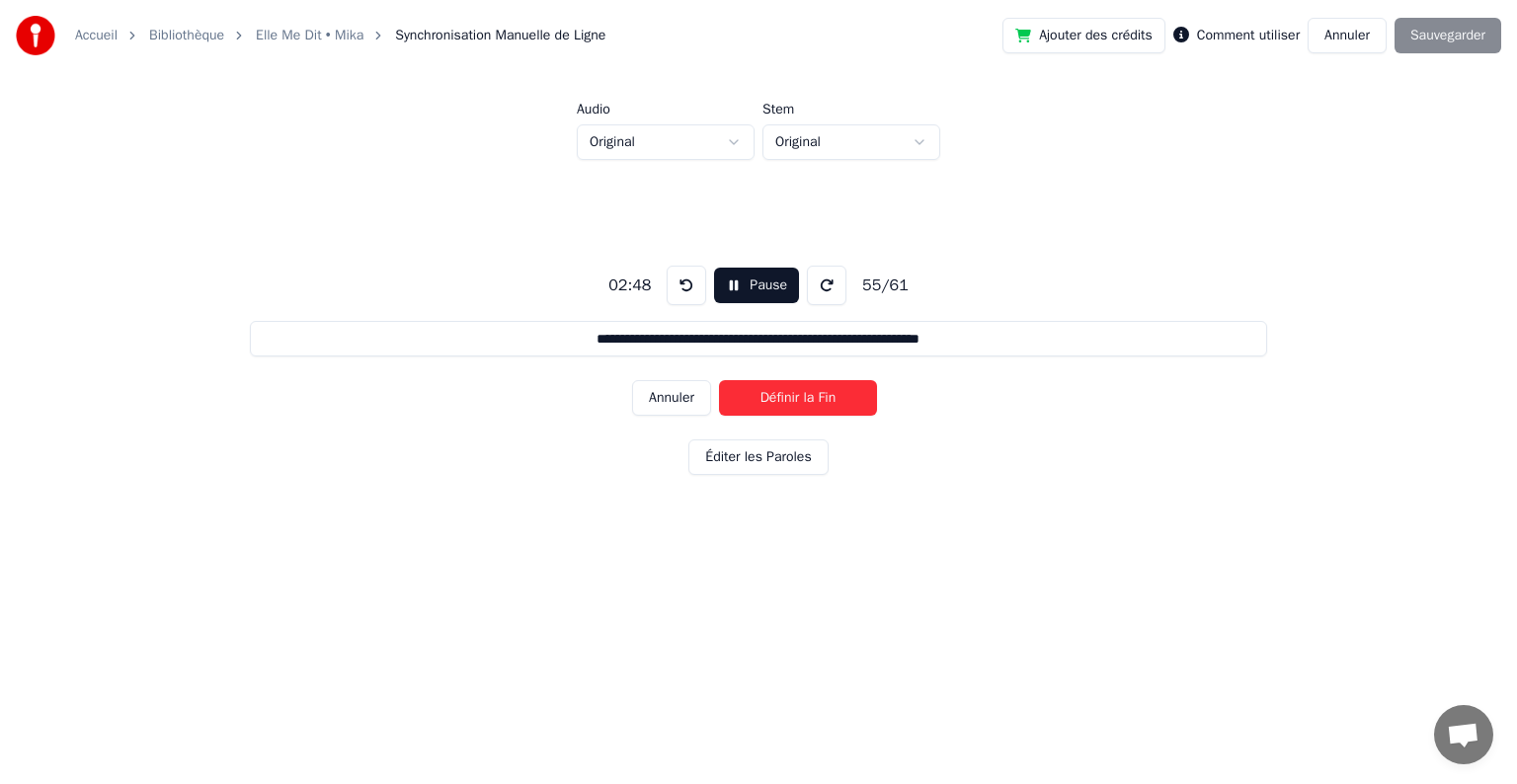 click on "Définir la Fin" at bounding box center [798, 398] 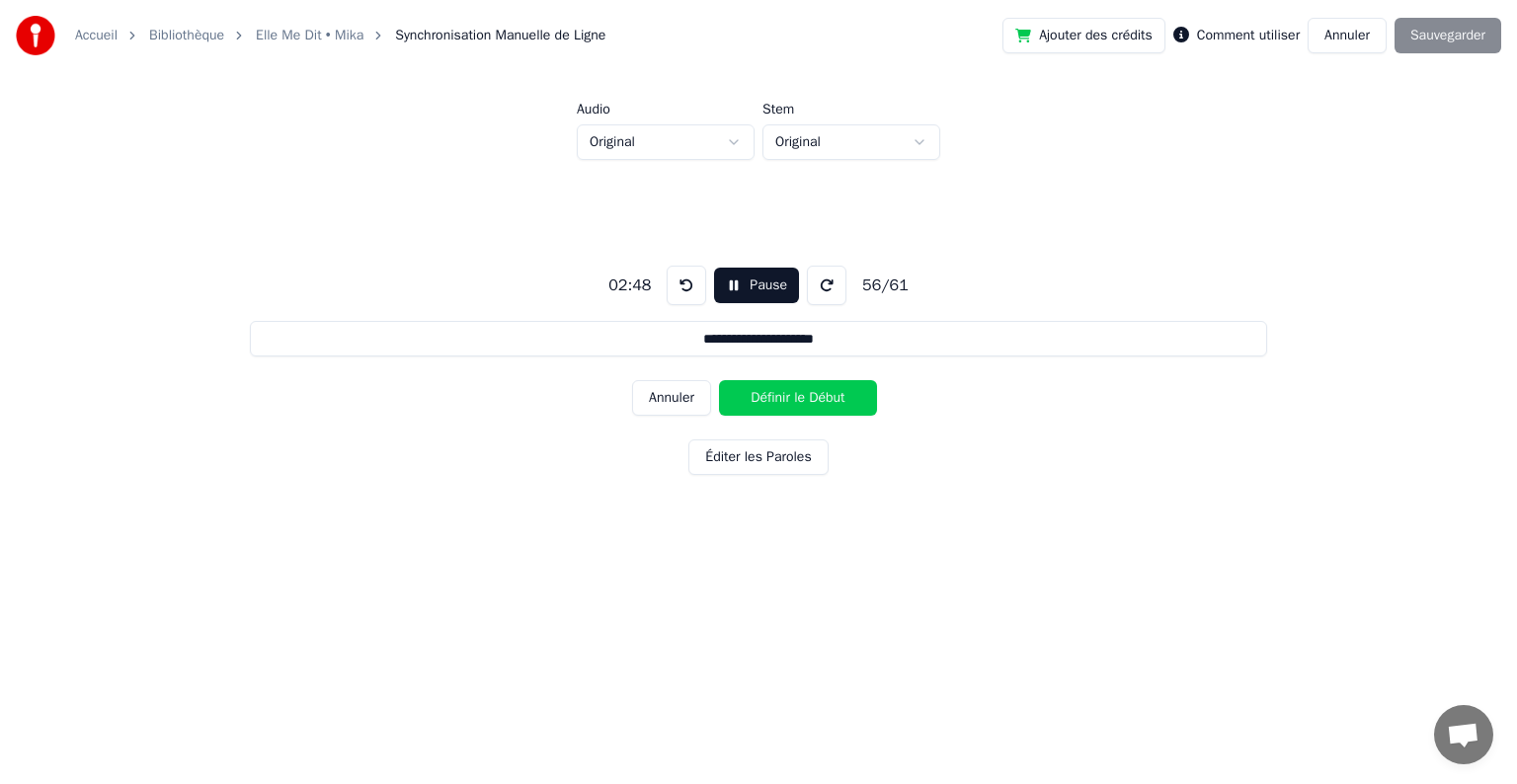 click on "Définir le Début" at bounding box center [798, 398] 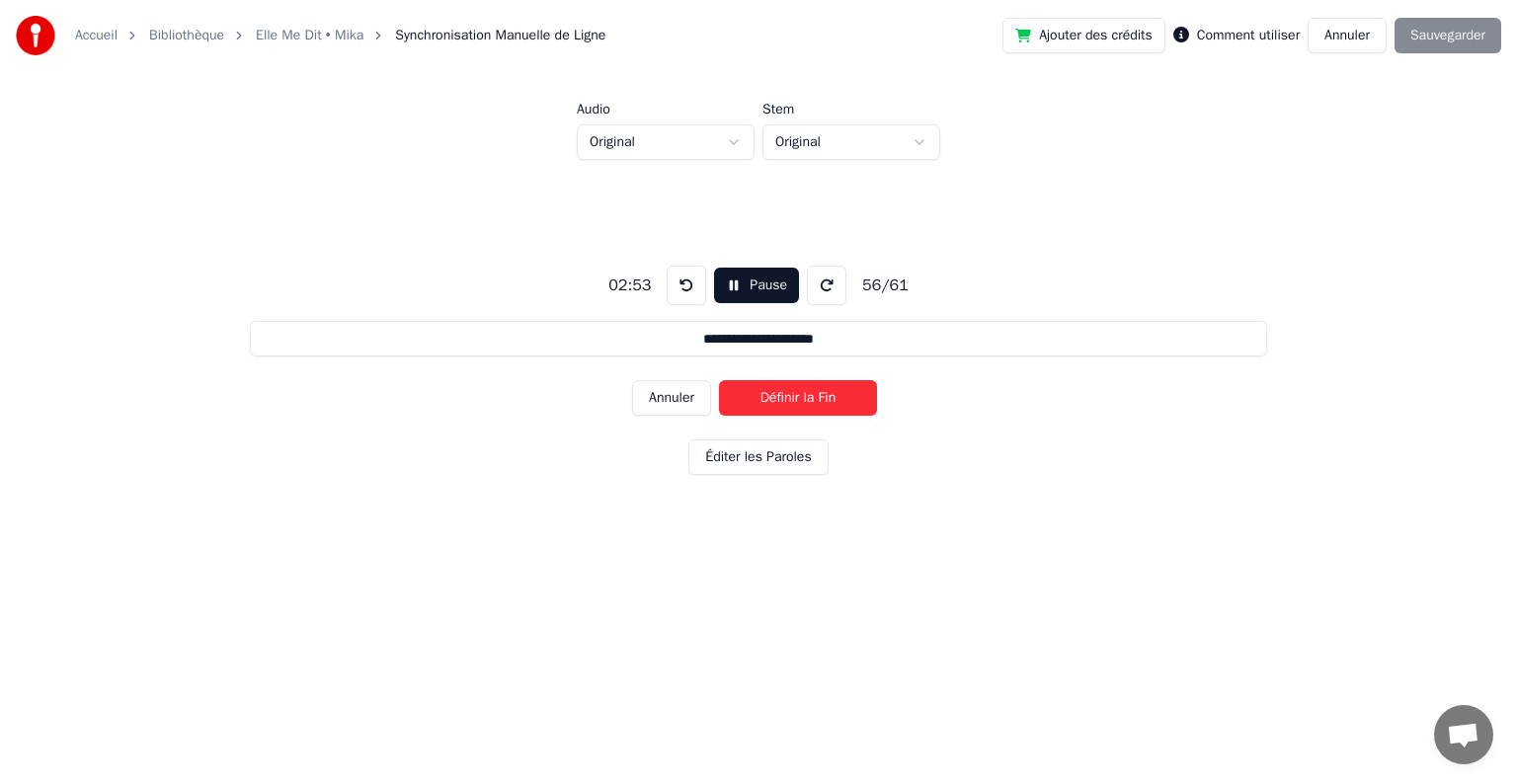 click on "Définir la Fin" at bounding box center [798, 398] 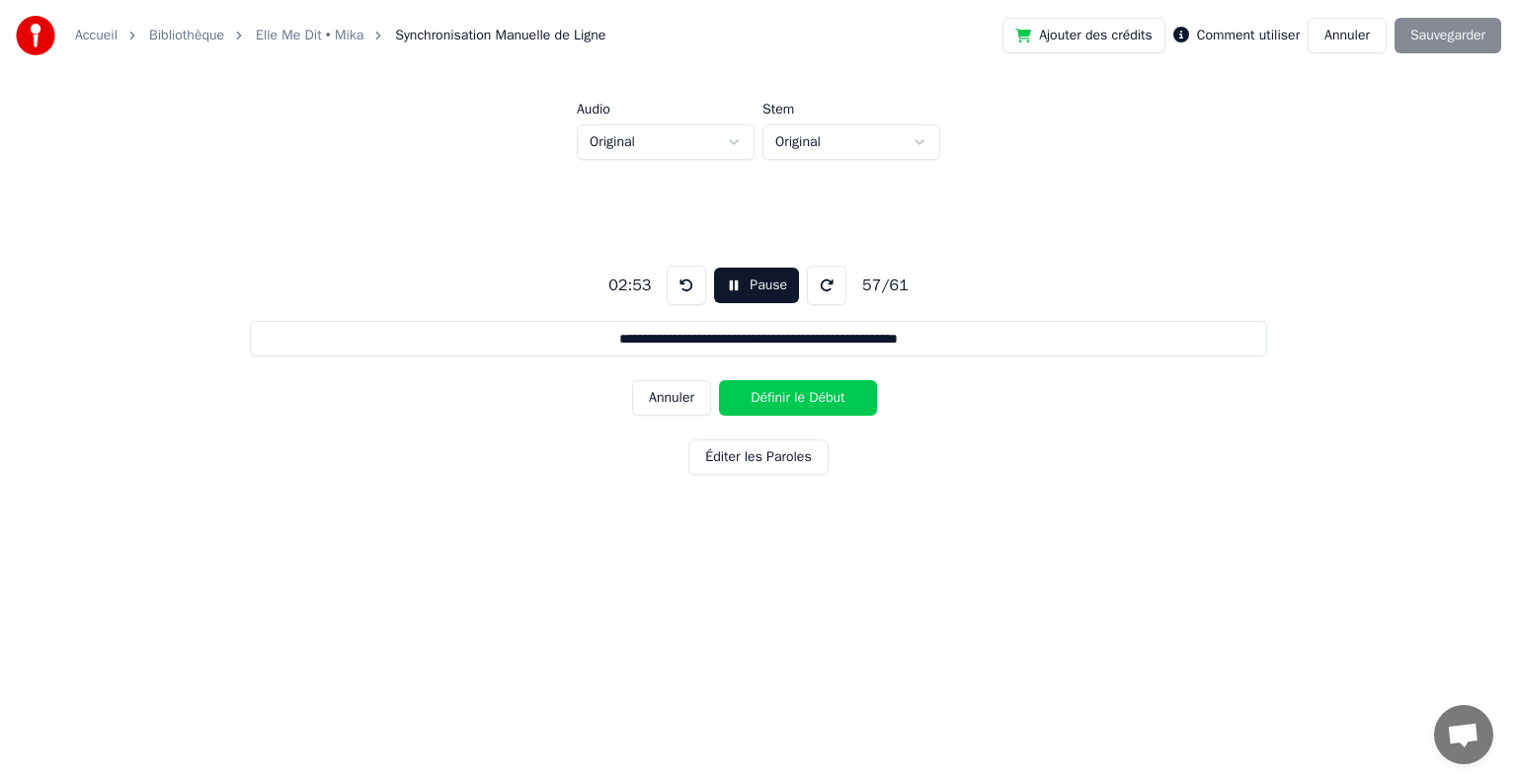 click on "Définir le Début" at bounding box center [798, 398] 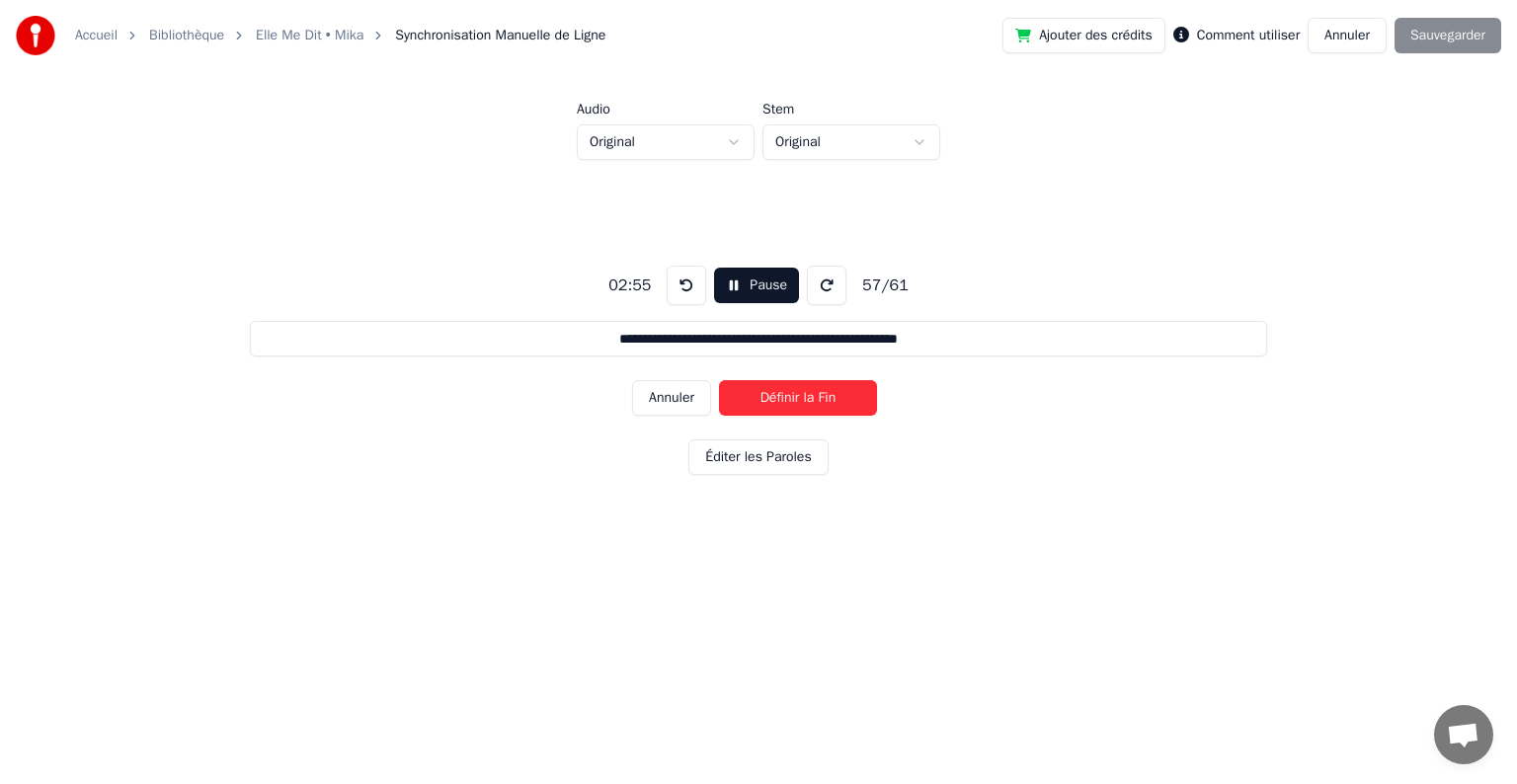 click on "Définir la Fin" at bounding box center [798, 398] 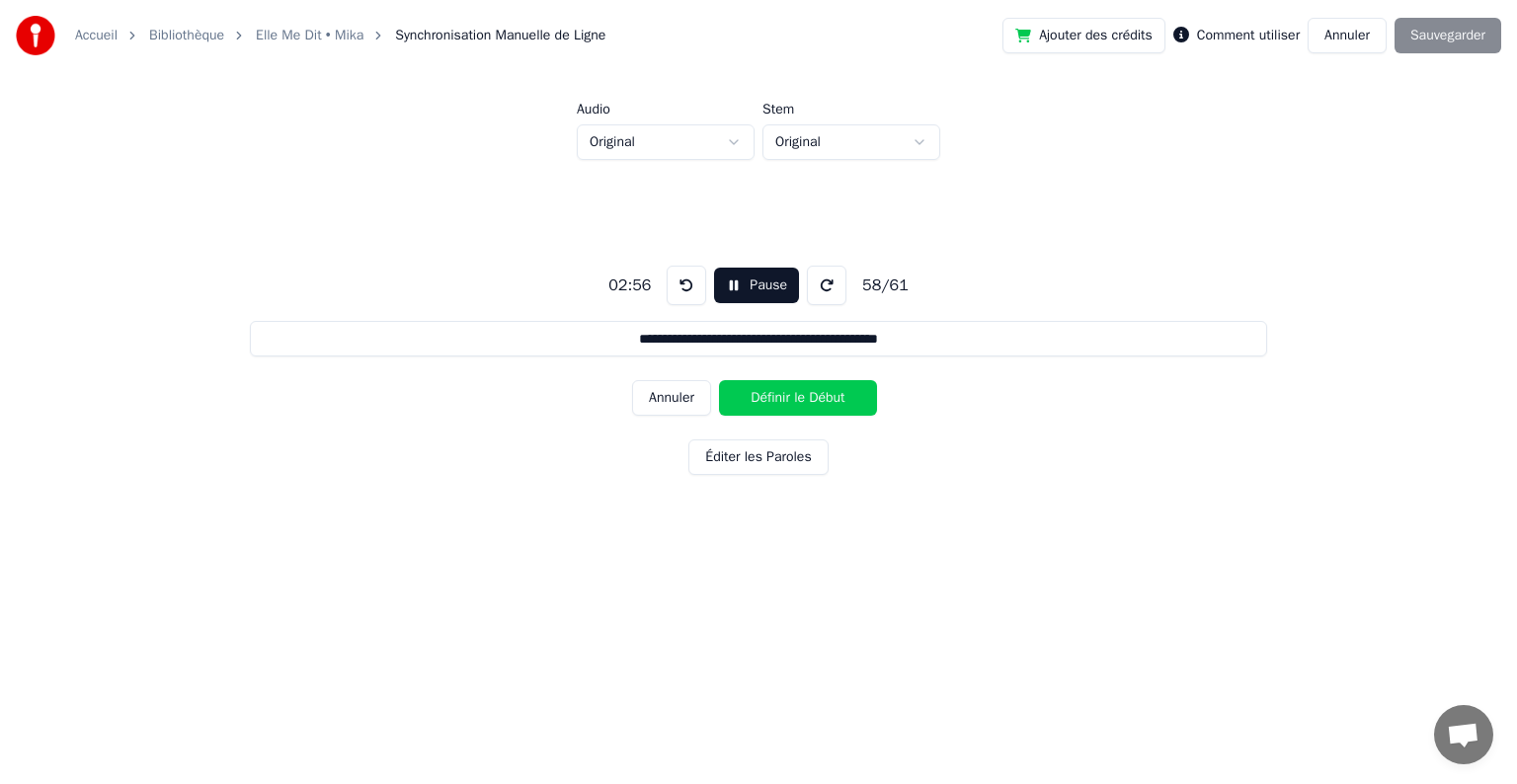 click on "Pause" at bounding box center (757, 285) 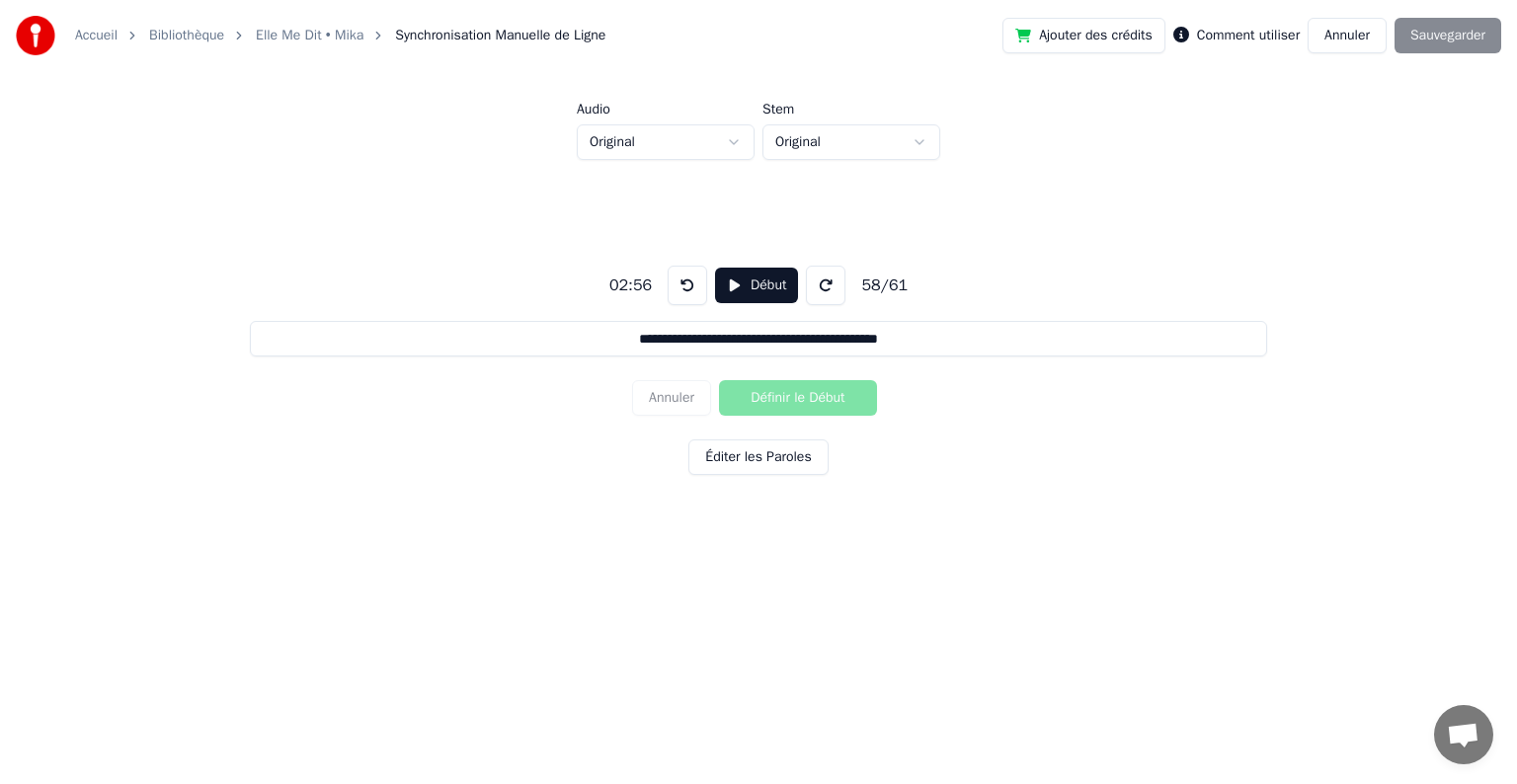 click at bounding box center (687, 285) 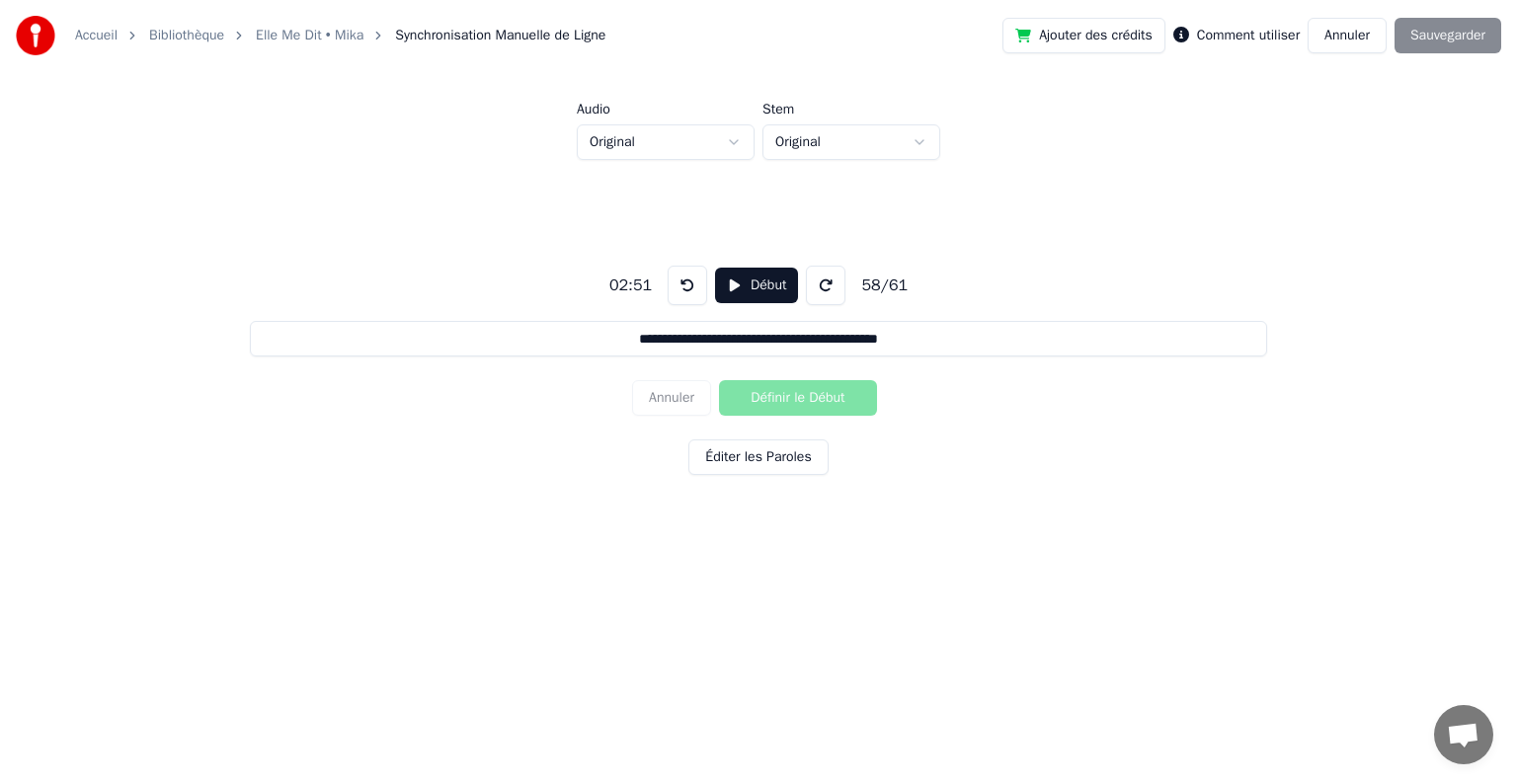 click at bounding box center [687, 285] 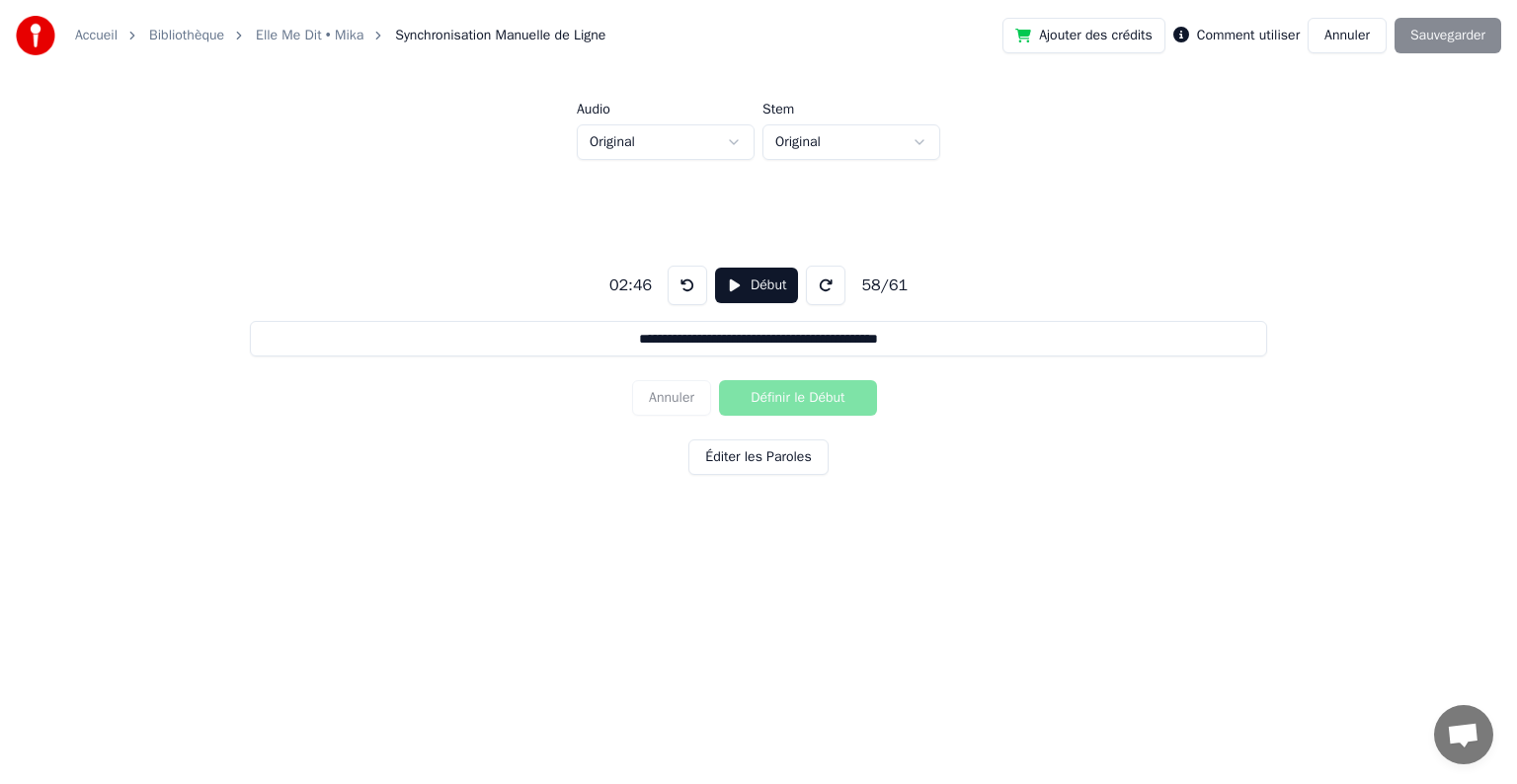 click at bounding box center (826, 285) 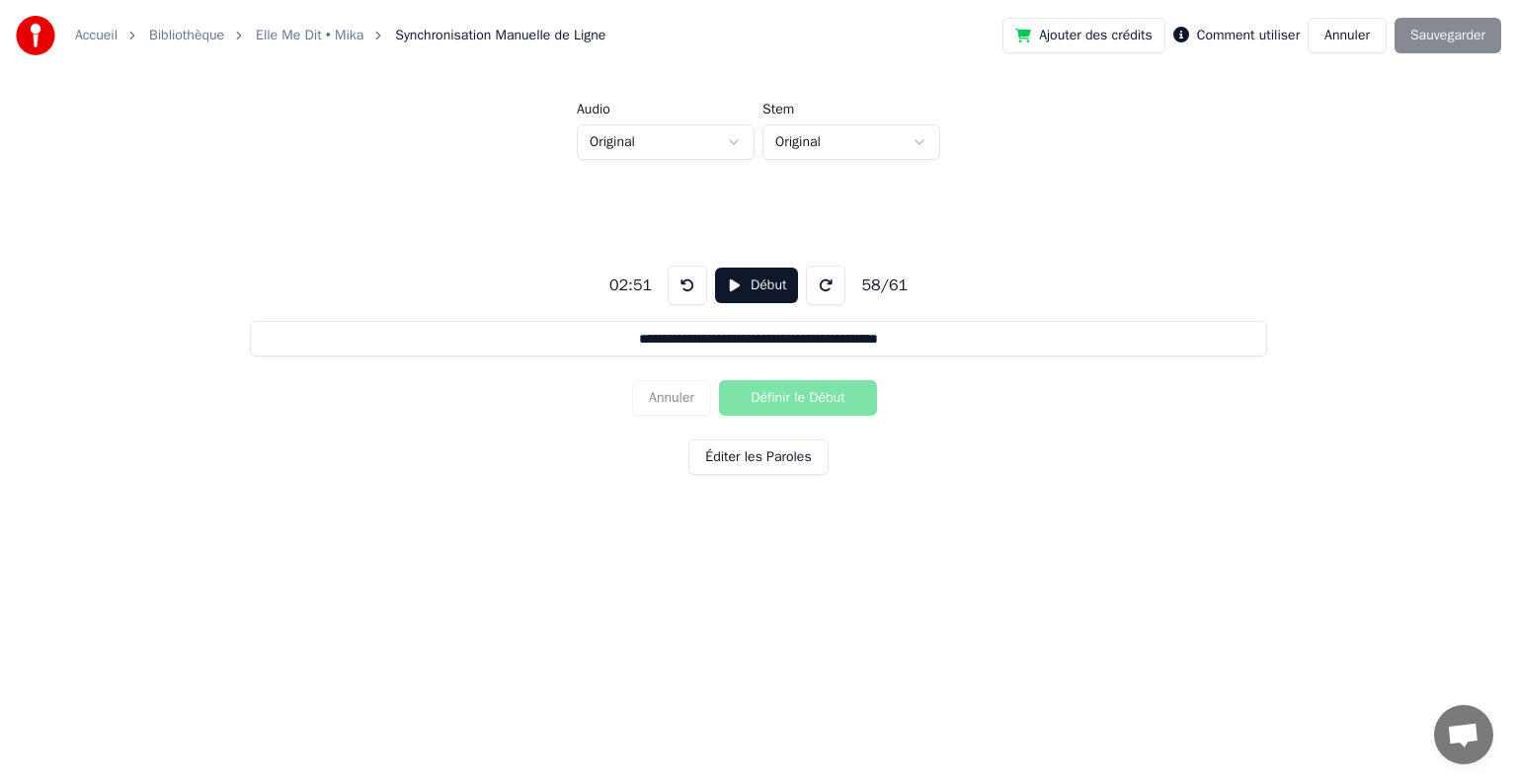 click at bounding box center [826, 285] 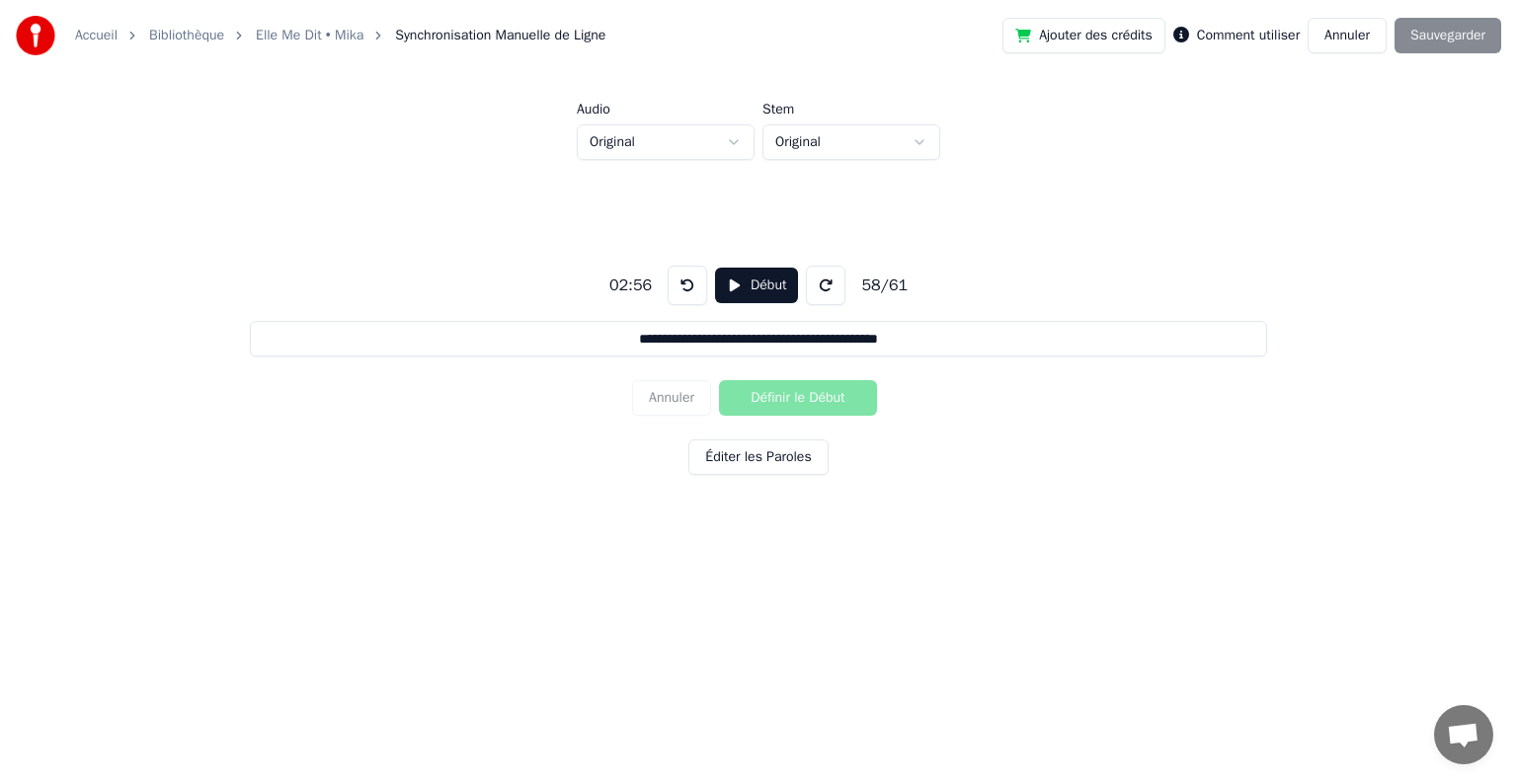 click on "Début" at bounding box center (757, 285) 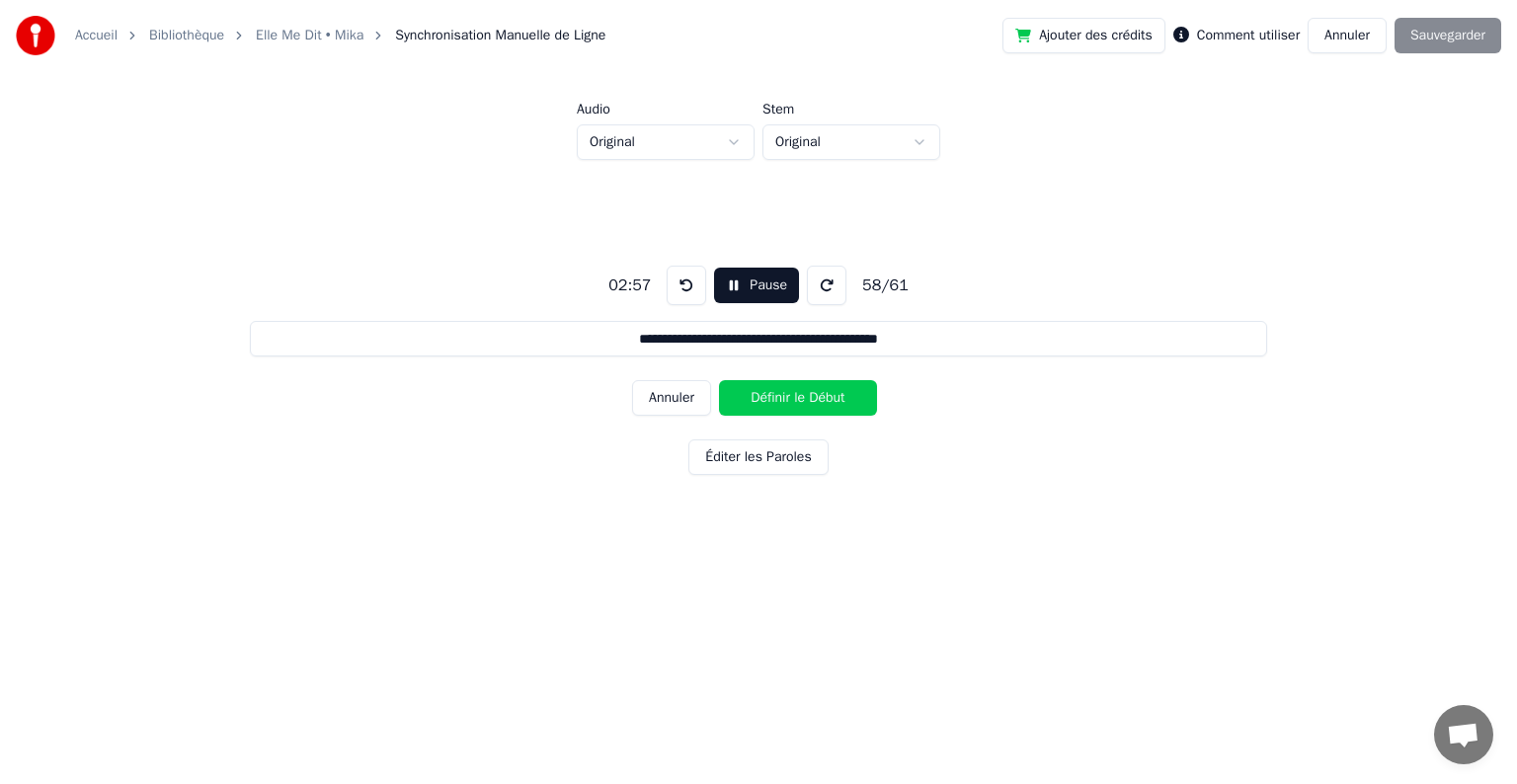 click on "Annuler" at bounding box center (672, 398) 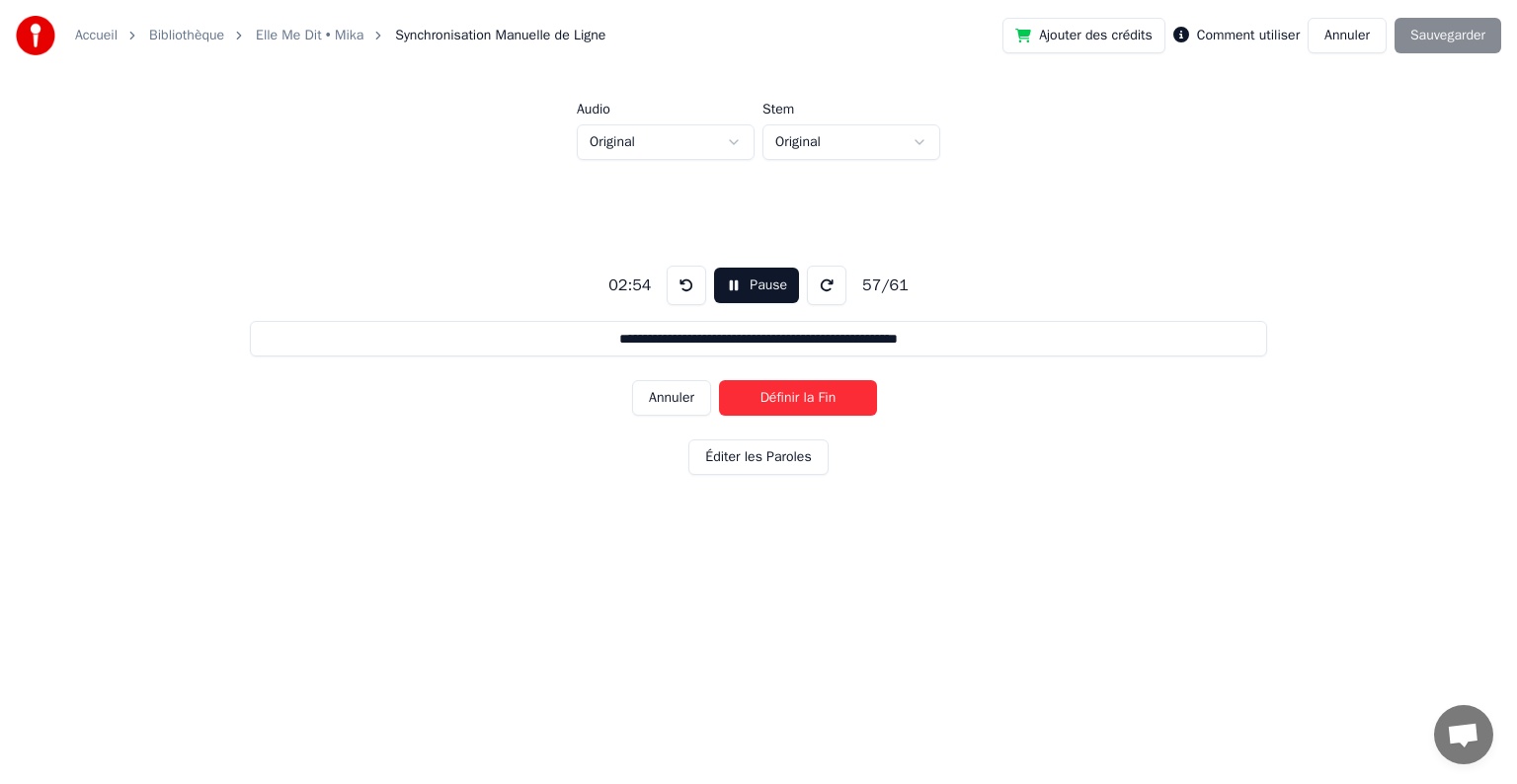 click on "Annuler" at bounding box center [672, 398] 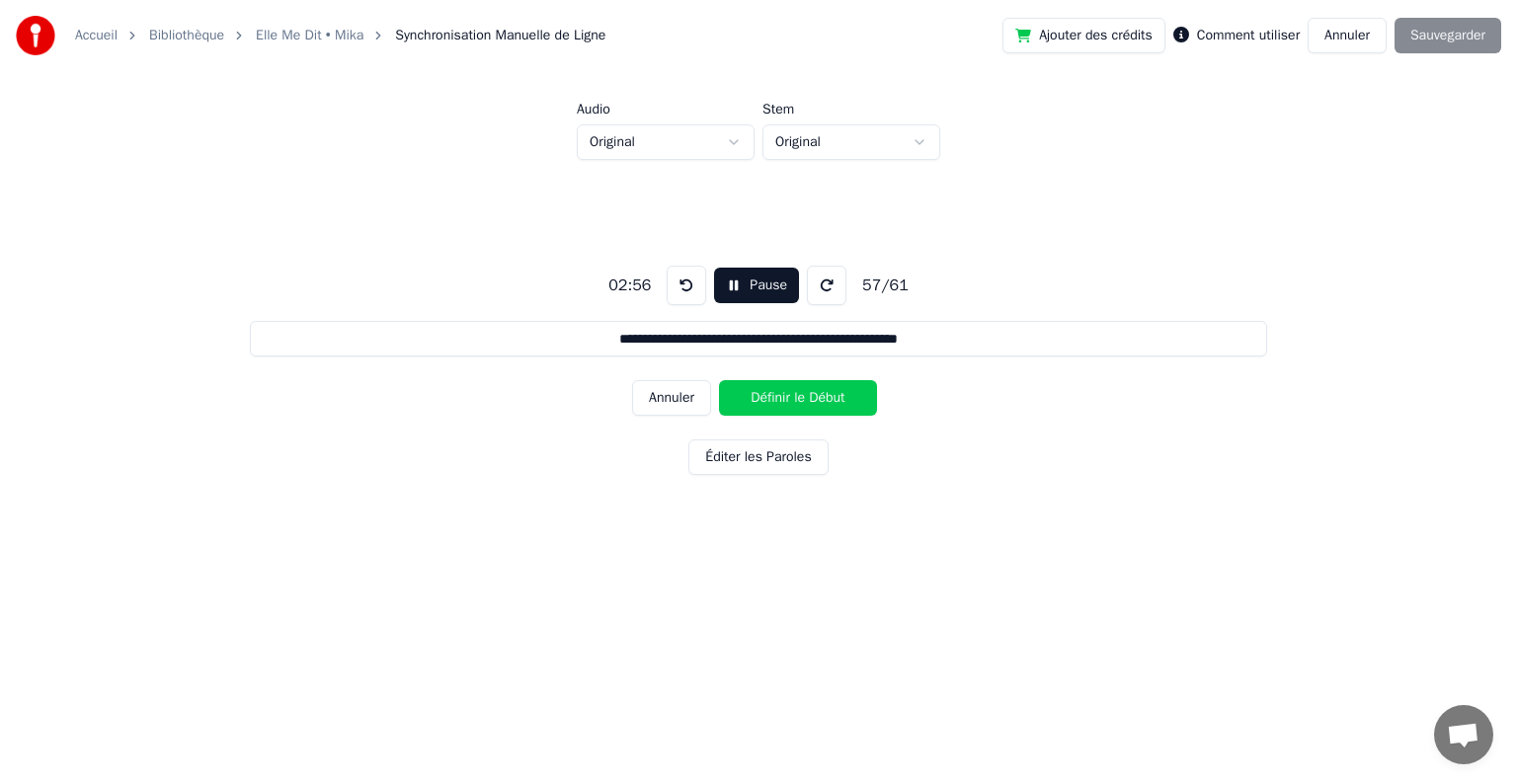 click on "Annuler" at bounding box center [672, 398] 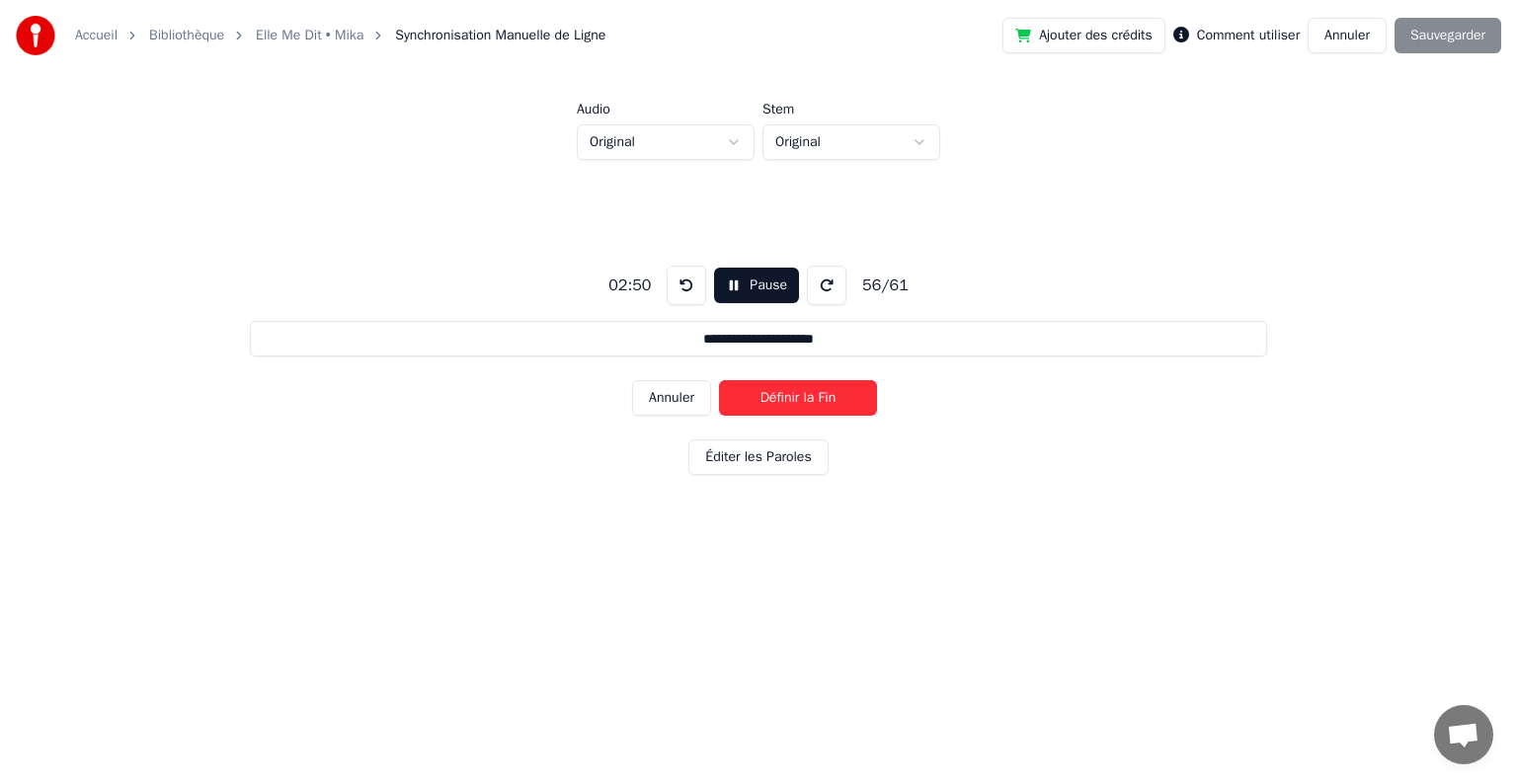 click on "Annuler" at bounding box center [672, 398] 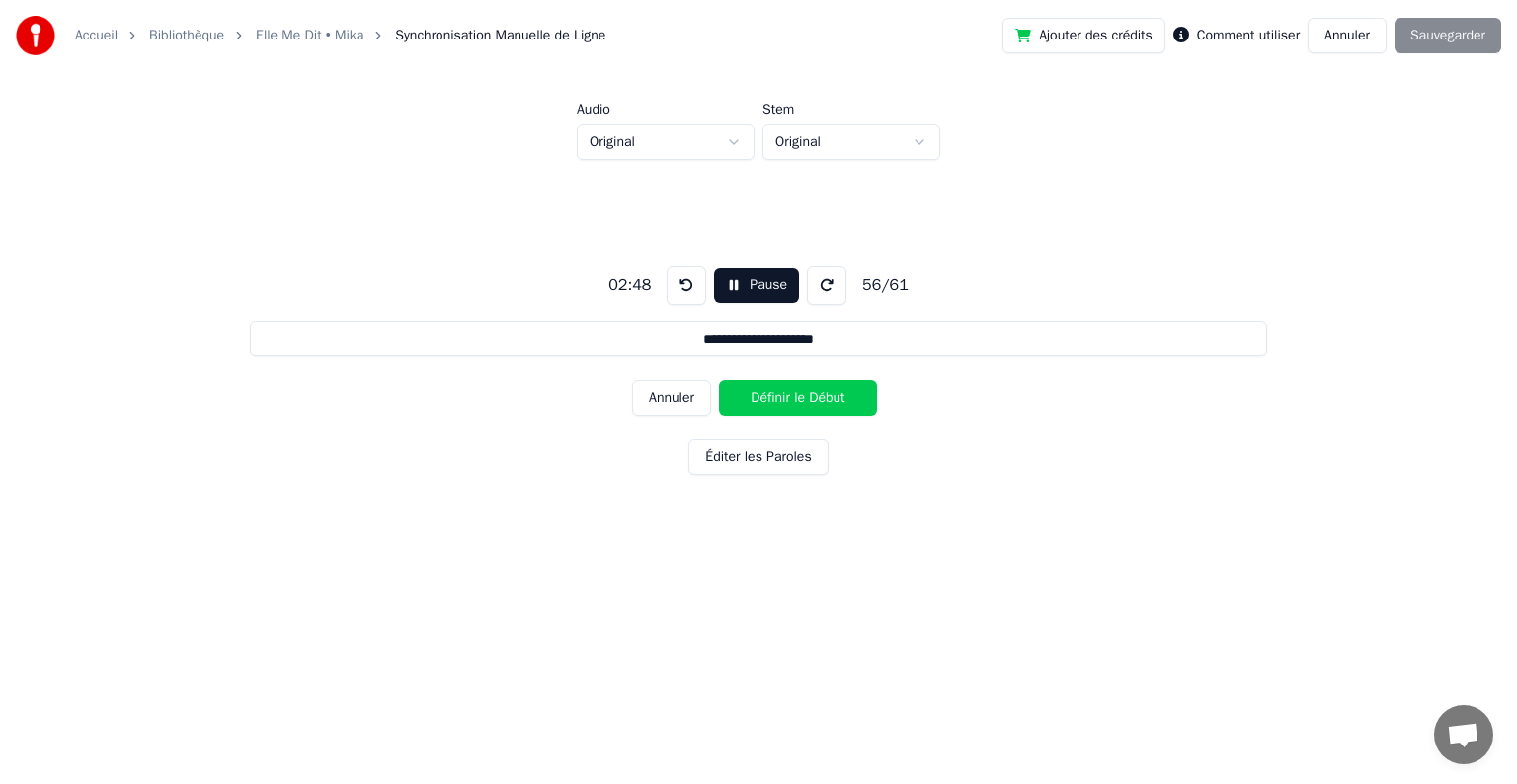click on "Annuler" at bounding box center (672, 398) 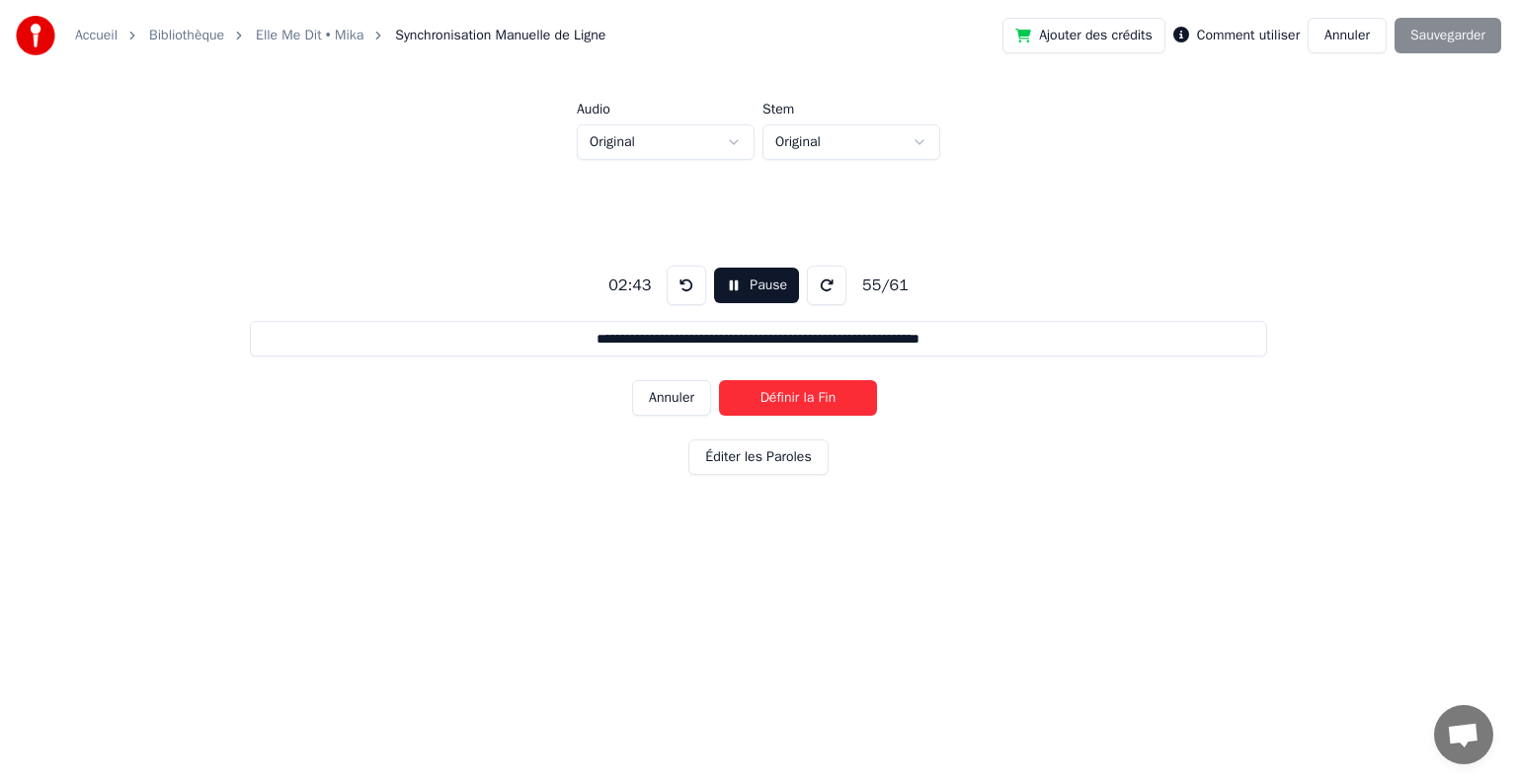 click on "Pause" at bounding box center [757, 285] 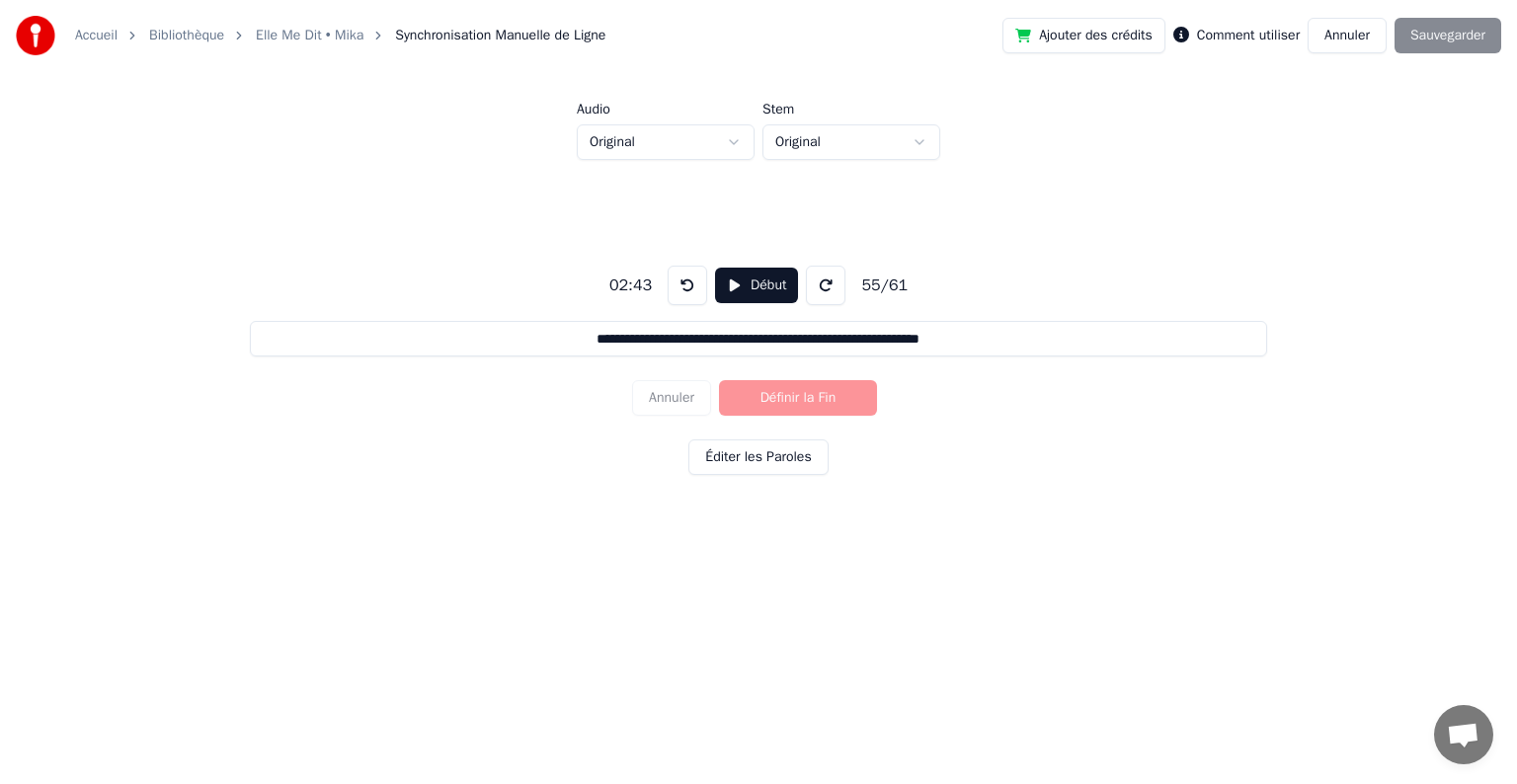 click on "Début" at bounding box center (757, 285) 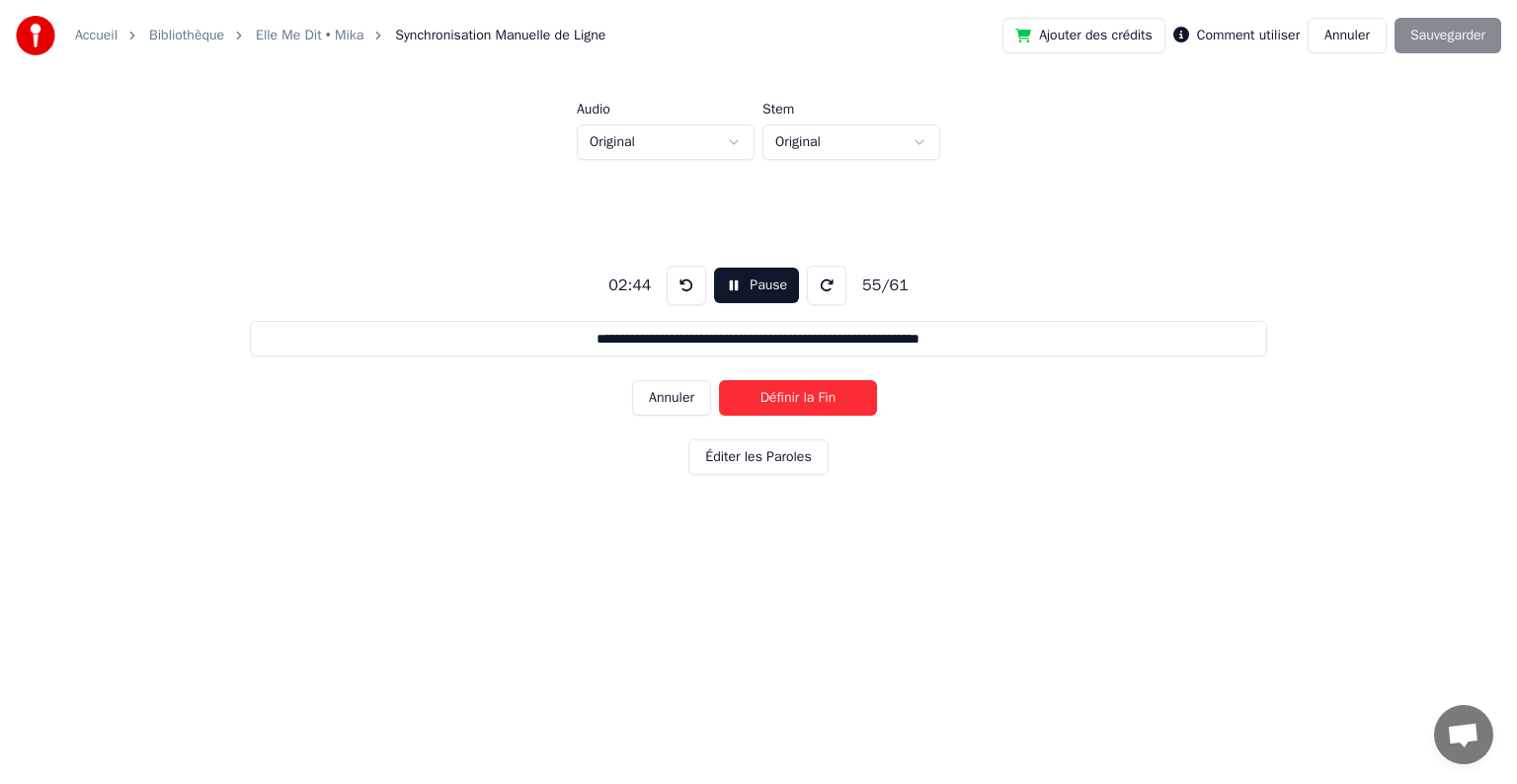 click on "Annuler" at bounding box center (672, 398) 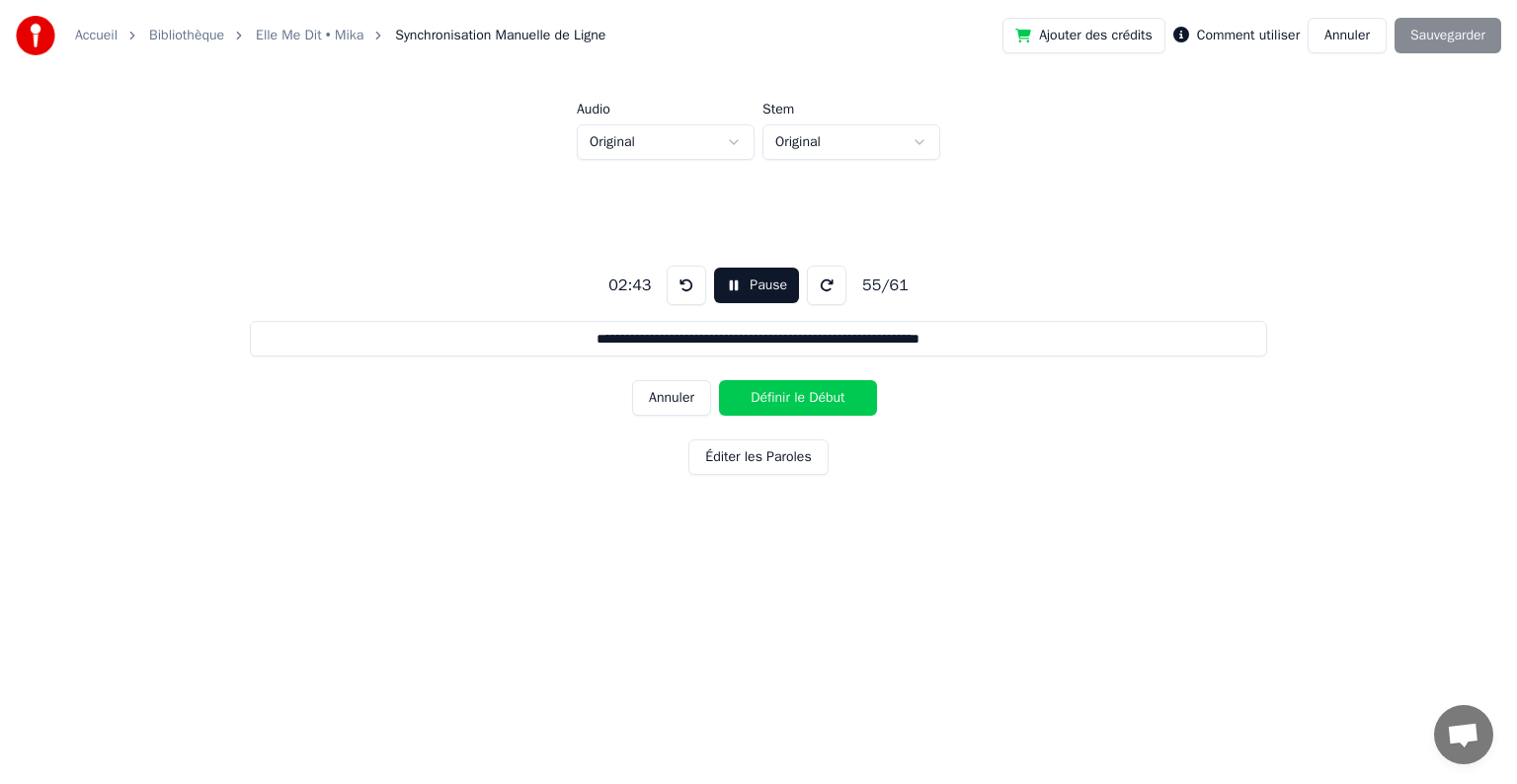 click on "Annuler" at bounding box center (672, 398) 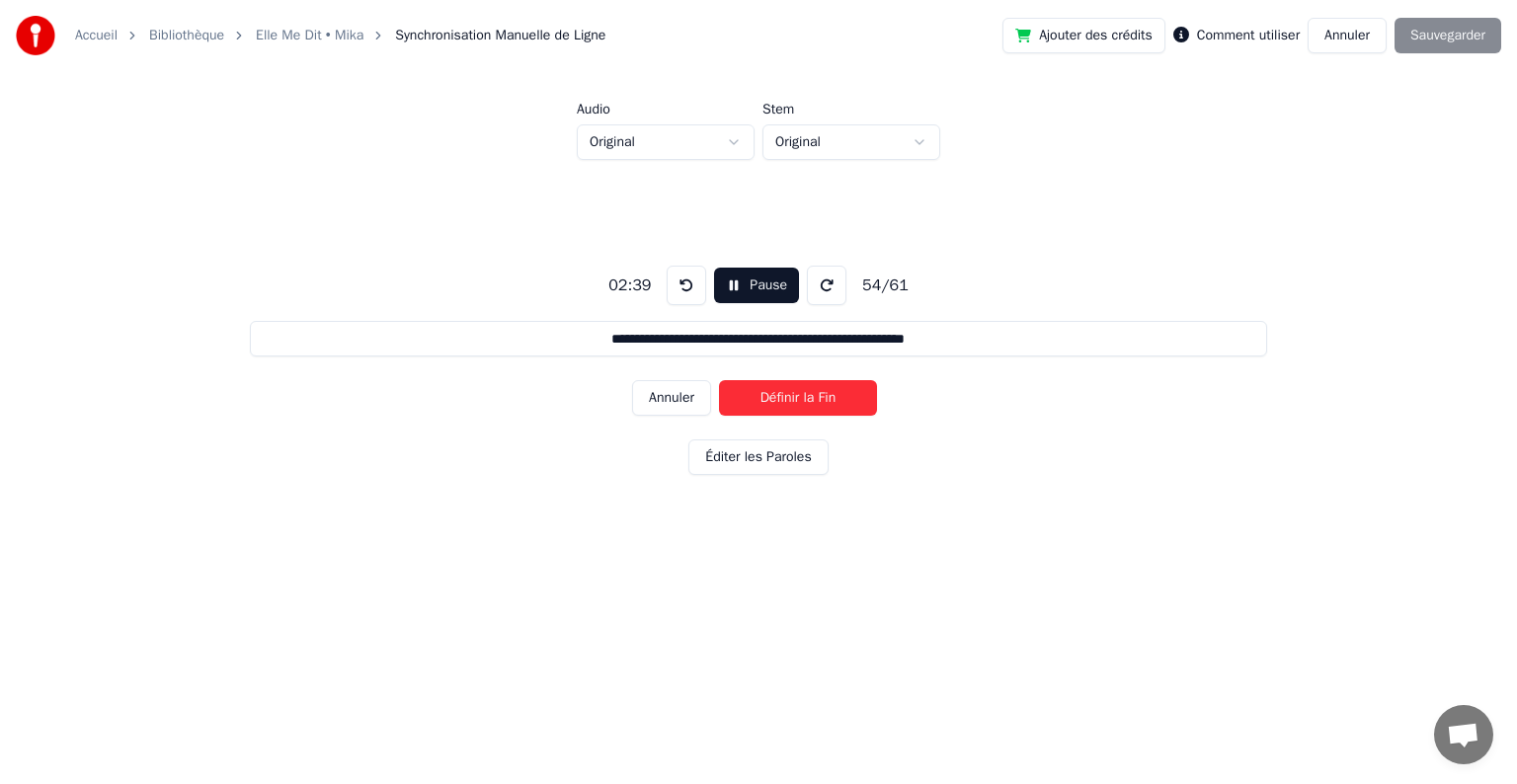 click on "Pause" at bounding box center [757, 285] 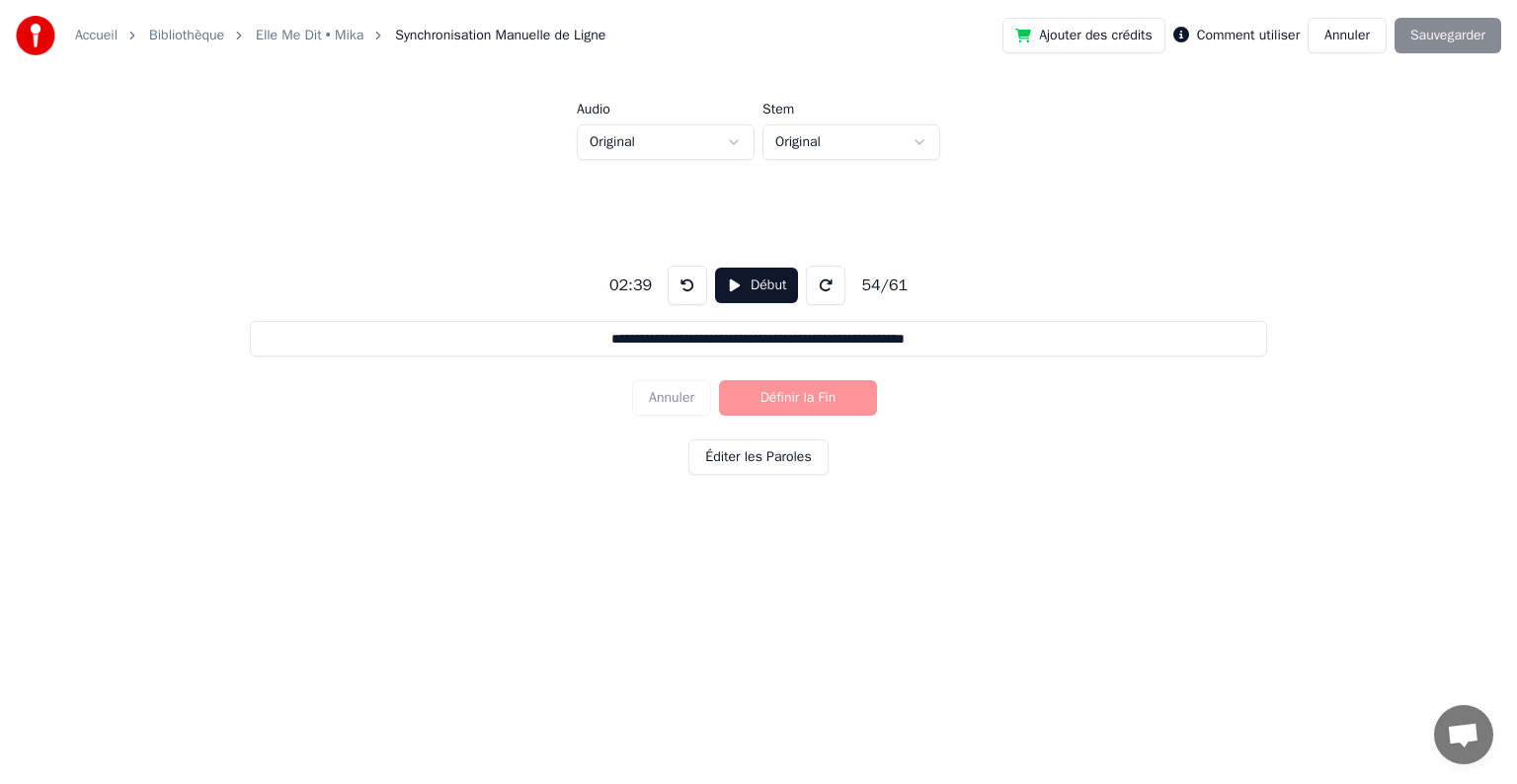click on "Début" at bounding box center (757, 285) 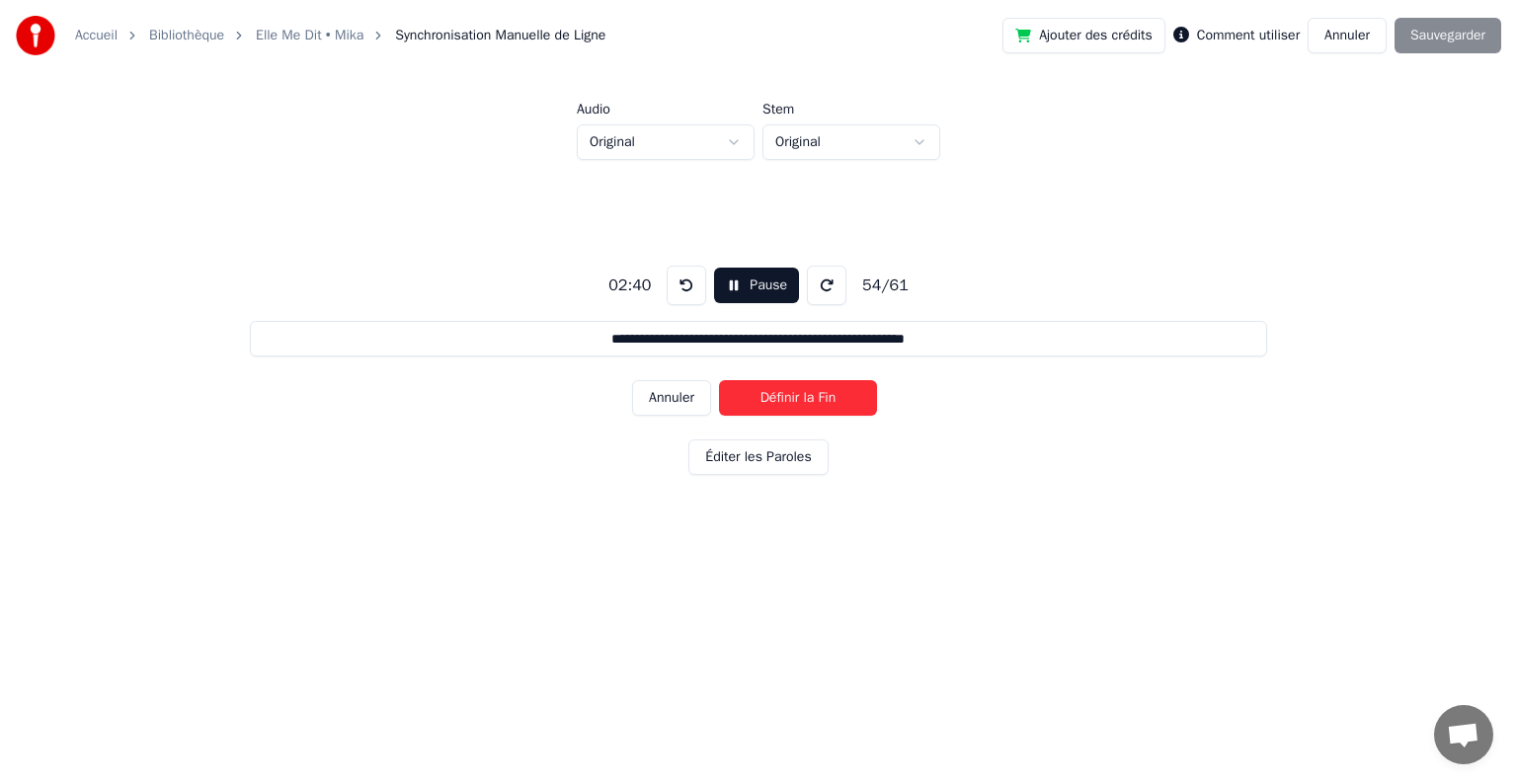 click on "Pause" at bounding box center (757, 285) 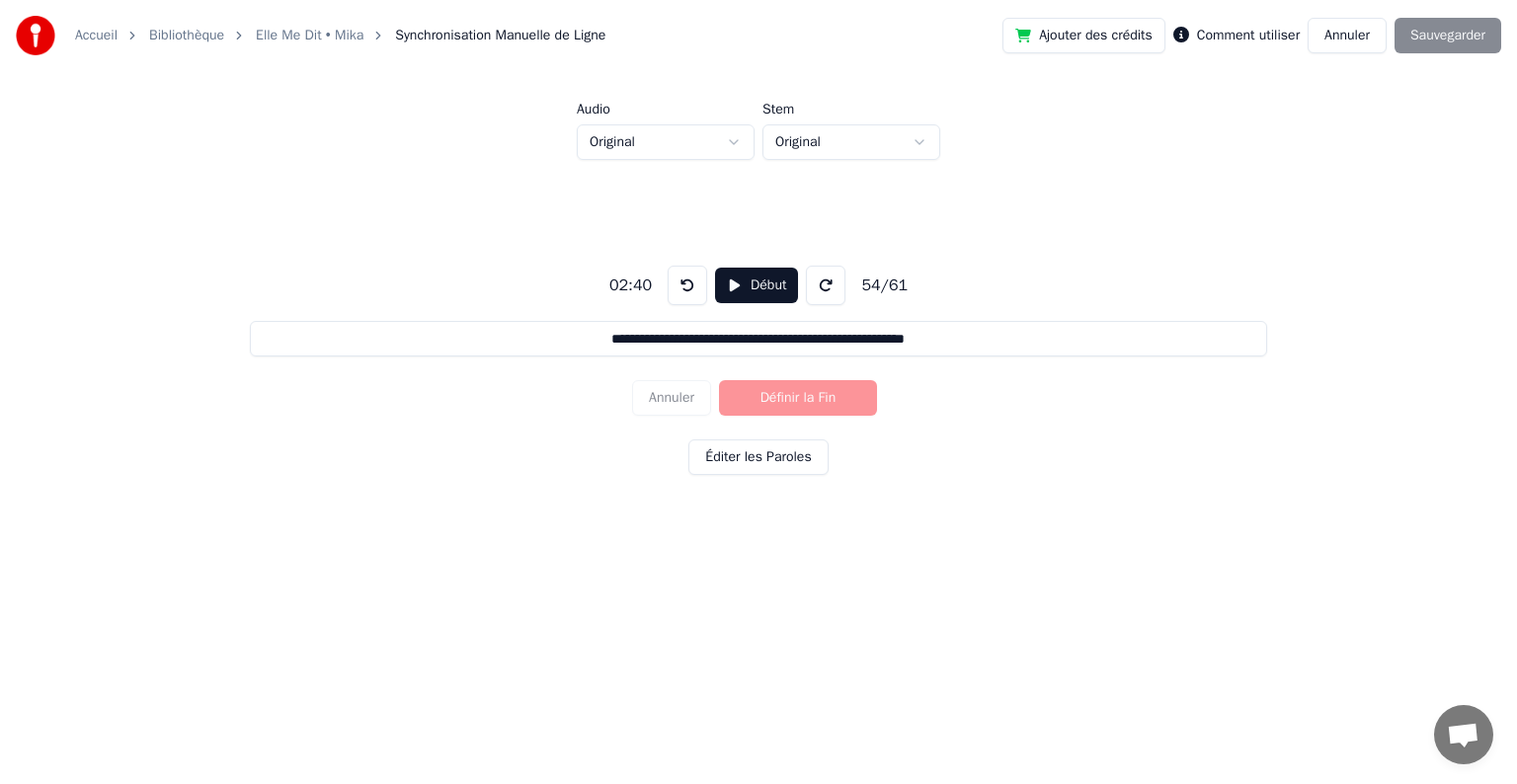 click on "Début" at bounding box center [757, 285] 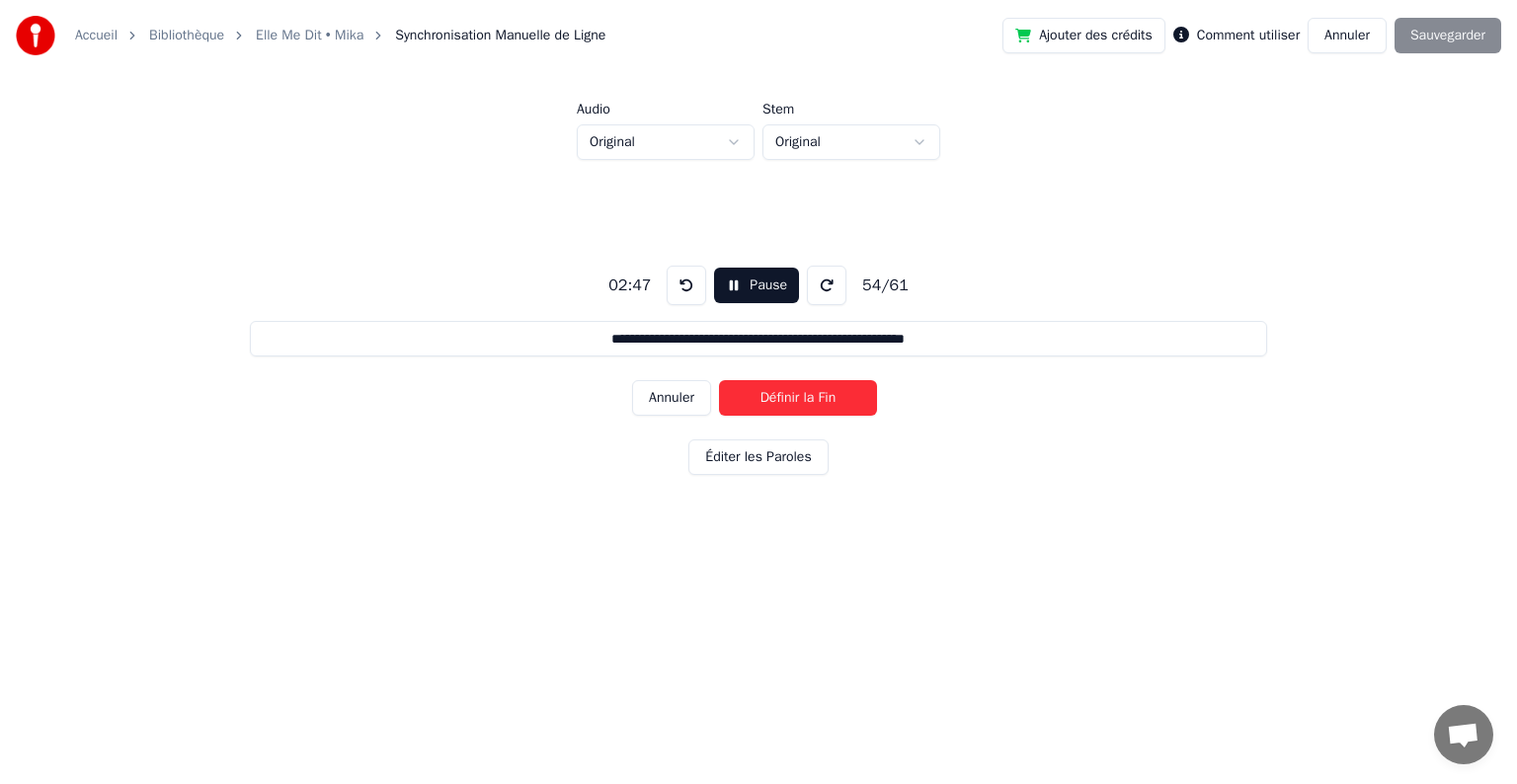 click on "Pause" at bounding box center [757, 285] 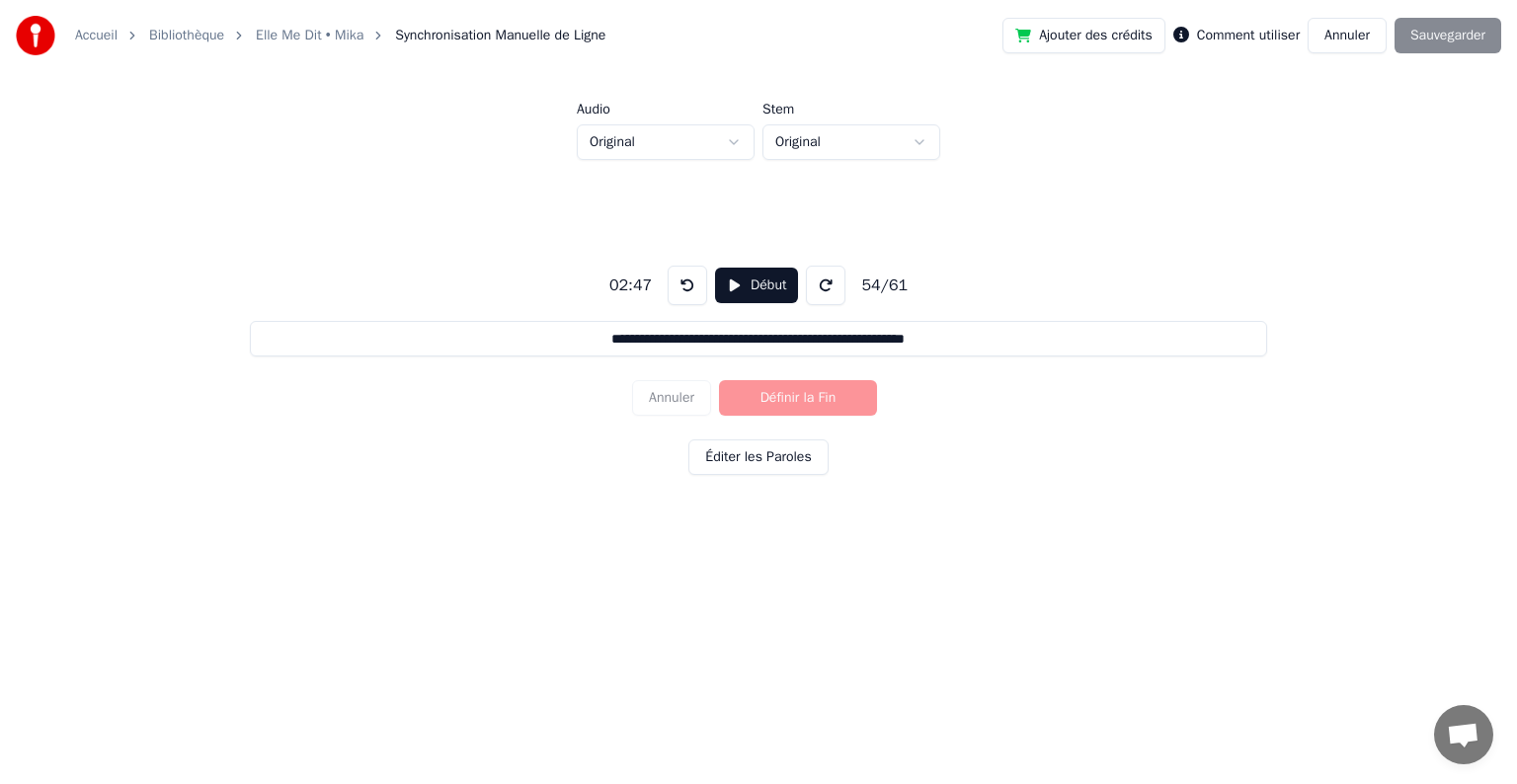 click on "Début" at bounding box center (757, 285) 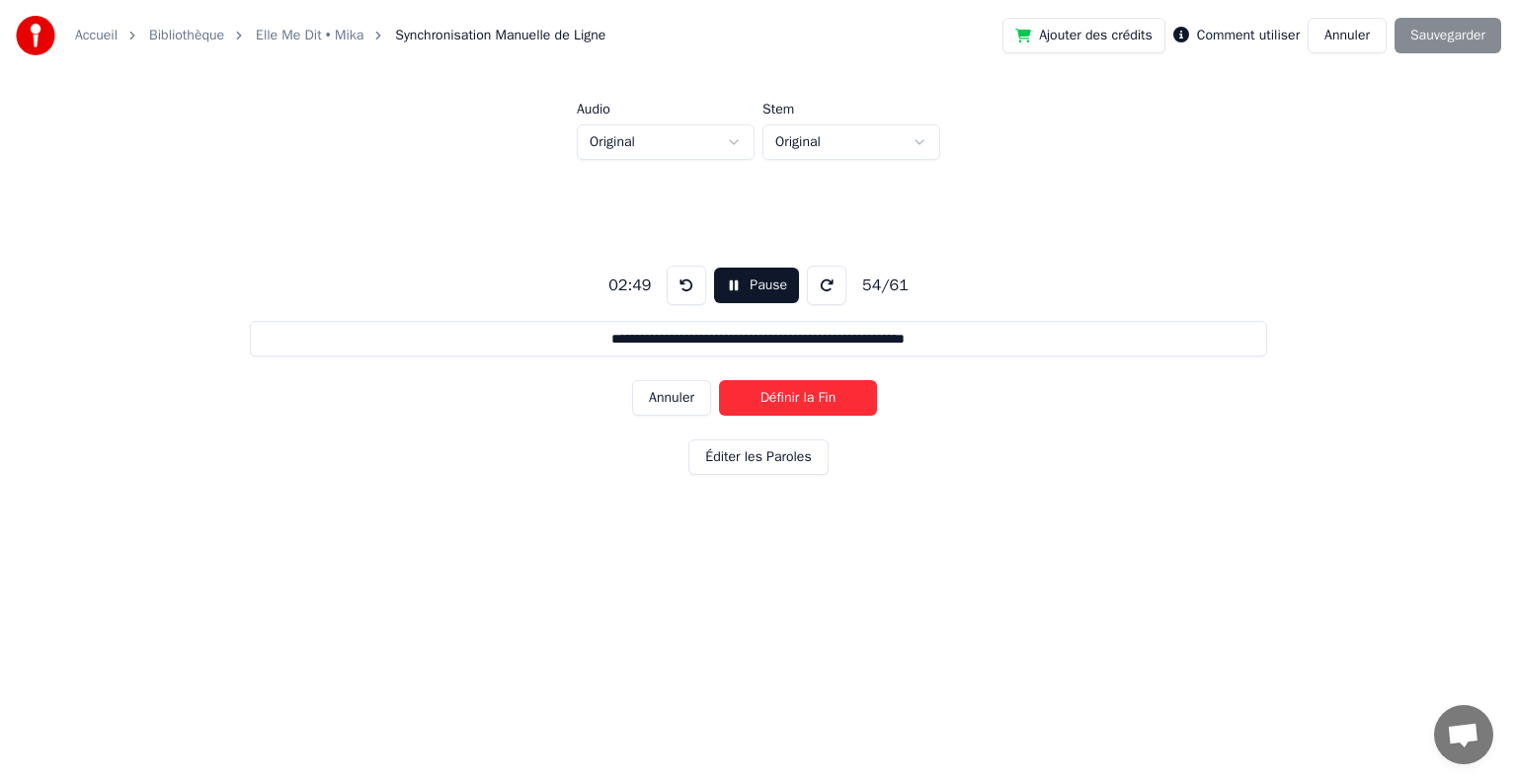 click on "Définir la Fin" at bounding box center (798, 398) 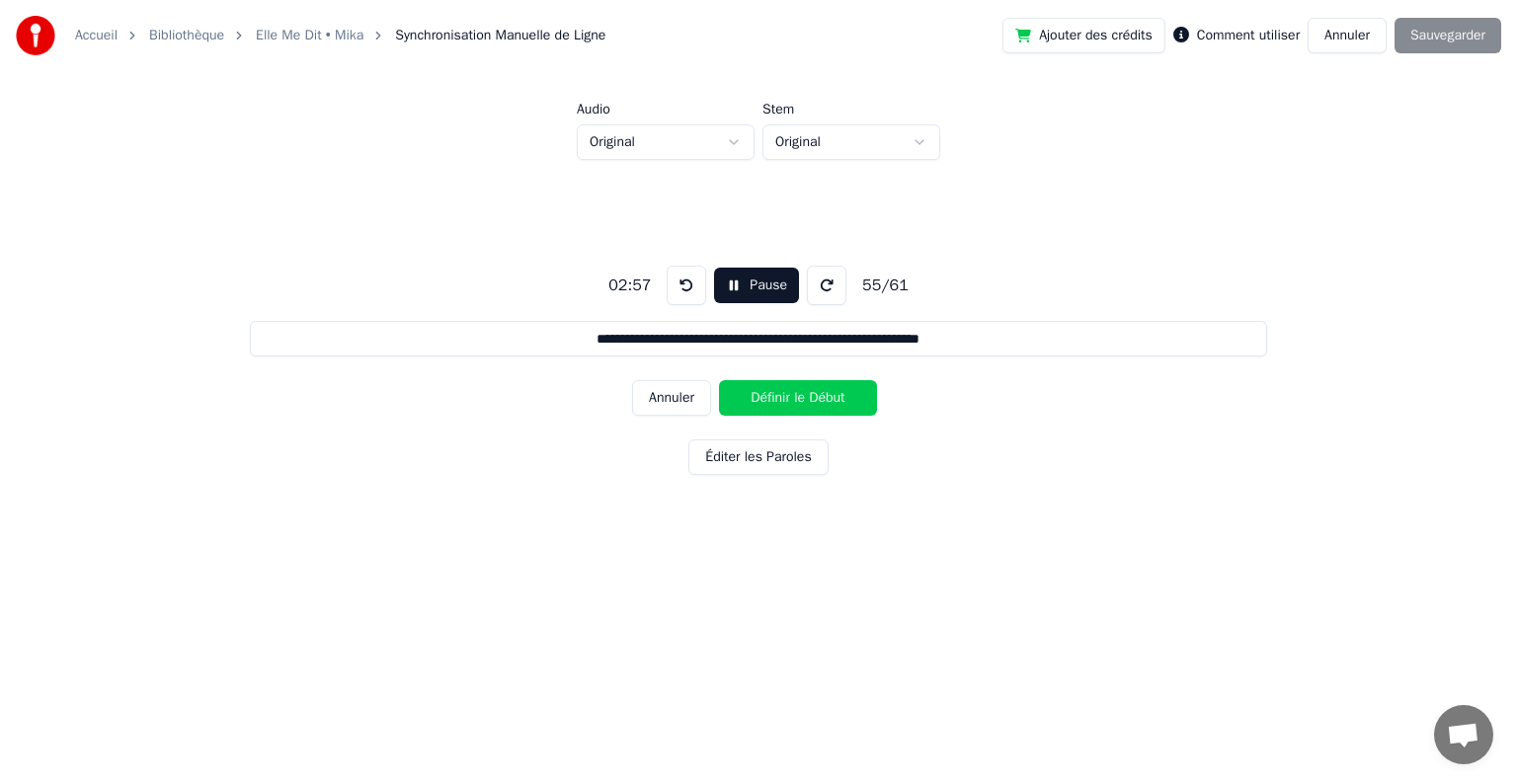click on "Définir le Début" at bounding box center (798, 398) 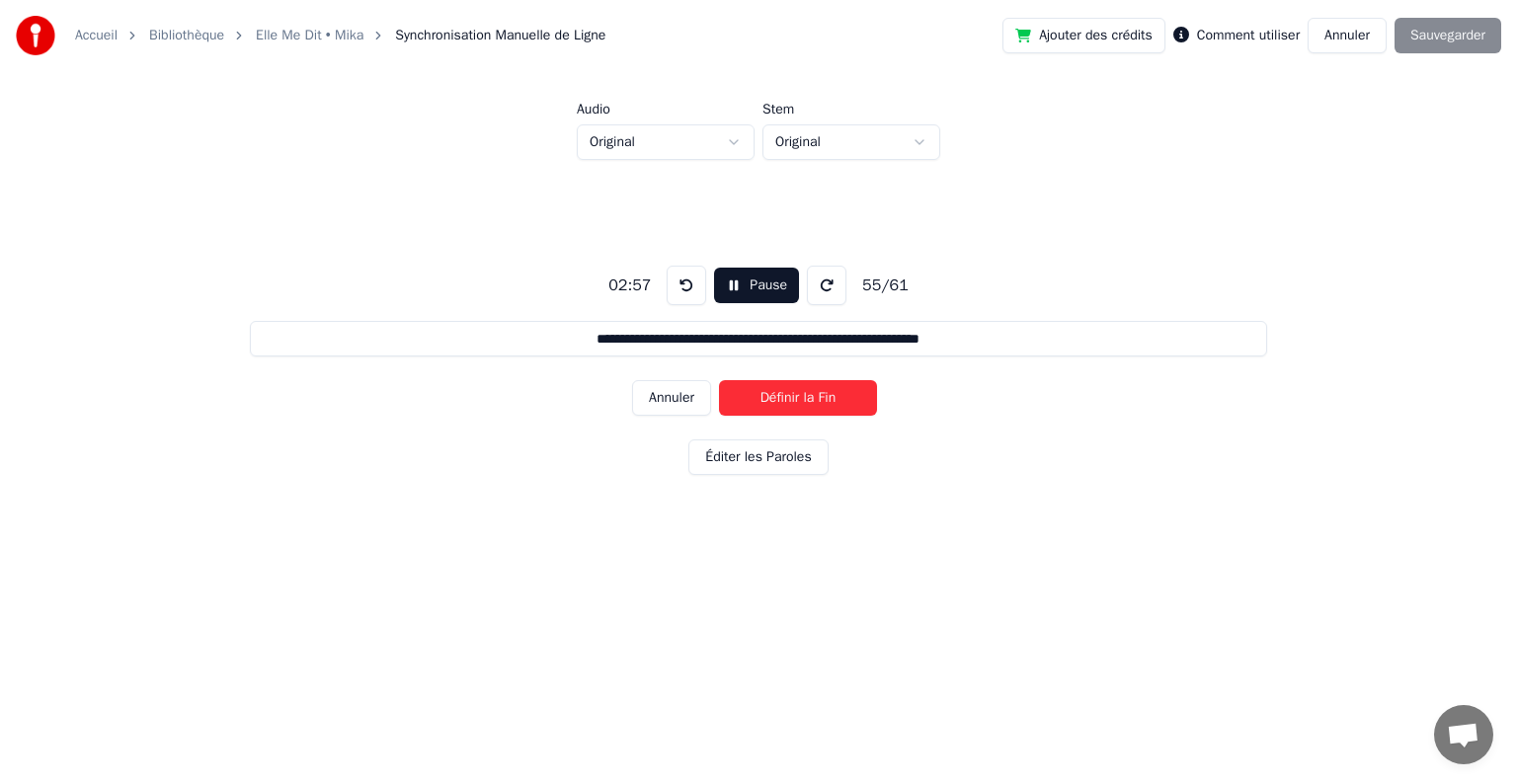 click on "Définir la Fin" at bounding box center [798, 398] 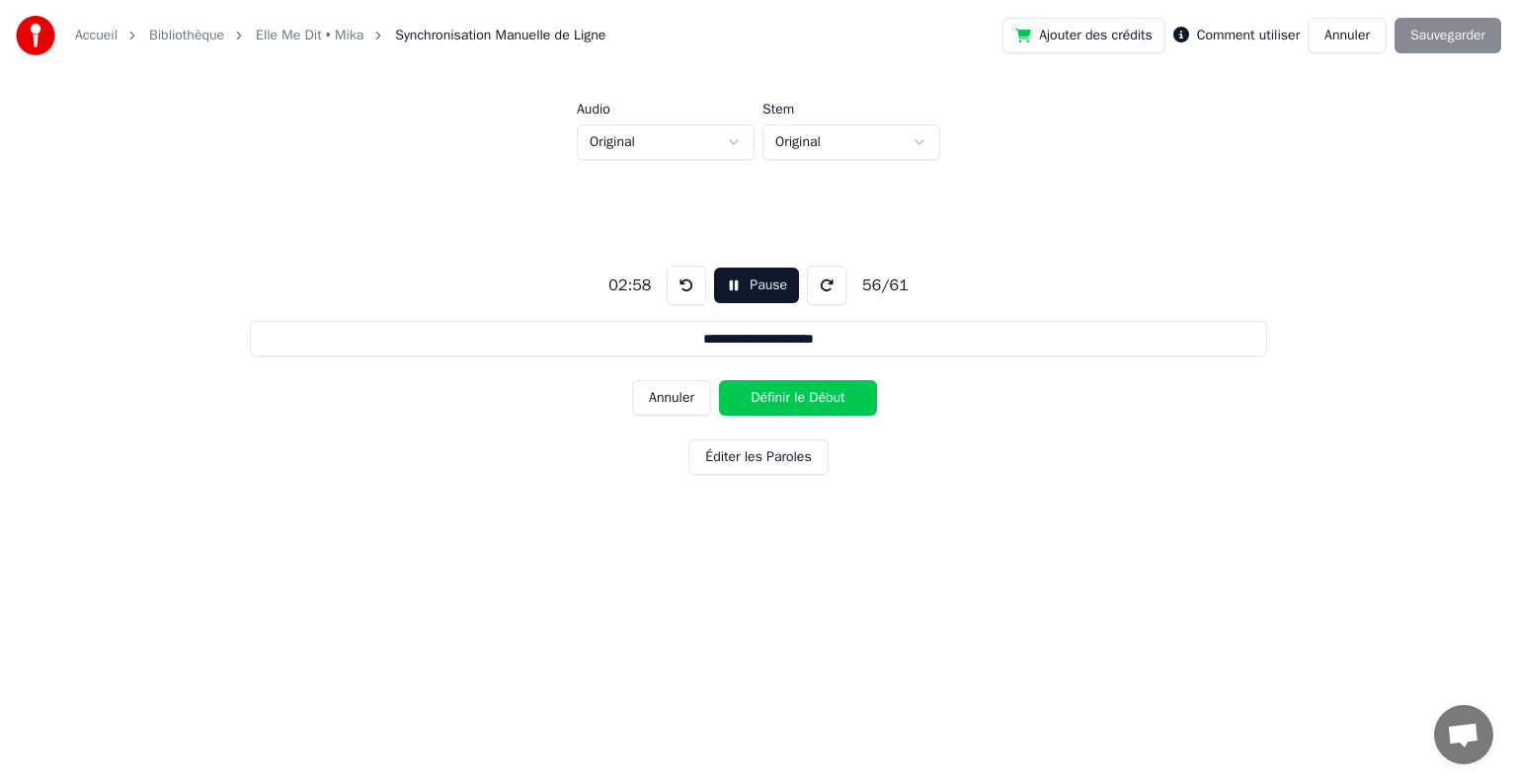 click on "Pause" at bounding box center (757, 285) 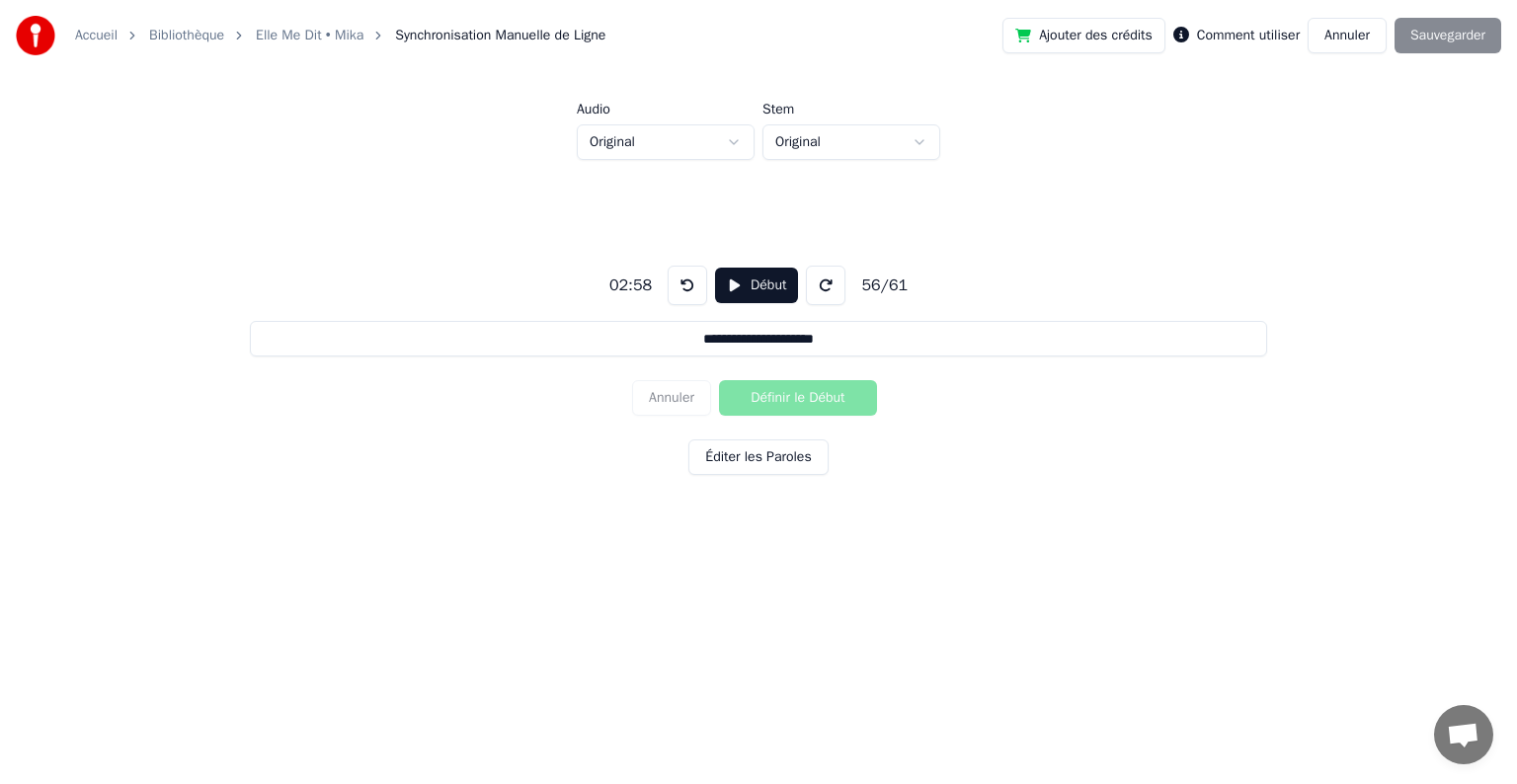 click on "Début" at bounding box center [757, 285] 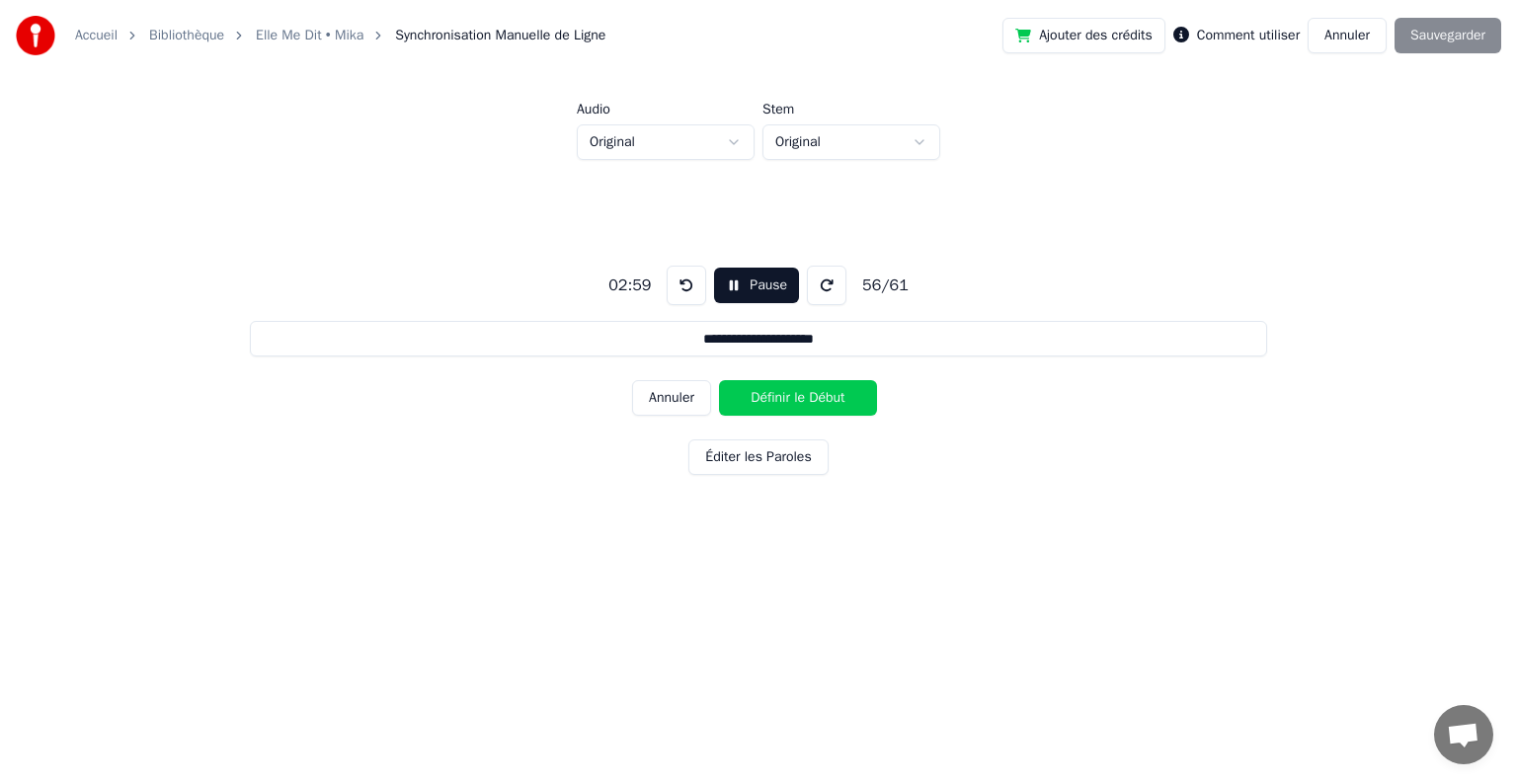 click on "Annuler" at bounding box center (672, 398) 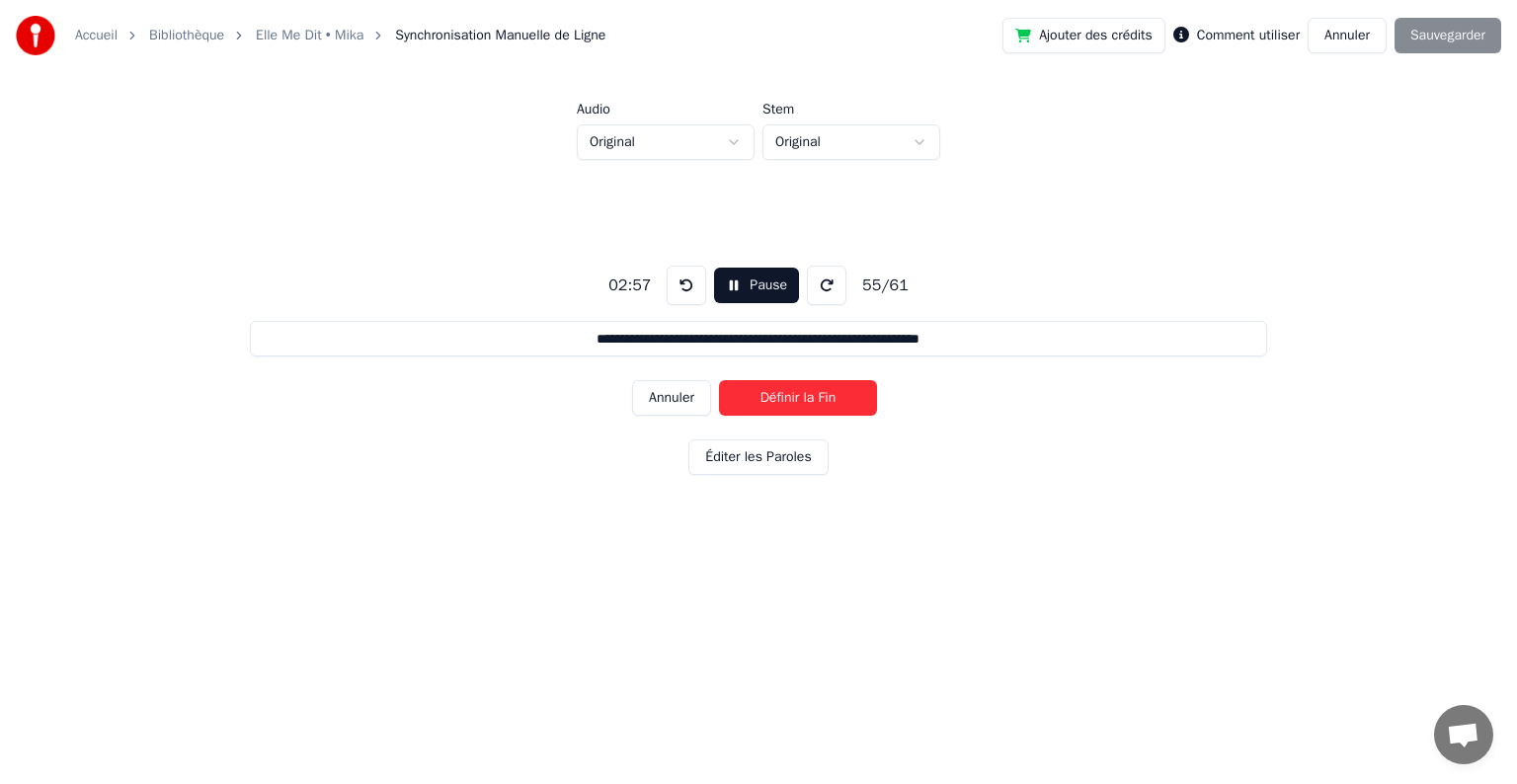 click on "Annuler" at bounding box center [672, 398] 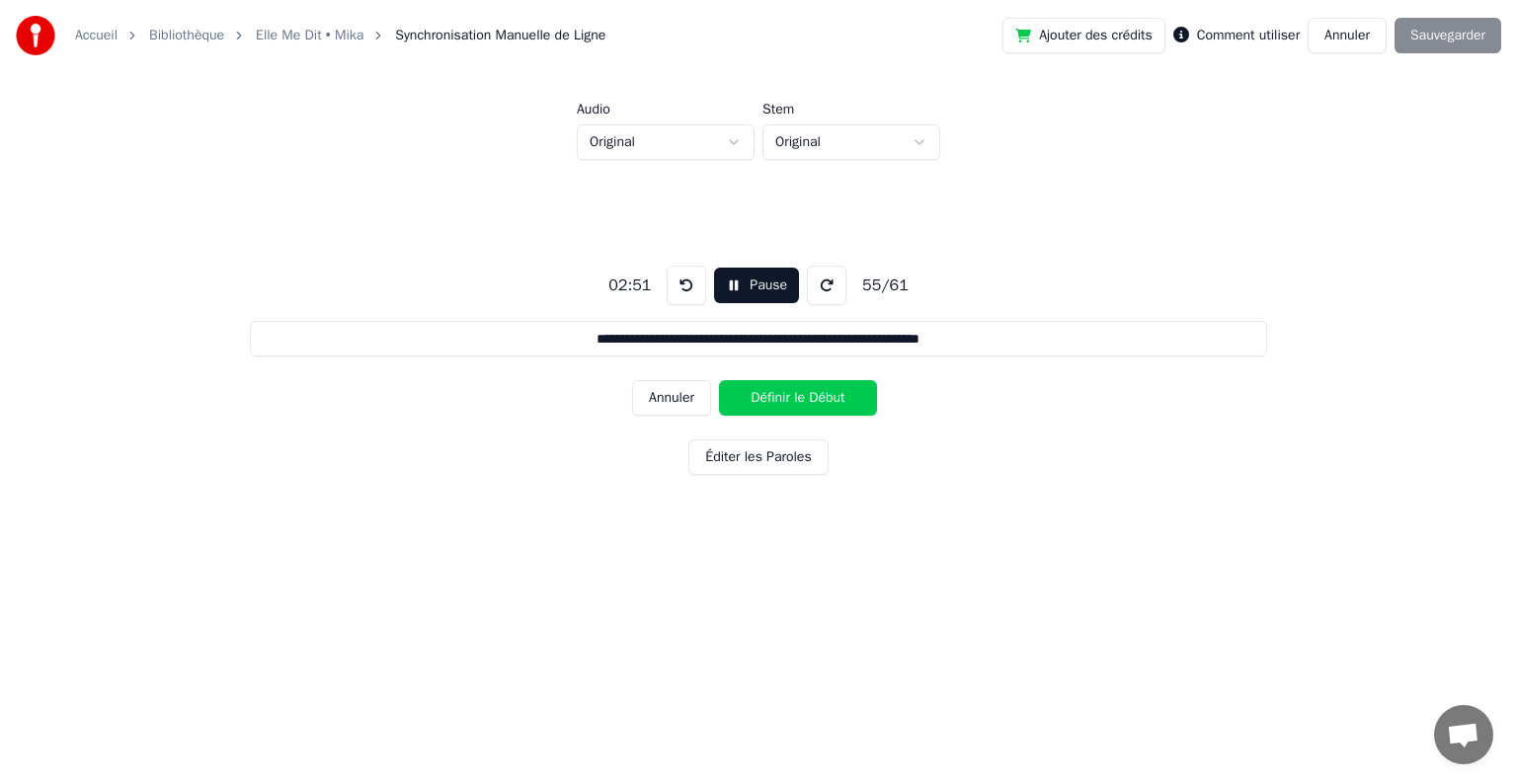 click on "Définir le Début" at bounding box center [798, 398] 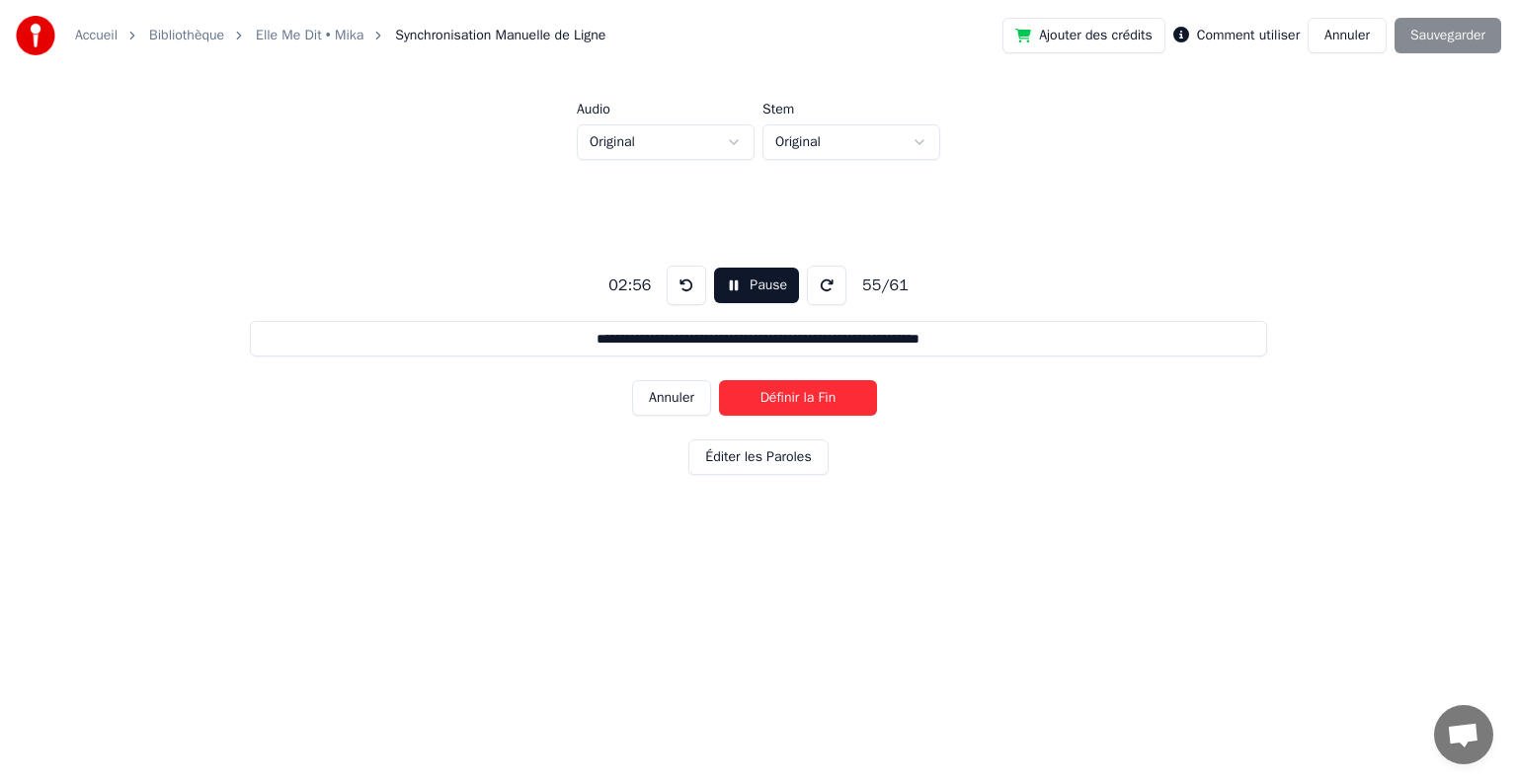 click on "Définir la Fin" at bounding box center [798, 398] 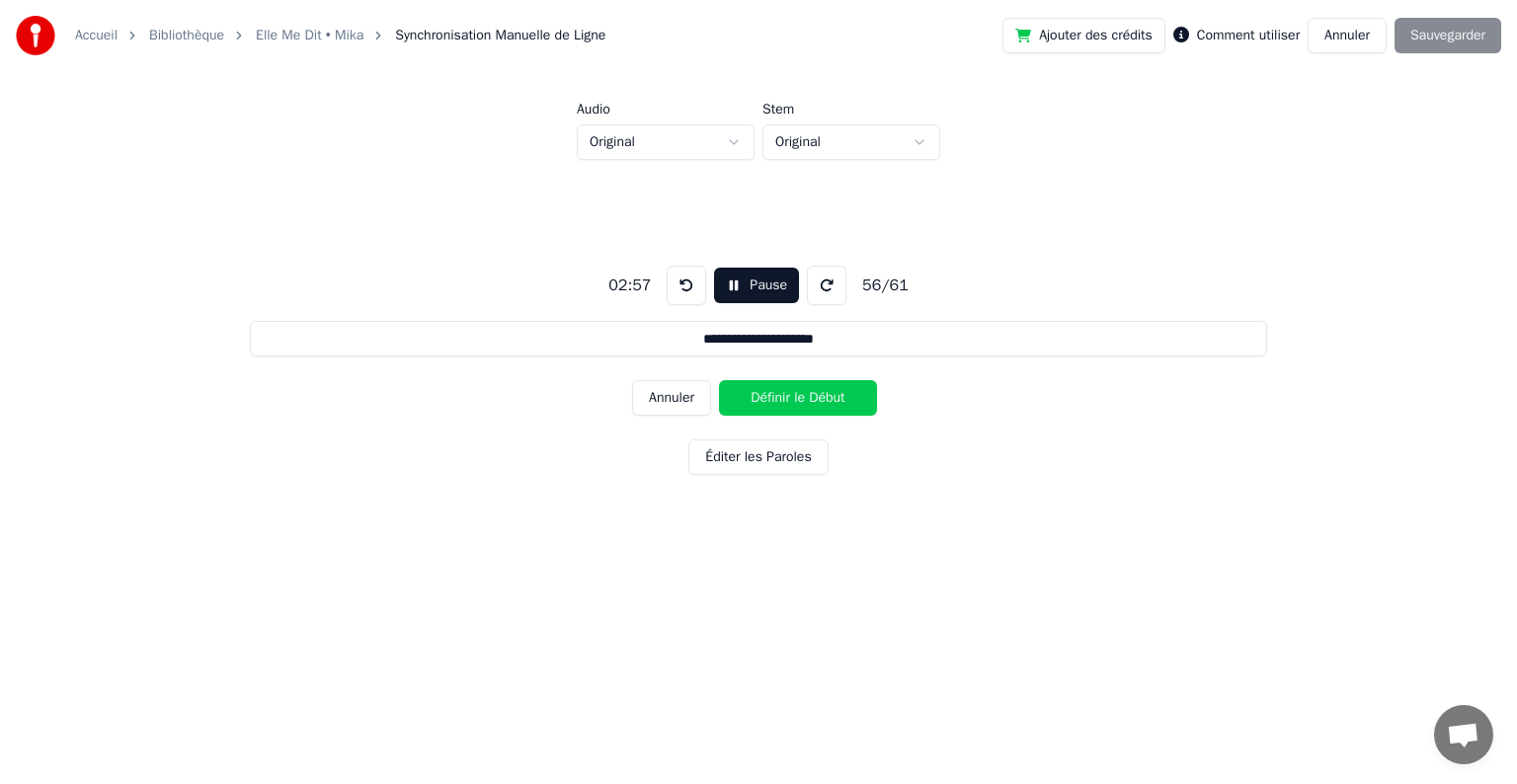click on "Définir le Début" at bounding box center (798, 398) 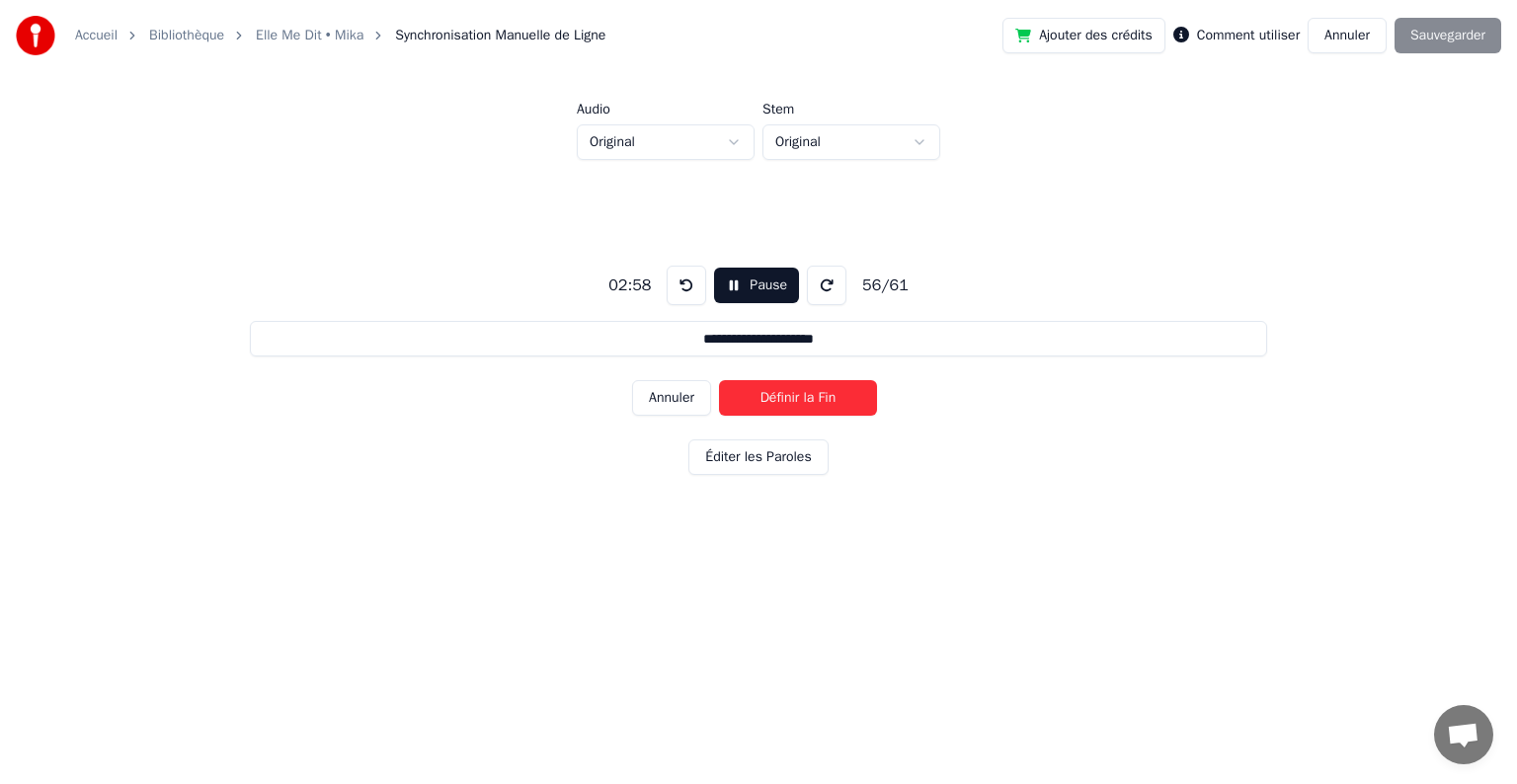 click on "Définir la Fin" at bounding box center [798, 398] 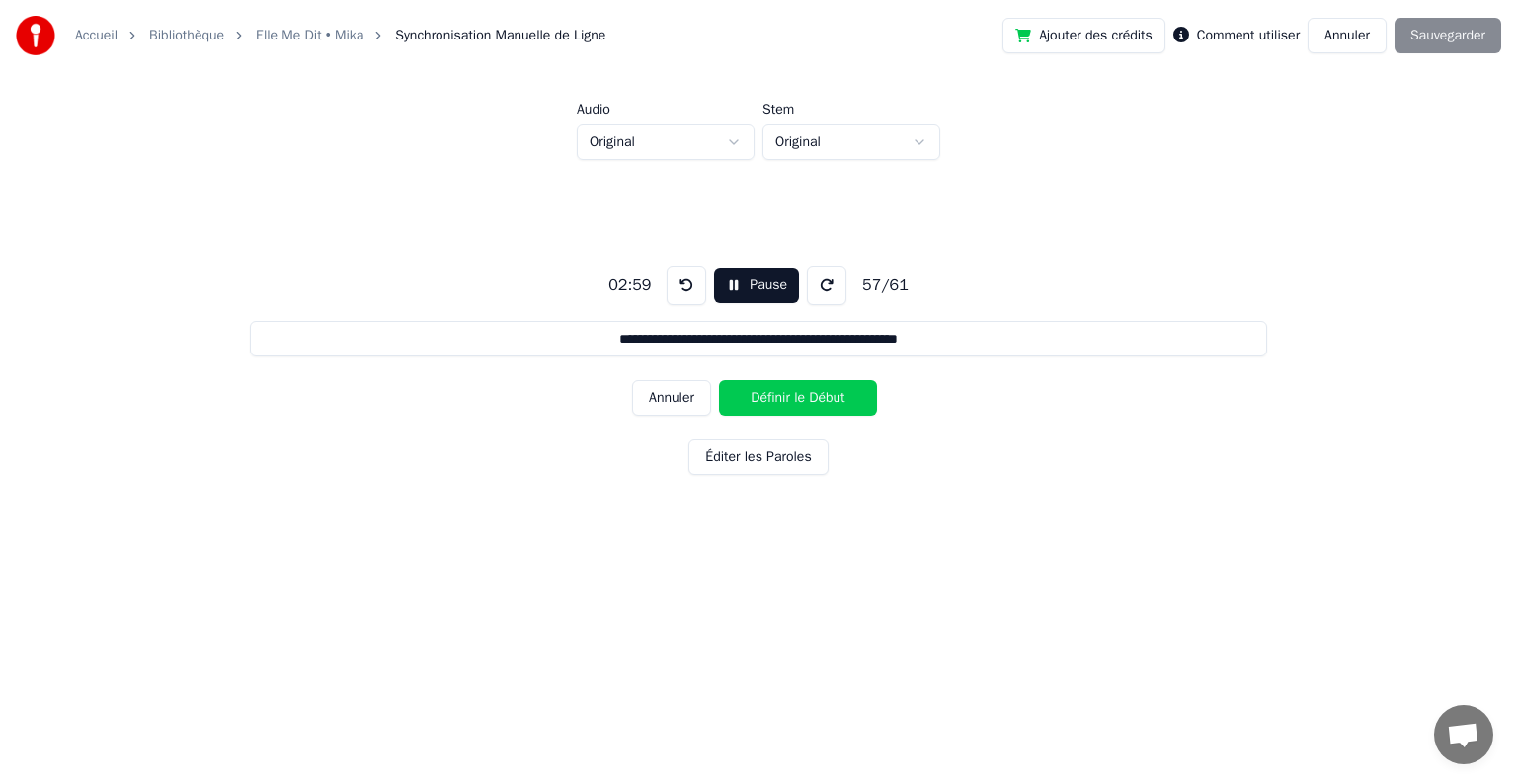 click on "Définir le Début" at bounding box center [798, 398] 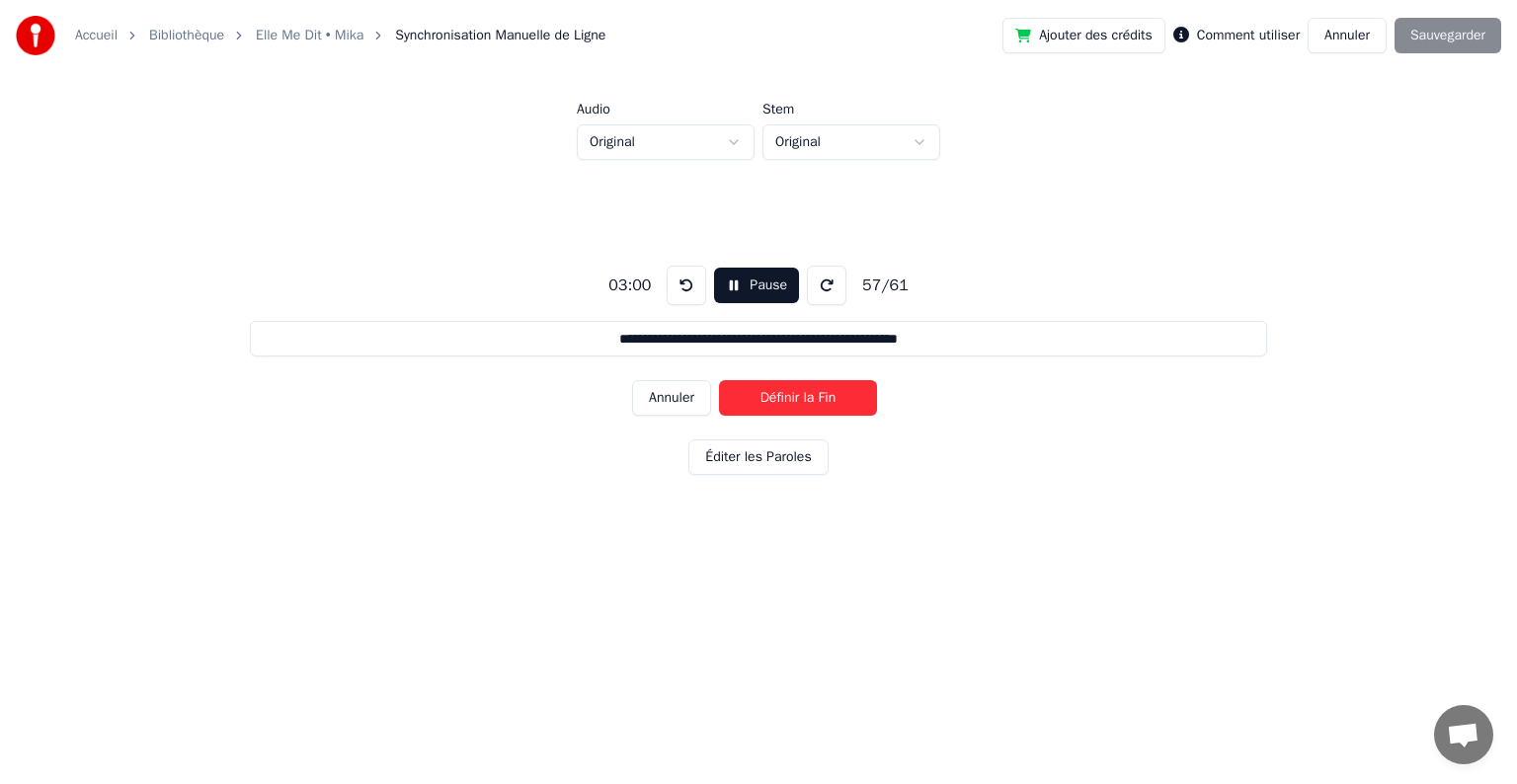 click on "Pause" at bounding box center [757, 285] 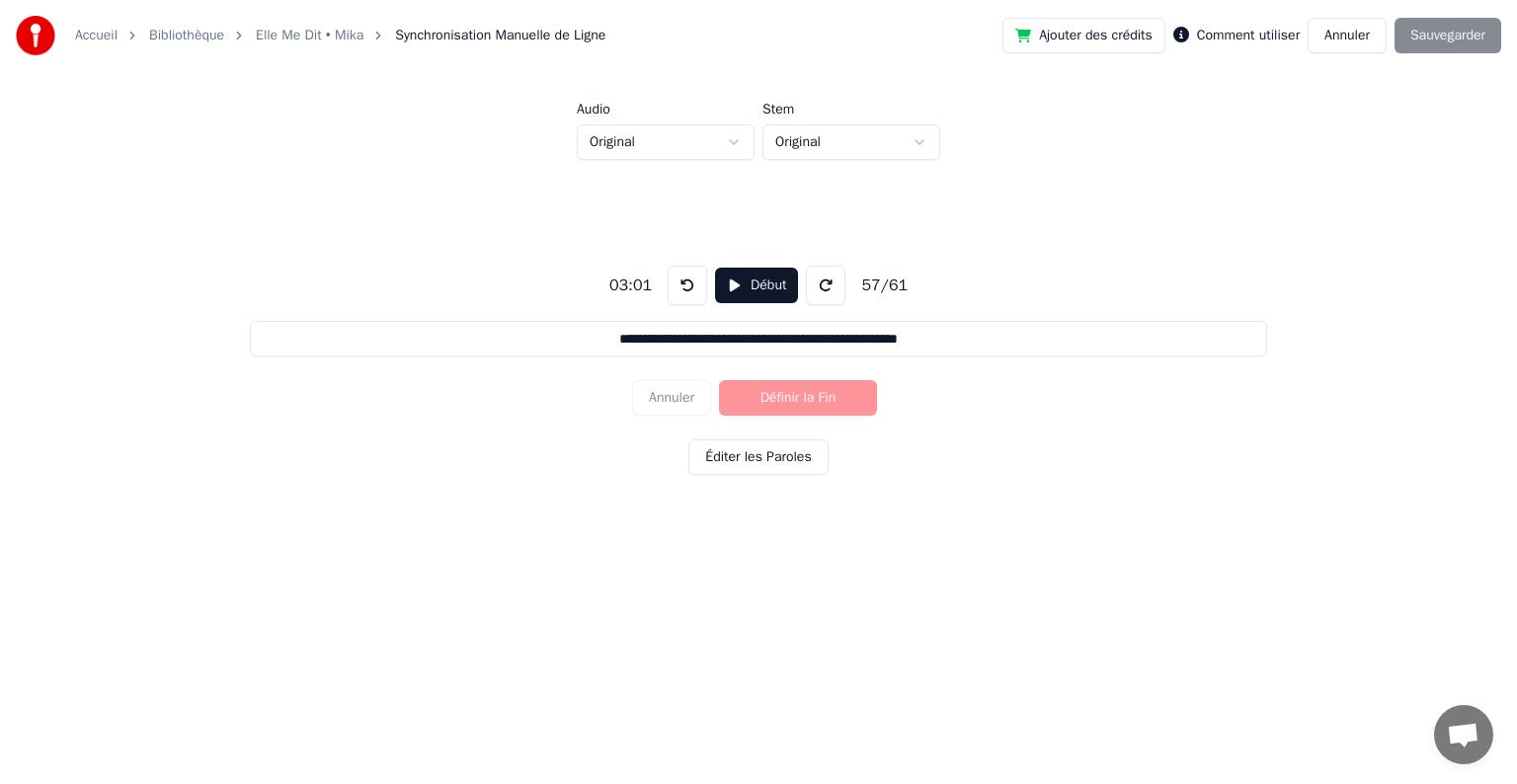 click on "Début" at bounding box center [757, 285] 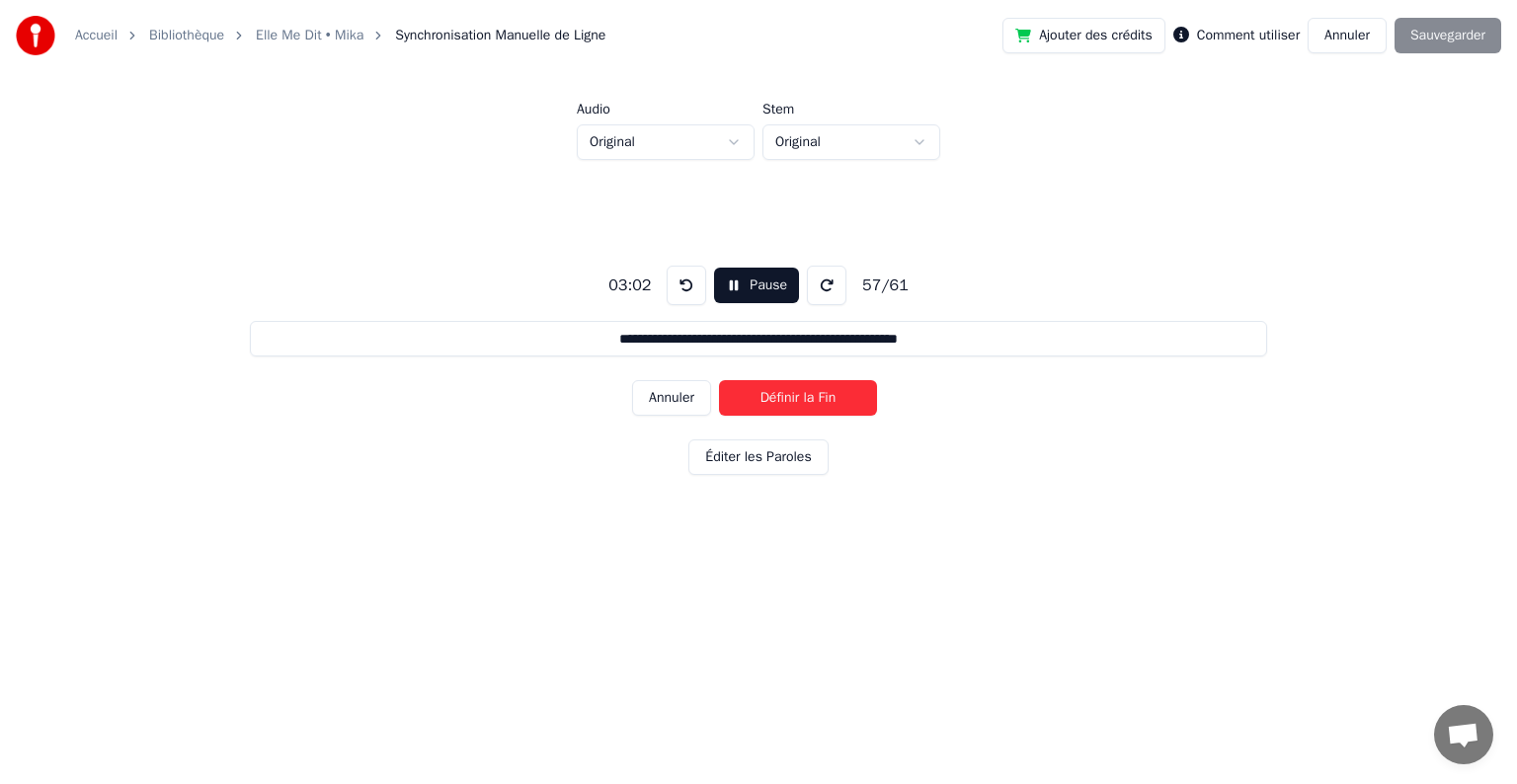 click on "Définir la Fin" at bounding box center [798, 398] 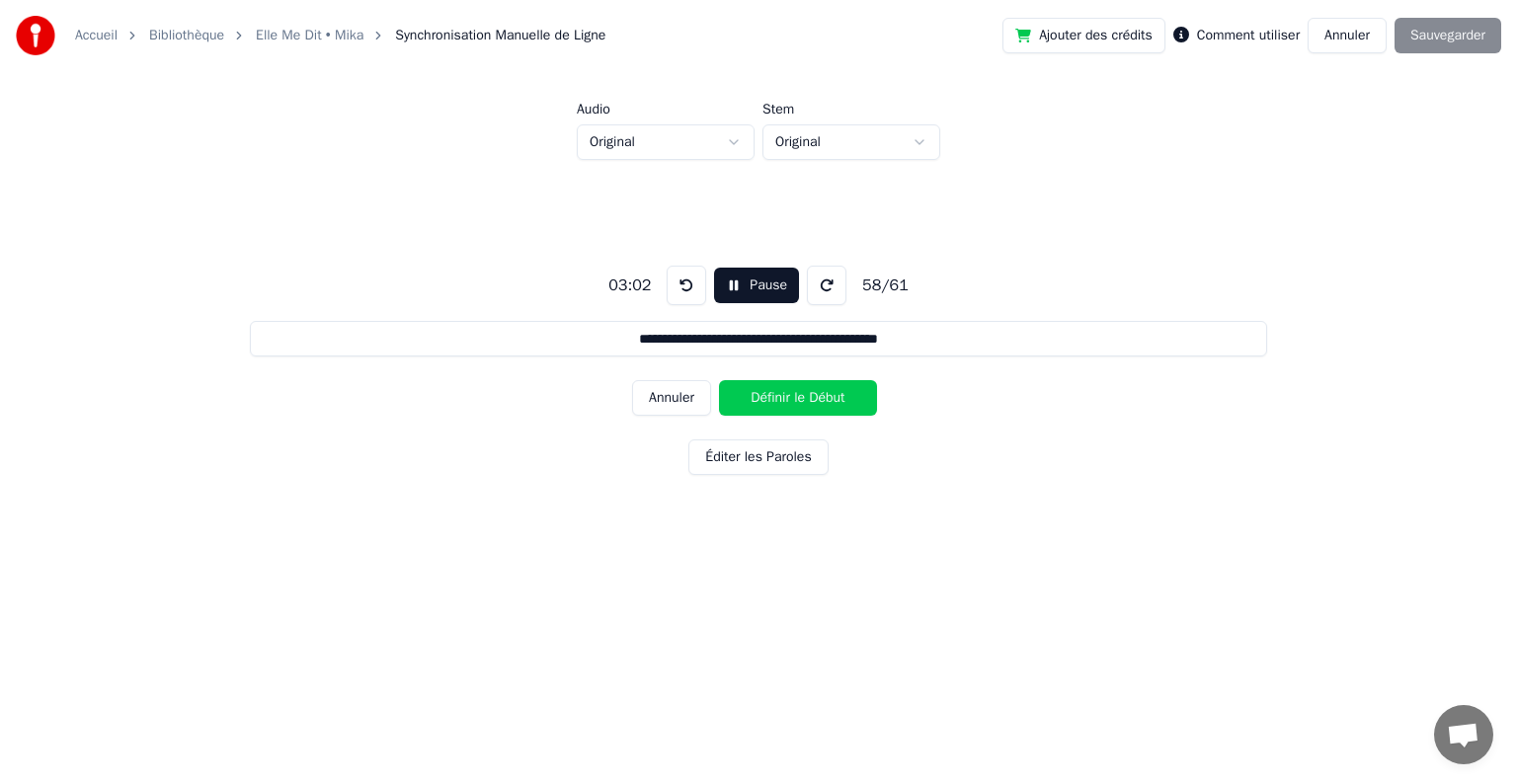 click on "Définir le Début" at bounding box center (798, 398) 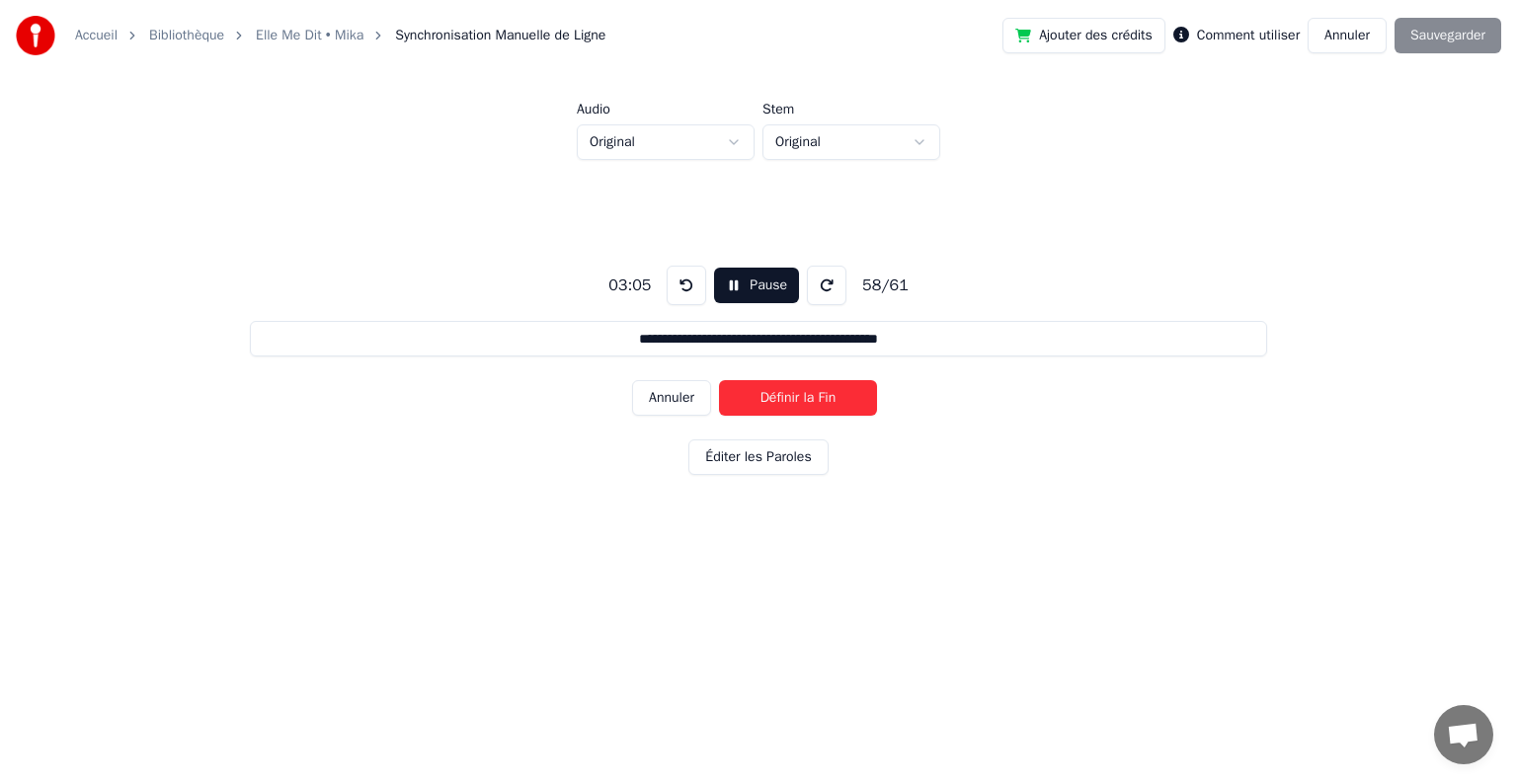 click on "Définir la Fin" at bounding box center [798, 398] 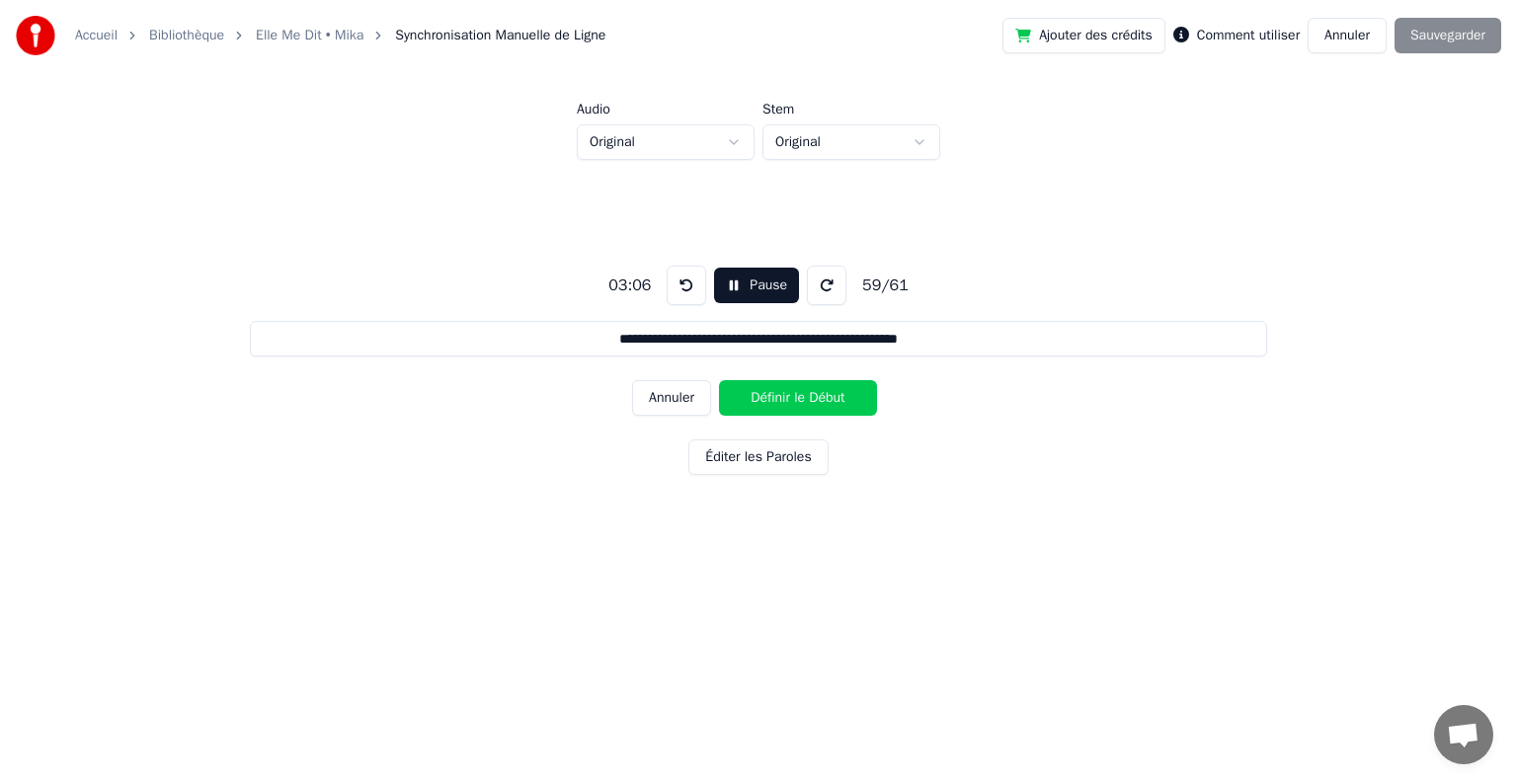 click on "Définir le Début" at bounding box center (798, 398) 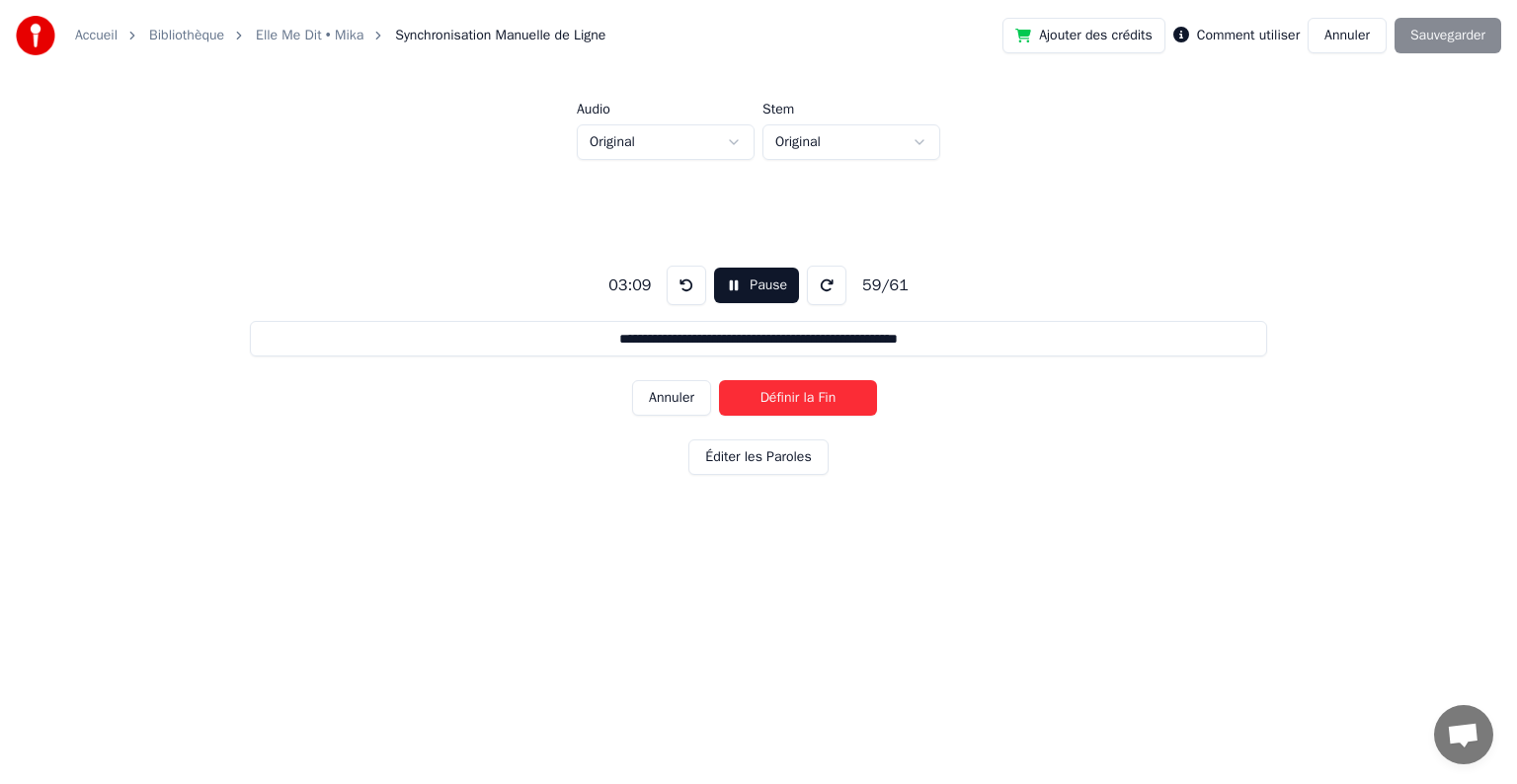 click on "Définir la Fin" at bounding box center (798, 398) 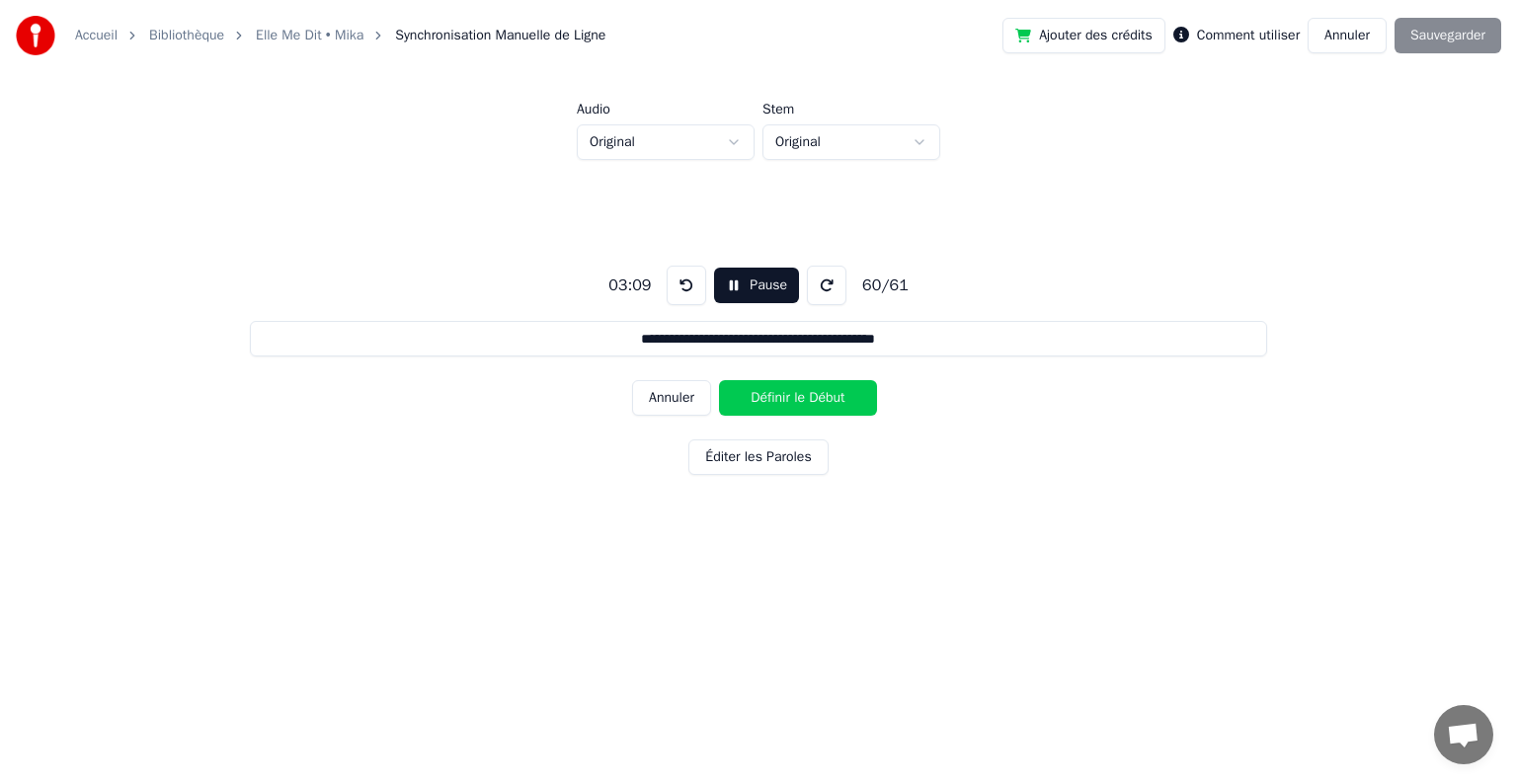 click on "Définir le Début" at bounding box center [798, 398] 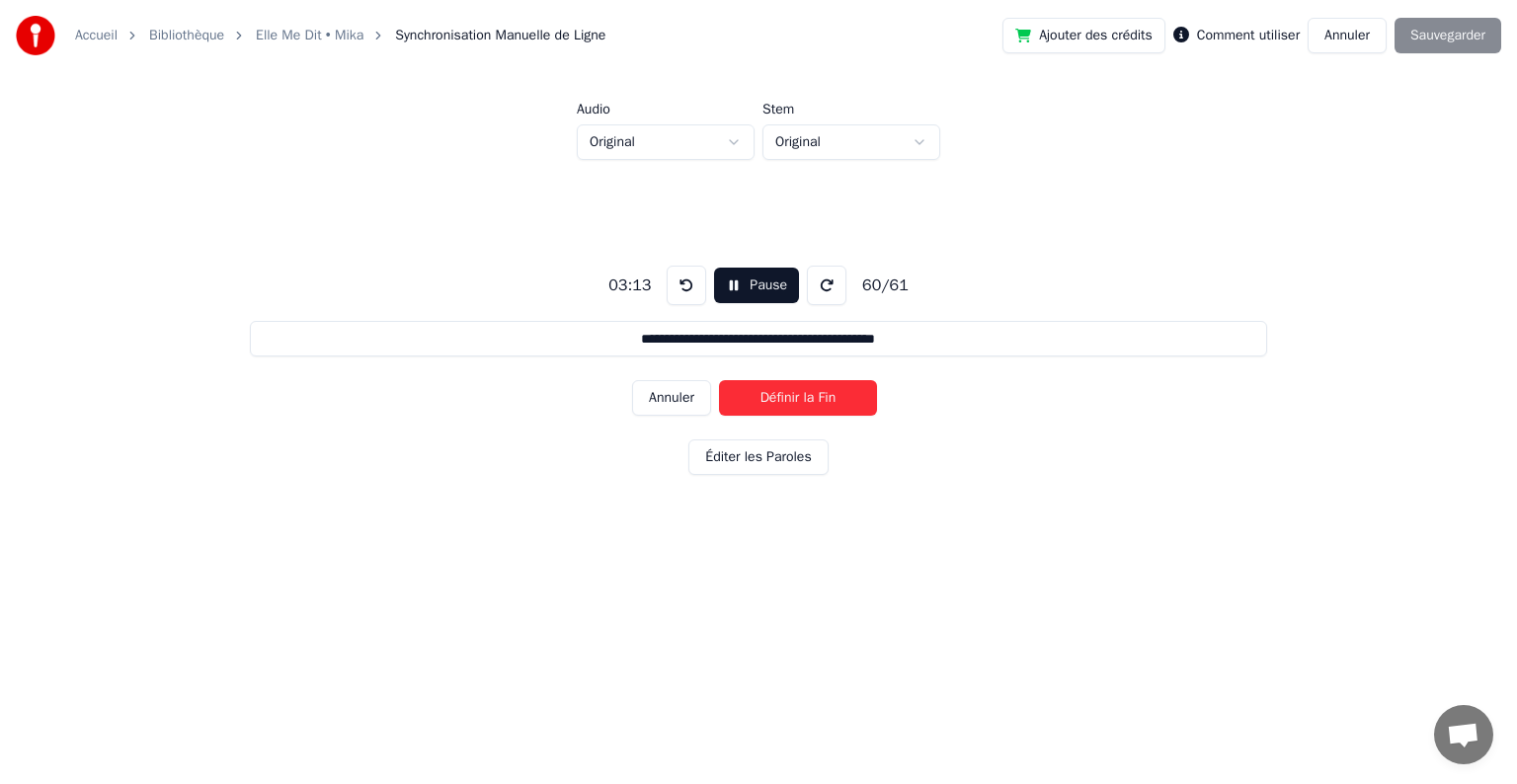 click on "Définir la Fin" at bounding box center (798, 398) 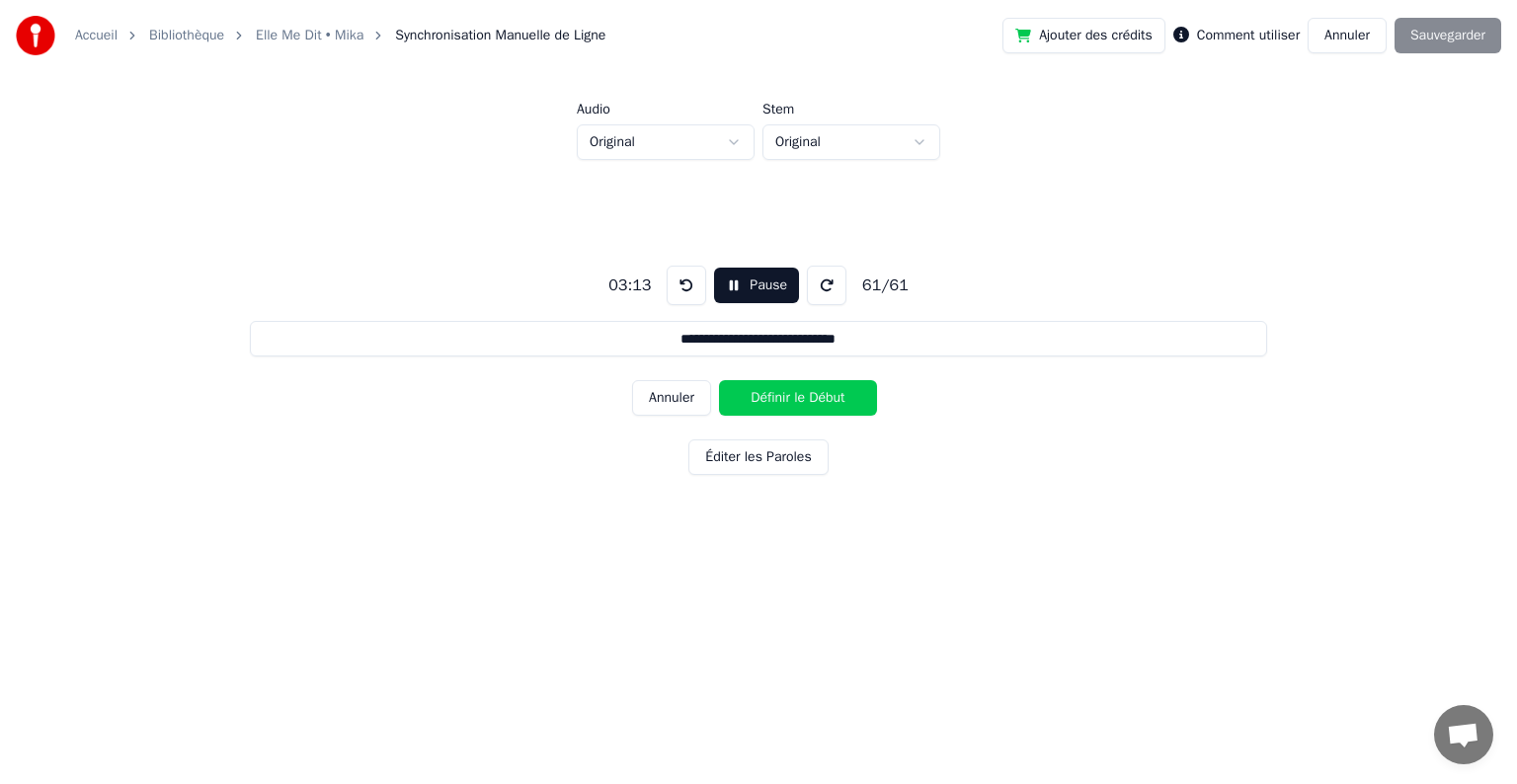 click on "Définir le Début" at bounding box center [798, 398] 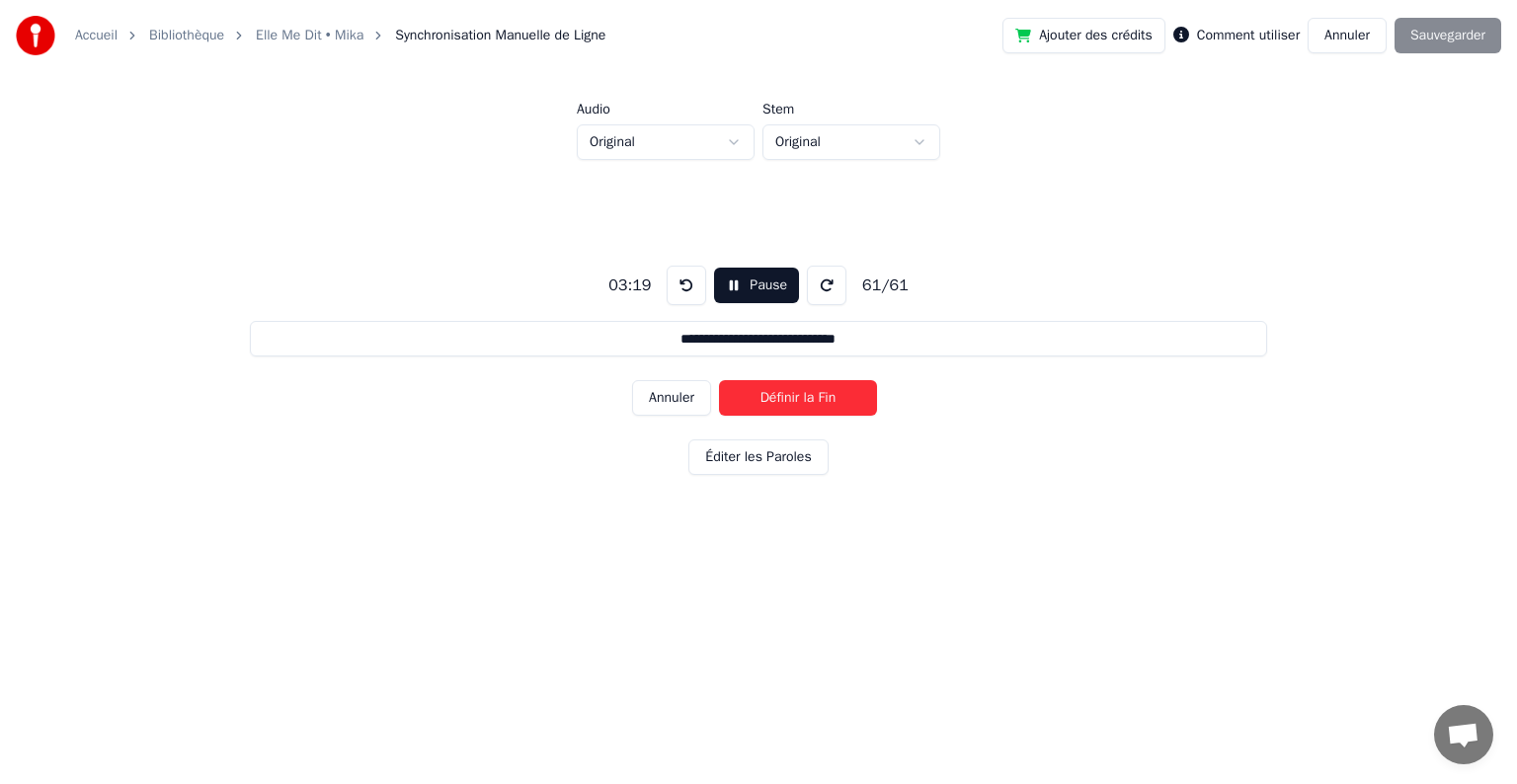 click on "Définir la Fin" at bounding box center (798, 398) 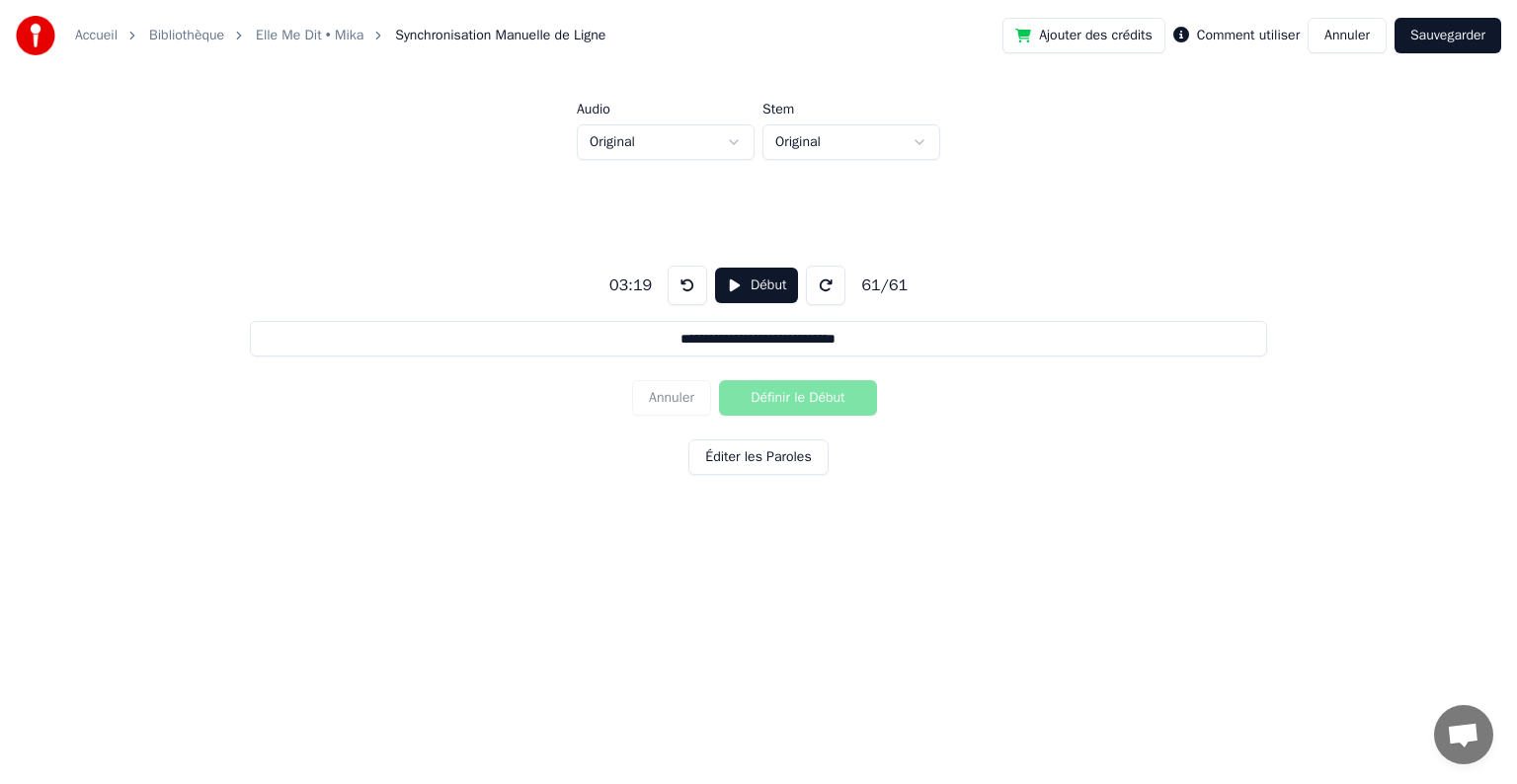 click on "Sauvegarder" at bounding box center (1448, 36) 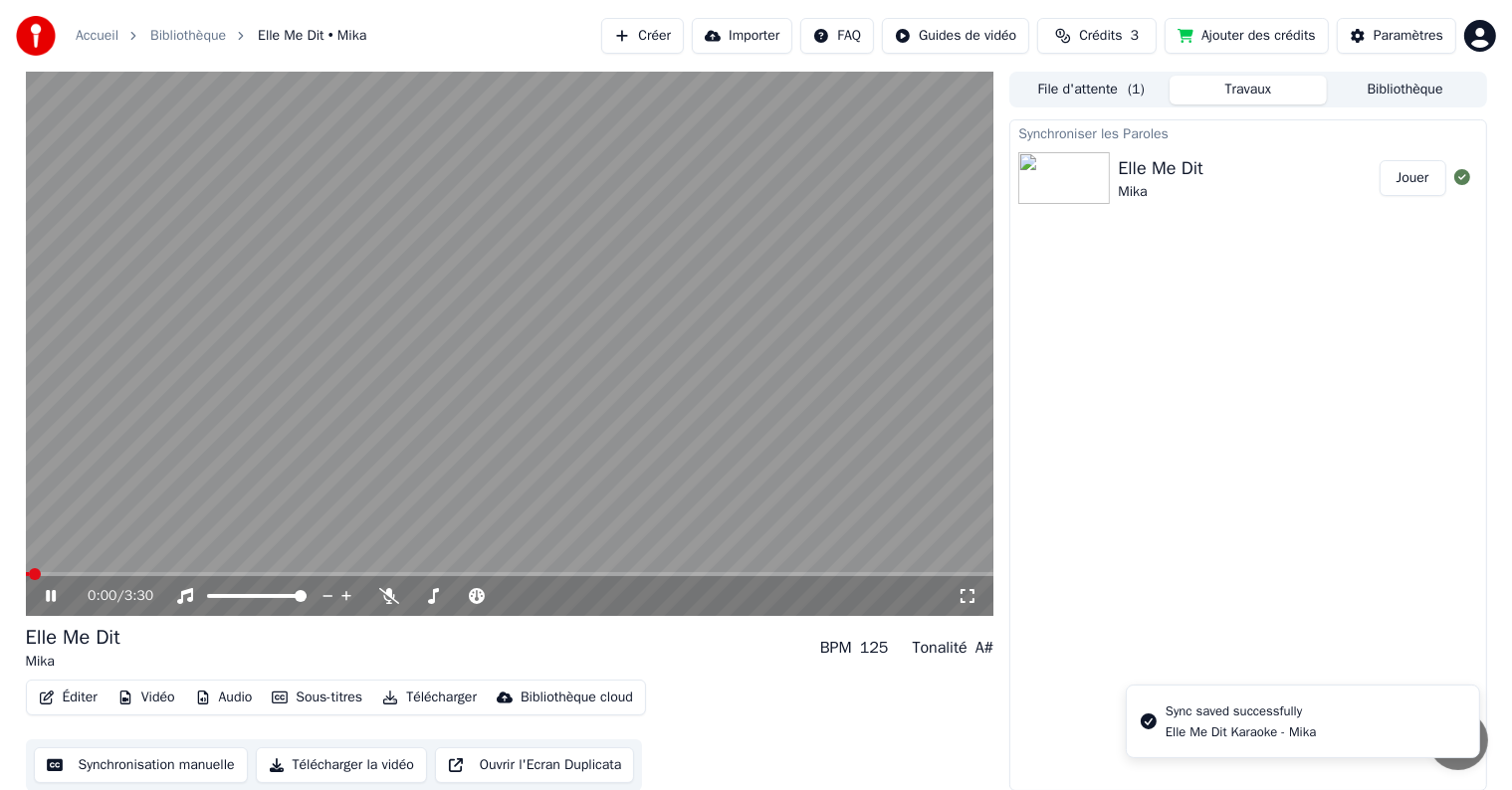 click 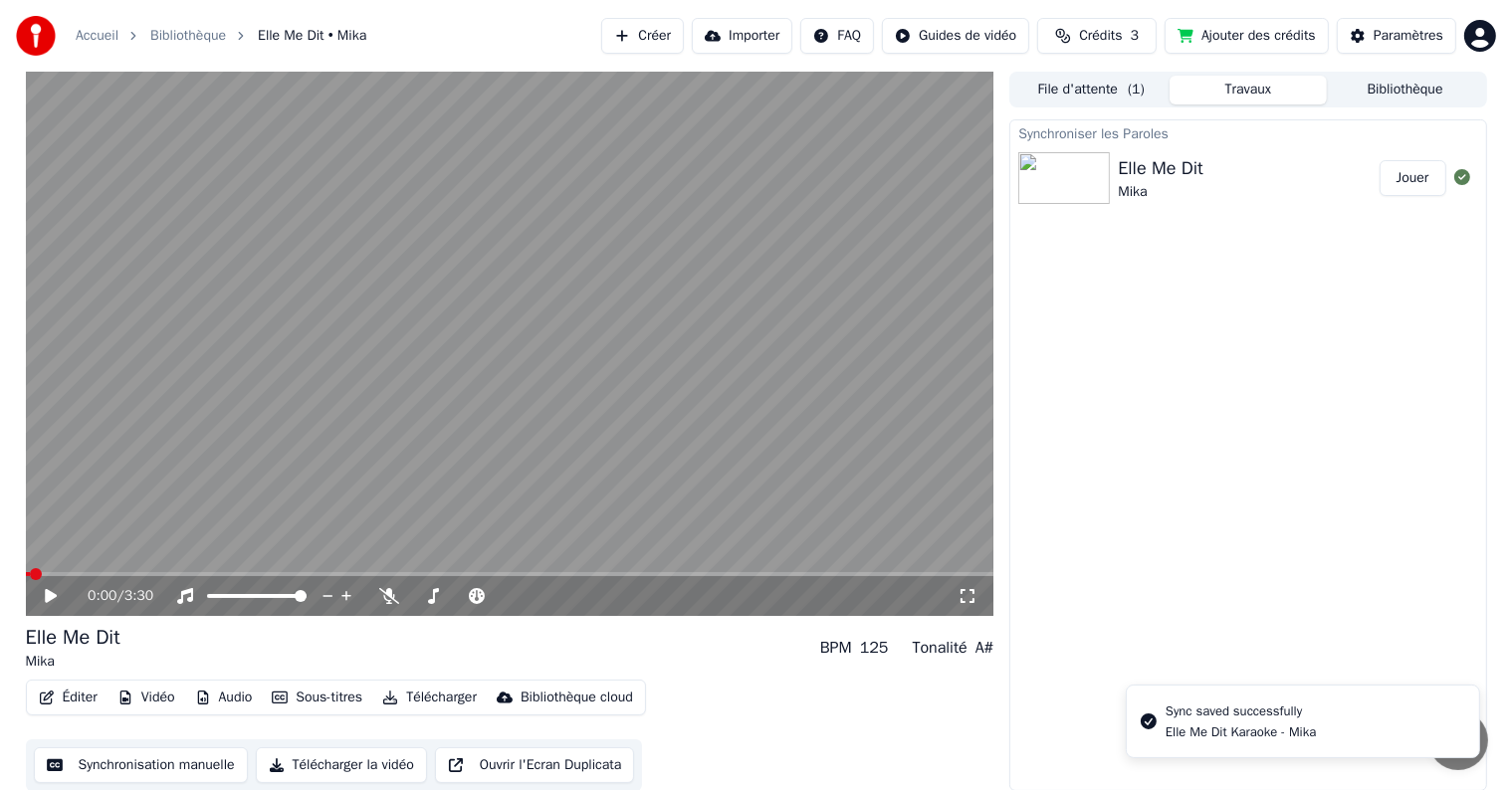 click 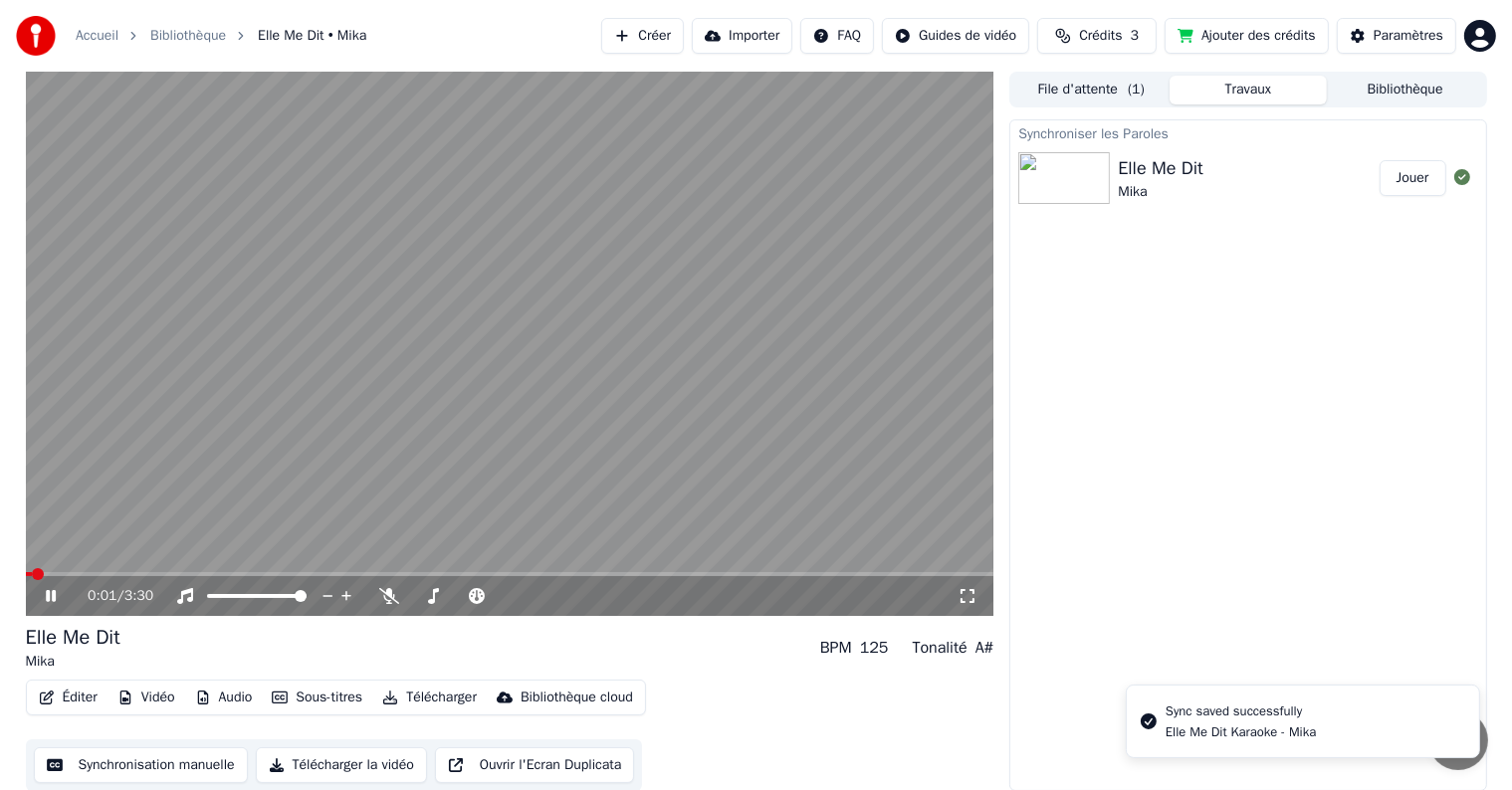 click 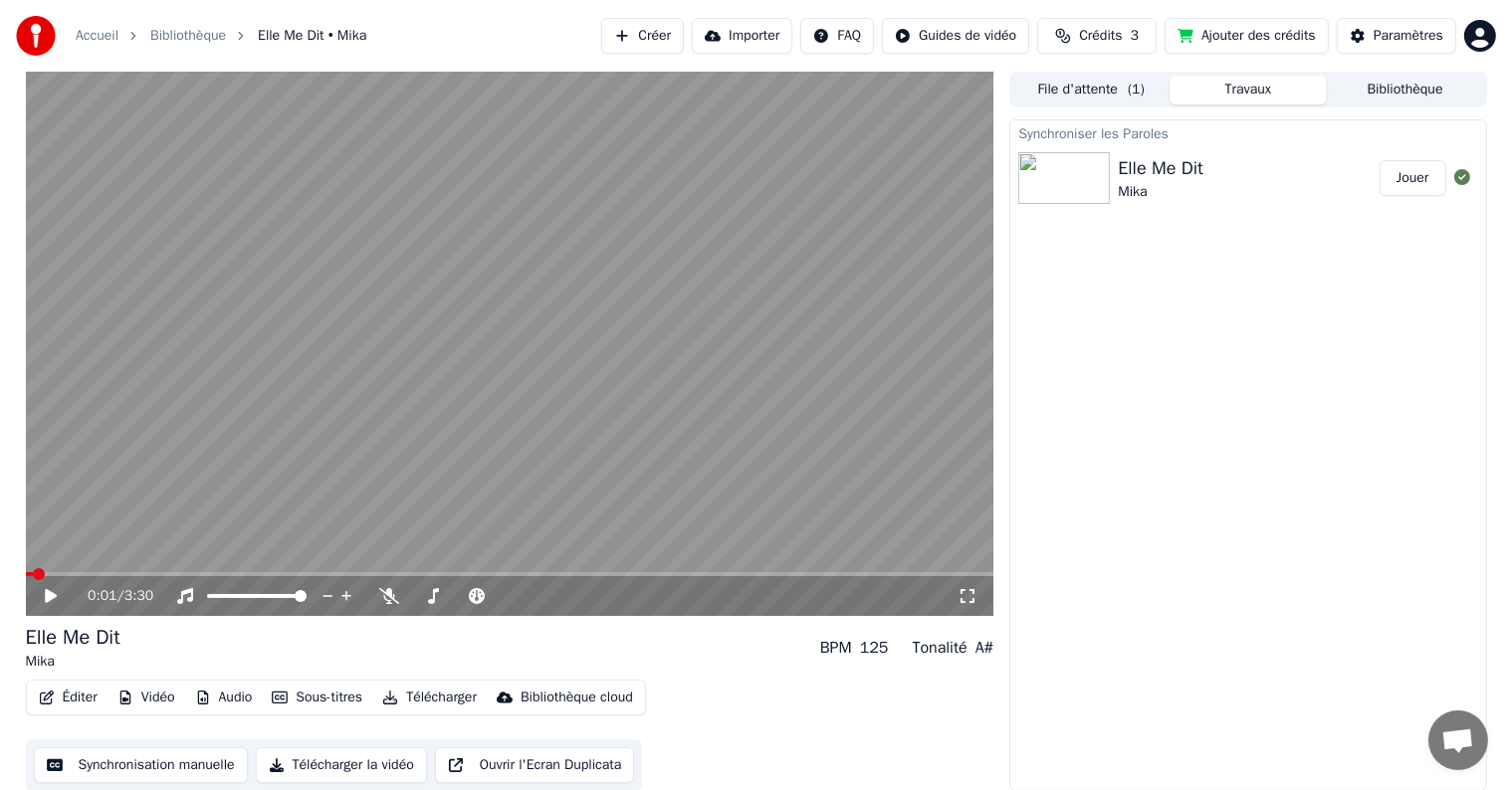 click at bounding box center (510, 574) 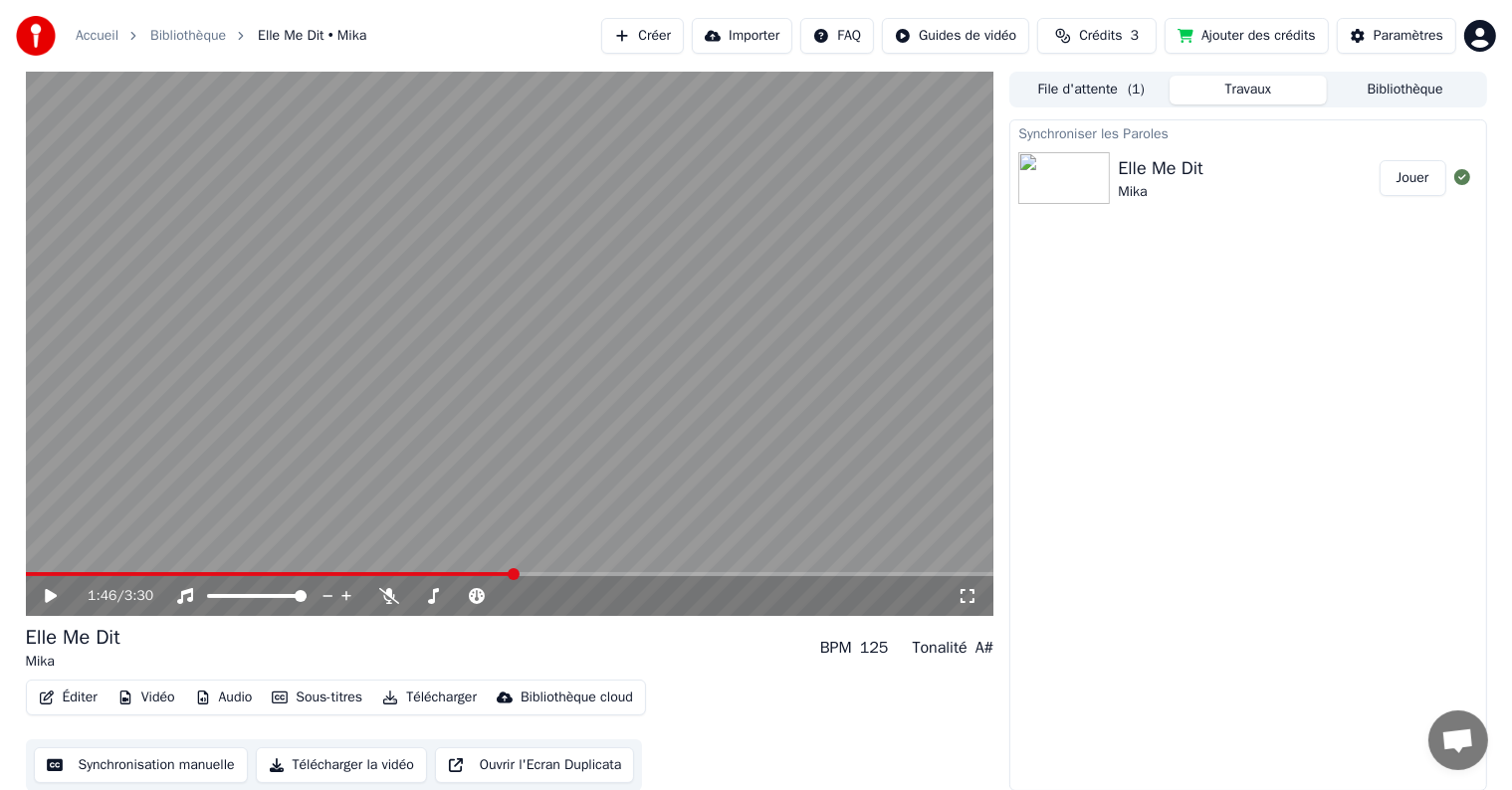 click at bounding box center [514, 574] 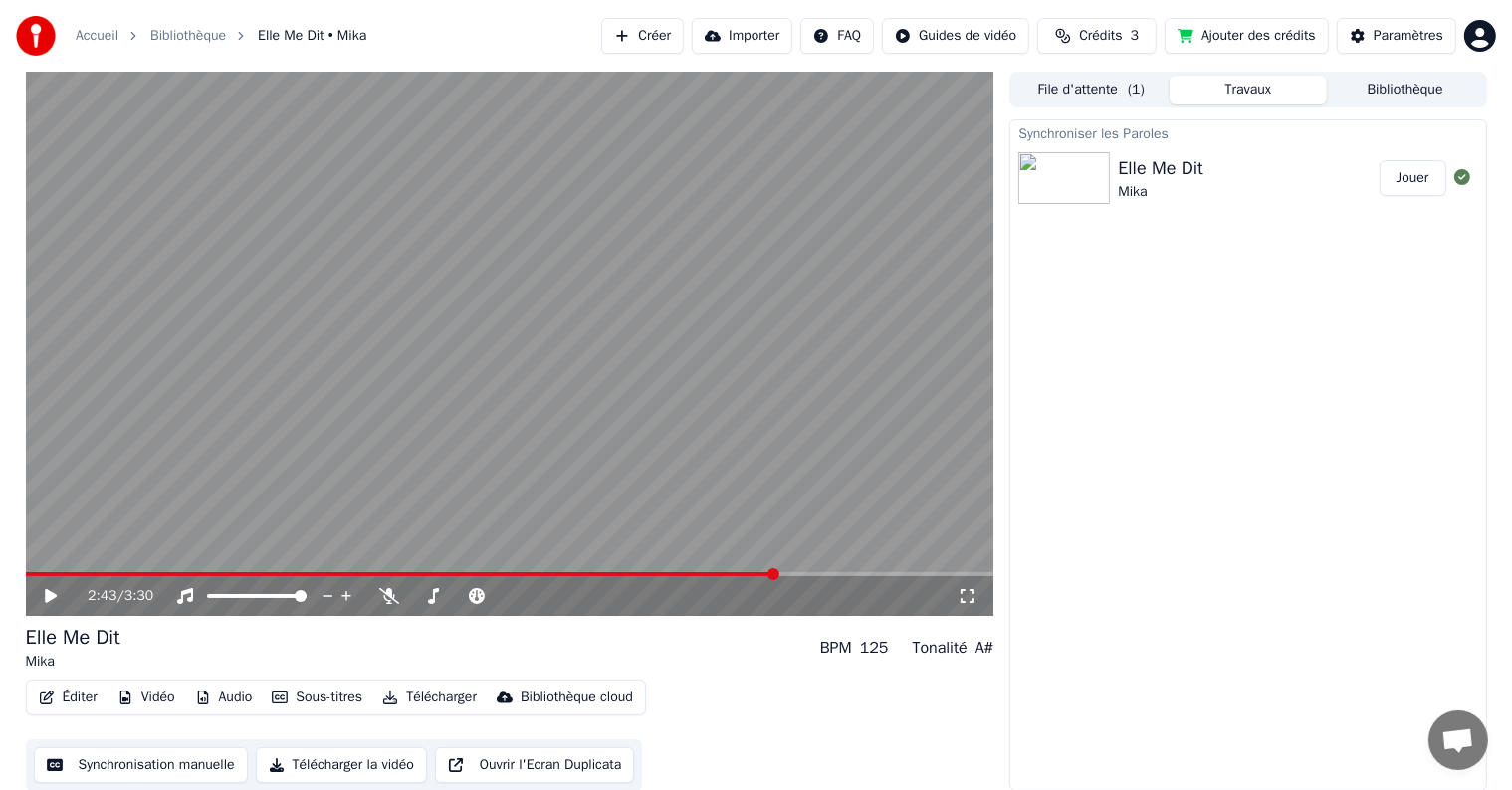 click at bounding box center (510, 574) 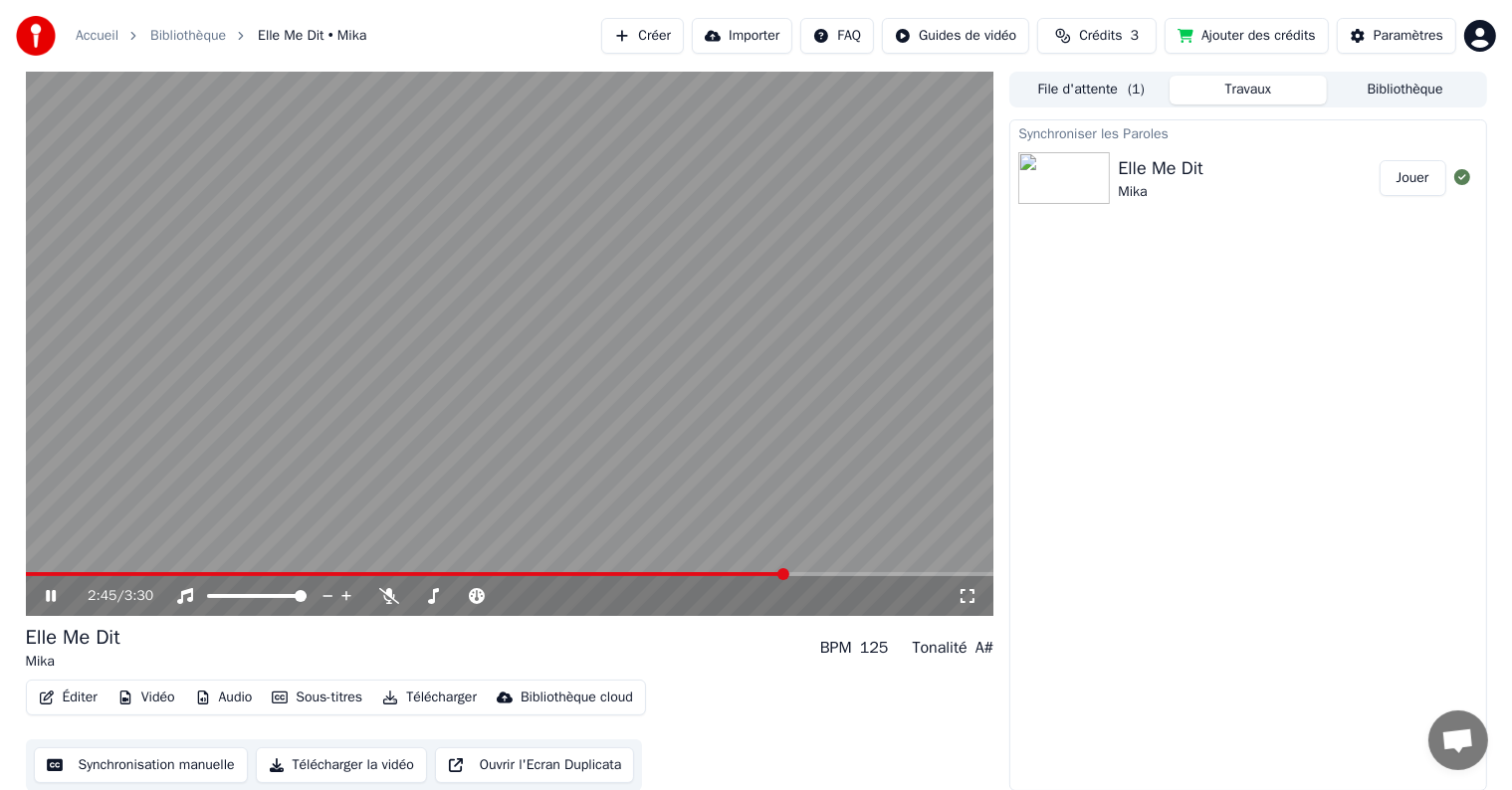 click at bounding box center [510, 343] 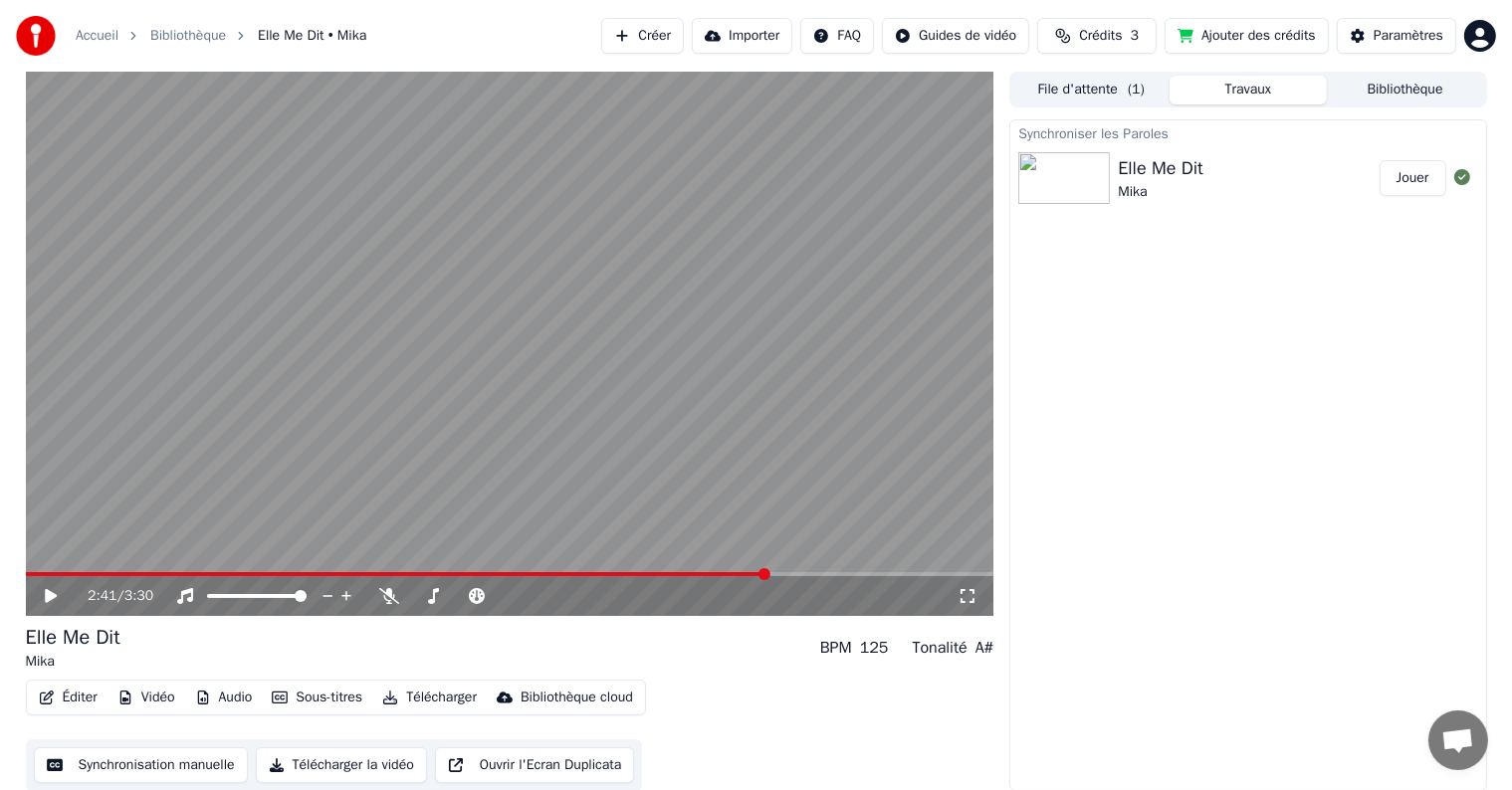 click at bounding box center (397, 574) 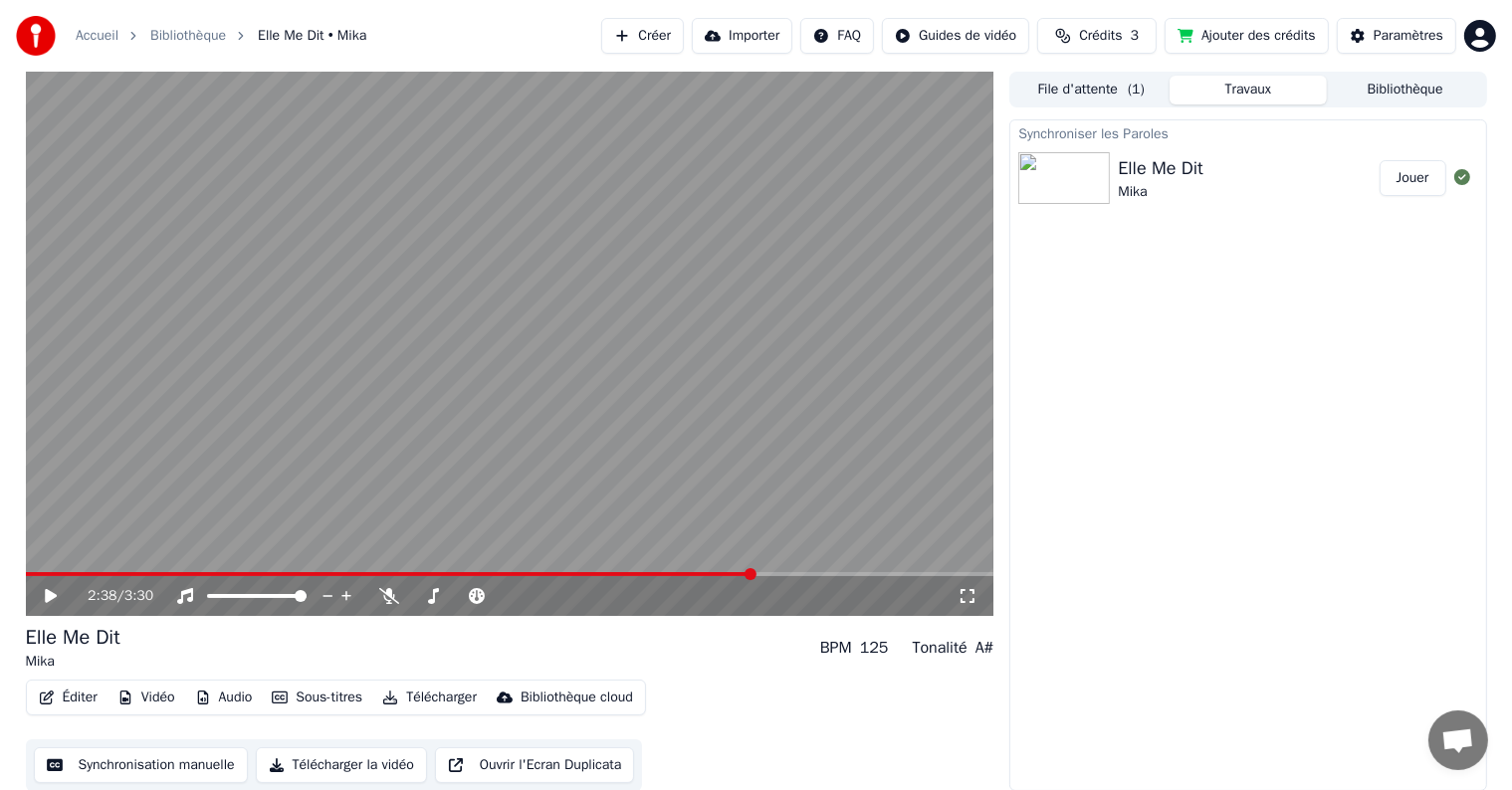 click at bounding box center [751, 574] 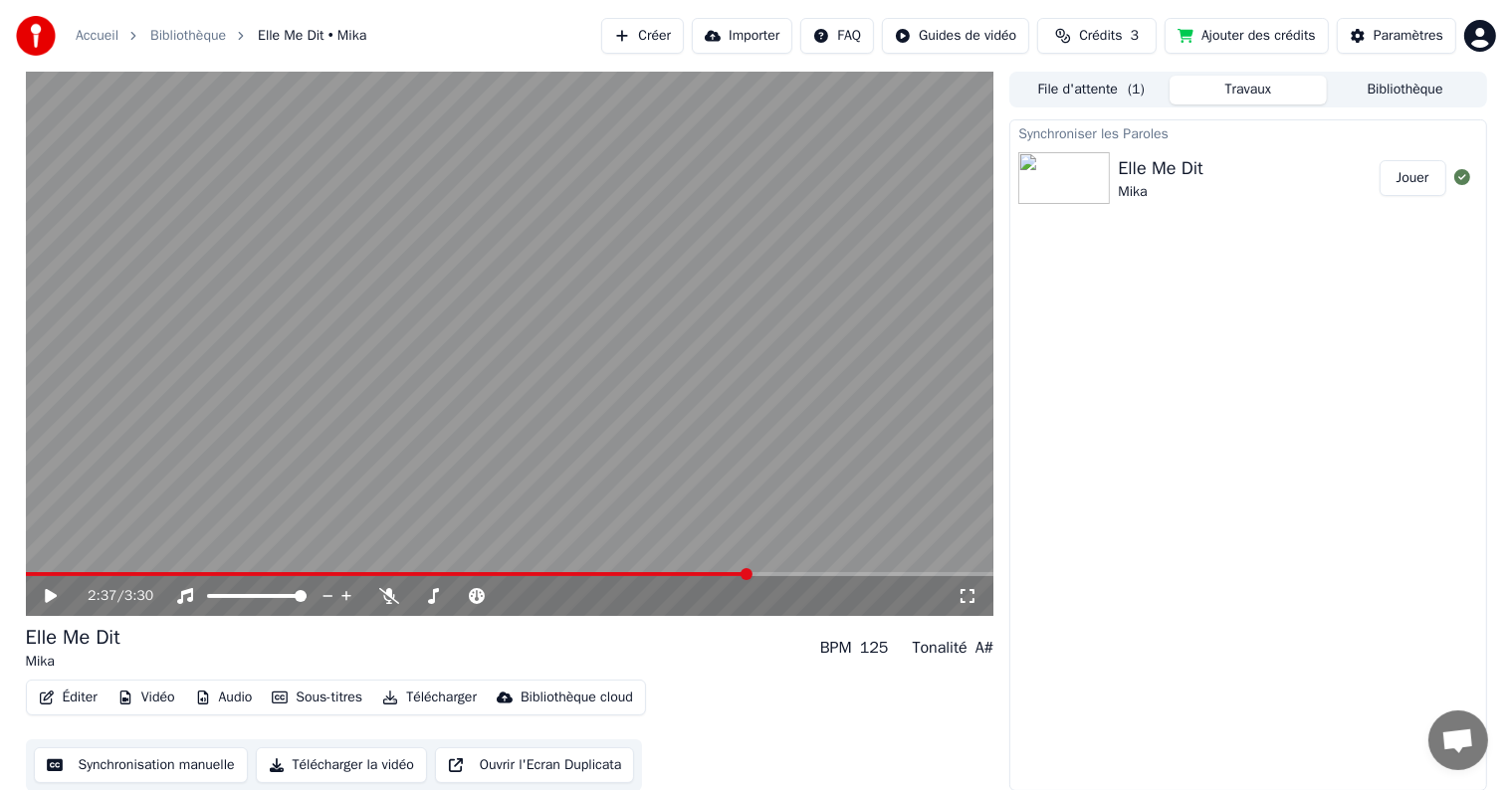 click at bounding box center [510, 343] 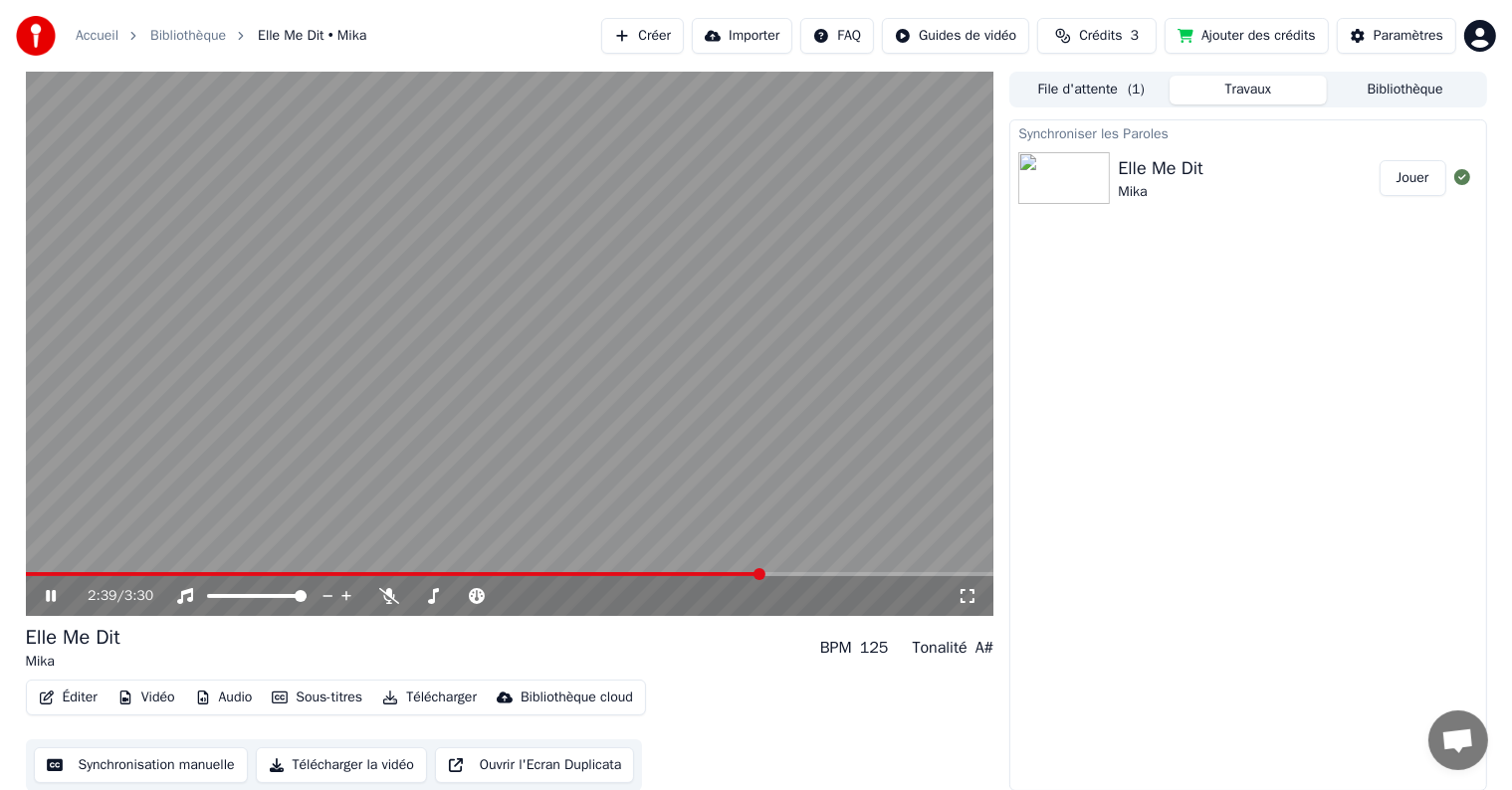 click at bounding box center (510, 343) 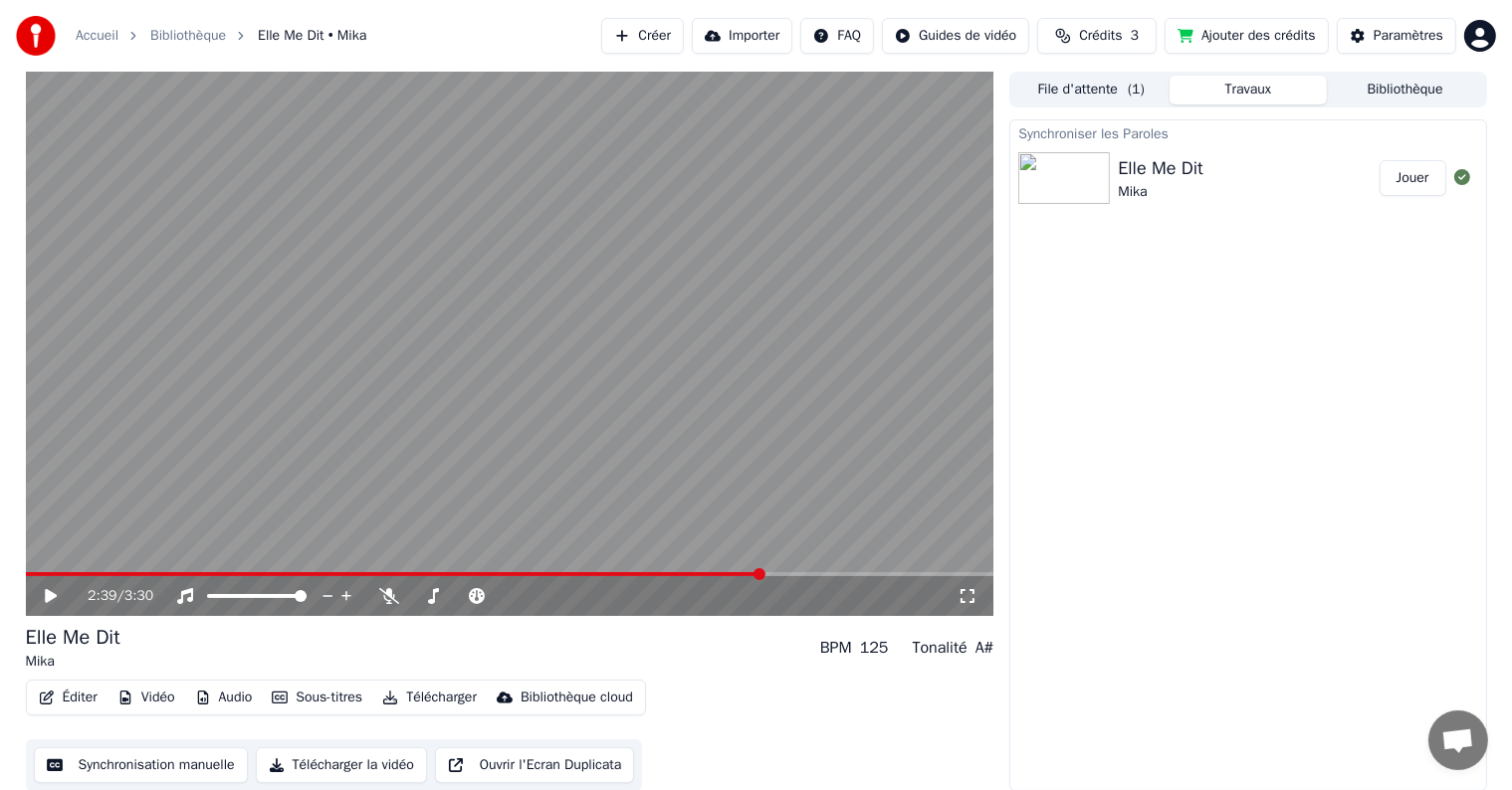 click at bounding box center (510, 343) 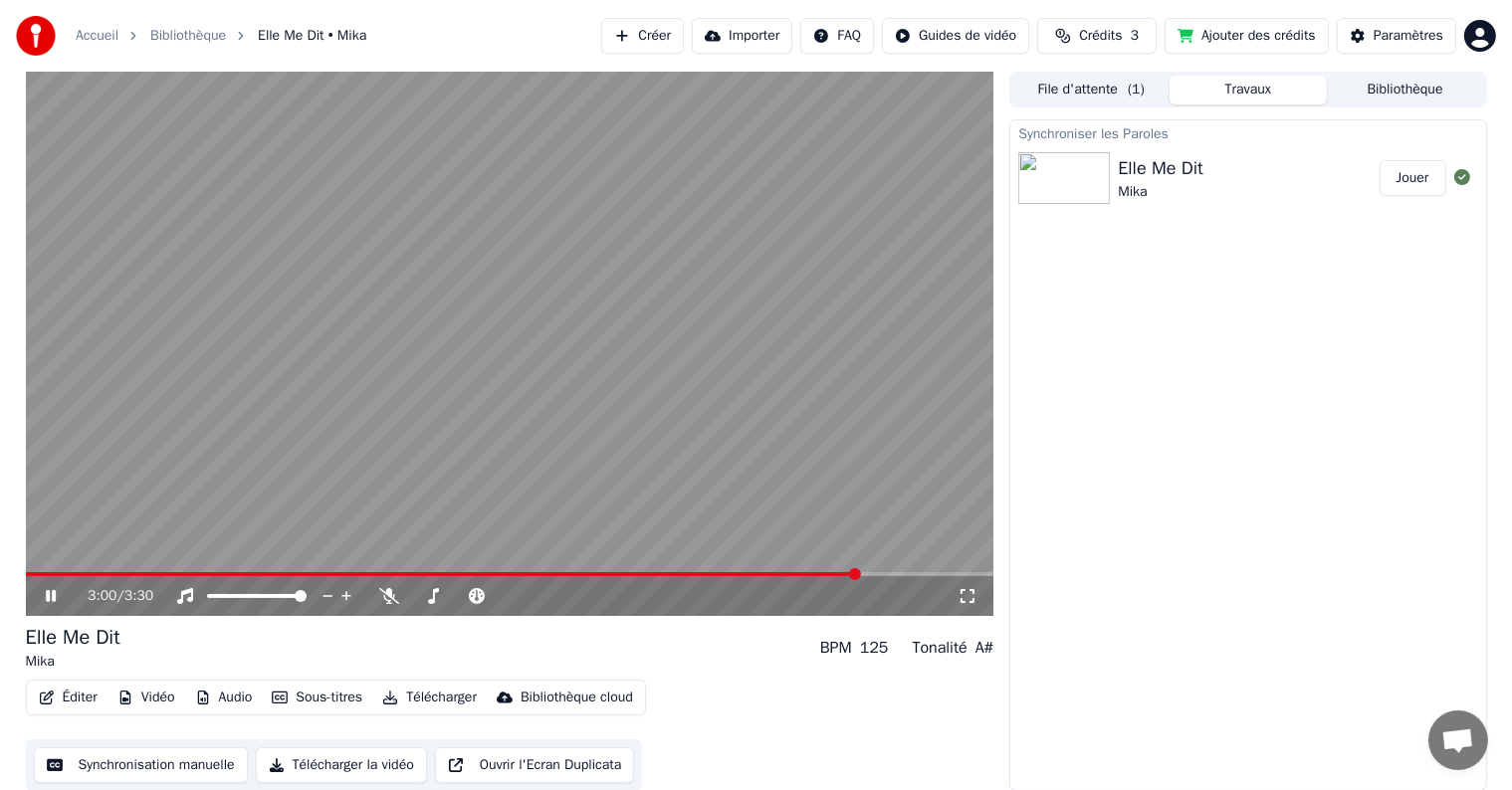 click at bounding box center [510, 343] 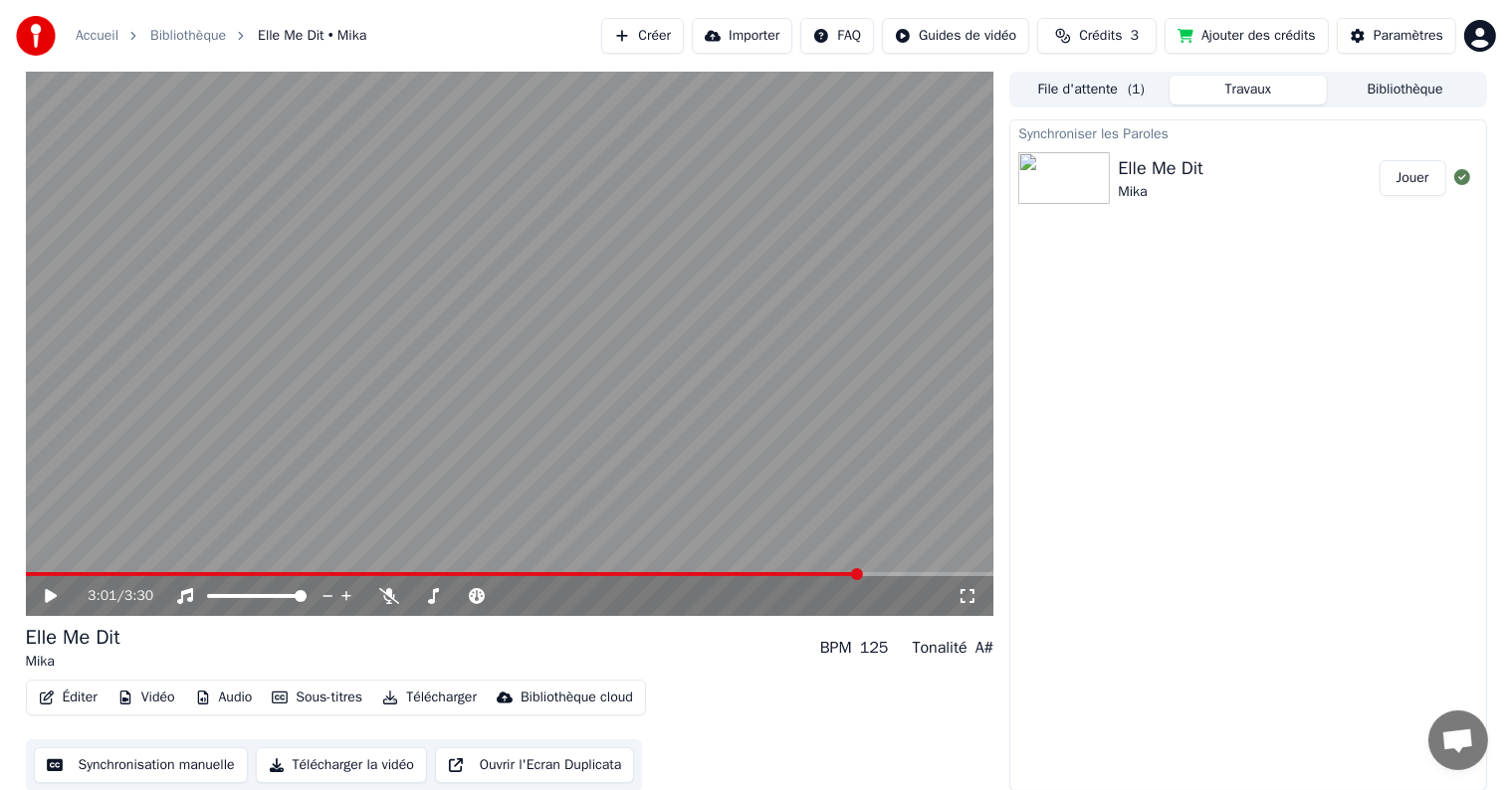 click at bounding box center (510, 343) 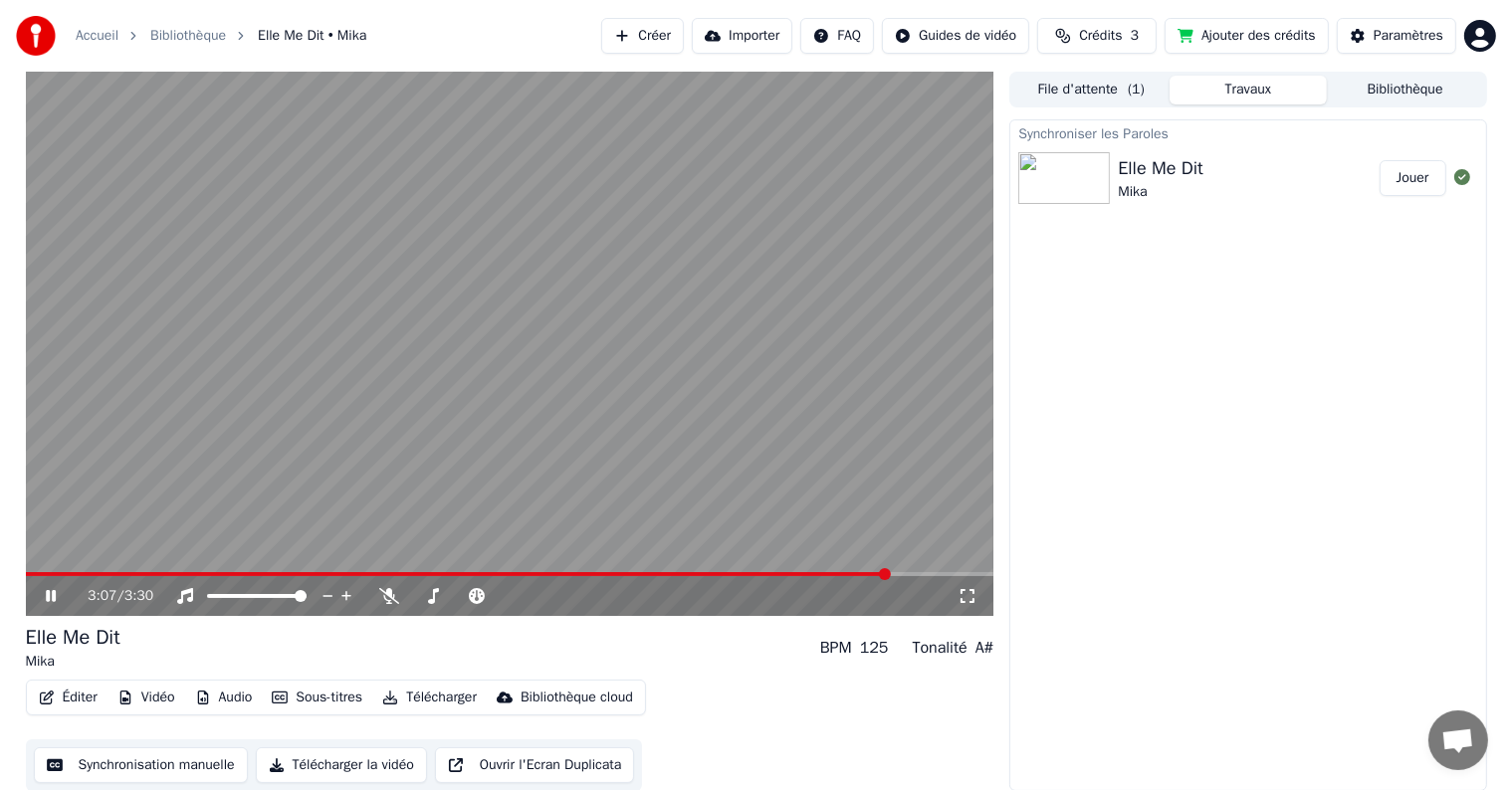 click at bounding box center [510, 343] 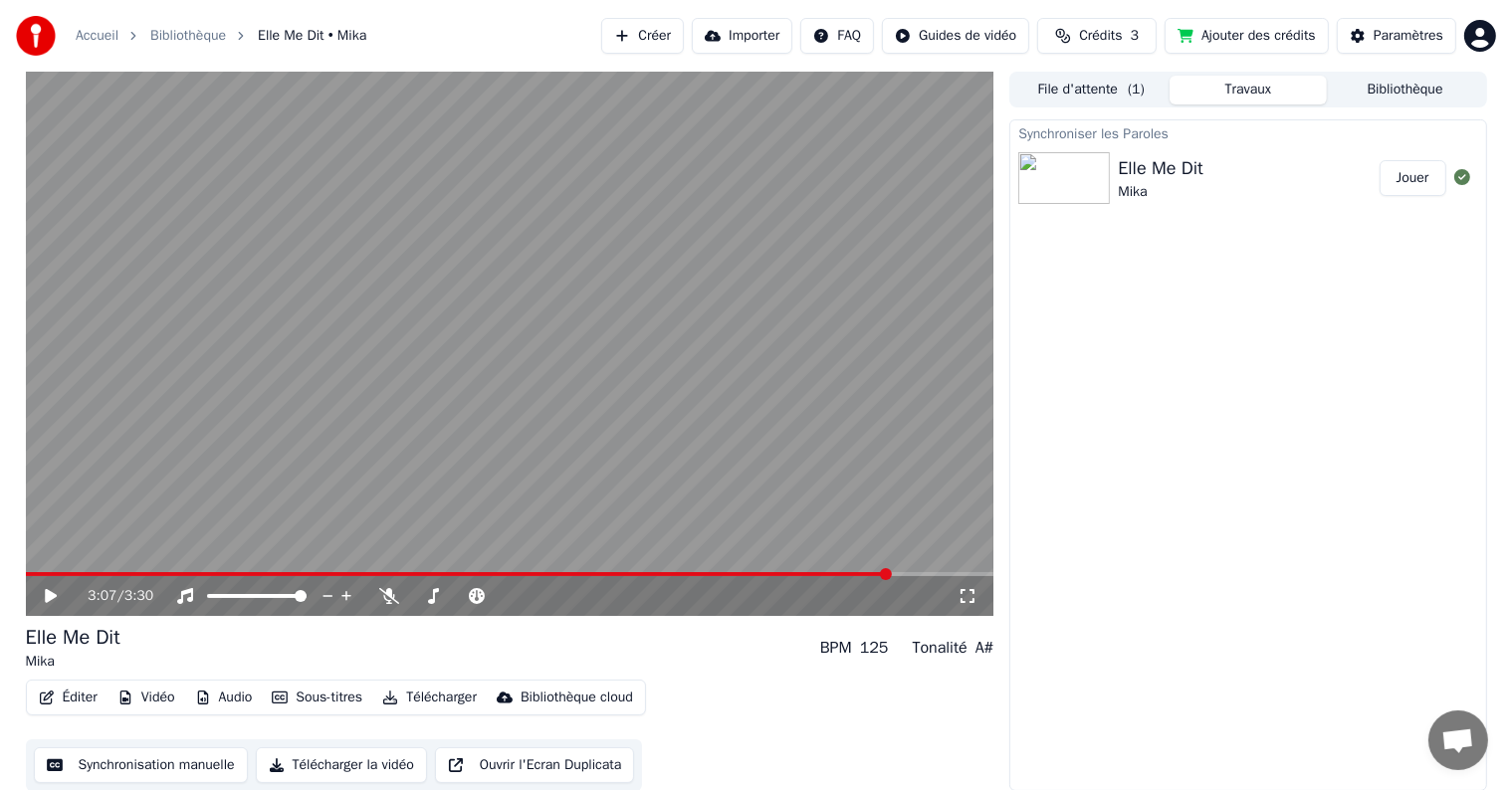 click at bounding box center [510, 343] 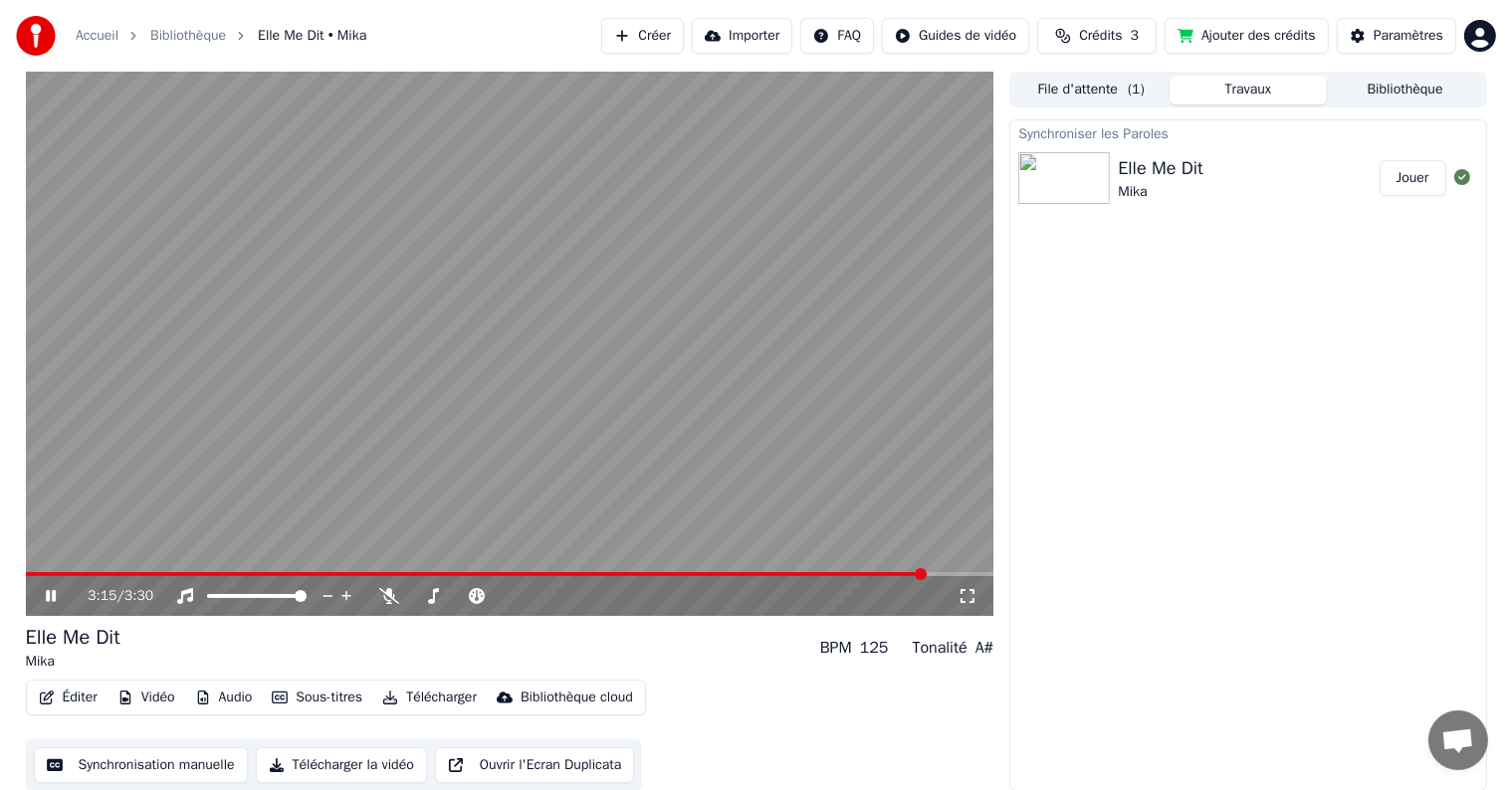click at bounding box center (510, 343) 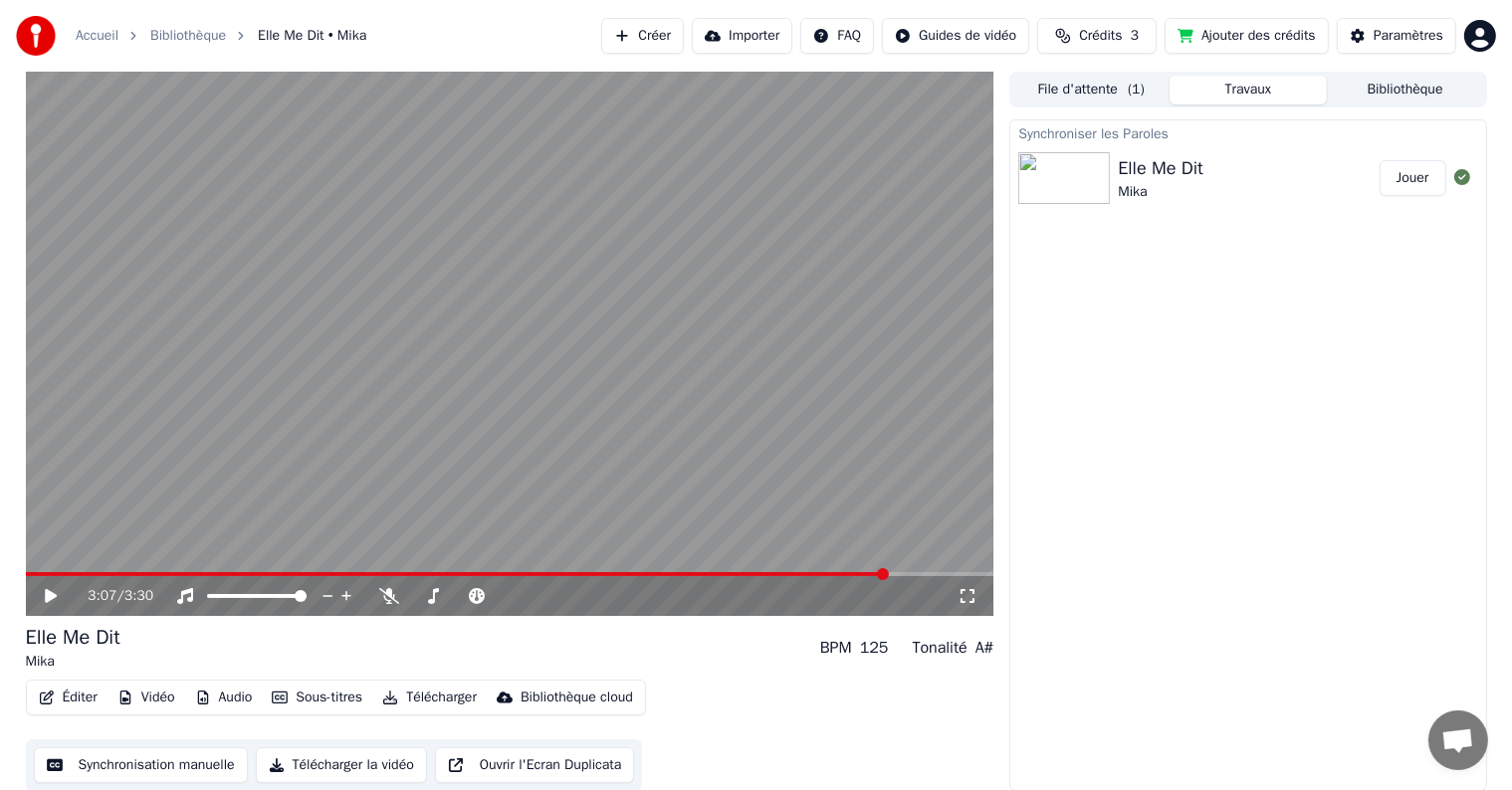 click at bounding box center [457, 574] 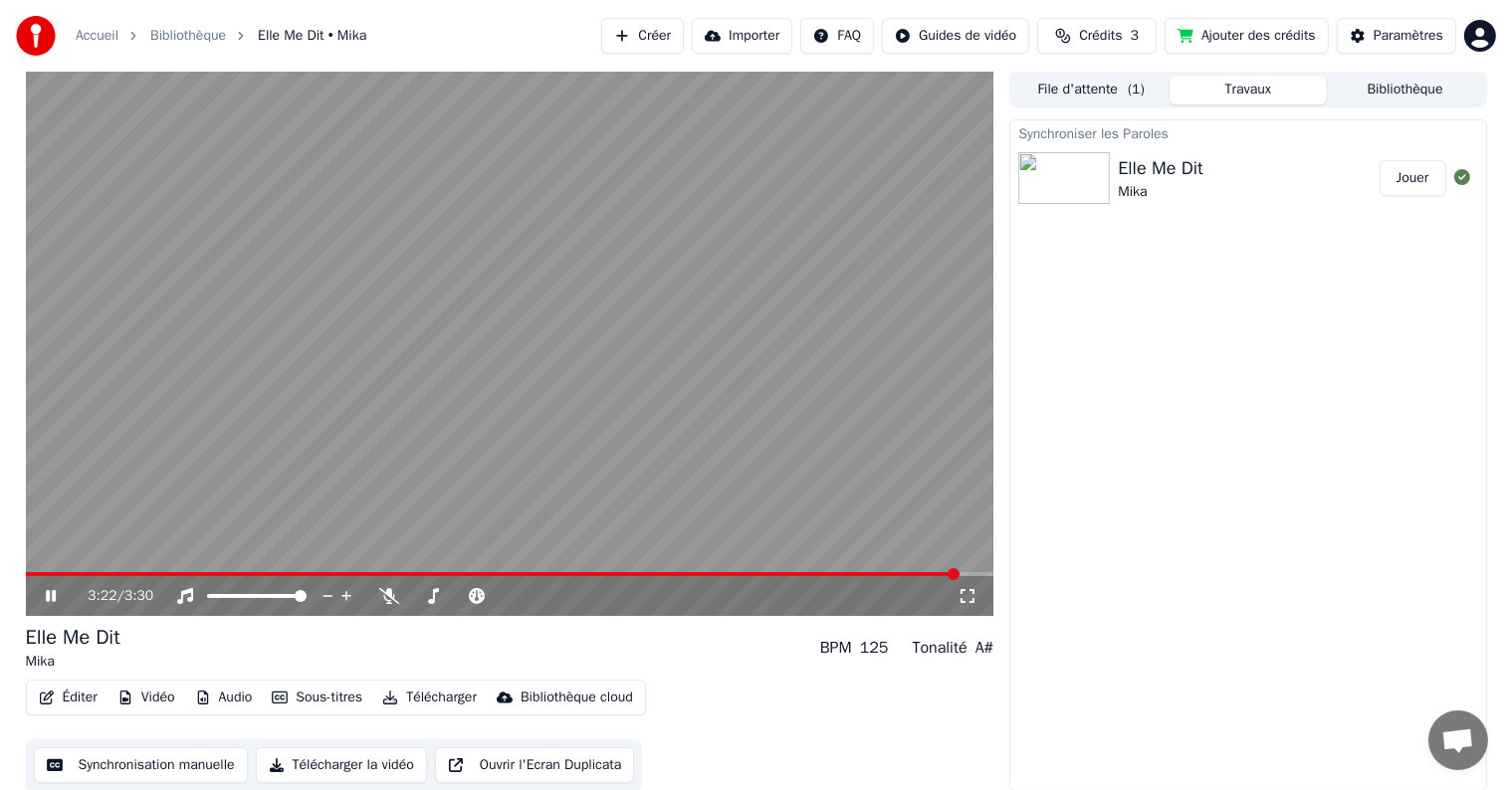 click at bounding box center [510, 343] 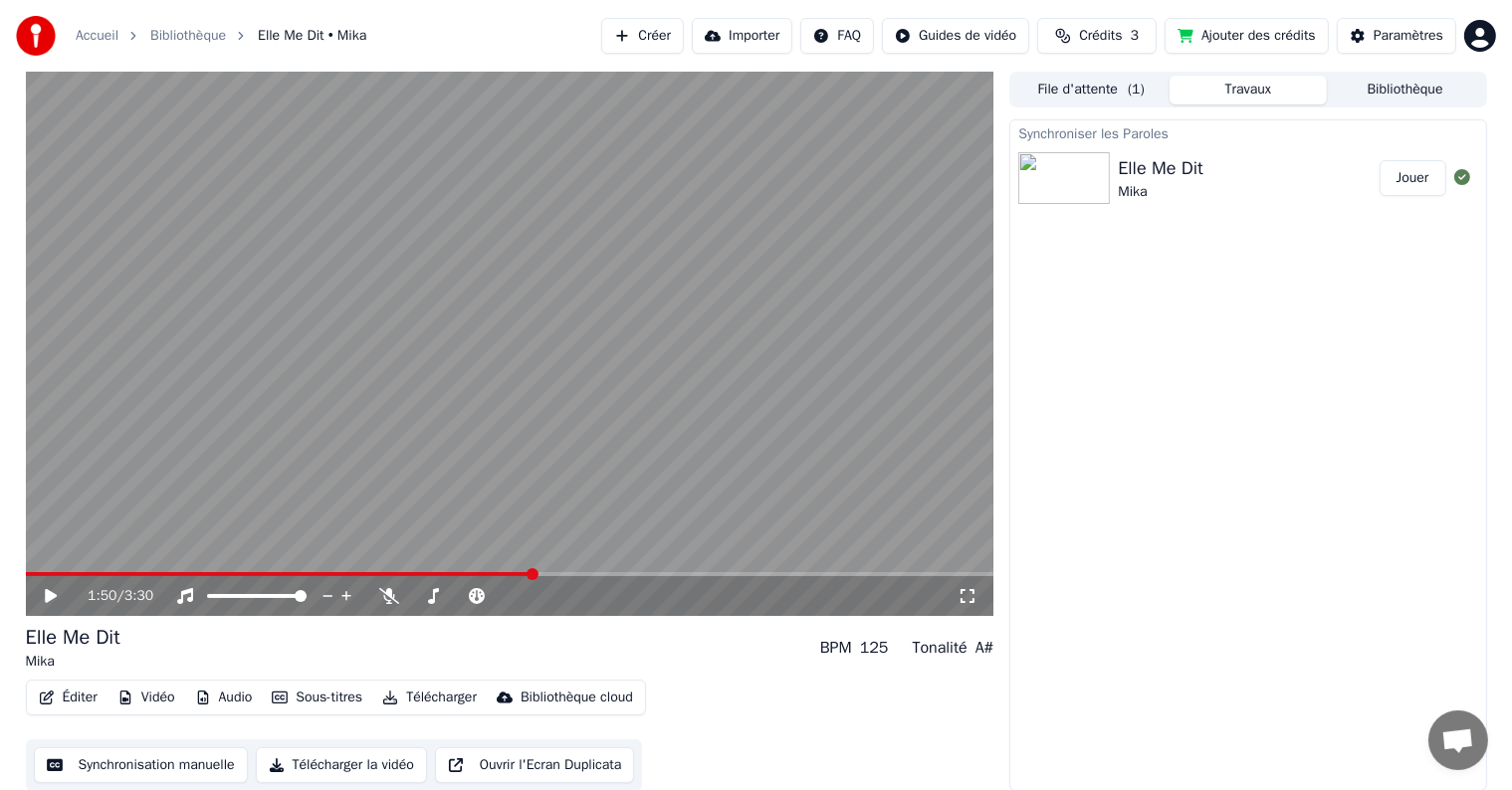 click at bounding box center [279, 574] 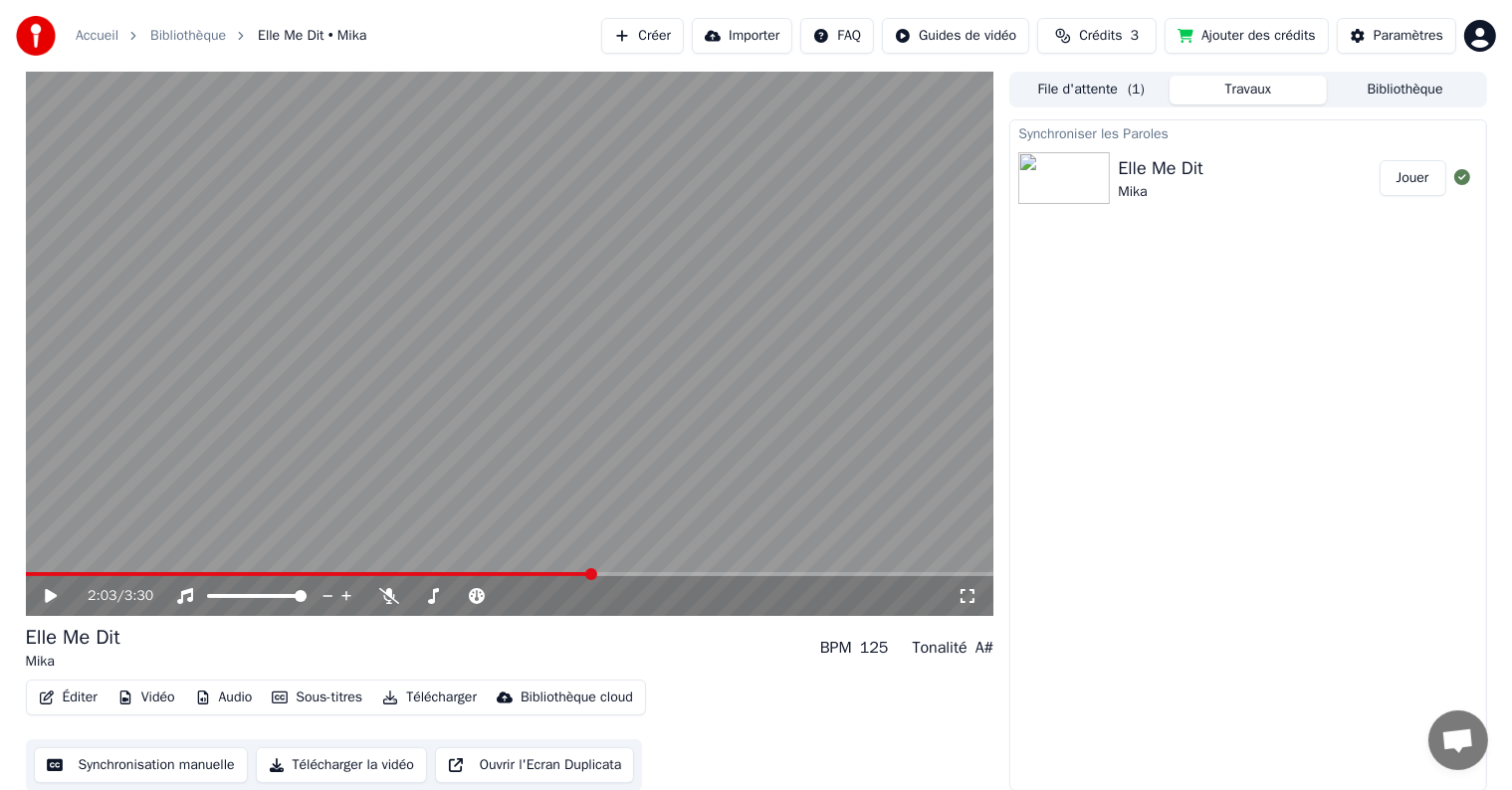 click at bounding box center [591, 574] 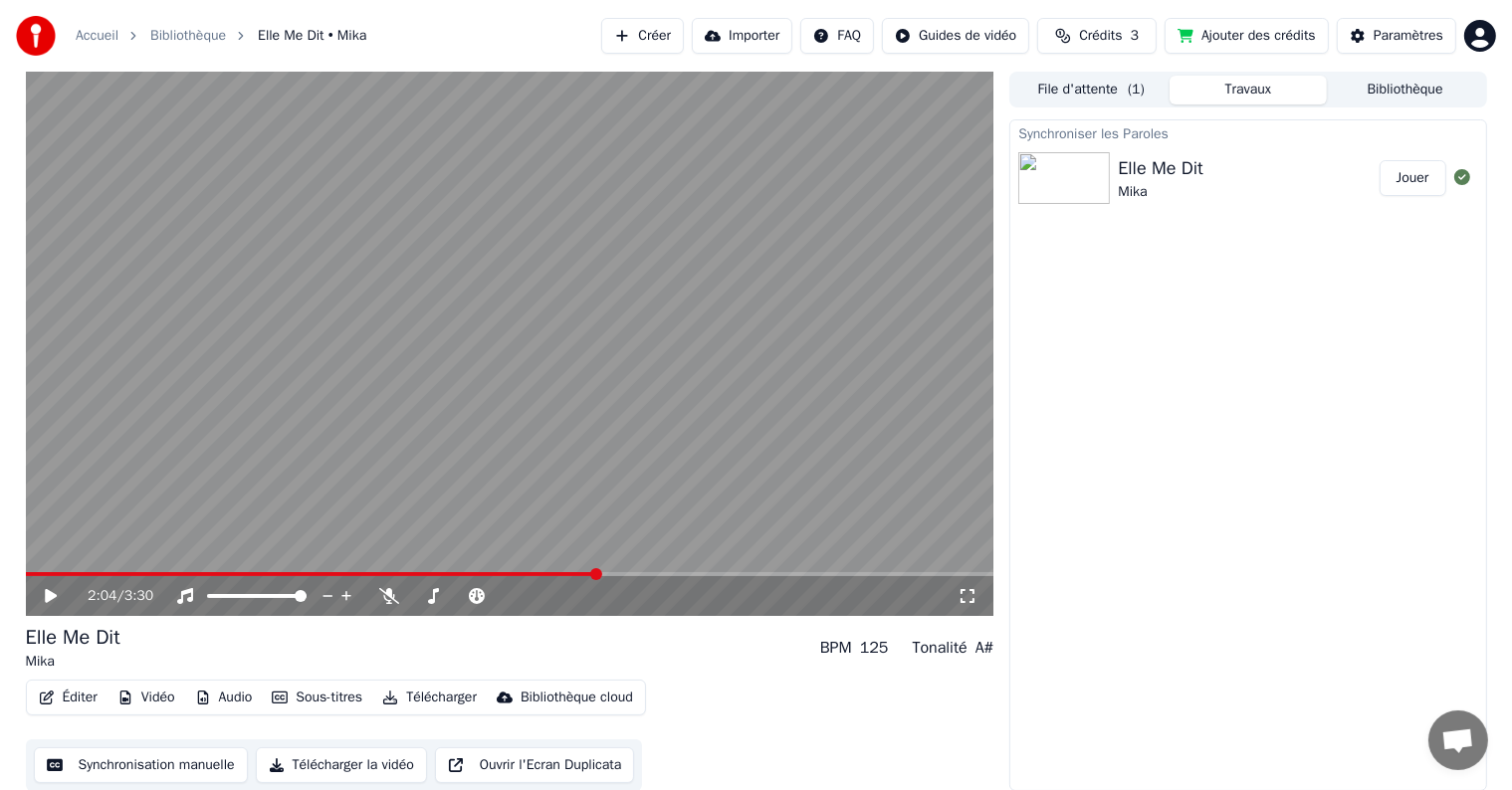 click at bounding box center [510, 343] 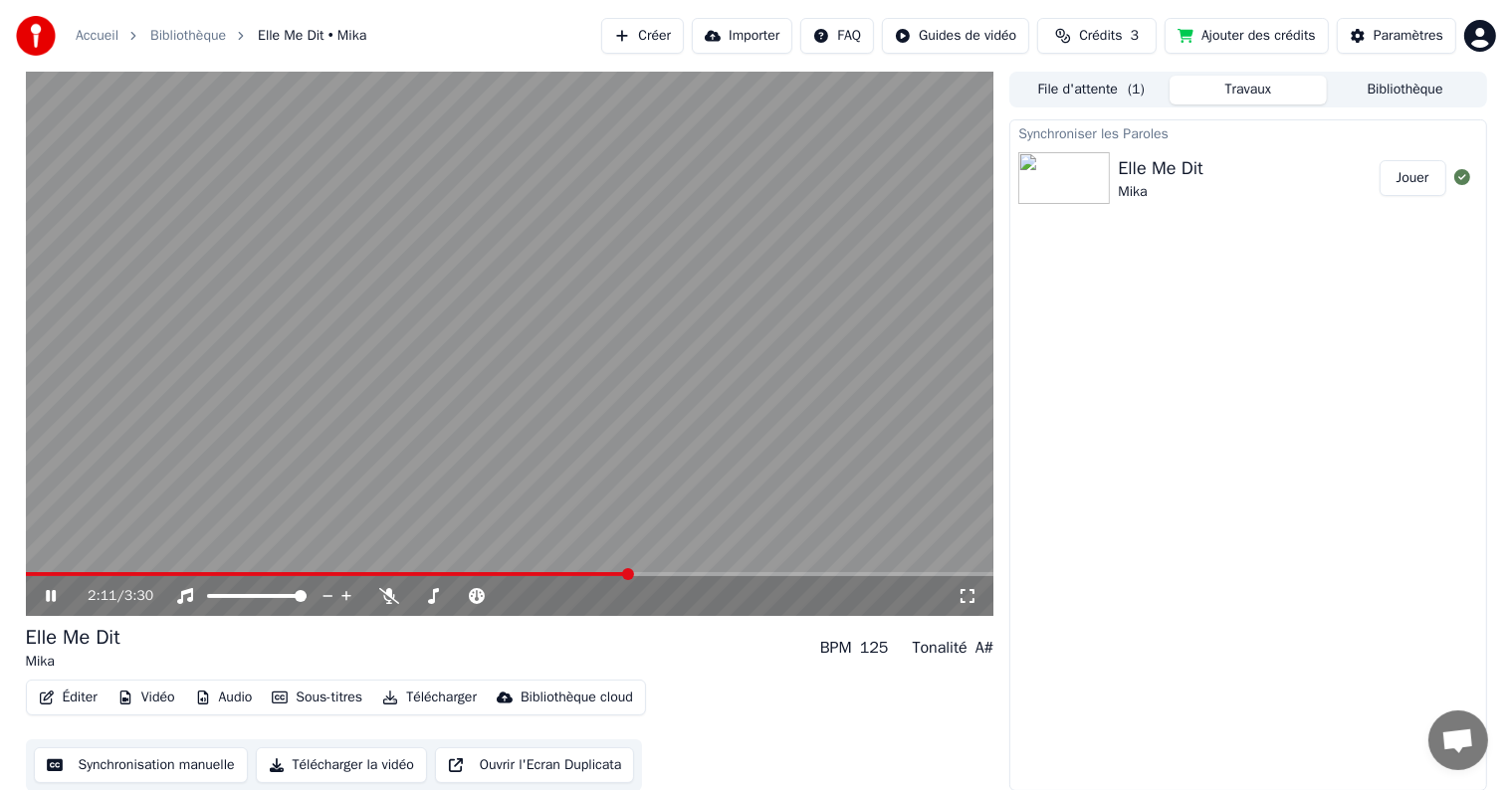 click at bounding box center [510, 574] 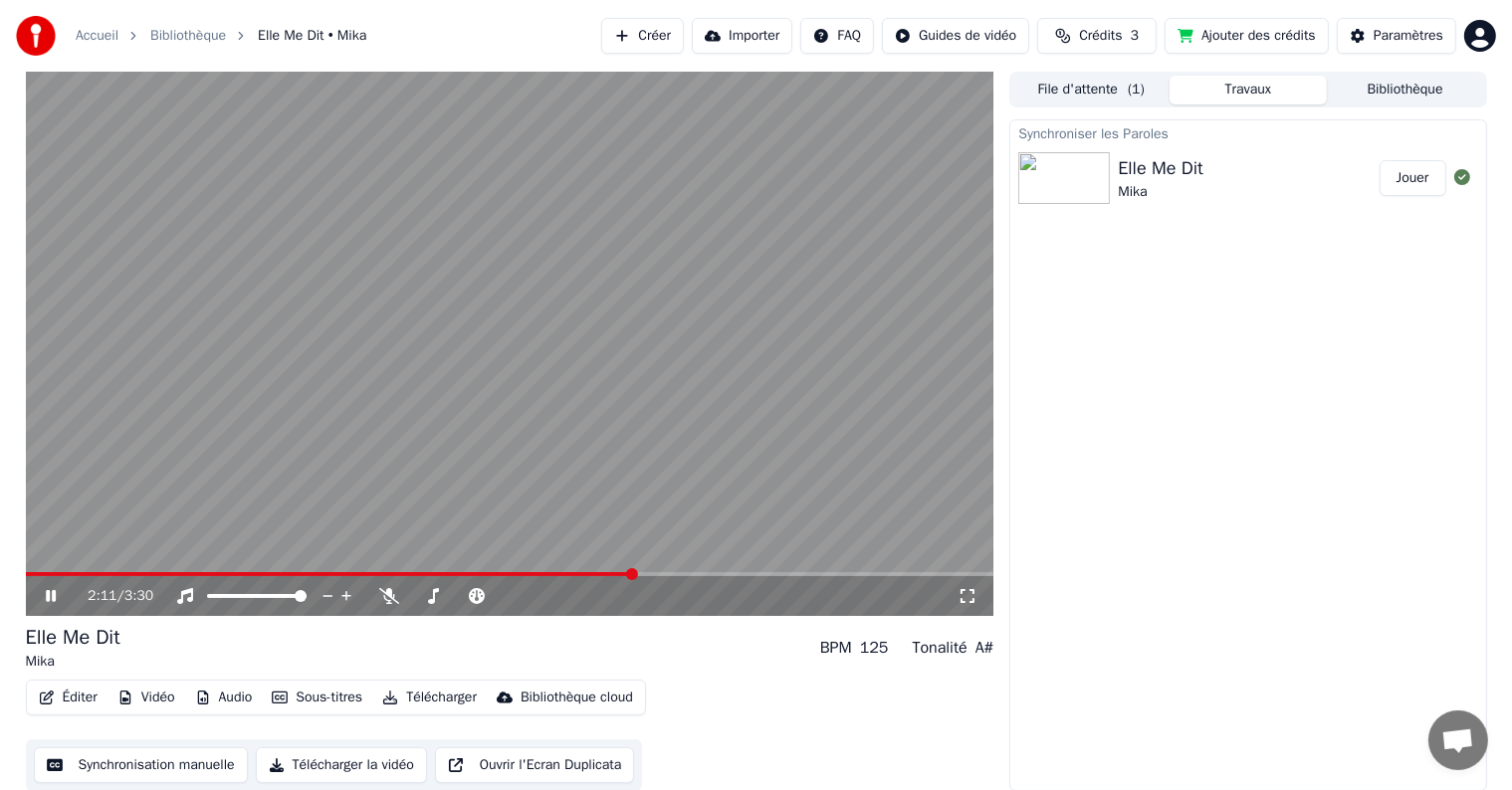 click at bounding box center [510, 343] 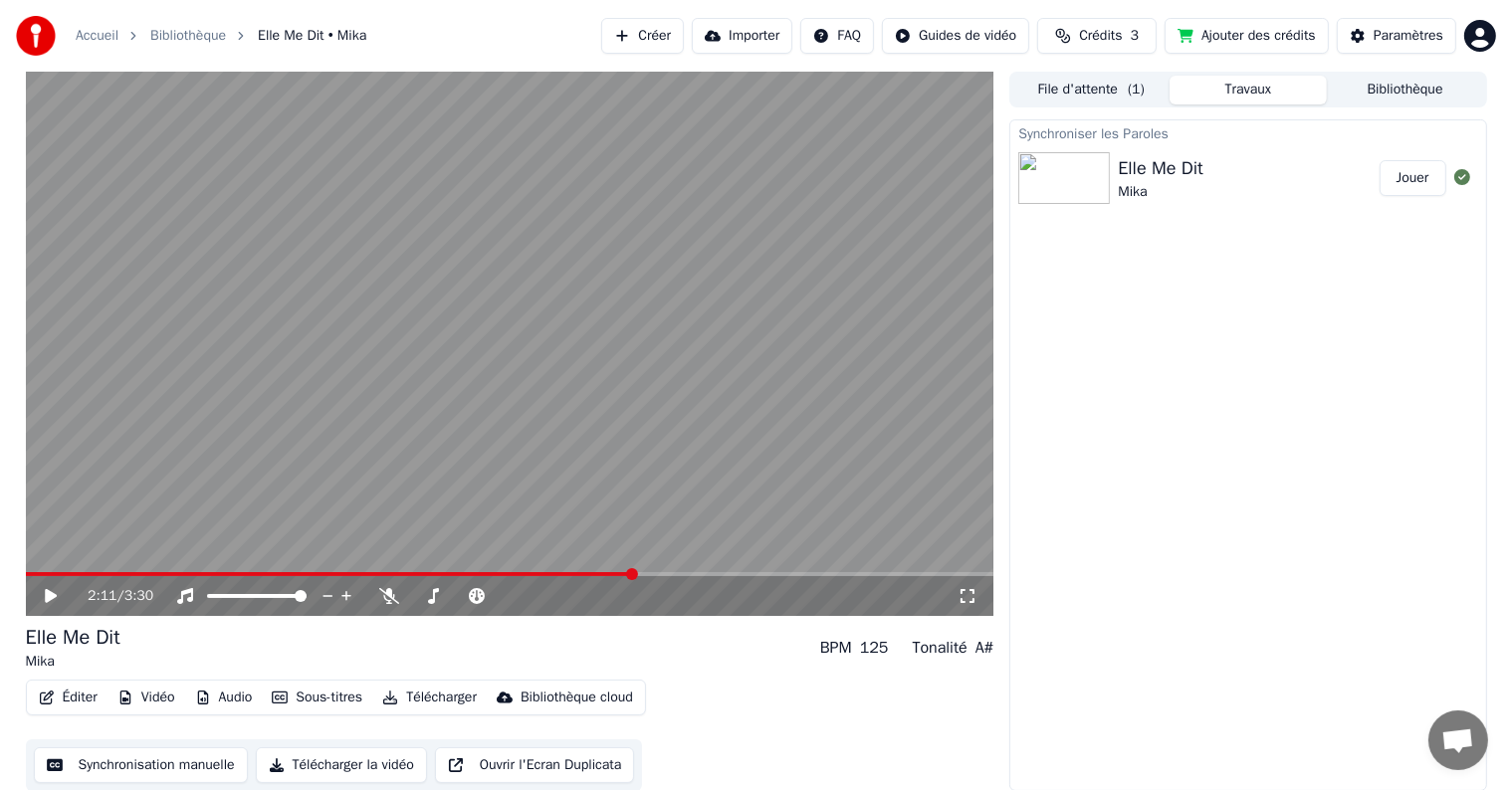 click at bounding box center [329, 574] 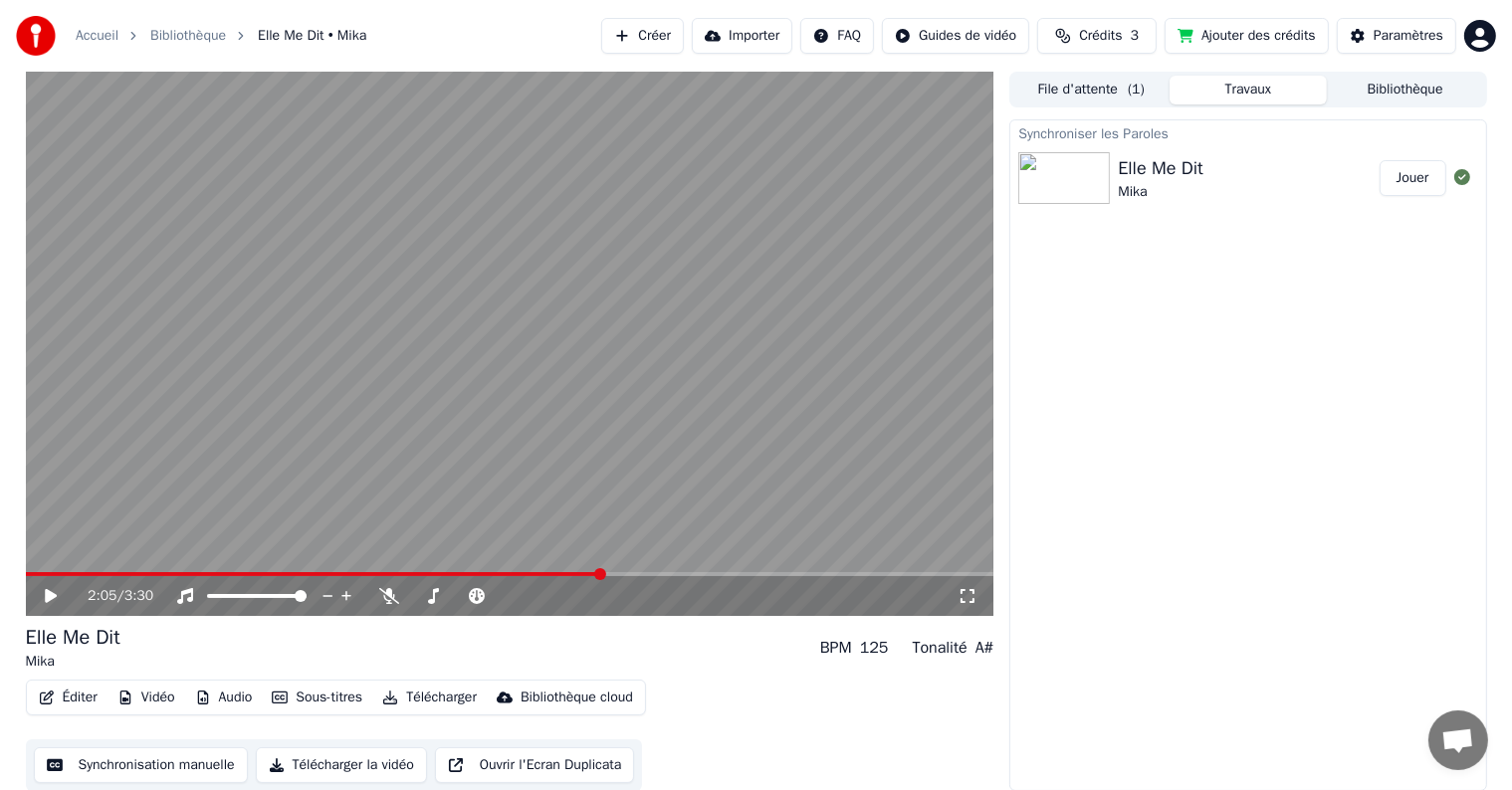 click at bounding box center (510, 343) 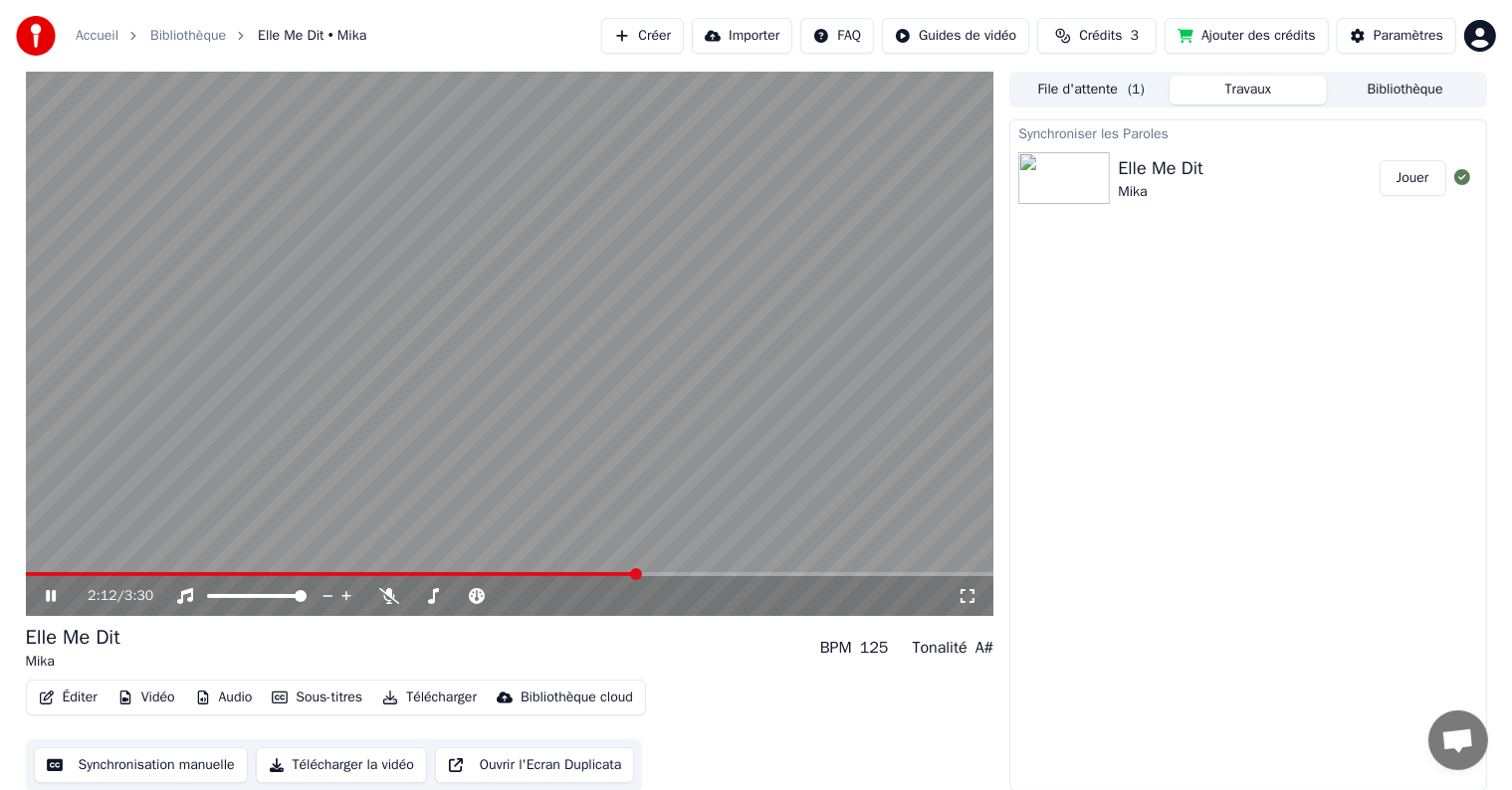click at bounding box center (510, 343) 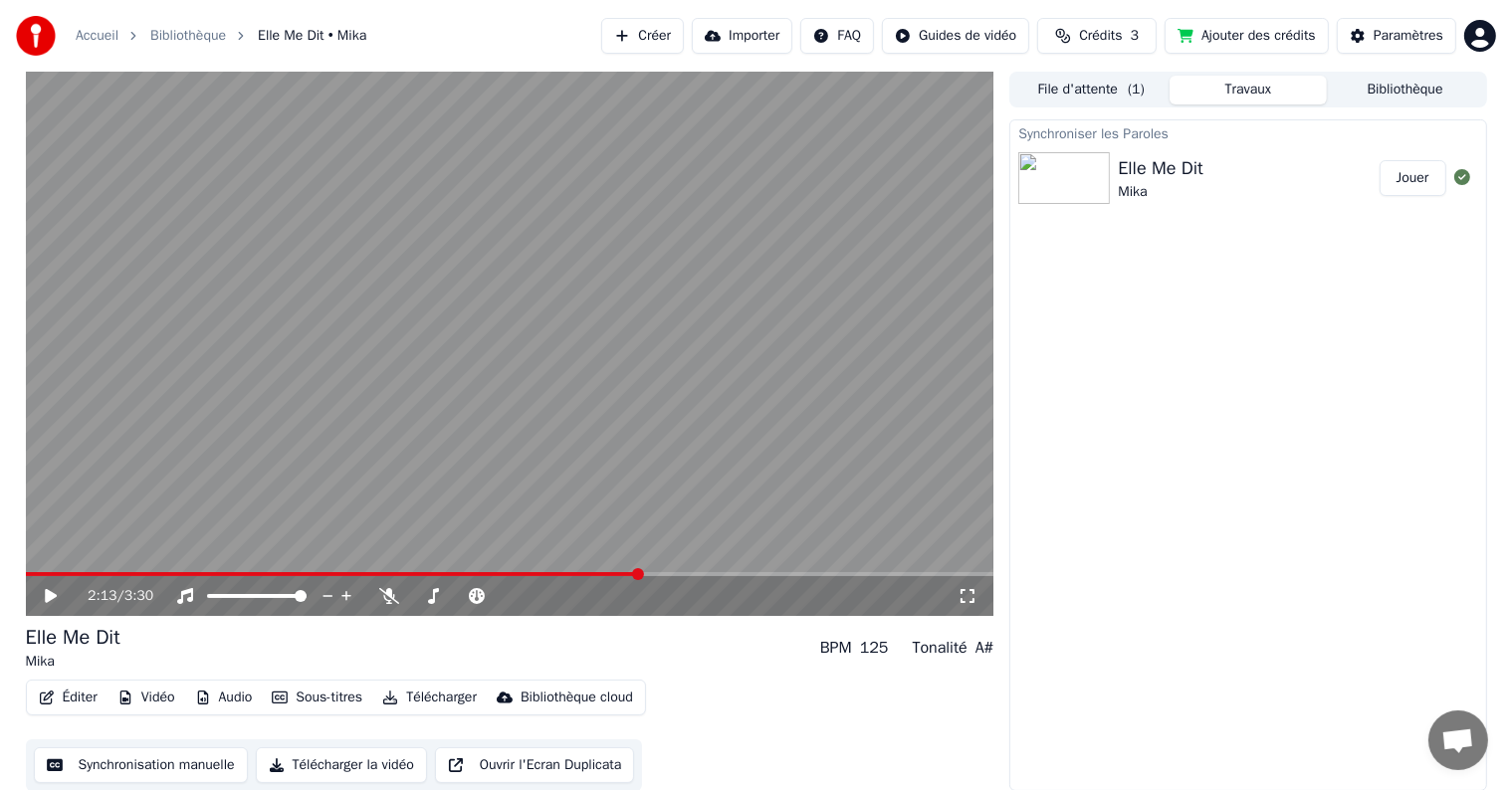 click at bounding box center (510, 343) 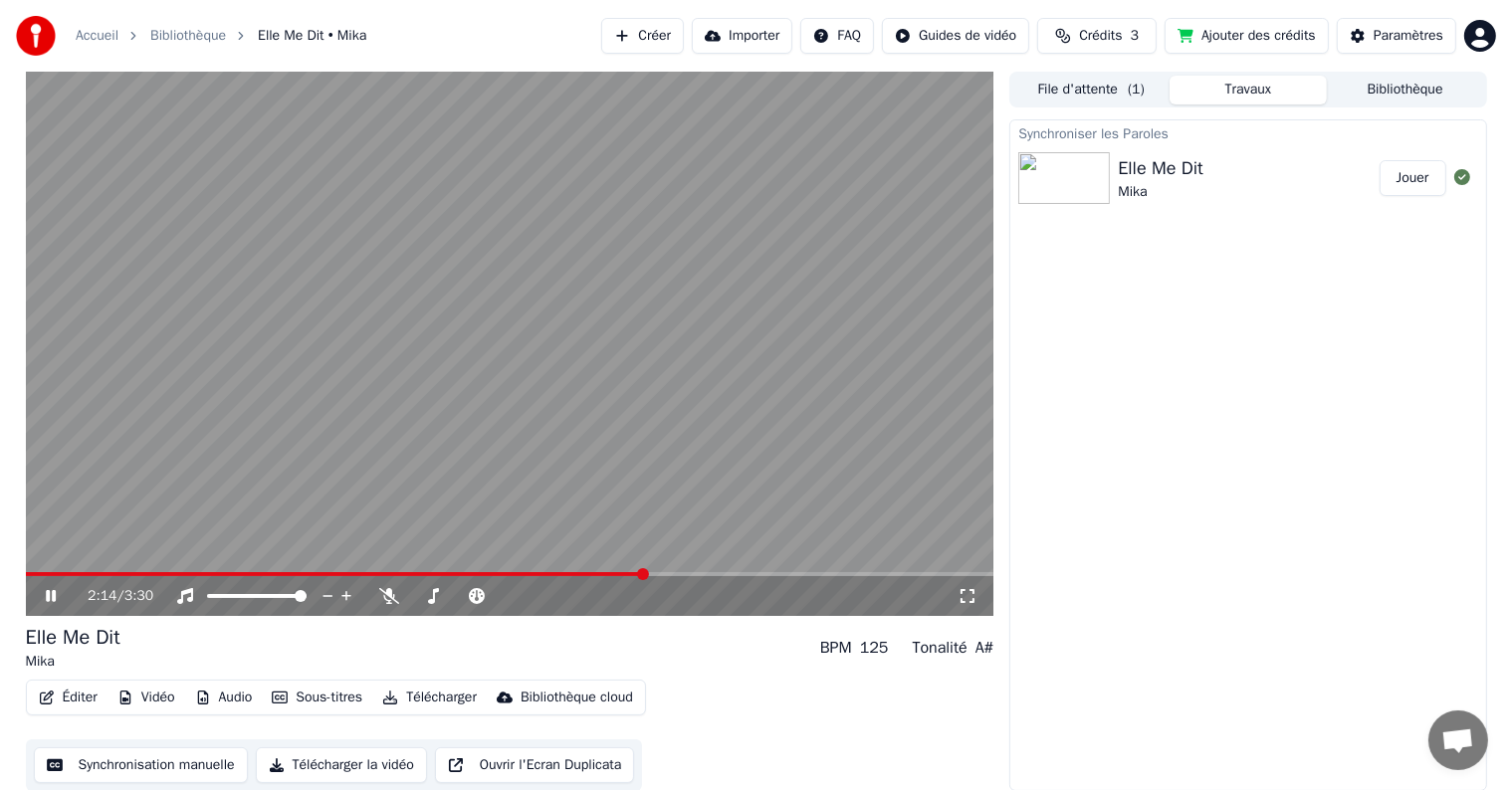 click at bounding box center (510, 343) 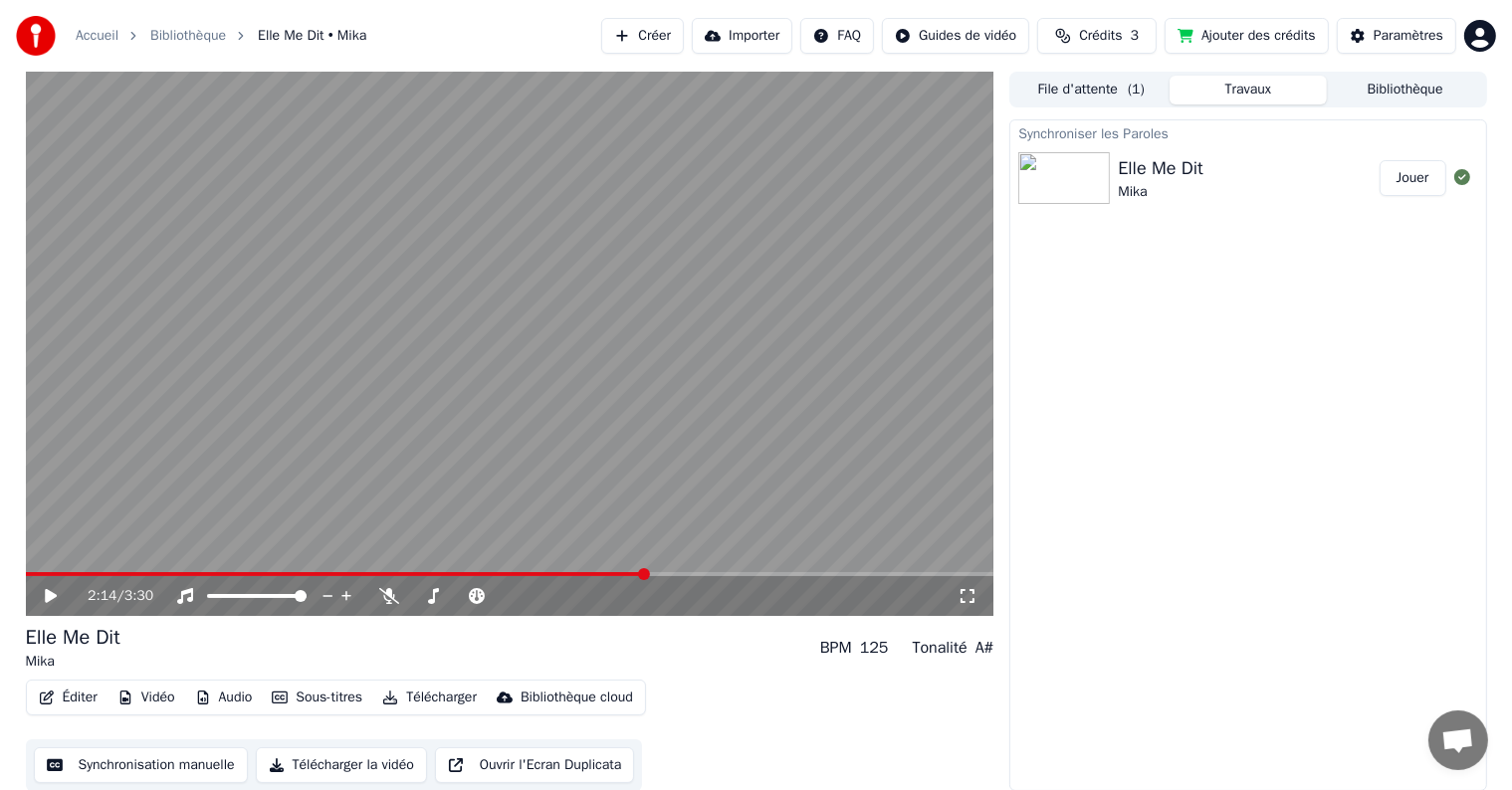 click at bounding box center (335, 574) 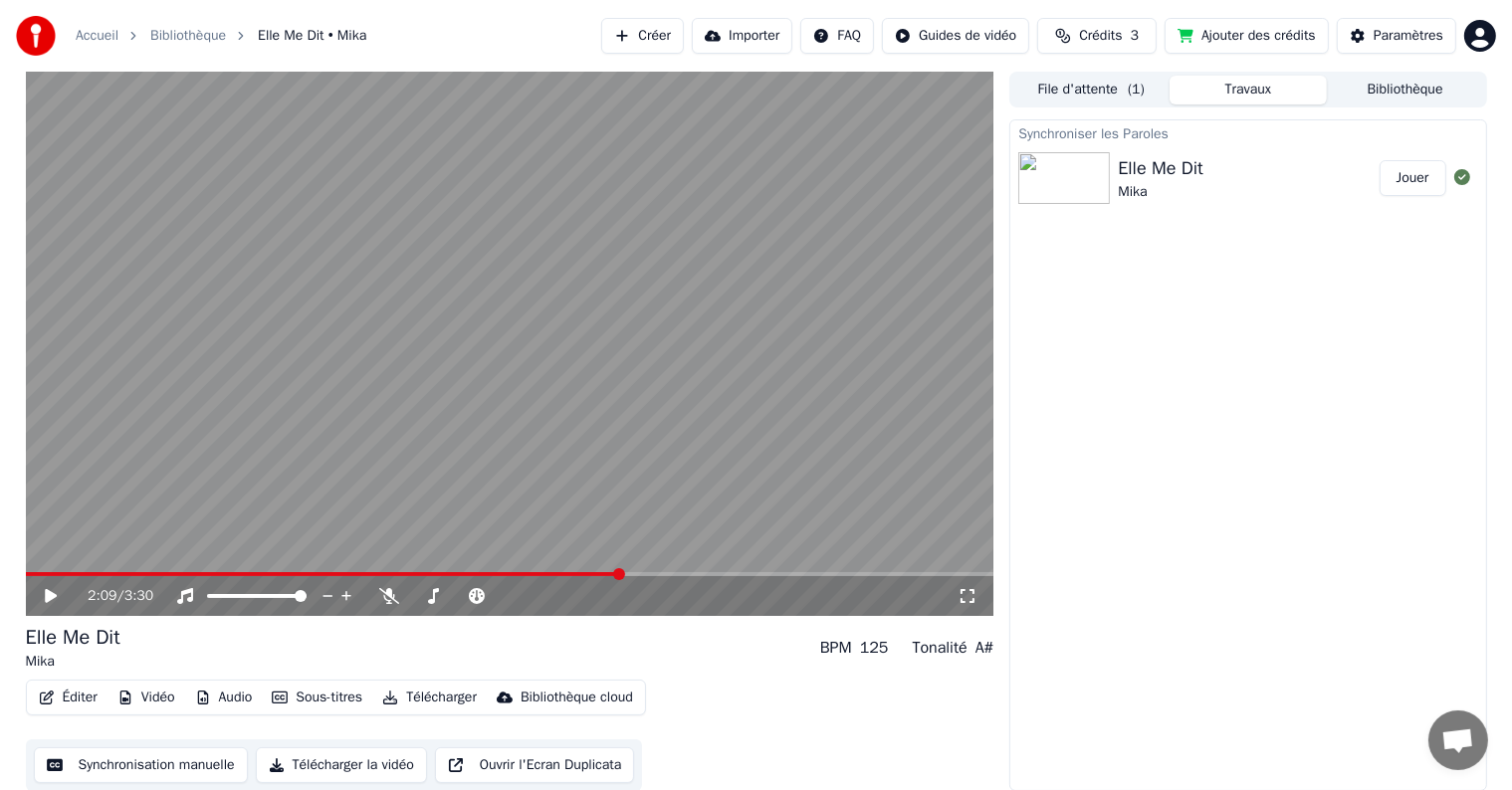 click at bounding box center [510, 574] 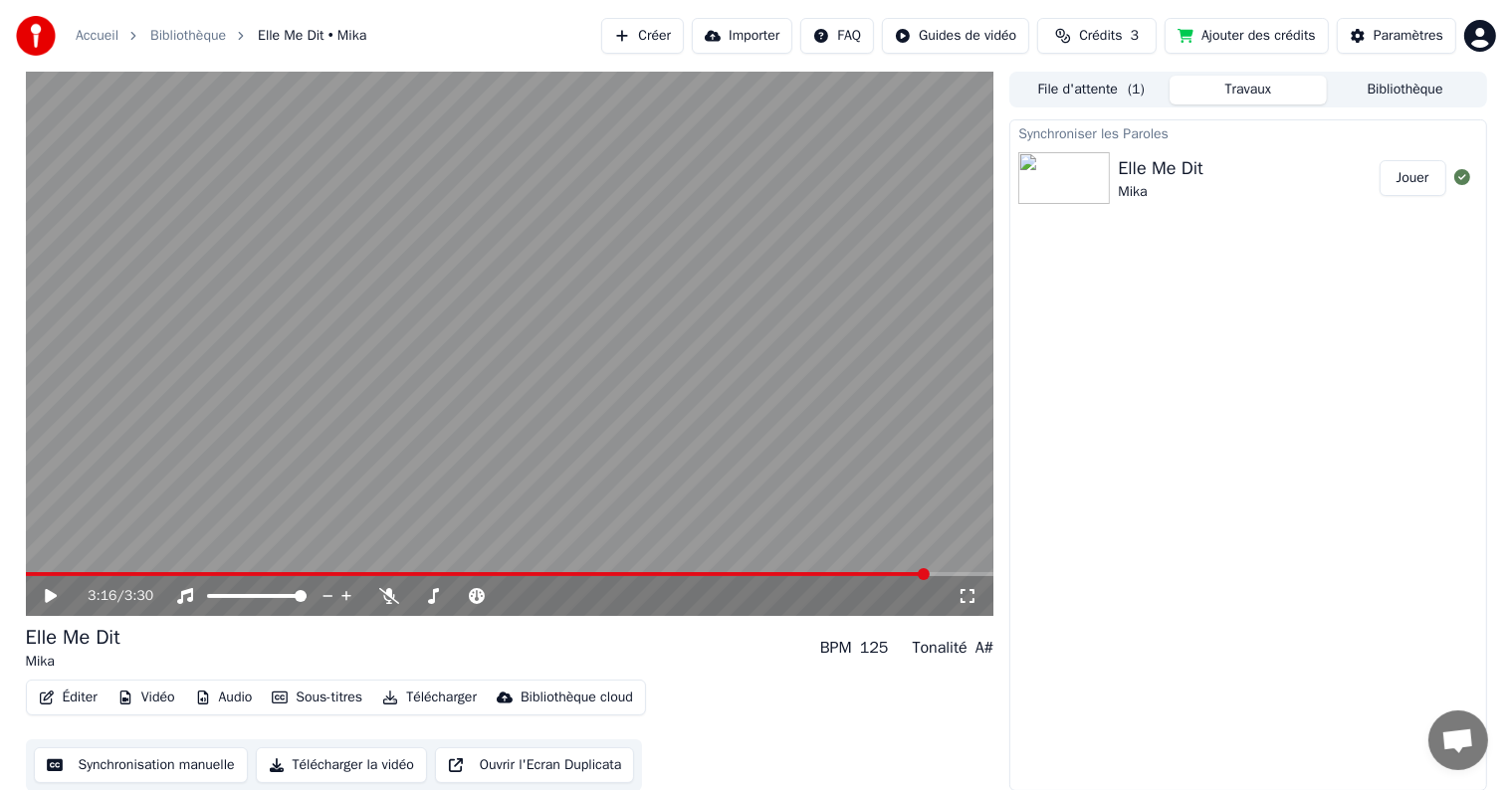 click at bounding box center (924, 574) 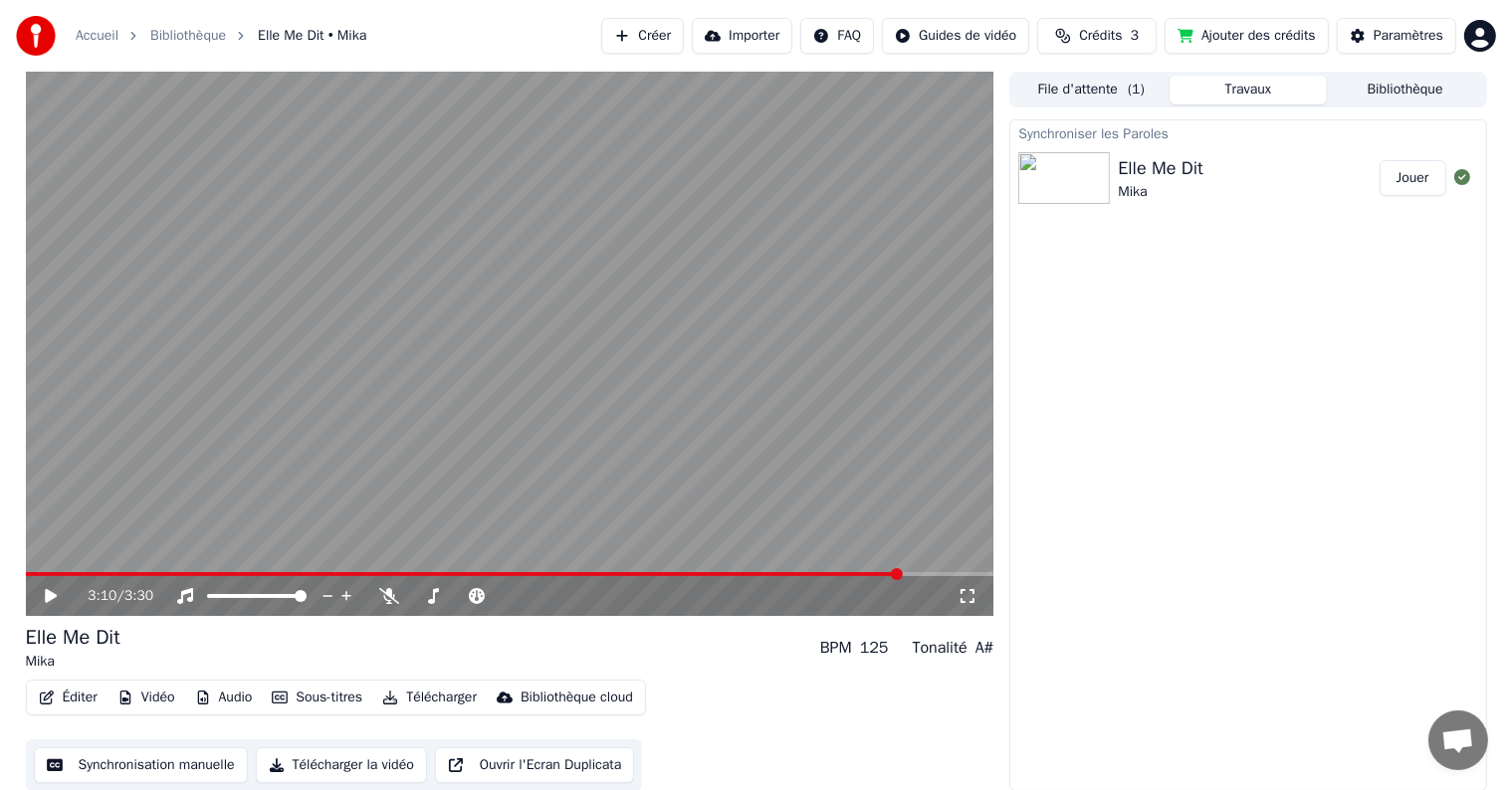 click at bounding box center (510, 343) 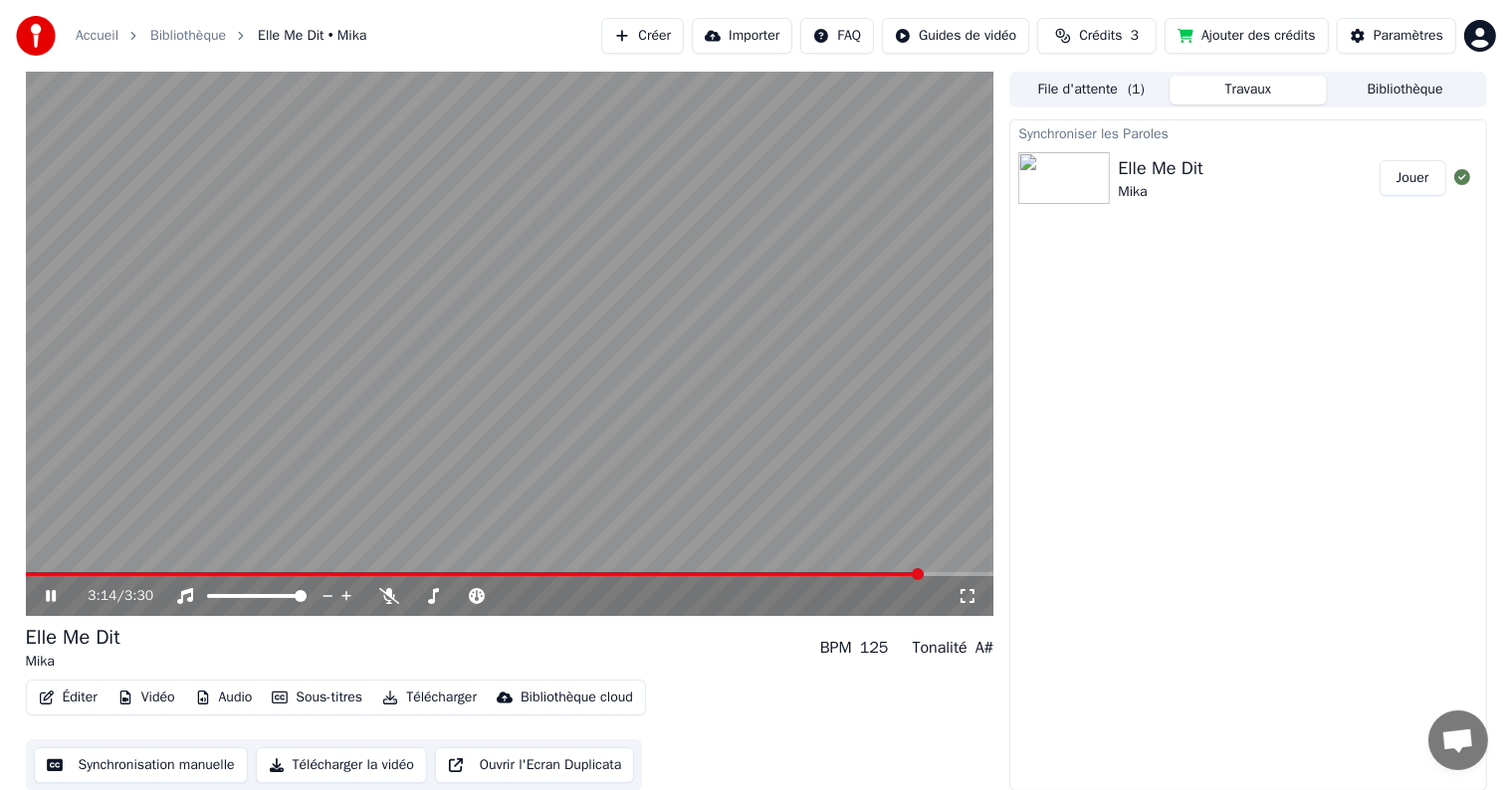 click at bounding box center [510, 343] 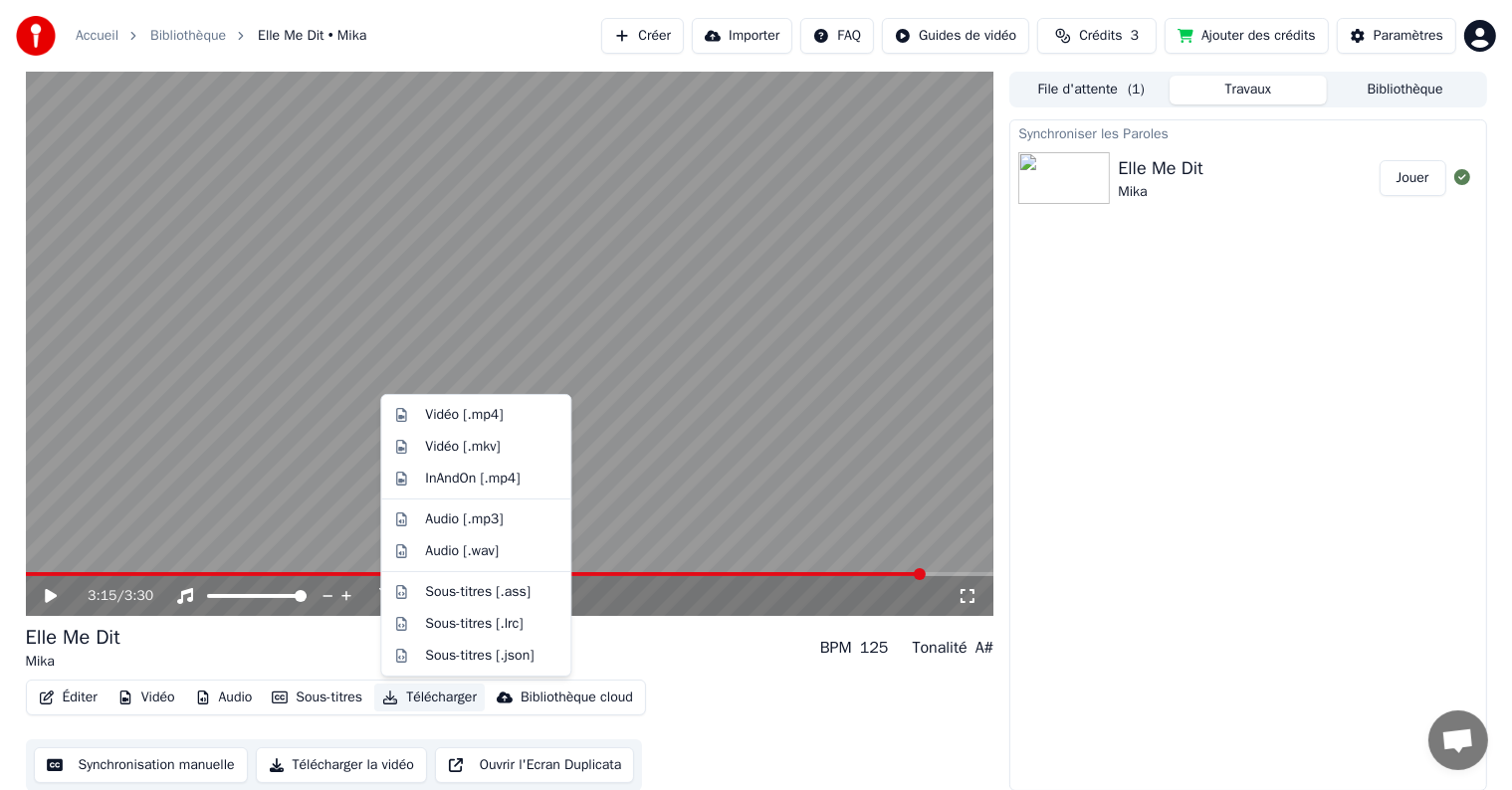 click on "Télécharger" at bounding box center [429, 697] 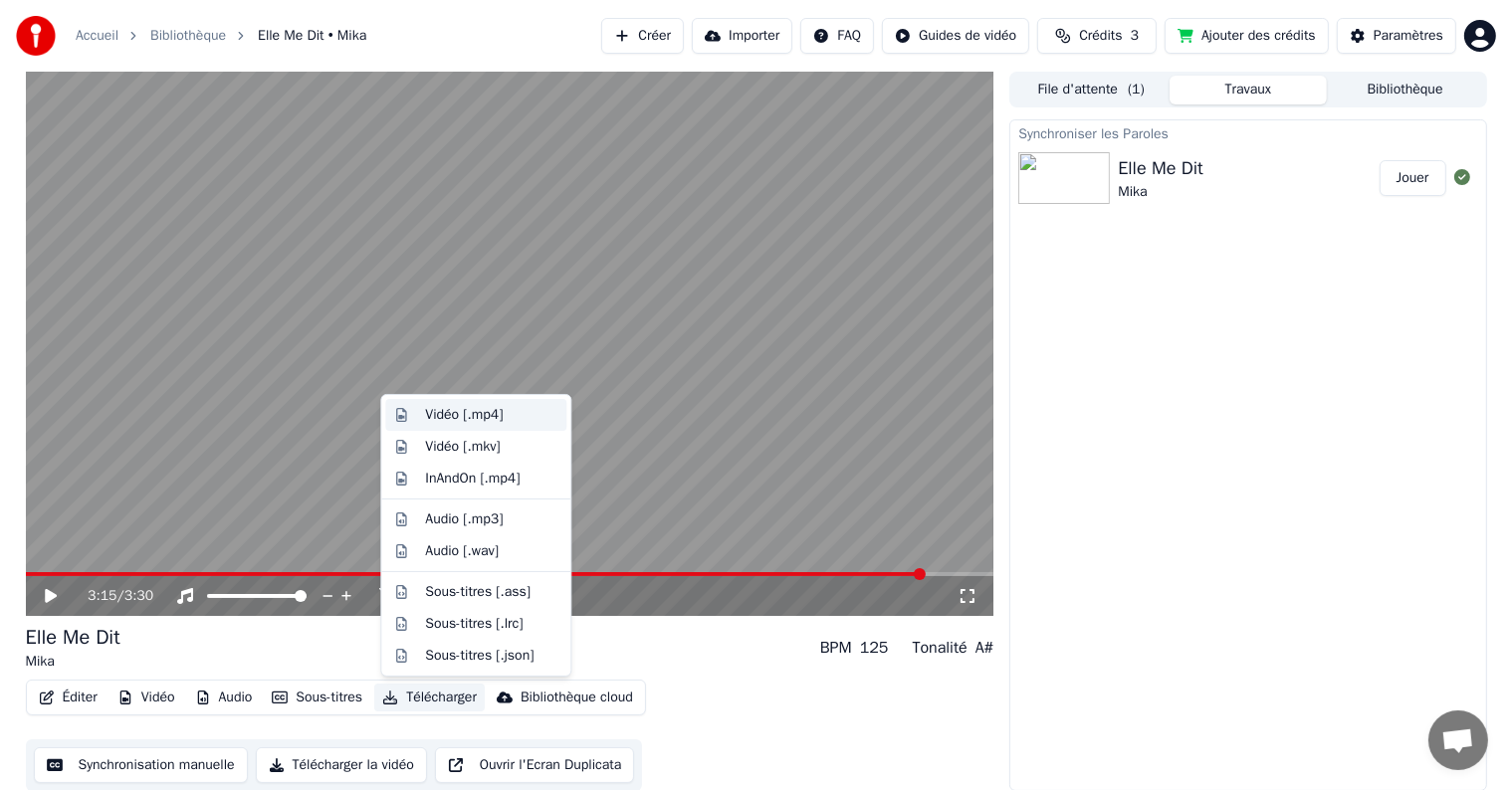 click on "Vidéo [.mp4]" at bounding box center [492, 415] 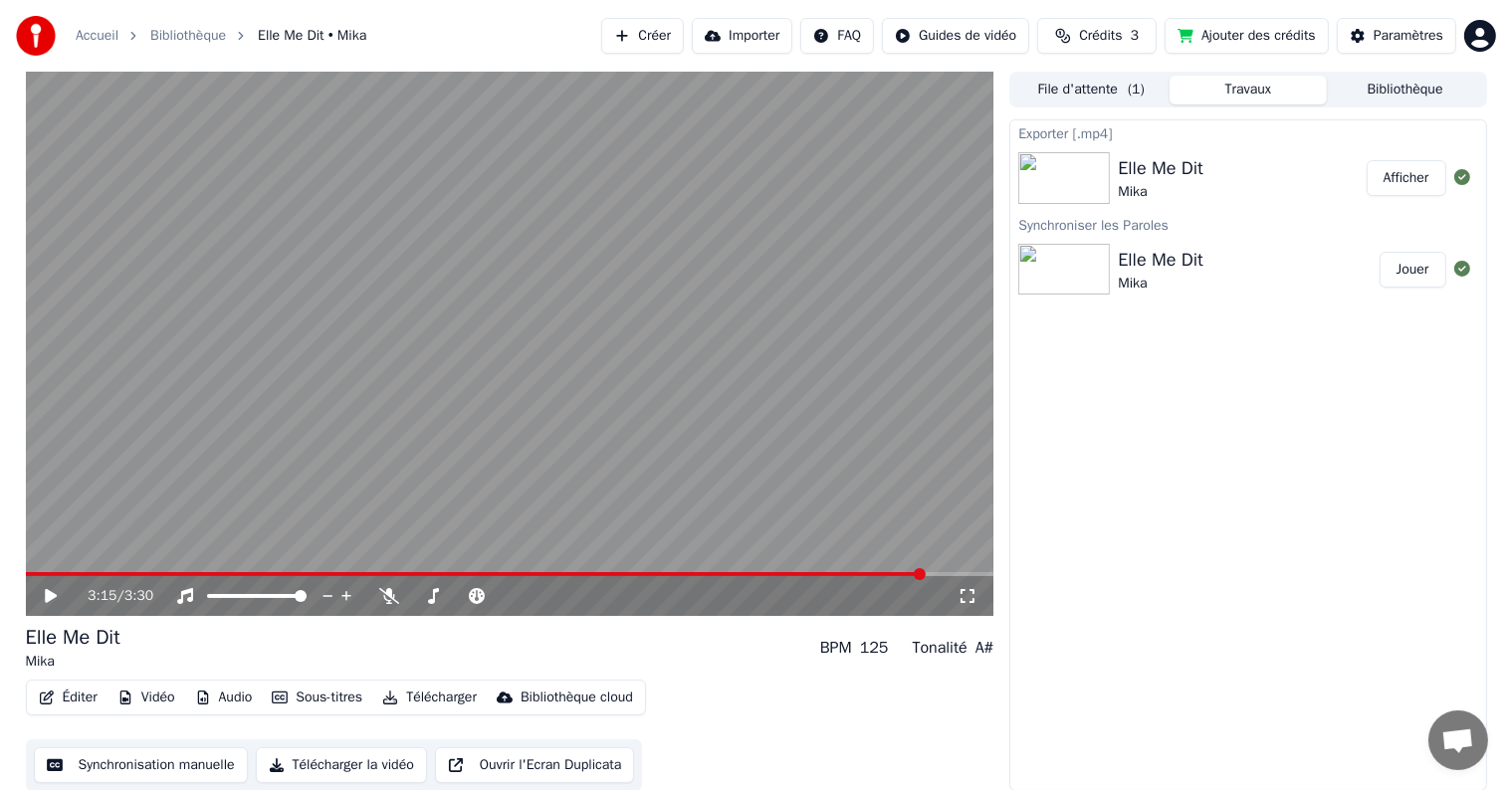 click on "File d'attente ( 1 )" at bounding box center (1091, 90) 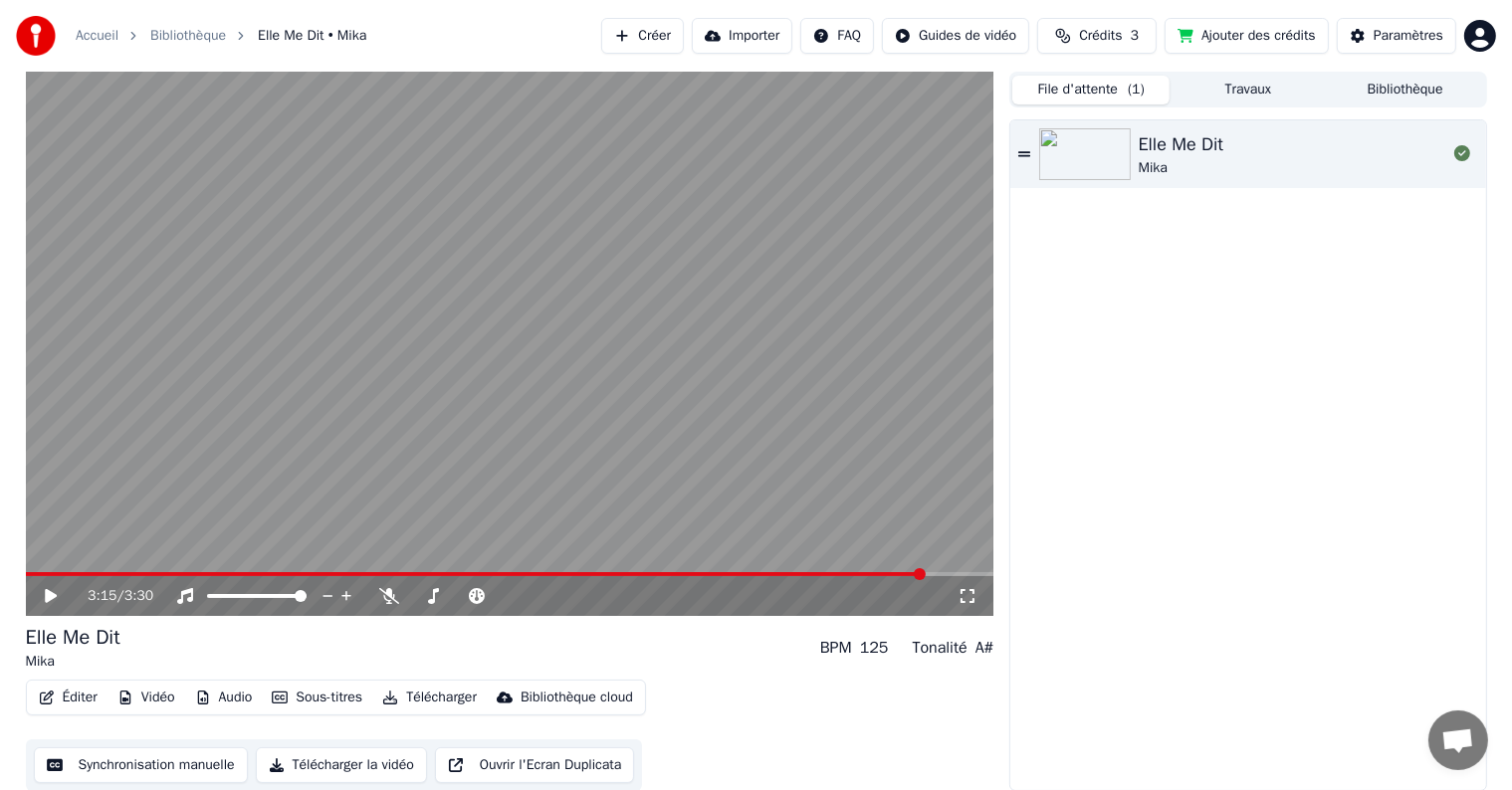 click on "Télécharger" at bounding box center (429, 697) 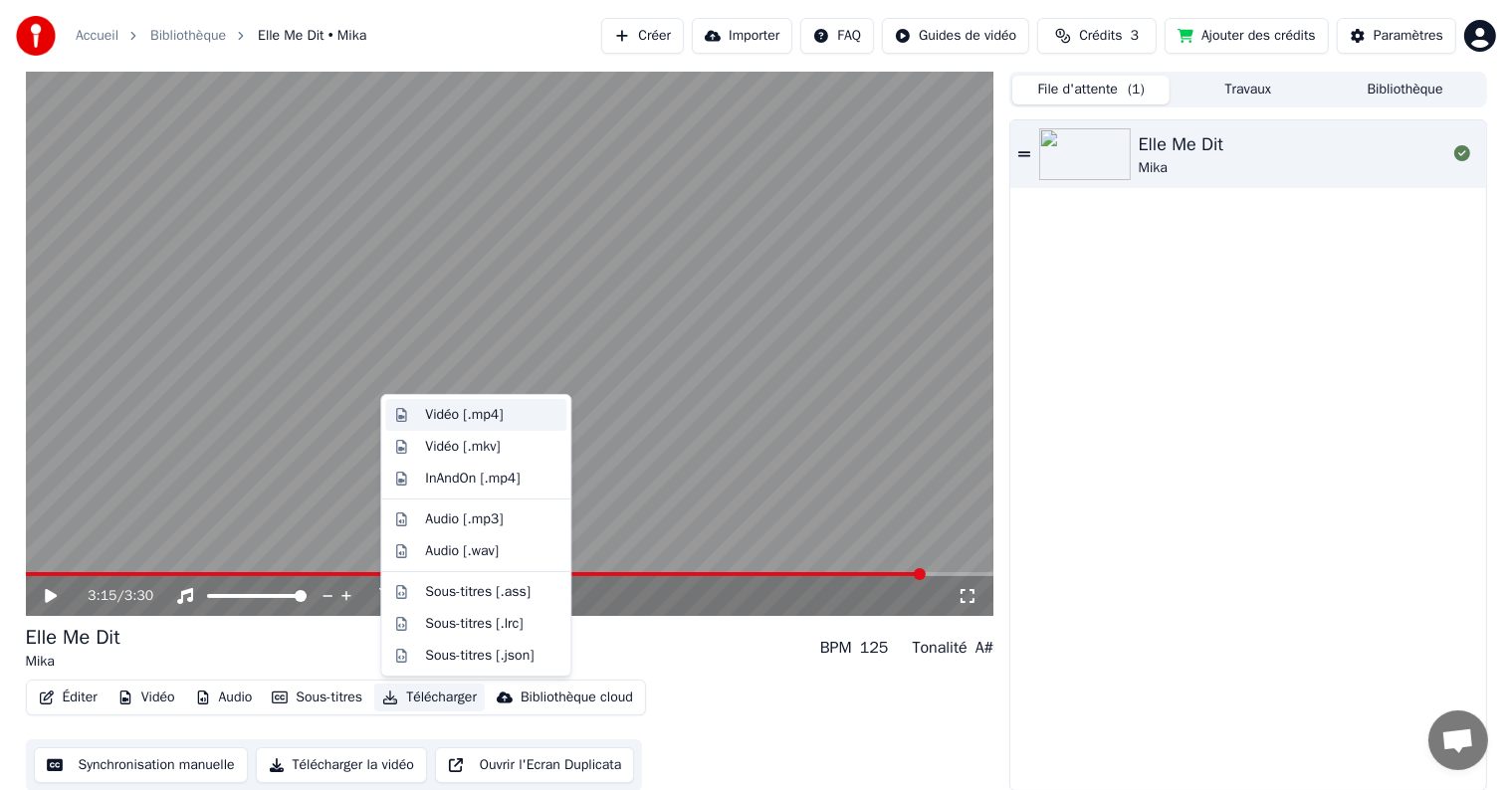click on "Vidéo [.mp4]" at bounding box center [464, 415] 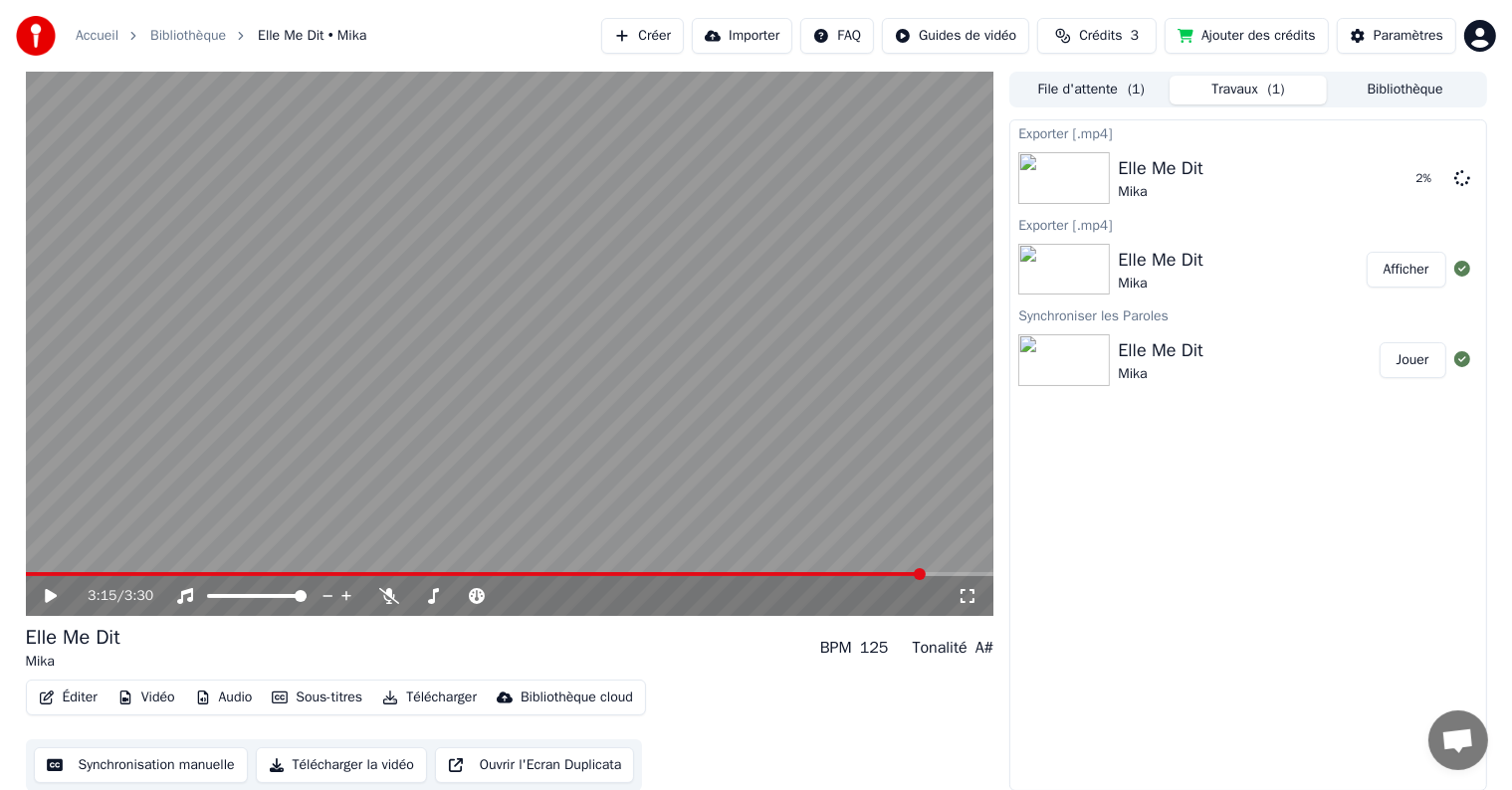 click on "Afficher" at bounding box center [1406, 270] 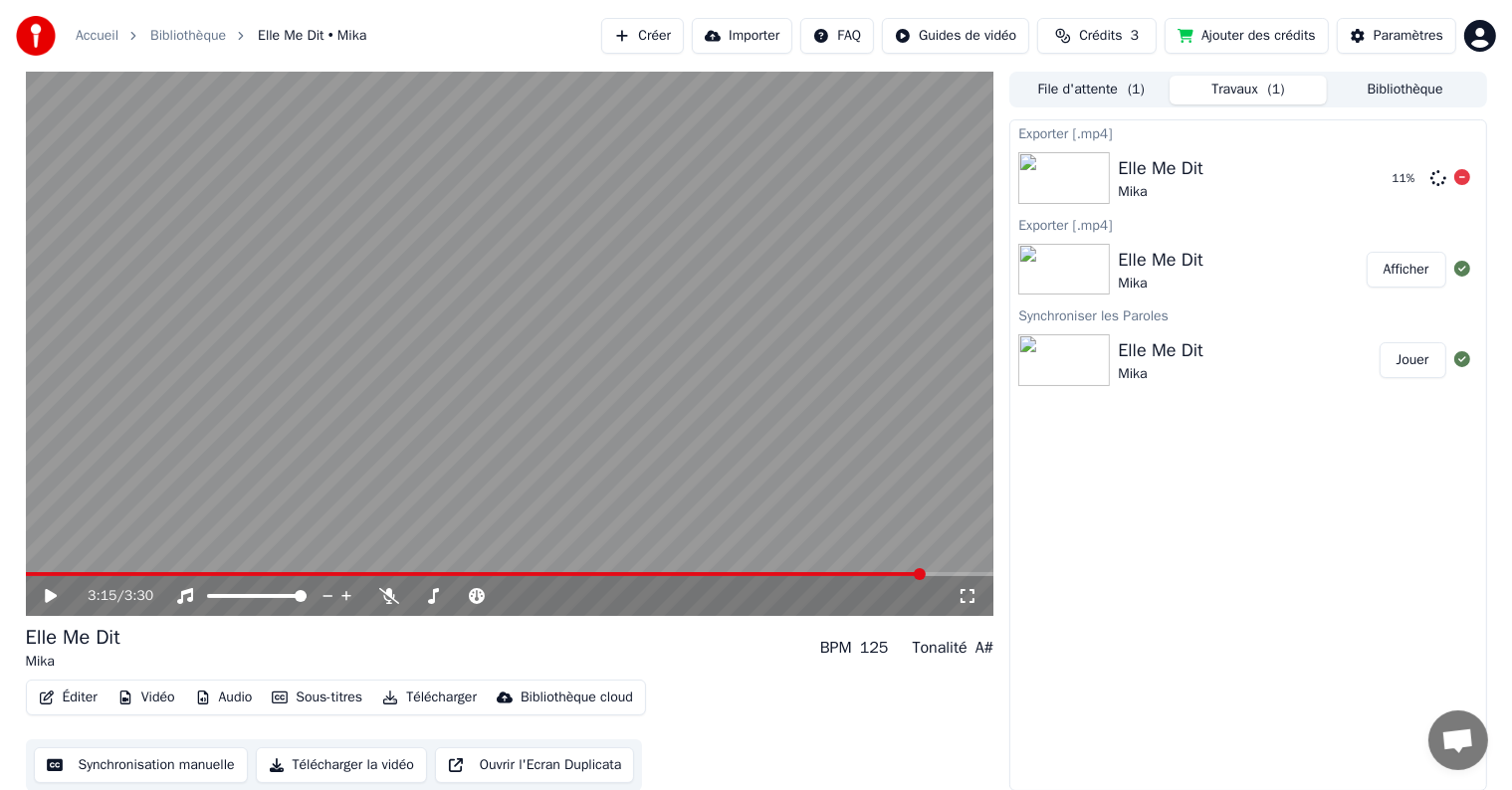 click at bounding box center [1462, 178] 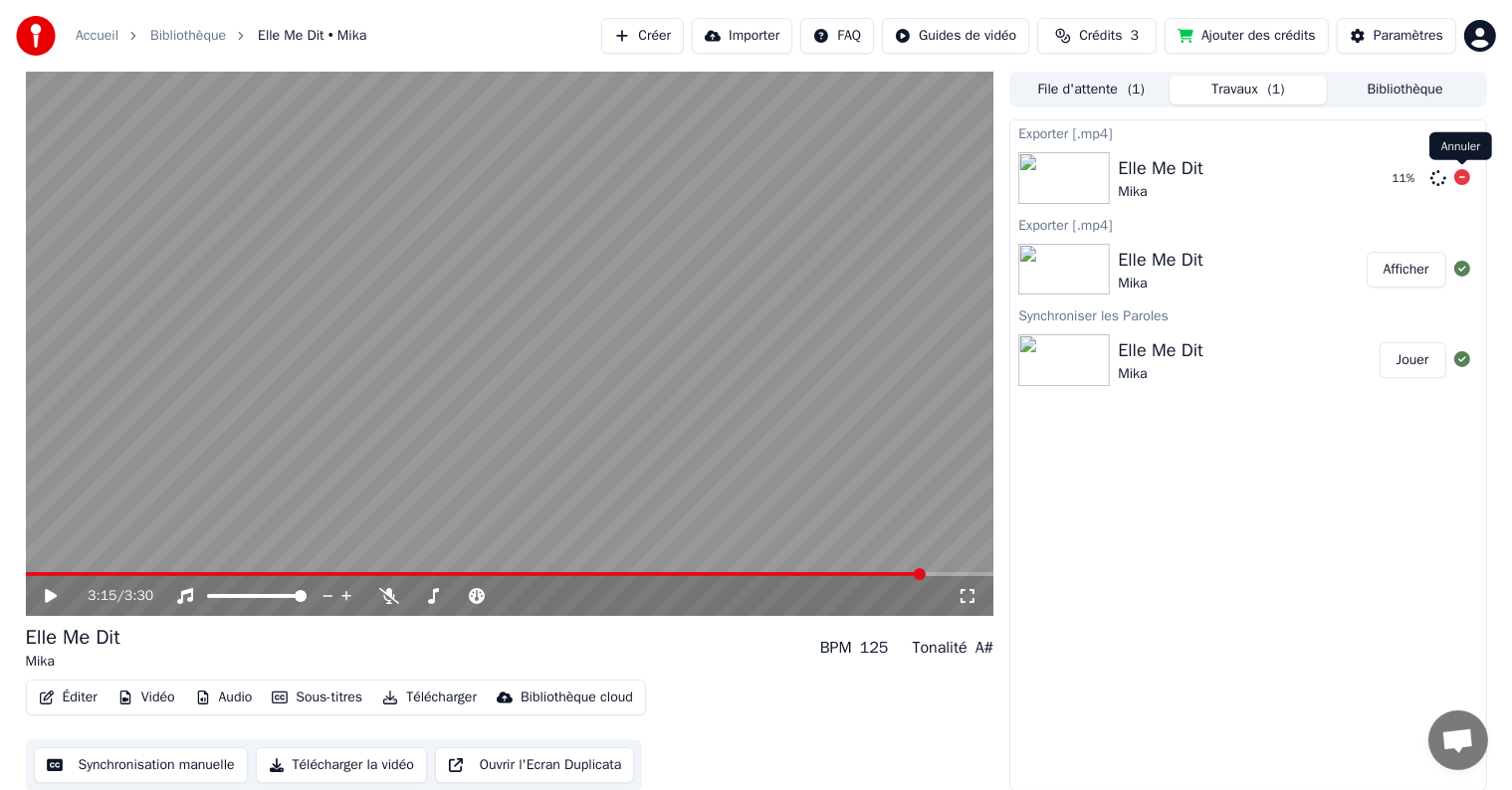 click 